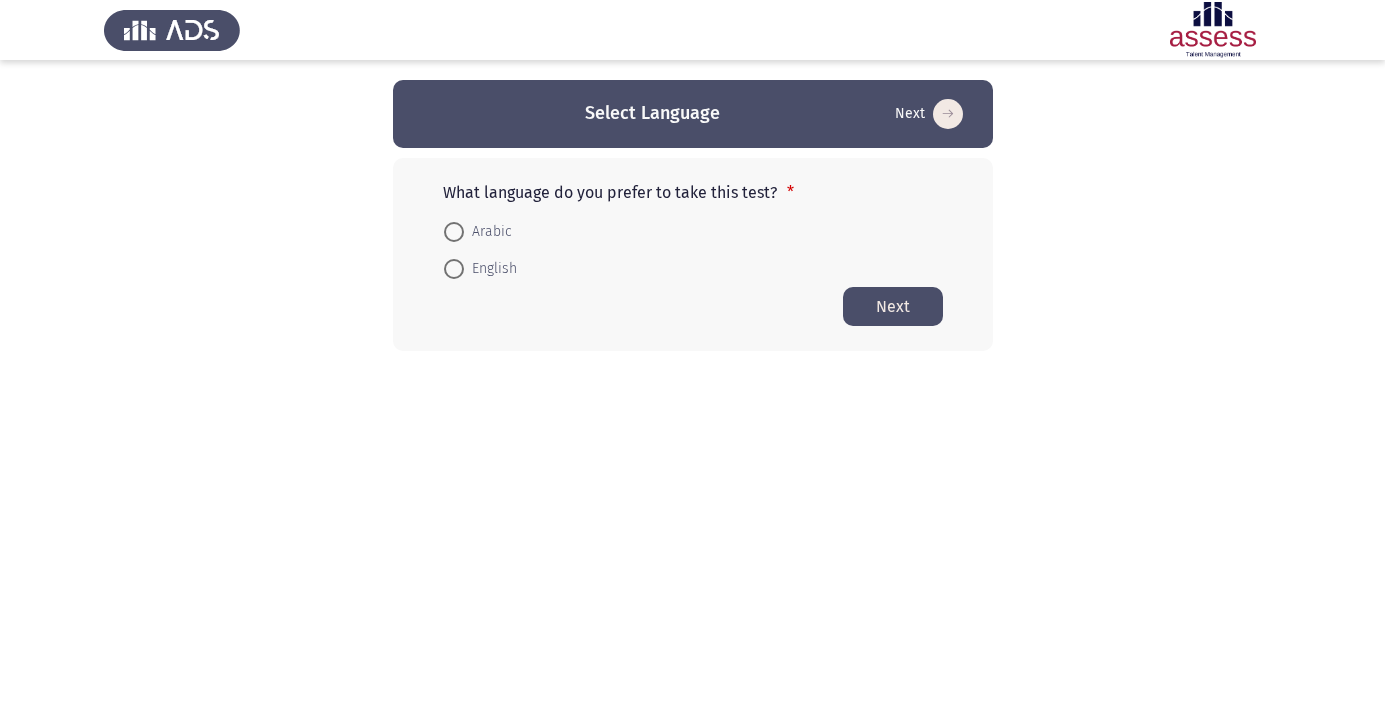 scroll, scrollTop: 0, scrollLeft: 0, axis: both 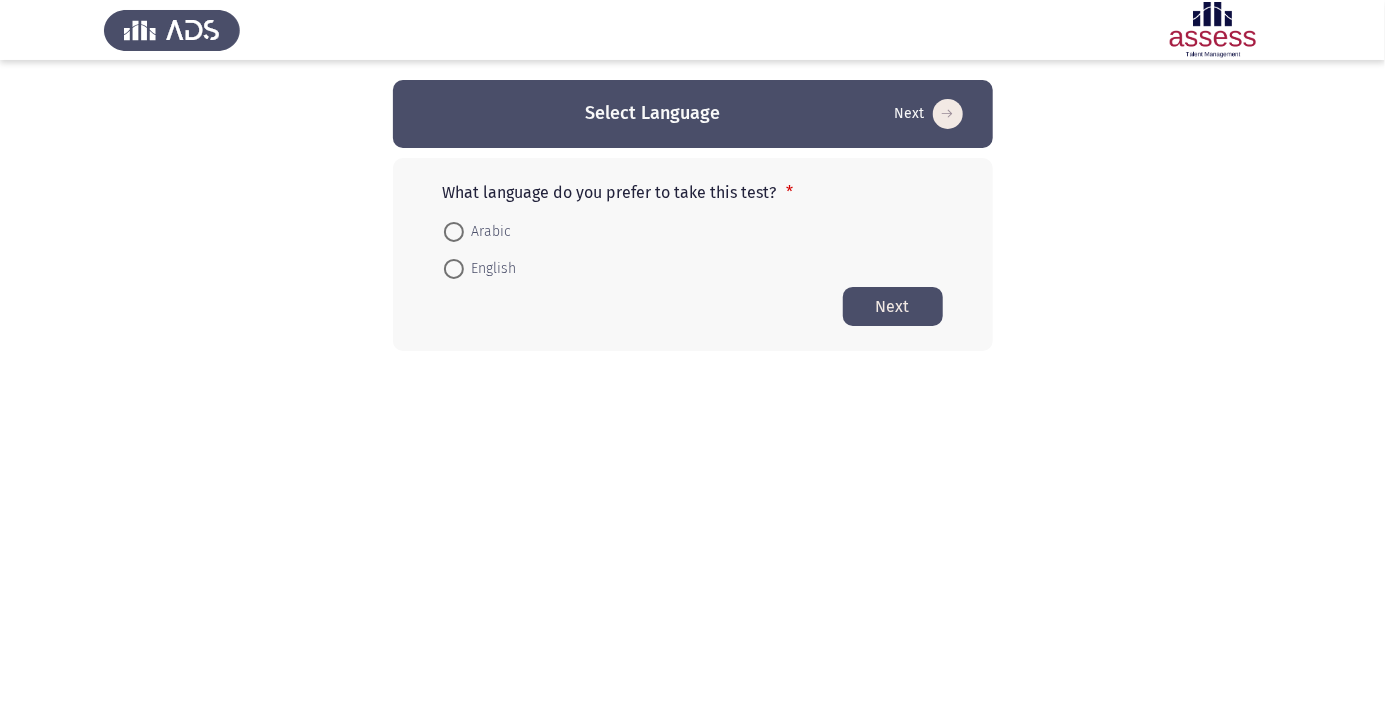 click at bounding box center [453, 232] 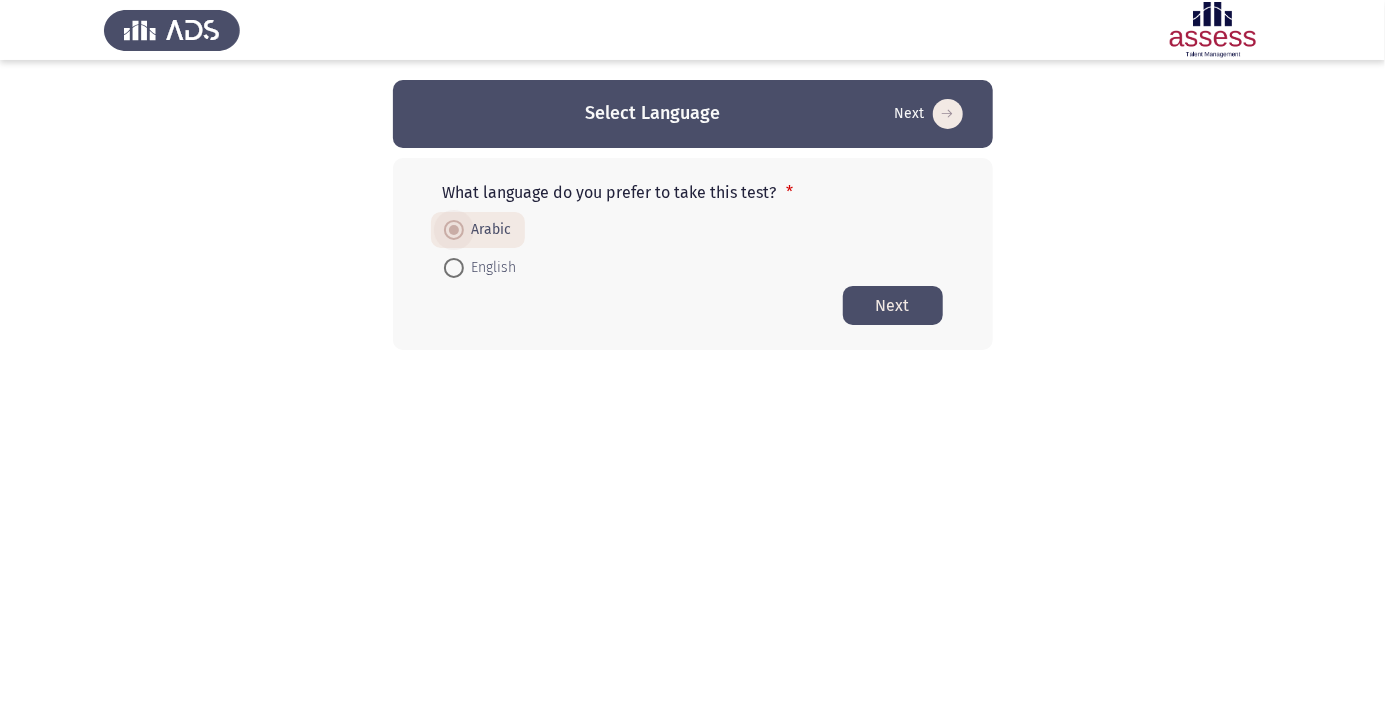 click on "Next" 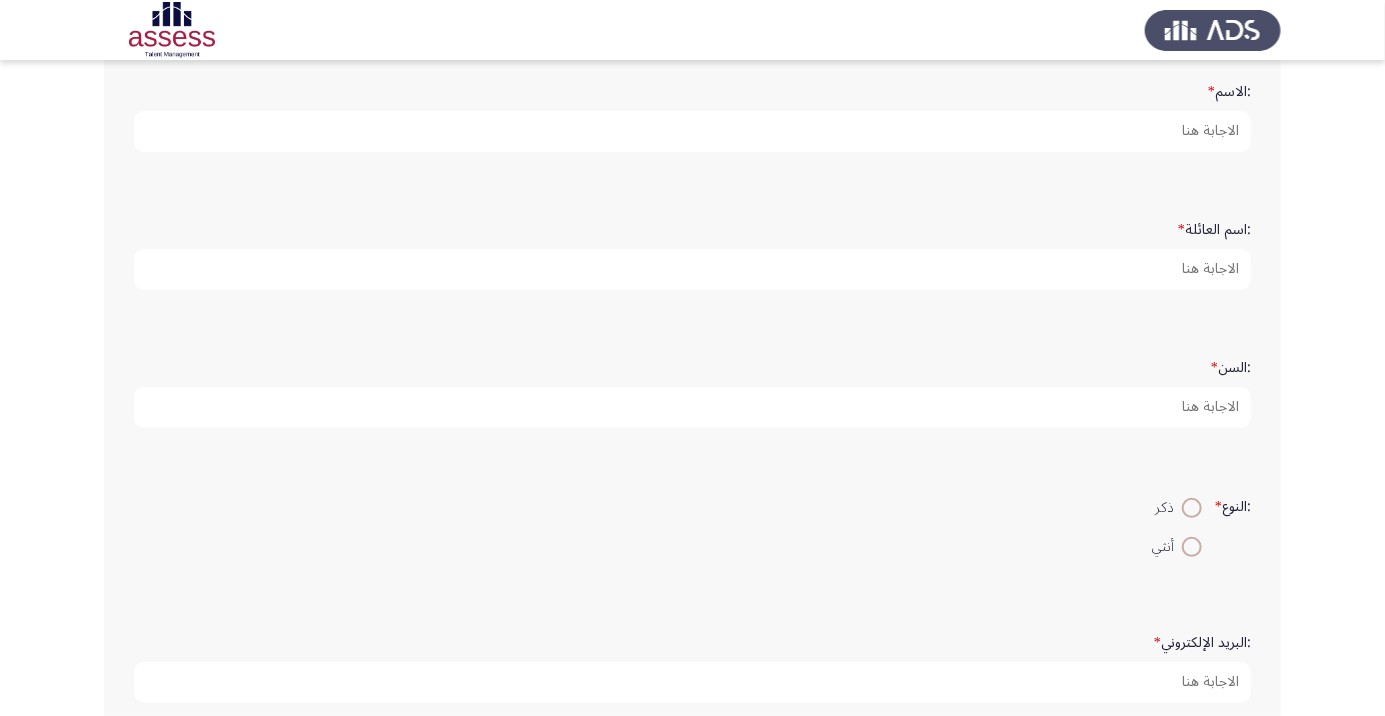 scroll, scrollTop: 120, scrollLeft: 0, axis: vertical 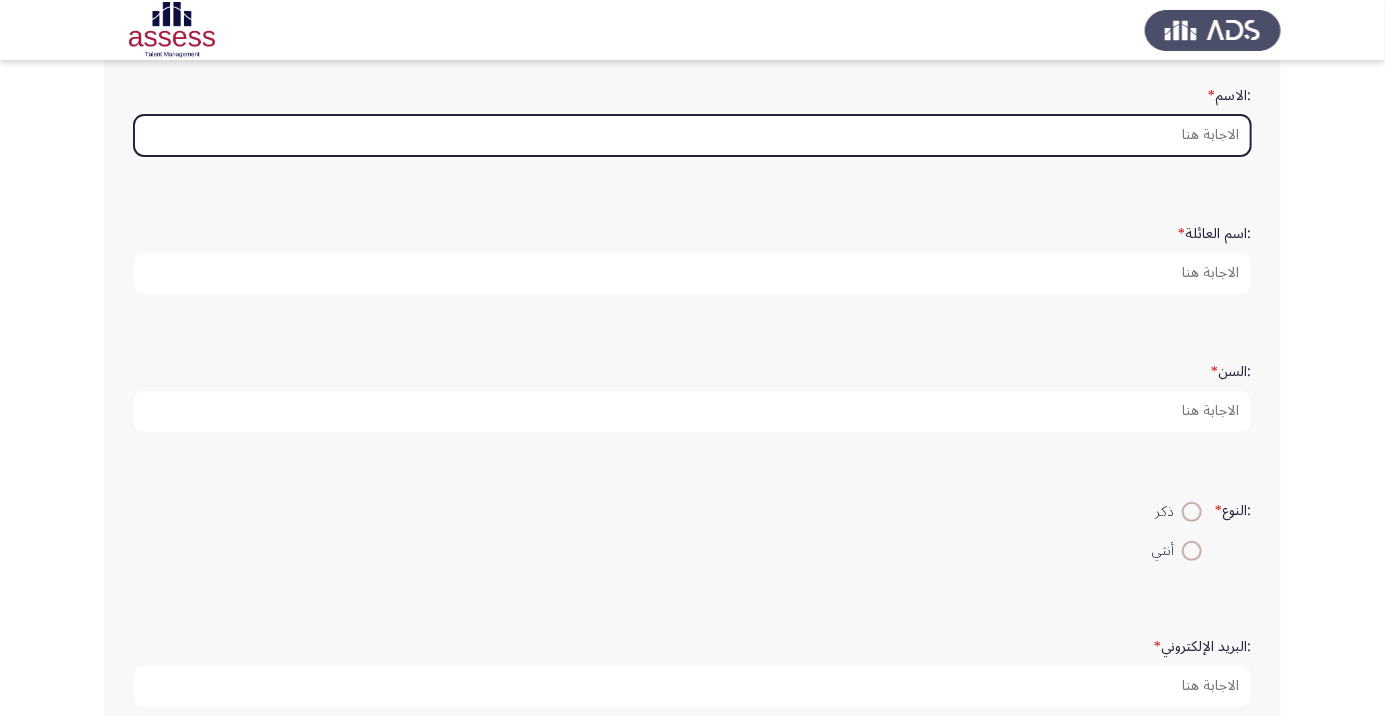 click on ":الاسم   *" at bounding box center (692, 135) 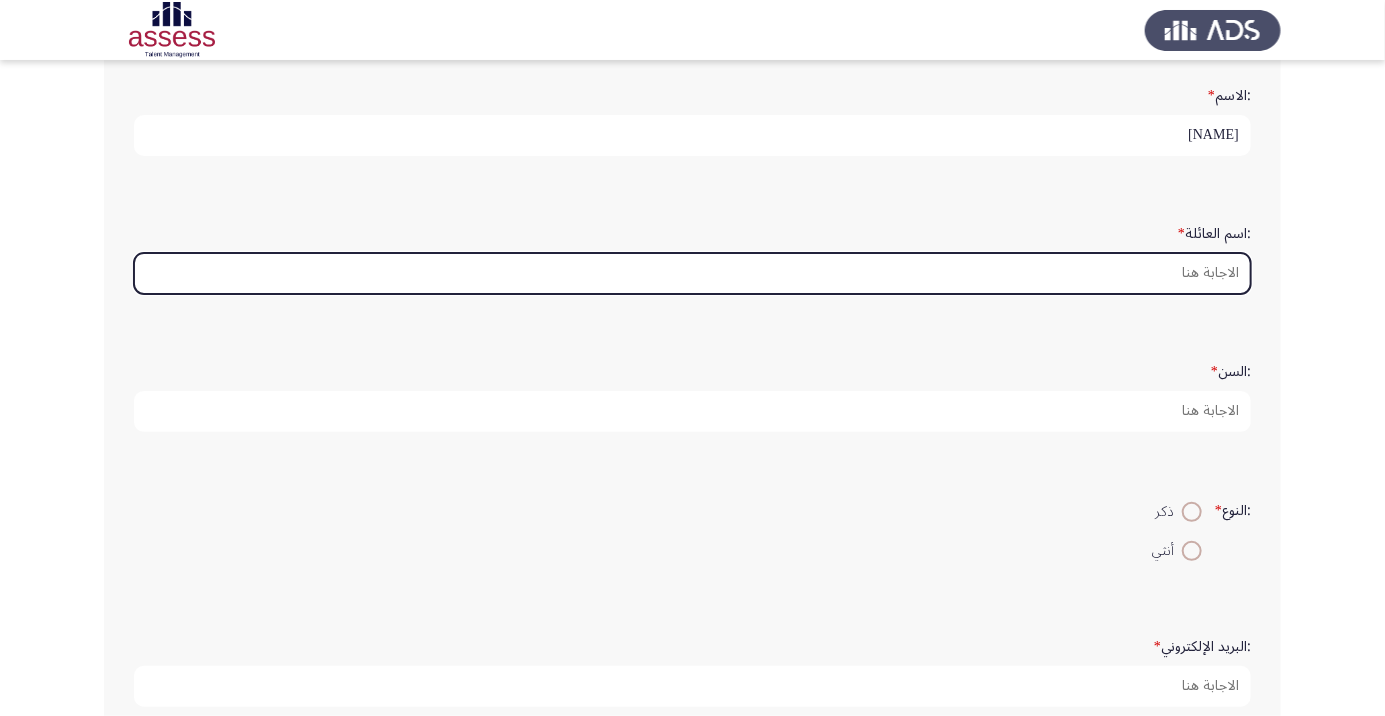 click on ":اسم العائلة   *" at bounding box center [692, 273] 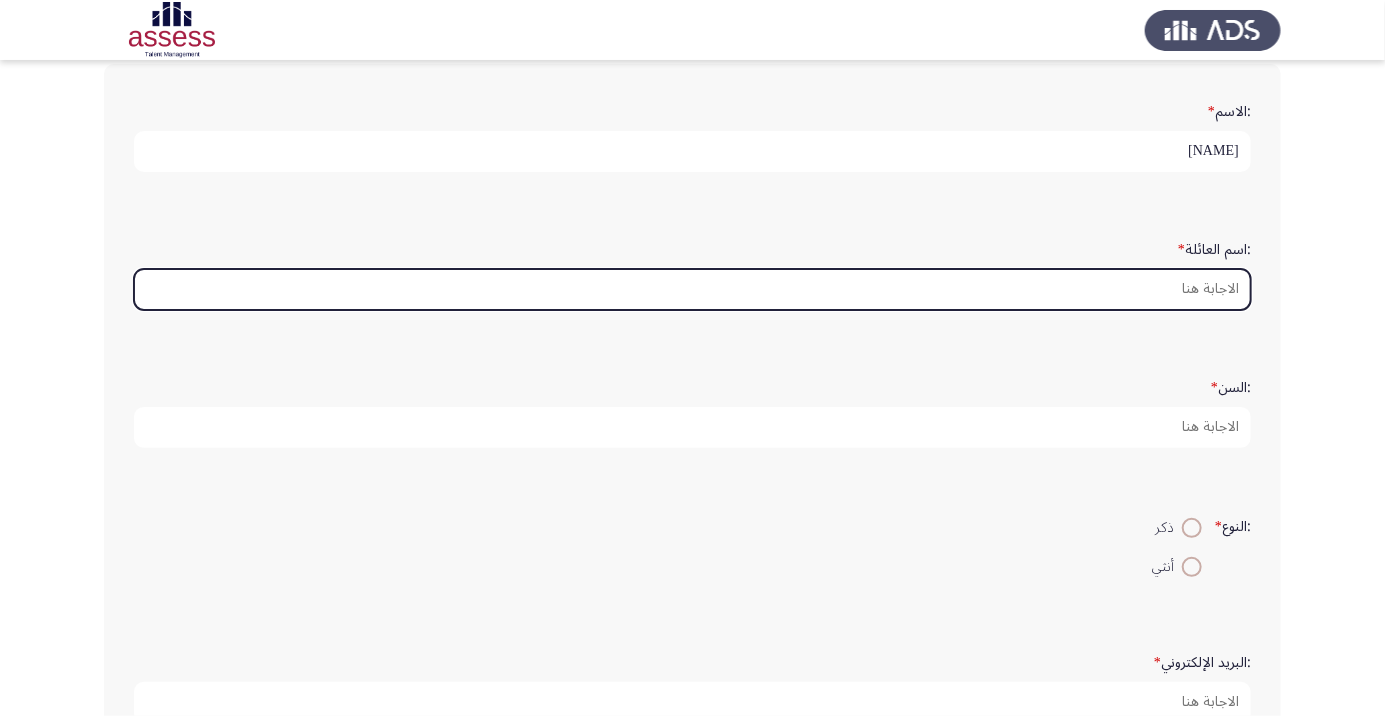 scroll, scrollTop: 103, scrollLeft: 0, axis: vertical 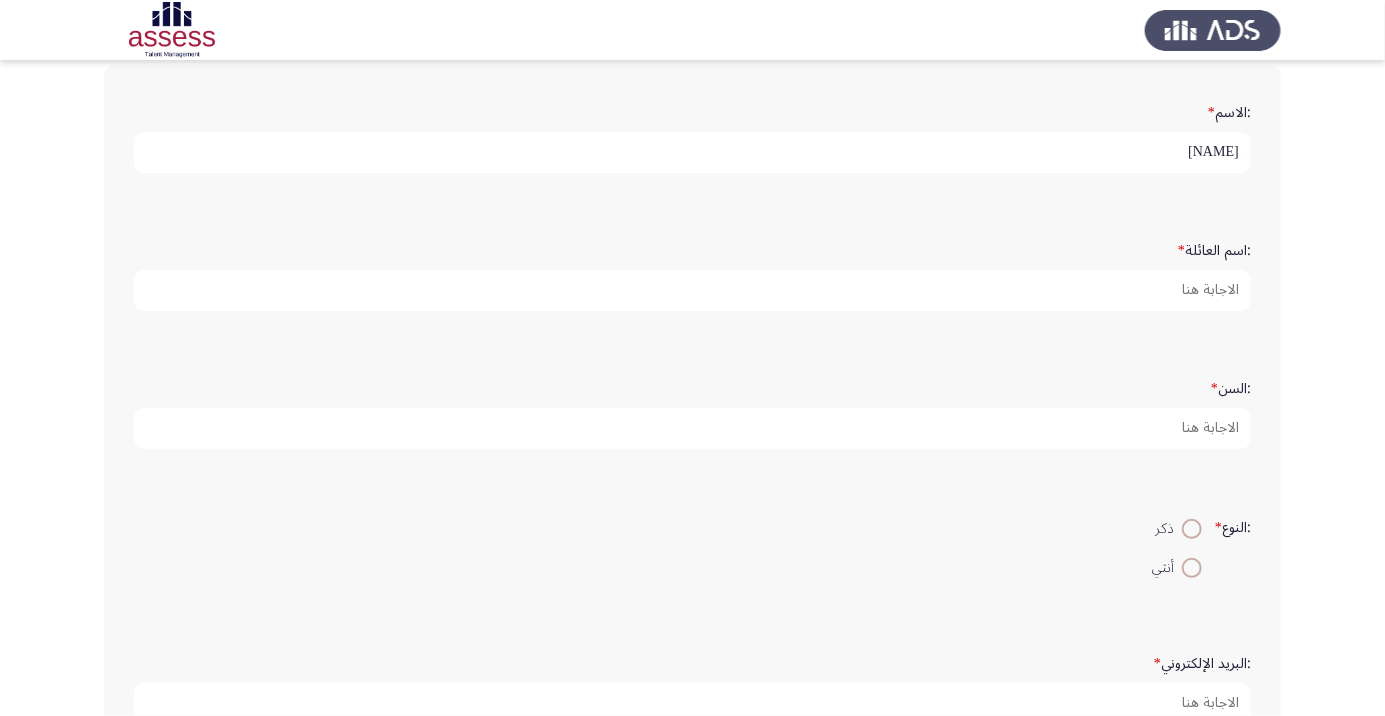click on "[NAME]" at bounding box center [692, 152] 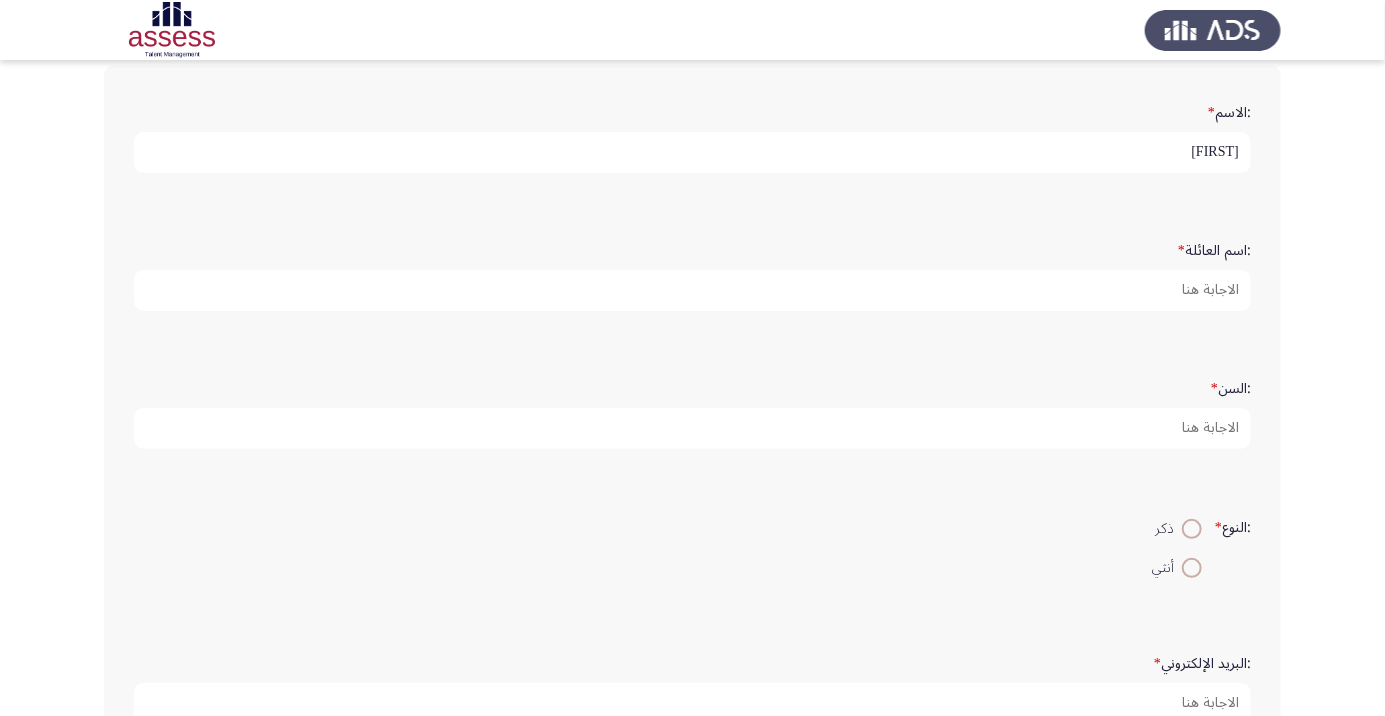 type on "[FIRST]" 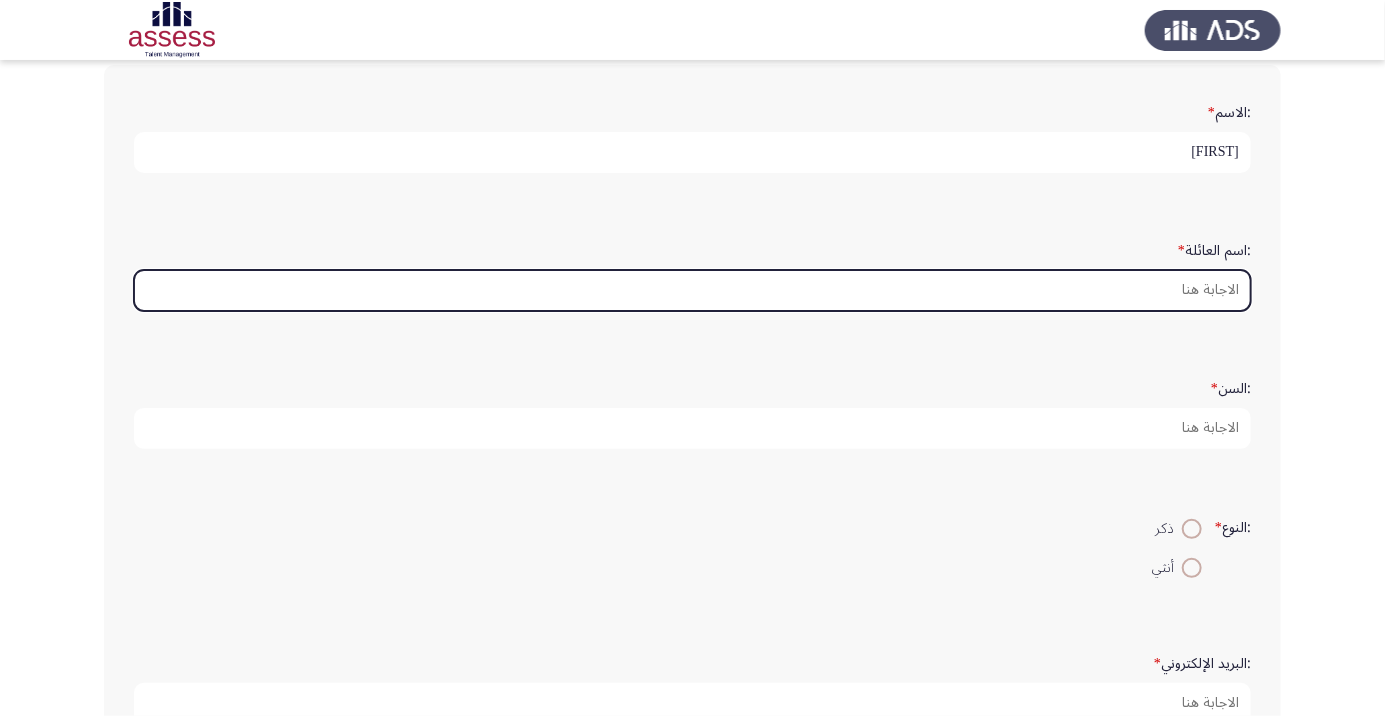 click on ":اسم العائلة   *" at bounding box center (692, 290) 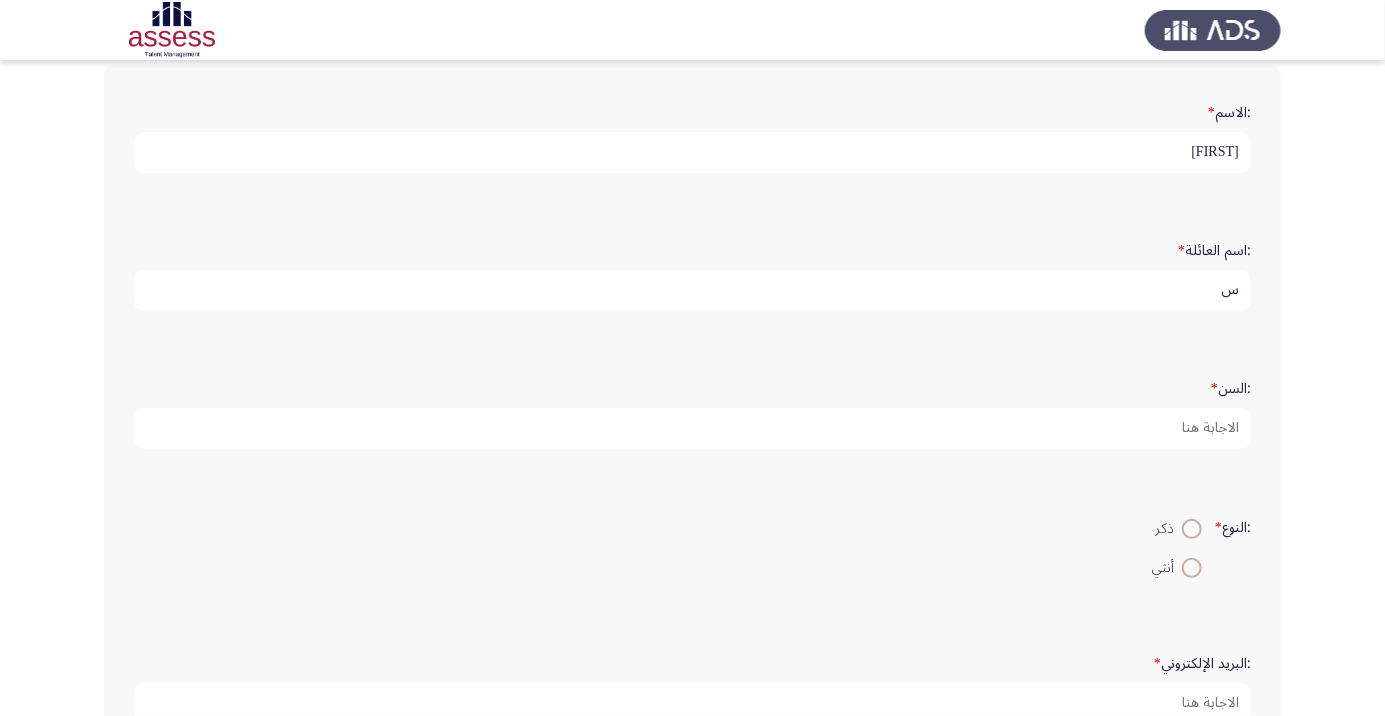 type on "س" 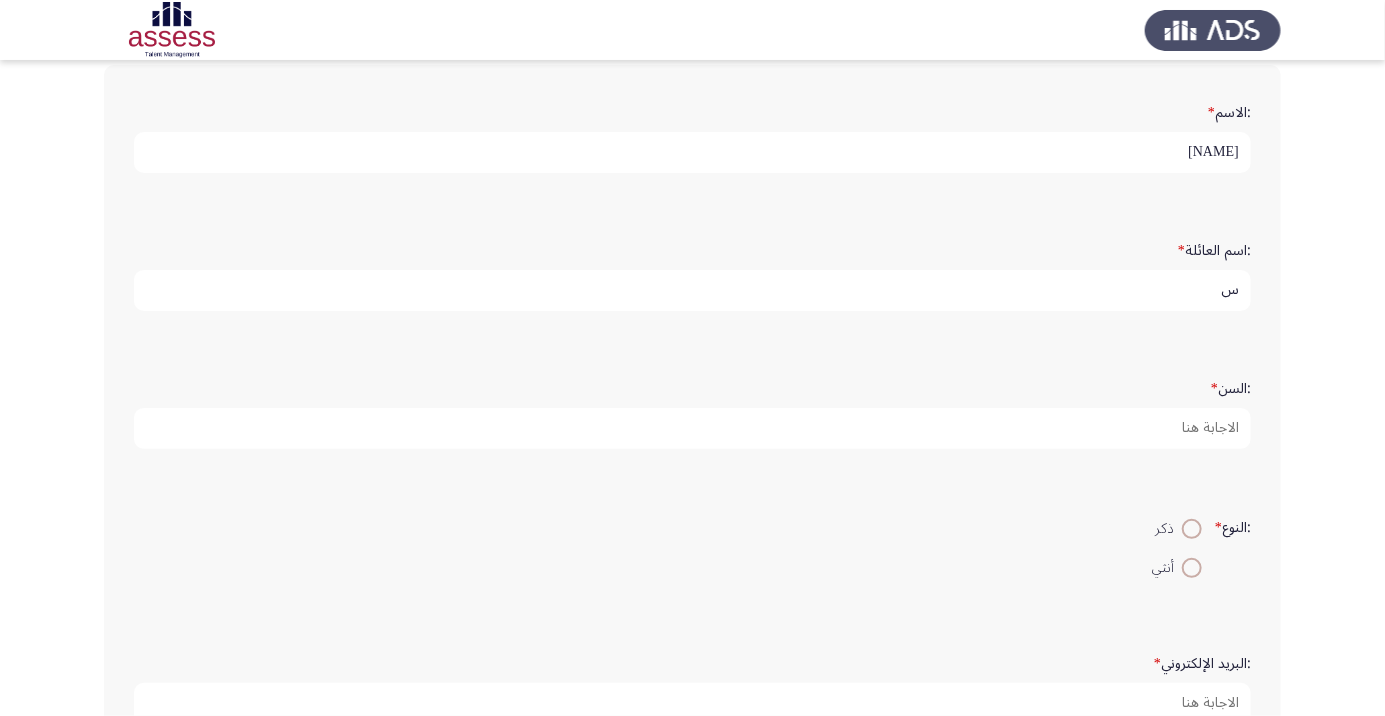 type on "[NAME]" 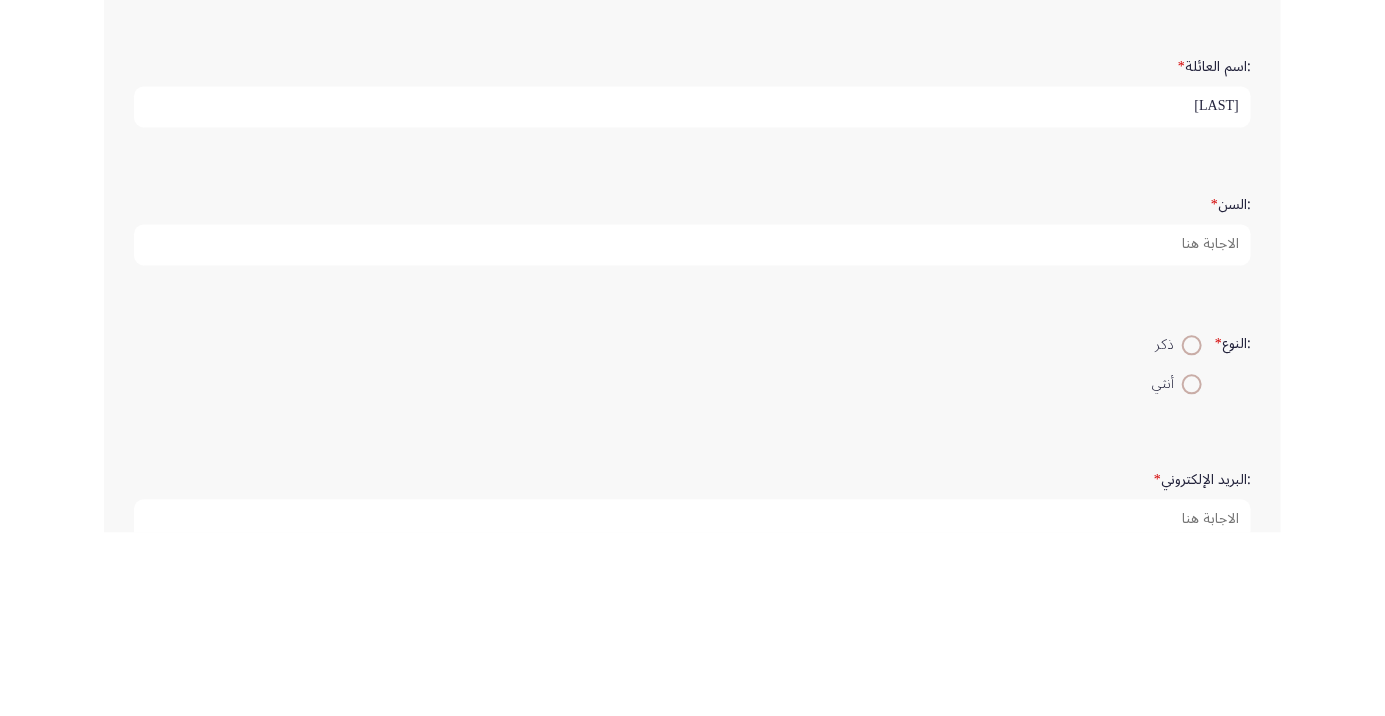 scroll, scrollTop: 103, scrollLeft: 0, axis: vertical 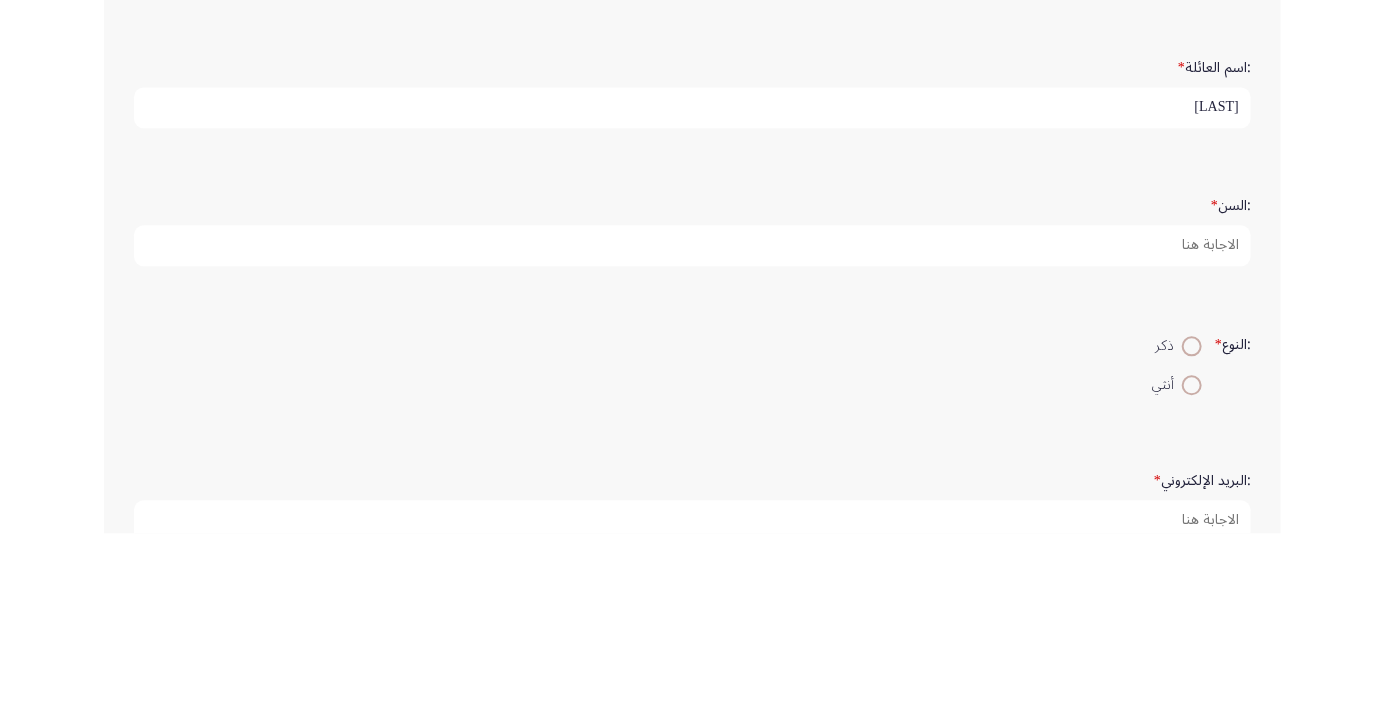 type on "[LAST]" 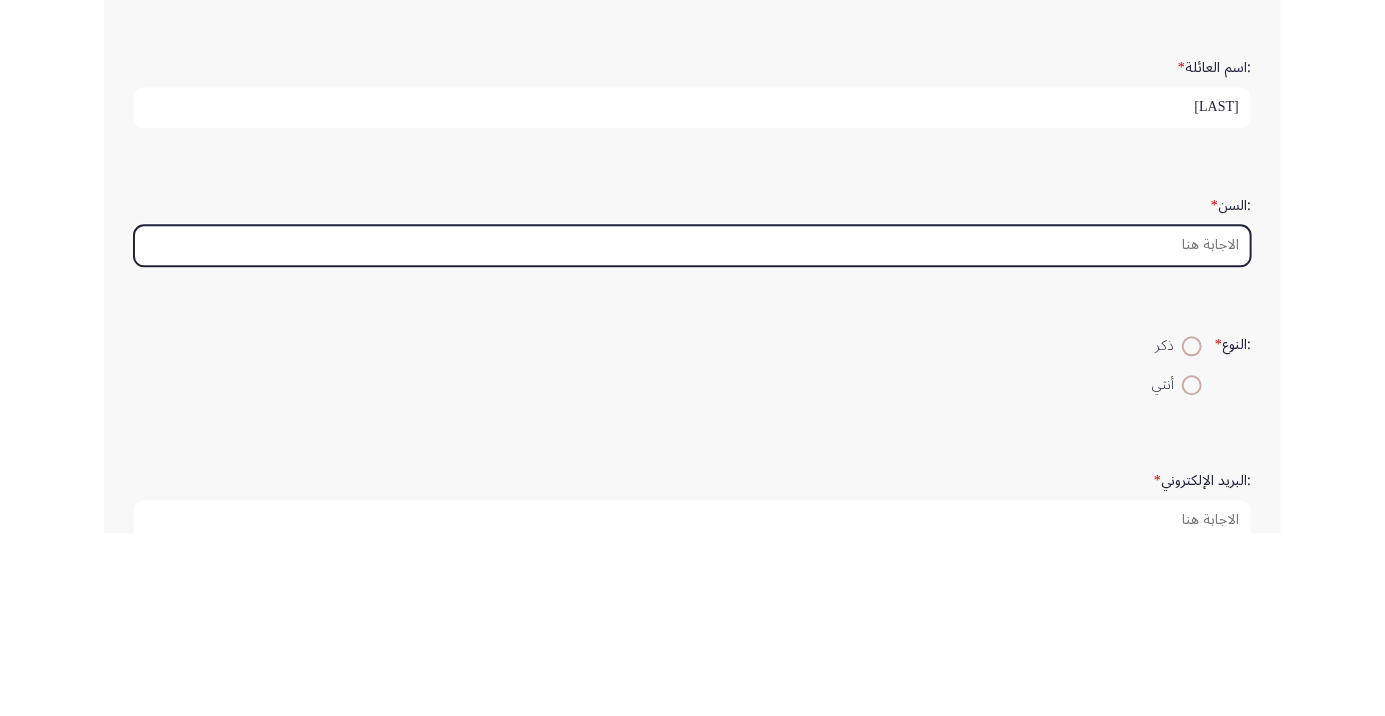 click on ":السن   *" at bounding box center [692, 428] 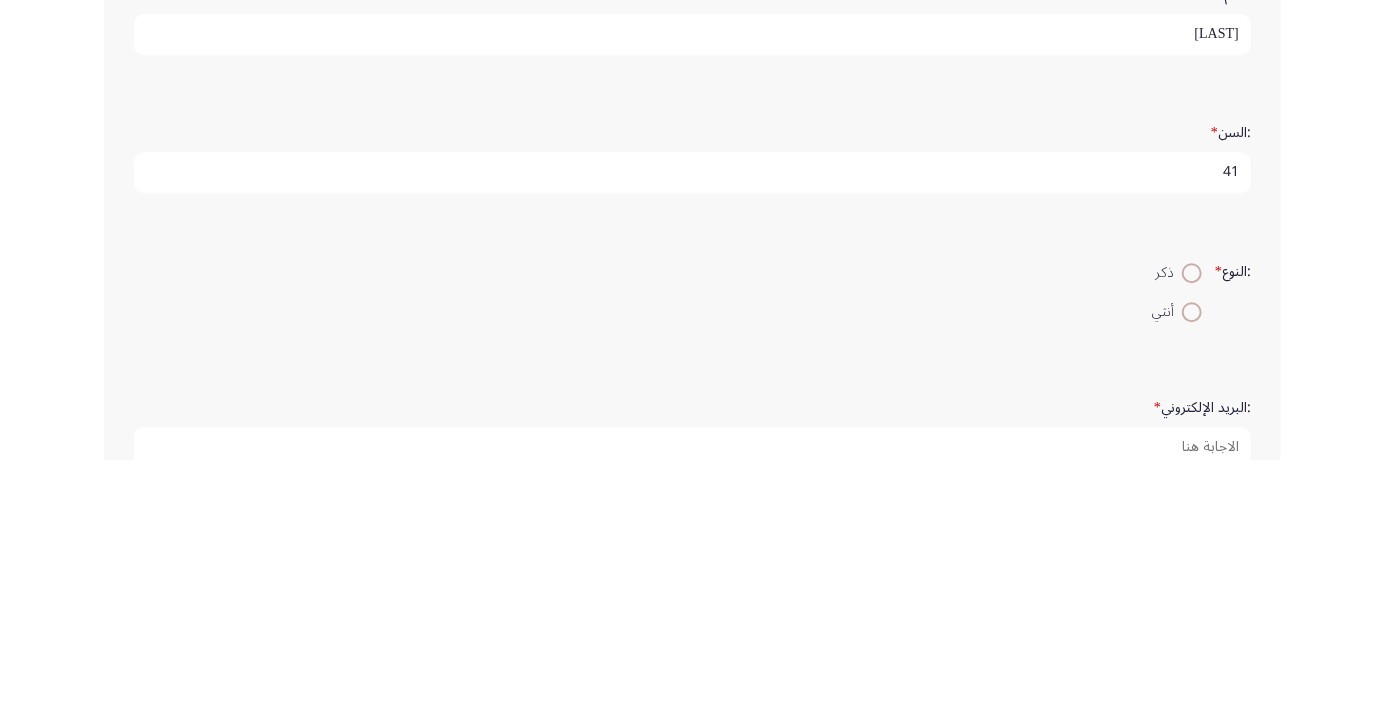 scroll, scrollTop: 103, scrollLeft: 0, axis: vertical 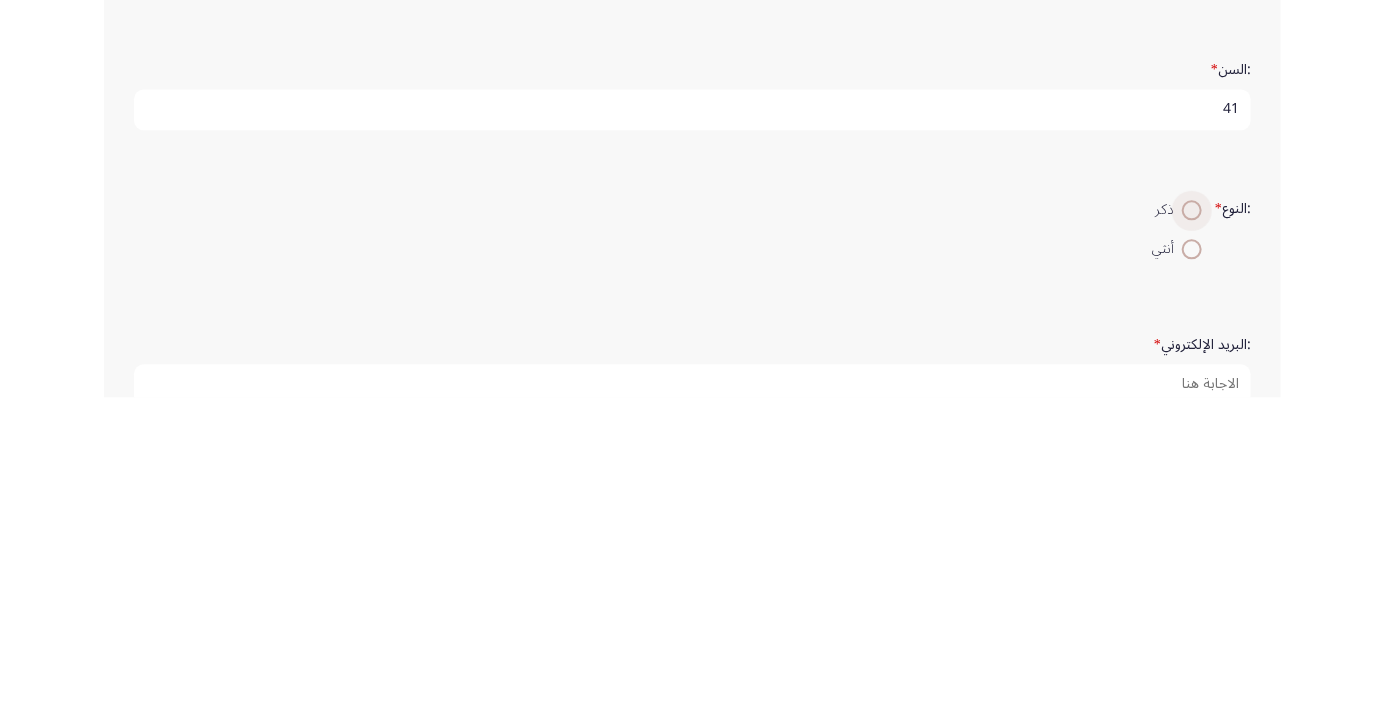type on "41" 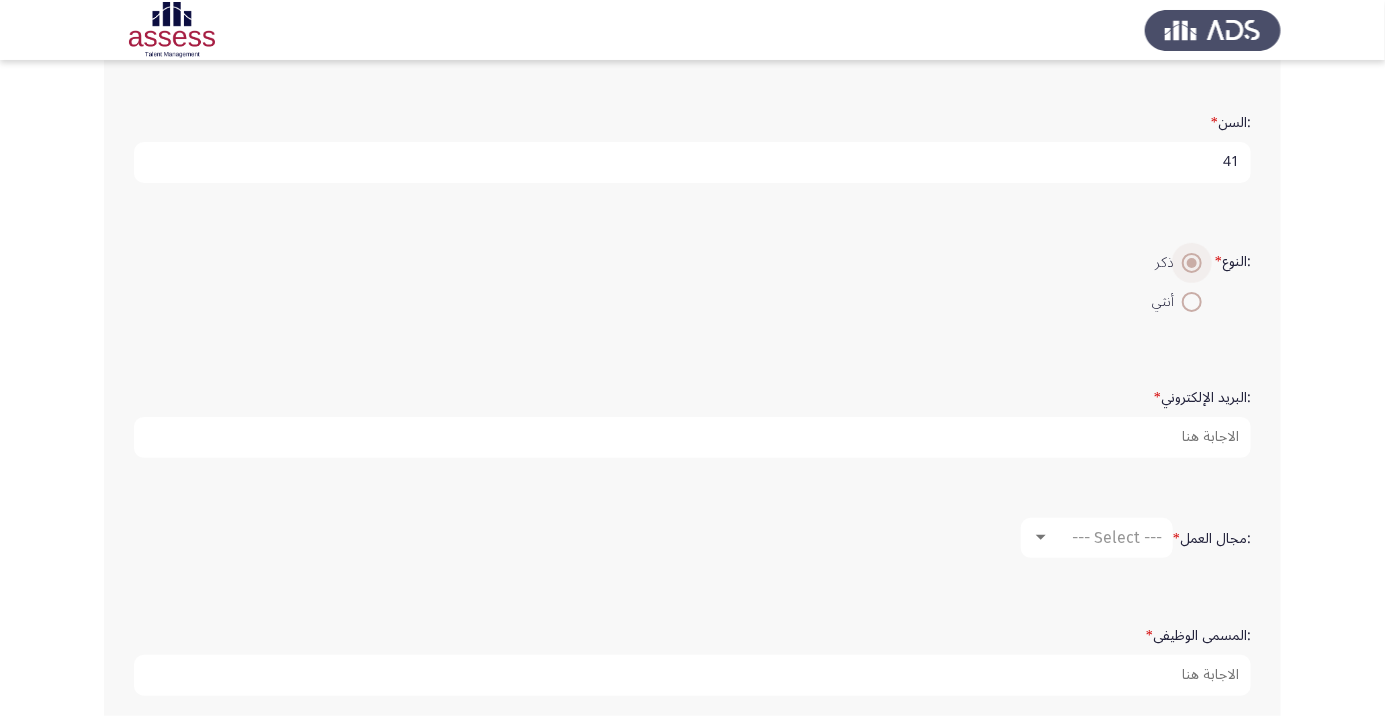 scroll, scrollTop: 377, scrollLeft: 0, axis: vertical 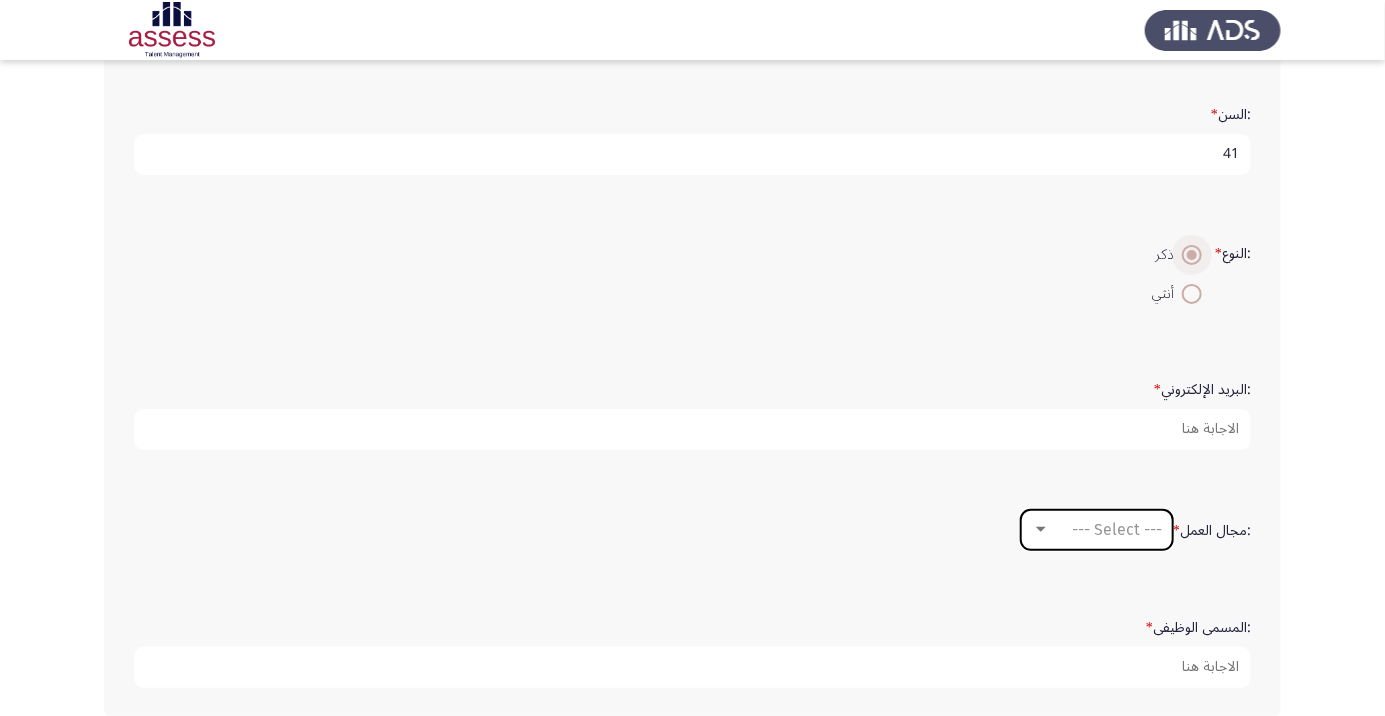 click on "--- Select ---" at bounding box center (1106, 529) 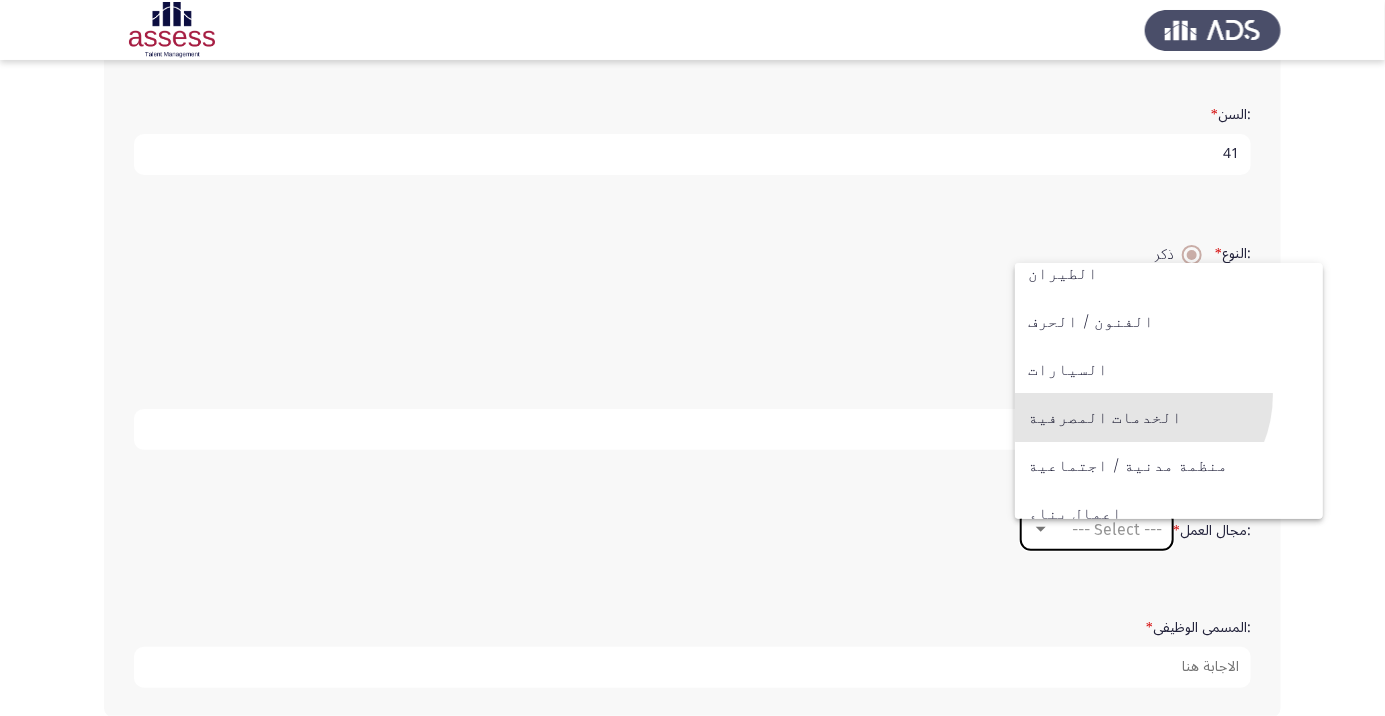 scroll, scrollTop: 0, scrollLeft: 0, axis: both 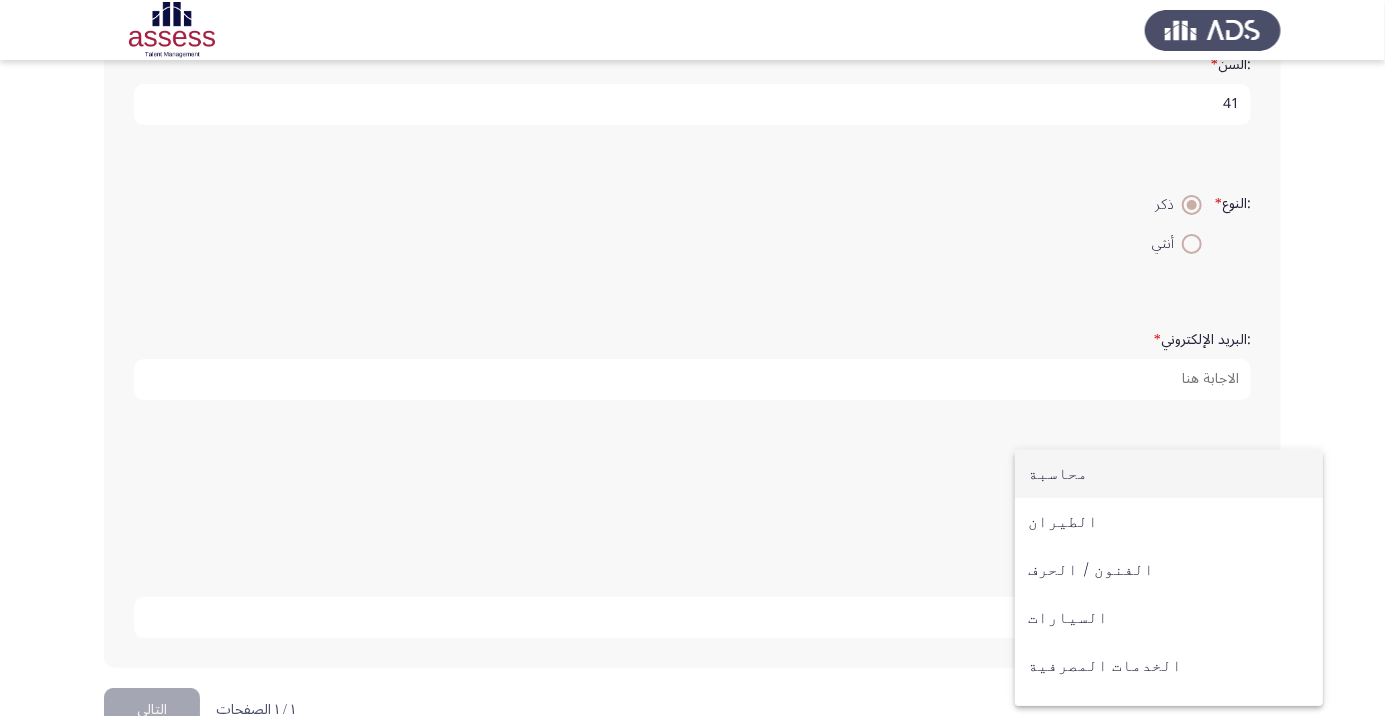 click at bounding box center [692, 358] 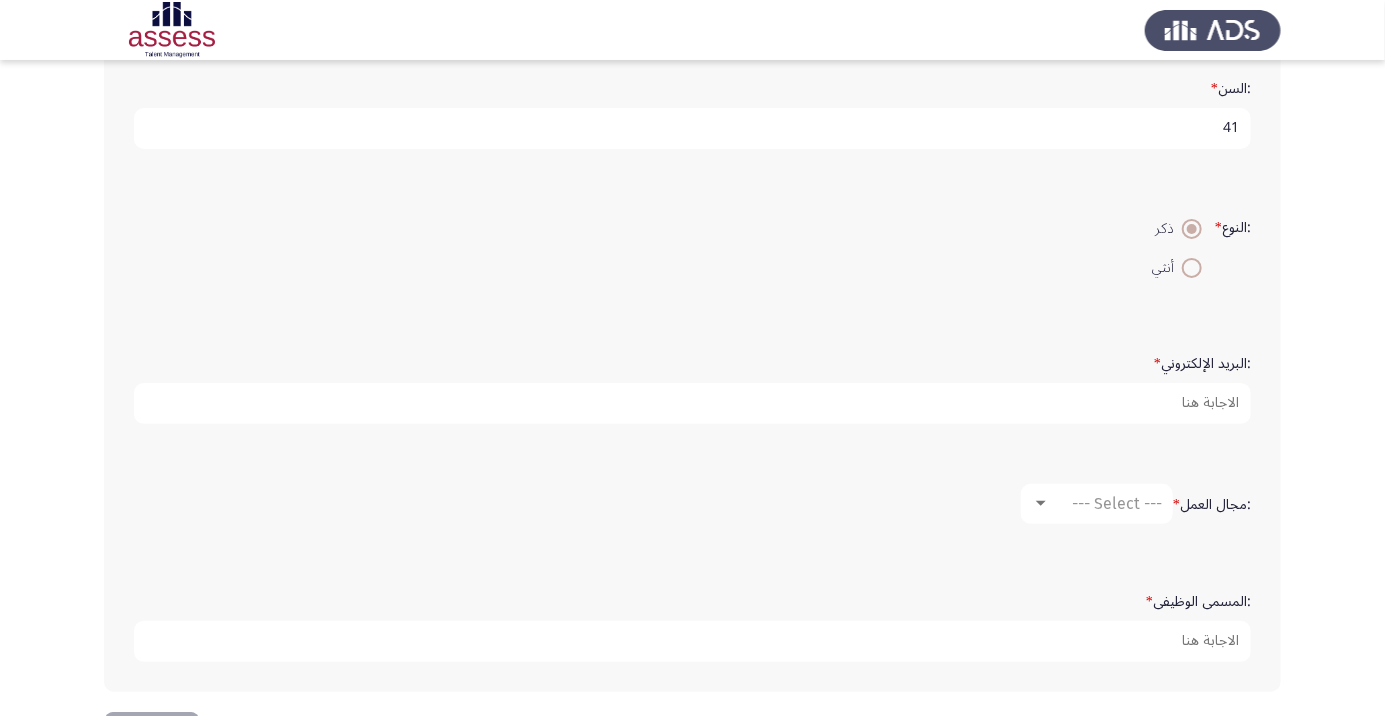 scroll, scrollTop: 373, scrollLeft: 0, axis: vertical 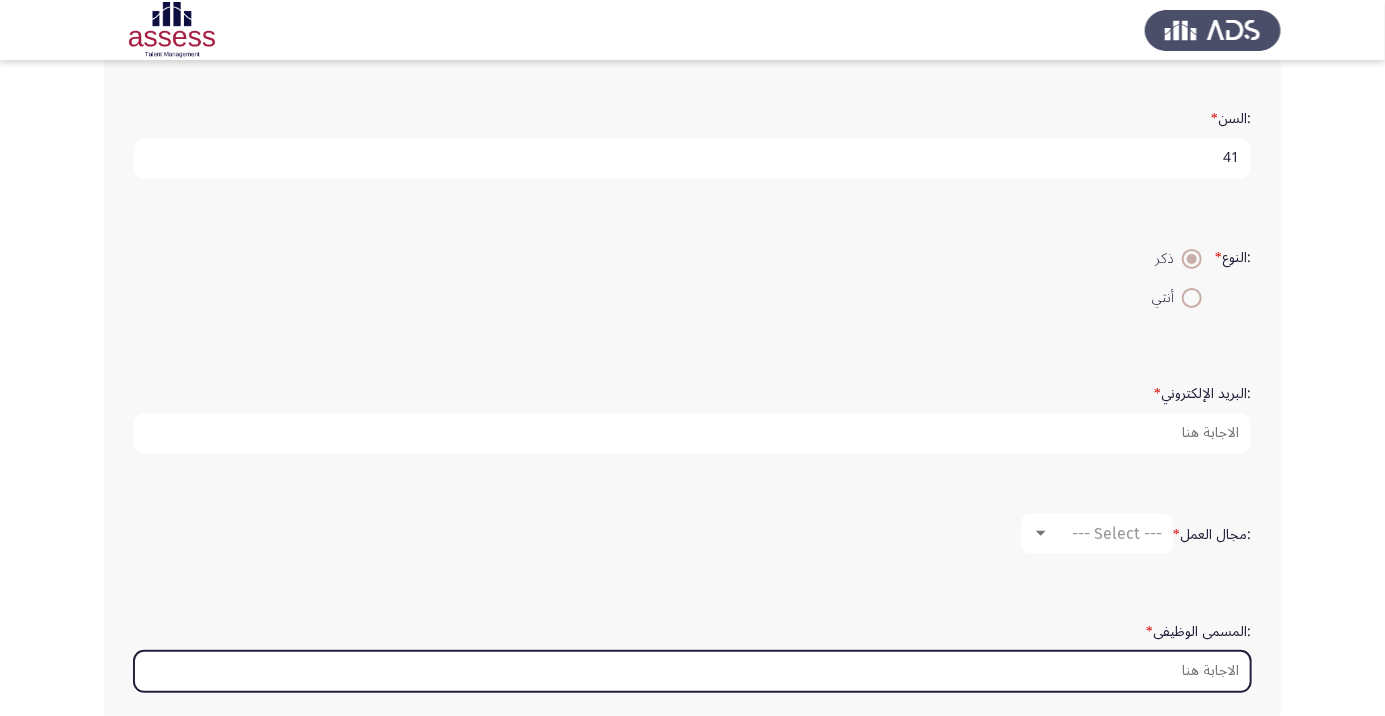 click on ":المسمى الوظيفى   *" at bounding box center [692, 671] 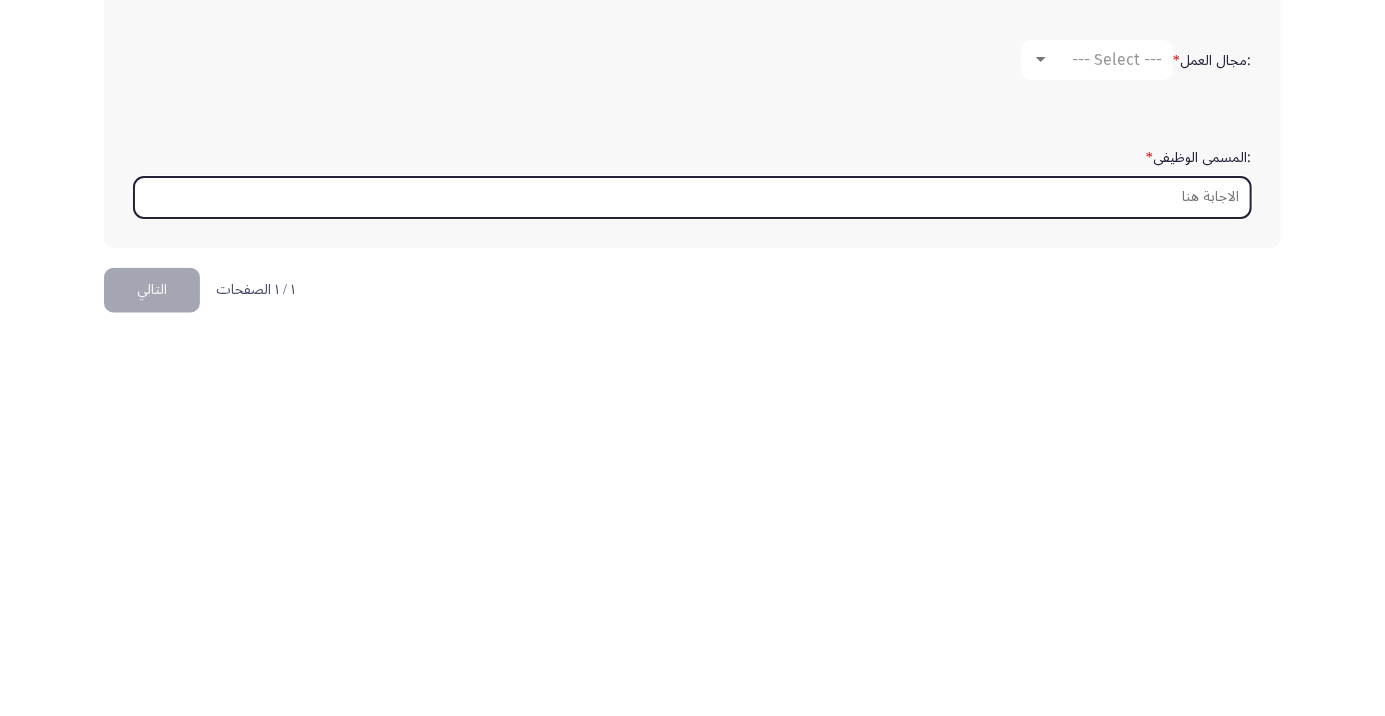 scroll, scrollTop: 473, scrollLeft: 0, axis: vertical 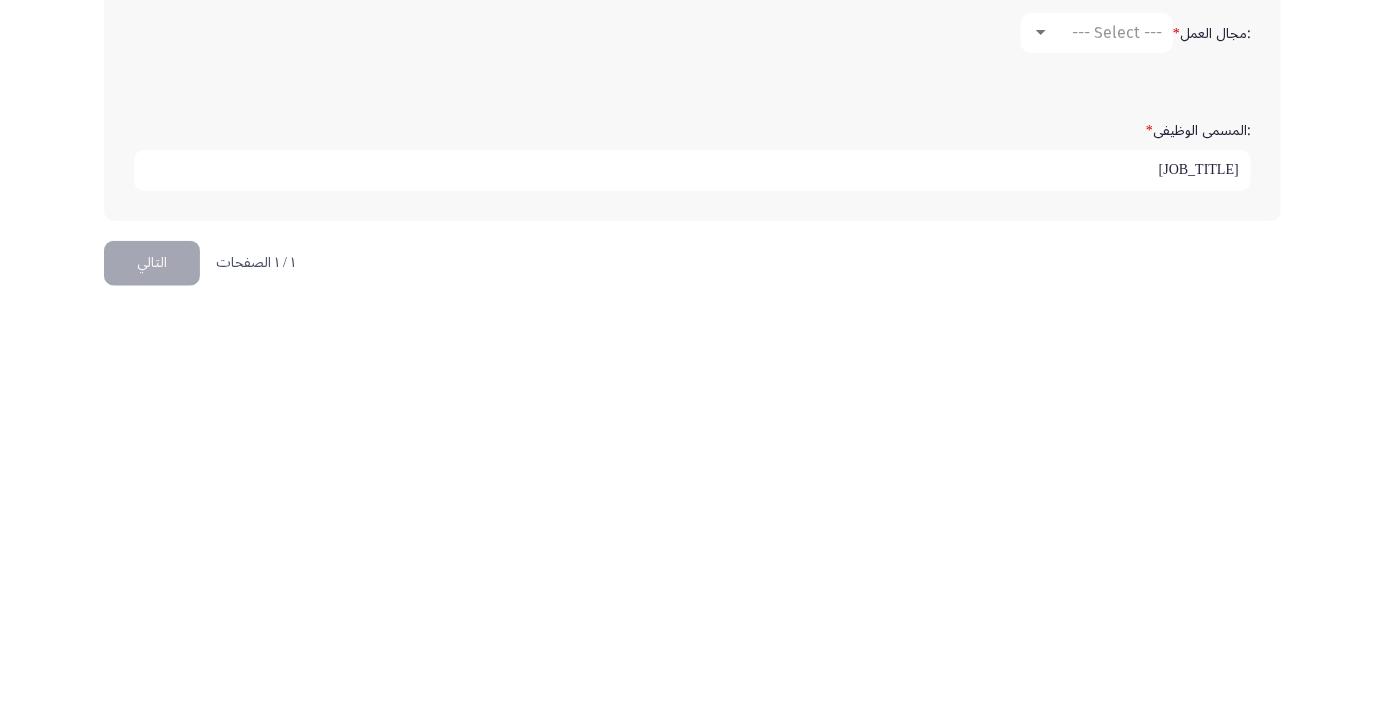 type on "[JOB_TITLE]" 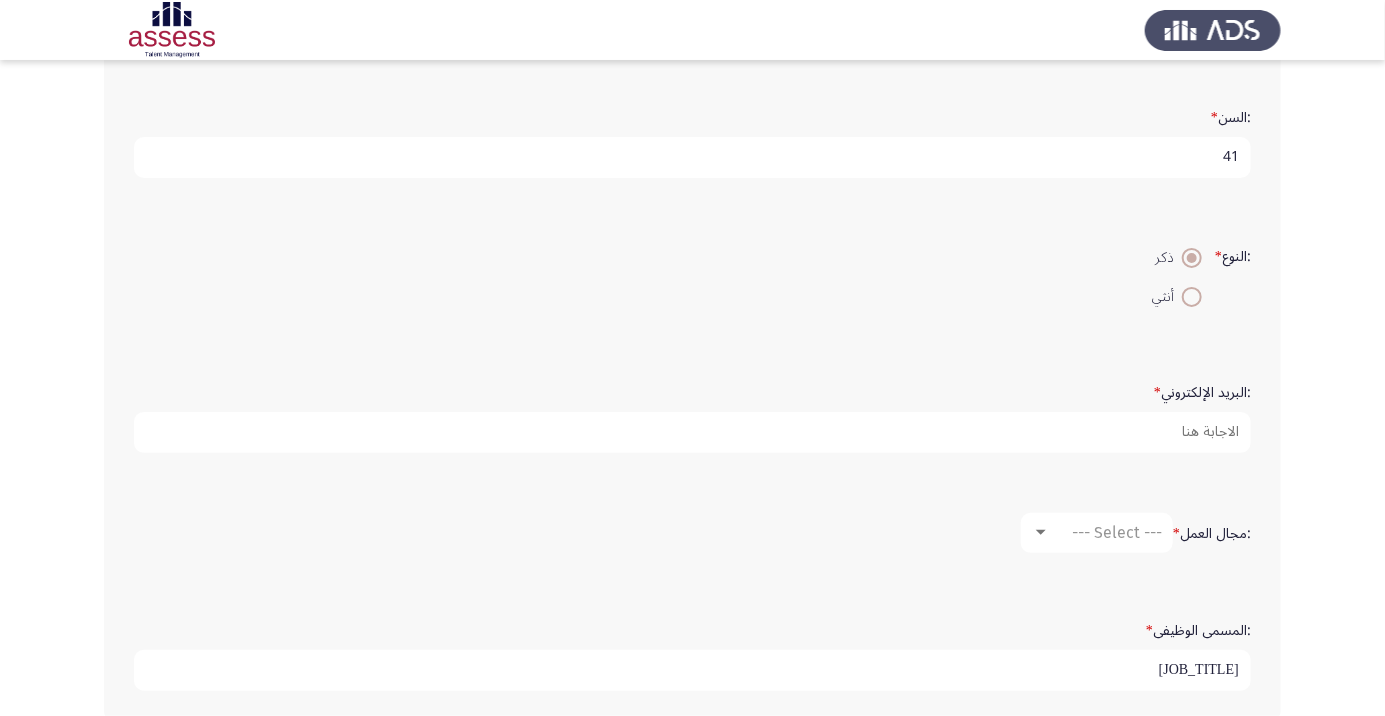 scroll, scrollTop: 377, scrollLeft: 0, axis: vertical 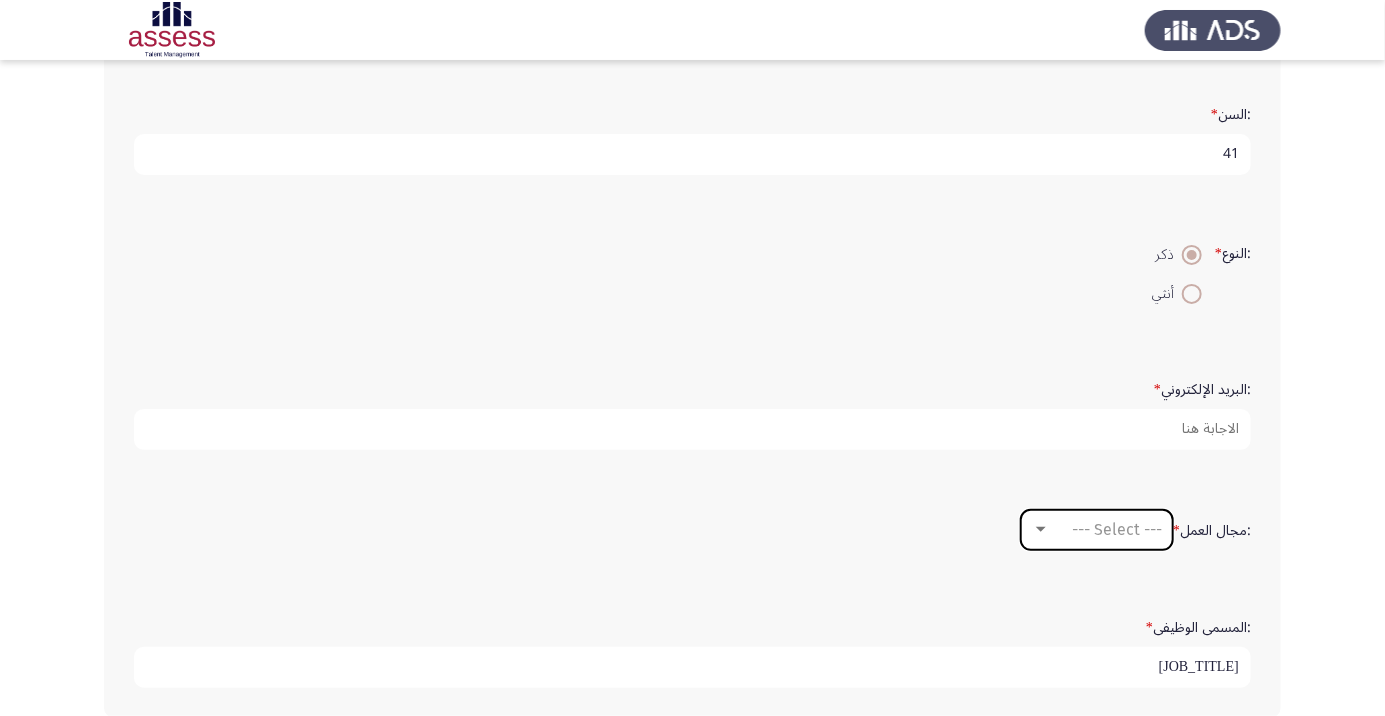 click at bounding box center (1041, 530) 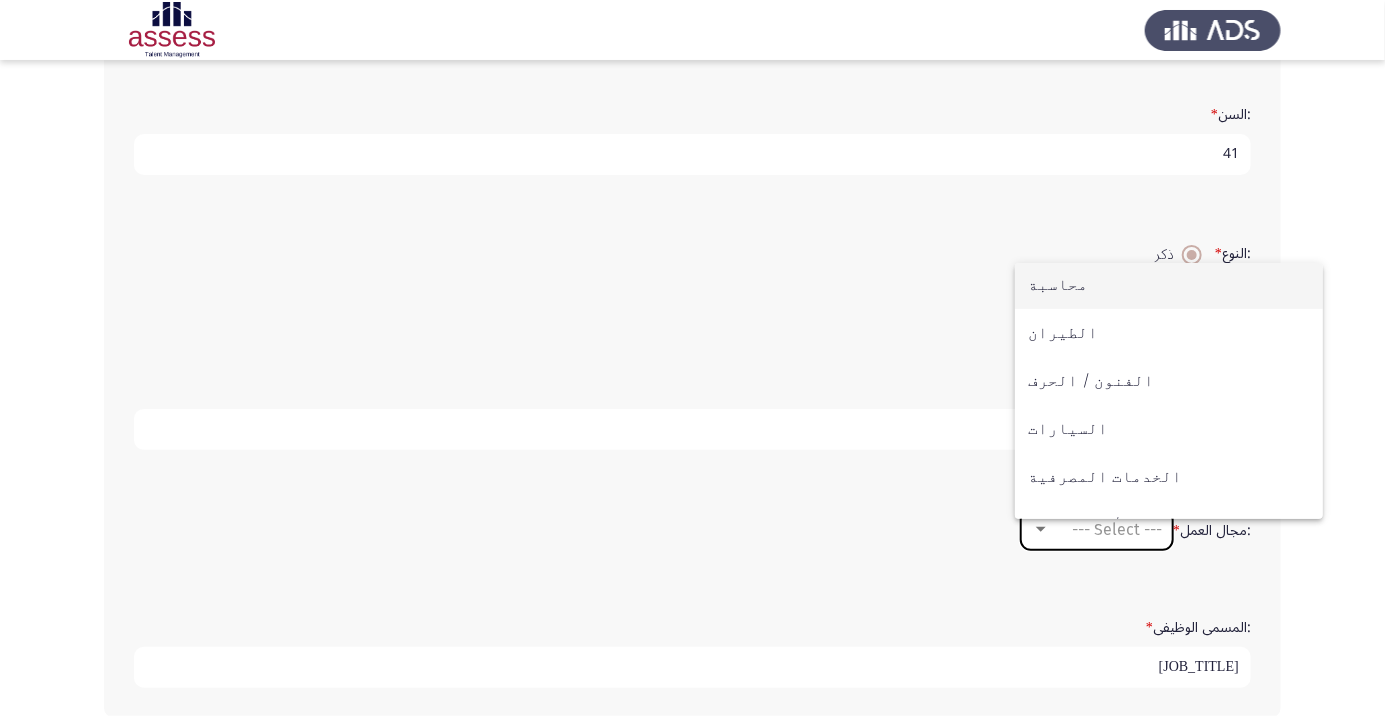 scroll, scrollTop: 0, scrollLeft: 0, axis: both 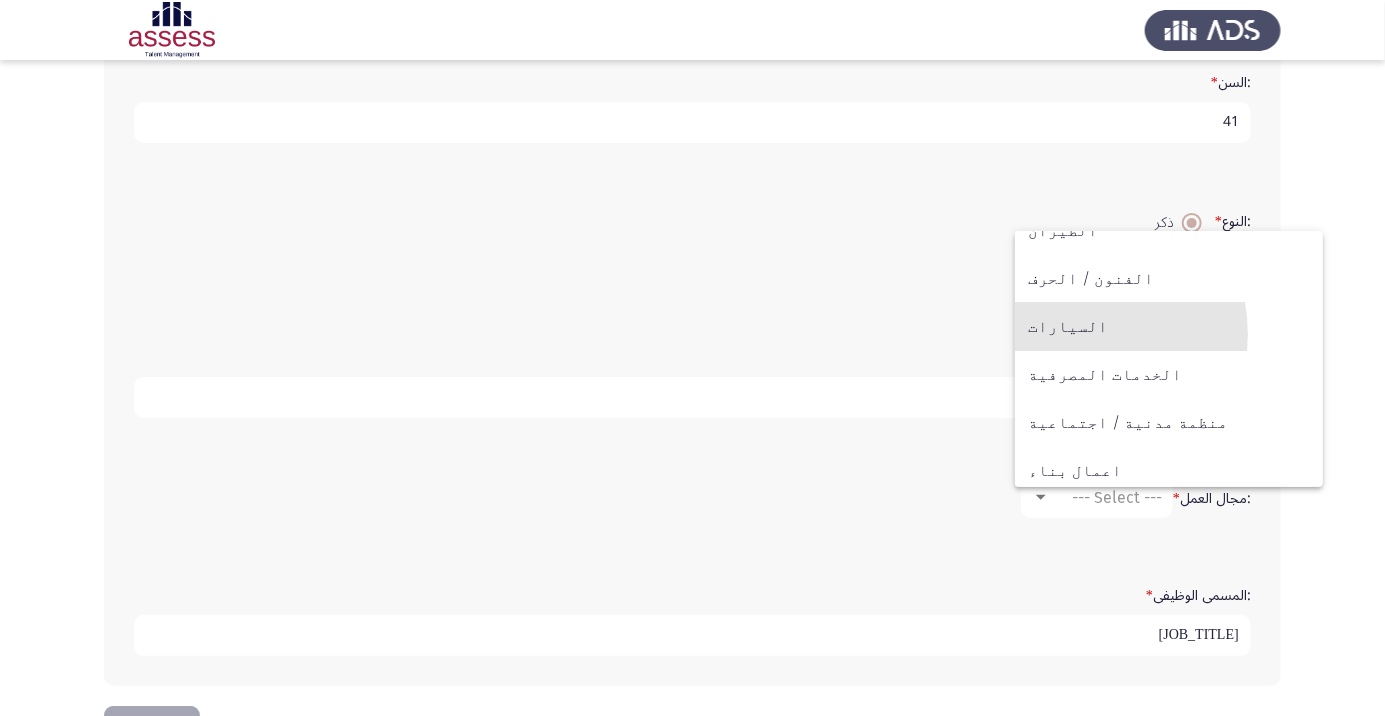 click on "السيارات" at bounding box center [1169, 327] 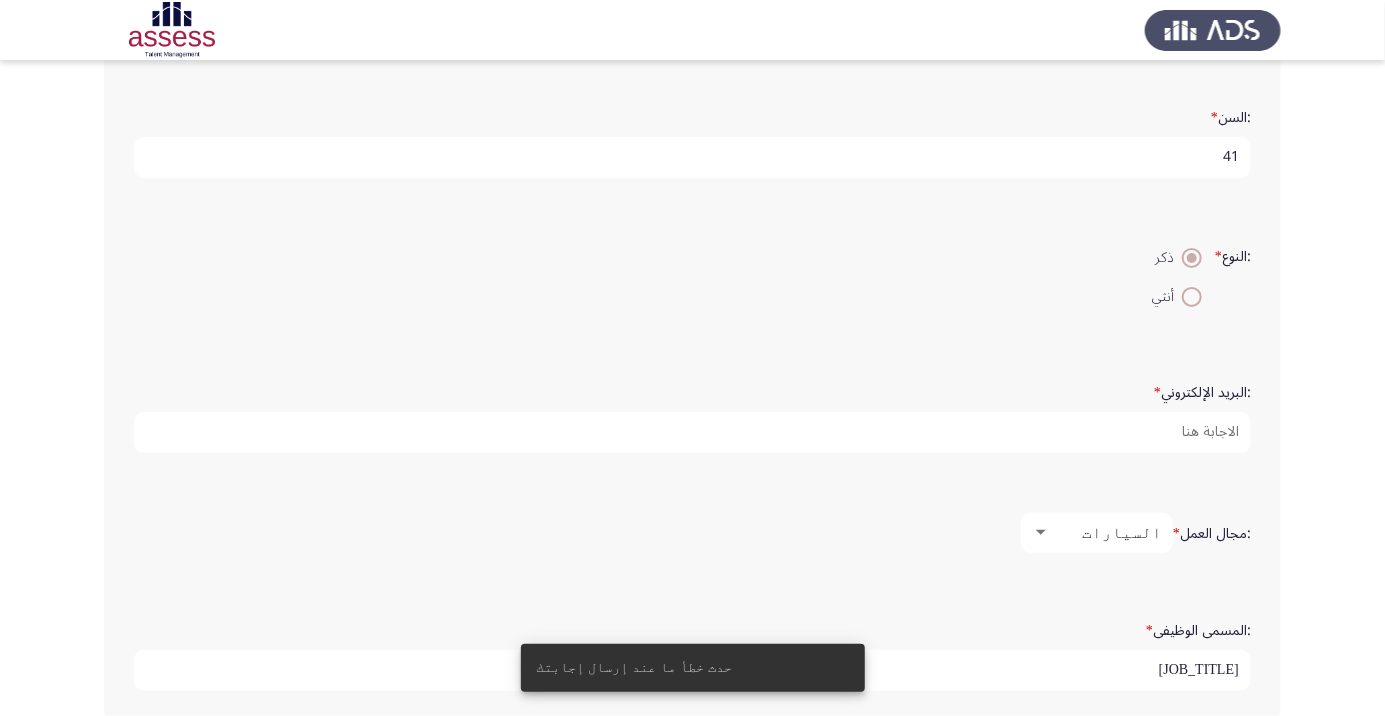 scroll, scrollTop: 377, scrollLeft: 0, axis: vertical 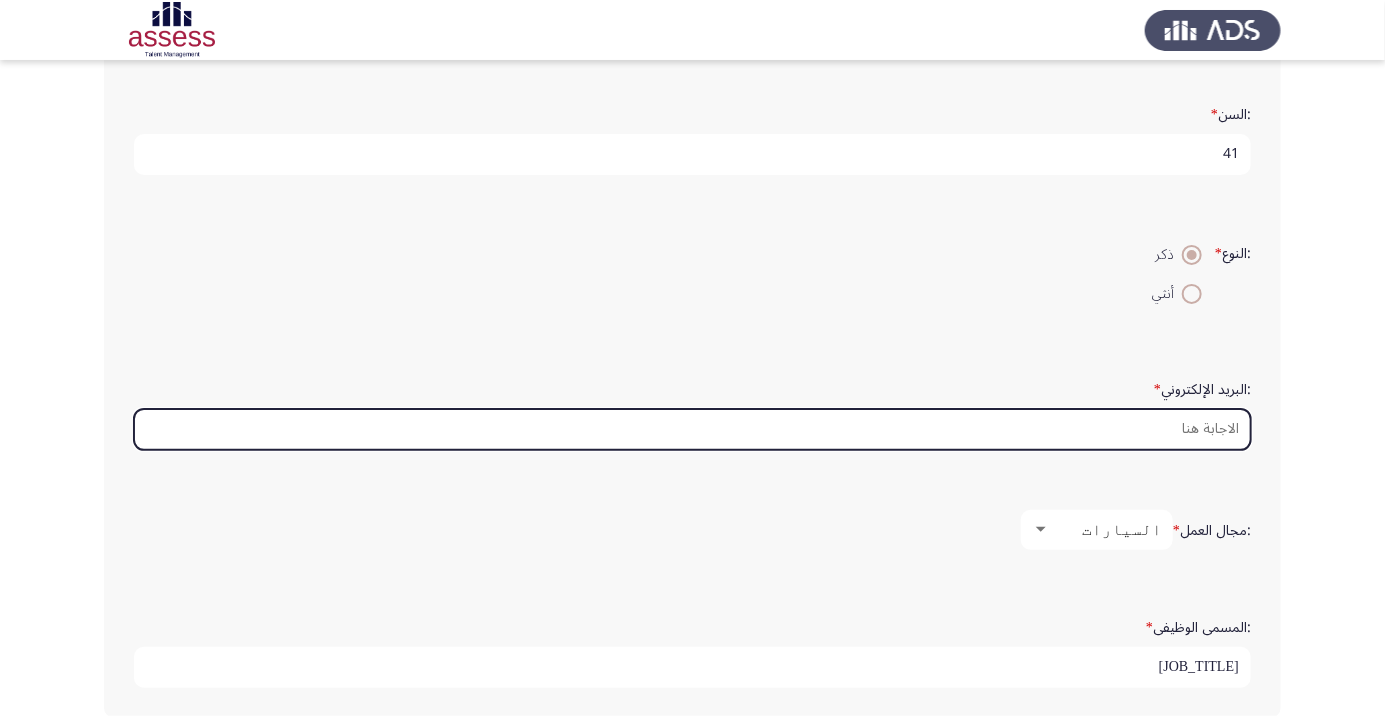 click on ":البريد الإلكتروني   *" at bounding box center [692, 429] 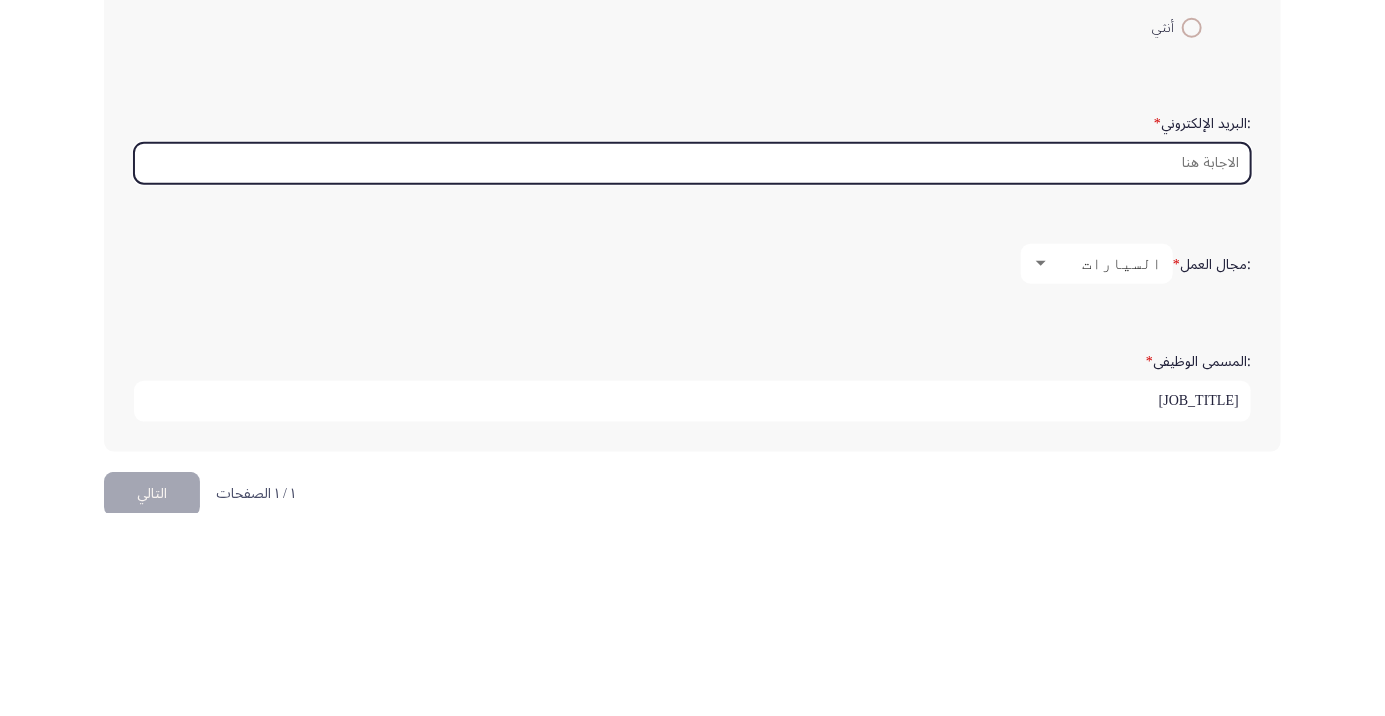 scroll, scrollTop: 440, scrollLeft: 0, axis: vertical 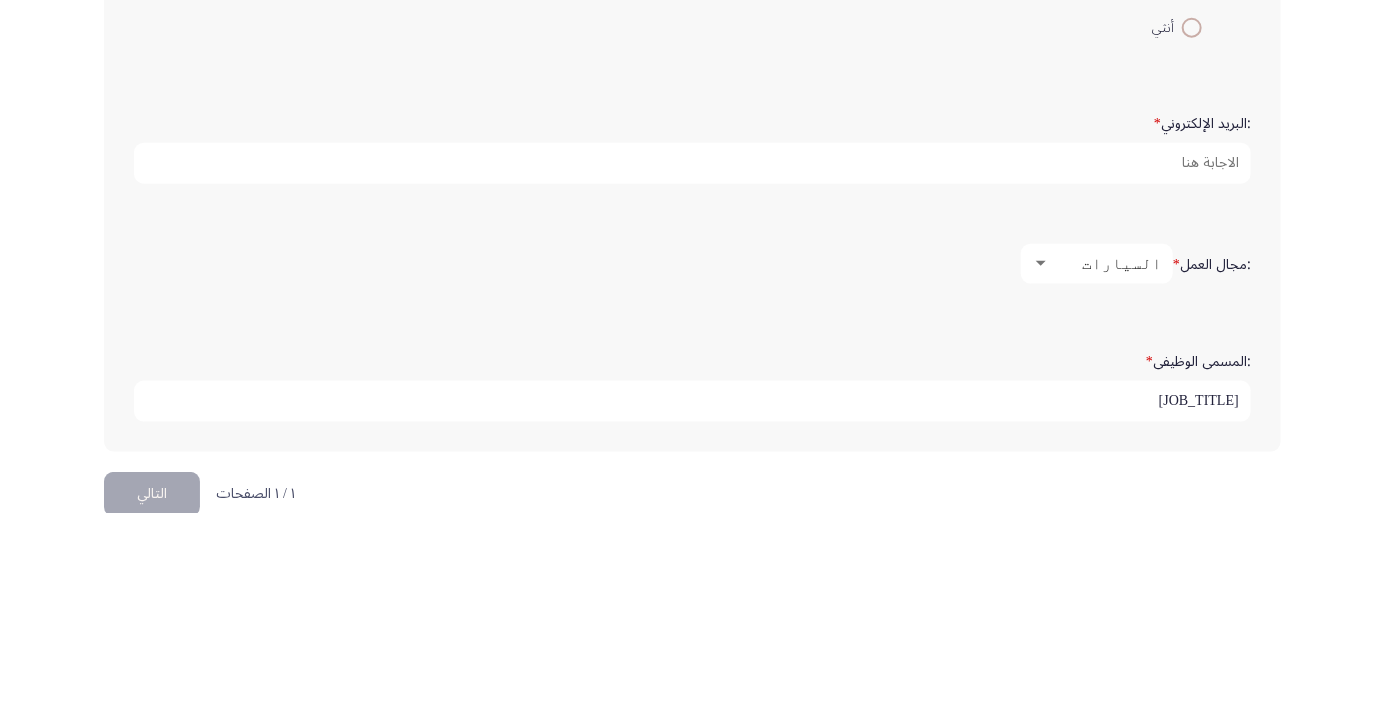 click at bounding box center (1041, 467) 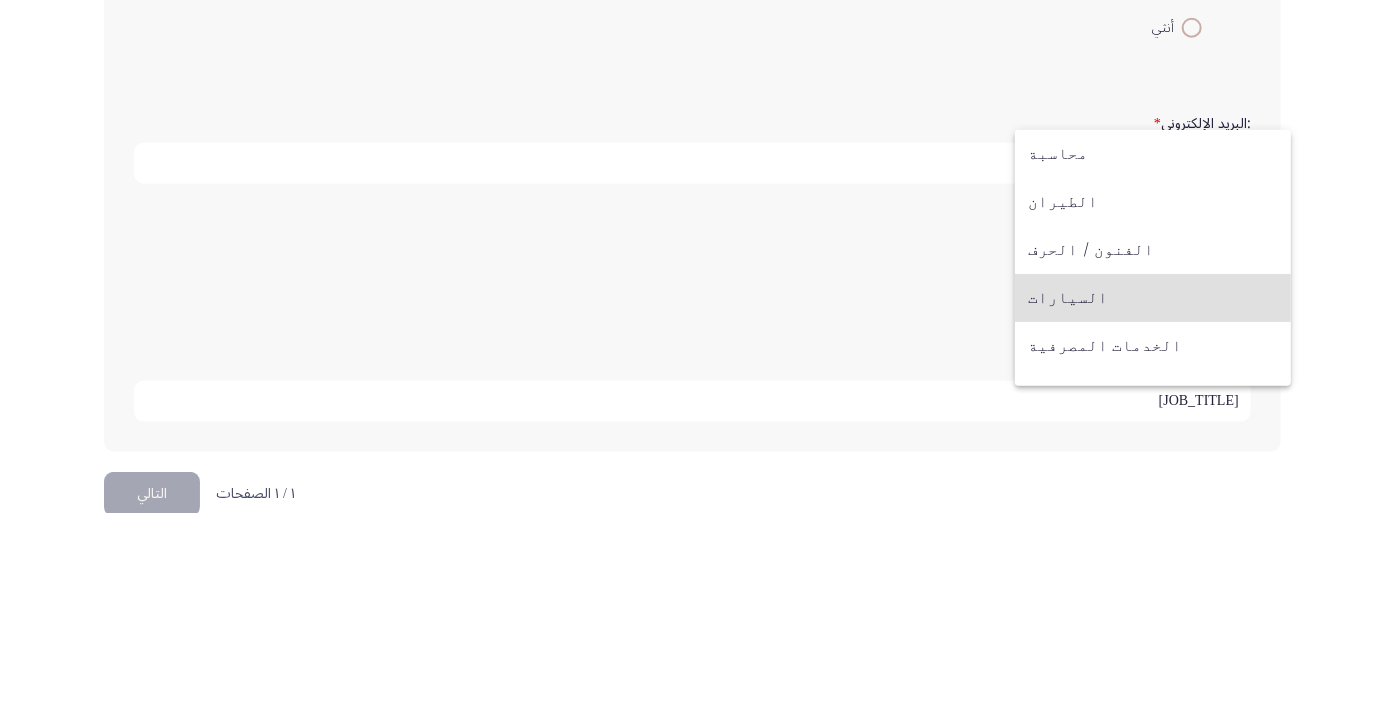 scroll, scrollTop: 440, scrollLeft: 0, axis: vertical 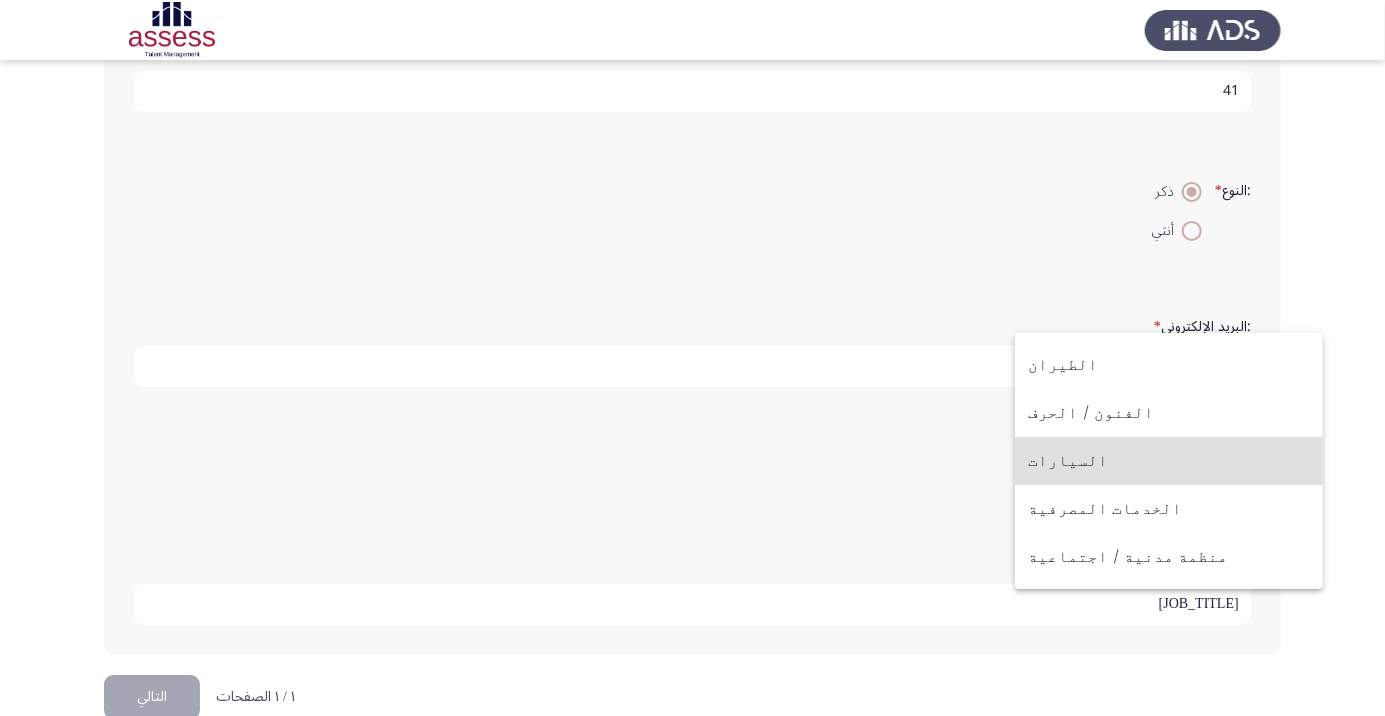 click at bounding box center [692, 358] 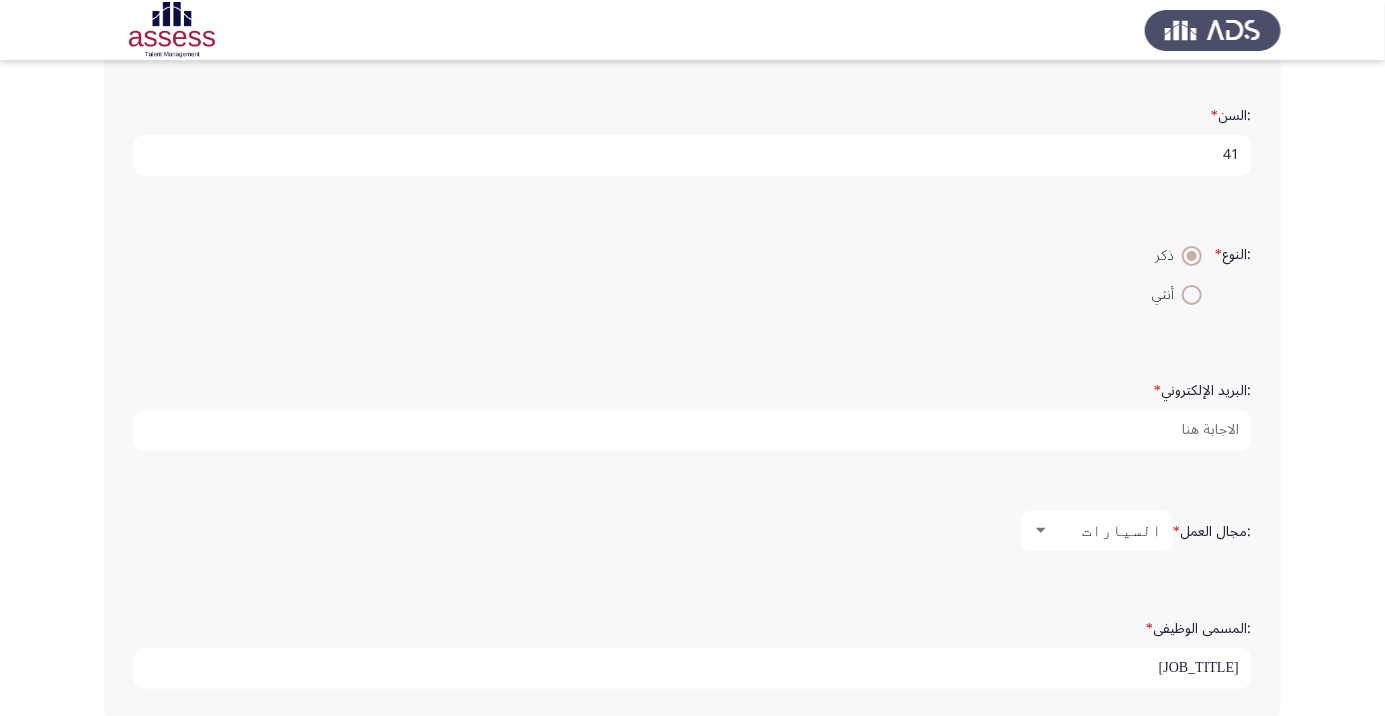 scroll, scrollTop: 377, scrollLeft: 0, axis: vertical 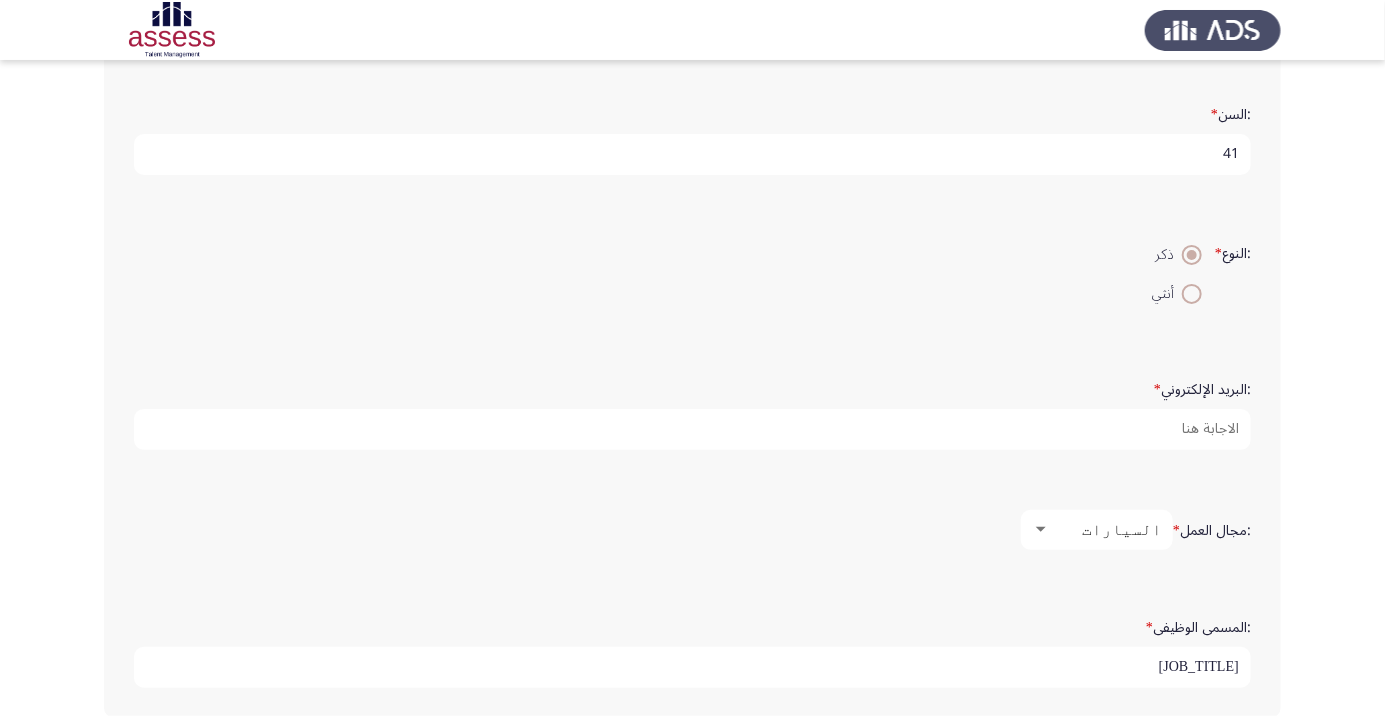 click on "السيارات" at bounding box center (1106, 529) 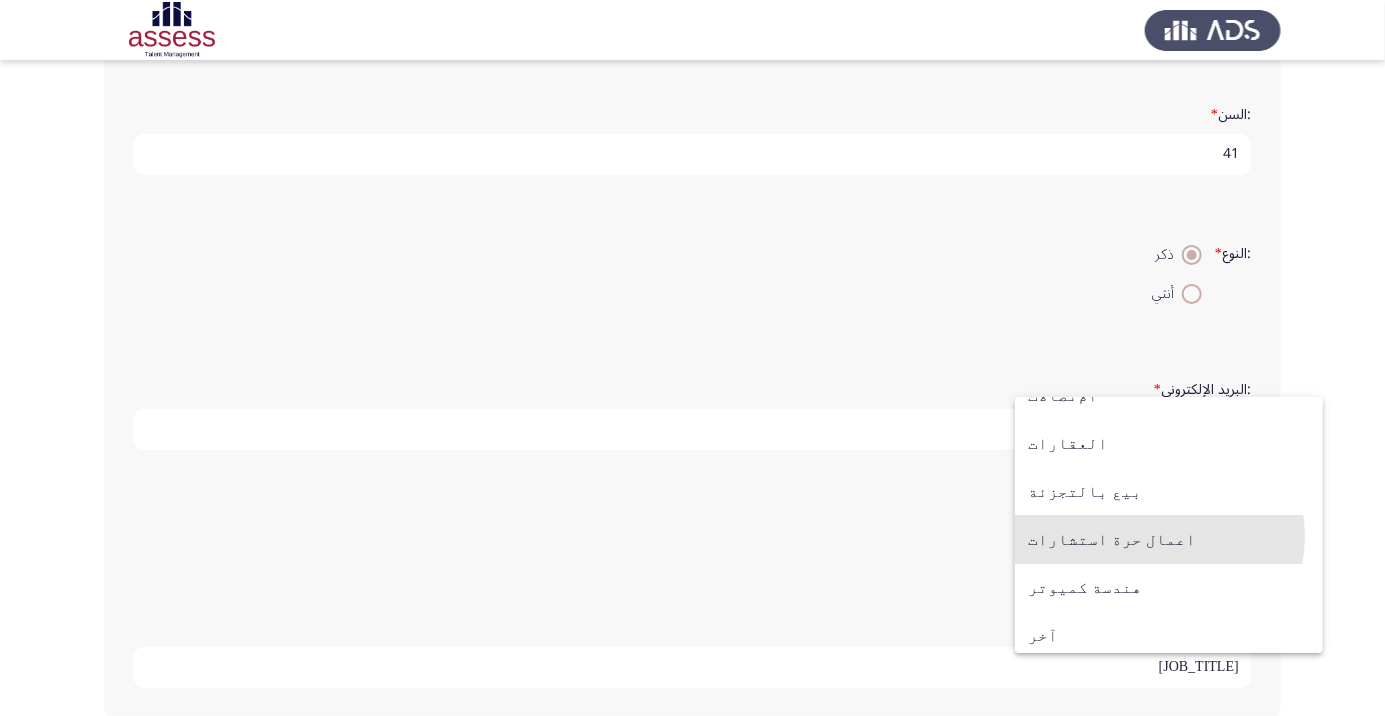 scroll, scrollTop: 656, scrollLeft: 0, axis: vertical 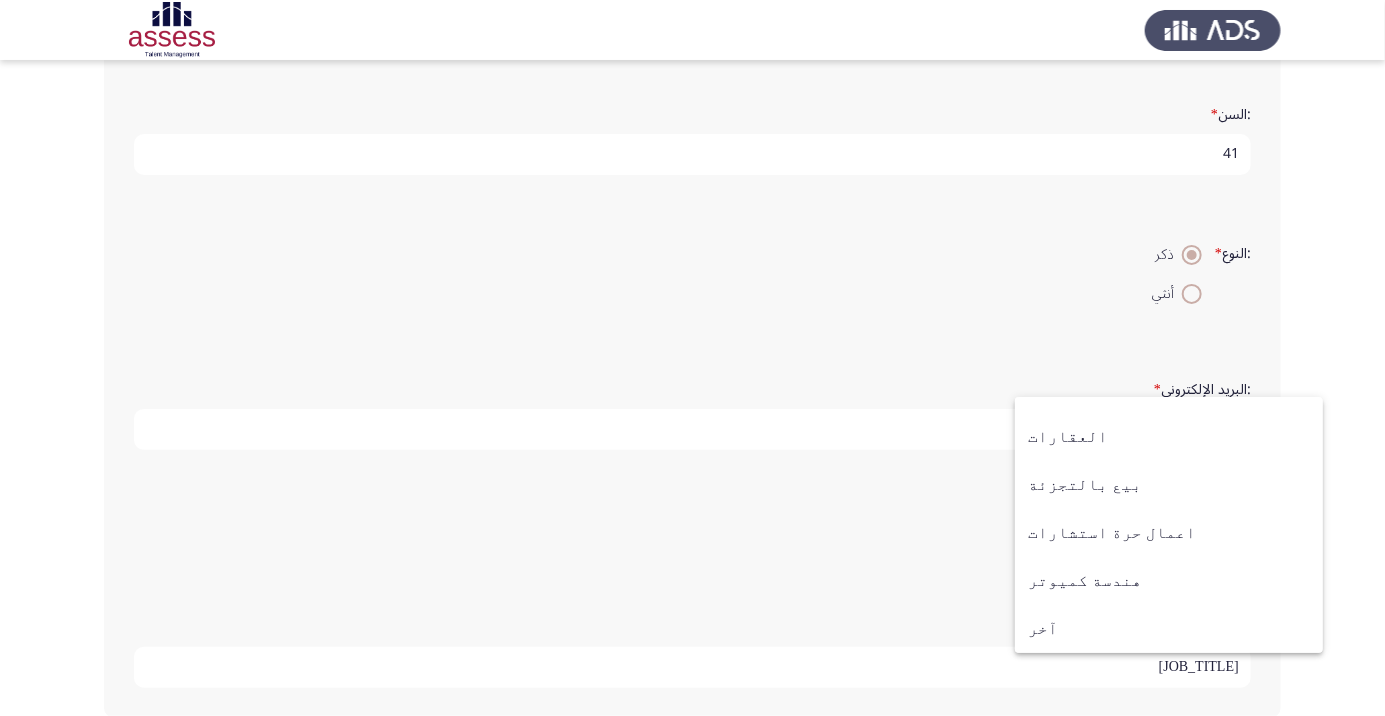 click at bounding box center [692, 358] 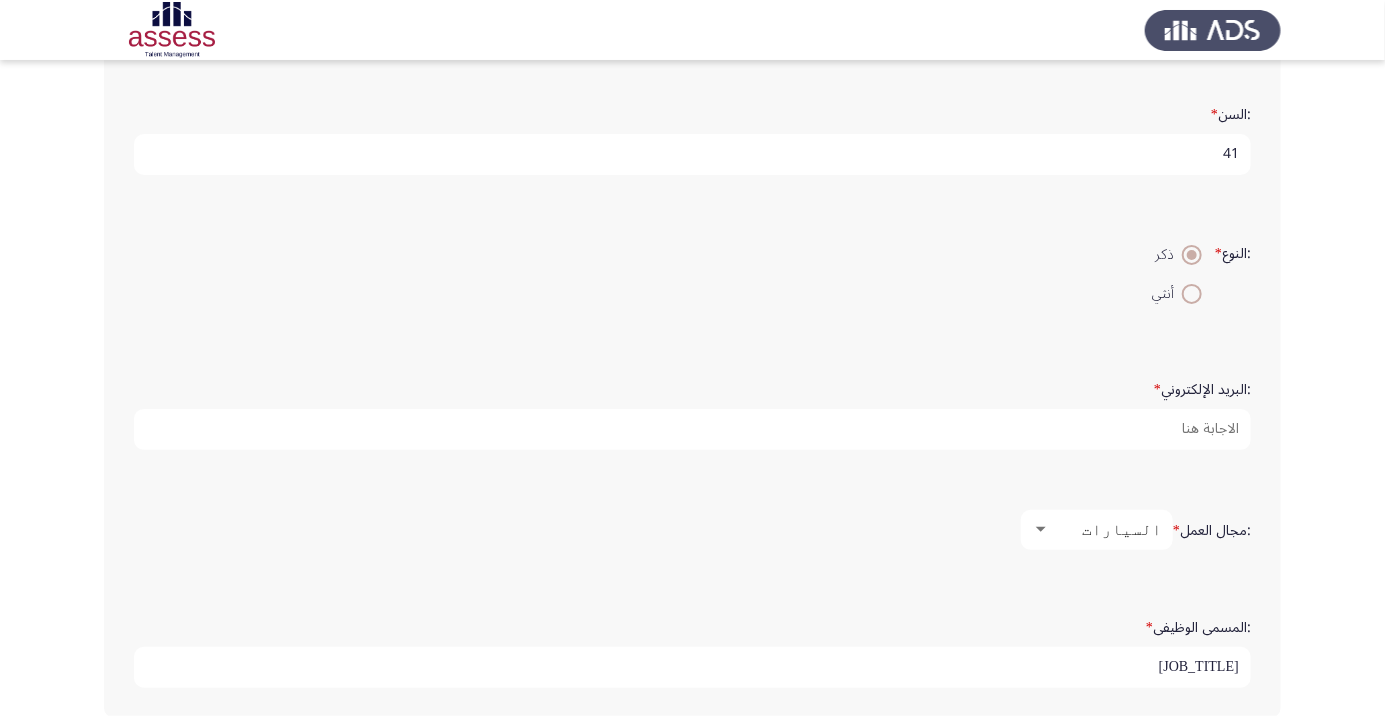 click on "التالي" 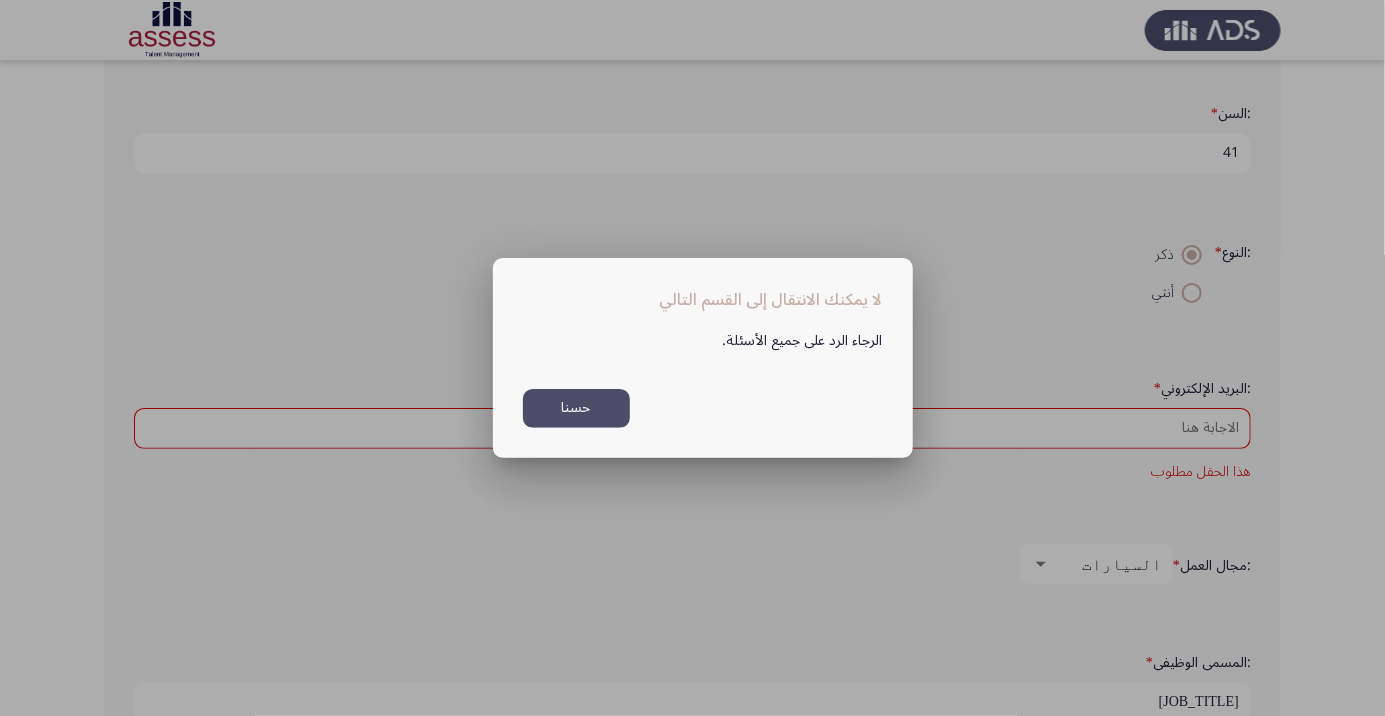 scroll, scrollTop: 0, scrollLeft: 0, axis: both 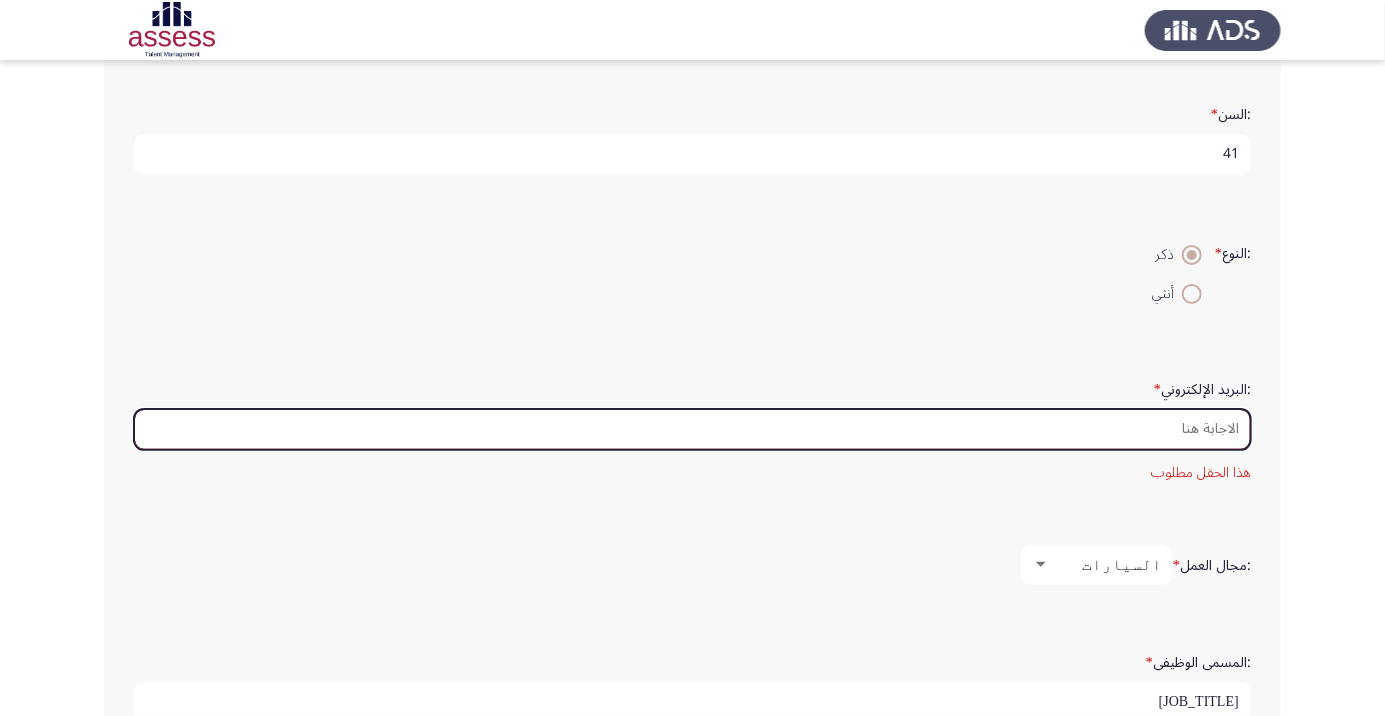 click on ":البريد الإلكتروني   *" at bounding box center [692, 429] 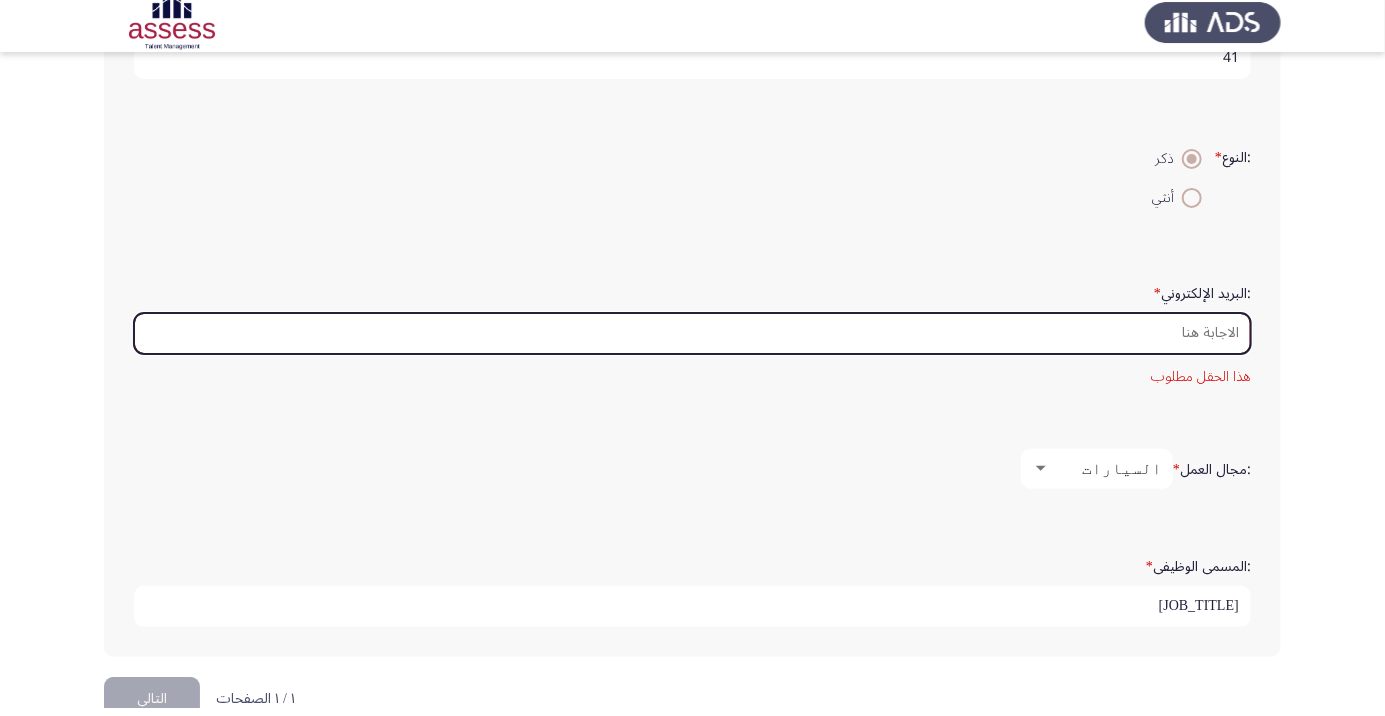 scroll, scrollTop: 465, scrollLeft: 0, axis: vertical 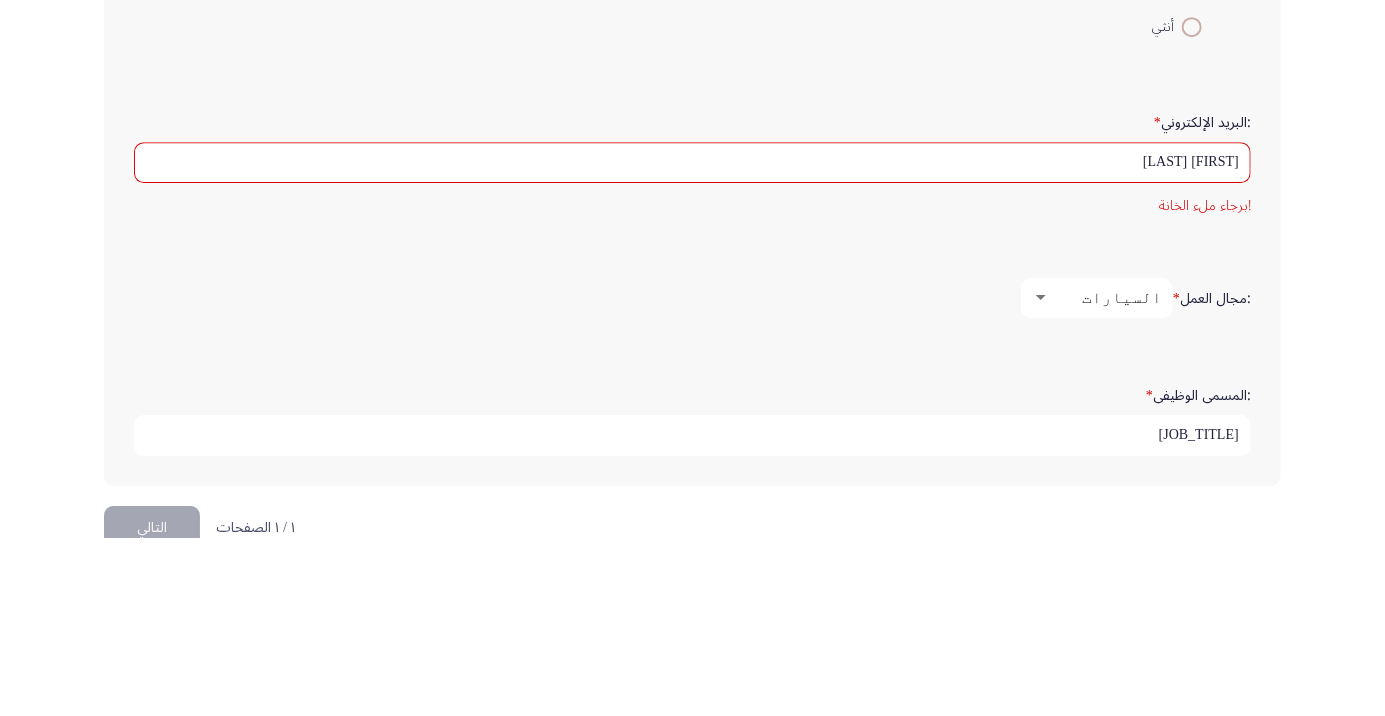 click on "Demographics   التالي  :الاسم   * [FIRST] [LAST] [FIRST]  :اسم العائلة   * [LAST] :السن   * [NUM] :النوع   *    ذكر     أنثي  :البريد الإلكتروني   * [EMAIL]  !برجاء ملء الخانة  :مجال العمل   * السيارات :المسمى الوظيفى   * مشرف توزيع  ١ / ١ الصفحات   التالي" 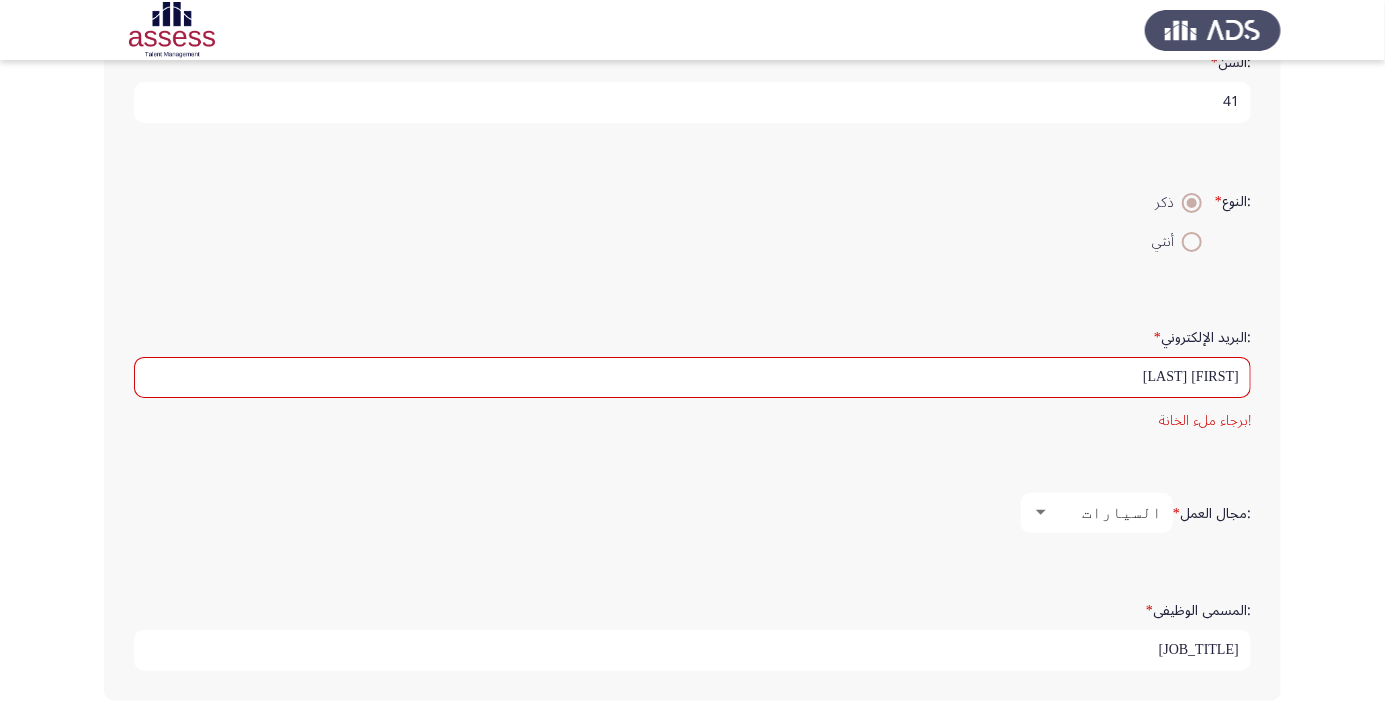 scroll, scrollTop: 410, scrollLeft: 0, axis: vertical 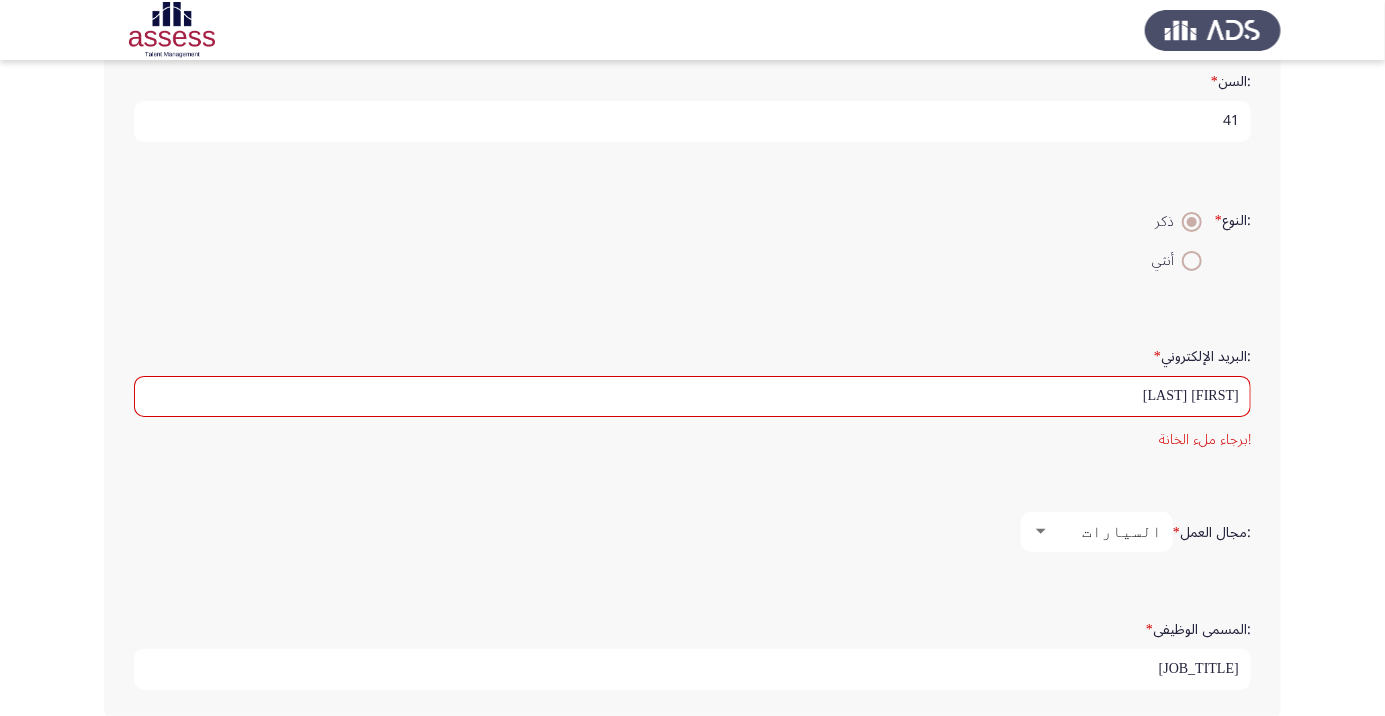 click on "التالي" 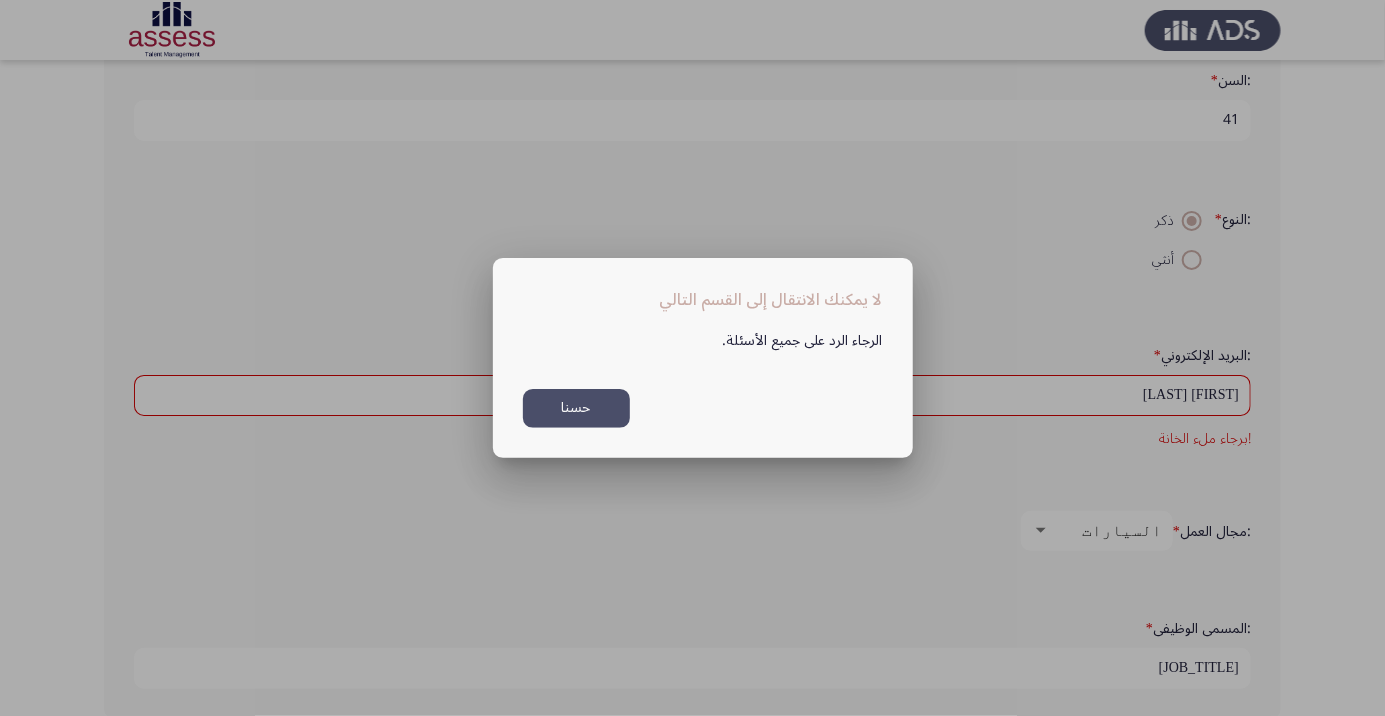 scroll, scrollTop: 0, scrollLeft: 0, axis: both 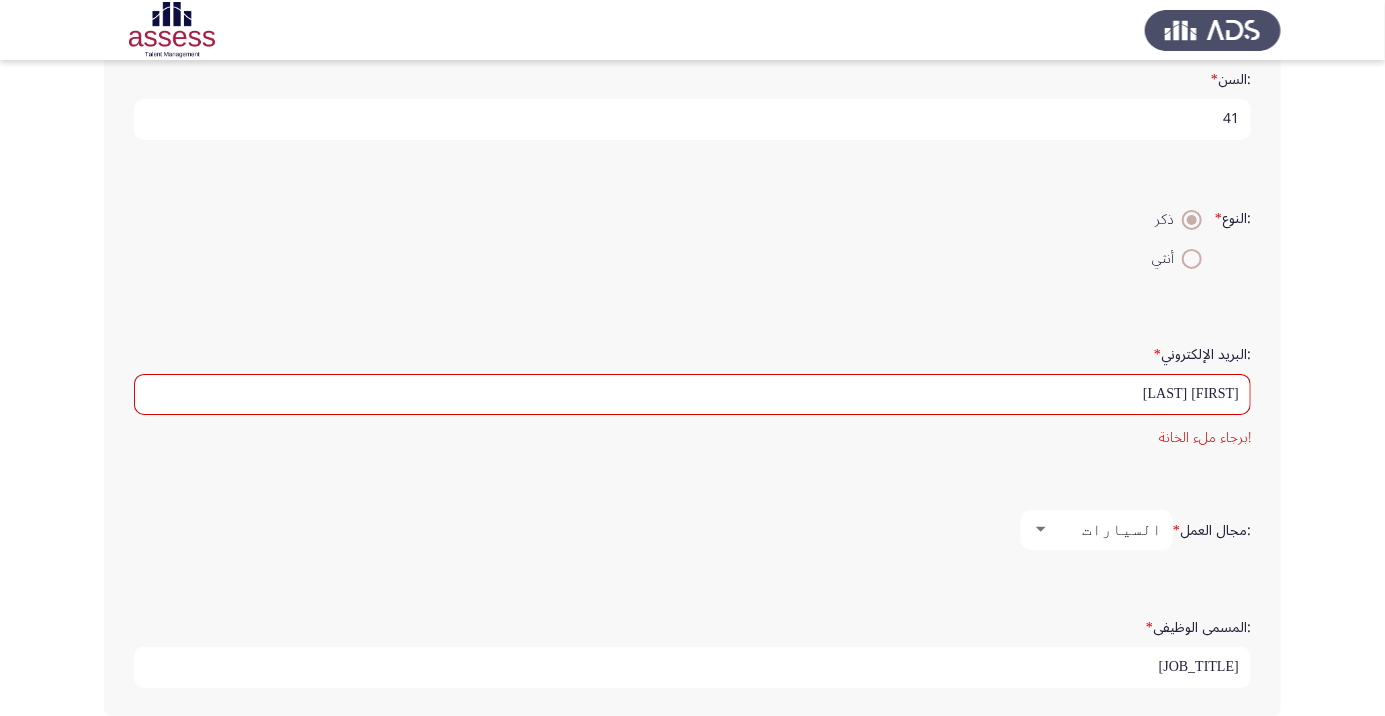 click on ":مجال العمل   * السيارات" 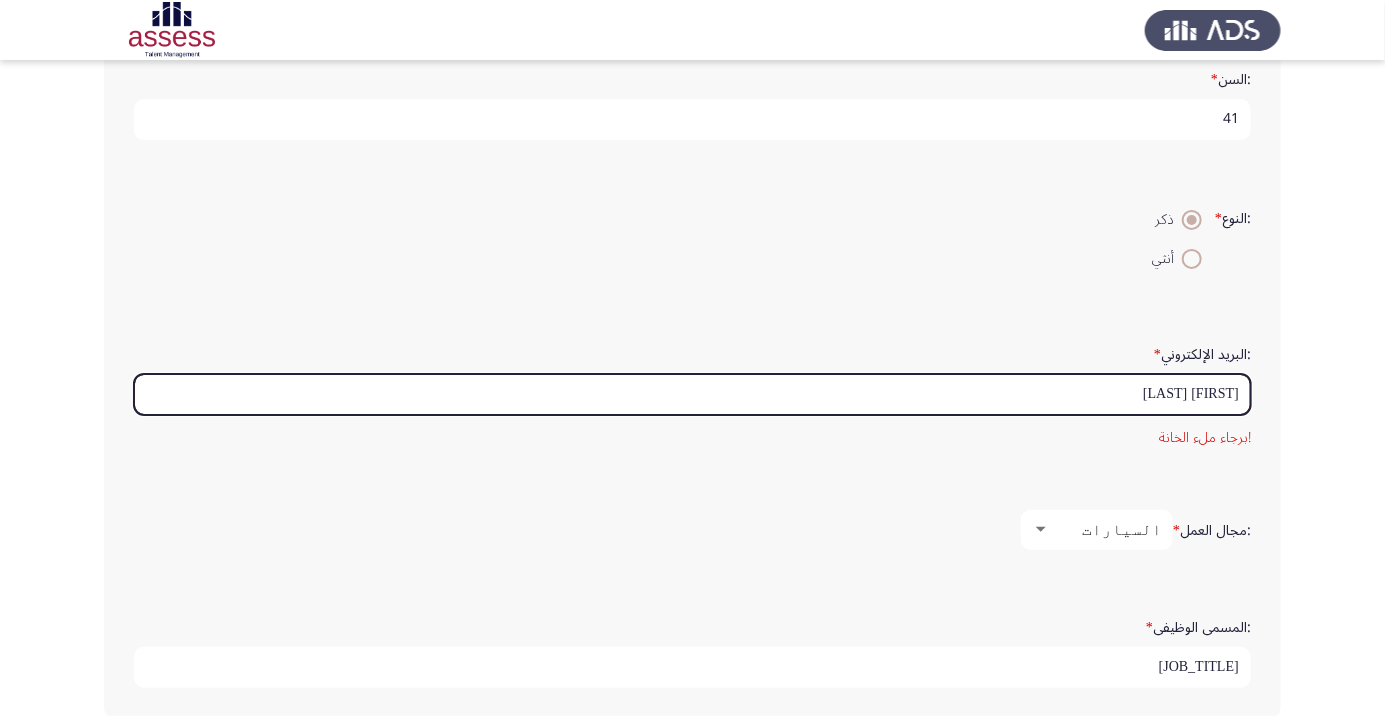 click on "[FIRST] [LAST]" at bounding box center (692, 394) 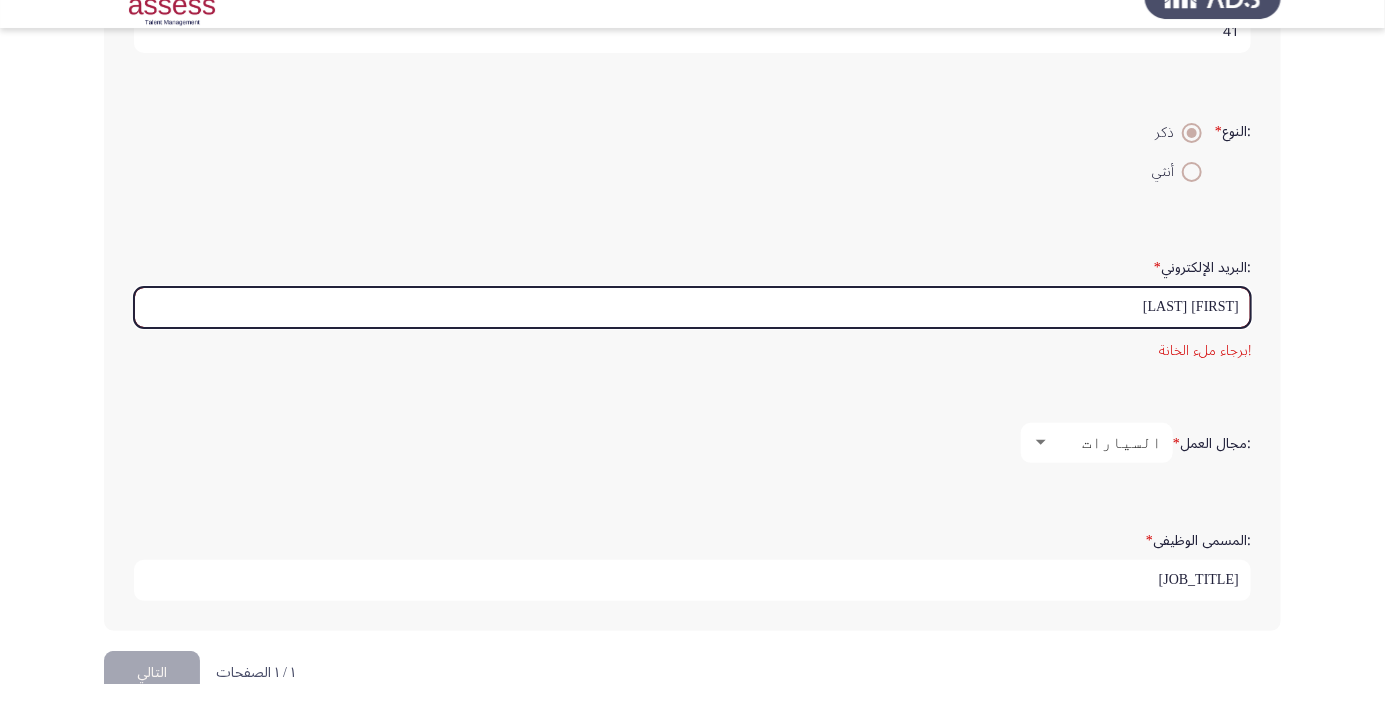 scroll, scrollTop: 467, scrollLeft: 0, axis: vertical 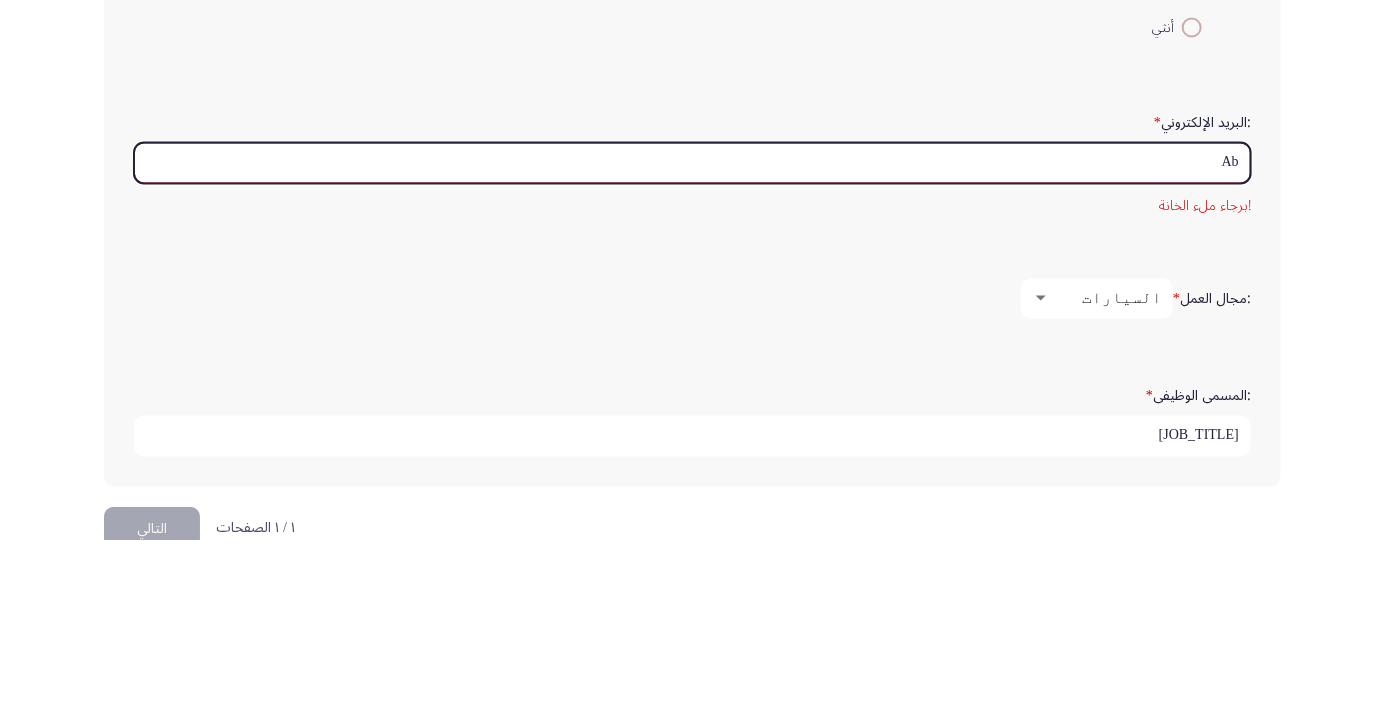 type on "A" 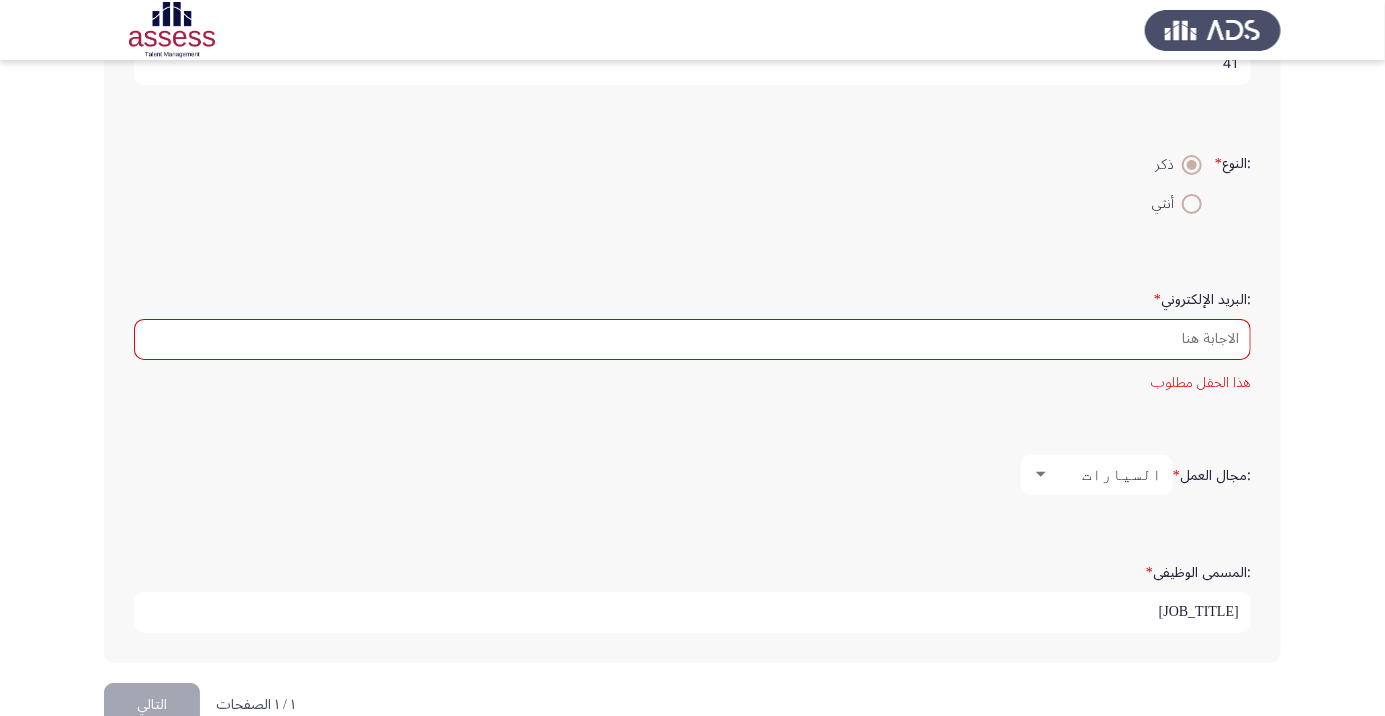 click on "Demographics   التالي  :الاسم   * [NAME]  :اسم العائلة   * القزاز :السن   * 41 :النوع   *    ذكر     أنثي  :البريد الإلكتروني   *  هذا الحقل مطلوب  :مجال العمل   * السيارات :المسمى الوظيفى   * مشرف توزيع  ١ / ١ الصفحات   التالي" 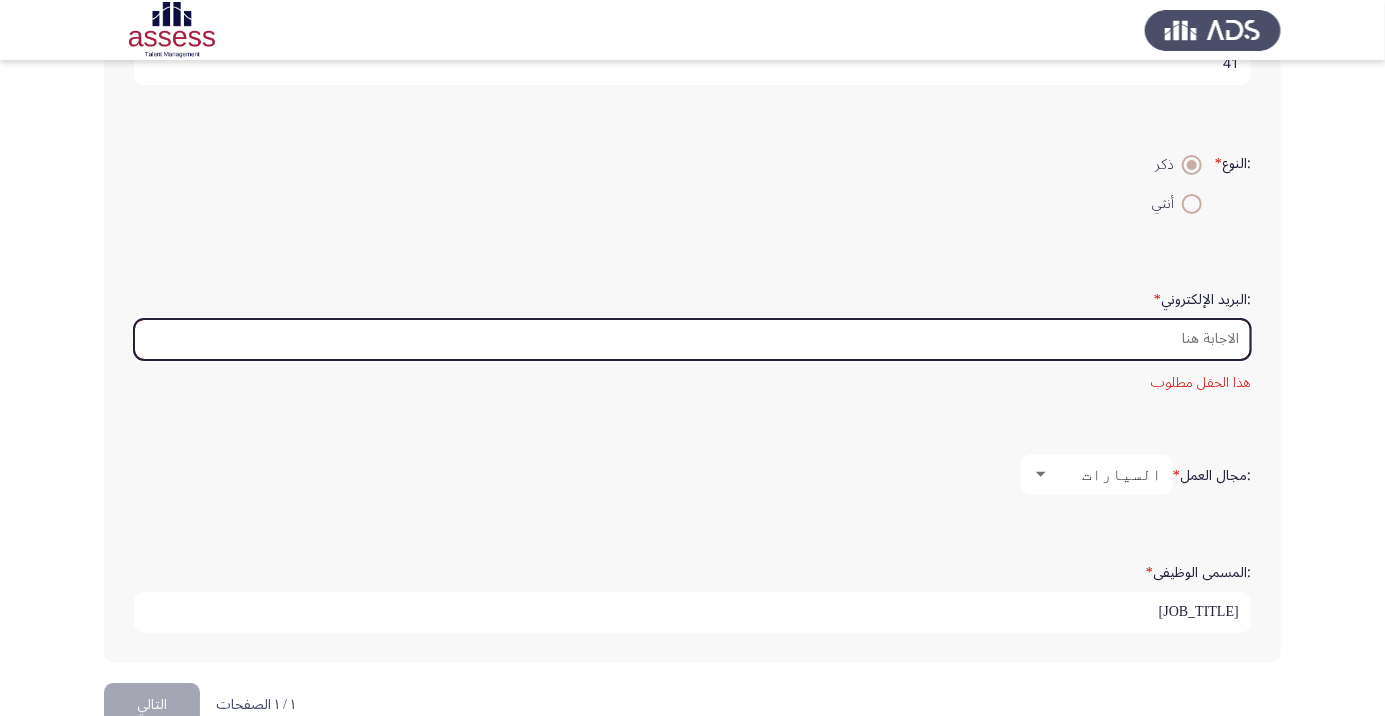 click on ":البريد الإلكتروني   *" at bounding box center [692, 339] 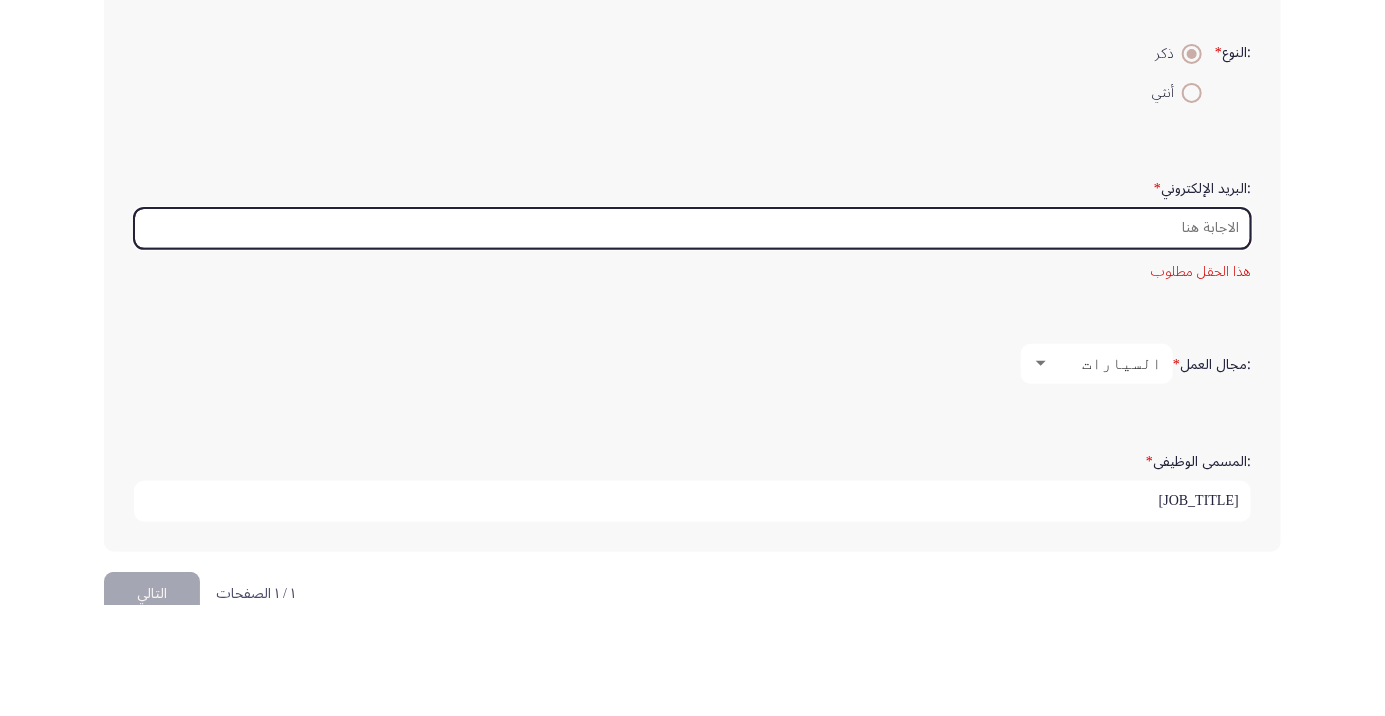 scroll, scrollTop: 467, scrollLeft: 0, axis: vertical 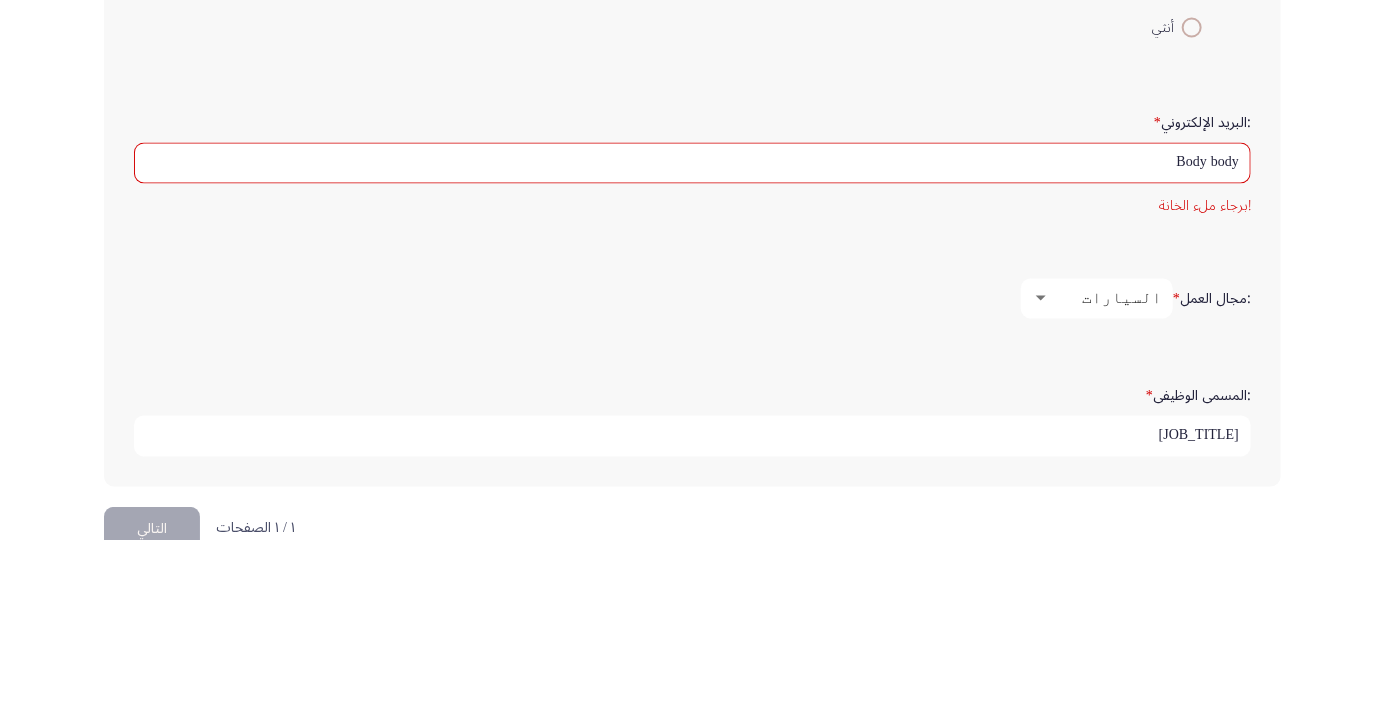 click on "Demographics   التالي  :الاسم   * [NAME]  :اسم العائلة   * القزاز :السن   * 41 :النوع   *    ذكر     أنثي  :البريد الإلكتروني   * Body body  !برجاء ملء الخانة  :مجال العمل   * السيارات :المسمى الوظيفى   * مشرف توزيع  ١ / ١ الصفحات   التالي" 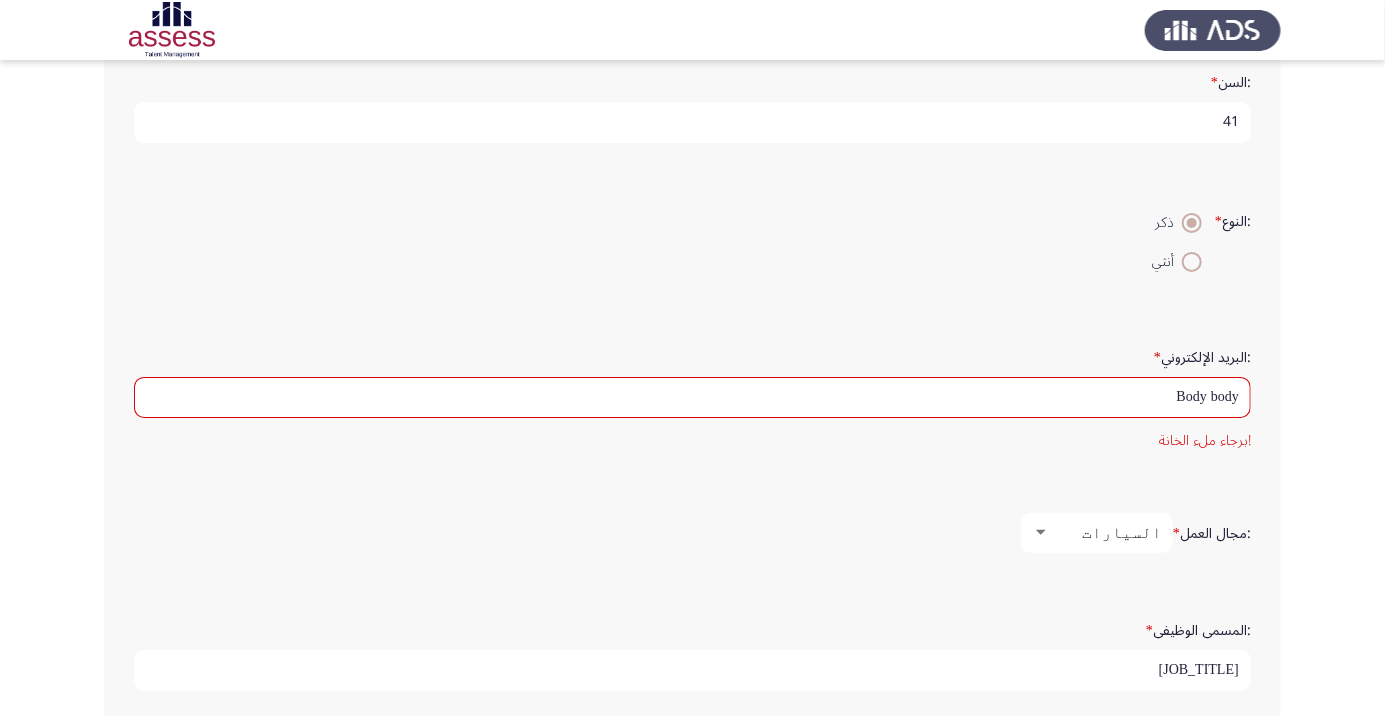 scroll, scrollTop: 411, scrollLeft: 0, axis: vertical 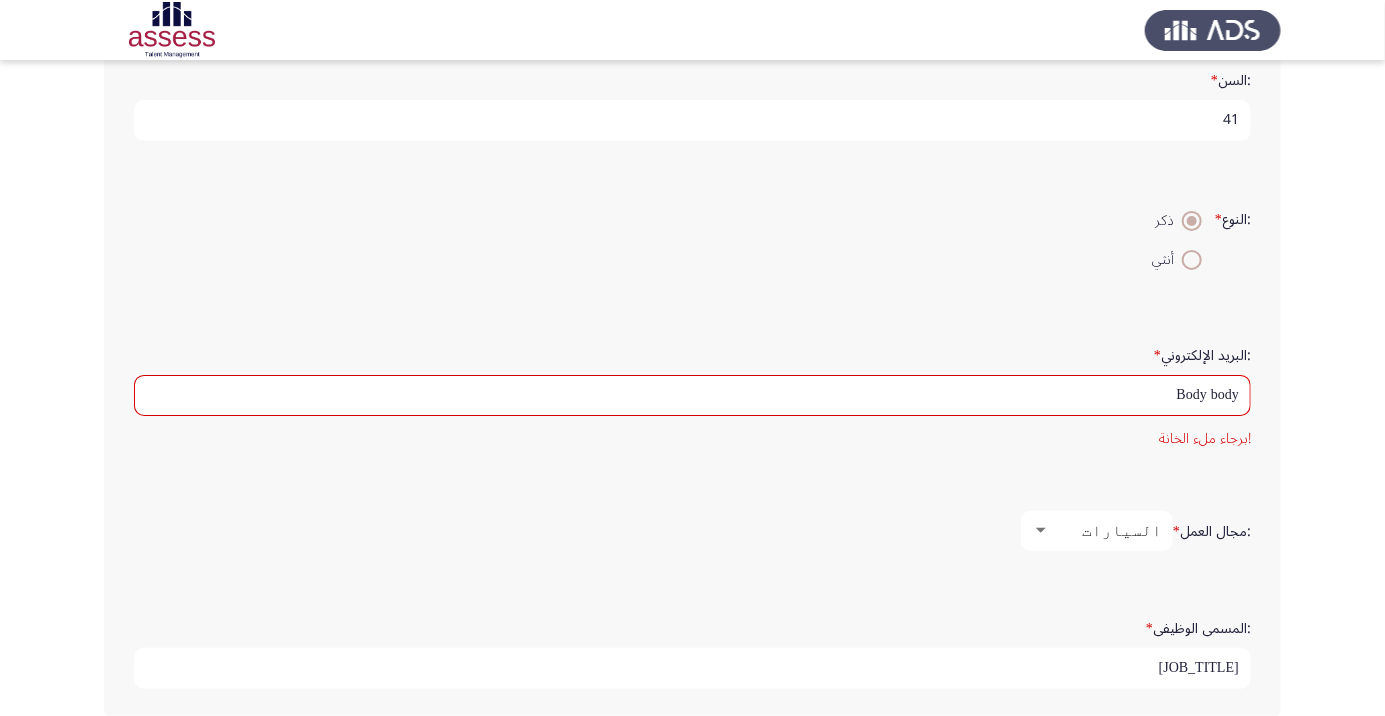 click on "التالي" 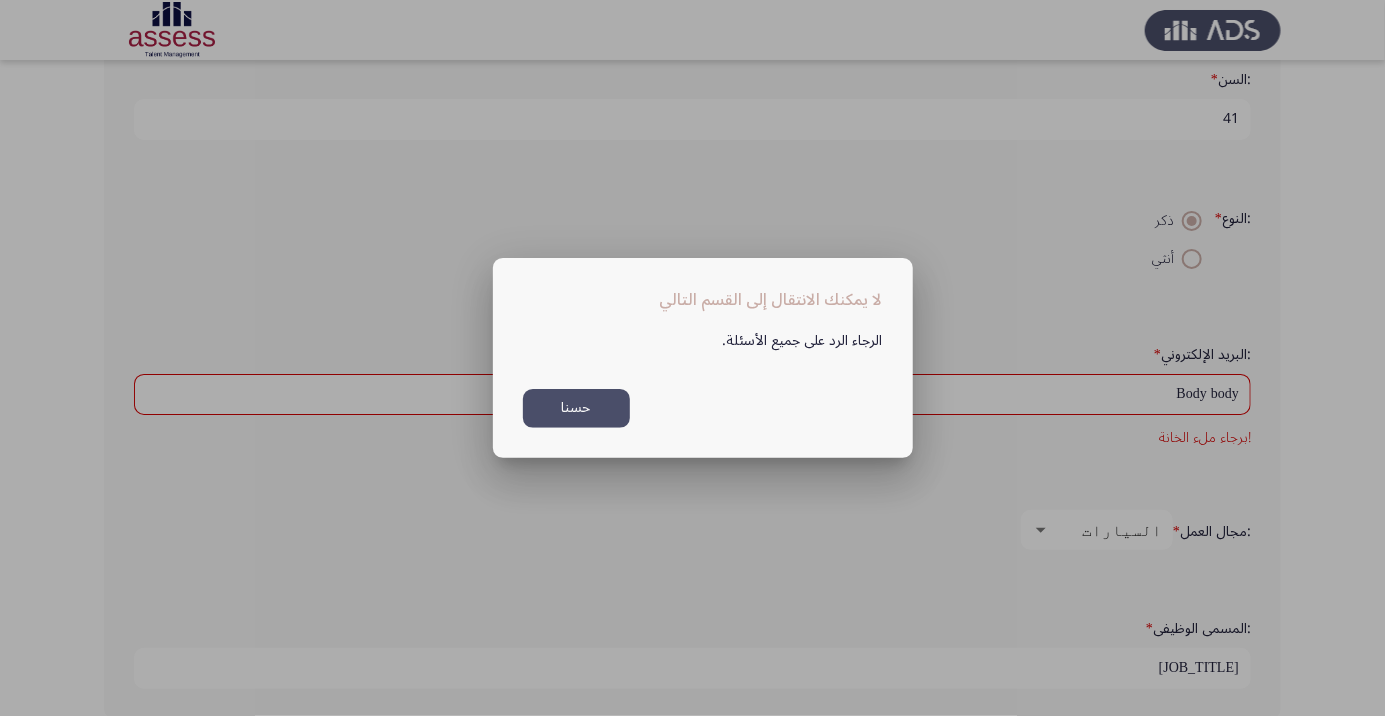 click on "حسنا" at bounding box center [576, 408] 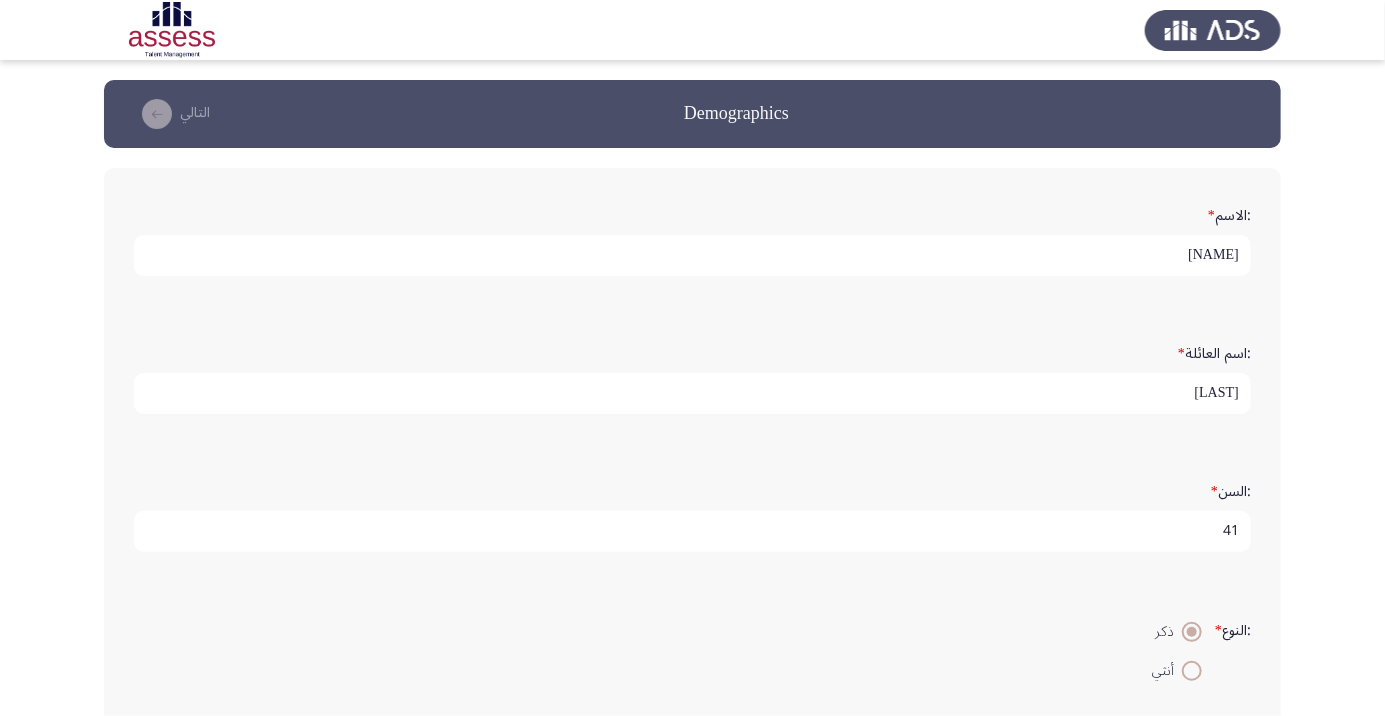 scroll, scrollTop: 411, scrollLeft: 0, axis: vertical 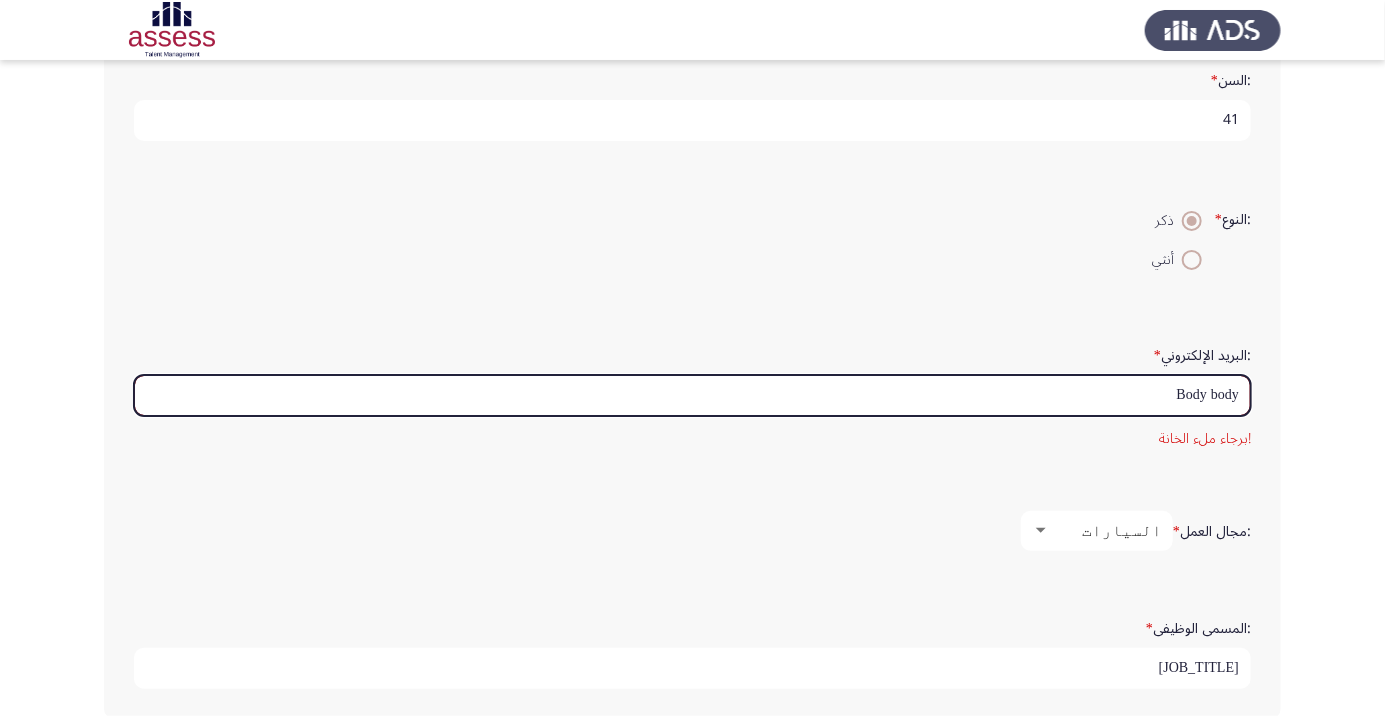 click on "Body body" at bounding box center [692, 395] 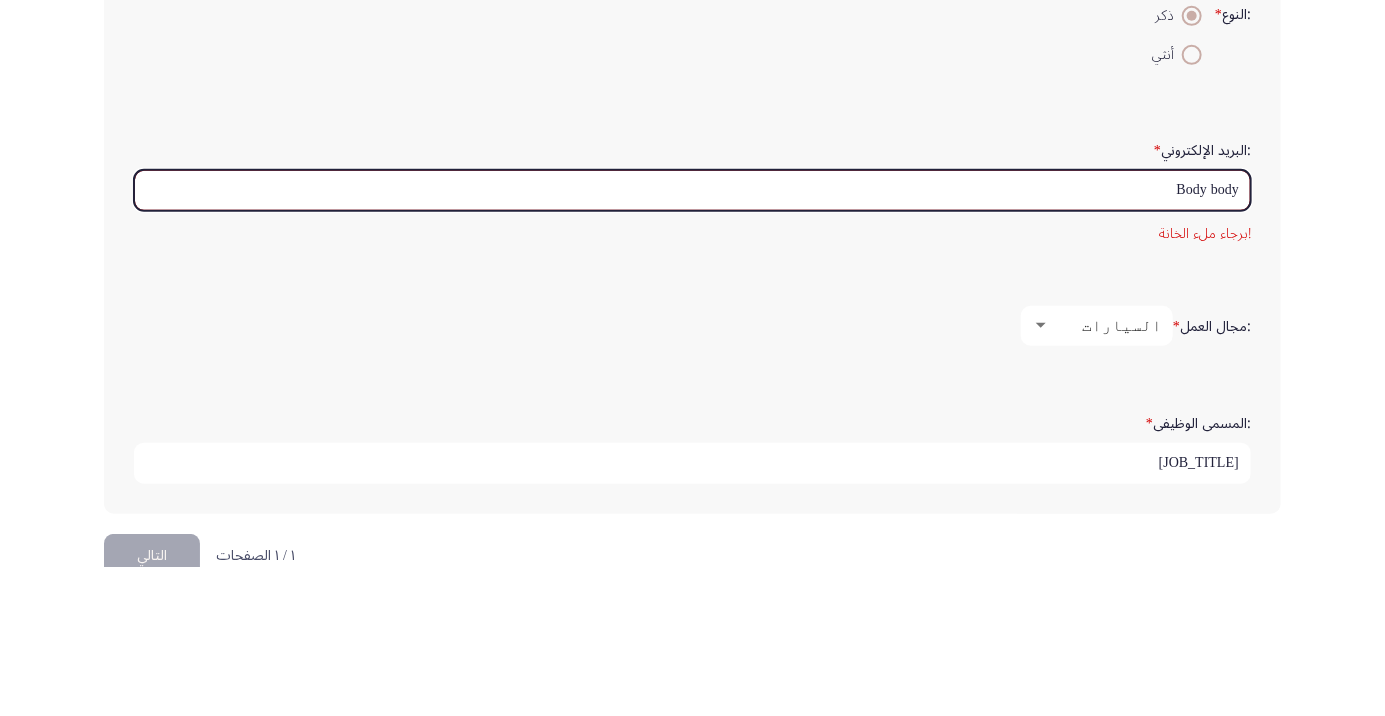 scroll, scrollTop: 467, scrollLeft: 0, axis: vertical 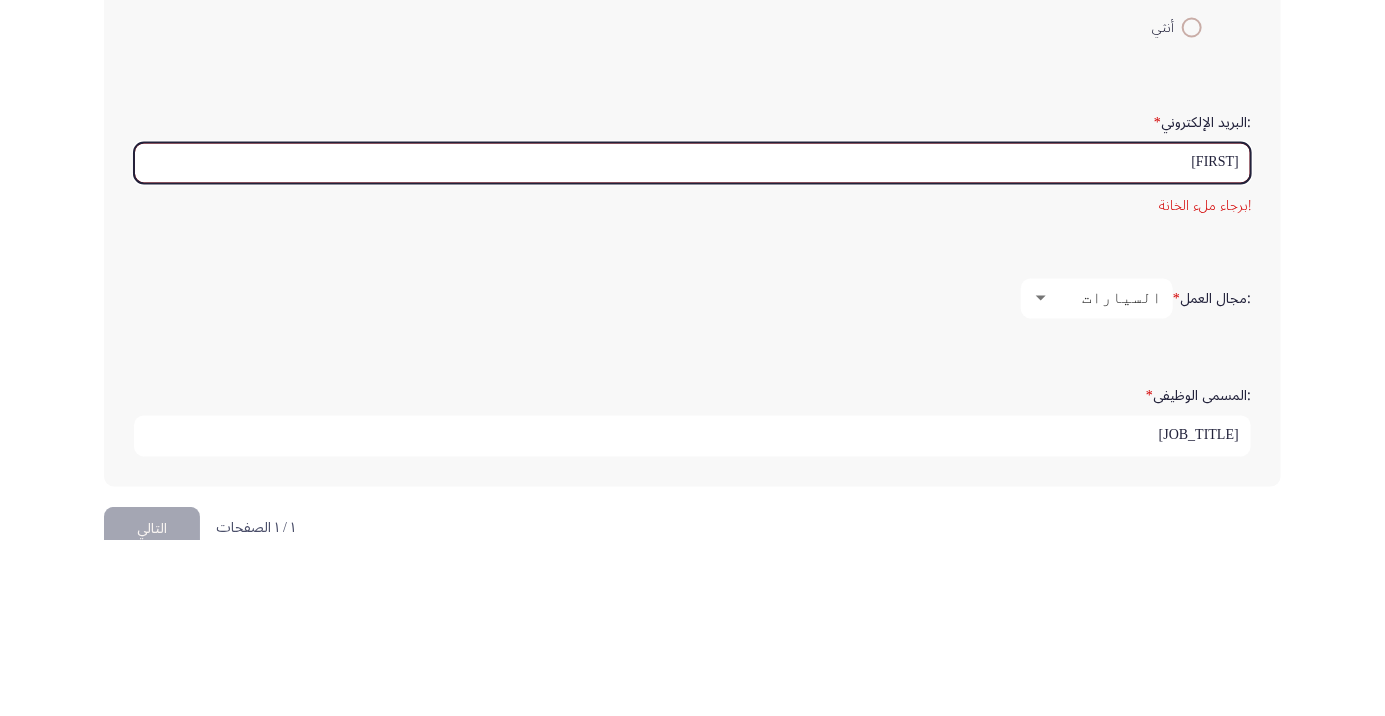 type on "B" 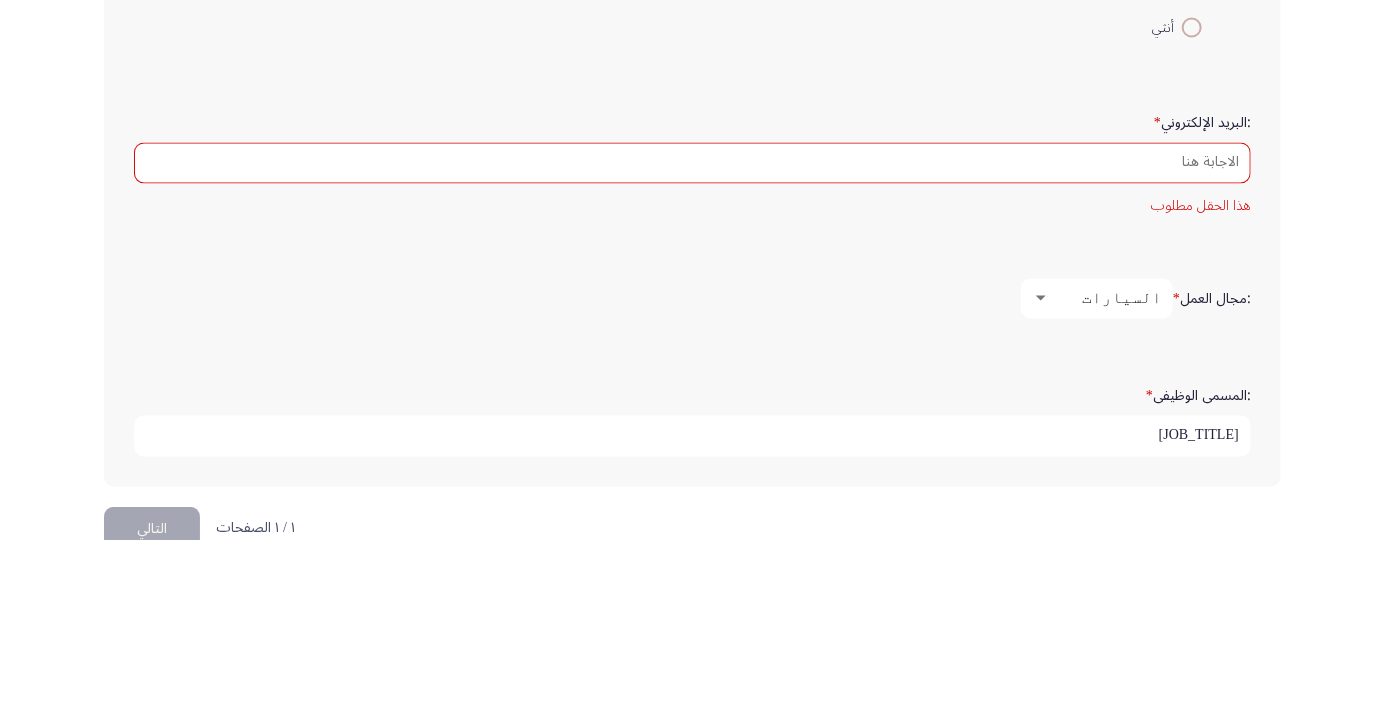 click on "Demographics   التالي  :الاسم   * [NAME]  :اسم العائلة   * القزاز :السن   * 41 :النوع   *    ذكر     أنثي  :البريد الإلكتروني   *  هذا الحقل مطلوب  :مجال العمل   * السيارات :المسمى الوظيفى   * مشرف توزيع  ١ / ١ الصفحات   التالي" 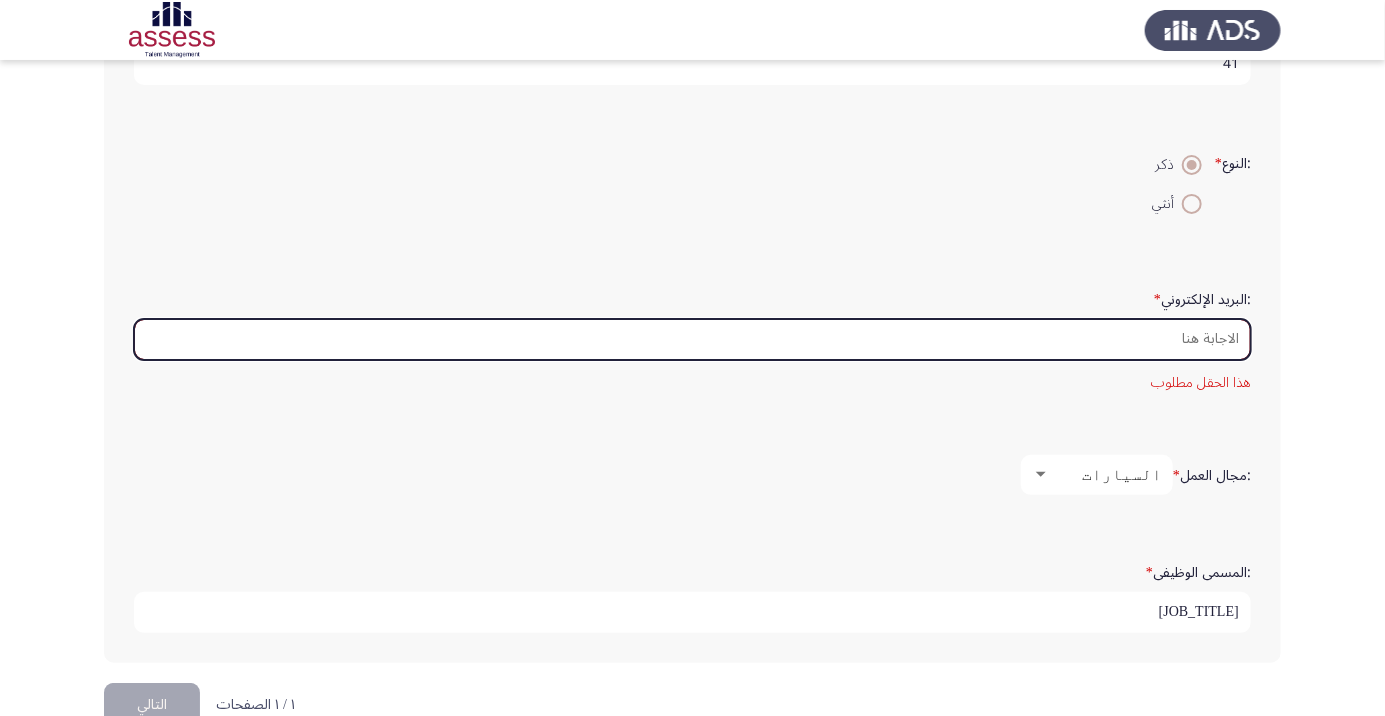click on ":البريد الإلكتروني   *" at bounding box center (692, 339) 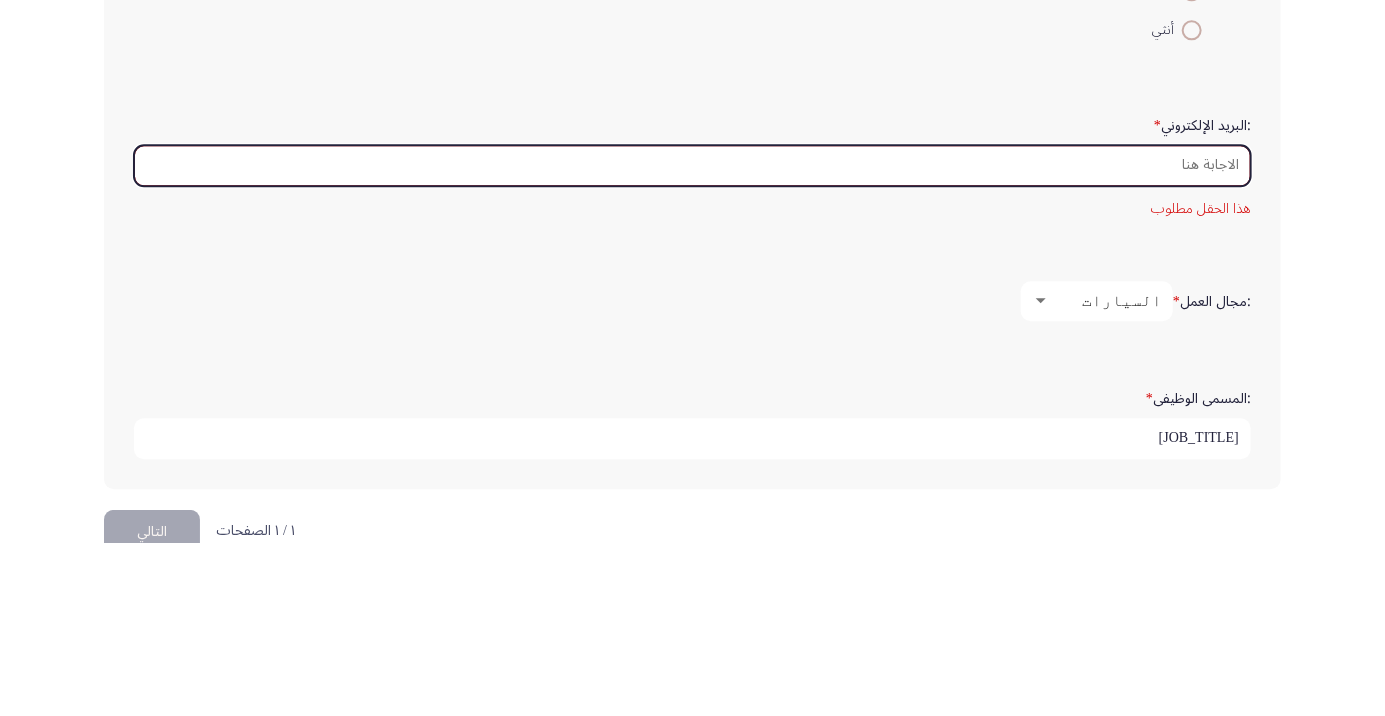 scroll, scrollTop: 467, scrollLeft: 0, axis: vertical 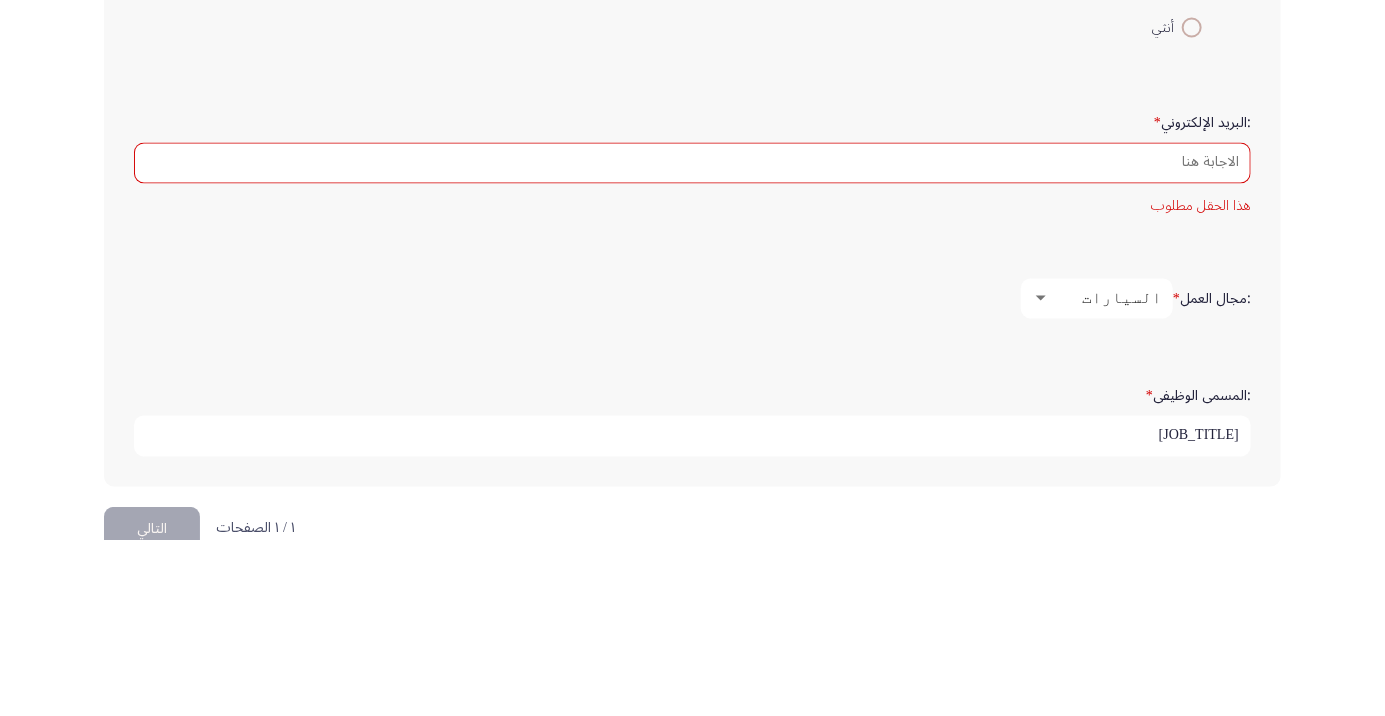 click on "Demographics   التالي  :الاسم   * [NAME]  :اسم العائلة   * القزاز :السن   * 41 :النوع   *    ذكر     أنثي  :البريد الإلكتروني   *  هذا الحقل مطلوب  :مجال العمل   * السيارات :المسمى الوظيفى   * مشرف توزيع  ١ / ١ الصفحات   التالي" 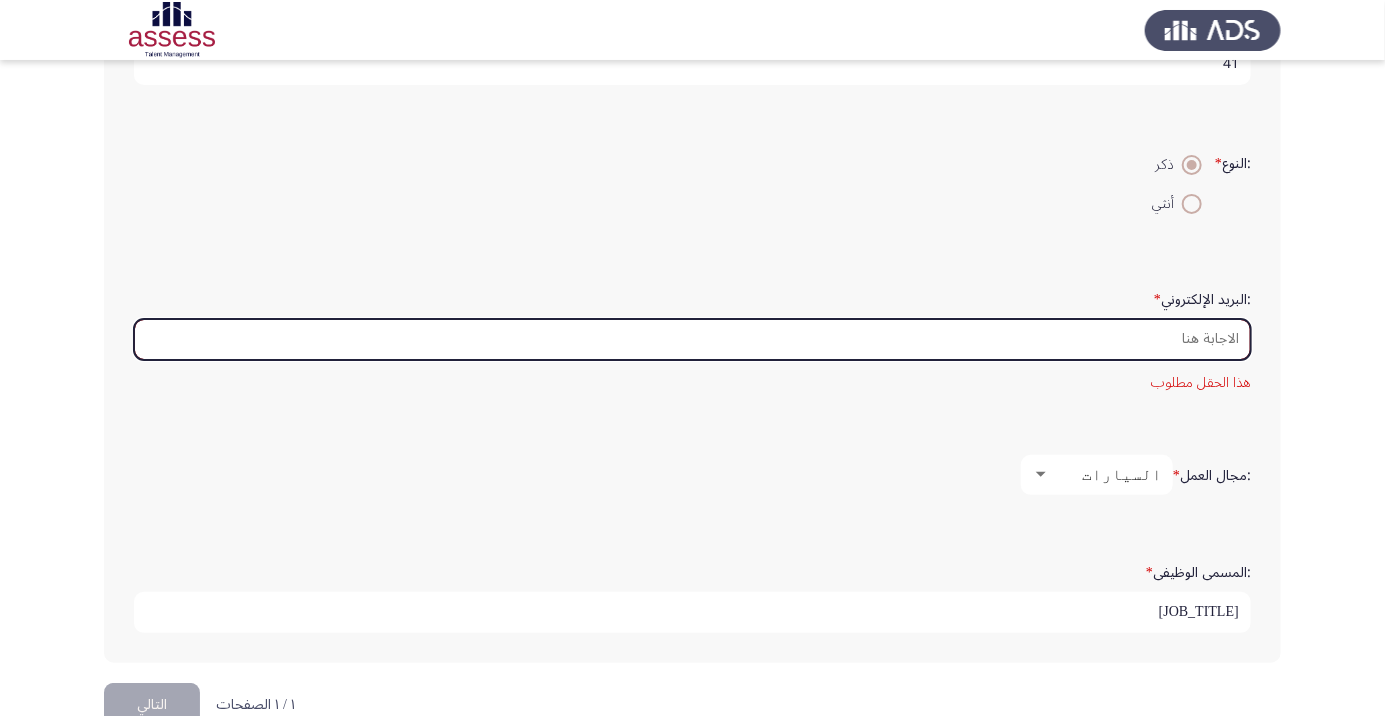 click on ":البريد الإلكتروني   *" at bounding box center [692, 339] 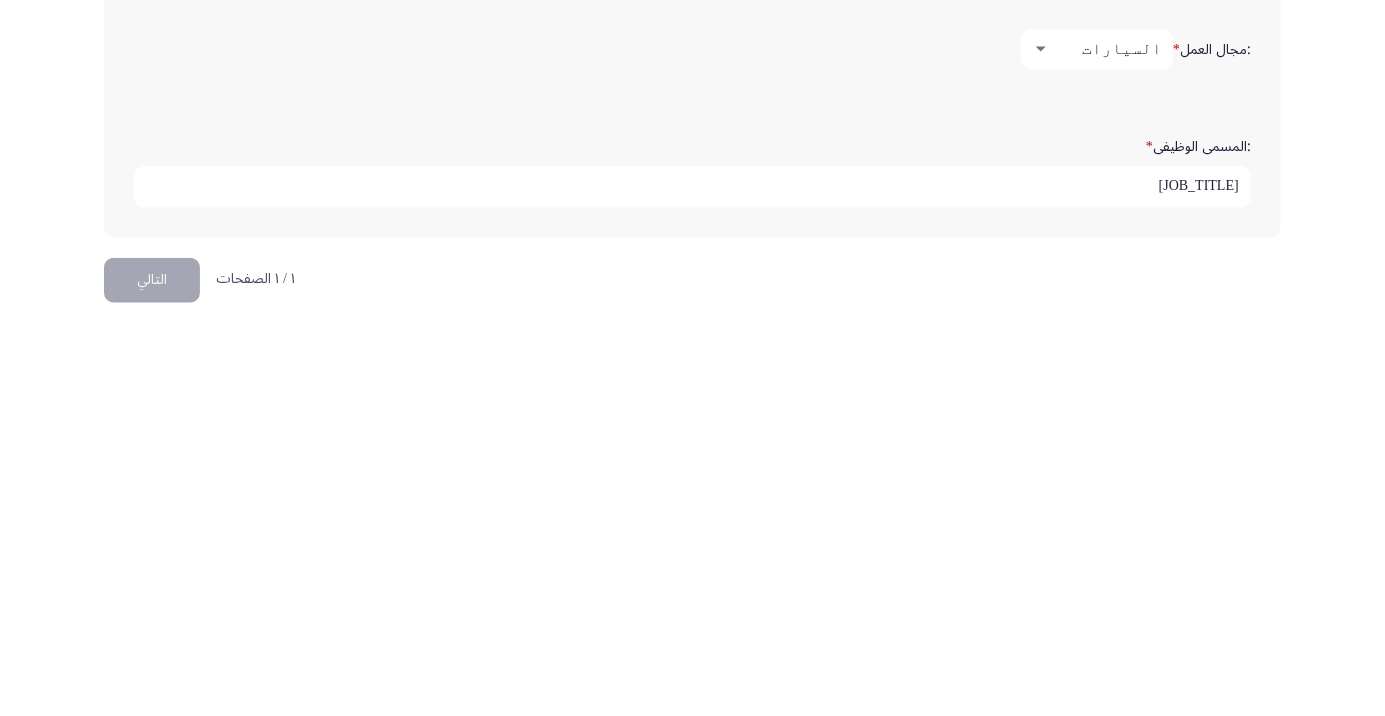 scroll, scrollTop: 467, scrollLeft: 0, axis: vertical 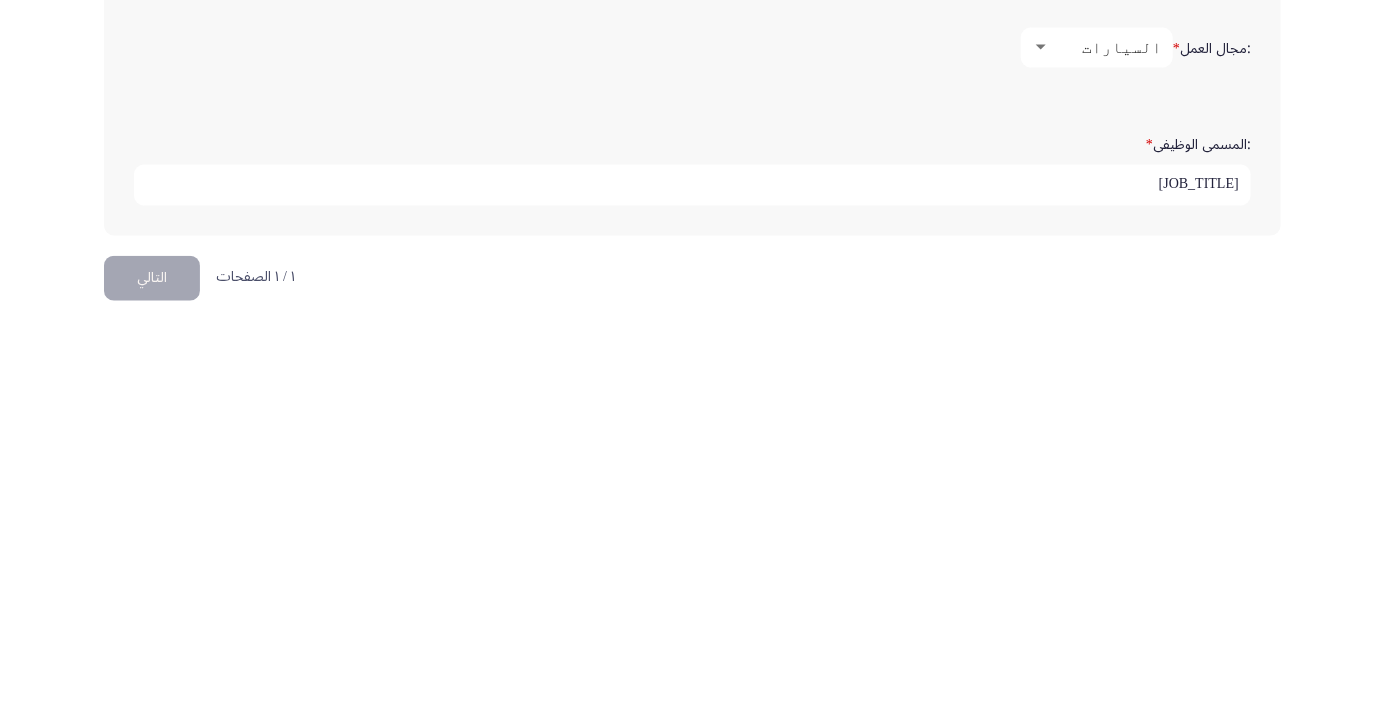type on "[EMAIL]" 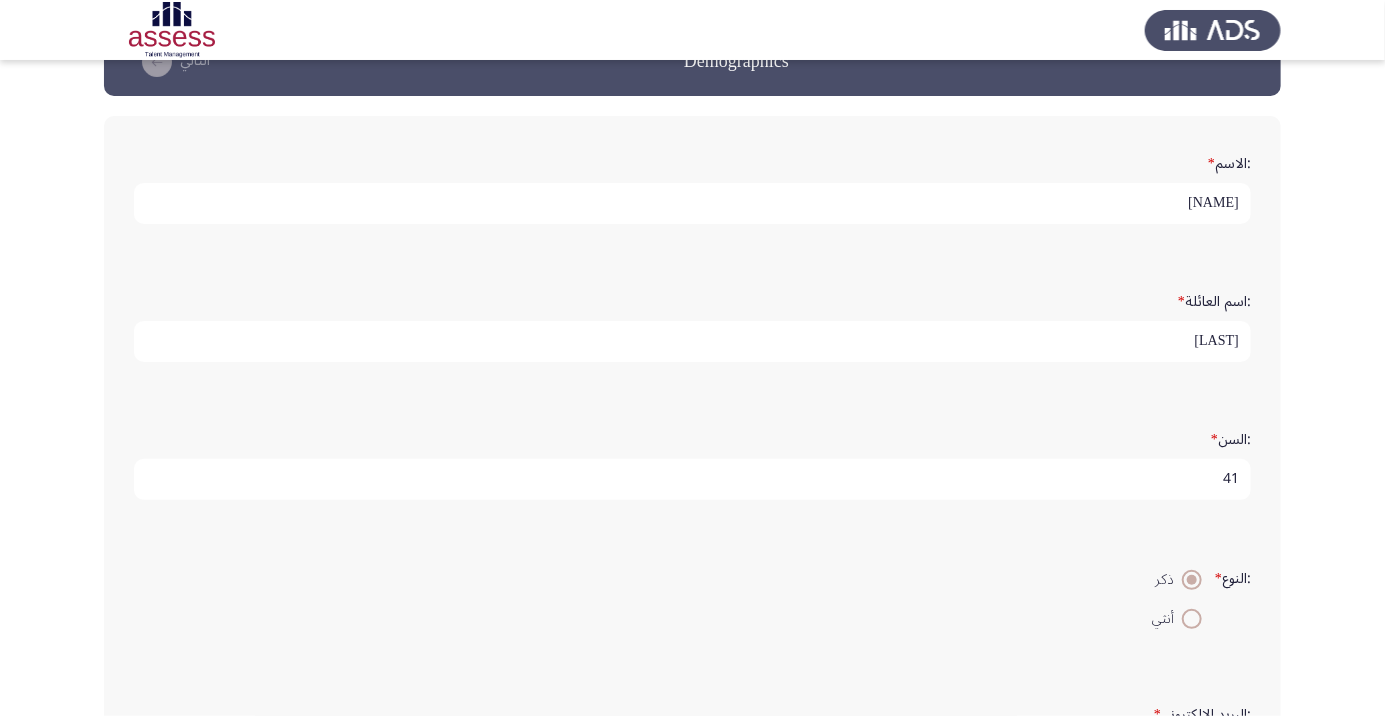 scroll, scrollTop: 0, scrollLeft: 0, axis: both 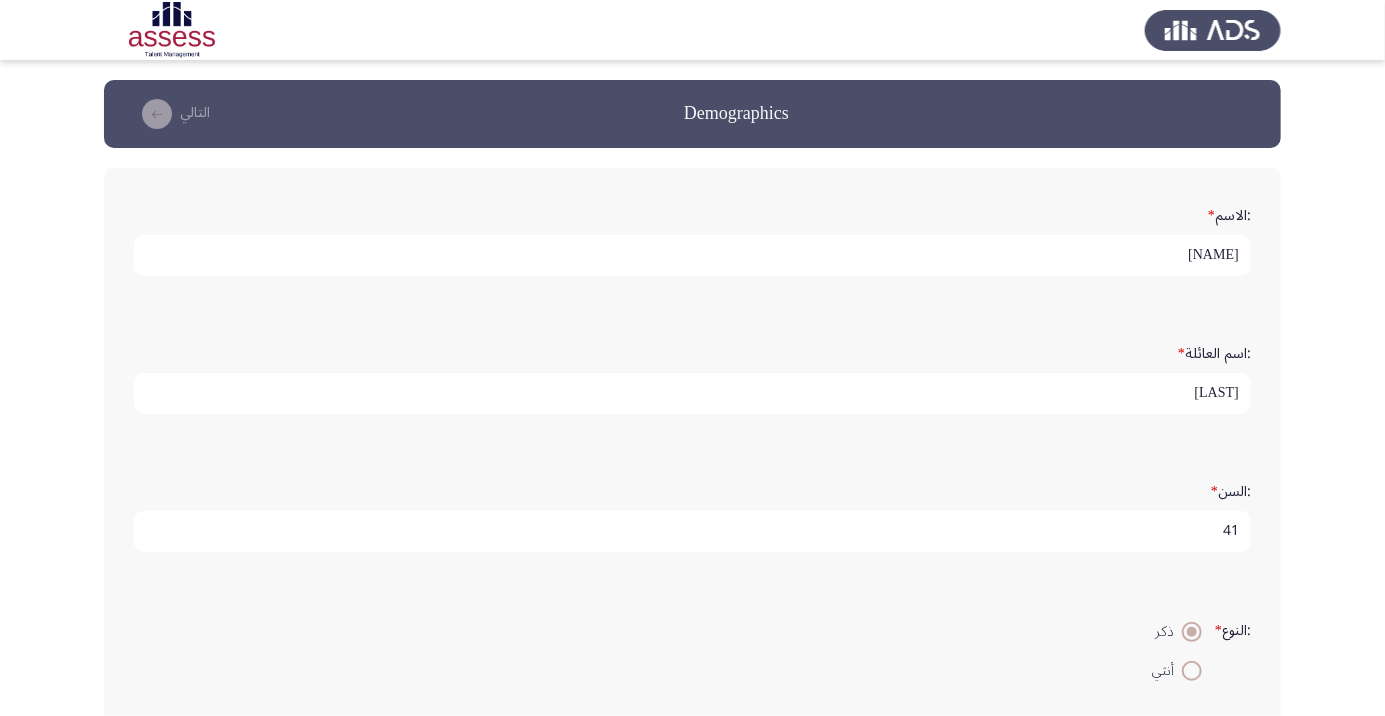click on "[LAST]" at bounding box center [692, 393] 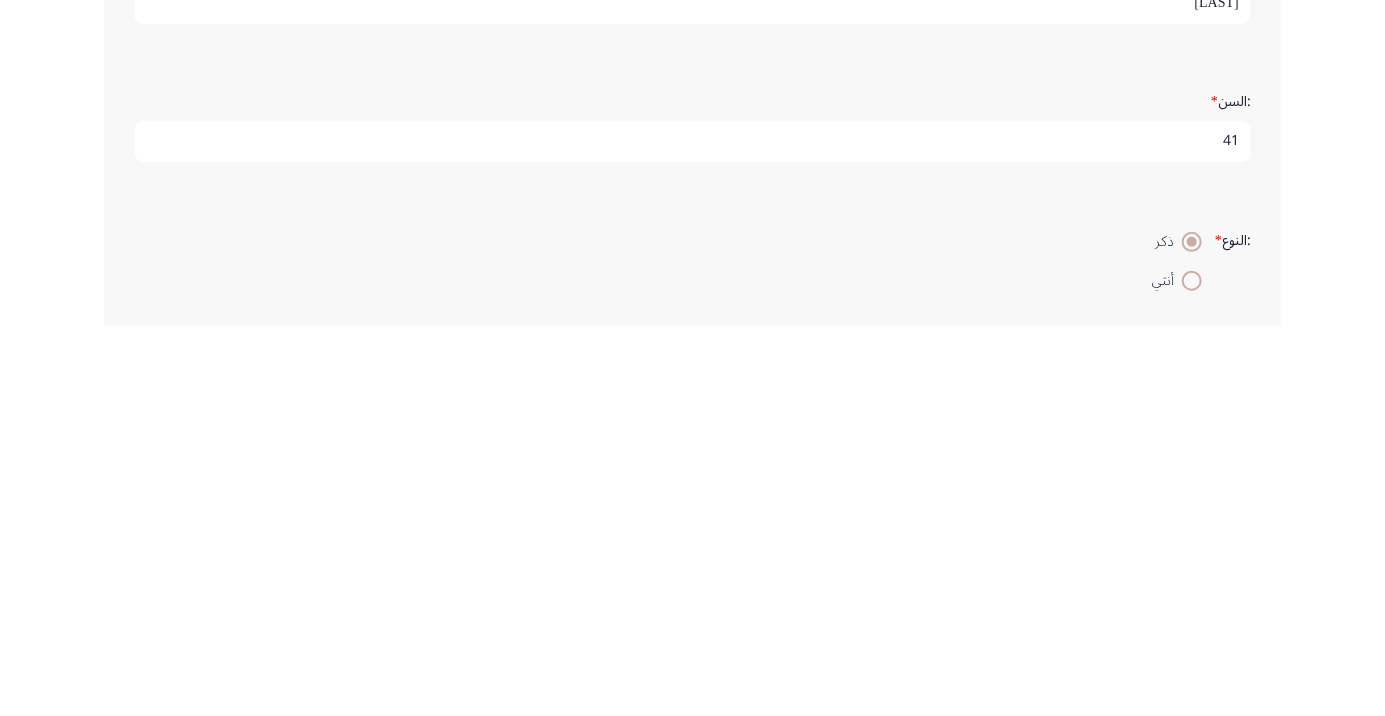 click on "41" at bounding box center [692, 531] 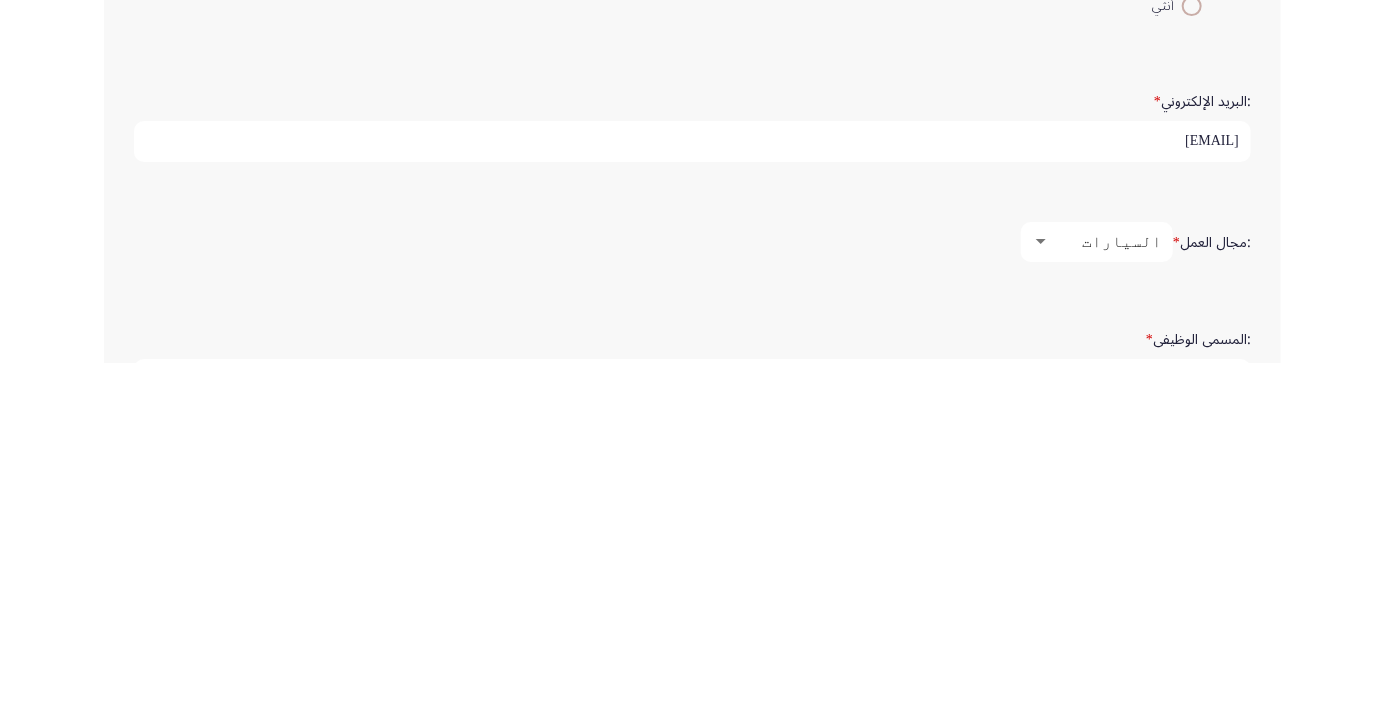 scroll, scrollTop: 319, scrollLeft: 0, axis: vertical 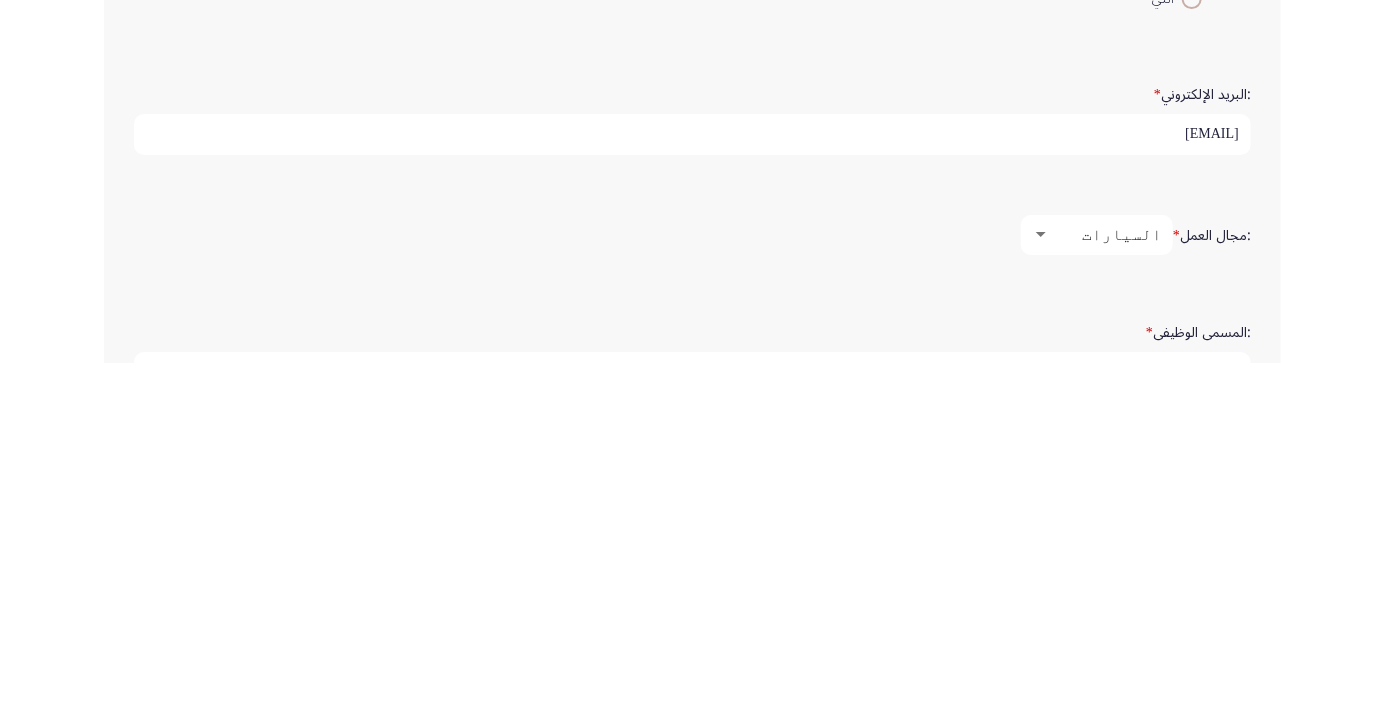 click on "[EMAIL]" at bounding box center (692, 487) 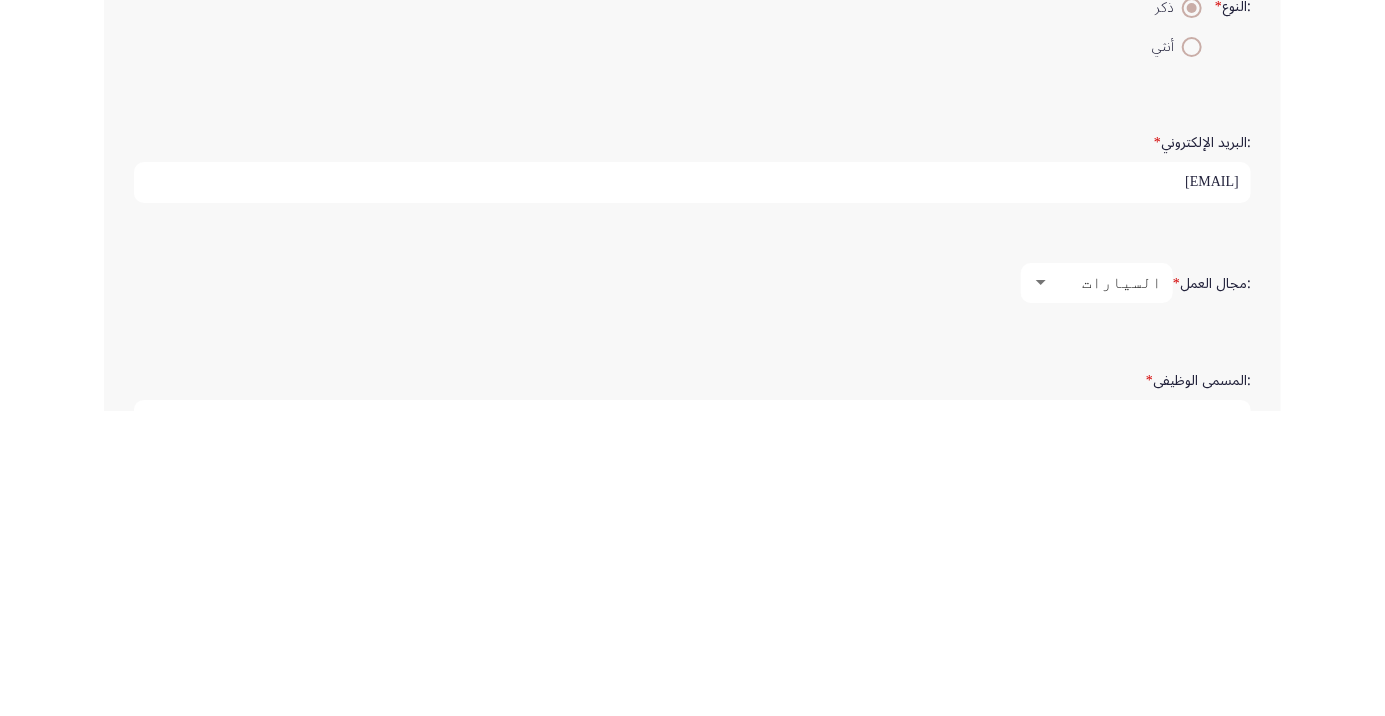 click on "[EMAIL]" at bounding box center [692, 487] 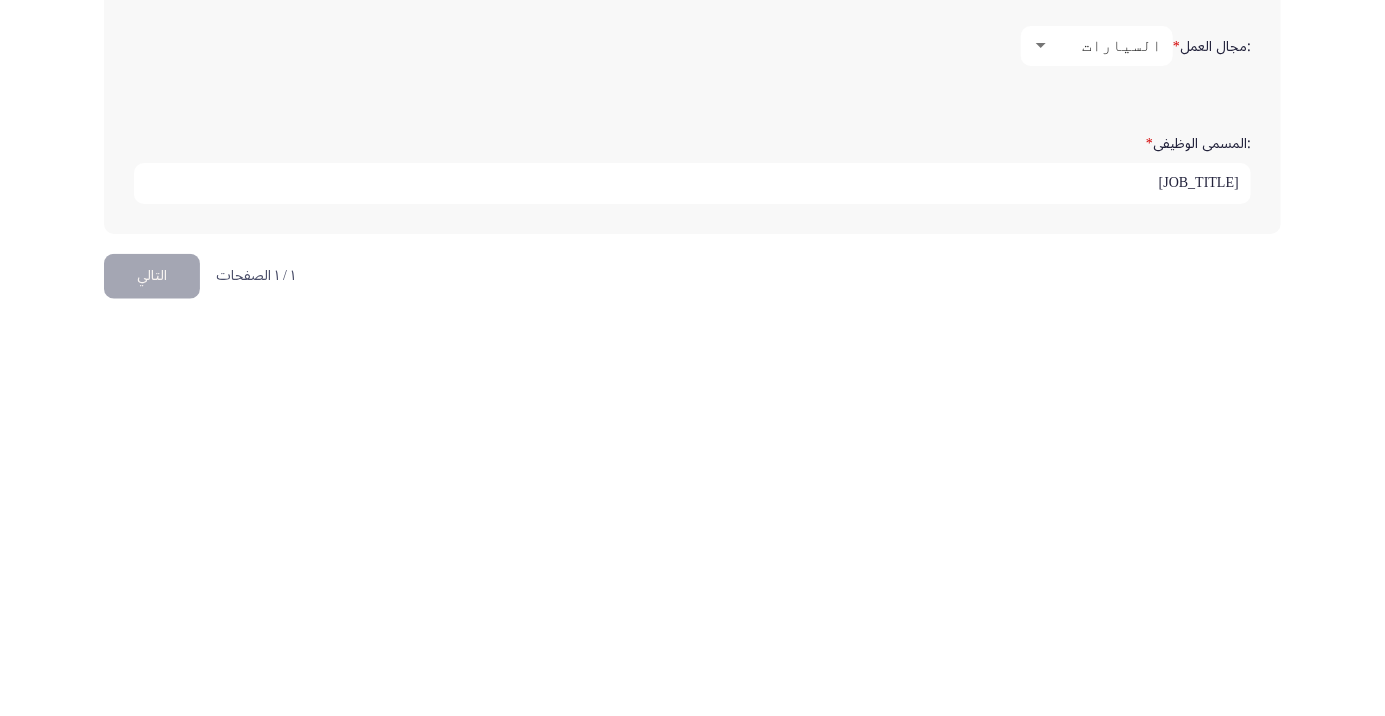 scroll, scrollTop: 473, scrollLeft: 0, axis: vertical 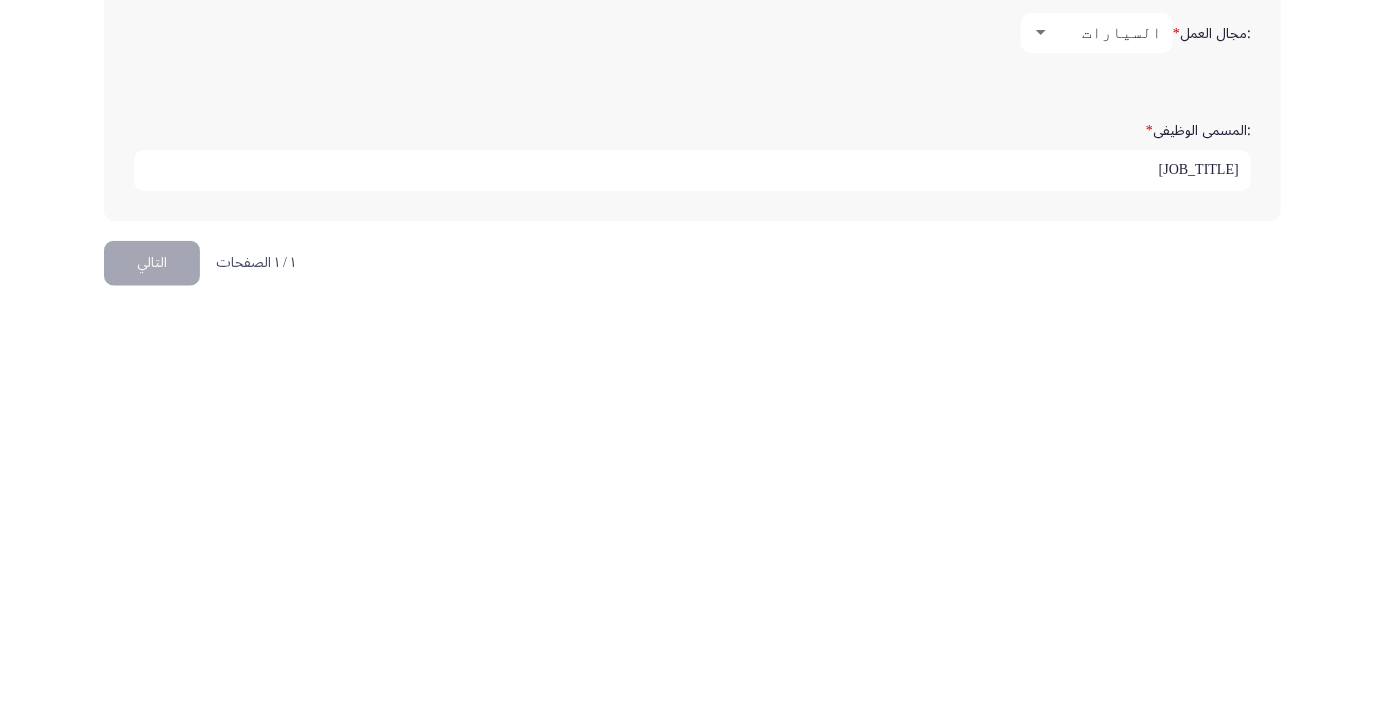 click on "التالي" 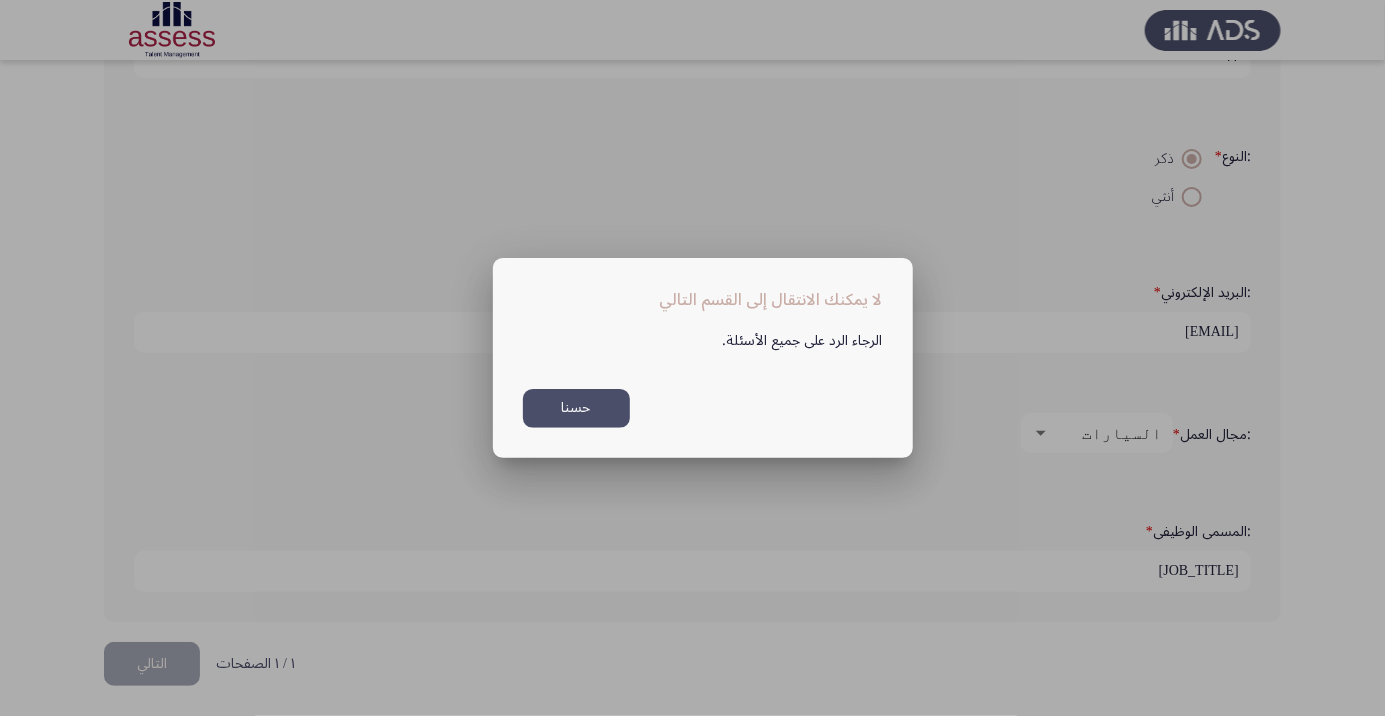 click on "حسنا" at bounding box center (576, 408) 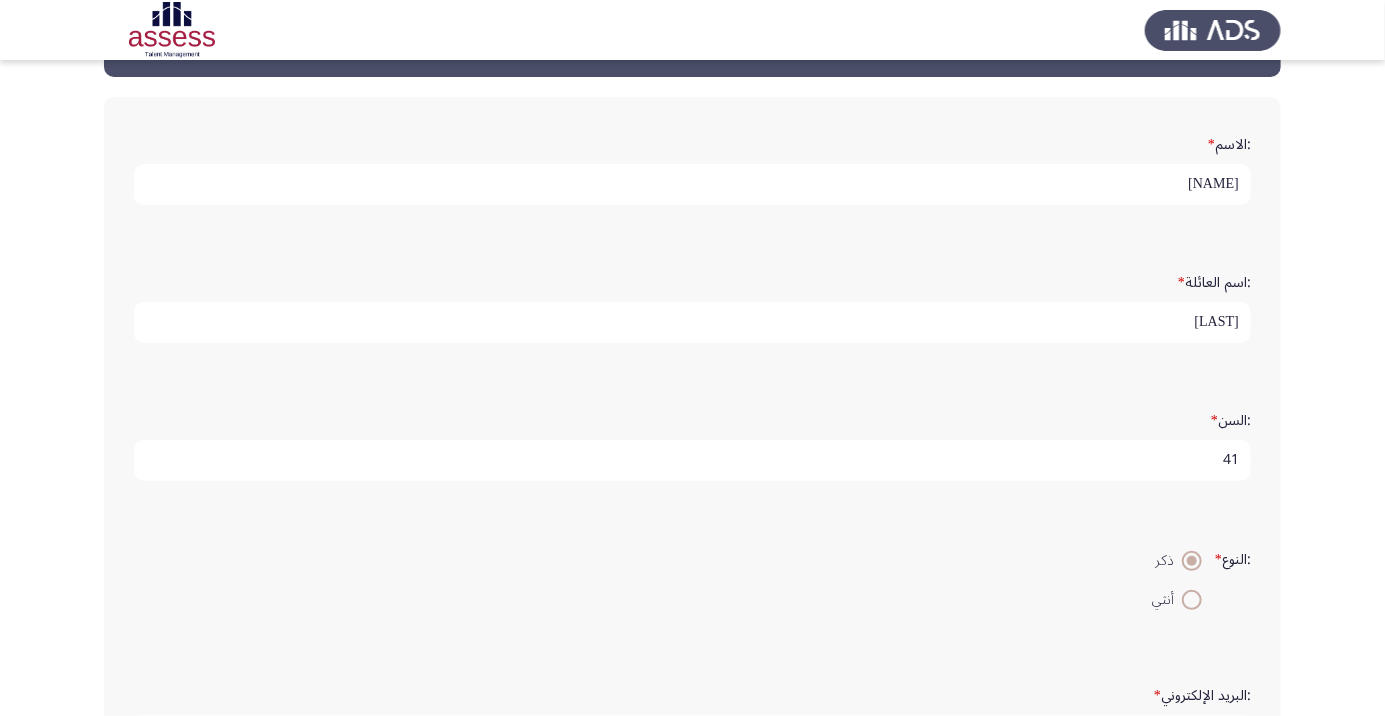 scroll, scrollTop: 0, scrollLeft: 0, axis: both 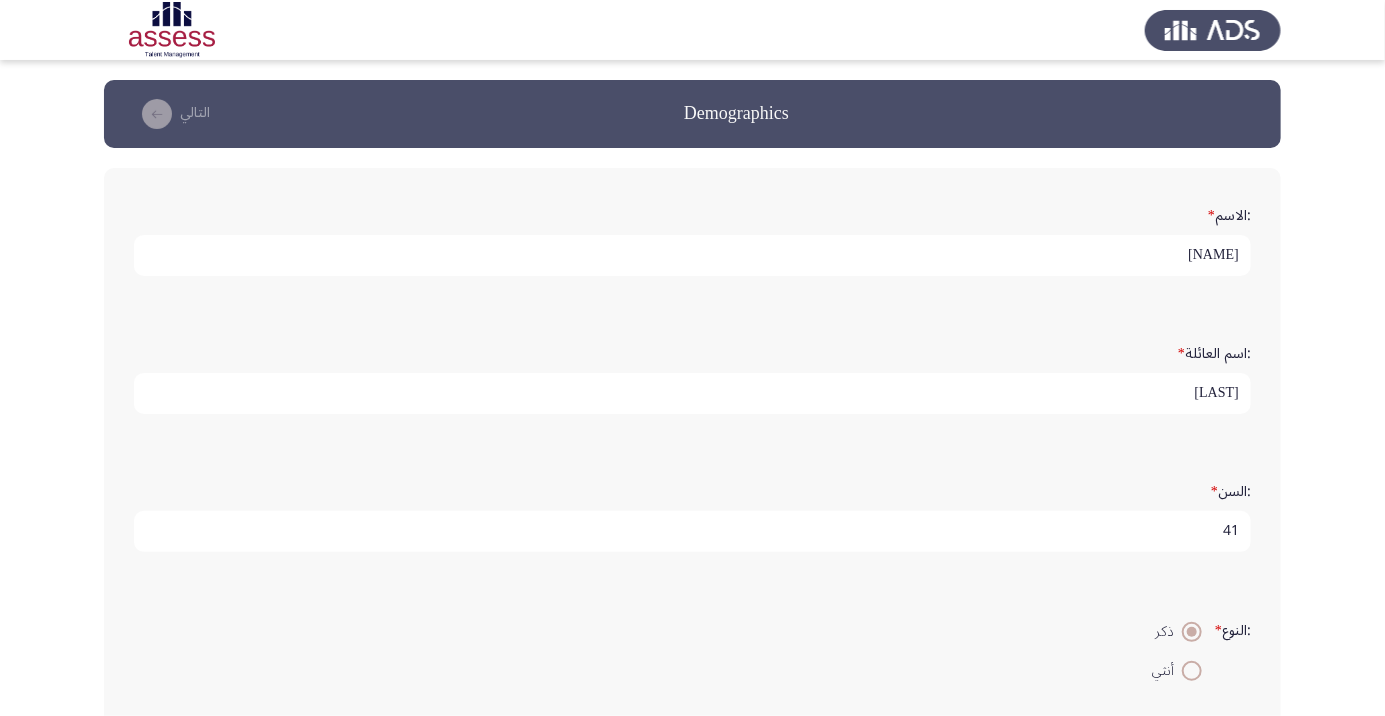click on "[NAME]" at bounding box center [692, 255] 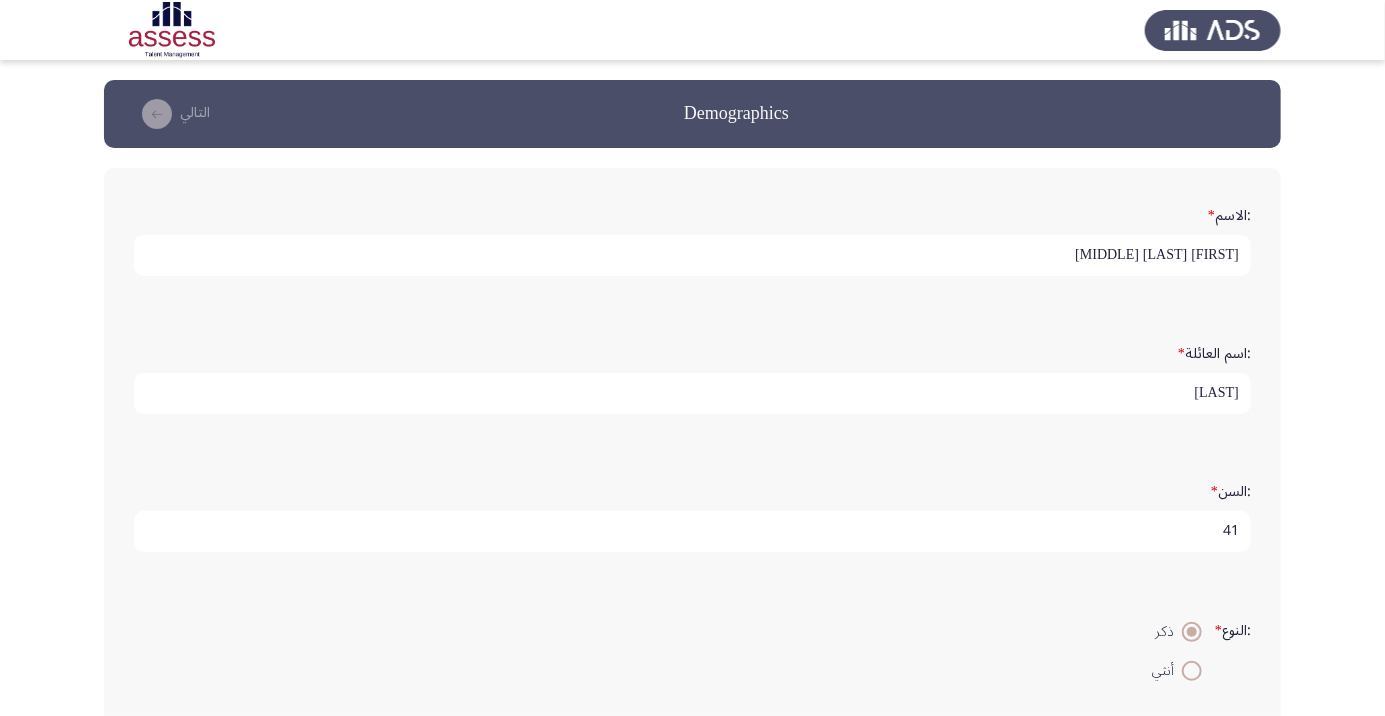 type on "[NAME]" 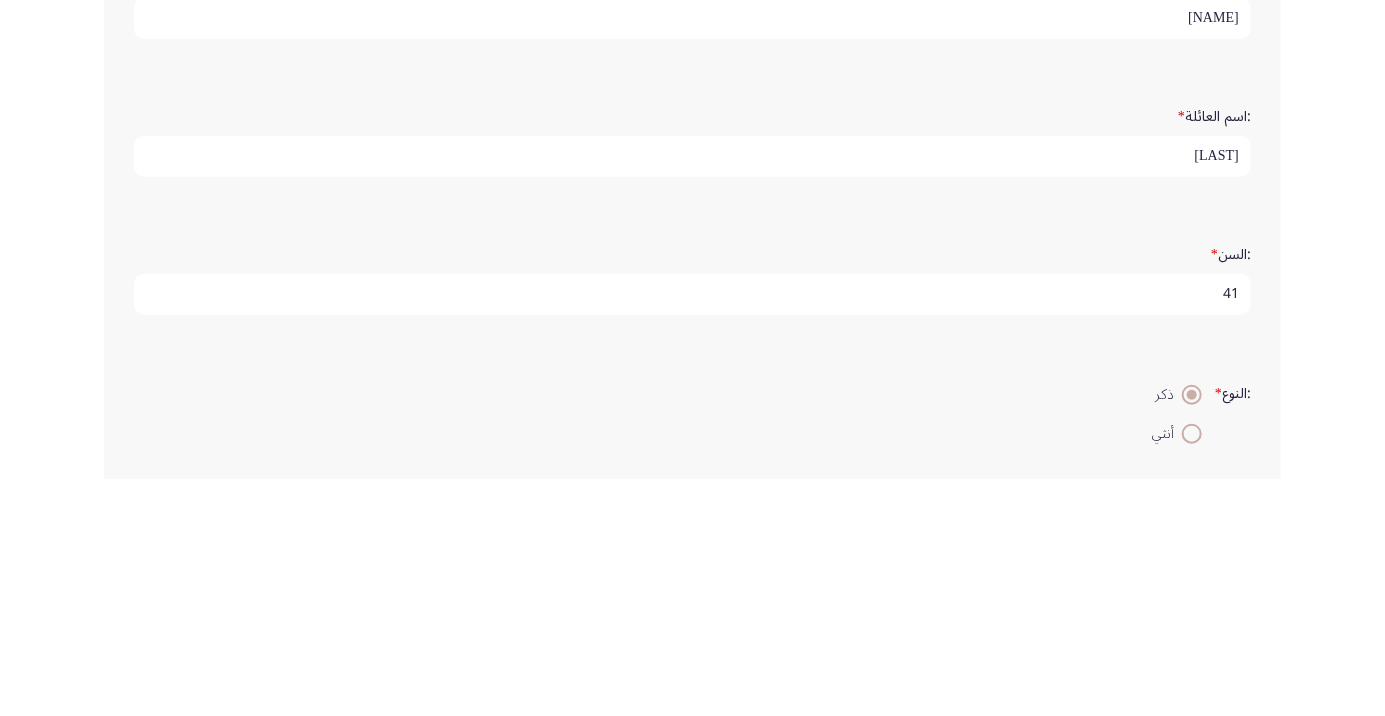 click on "[LAST]" at bounding box center [692, 393] 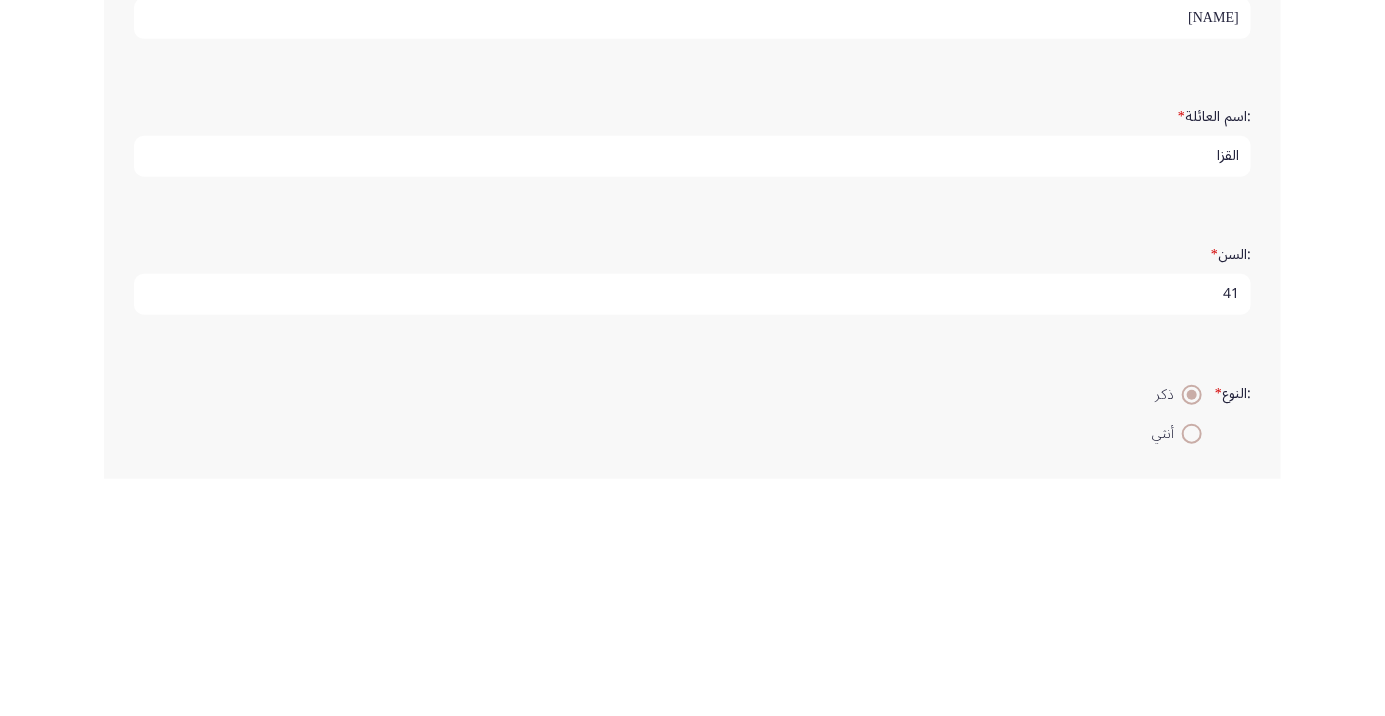 type on "[LAST]" 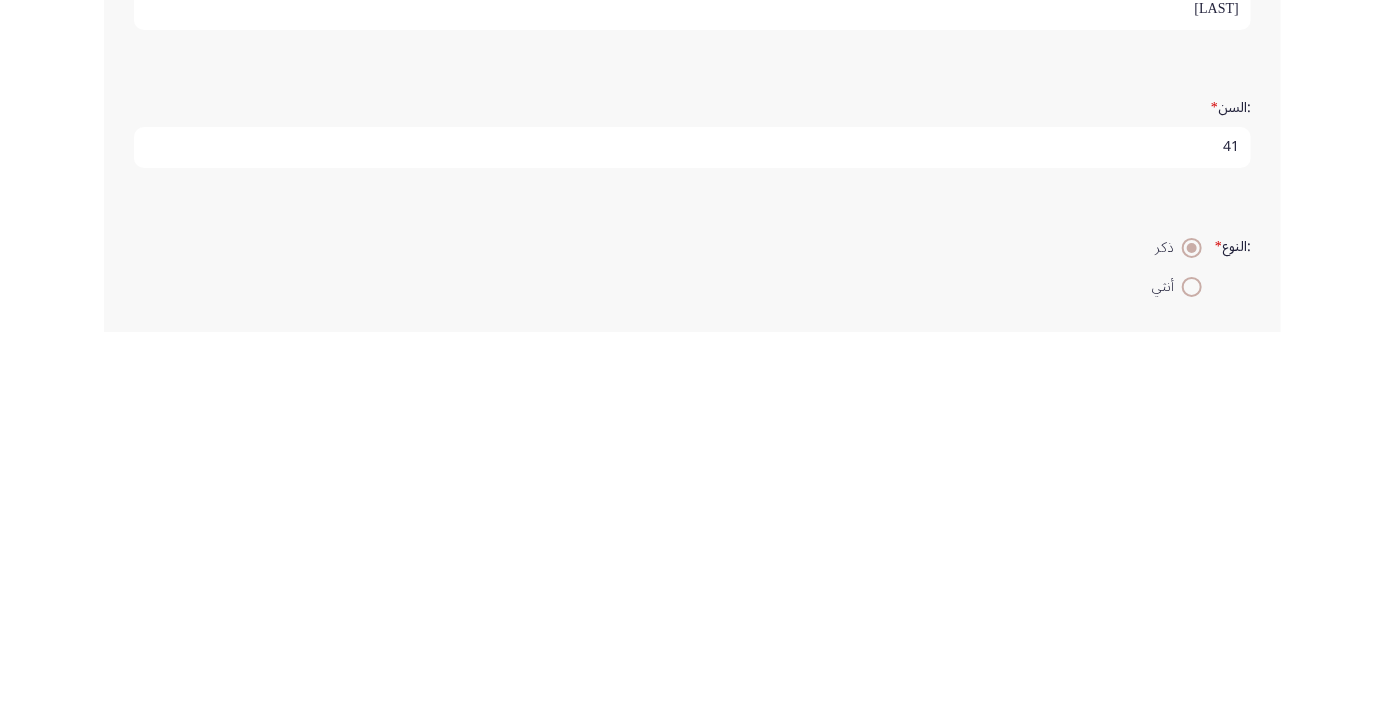 click on "41" at bounding box center (692, 531) 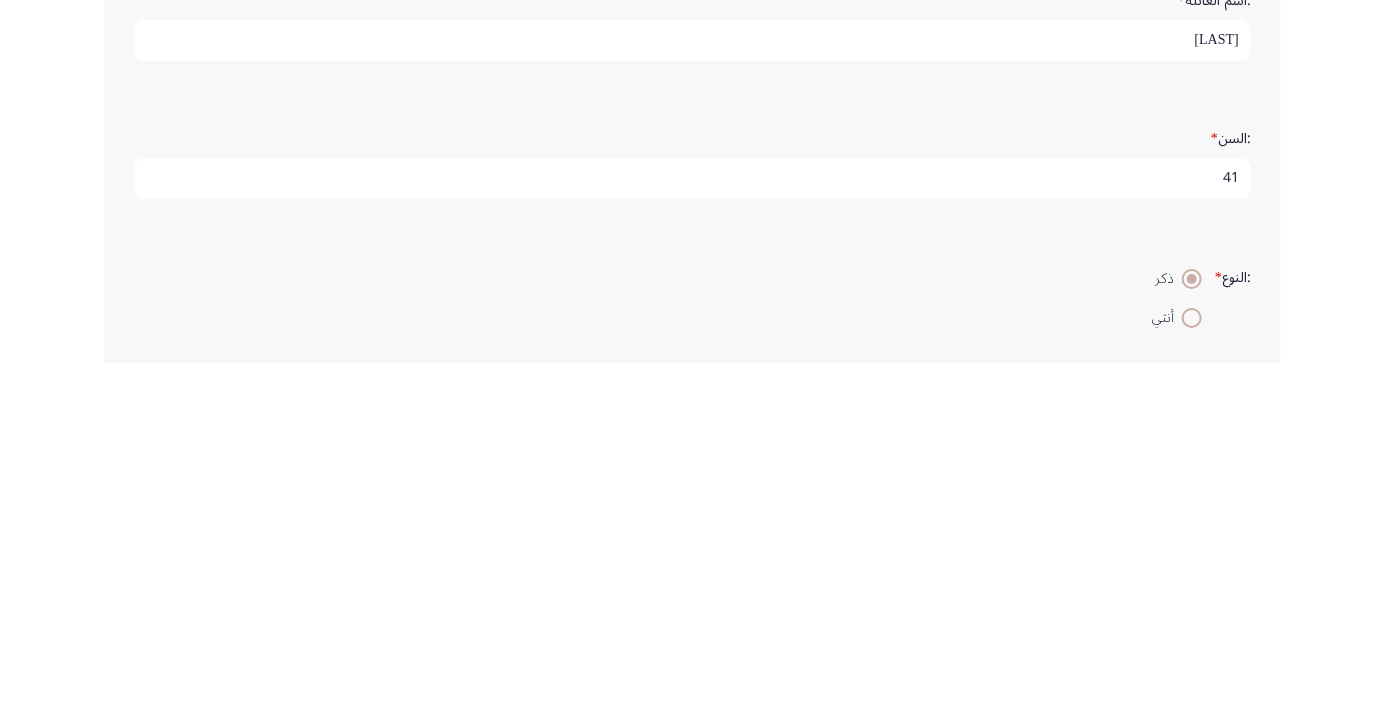 type on "414" 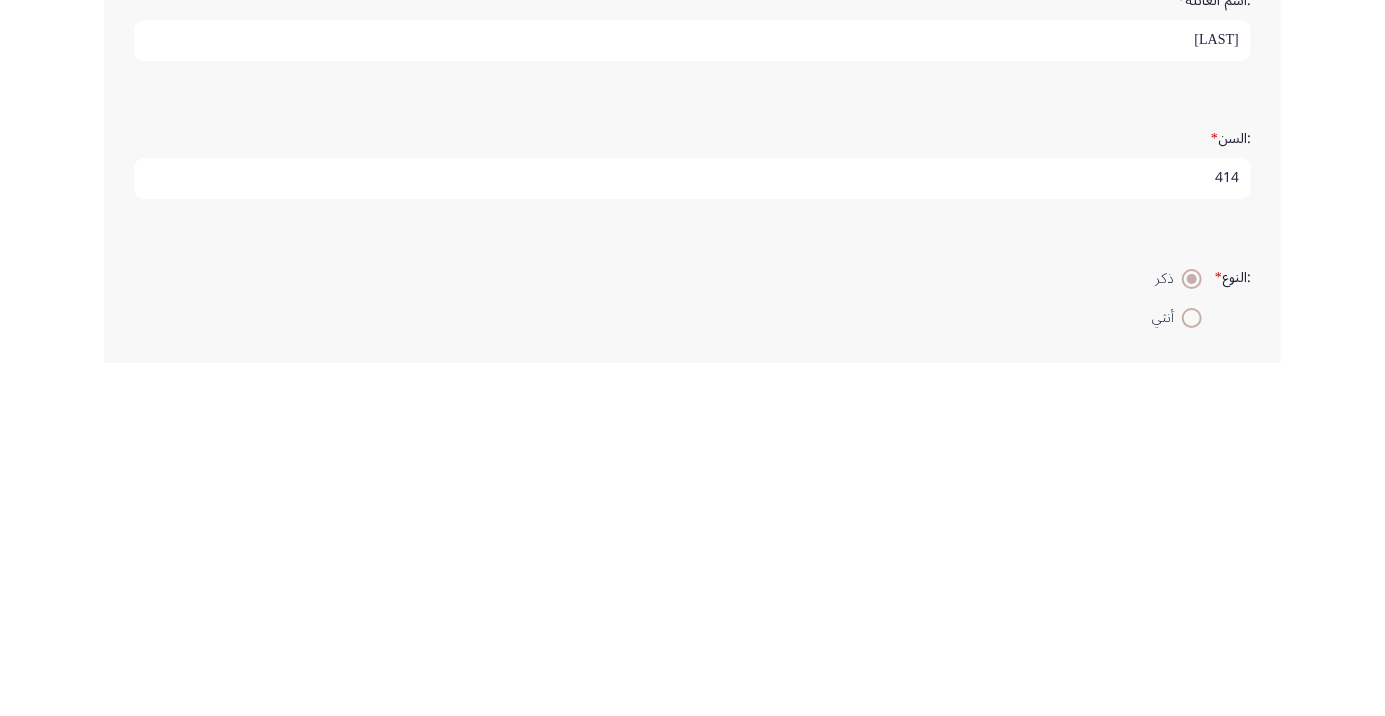type on "41" 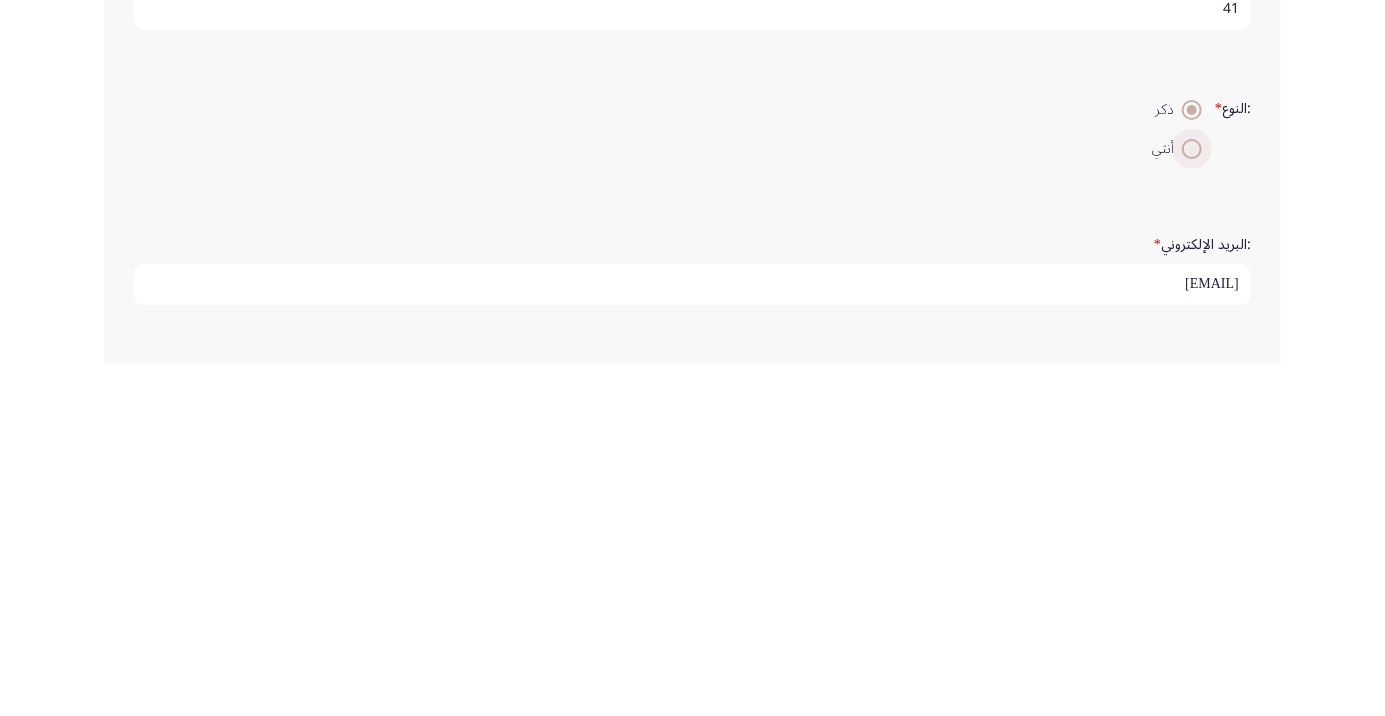click at bounding box center [1192, 502] 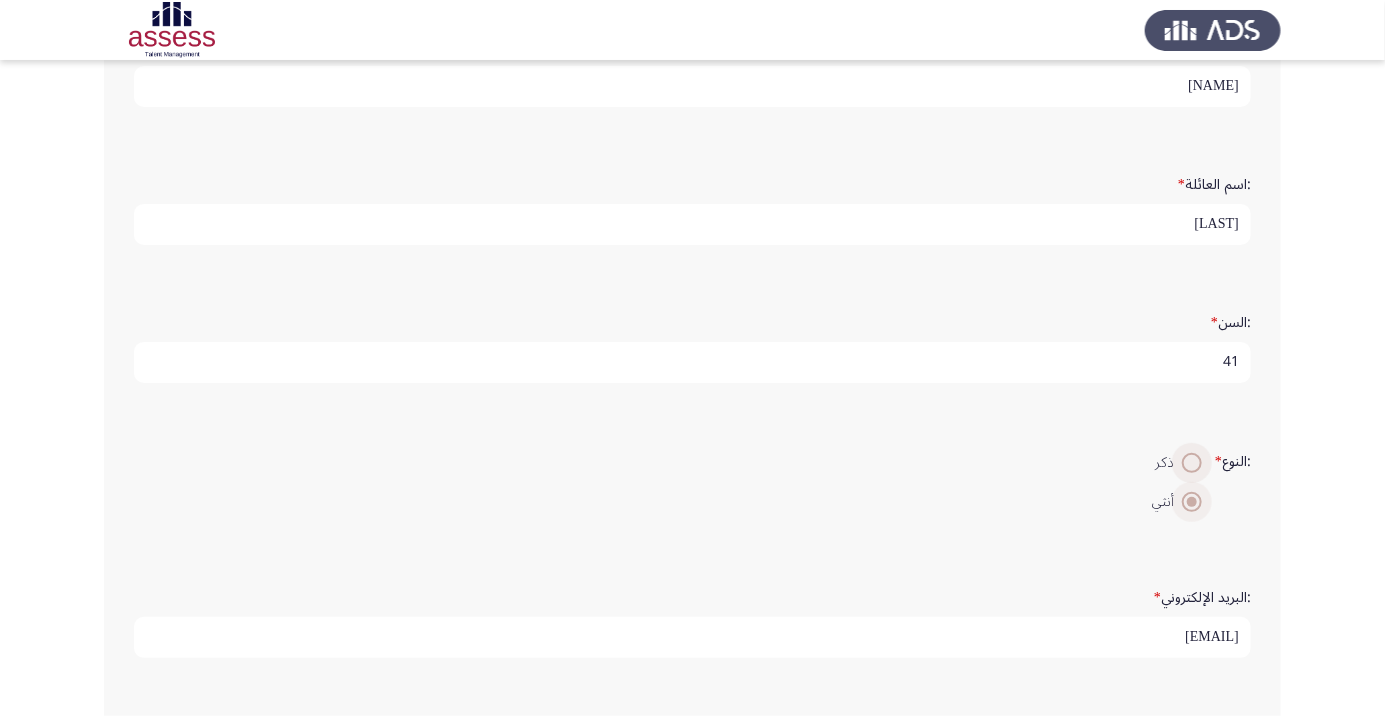 click at bounding box center [1192, 463] 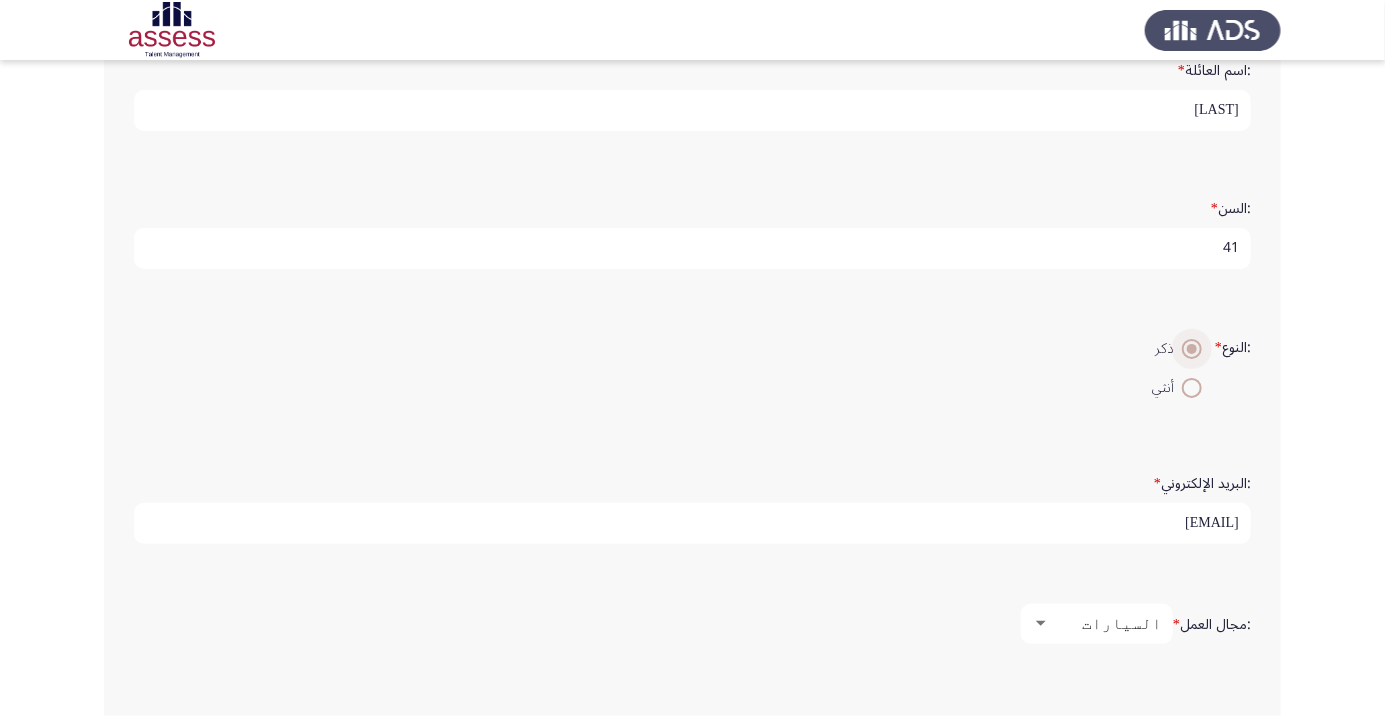 scroll, scrollTop: 377, scrollLeft: 0, axis: vertical 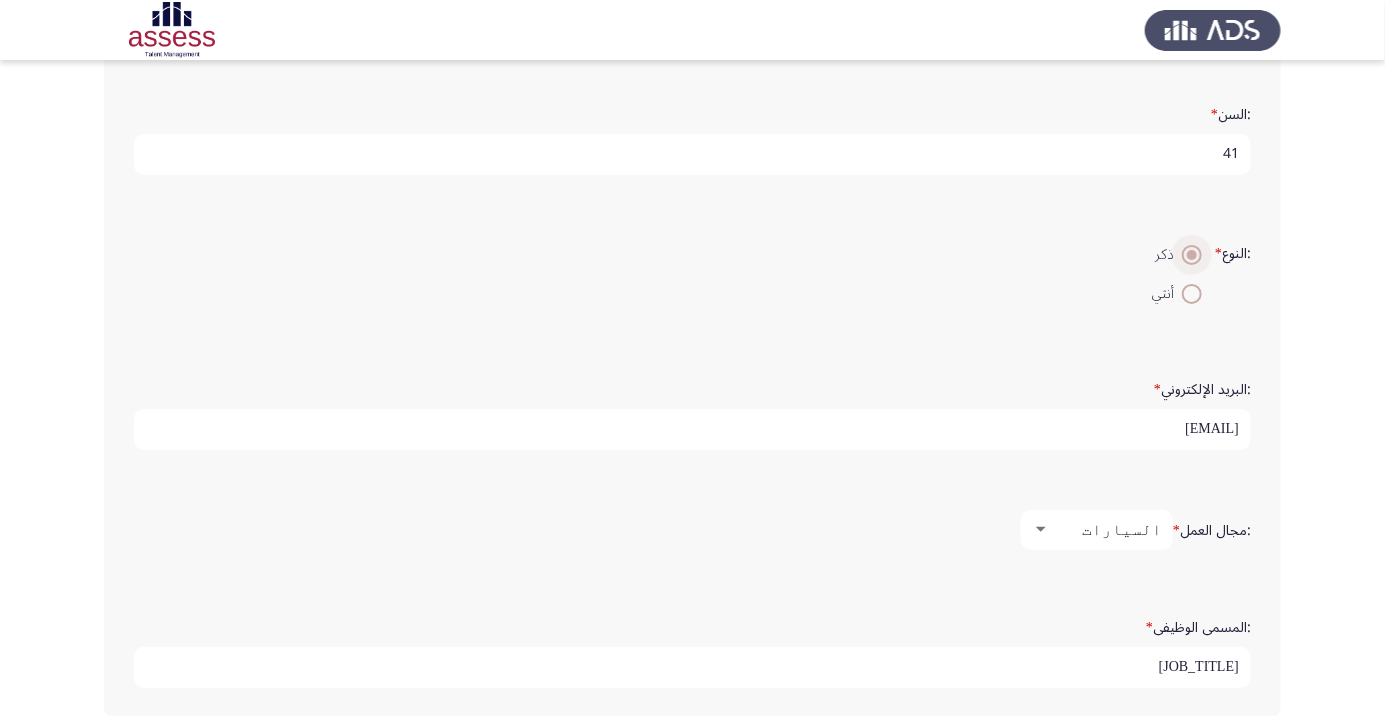 click on "السيارات" at bounding box center [1122, 529] 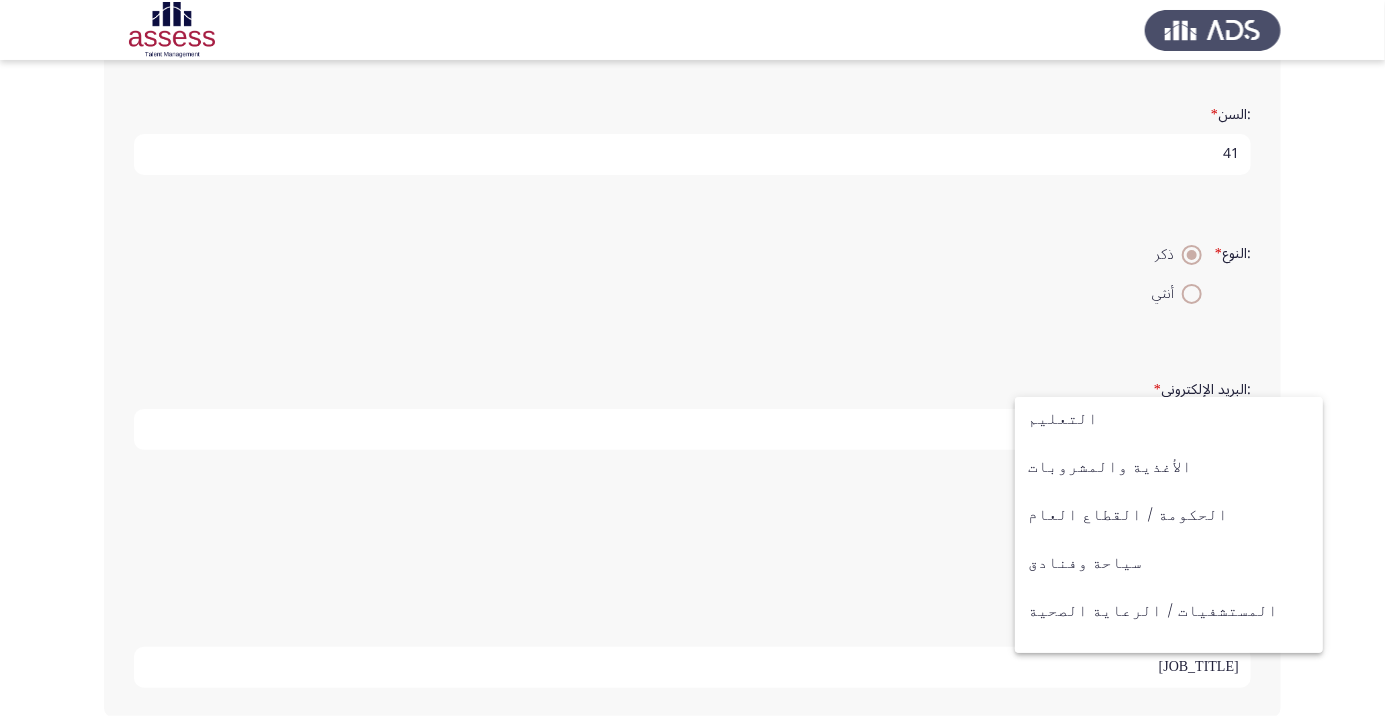 scroll, scrollTop: 0, scrollLeft: 0, axis: both 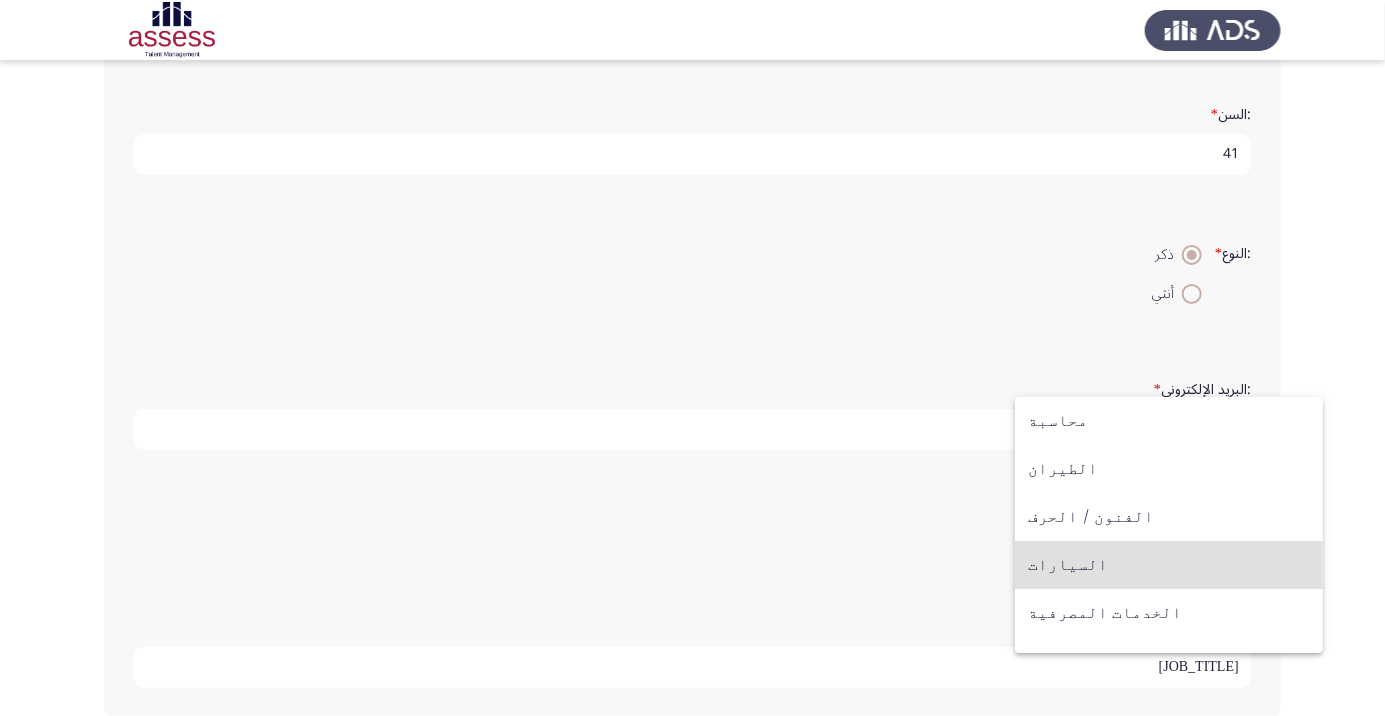 click on "السيارات" at bounding box center (1169, 565) 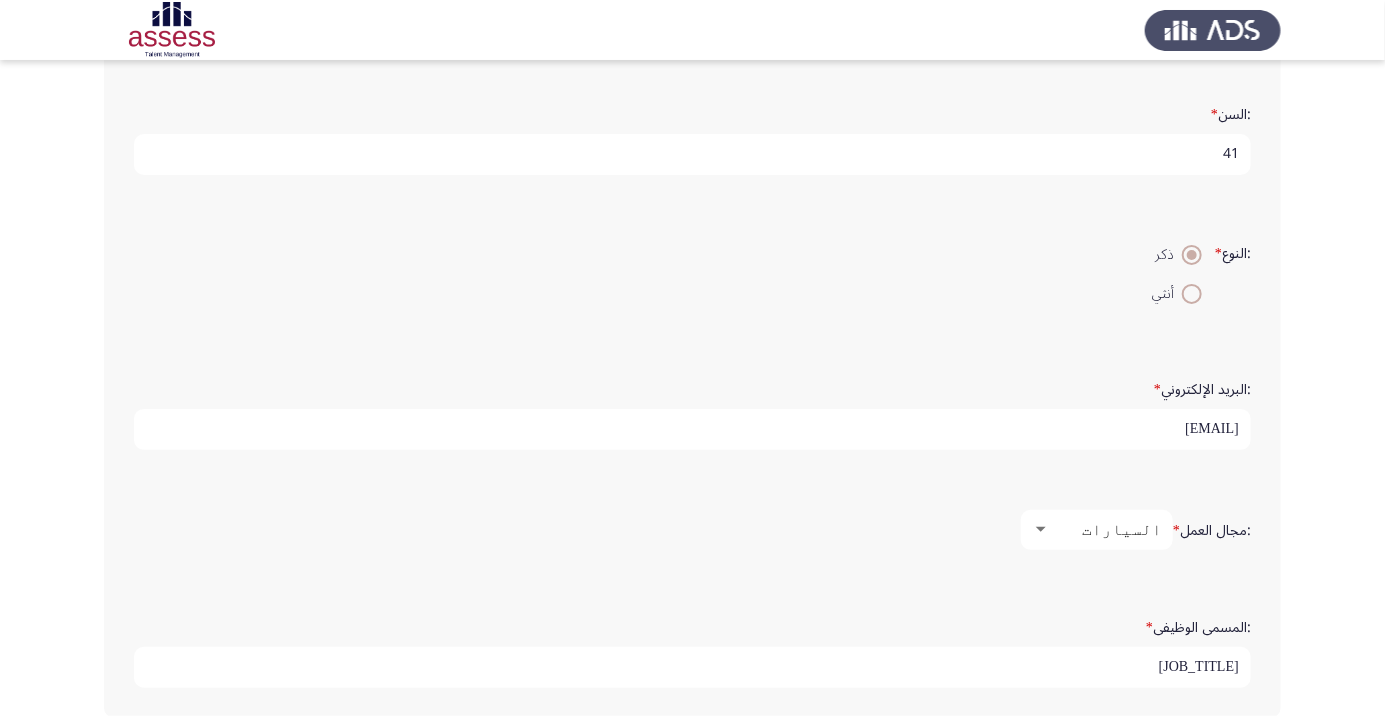 click on "[JOB_TITLE]" at bounding box center [692, 667] 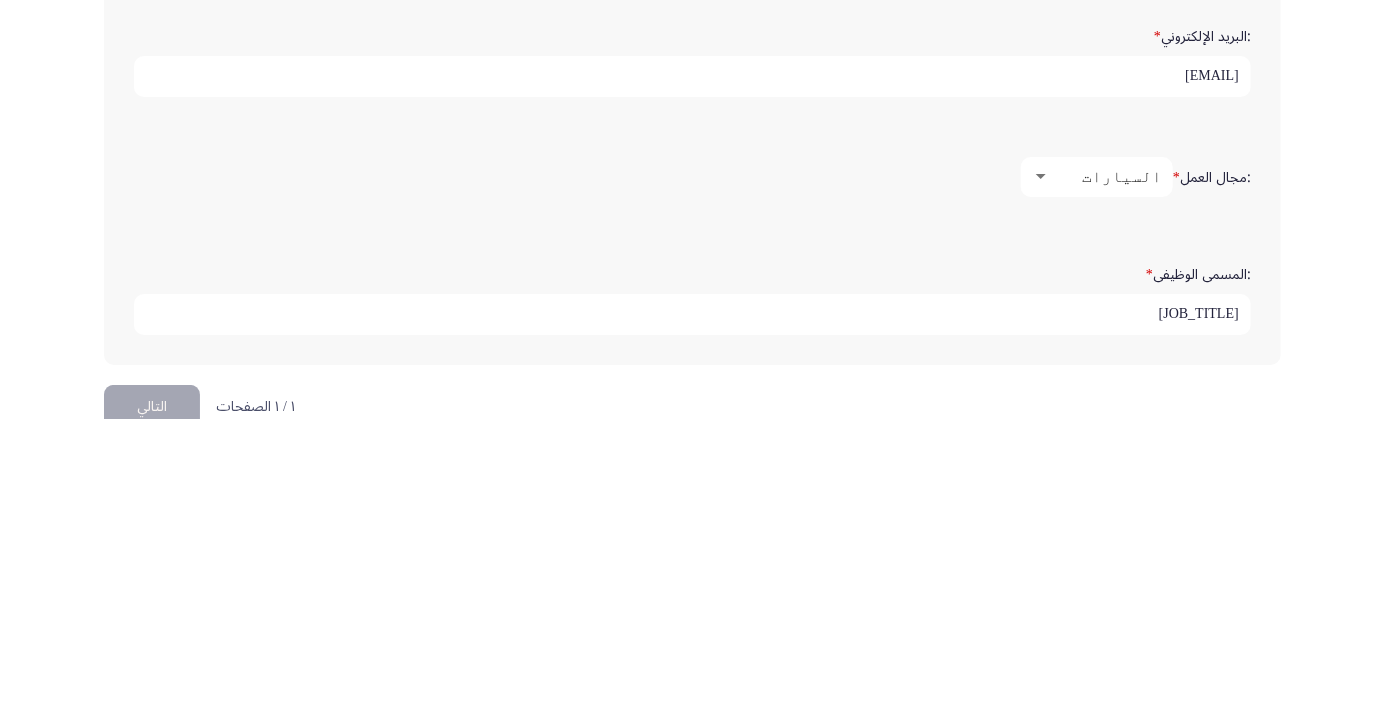 scroll, scrollTop: 473, scrollLeft: 0, axis: vertical 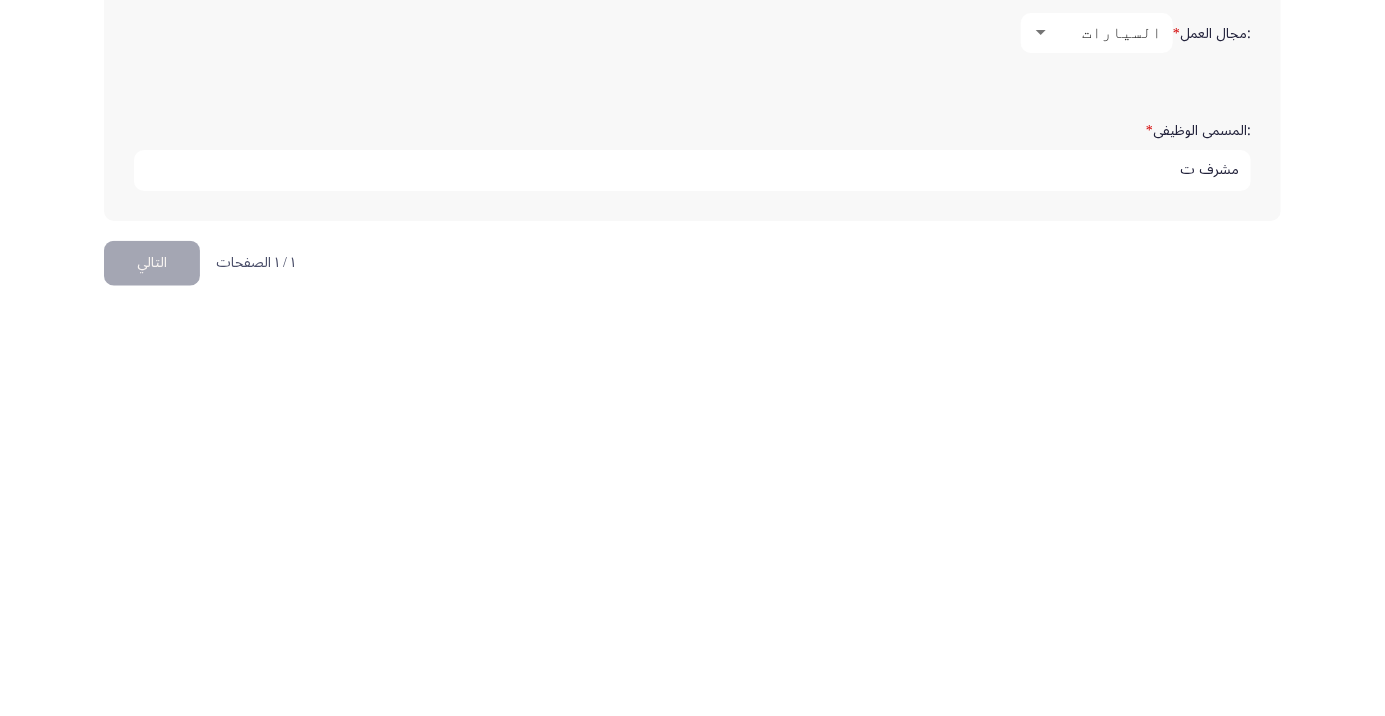 type on "[JOB_TITLE]" 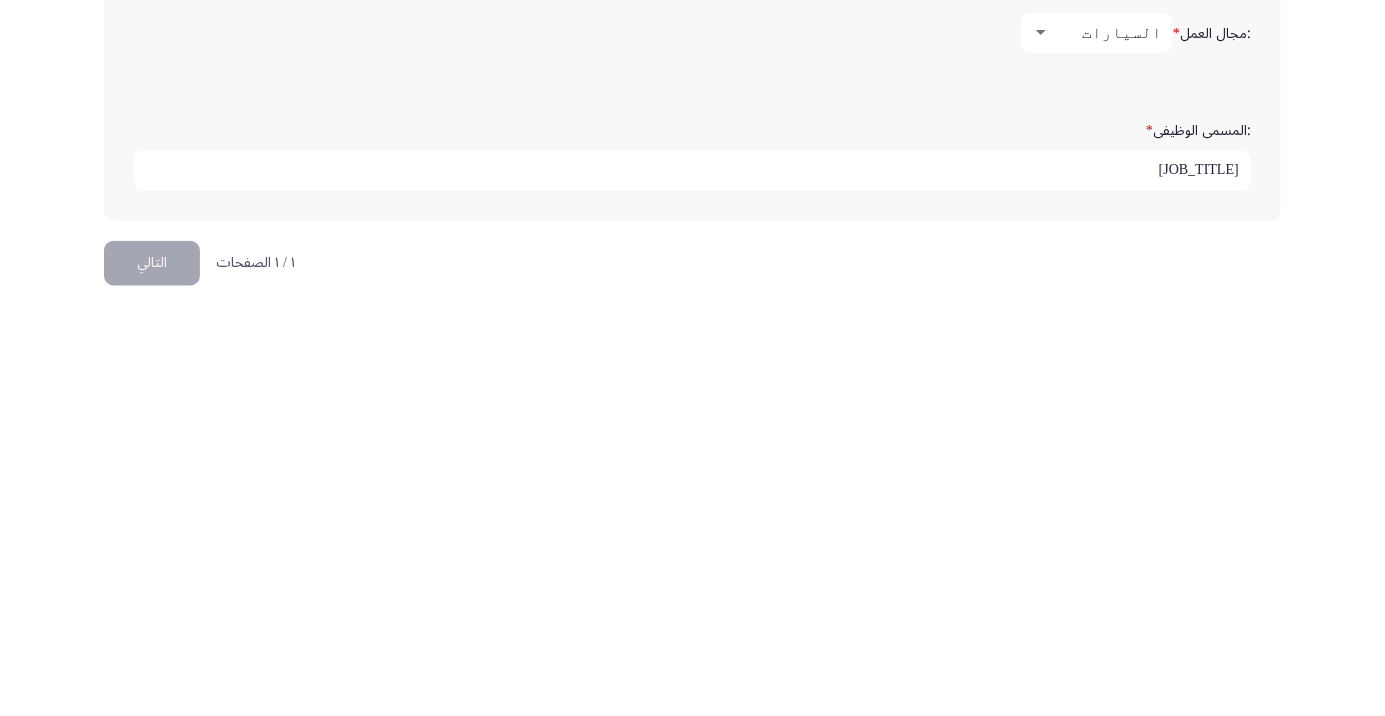 click on "Demographics   التالي  :الاسم   * [FULL_NAME]  :اسم العائلة   * [LAST_NAME] :السن   * [AGE] :النوع   *    ذكر     أنثي  :البريد الإلكتروني   * [EMAIL] :مجال العمل   * السيارات :المسمى الوظيفى   * مشرف توزيع  ١ / ١ الصفحات   التالي" 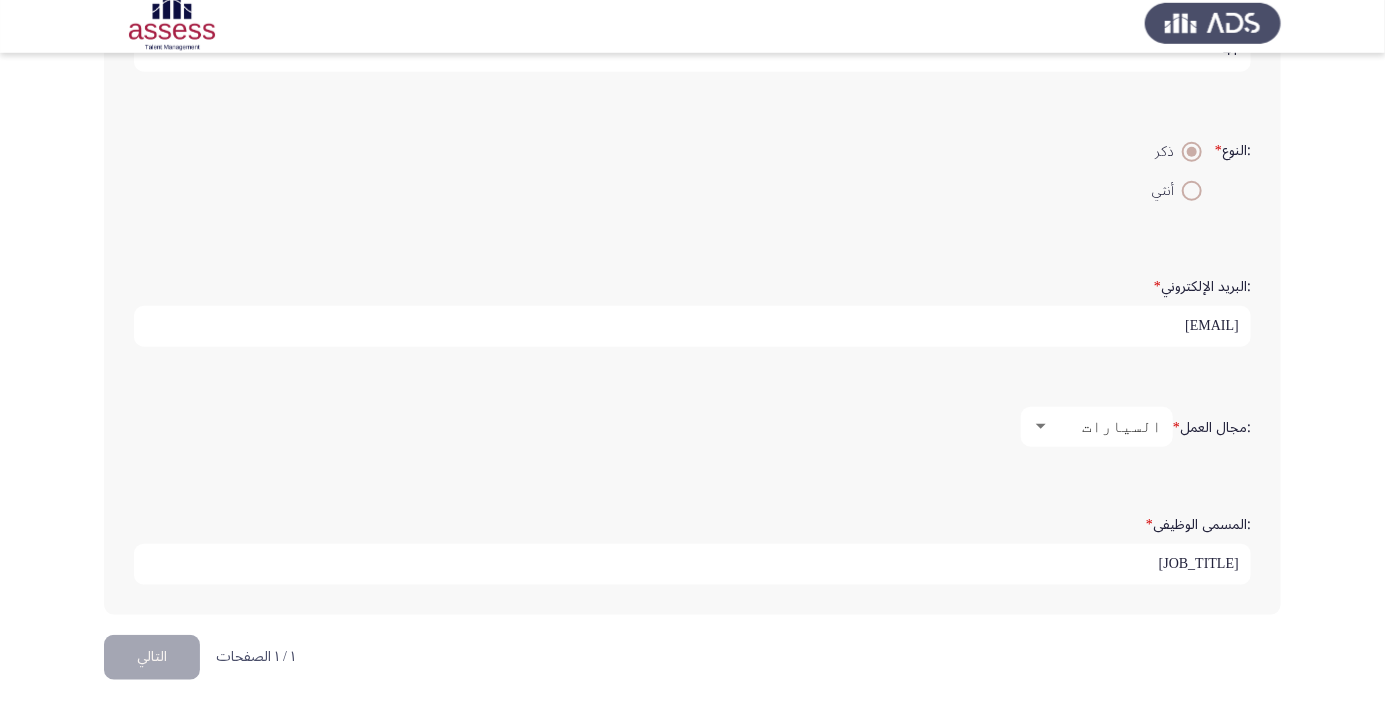 scroll, scrollTop: 473, scrollLeft: 0, axis: vertical 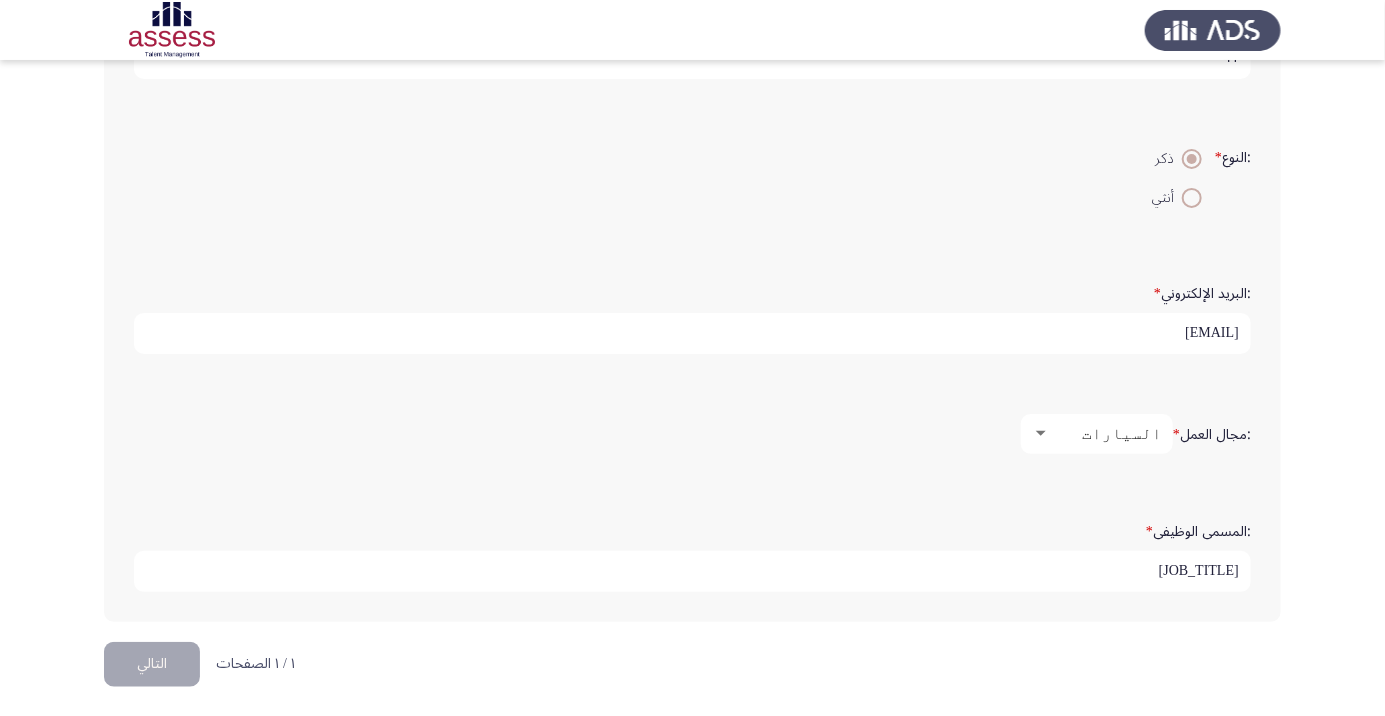 click on "التالي" 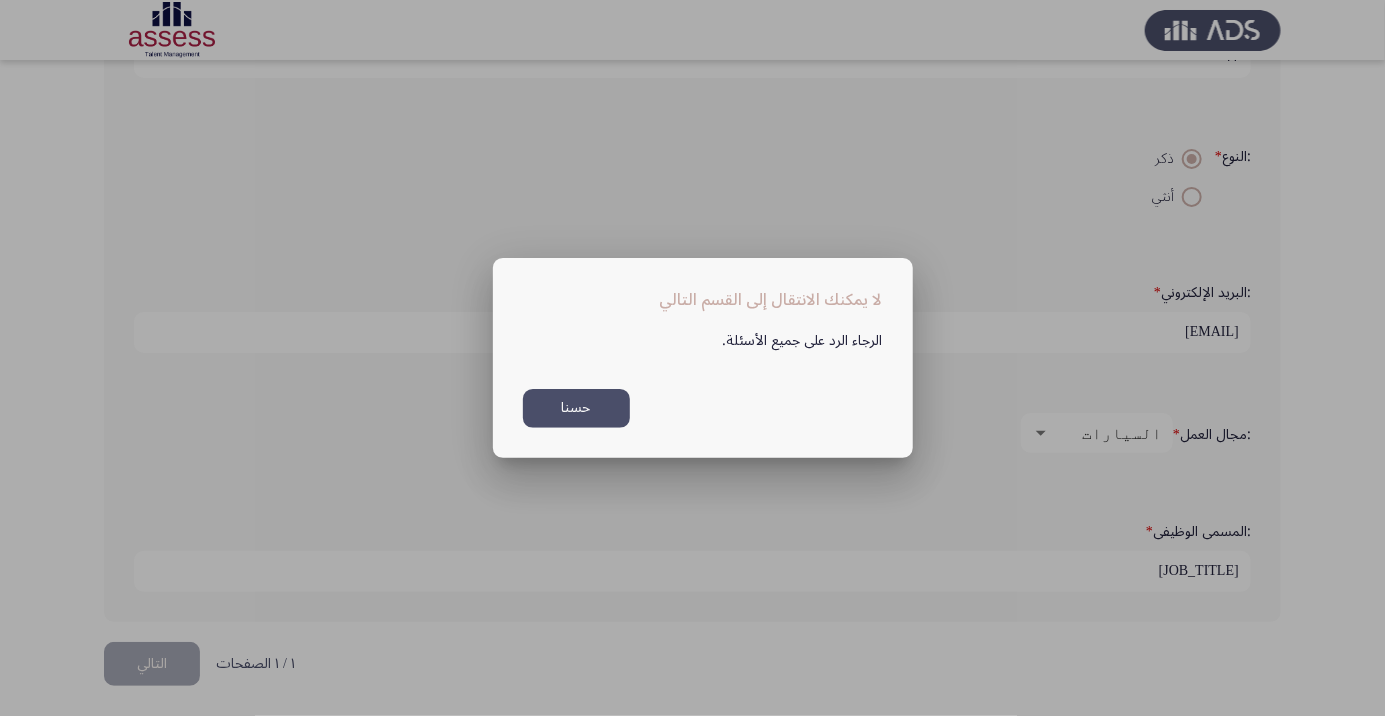 click on "حسنا" at bounding box center (576, 408) 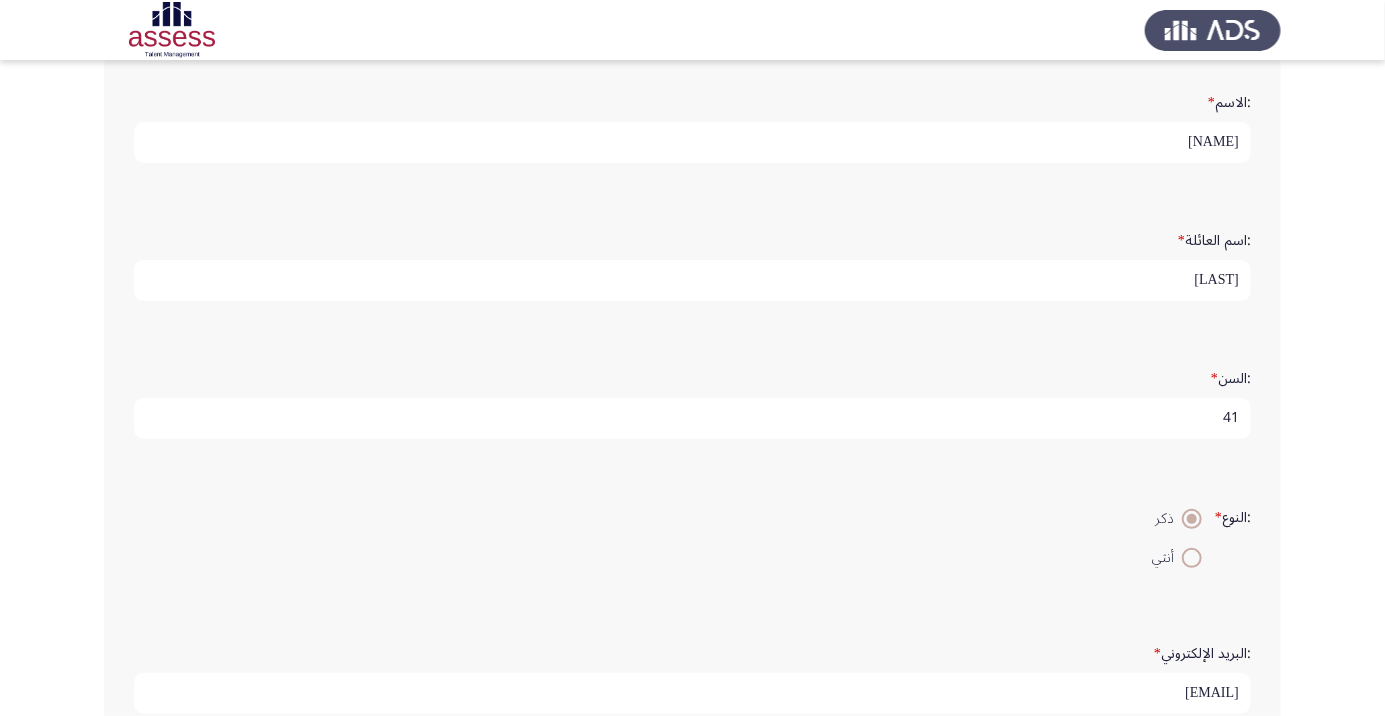 scroll, scrollTop: 377, scrollLeft: 0, axis: vertical 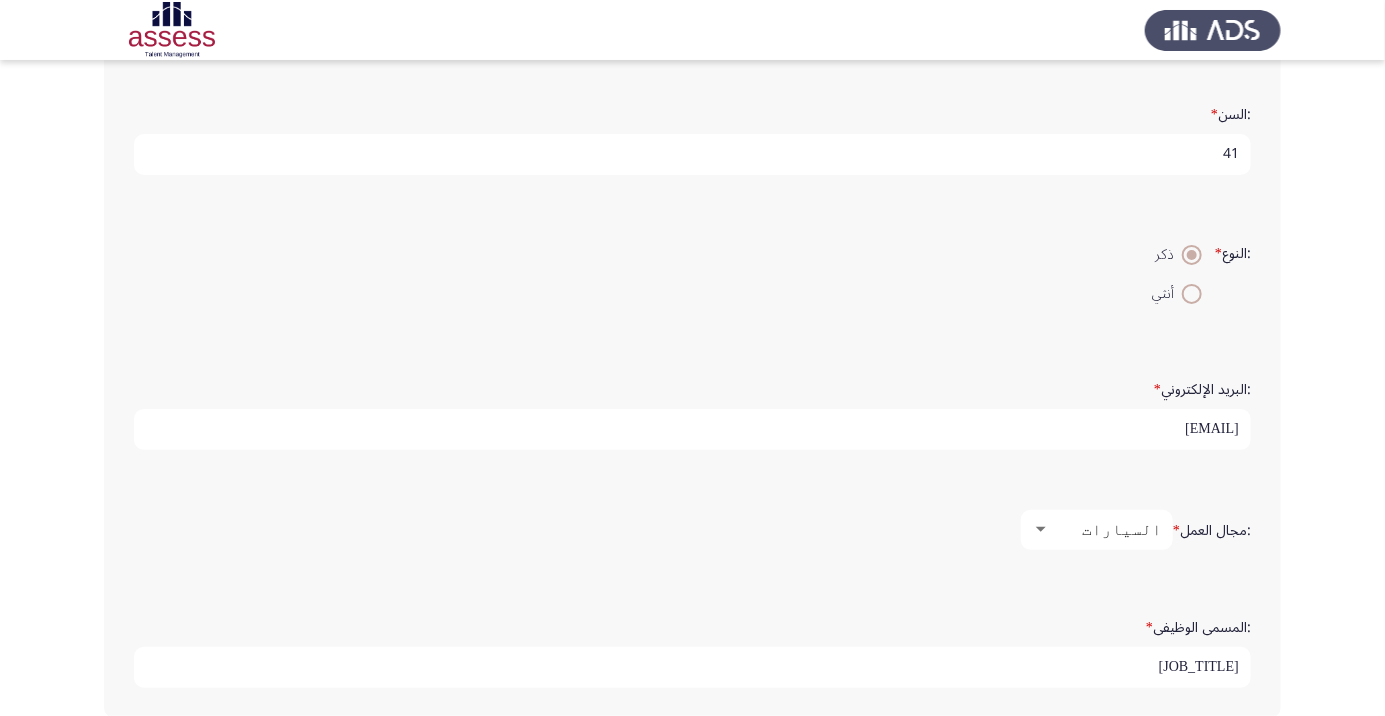 click on "السيارات" at bounding box center [1122, 529] 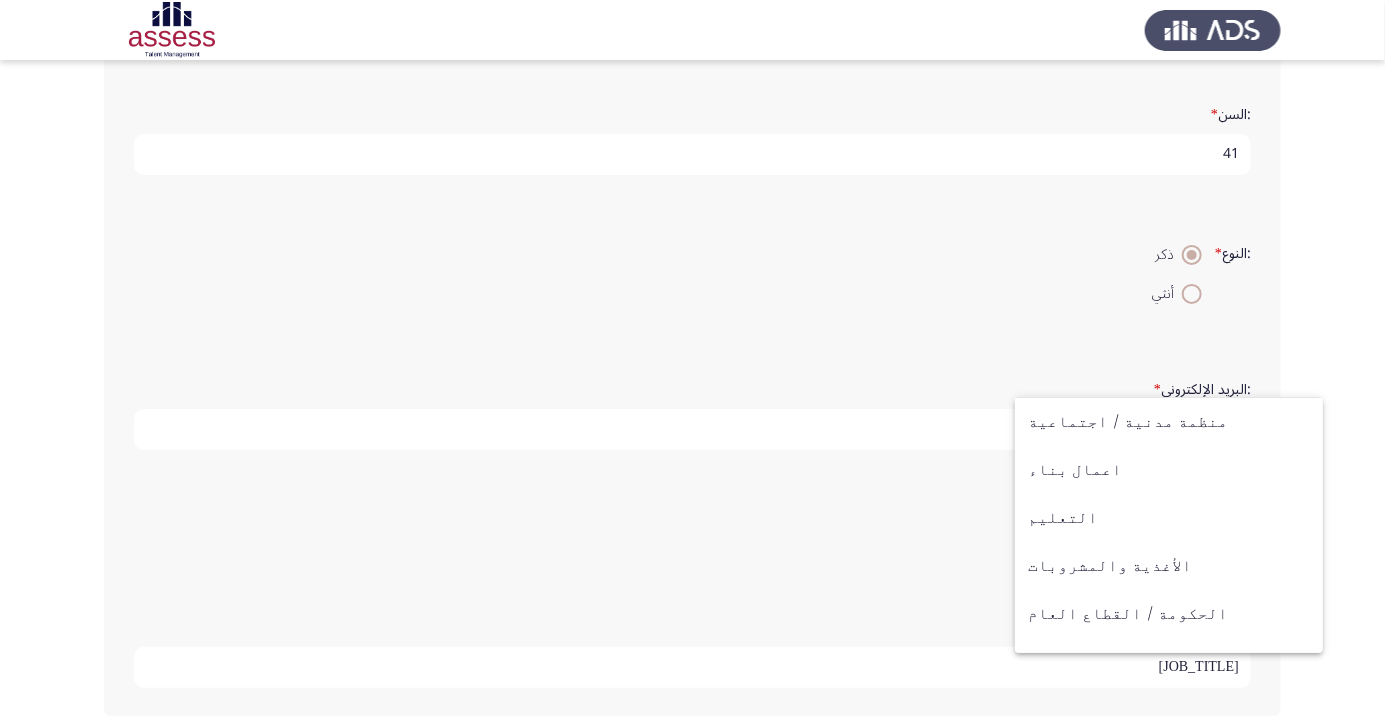 scroll, scrollTop: 656, scrollLeft: 0, axis: vertical 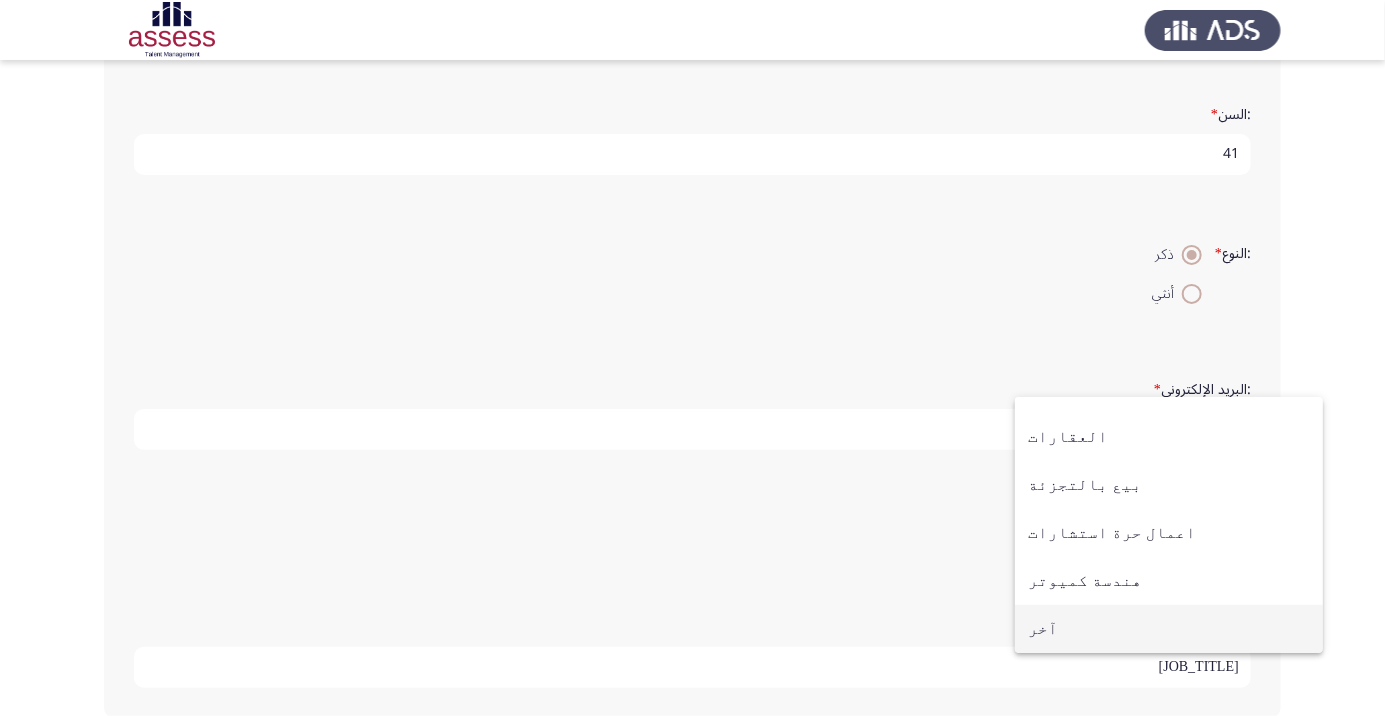 click on "آخر" at bounding box center [1169, 629] 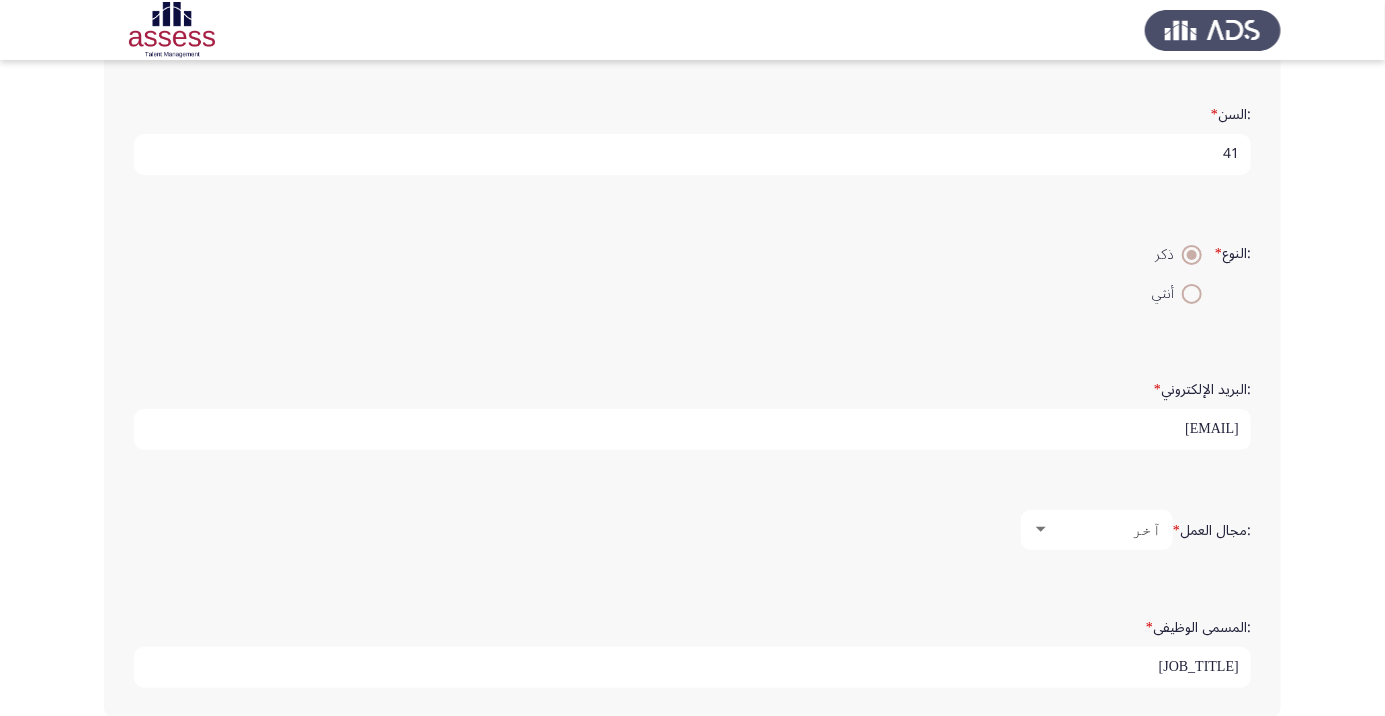 click on "آخر" at bounding box center (1106, 529) 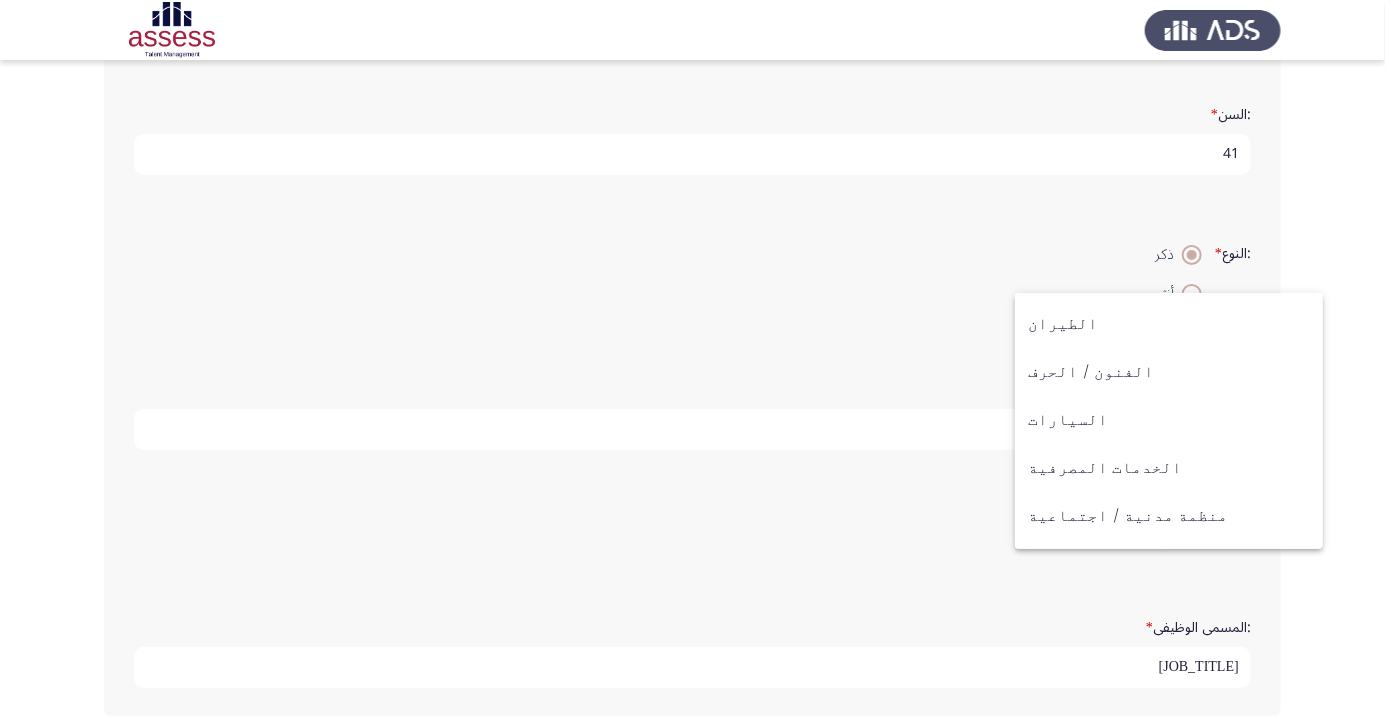 scroll, scrollTop: 0, scrollLeft: 0, axis: both 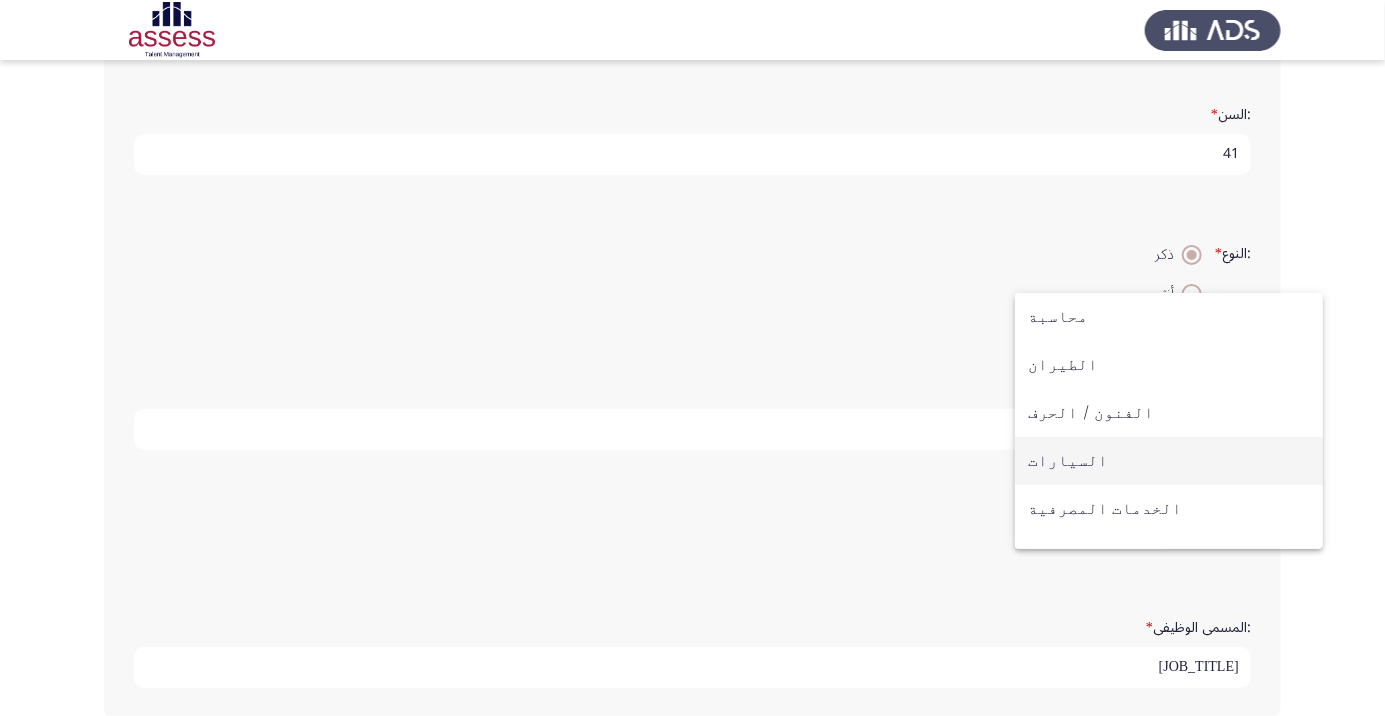click on "السيارات" at bounding box center (1169, 461) 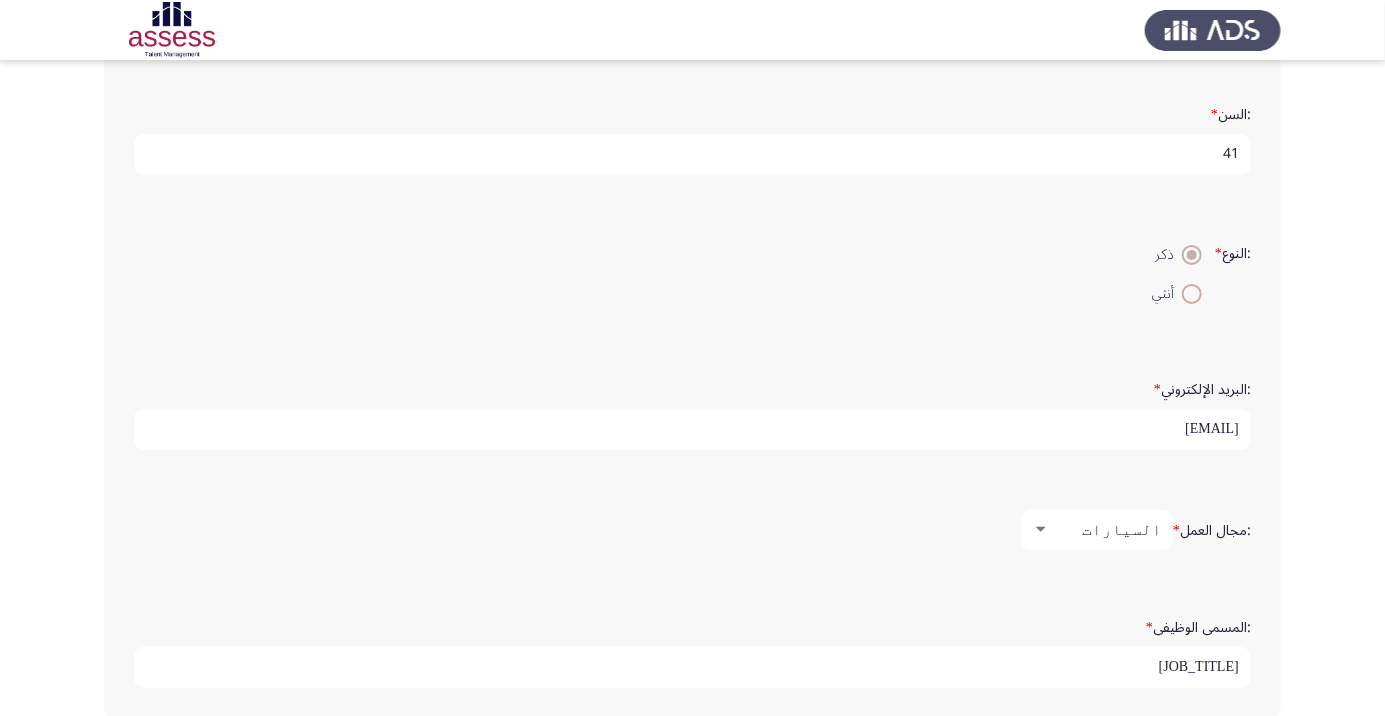 click on "التالي" 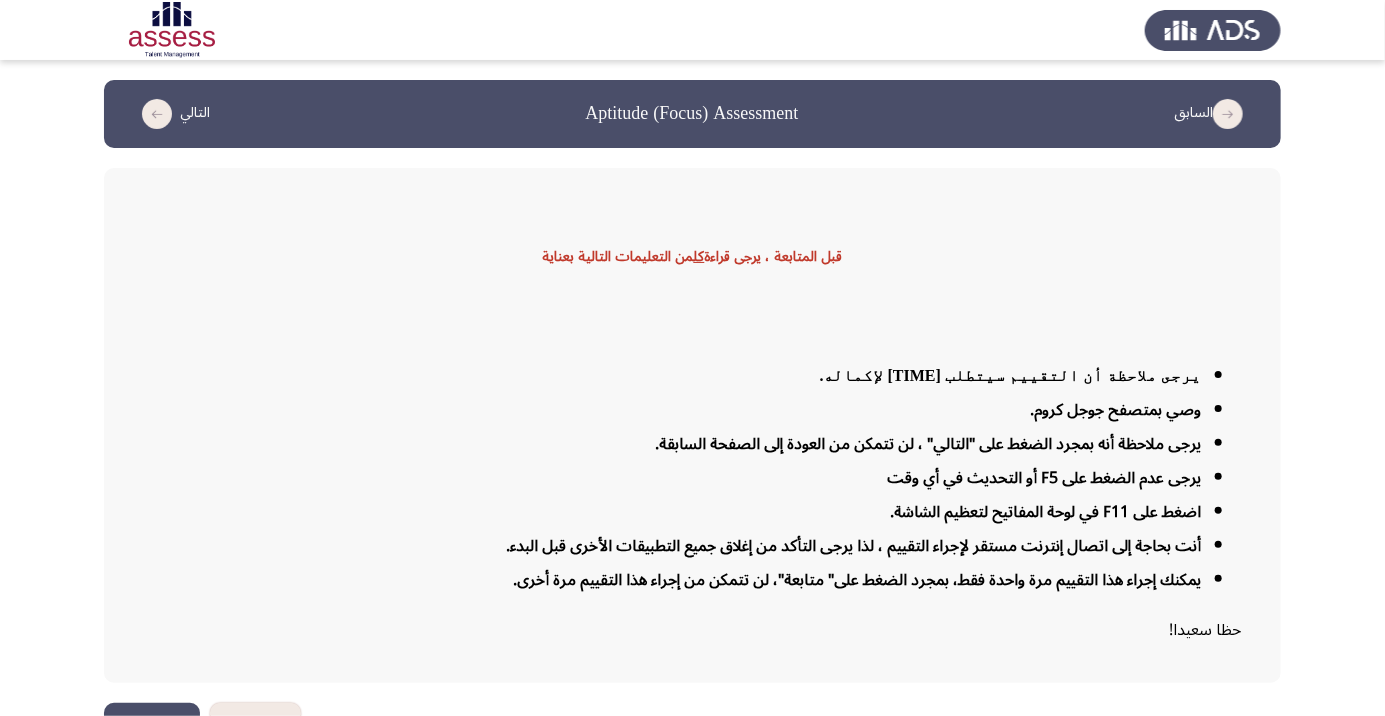 scroll, scrollTop: 48, scrollLeft: 0, axis: vertical 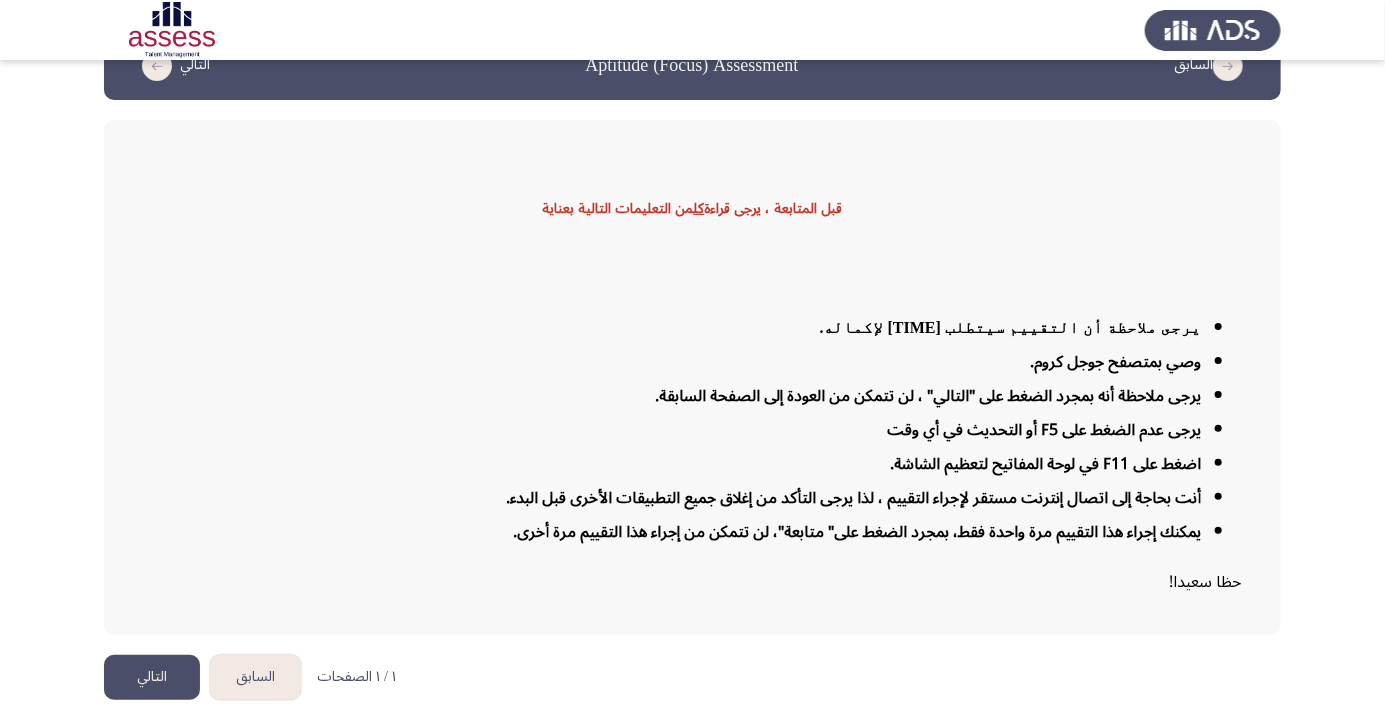 click on "التالي" 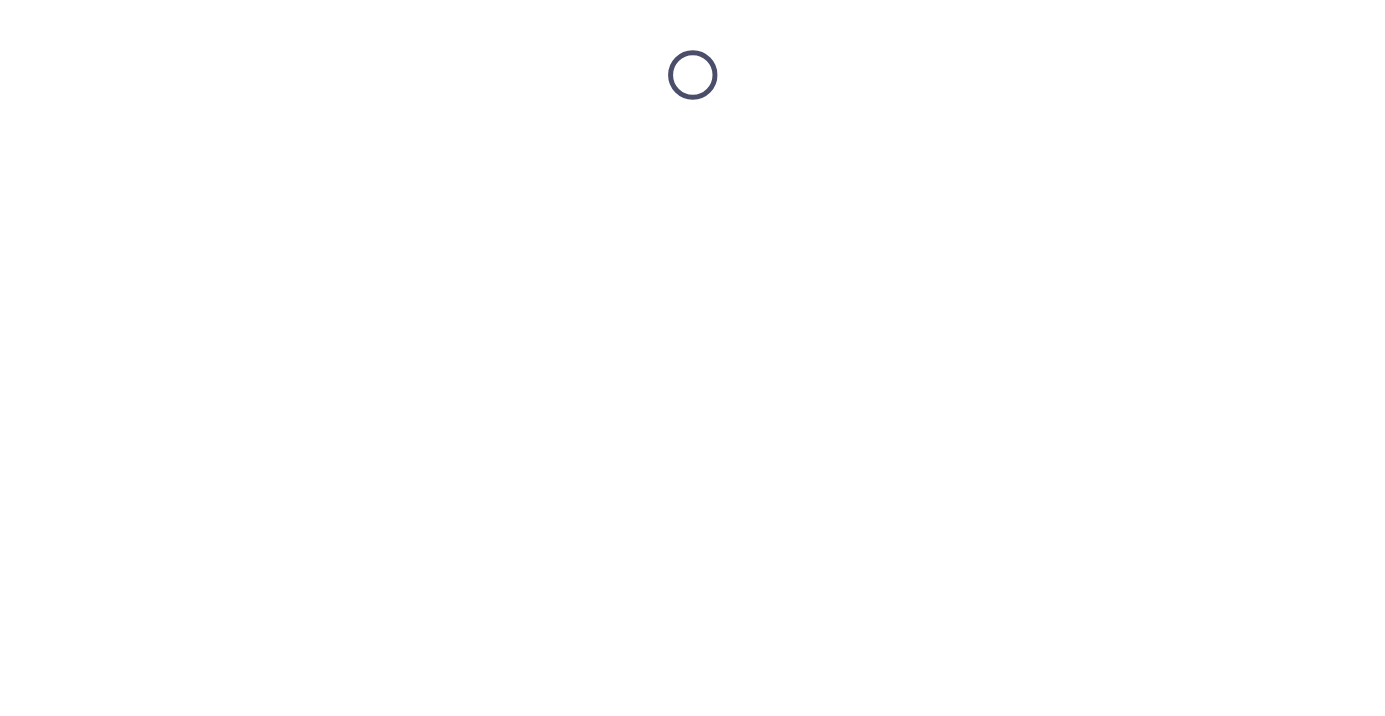 scroll, scrollTop: 0, scrollLeft: 0, axis: both 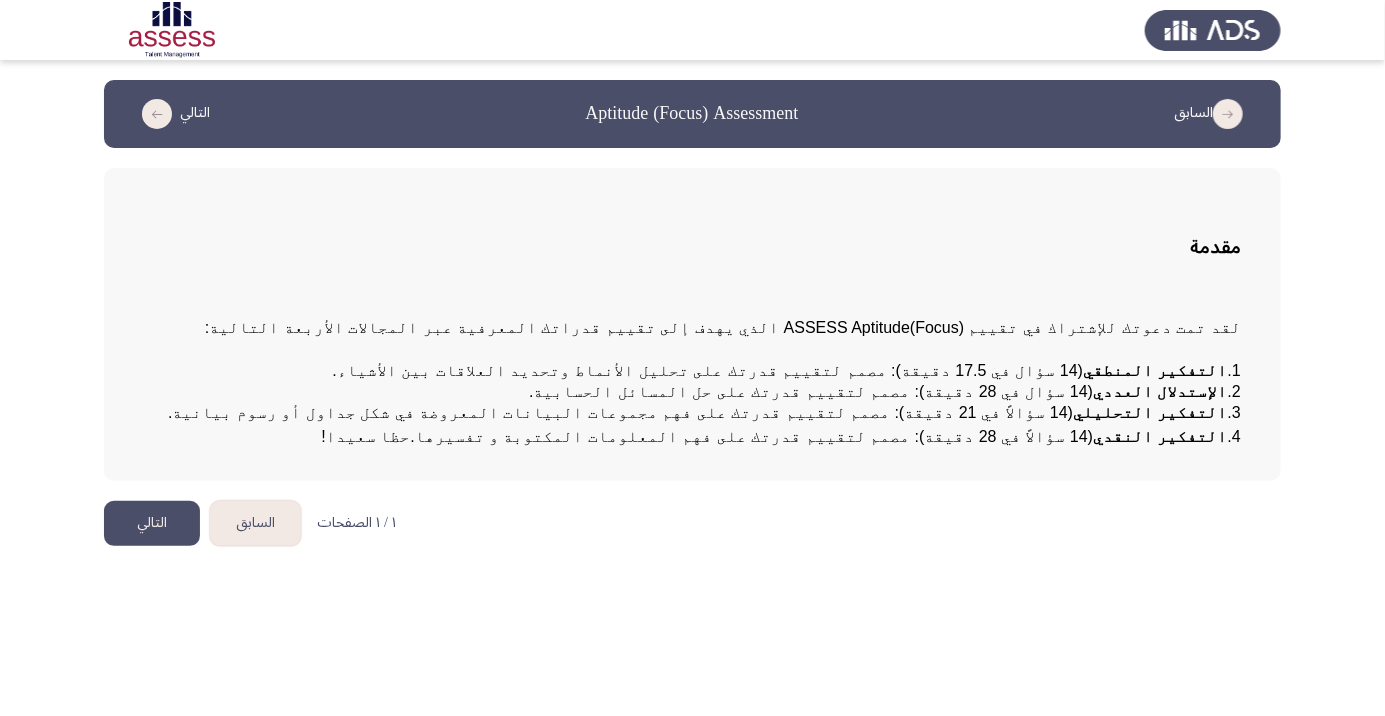 click on "التالي" 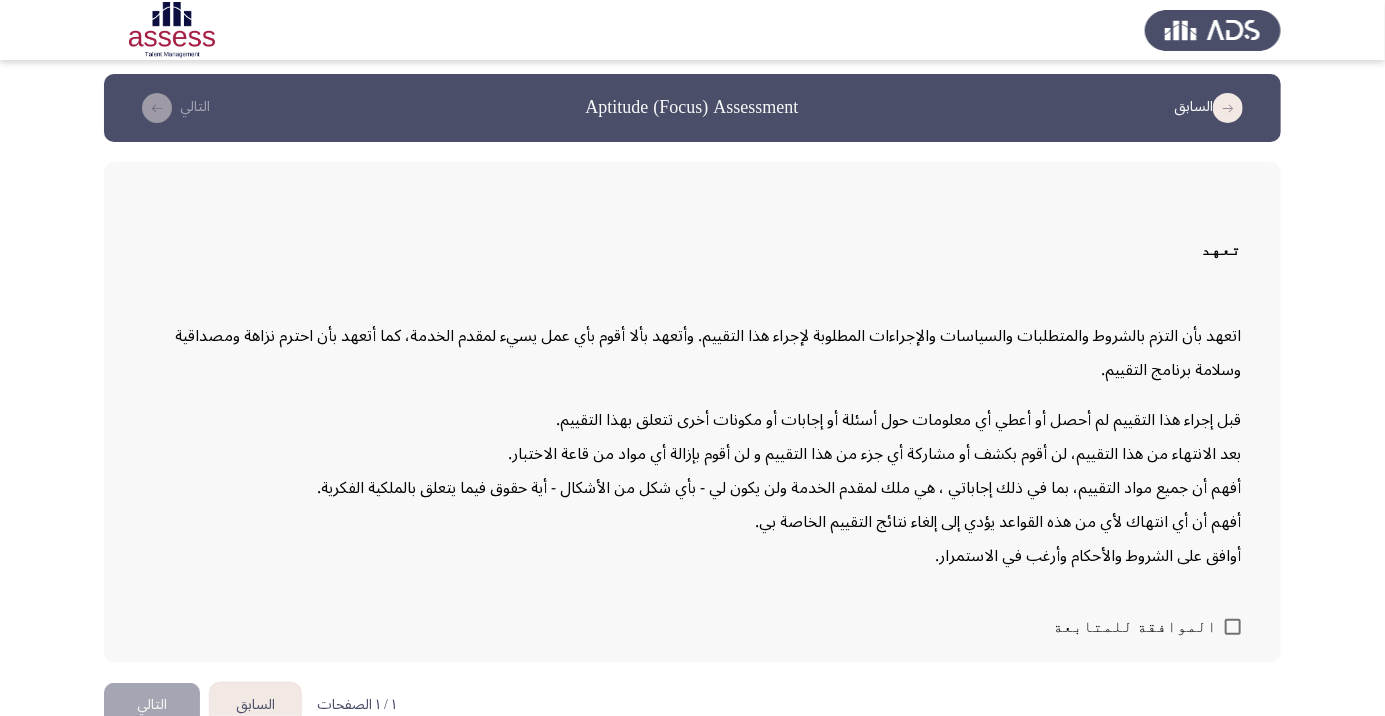 scroll, scrollTop: 57, scrollLeft: 0, axis: vertical 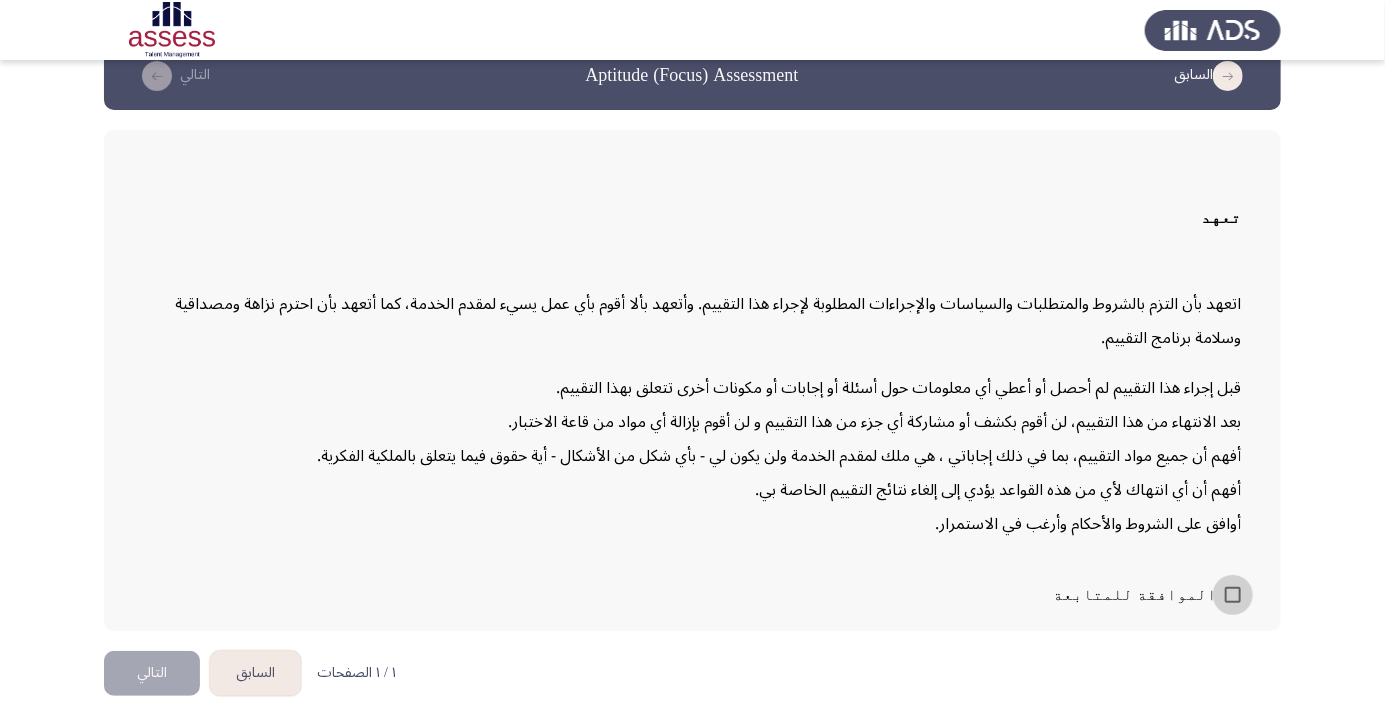 click at bounding box center [1233, 595] 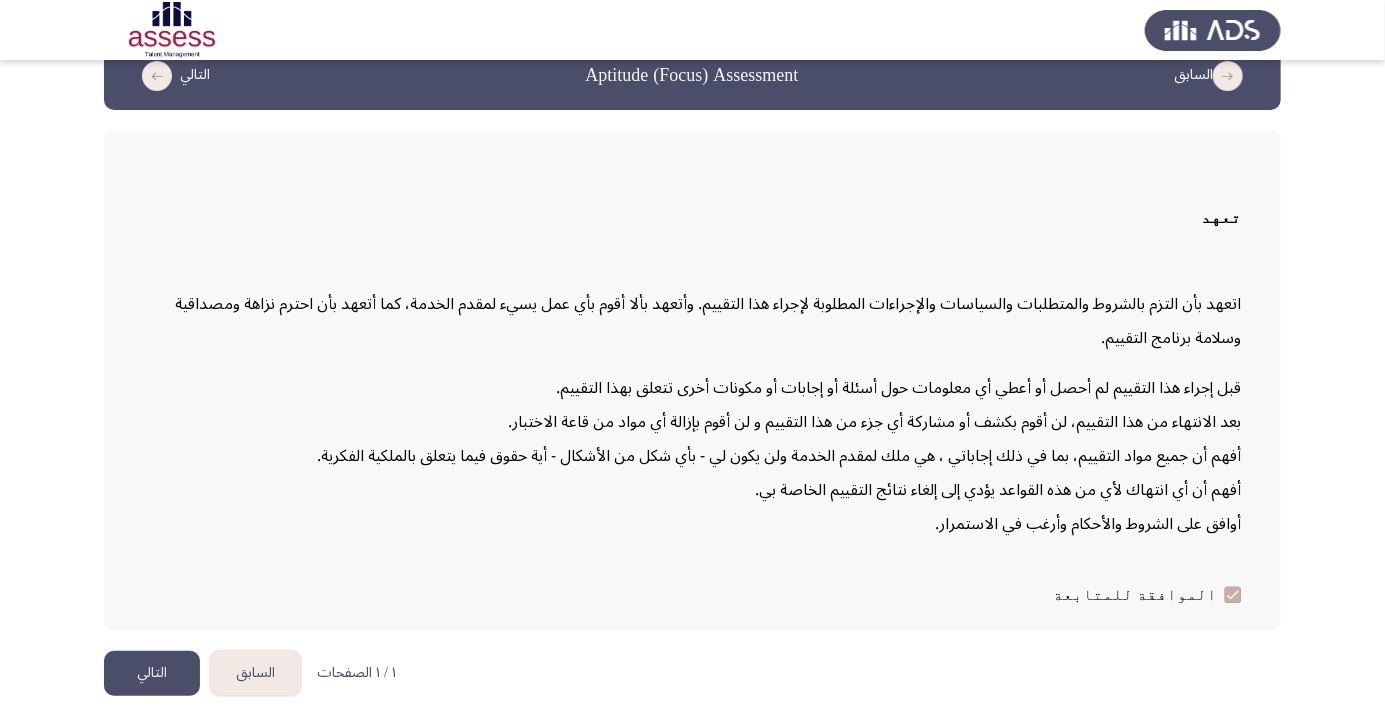 click on "التالي" 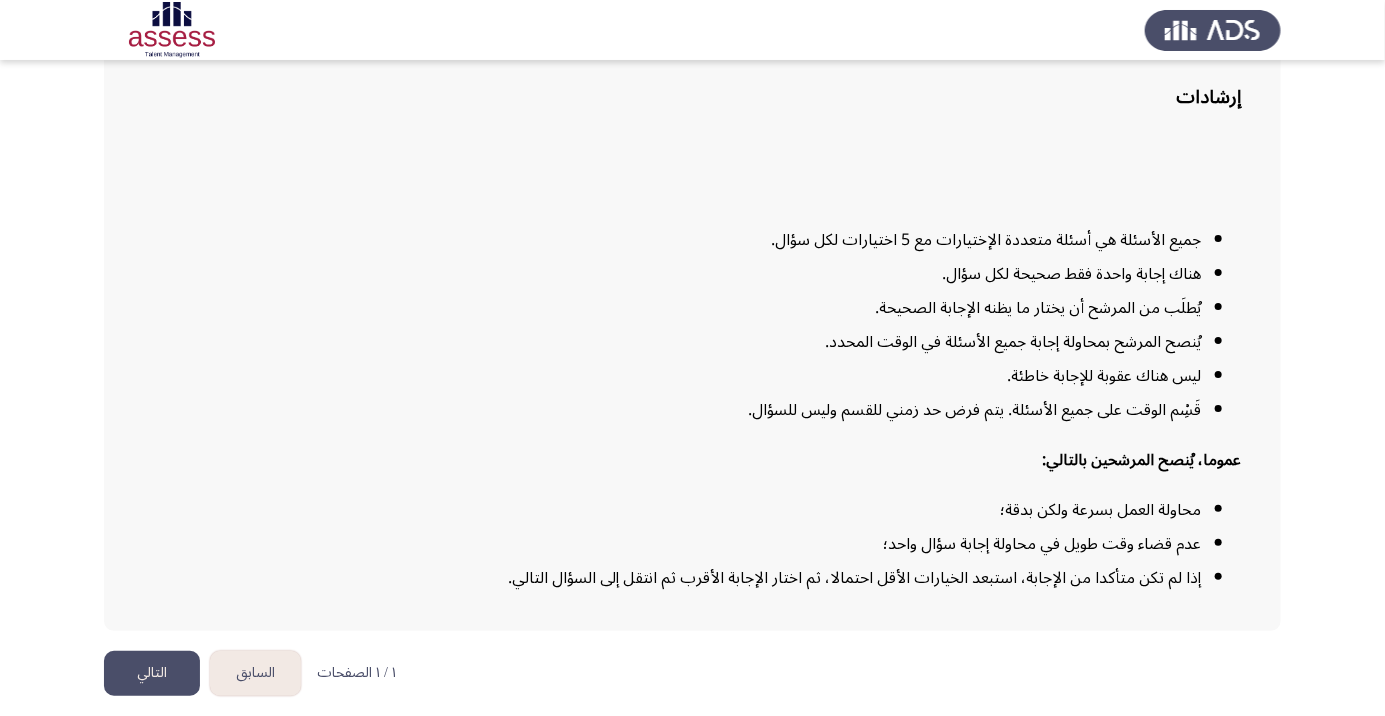 scroll, scrollTop: 162, scrollLeft: 0, axis: vertical 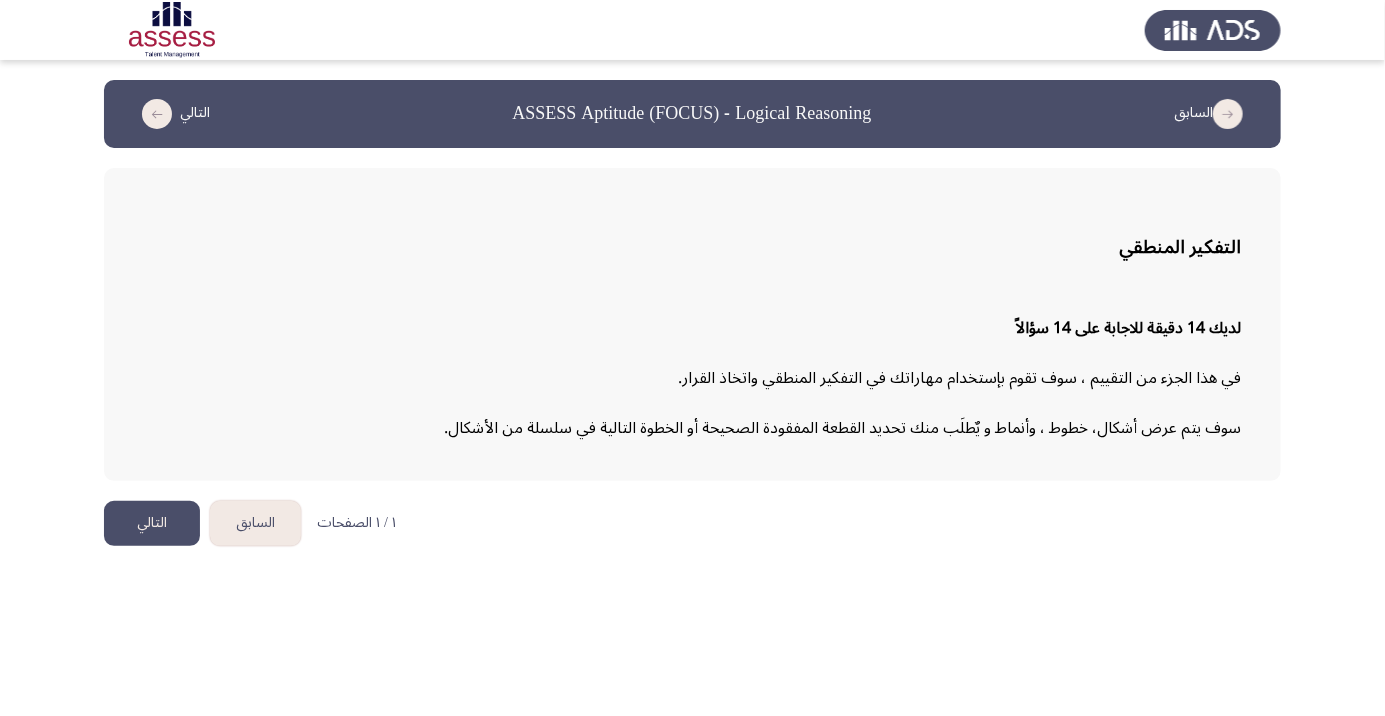 click on "التالي" 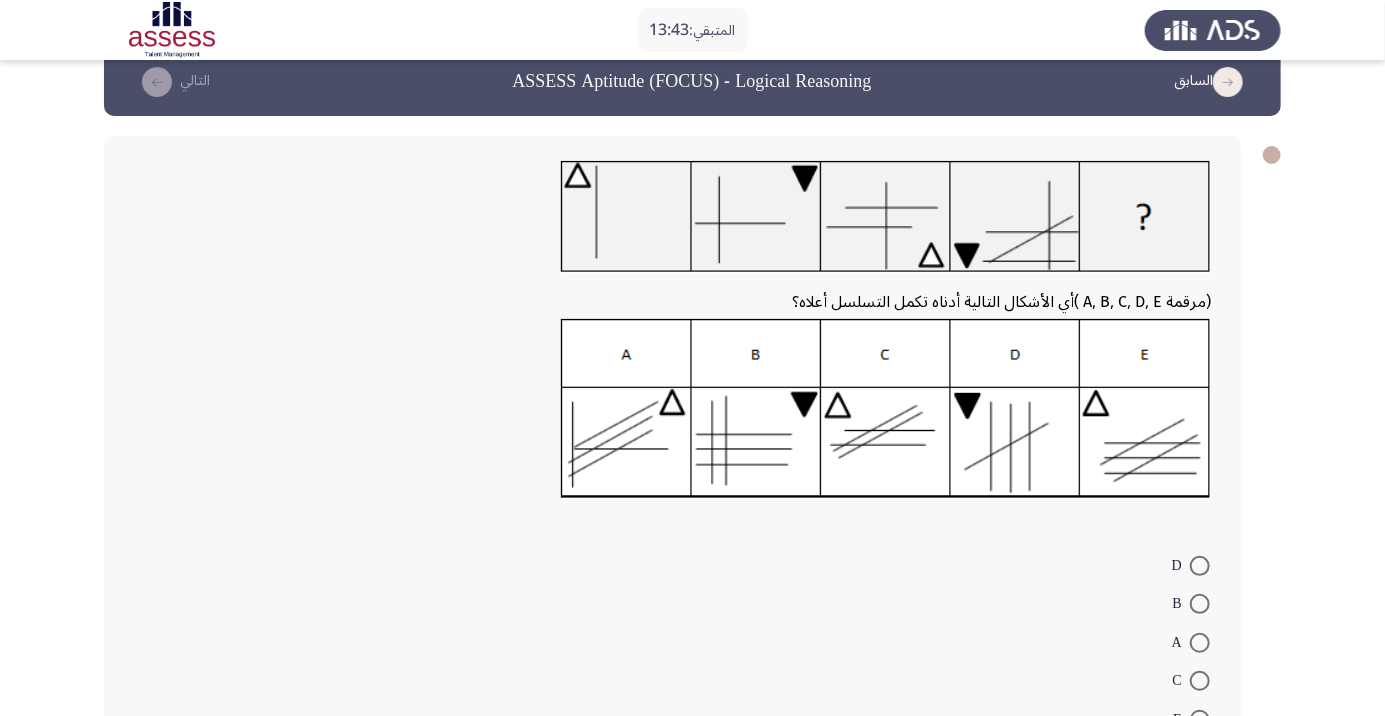 scroll, scrollTop: 49, scrollLeft: 0, axis: vertical 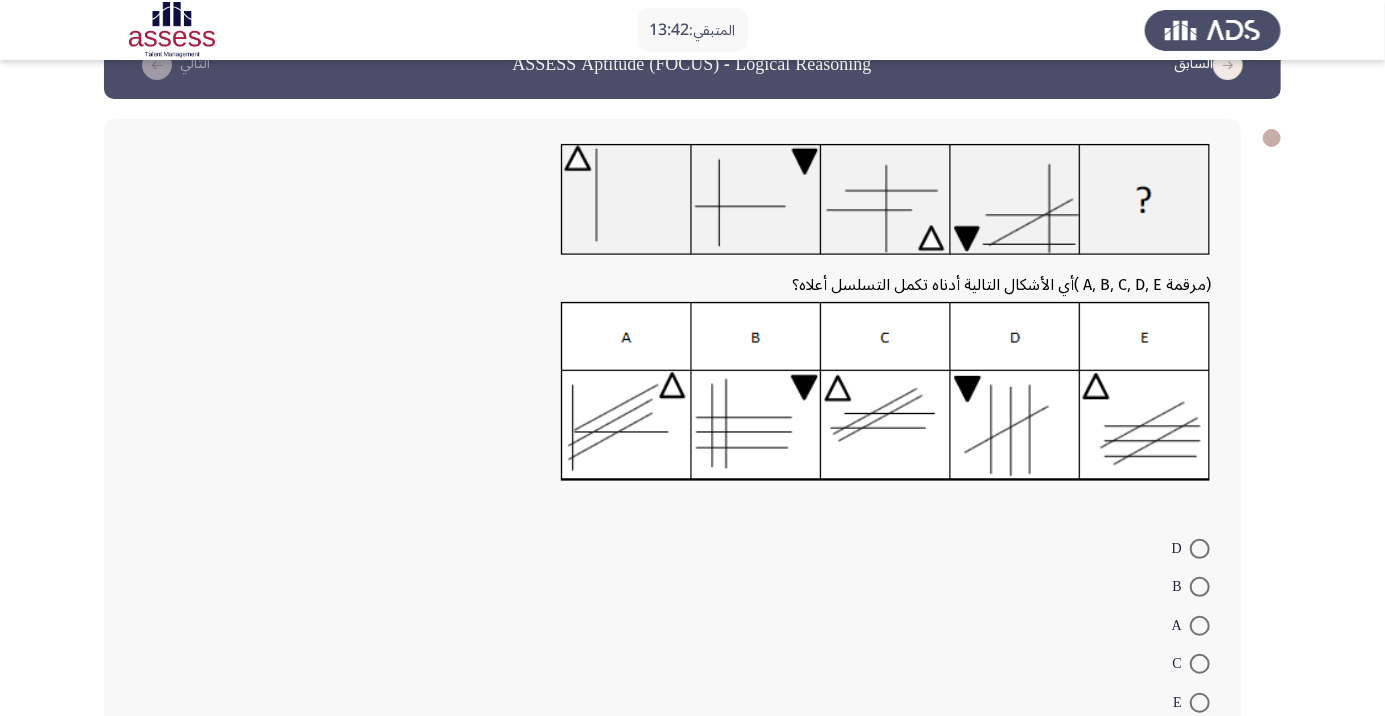 click 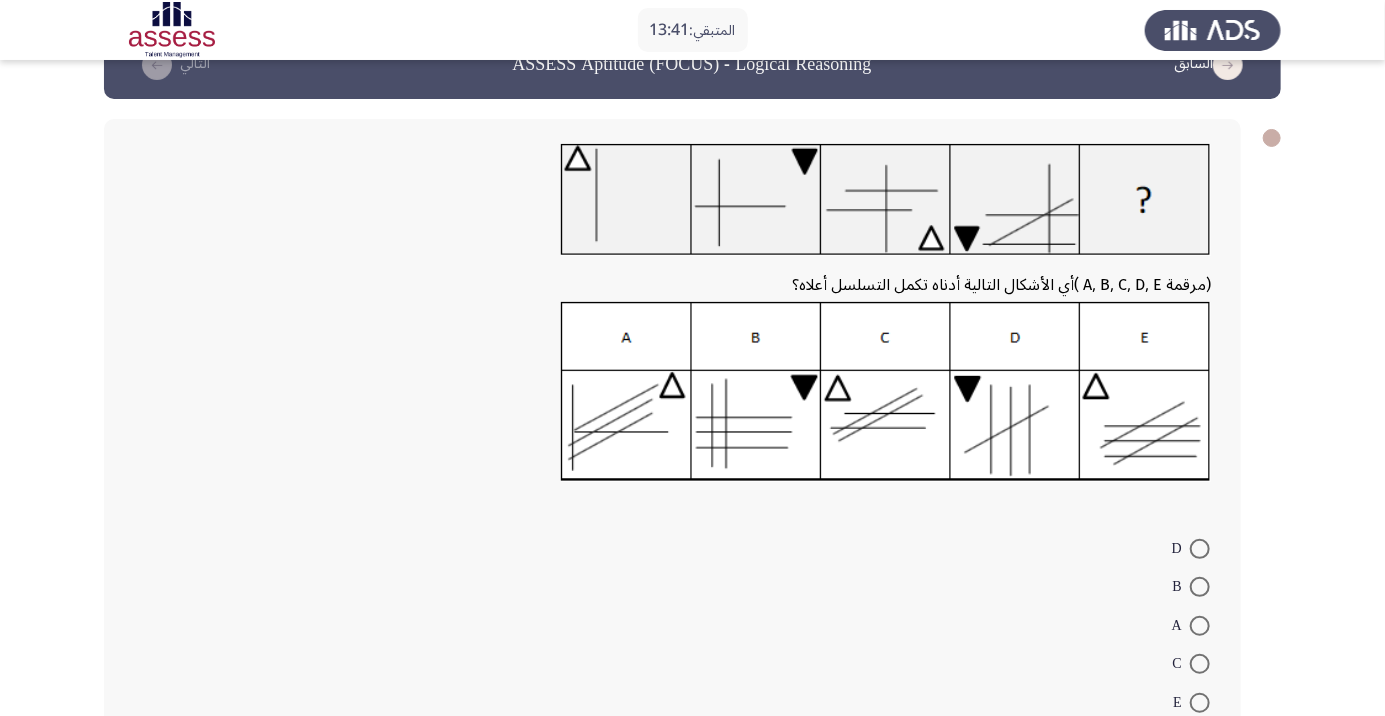 click 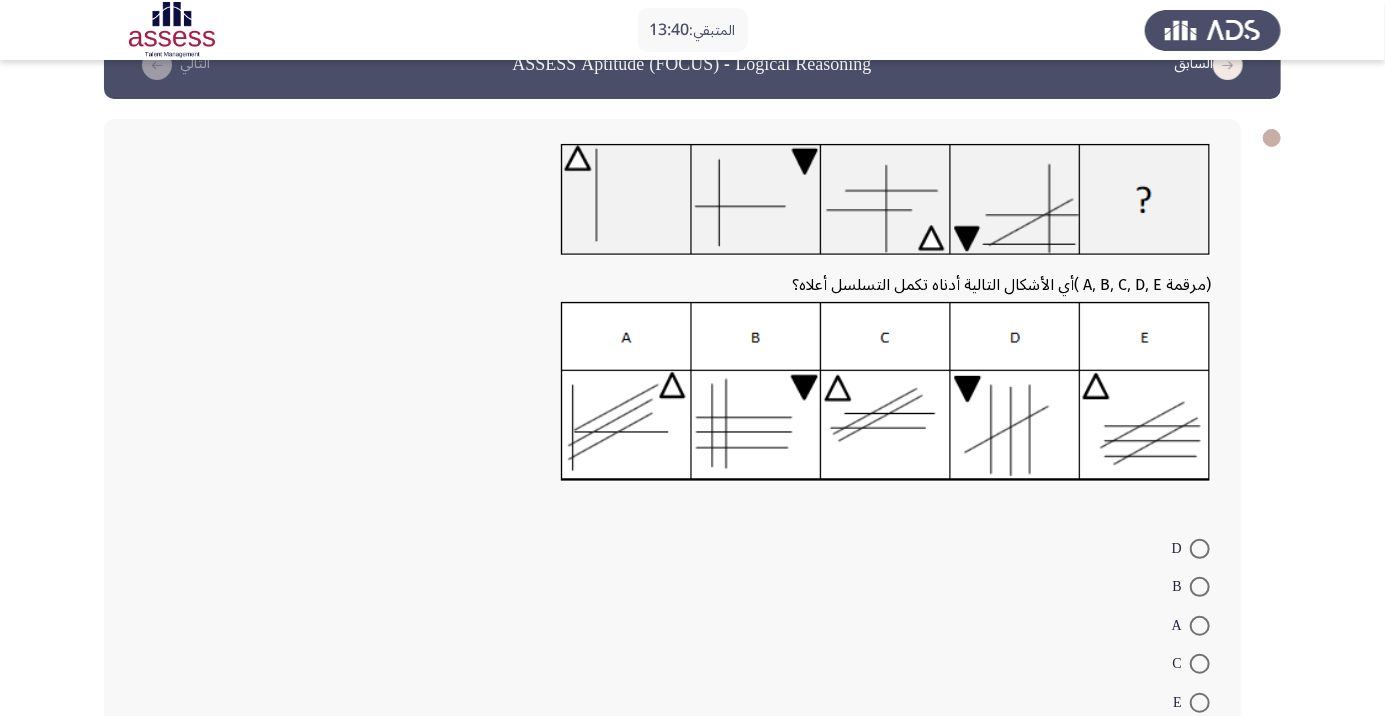 click 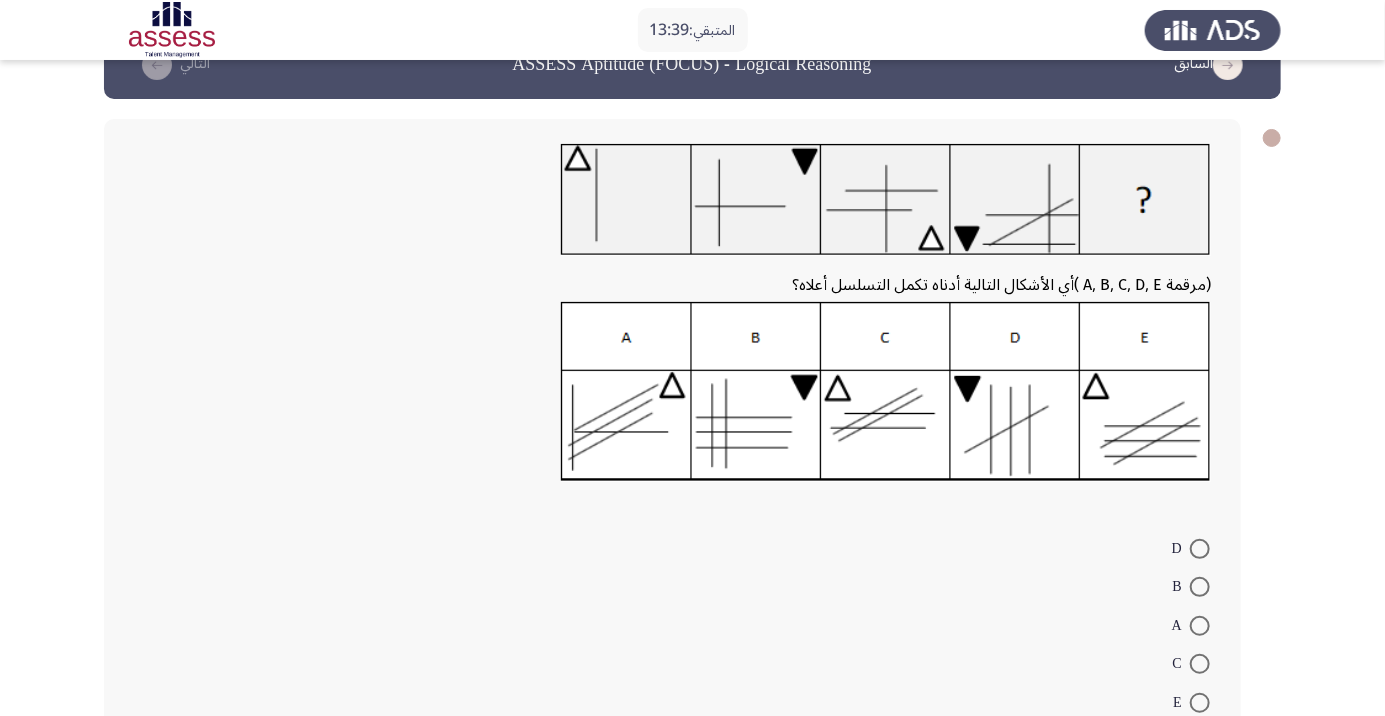 click 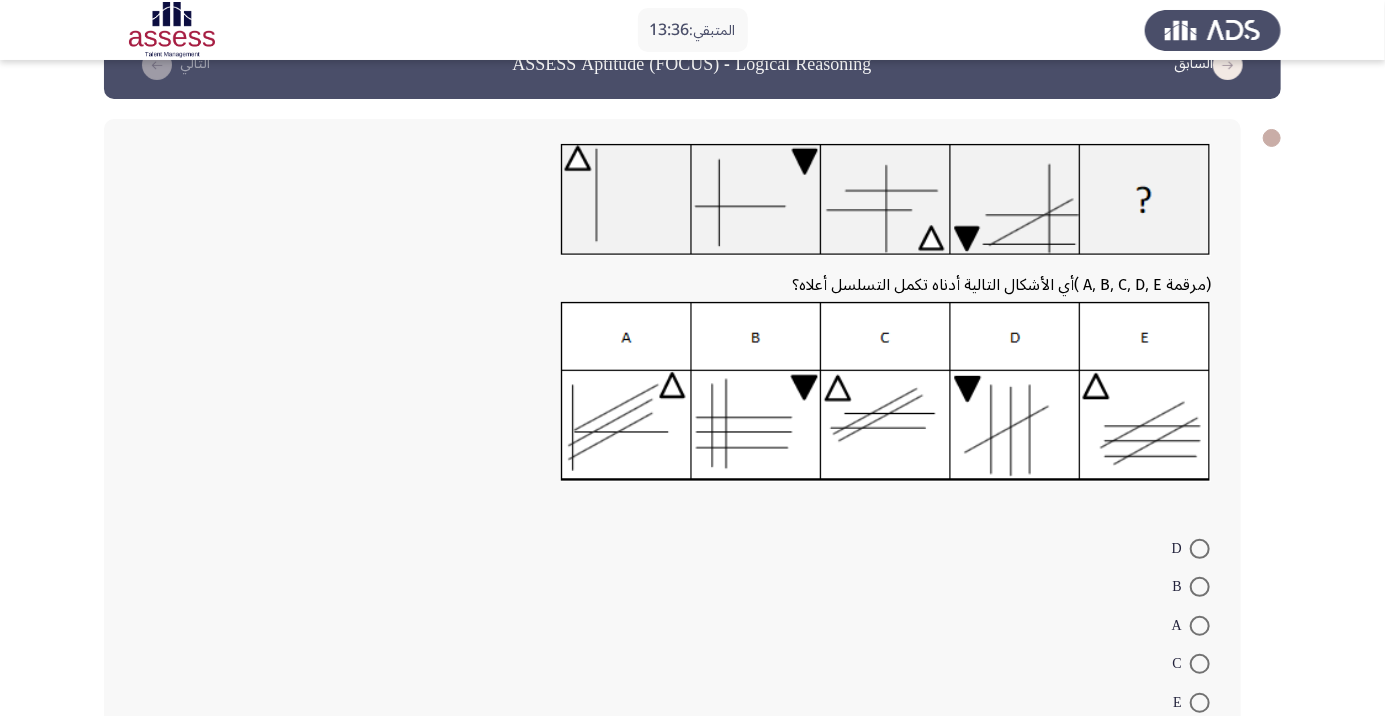 click 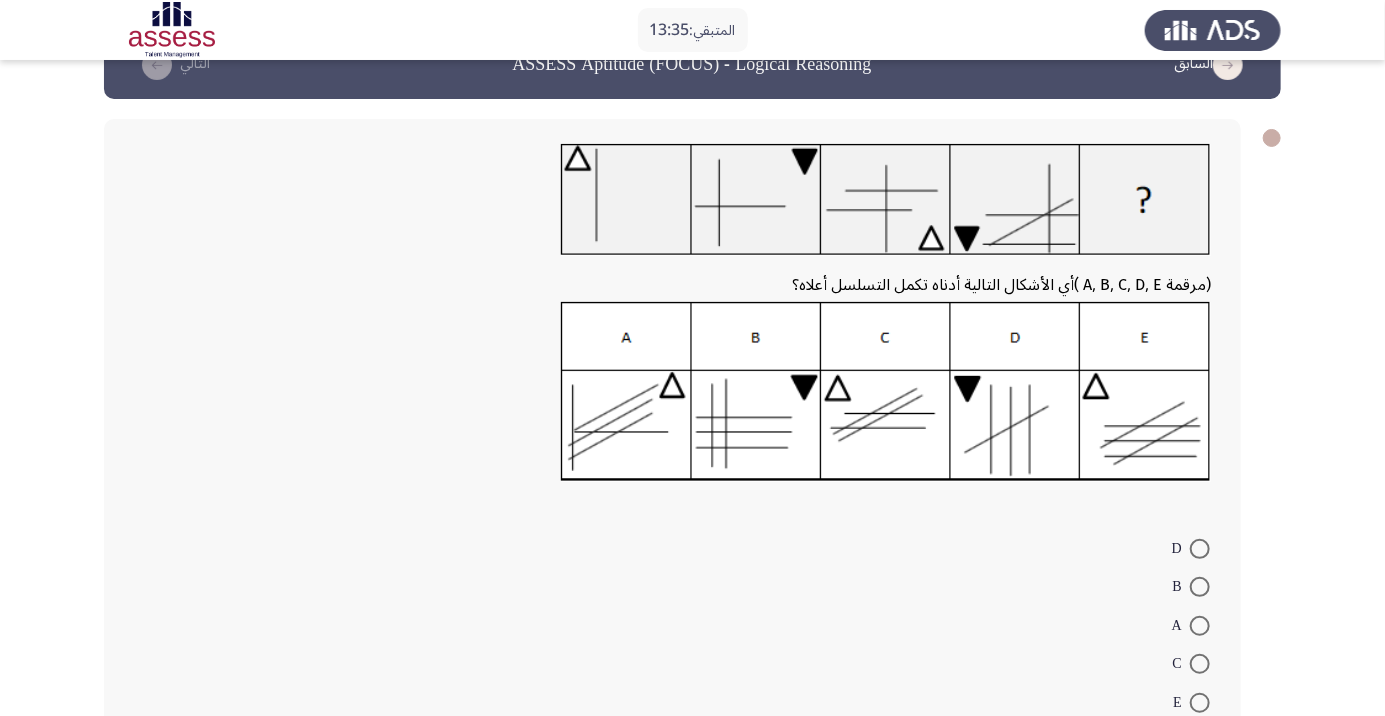 click 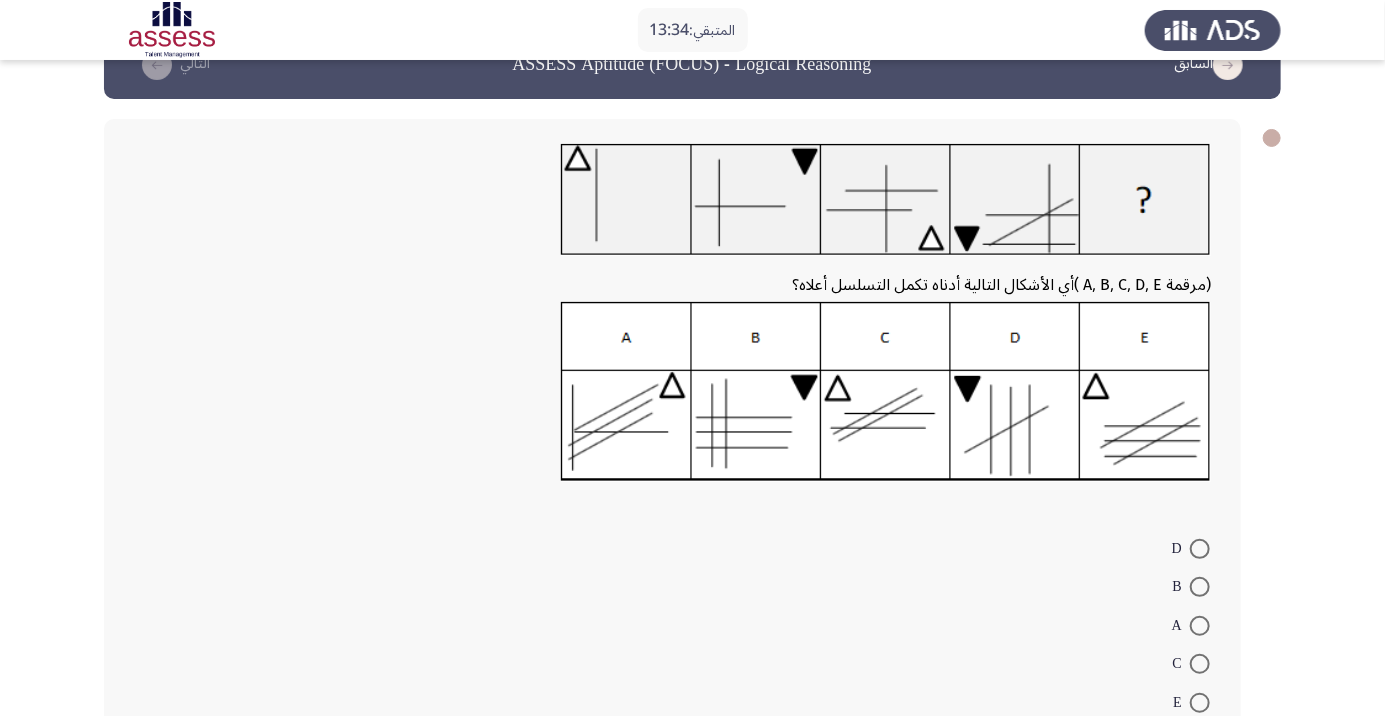 click 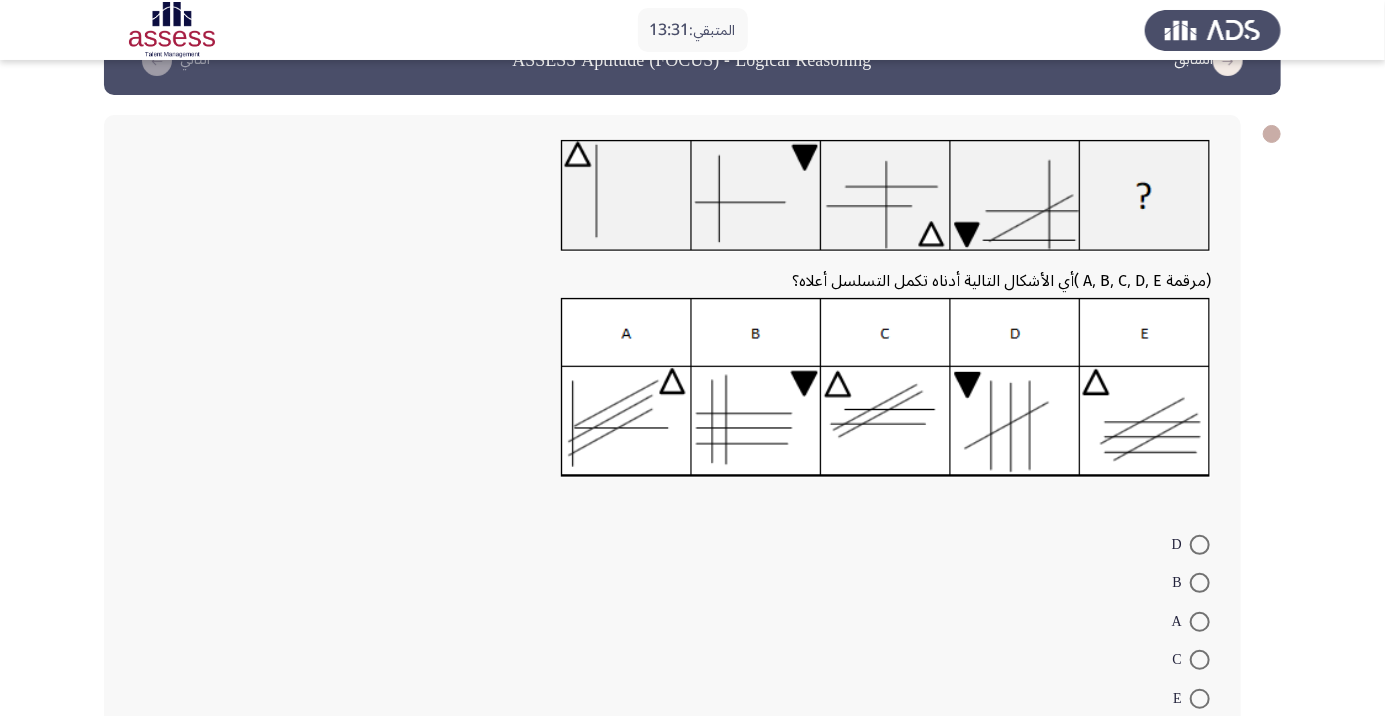 scroll, scrollTop: 53, scrollLeft: 0, axis: vertical 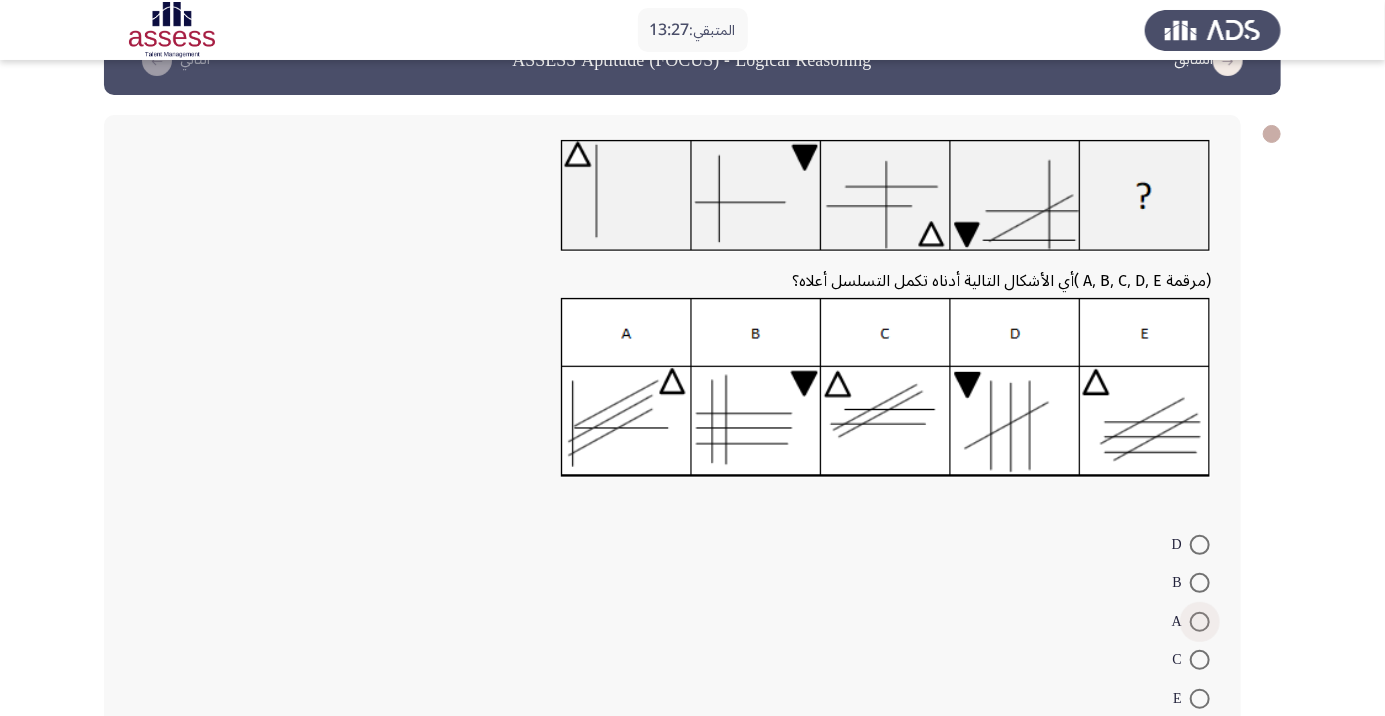 click at bounding box center (1200, 622) 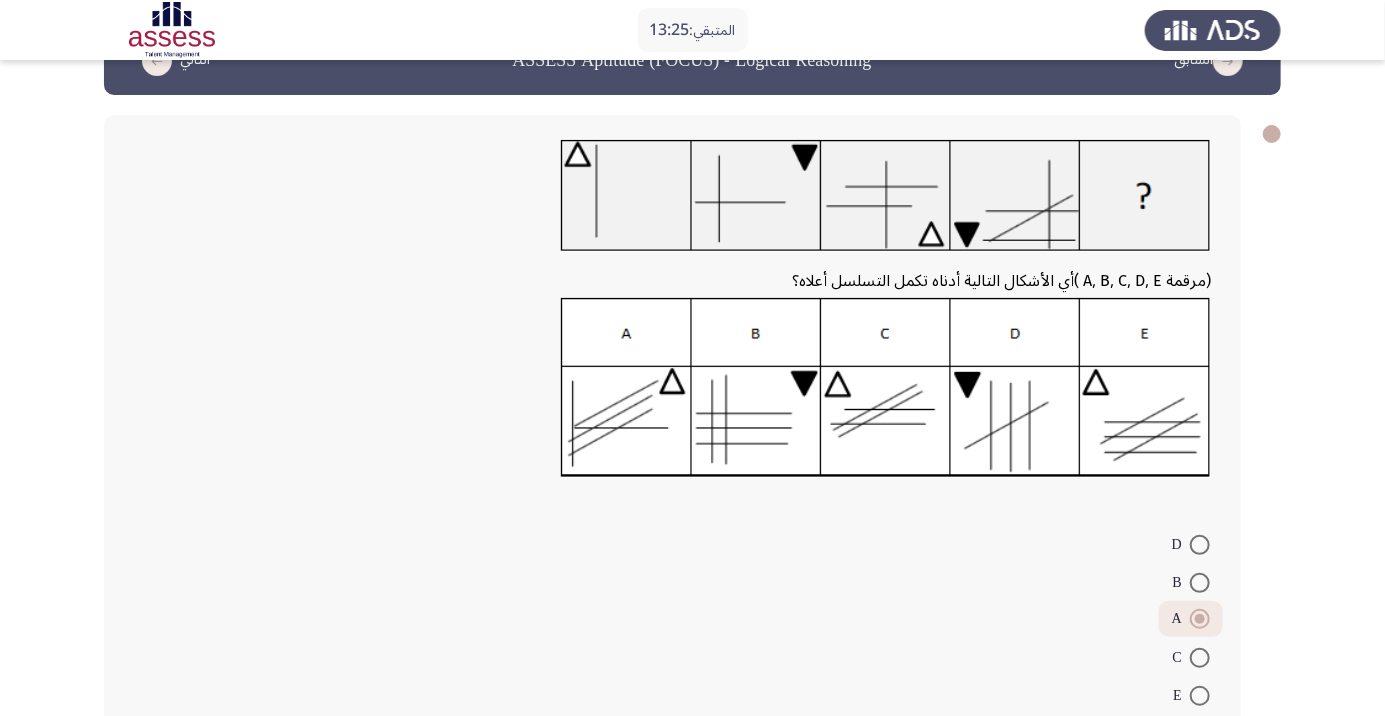 scroll, scrollTop: 80, scrollLeft: 0, axis: vertical 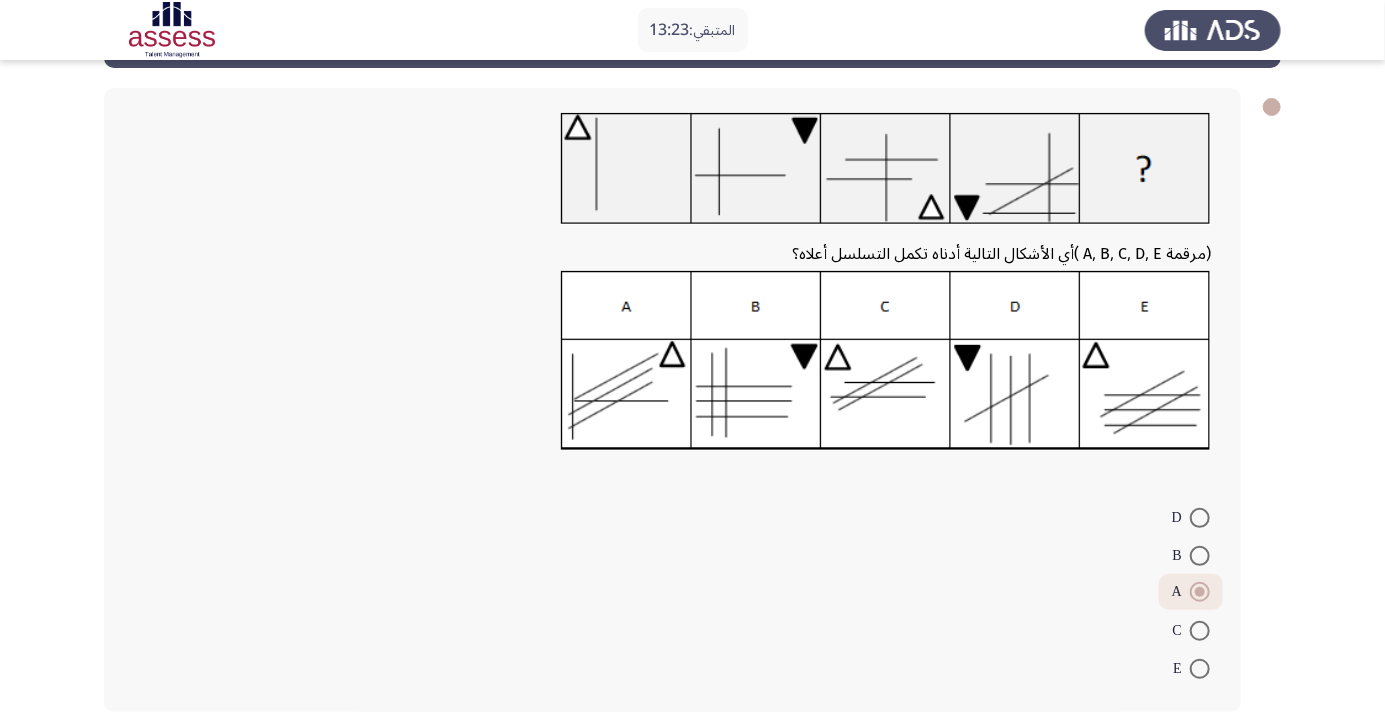 click on "التالي" 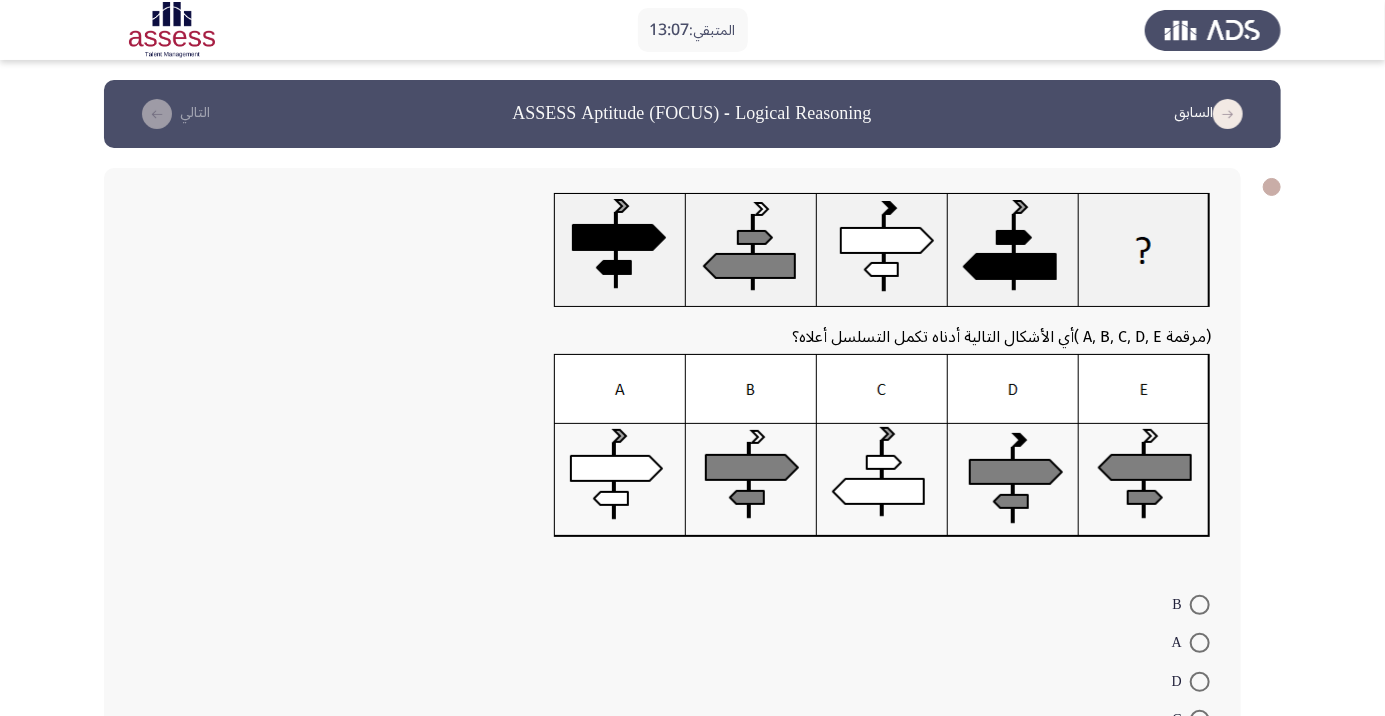 click at bounding box center [1200, 643] 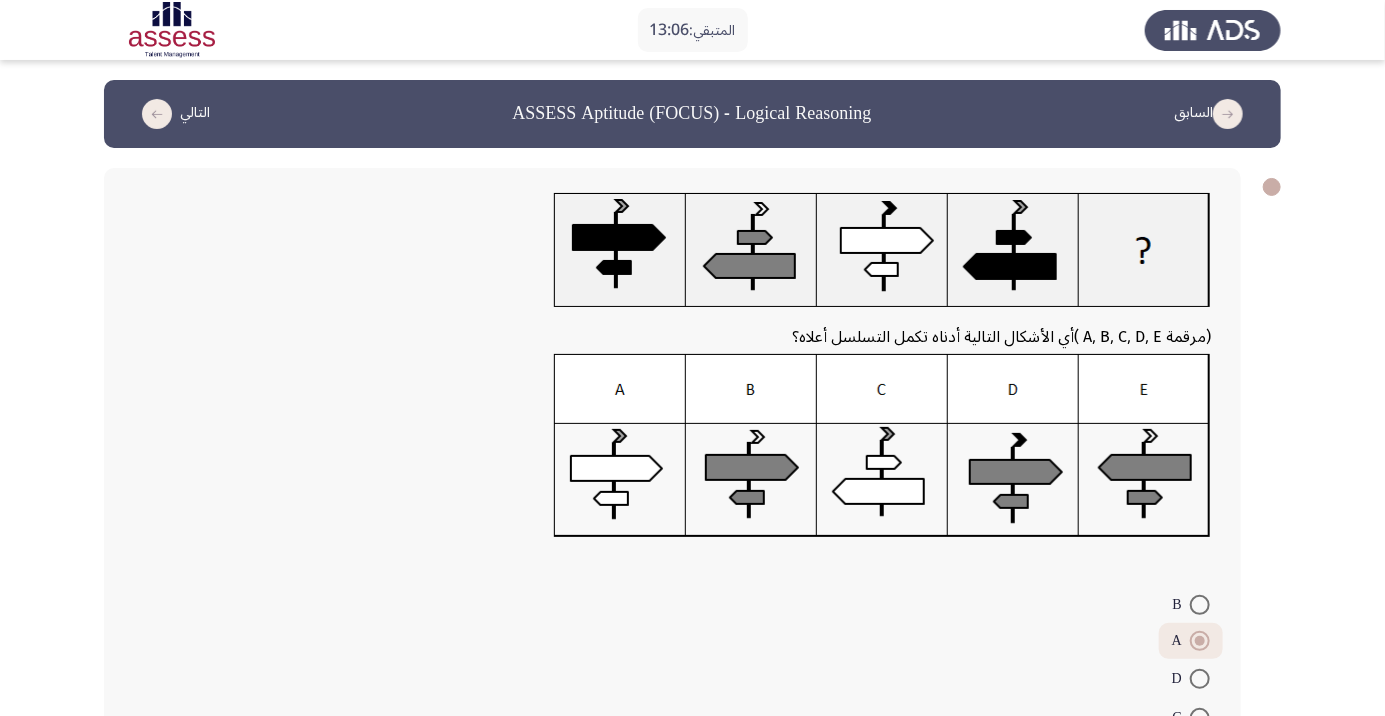 scroll, scrollTop: 87, scrollLeft: 0, axis: vertical 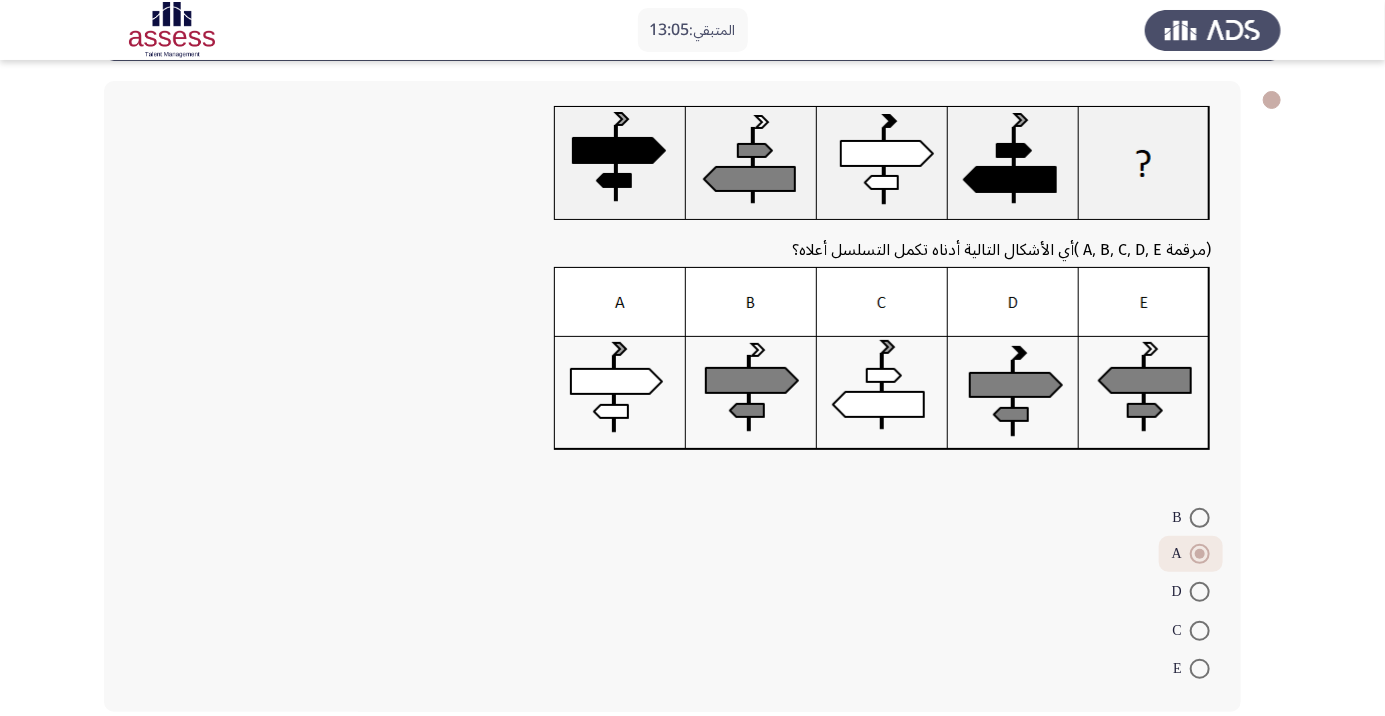 click on "التالي" 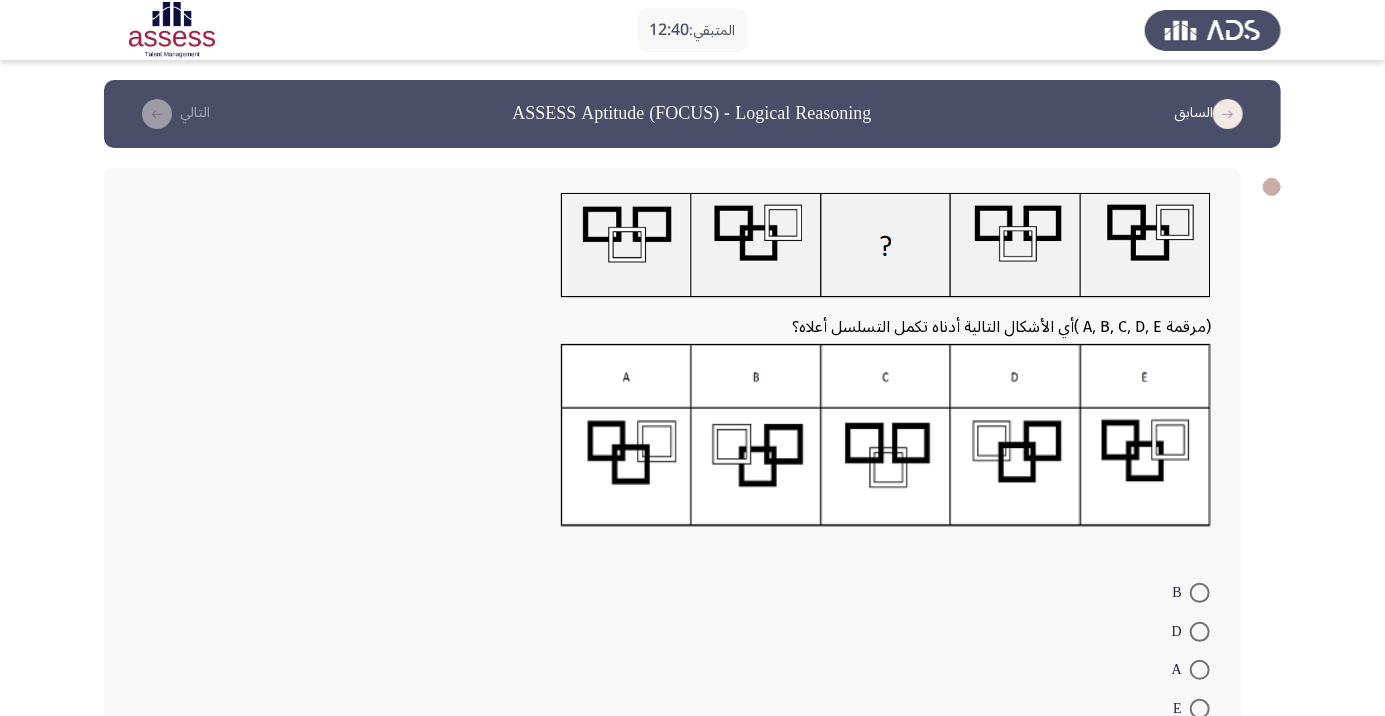 click at bounding box center (1200, 670) 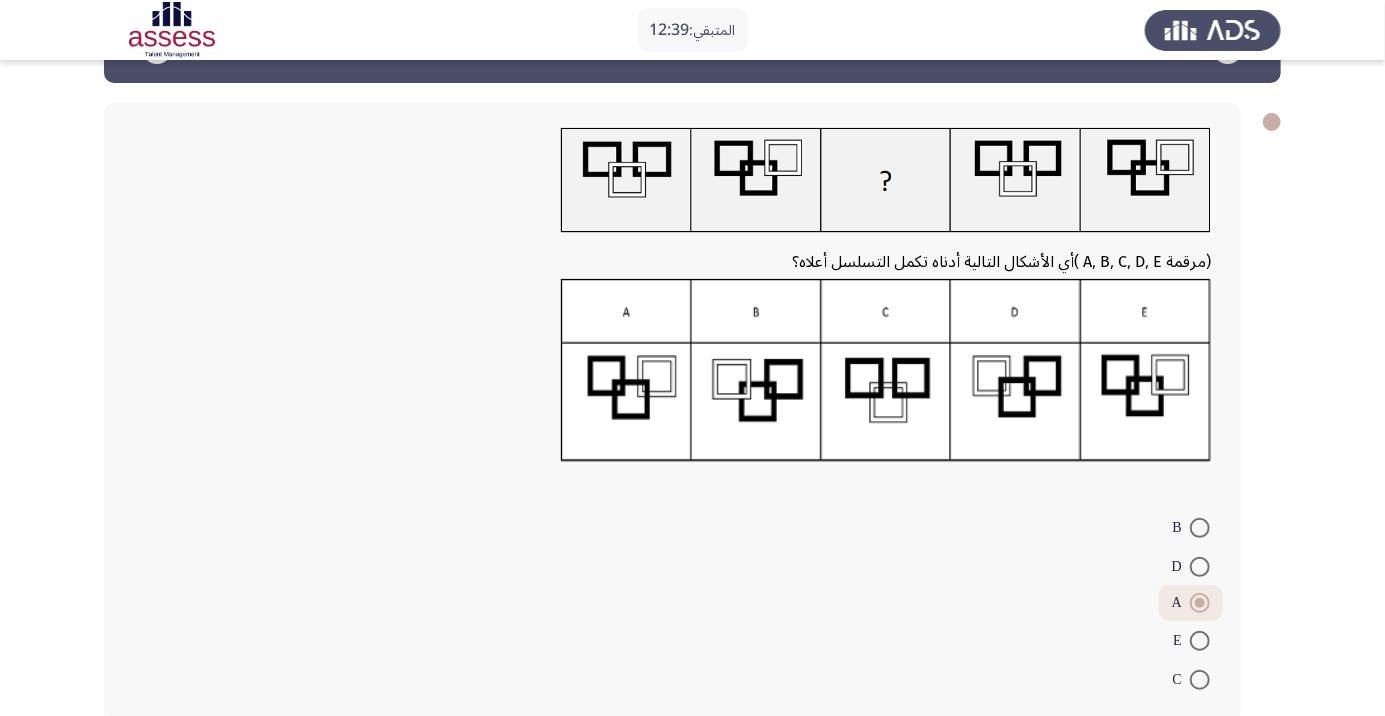 scroll, scrollTop: 76, scrollLeft: 0, axis: vertical 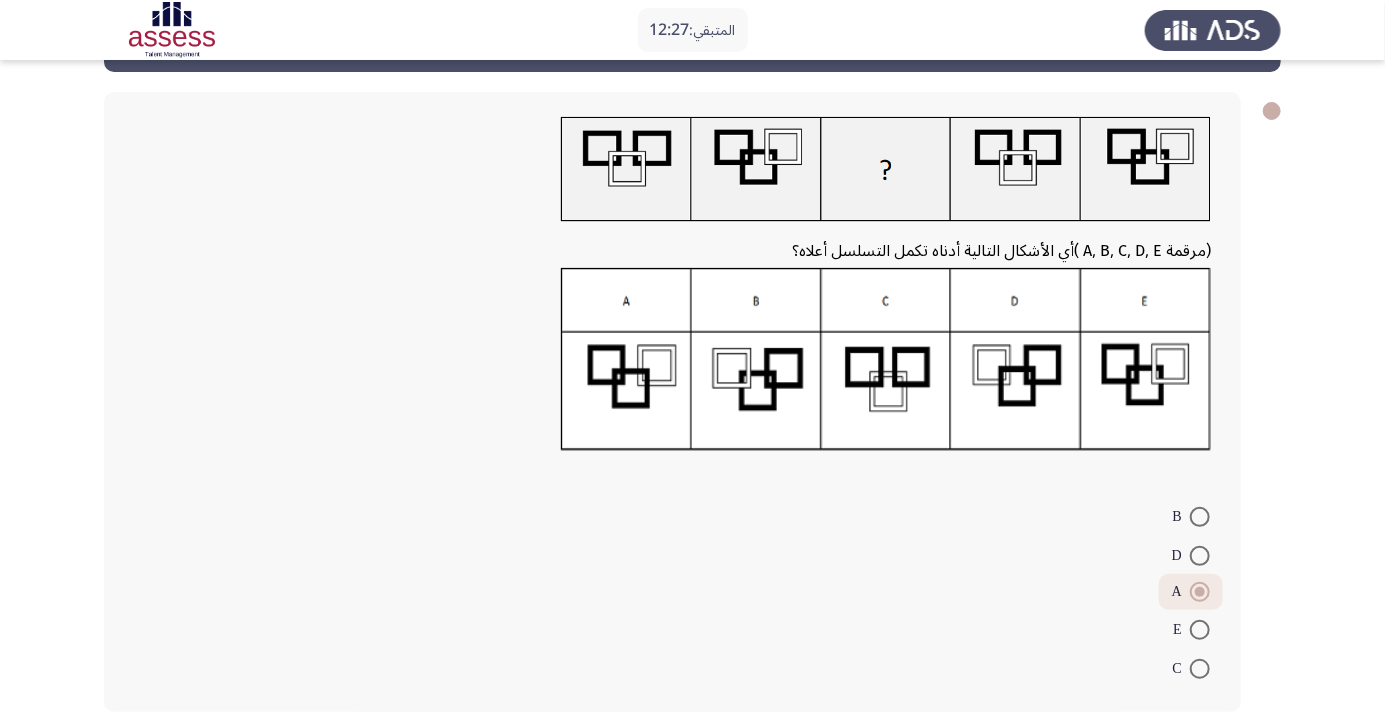 click at bounding box center [1200, 517] 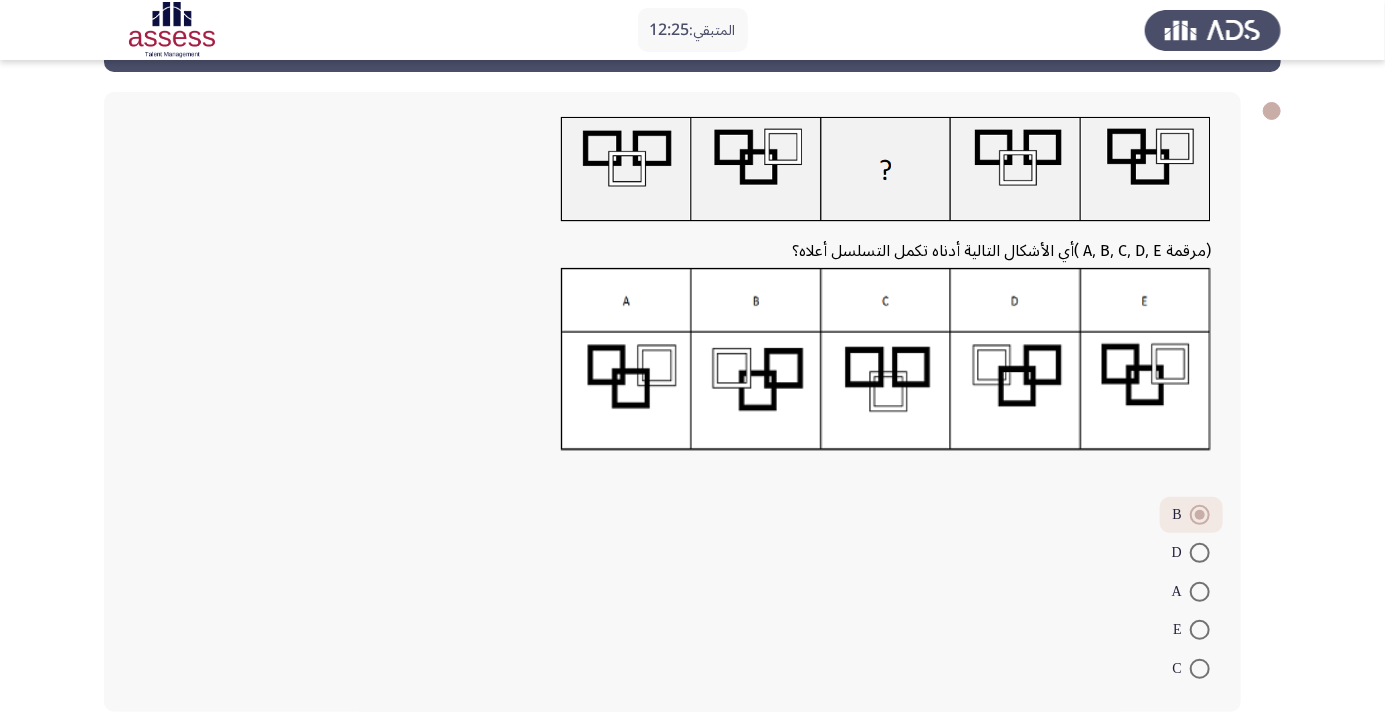 click on "التالي" 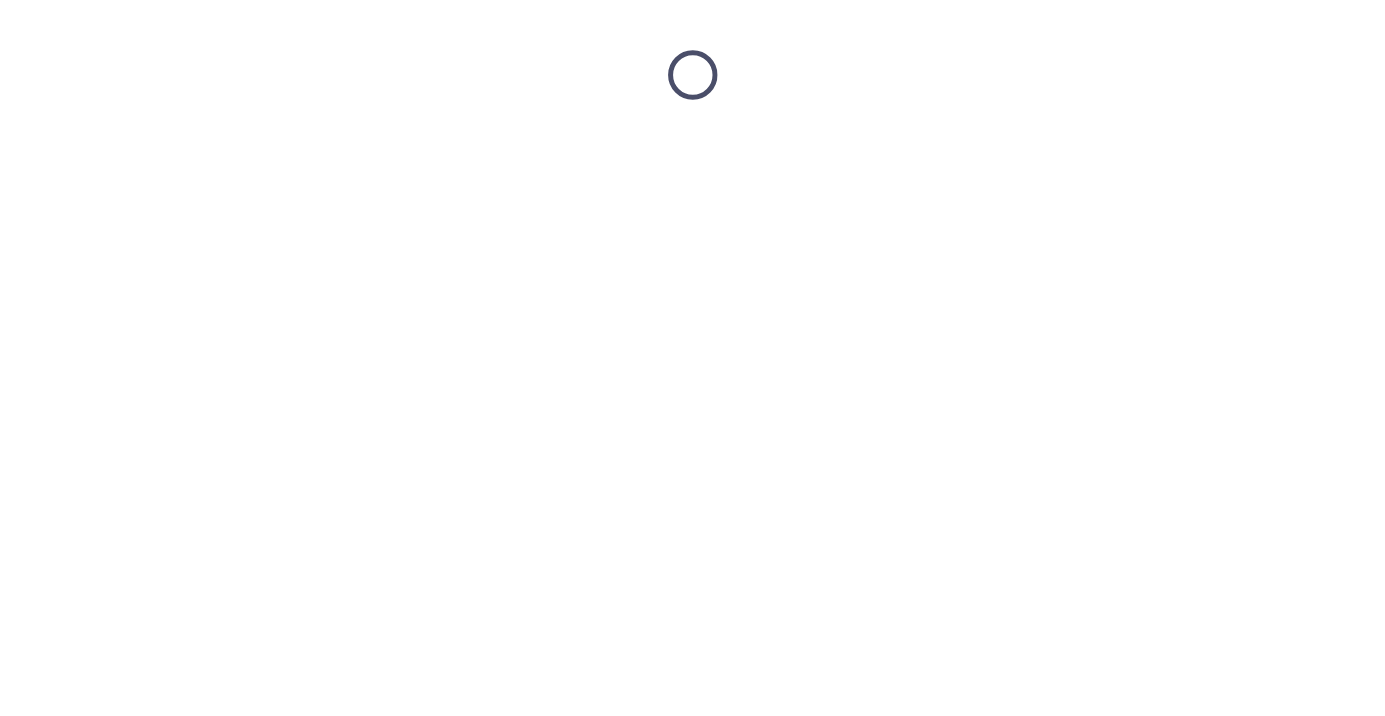 scroll, scrollTop: 0, scrollLeft: 0, axis: both 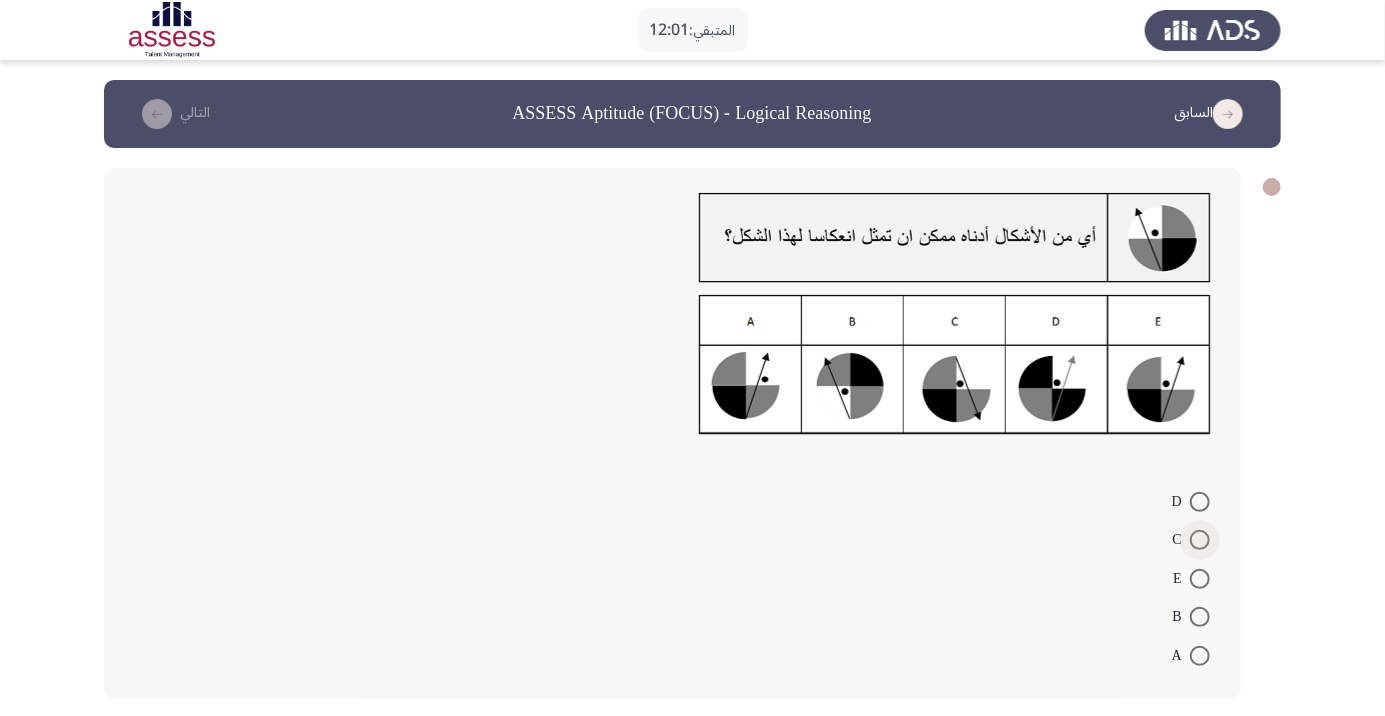 click at bounding box center (1200, 540) 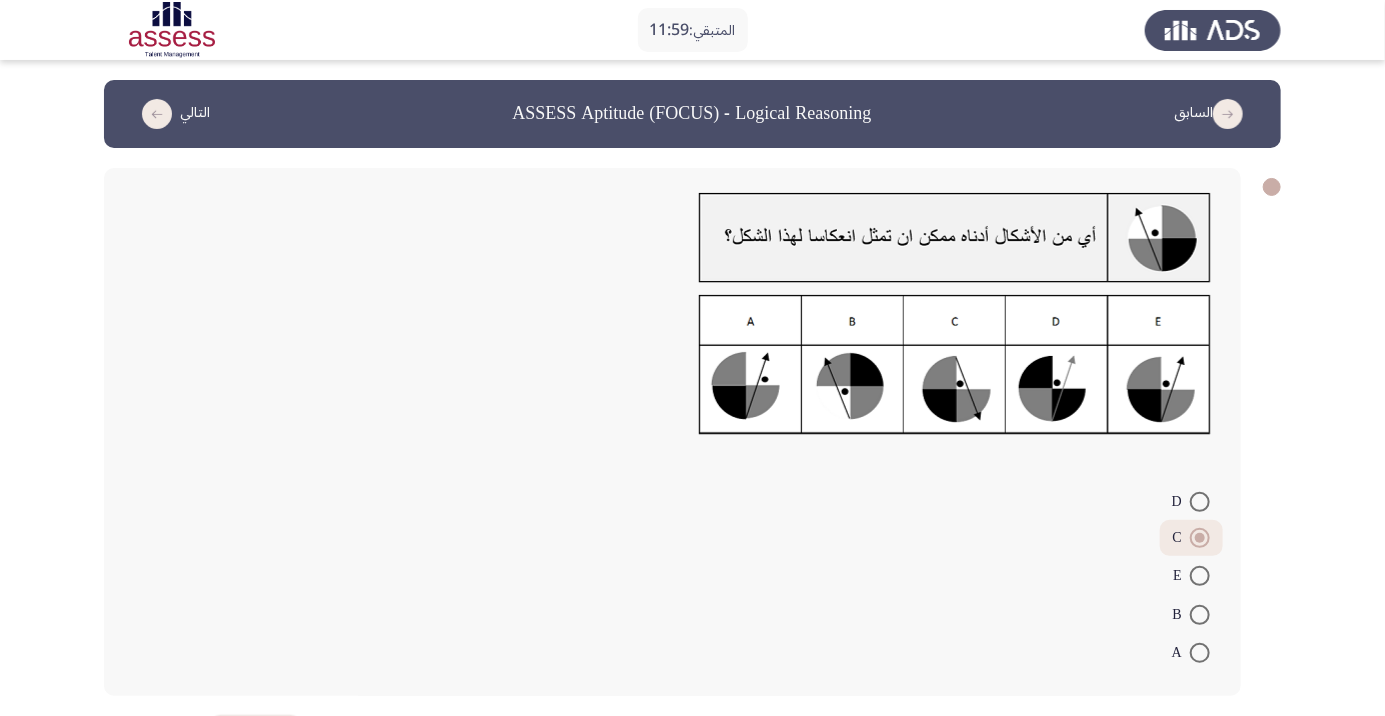click on "التالي" 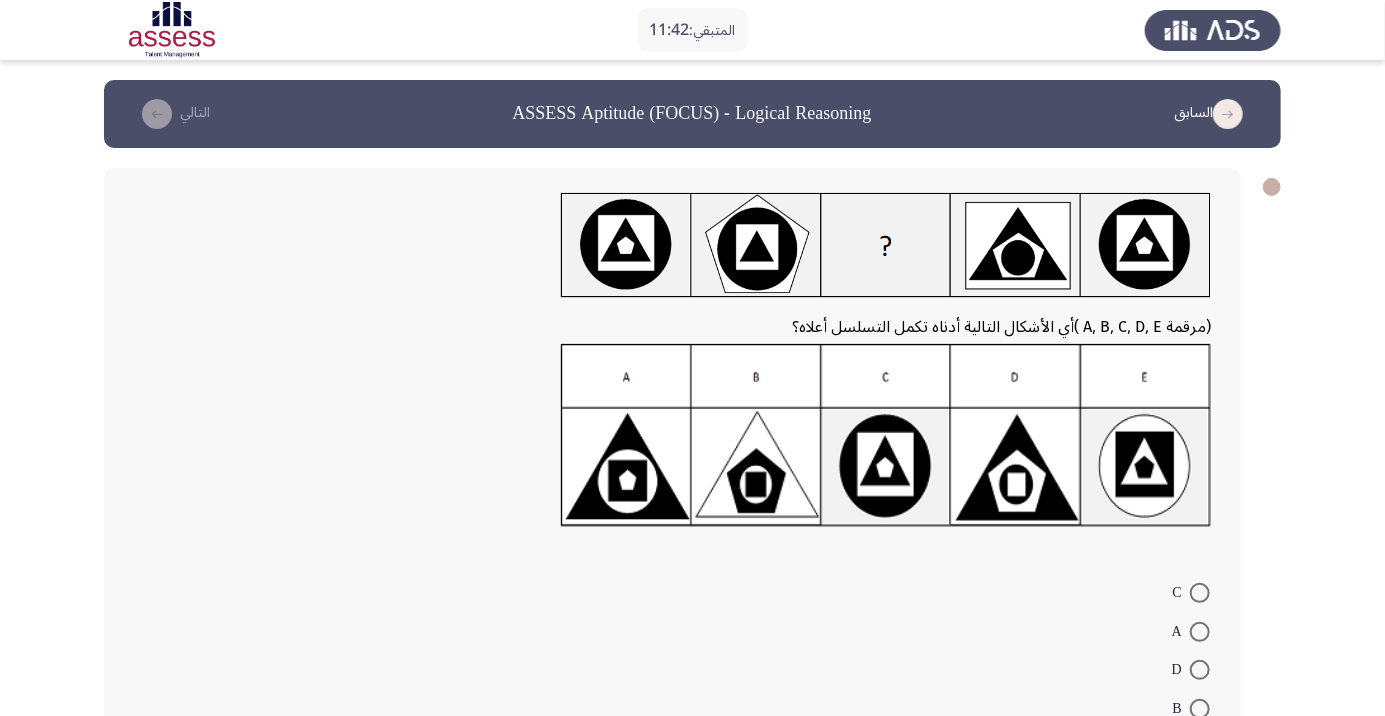 click at bounding box center (1200, 632) 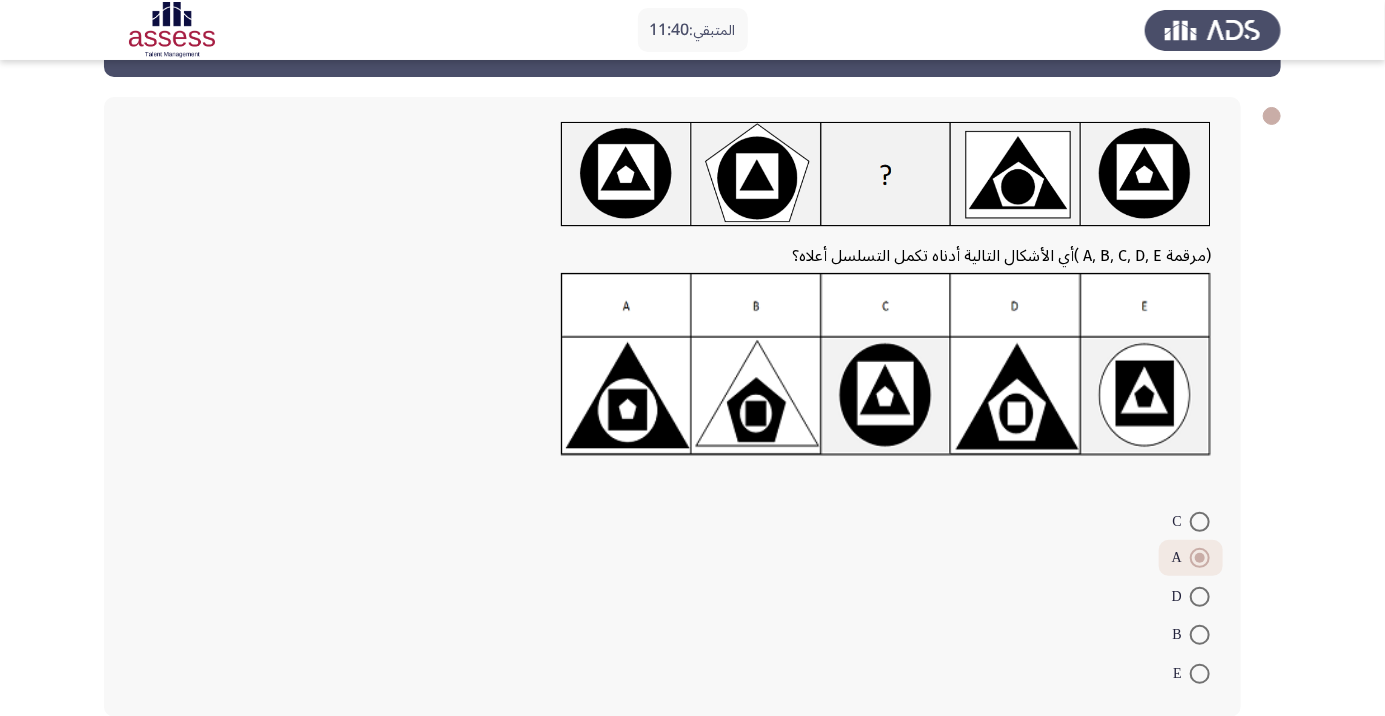 scroll, scrollTop: 76, scrollLeft: 0, axis: vertical 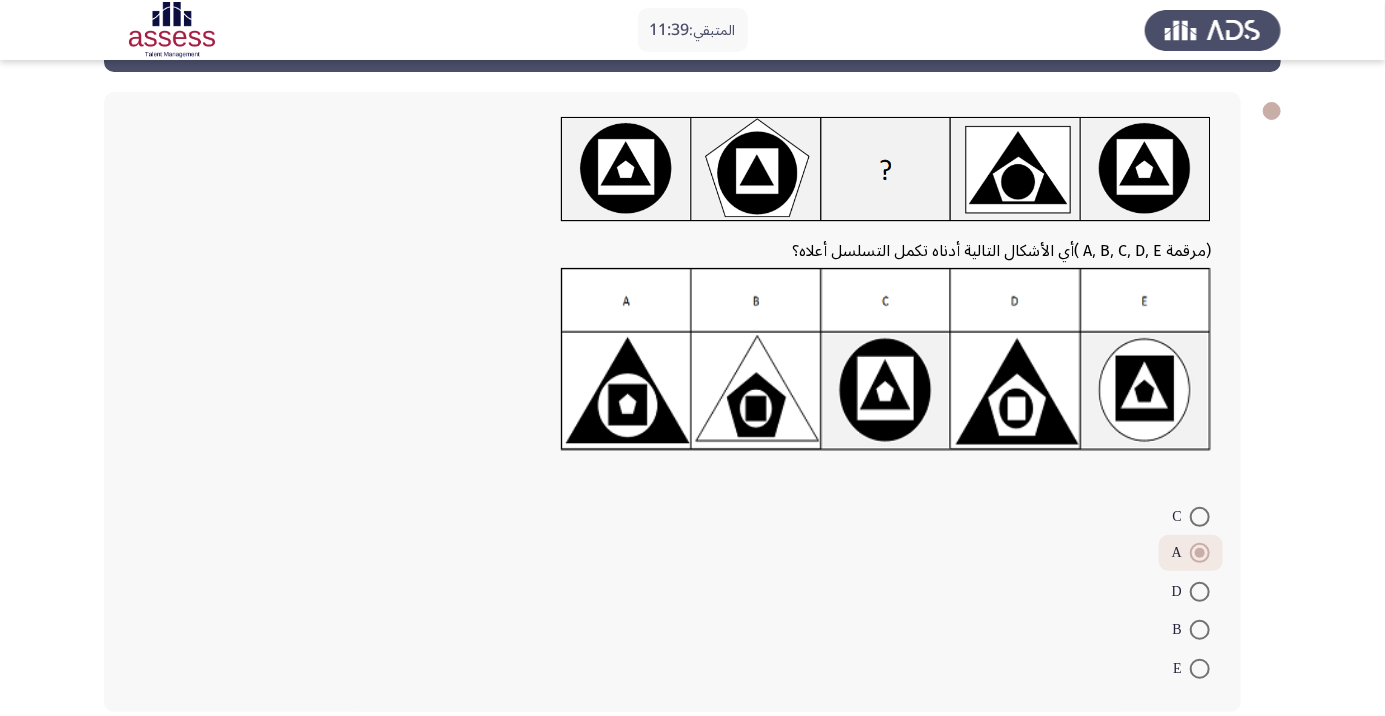 click on "التالي" 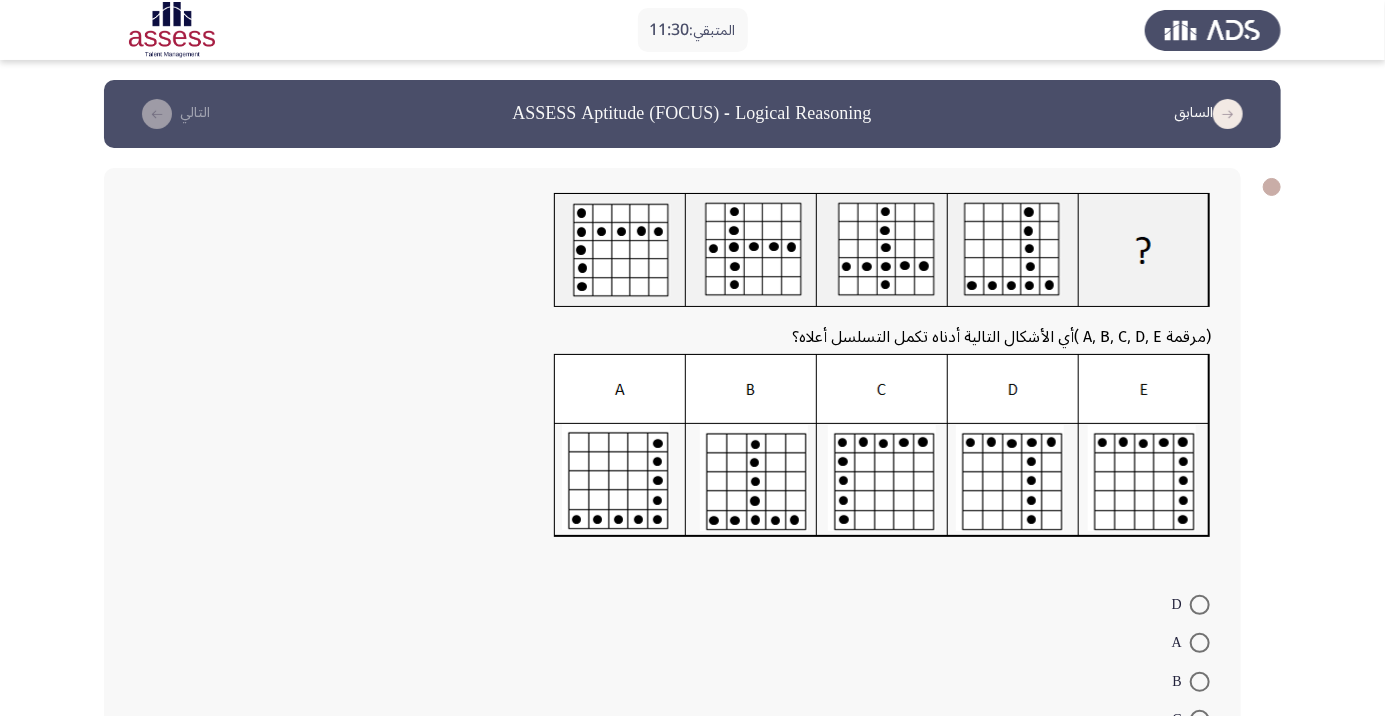 click at bounding box center [1200, 682] 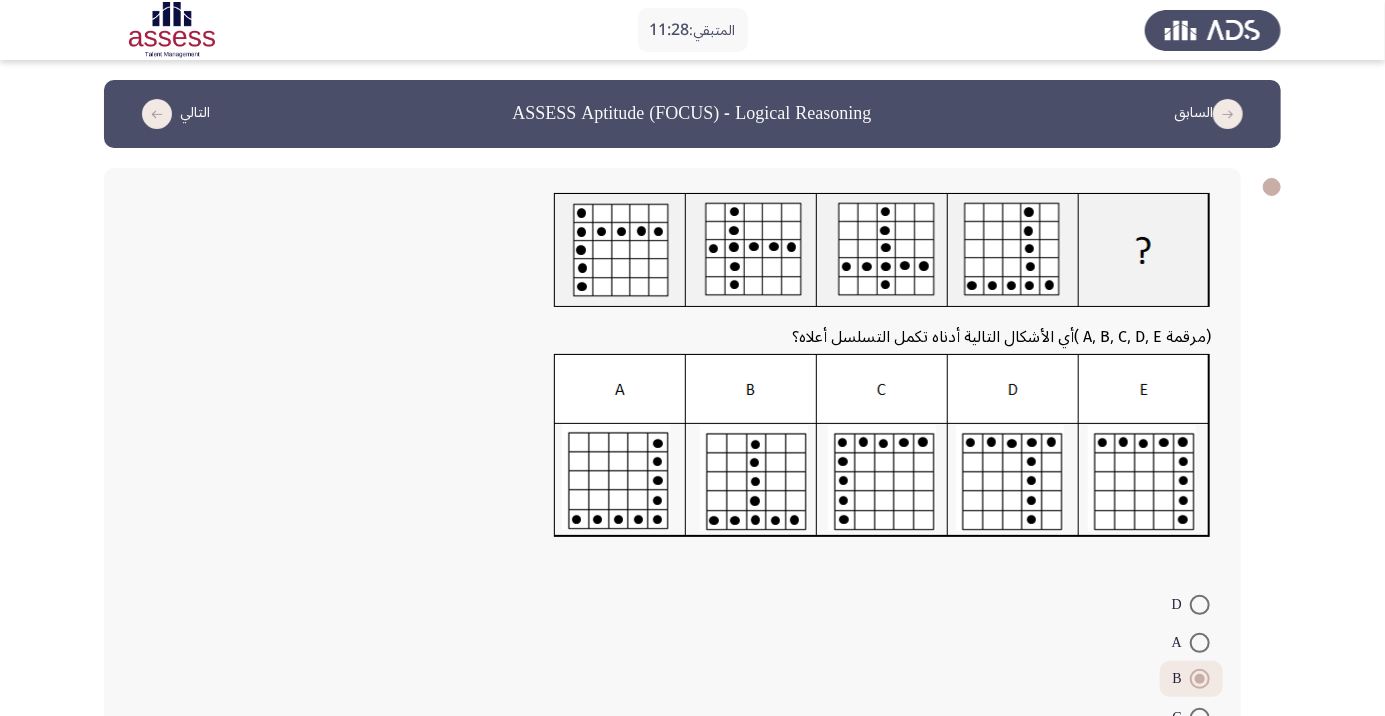 scroll, scrollTop: 87, scrollLeft: 0, axis: vertical 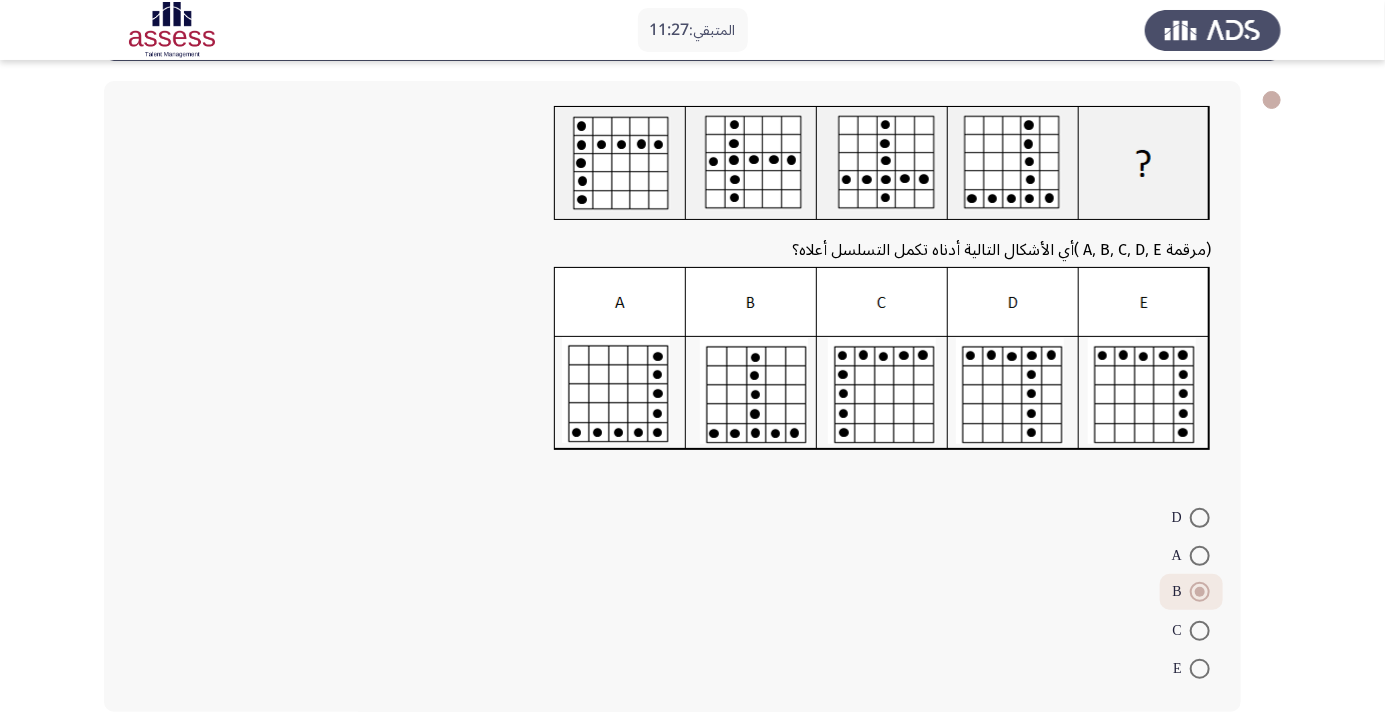 click on "التالي" 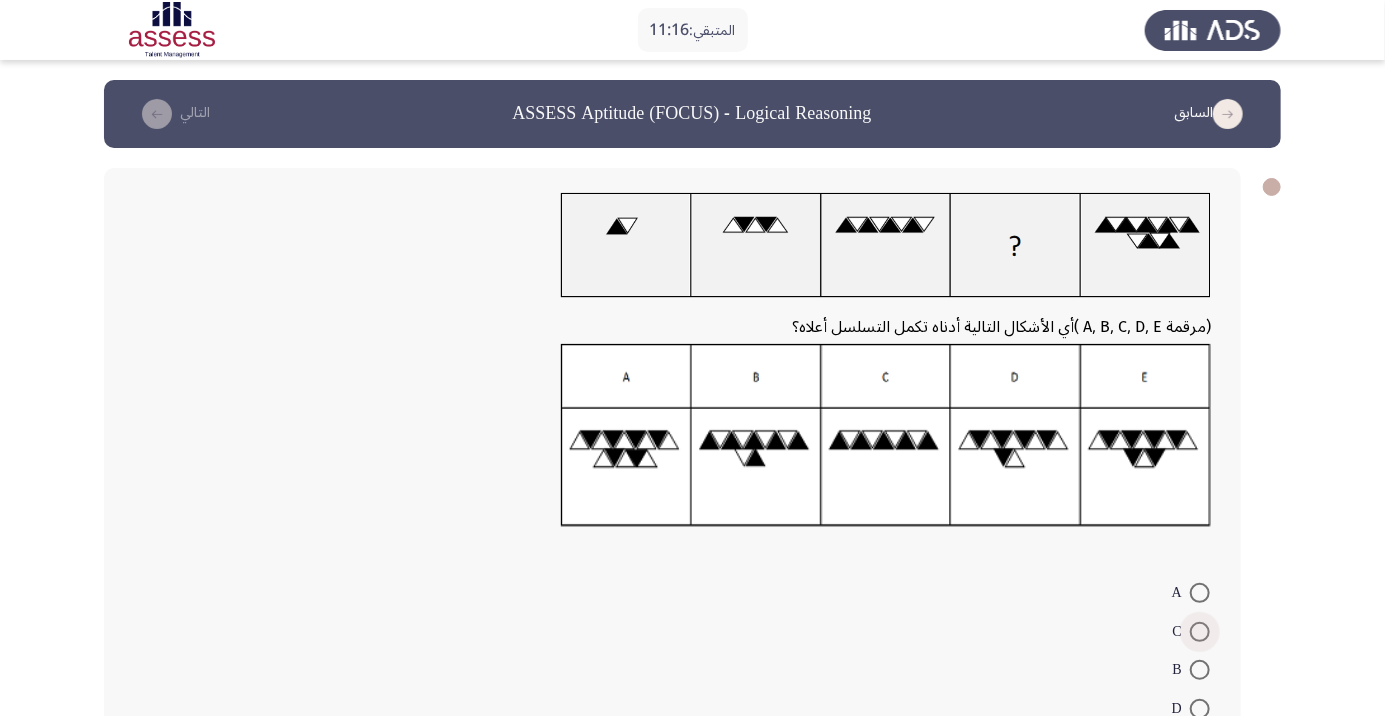 click at bounding box center (1200, 632) 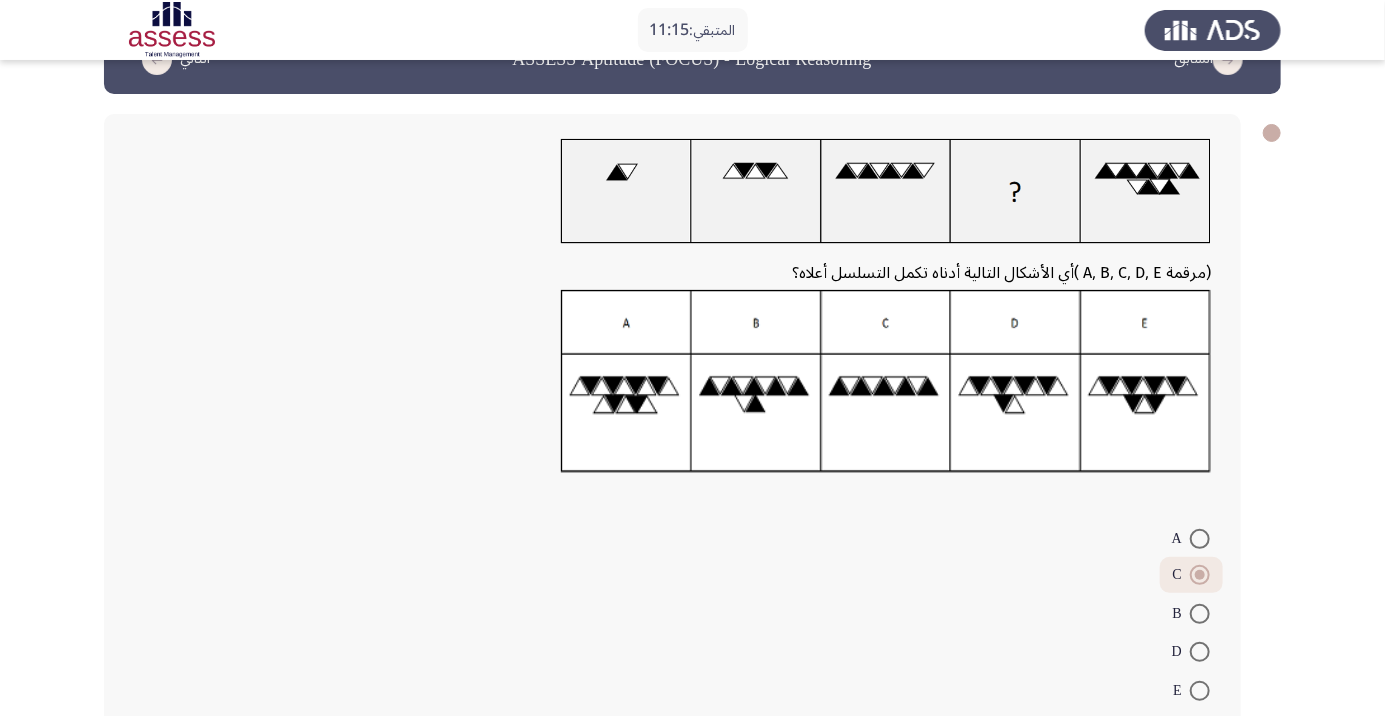 scroll, scrollTop: 76, scrollLeft: 0, axis: vertical 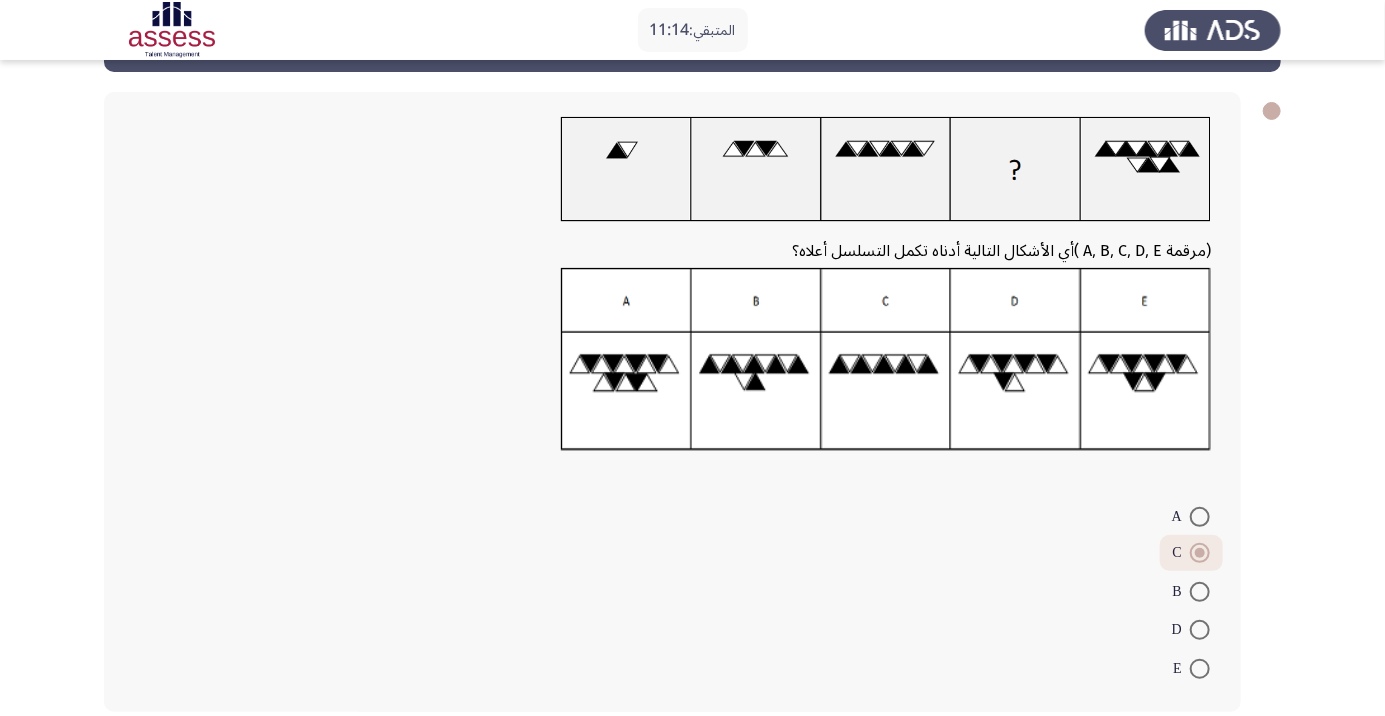 click on "التالي" 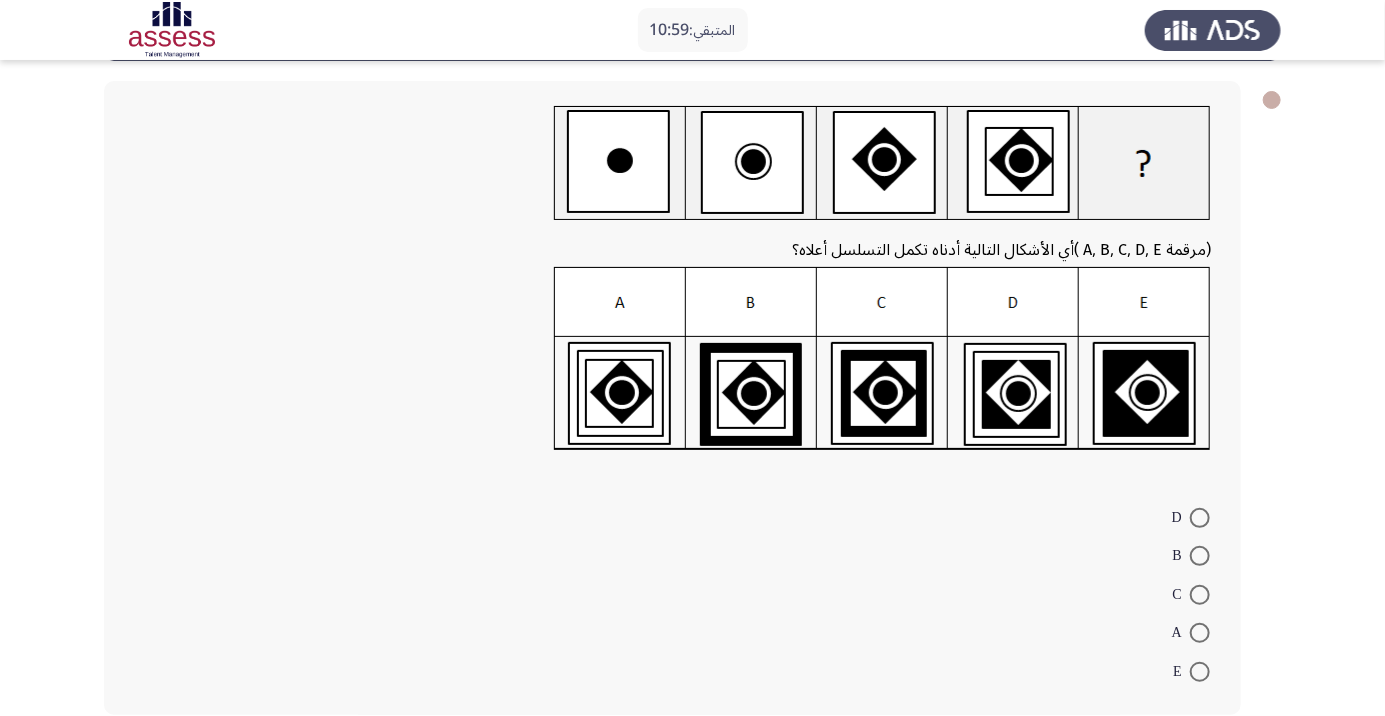 scroll, scrollTop: 89, scrollLeft: 0, axis: vertical 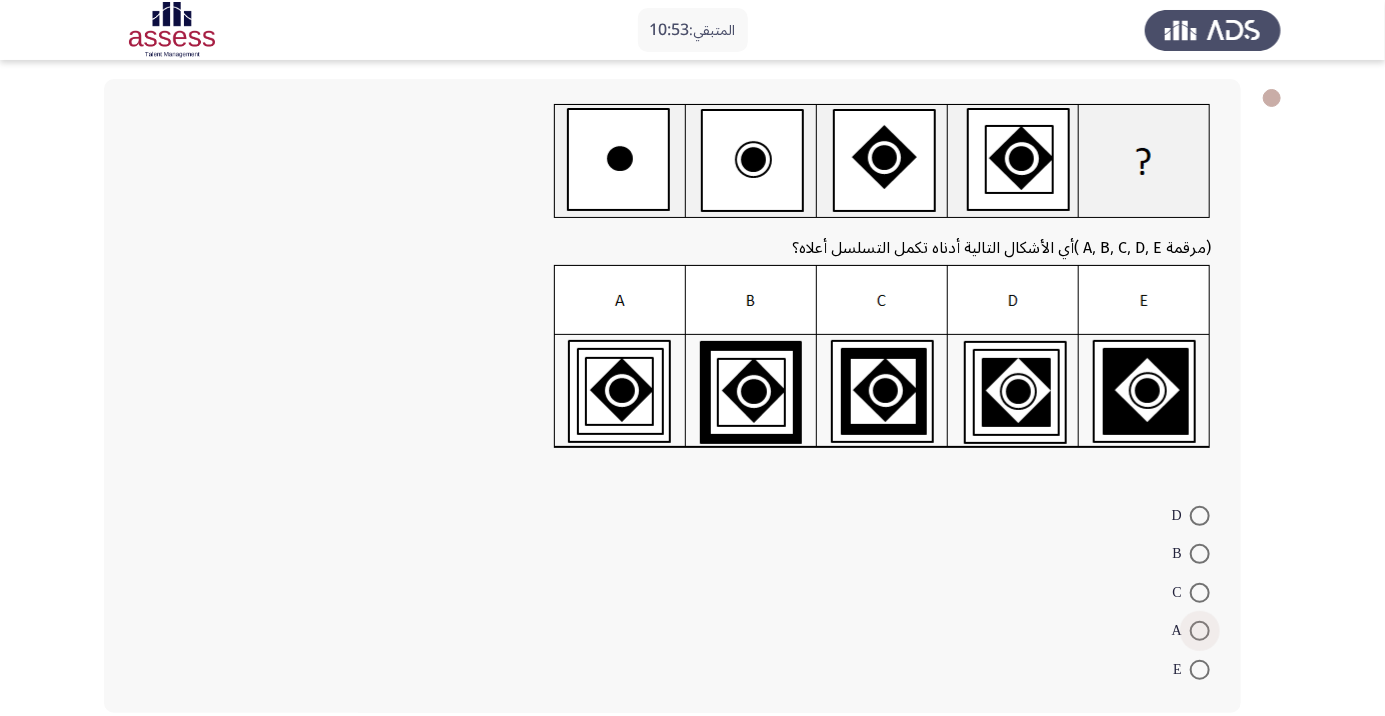 click at bounding box center (1200, 631) 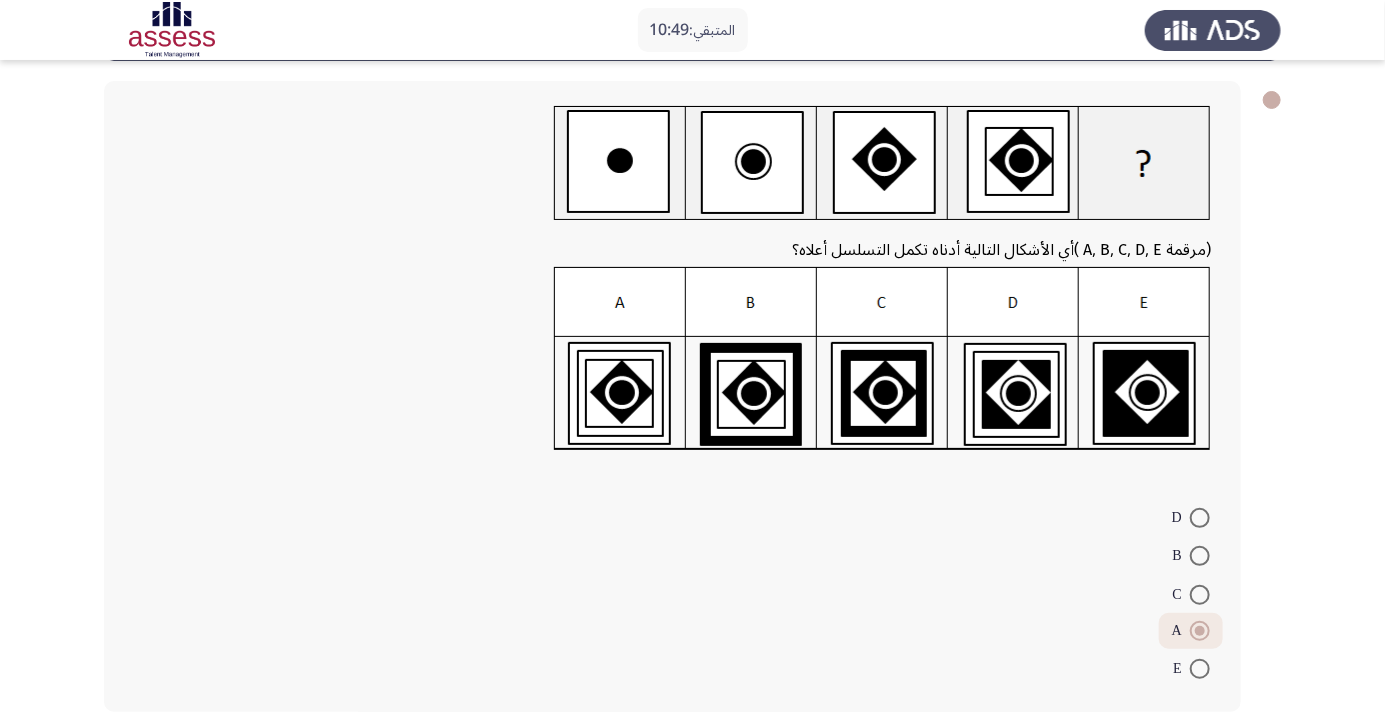 click on "التالي" 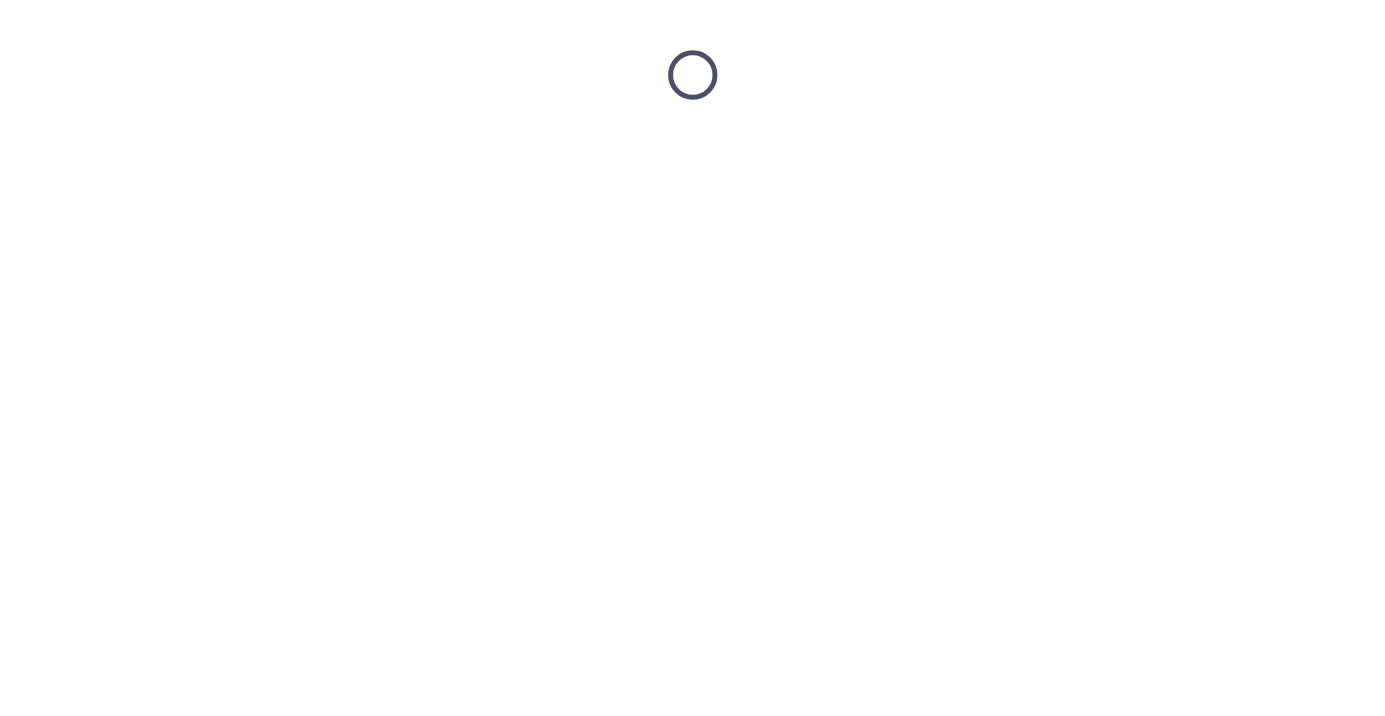 scroll, scrollTop: 0, scrollLeft: 0, axis: both 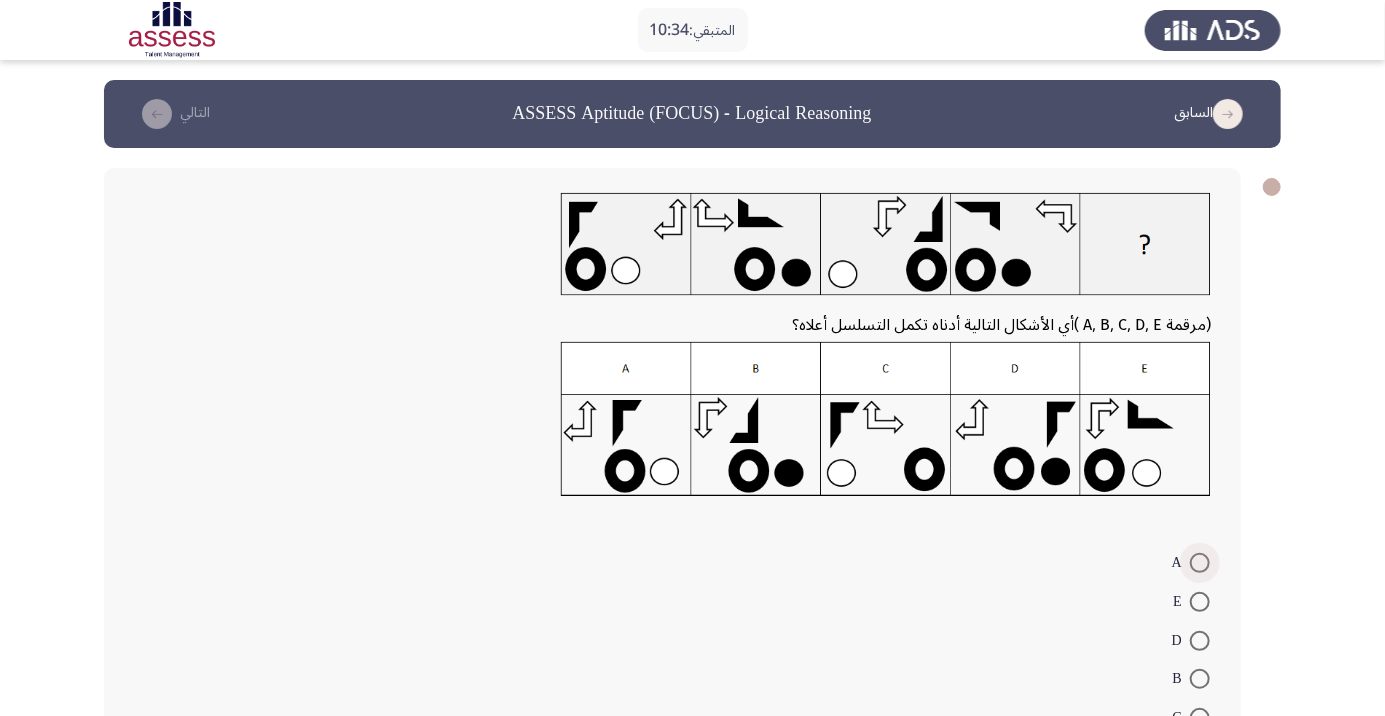 click at bounding box center [1200, 563] 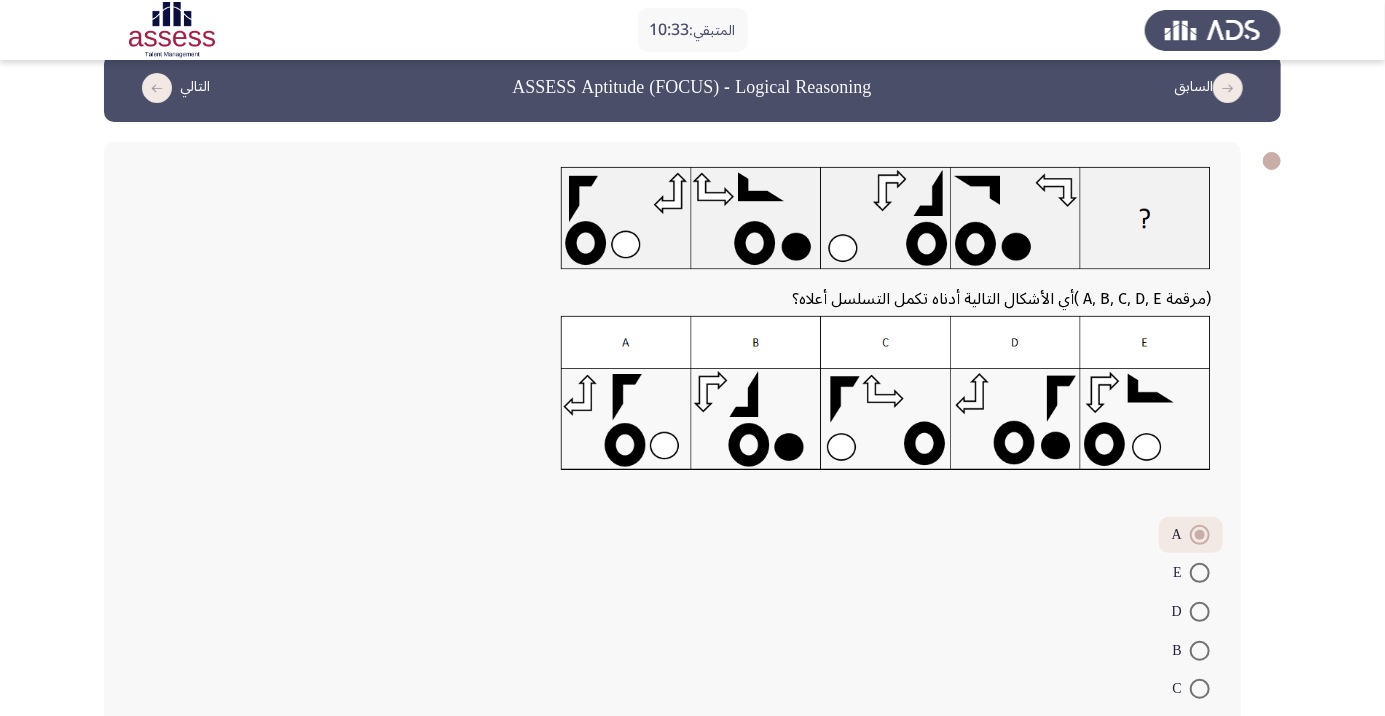 scroll, scrollTop: 46, scrollLeft: 0, axis: vertical 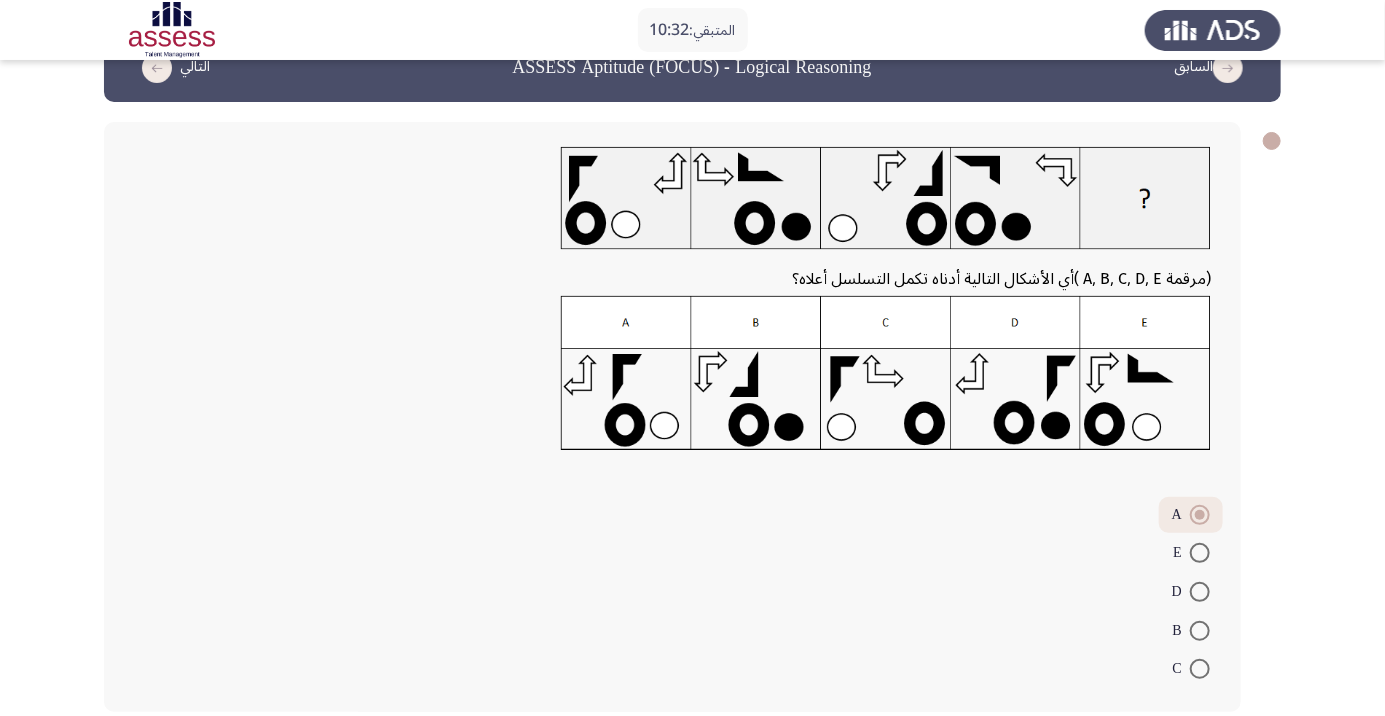 click on "التالي" 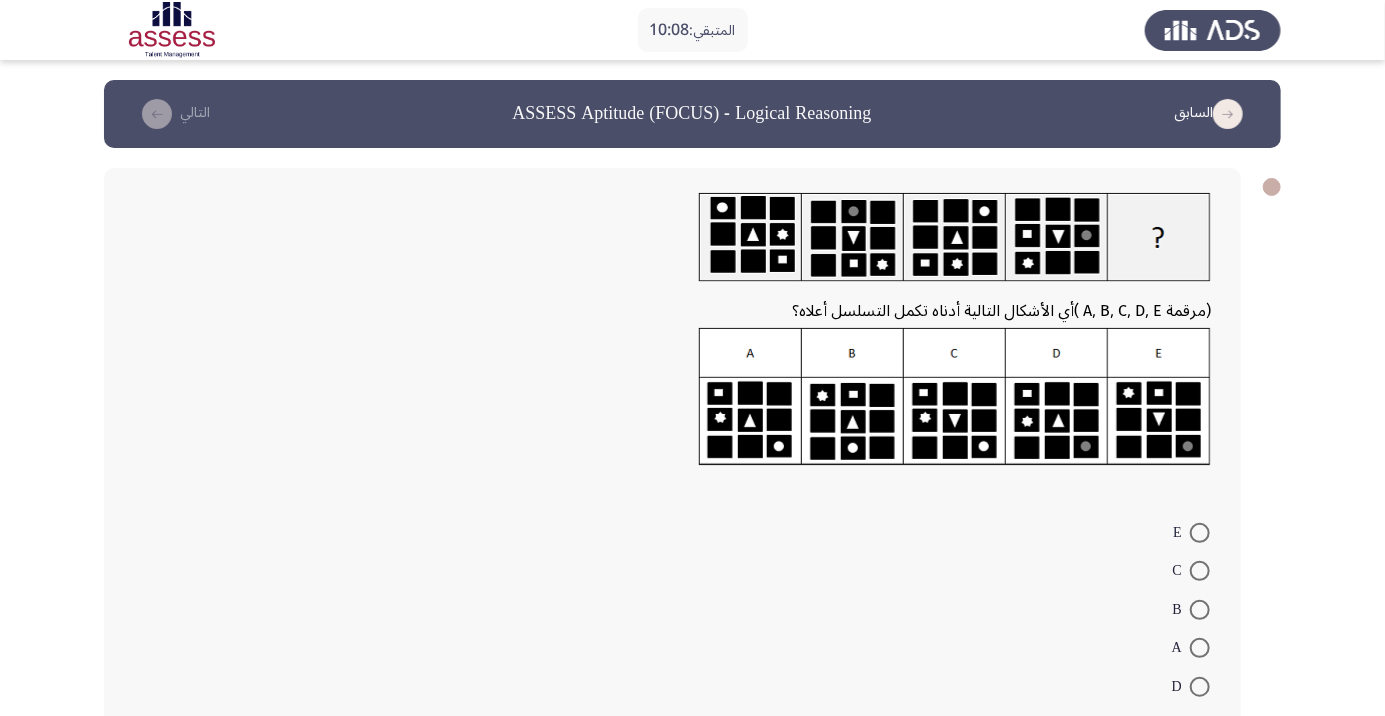 click at bounding box center [1200, 648] 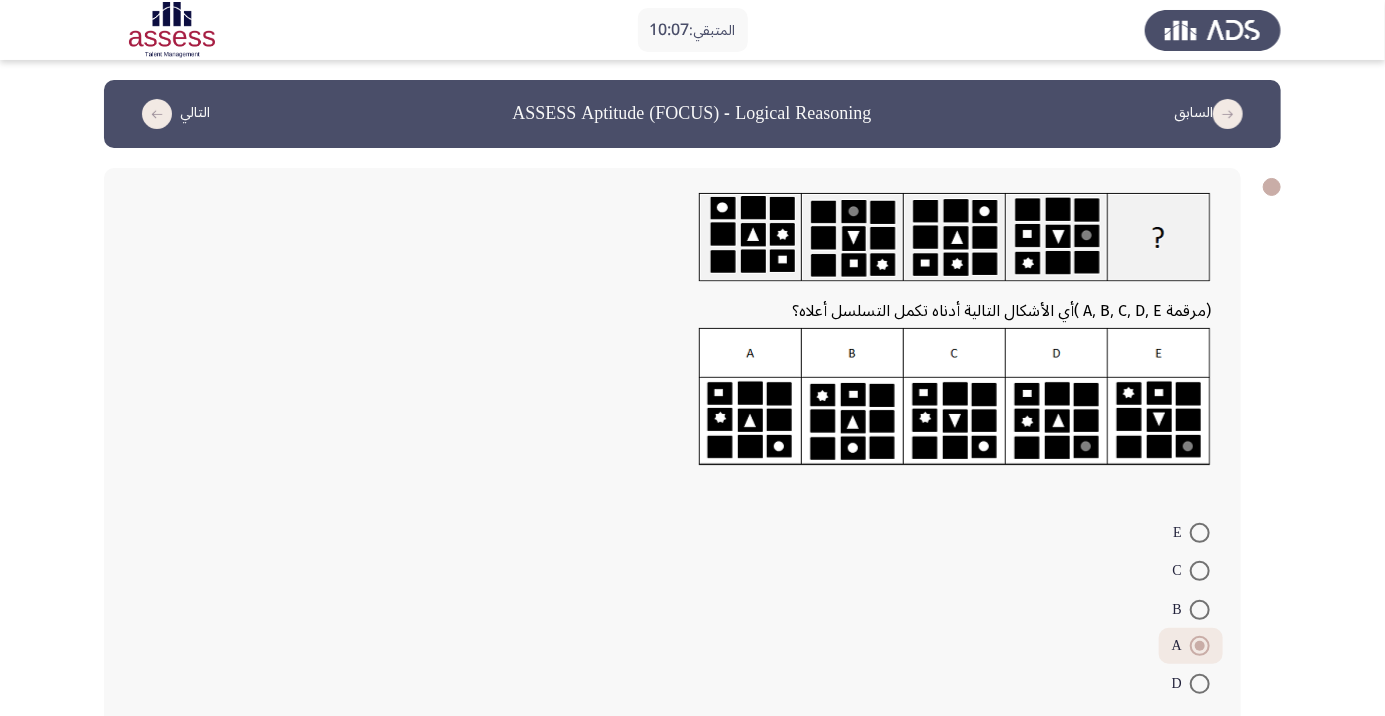 scroll, scrollTop: 15, scrollLeft: 0, axis: vertical 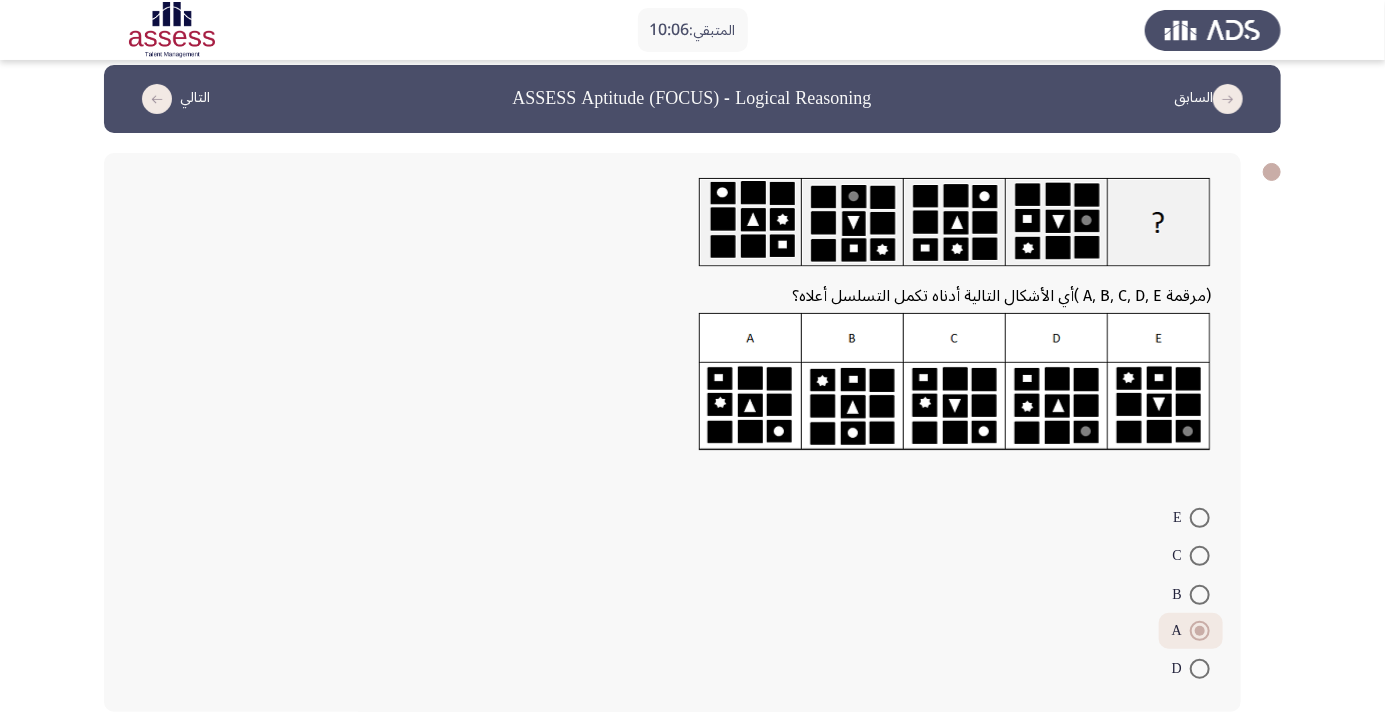 click on "التالي" 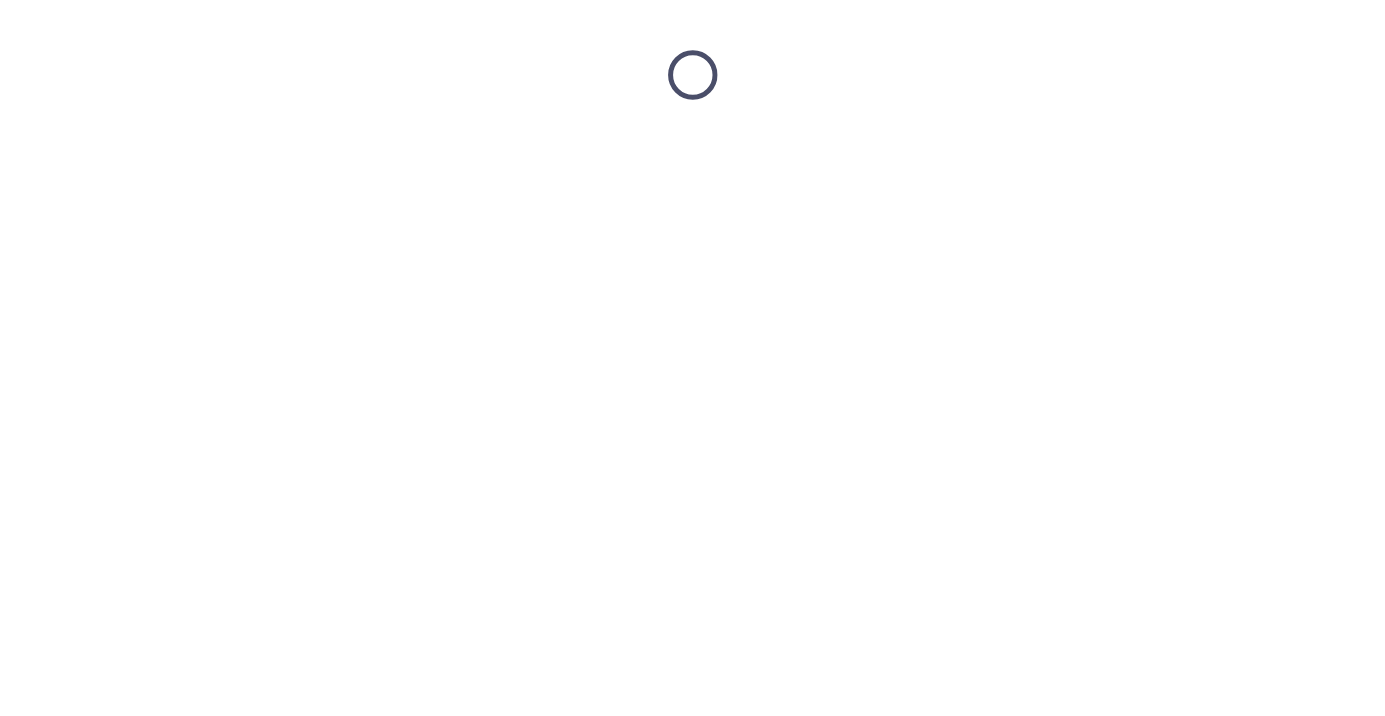 scroll, scrollTop: 0, scrollLeft: 0, axis: both 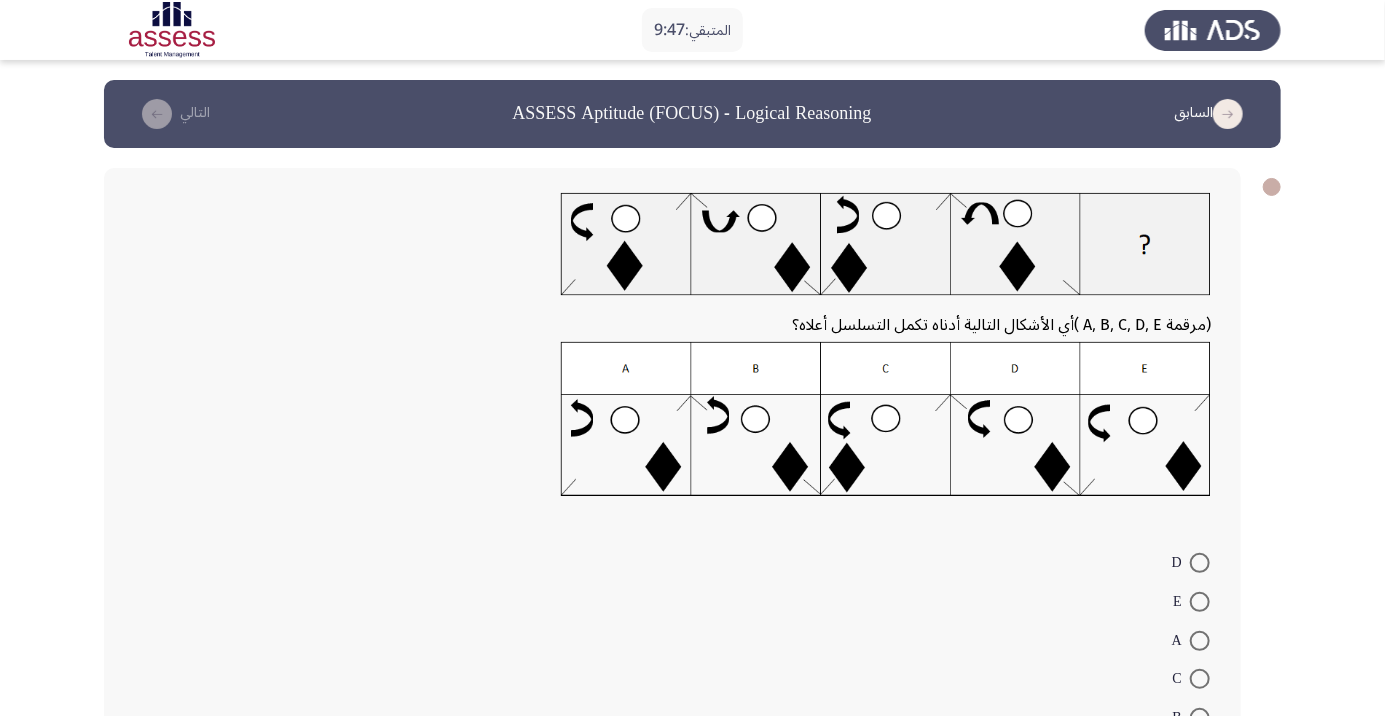 click at bounding box center (1200, 641) 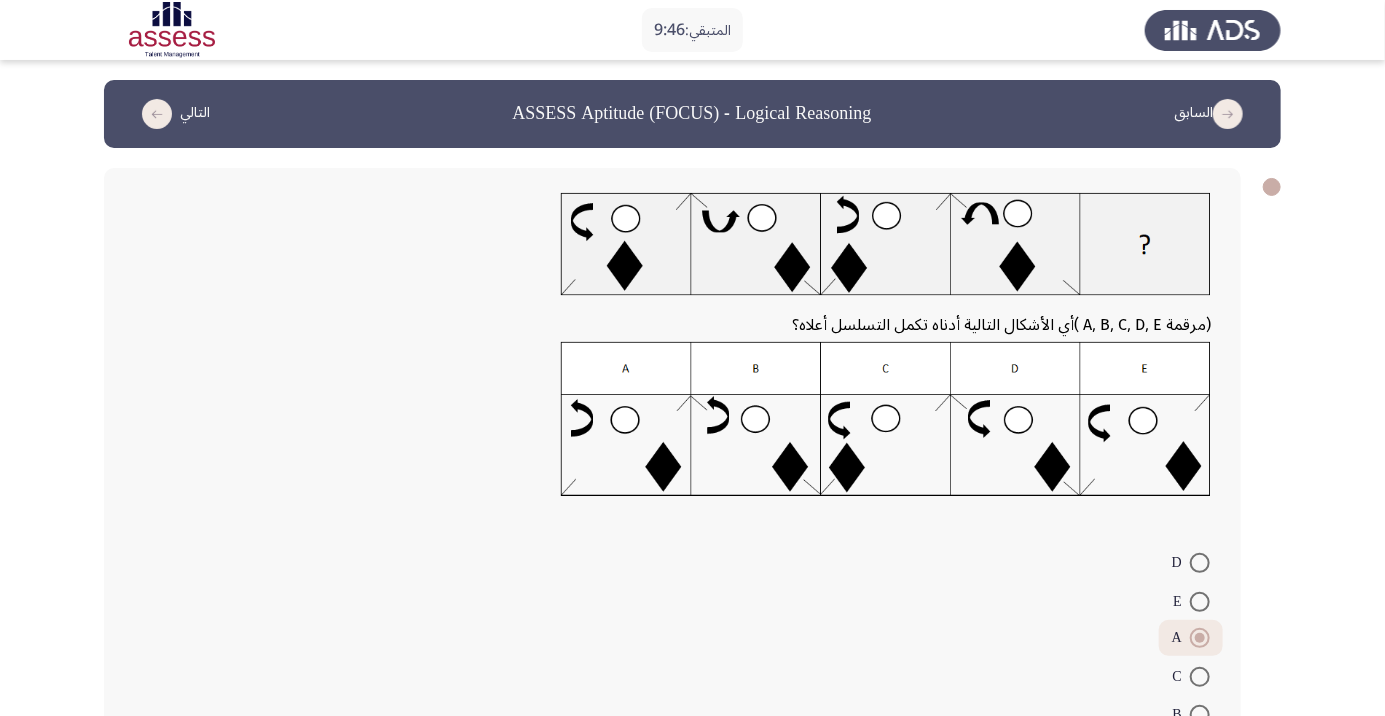 scroll, scrollTop: 46, scrollLeft: 0, axis: vertical 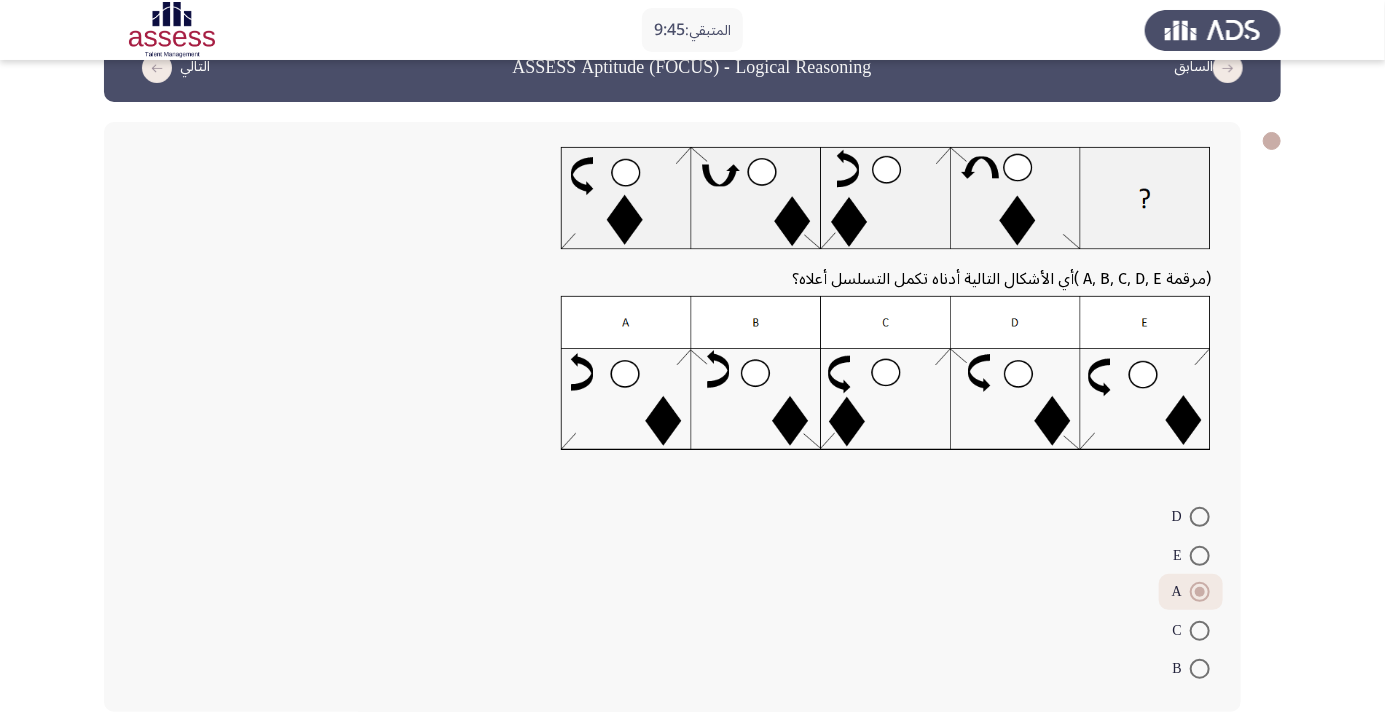 click on "التالي" 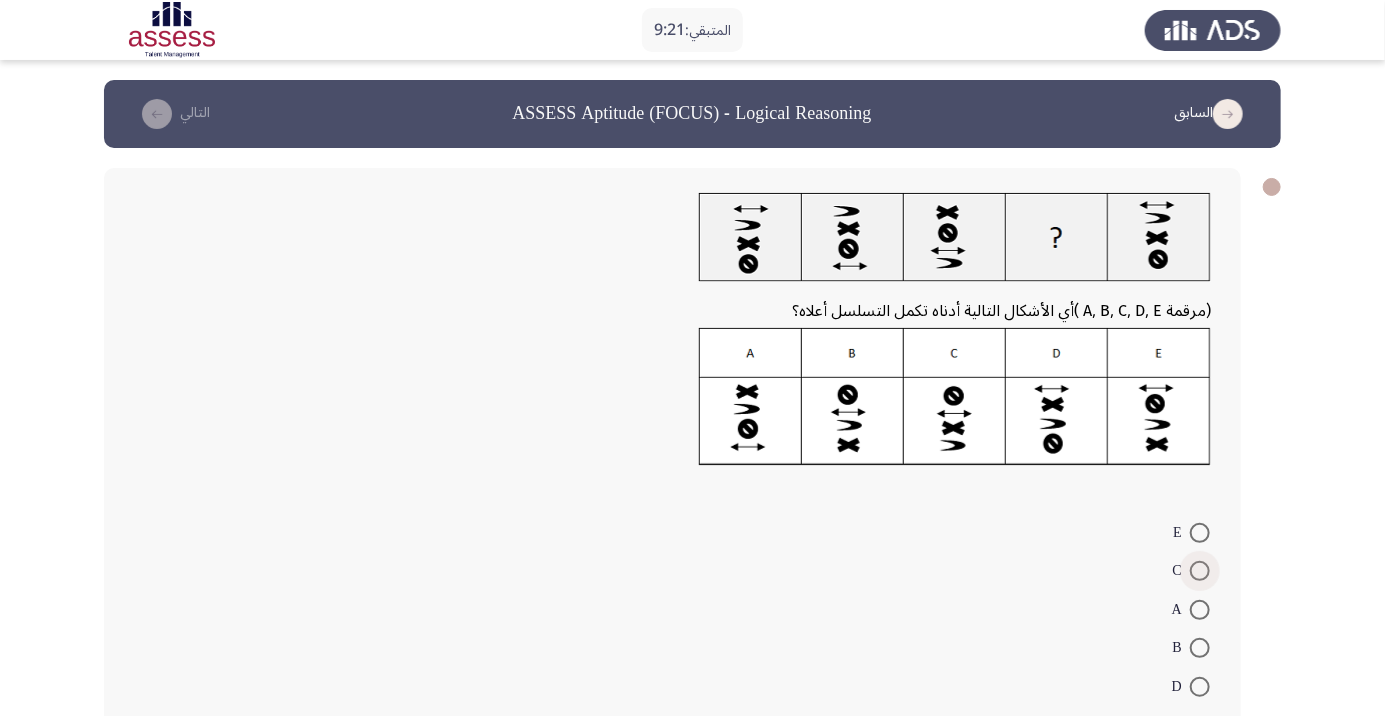 click at bounding box center [1200, 571] 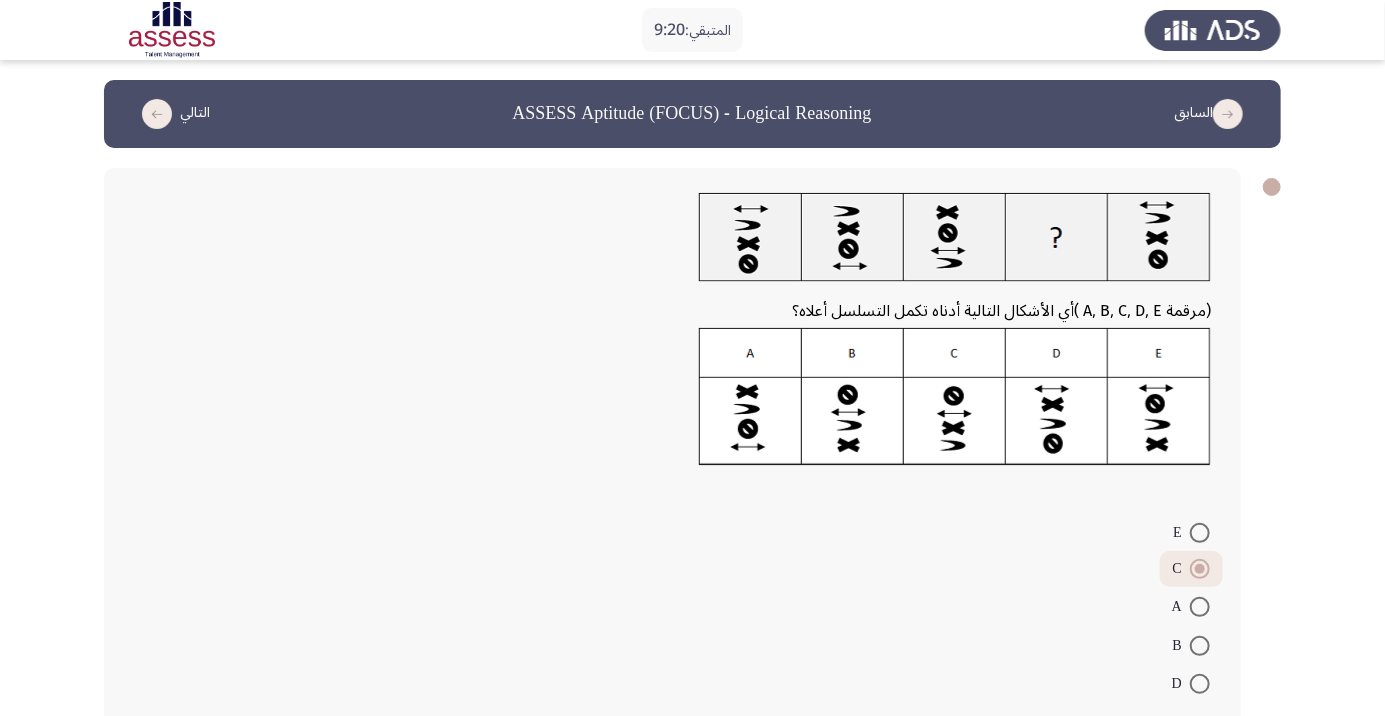scroll, scrollTop: 15, scrollLeft: 0, axis: vertical 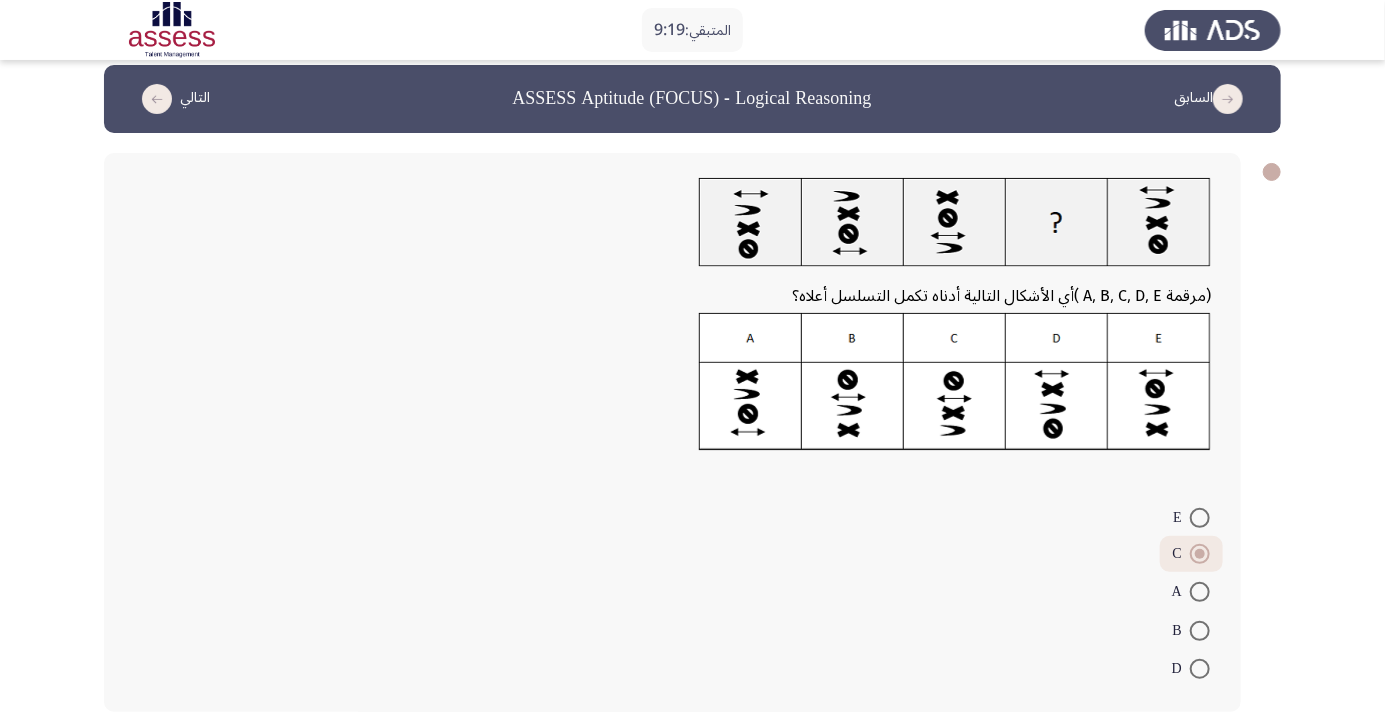 click on "التالي" 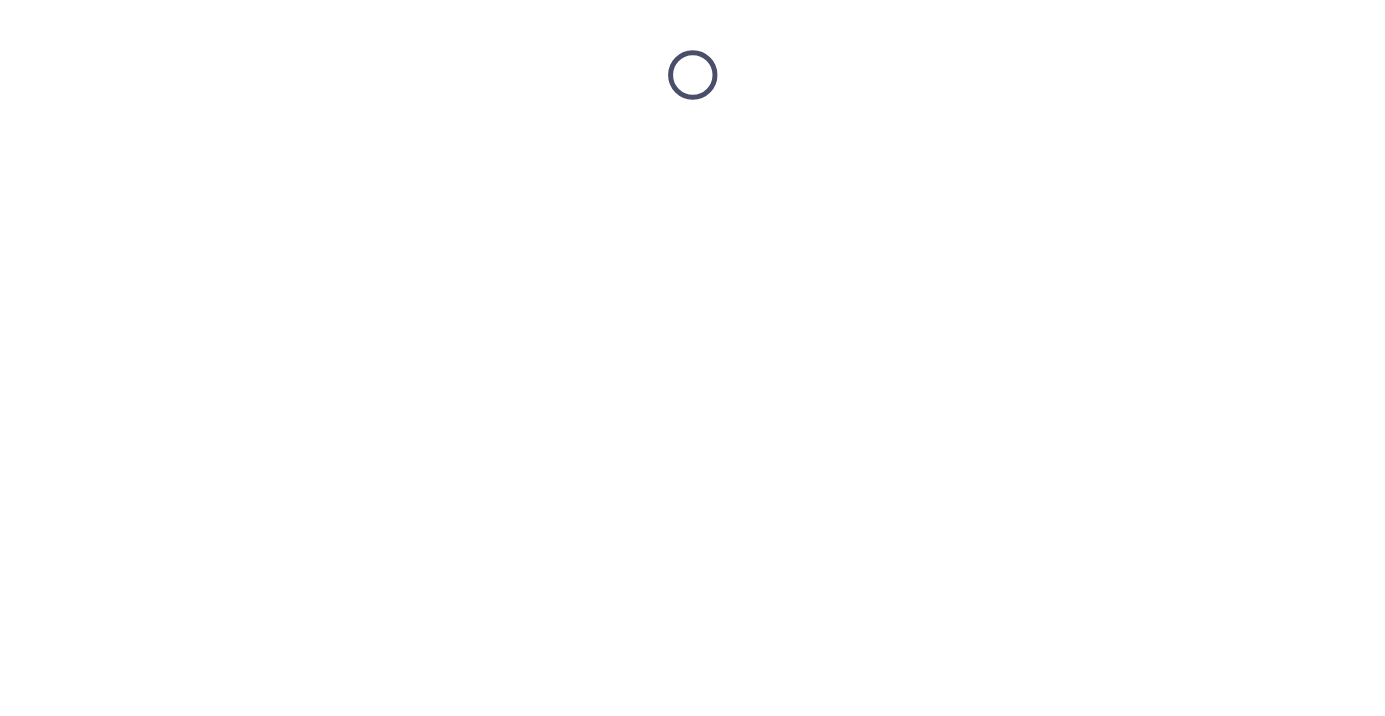 scroll, scrollTop: 0, scrollLeft: 0, axis: both 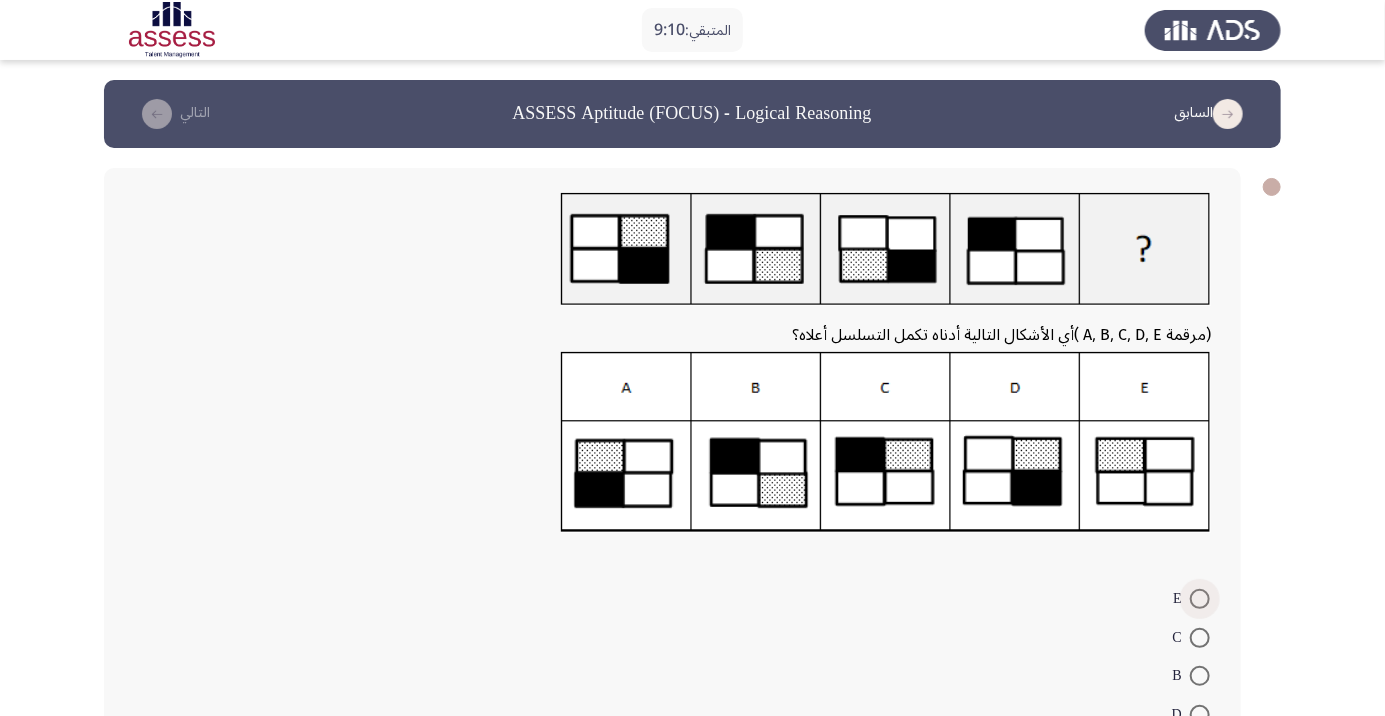 click at bounding box center (1200, 599) 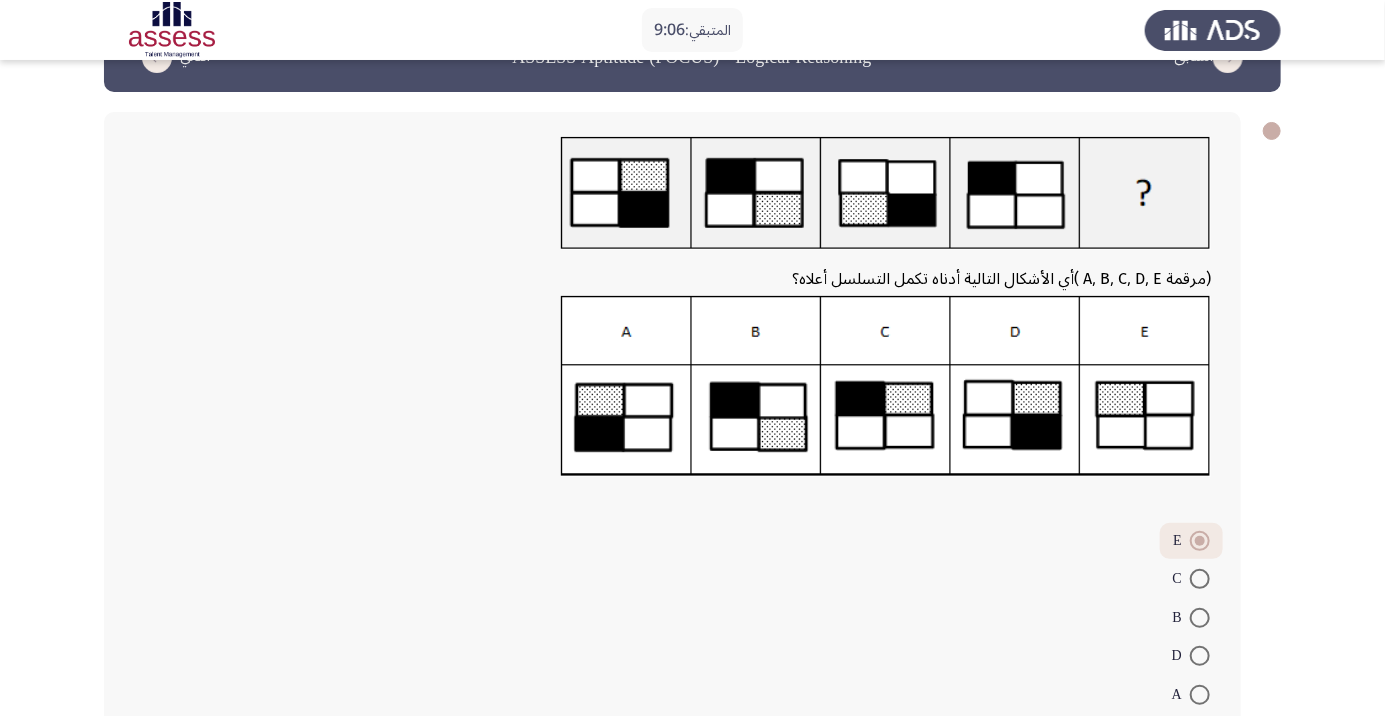 scroll, scrollTop: 81, scrollLeft: 0, axis: vertical 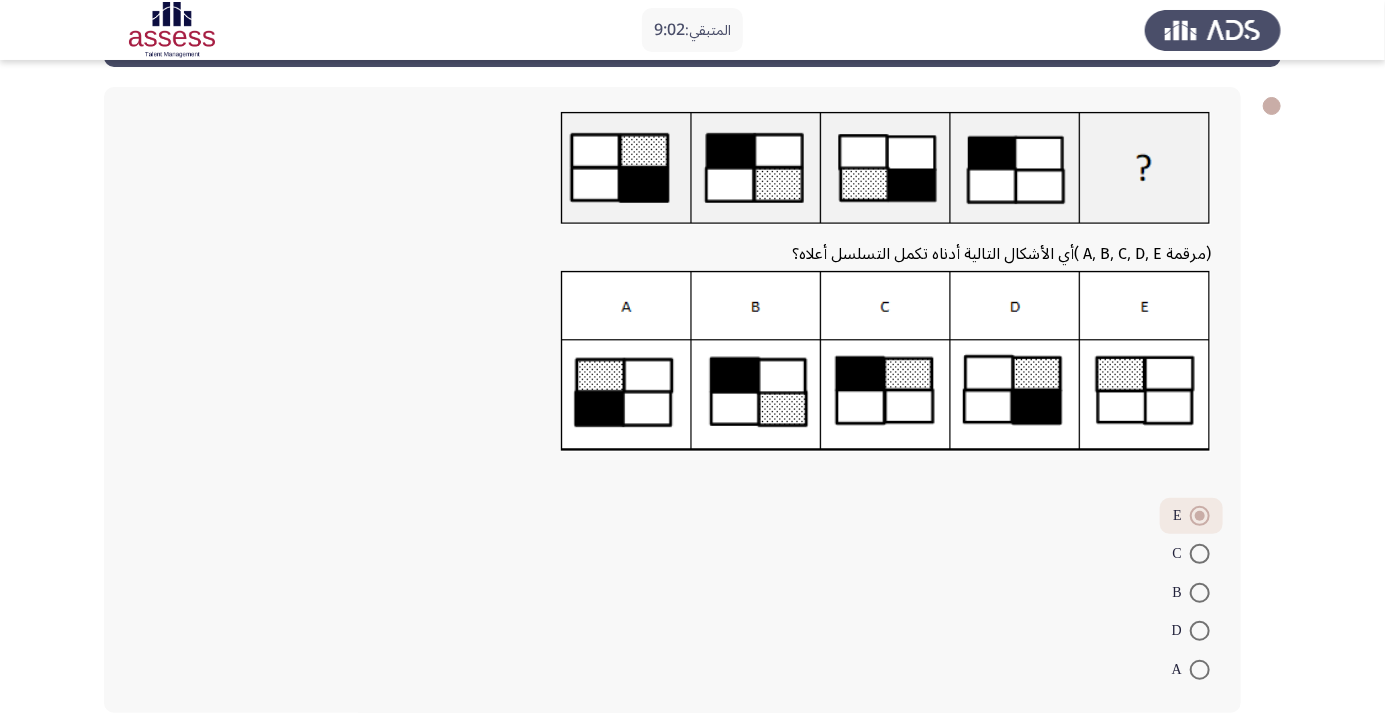 click on "التالي" 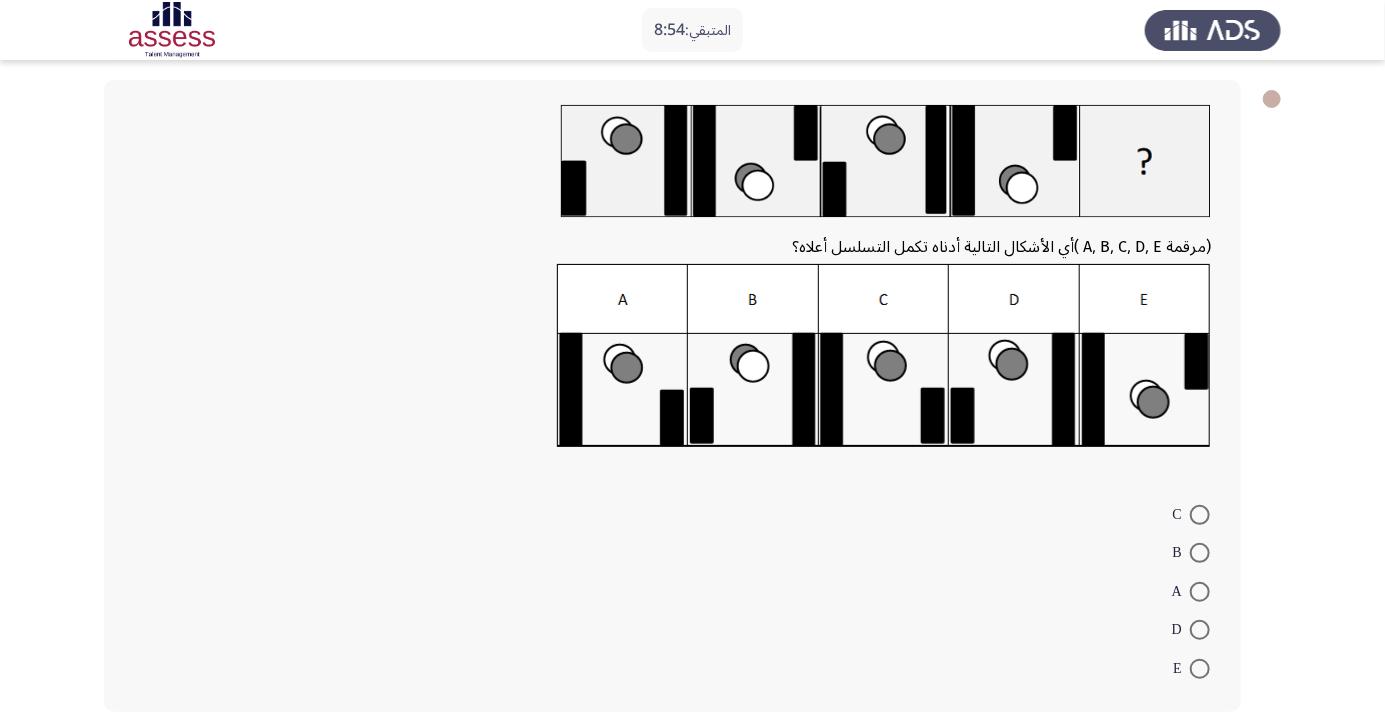 scroll, scrollTop: 114, scrollLeft: 0, axis: vertical 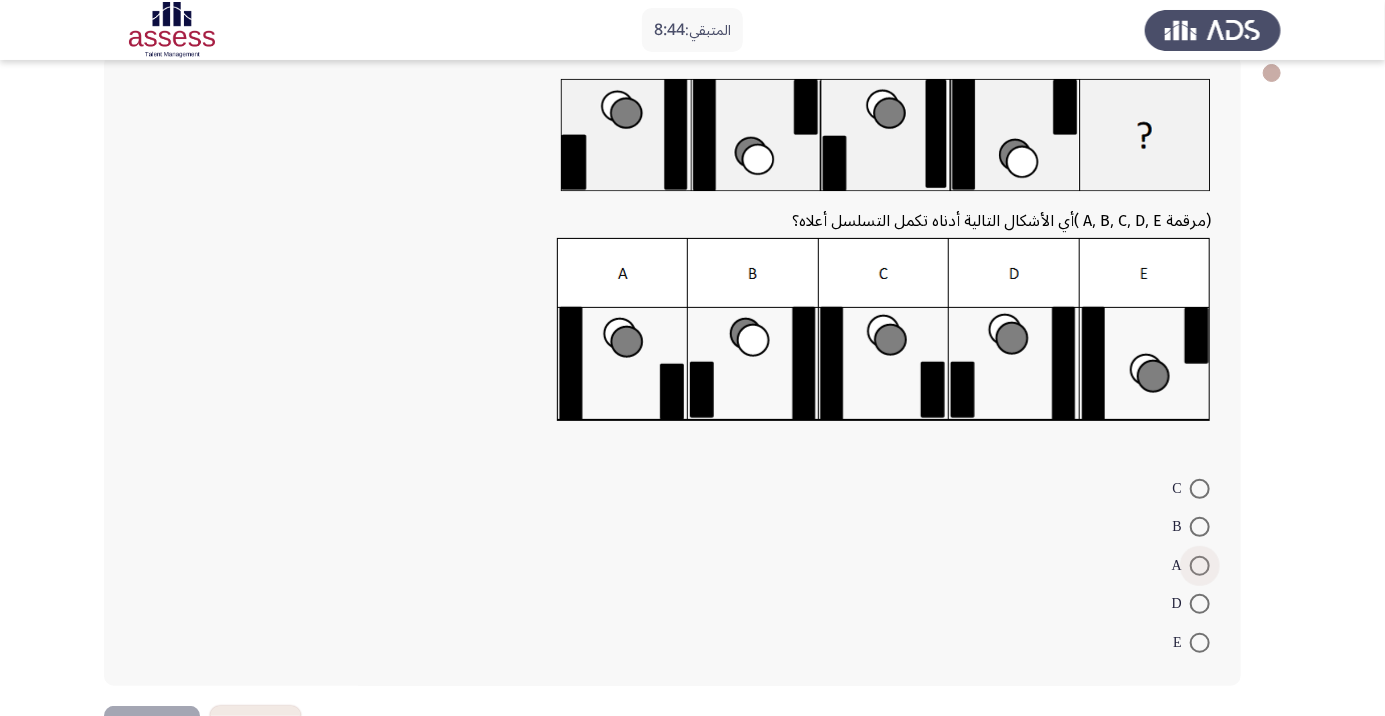 click at bounding box center (1200, 566) 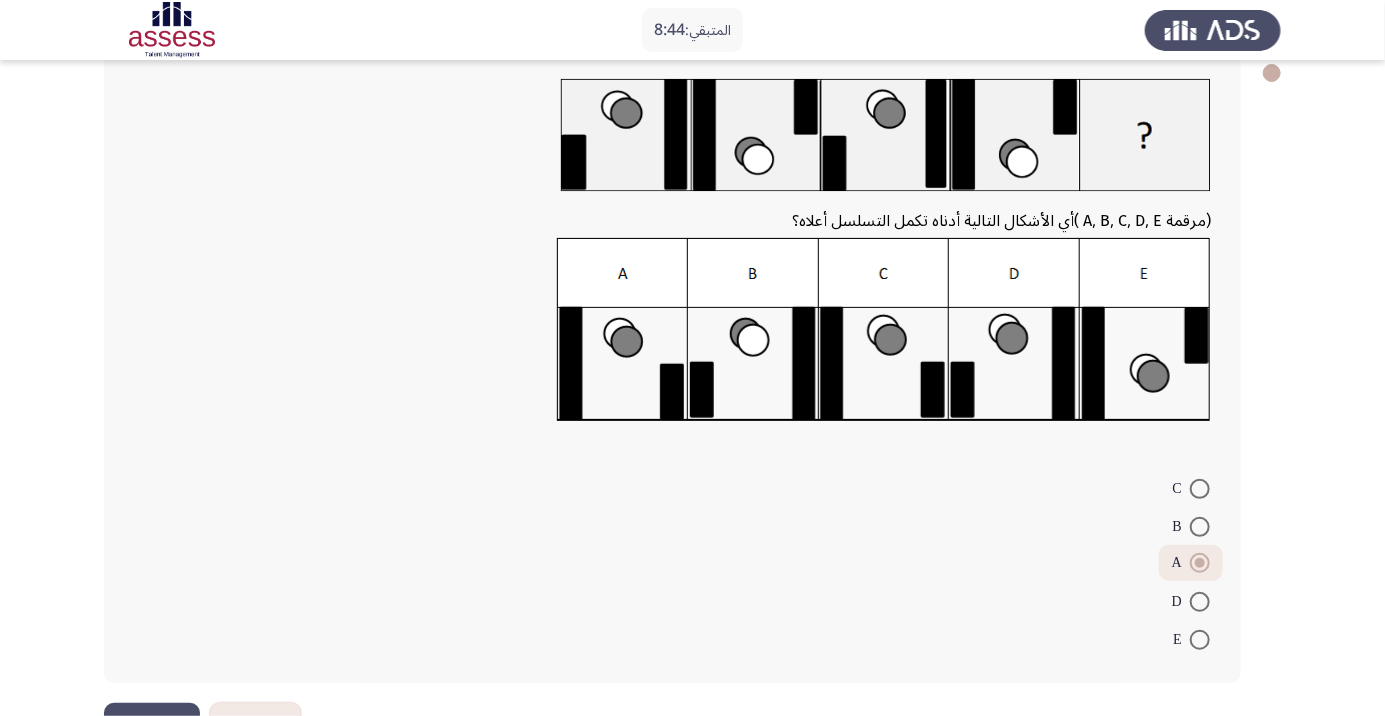 scroll, scrollTop: 85, scrollLeft: 0, axis: vertical 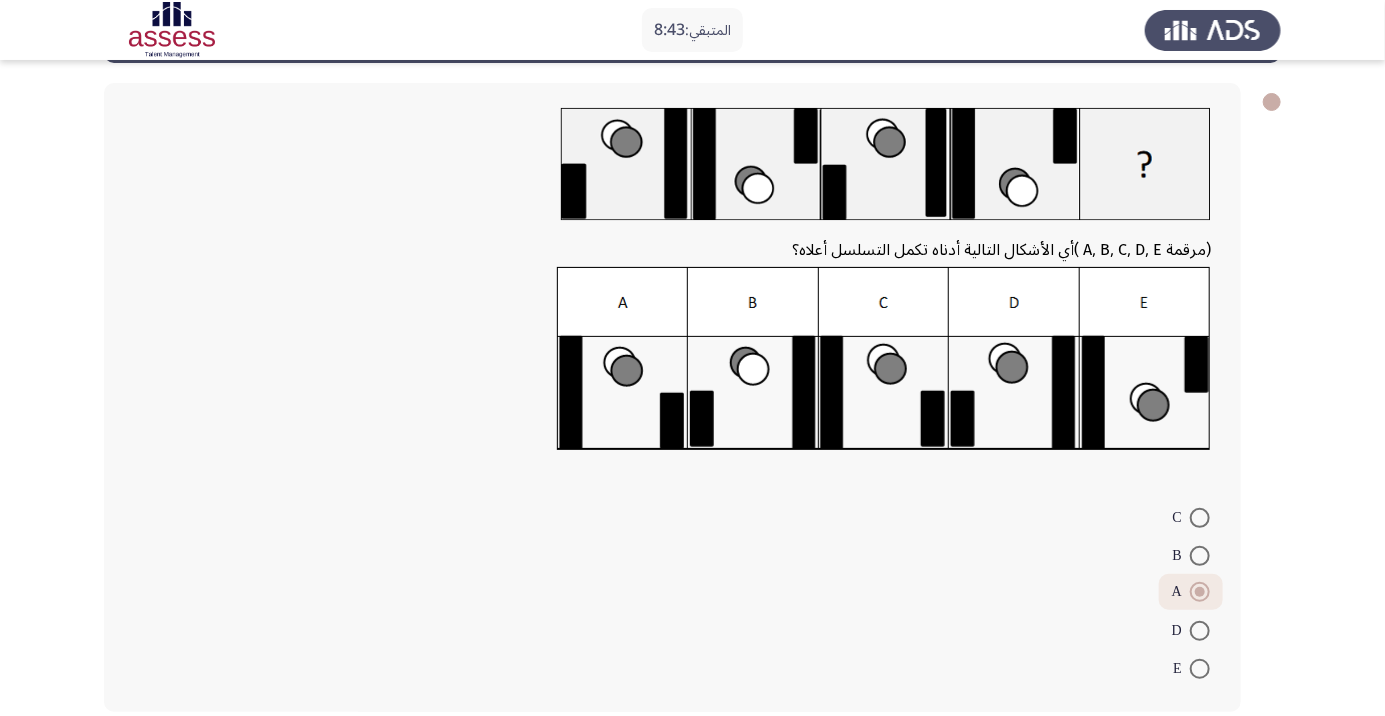 click on "التالي" 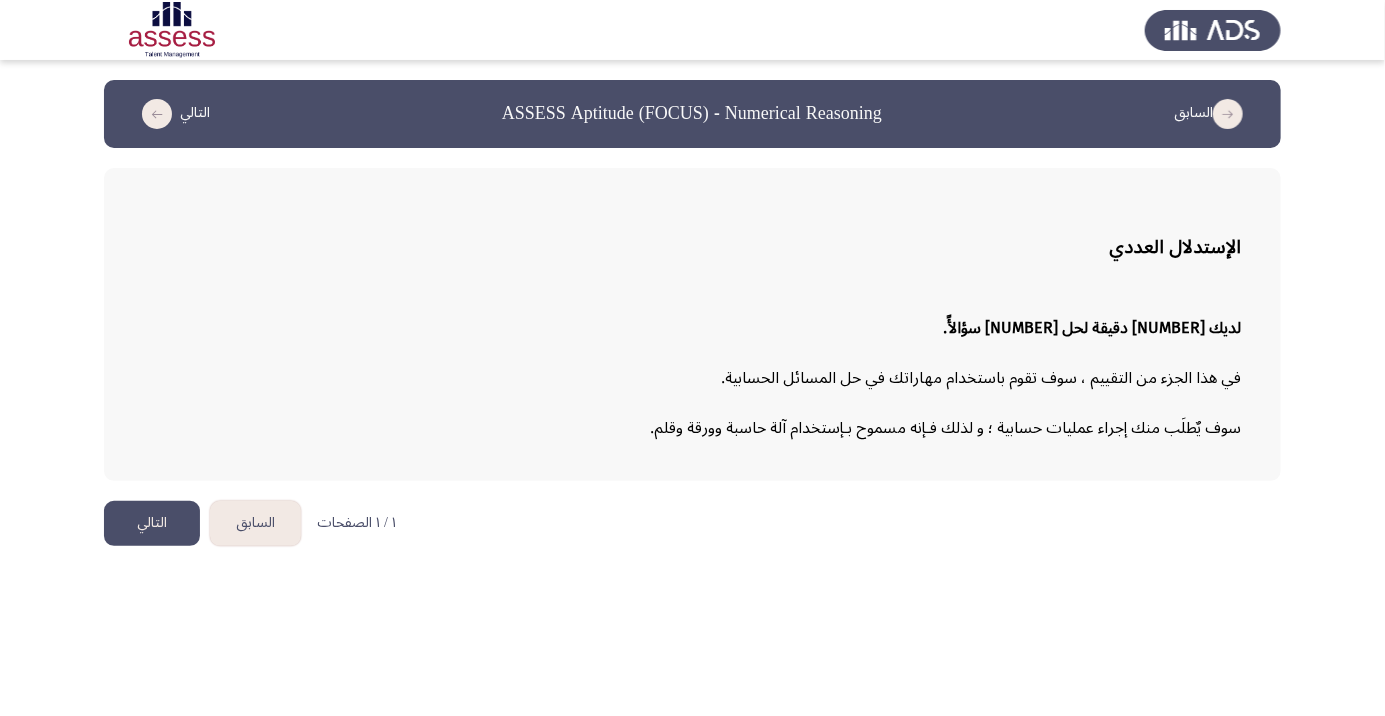 click on "التالي" 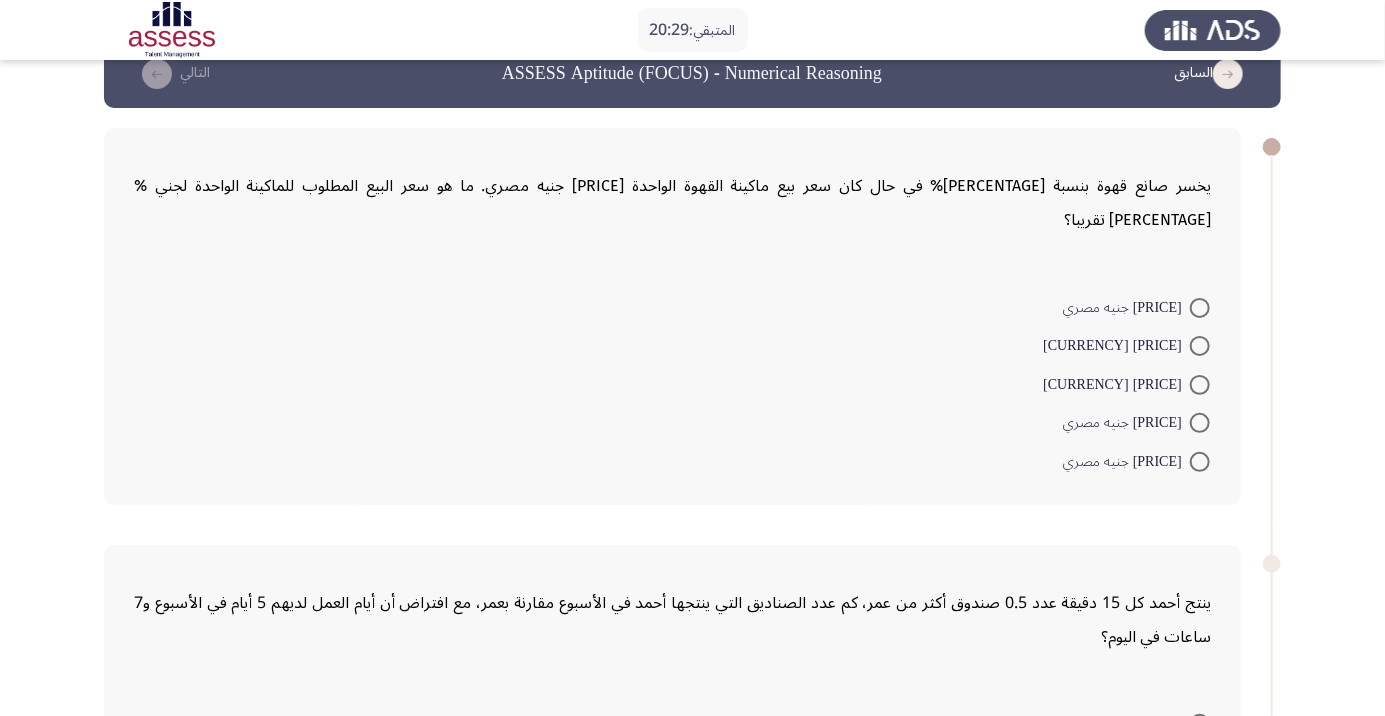 scroll, scrollTop: 39, scrollLeft: 0, axis: vertical 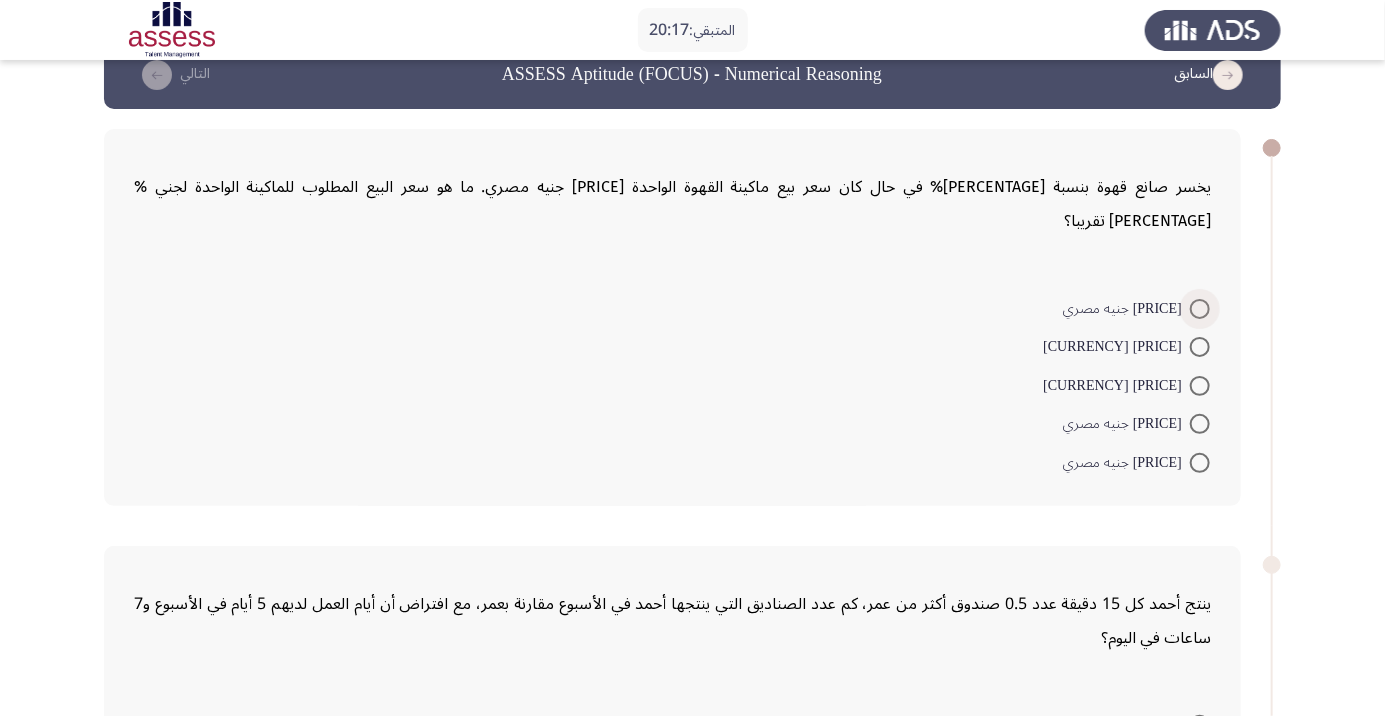 click at bounding box center (1200, 309) 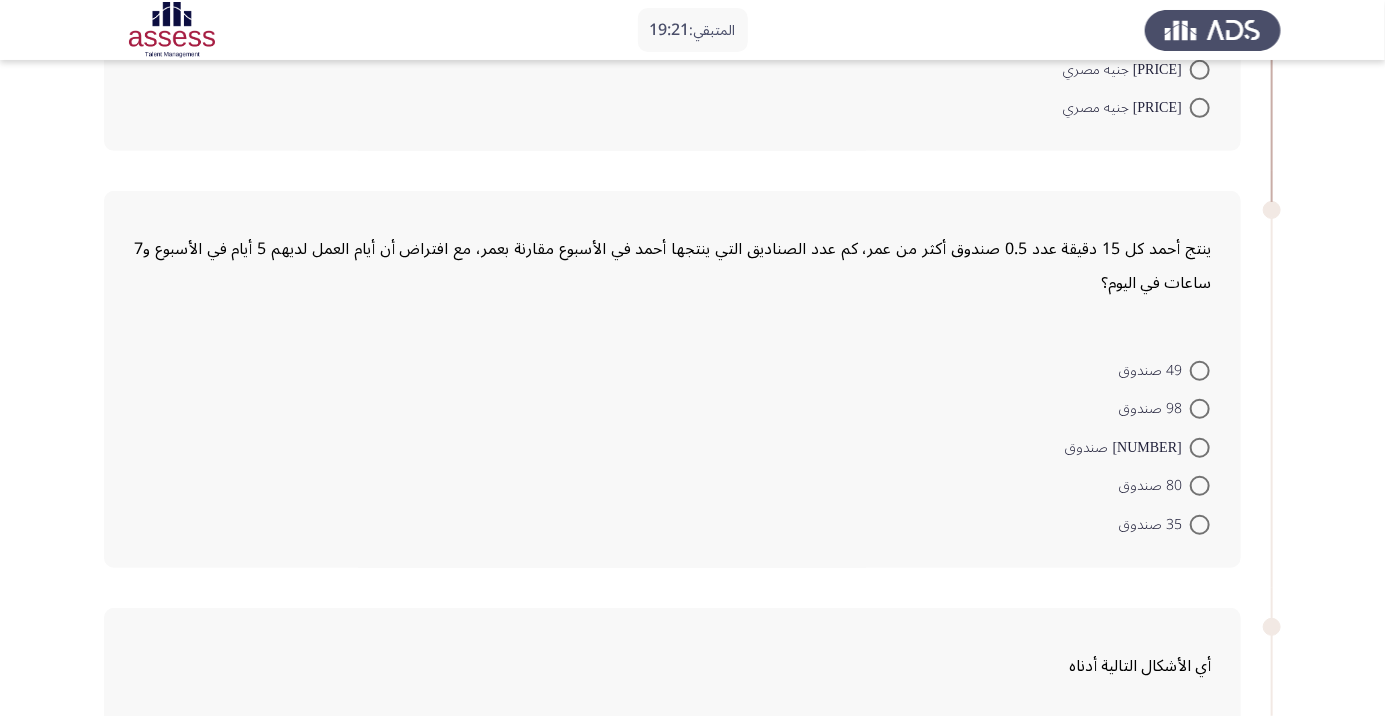 scroll, scrollTop: 413, scrollLeft: 0, axis: vertical 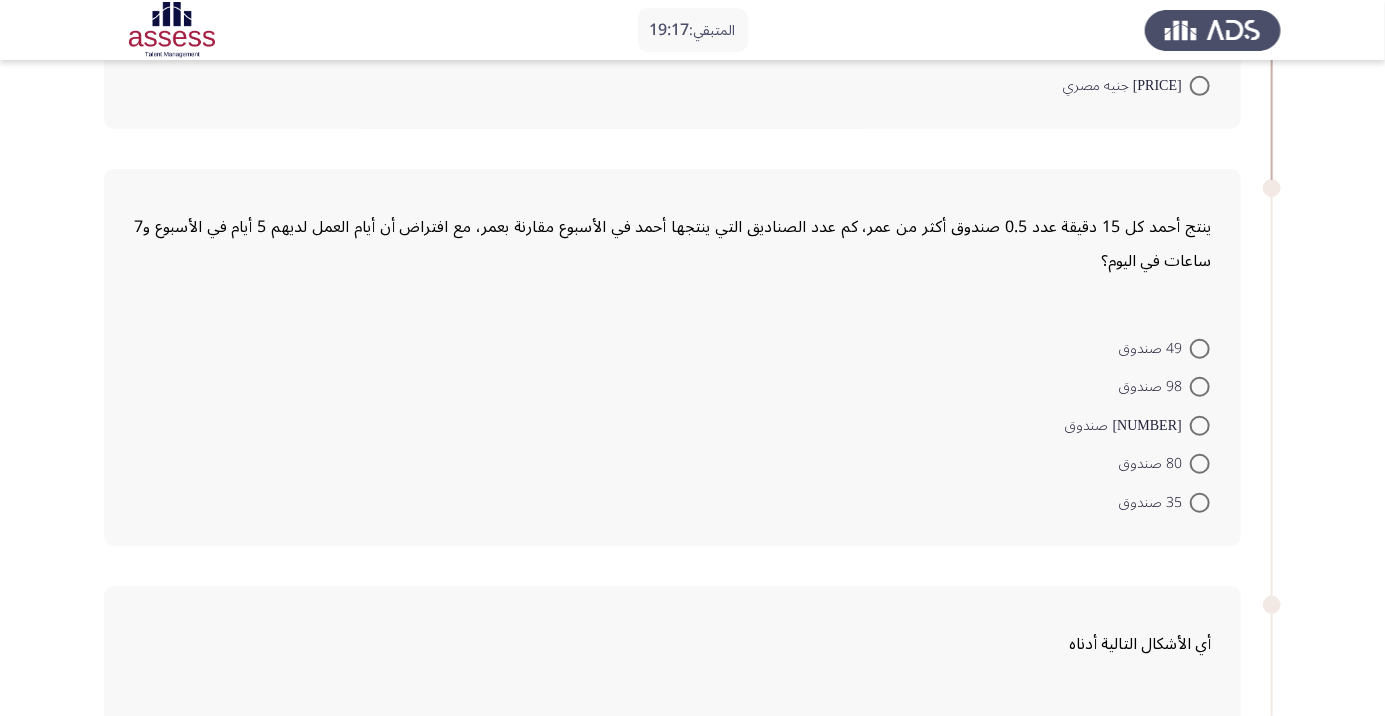 click at bounding box center [1200, 426] 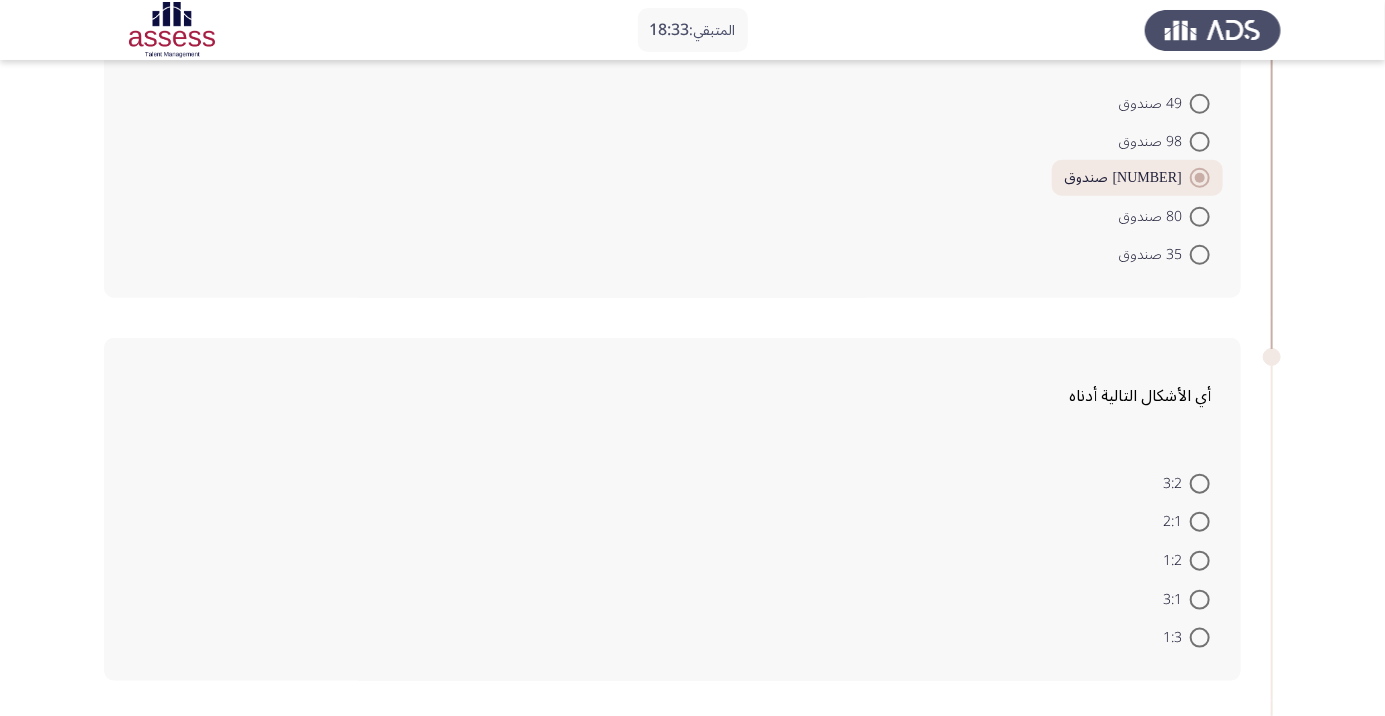 scroll, scrollTop: 659, scrollLeft: 0, axis: vertical 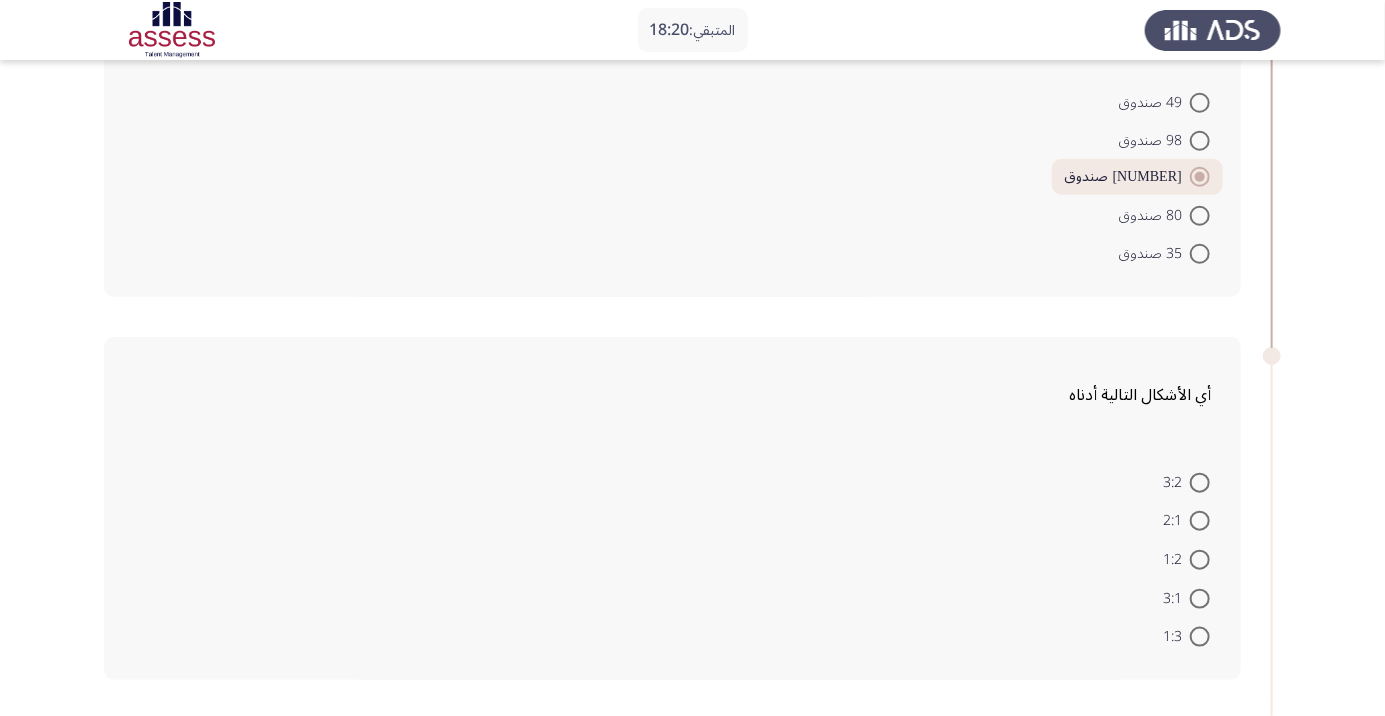 click at bounding box center [1200, 599] 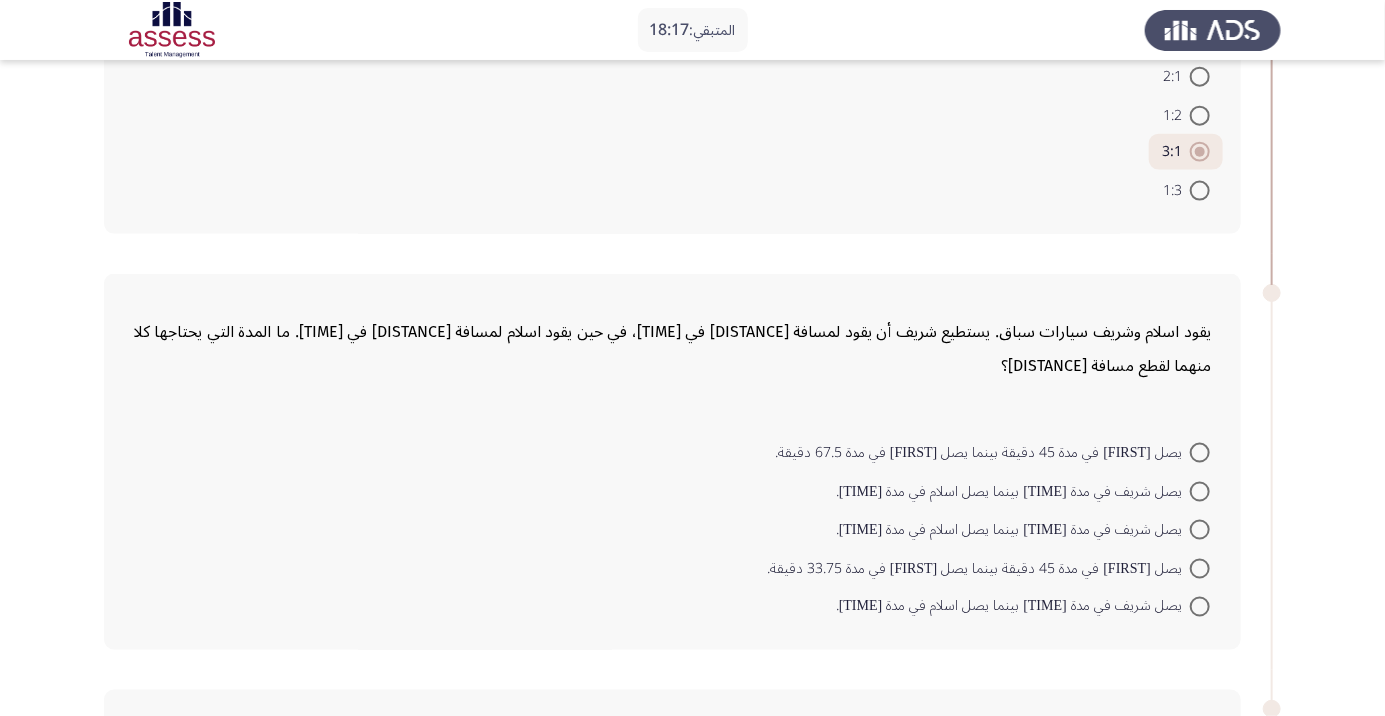 scroll, scrollTop: 1104, scrollLeft: 0, axis: vertical 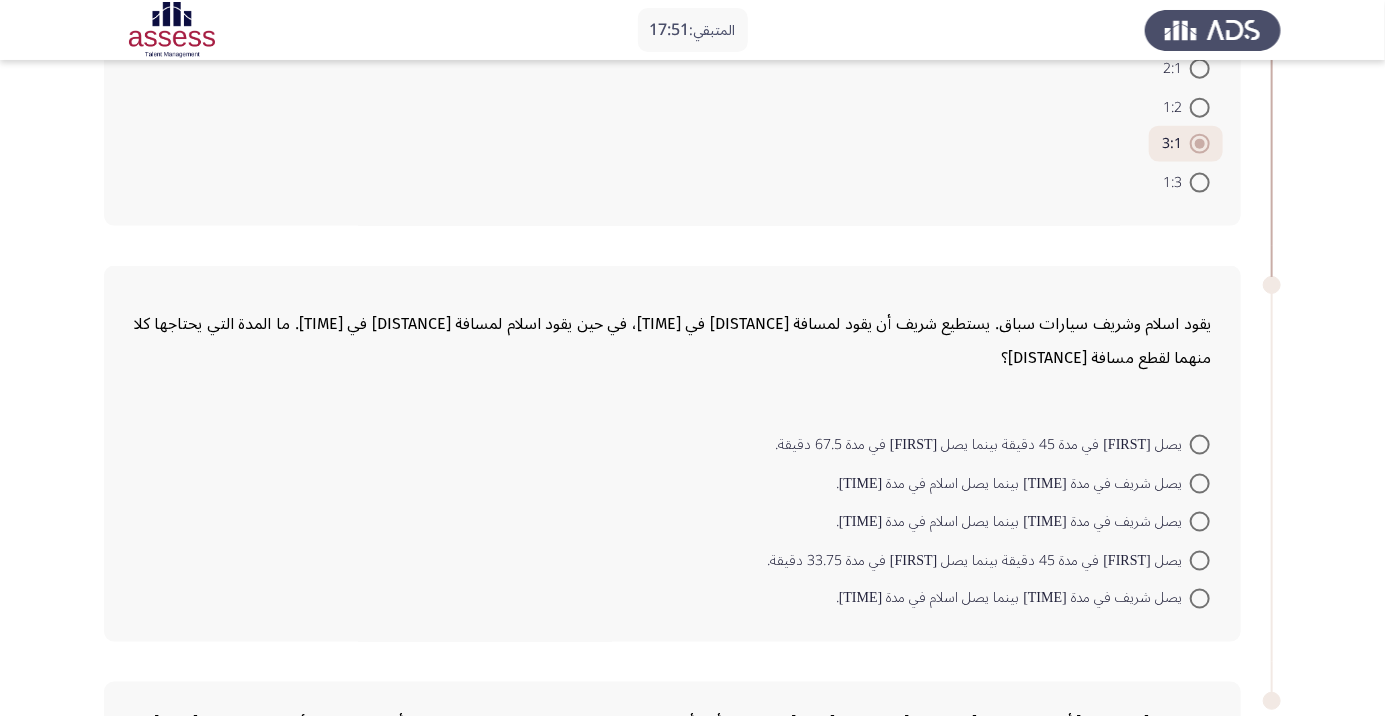 click on "يصل [FIRST] في مدة 45 دقيقة بينما يصل [FIRST] في مدة 67.5 دقيقة.     يصل [FIRST] في مدة 40 دقيقة بينما يصل [FIRST] في مدة 50 دقيقة.     يصل [FIRST] في مدة 50 دقيقة بينما يصل [FIRST] في مدة 33.75 دقيقة.     يصل [FIRST] في مدة 45 دقيقة بينما يصل [FIRST] في مدة 33.75 دقيقة.     يصل [FIRST] في مدة 50 دقيقة بينما يصل [FIRST] في مدة 60 دقيقة." 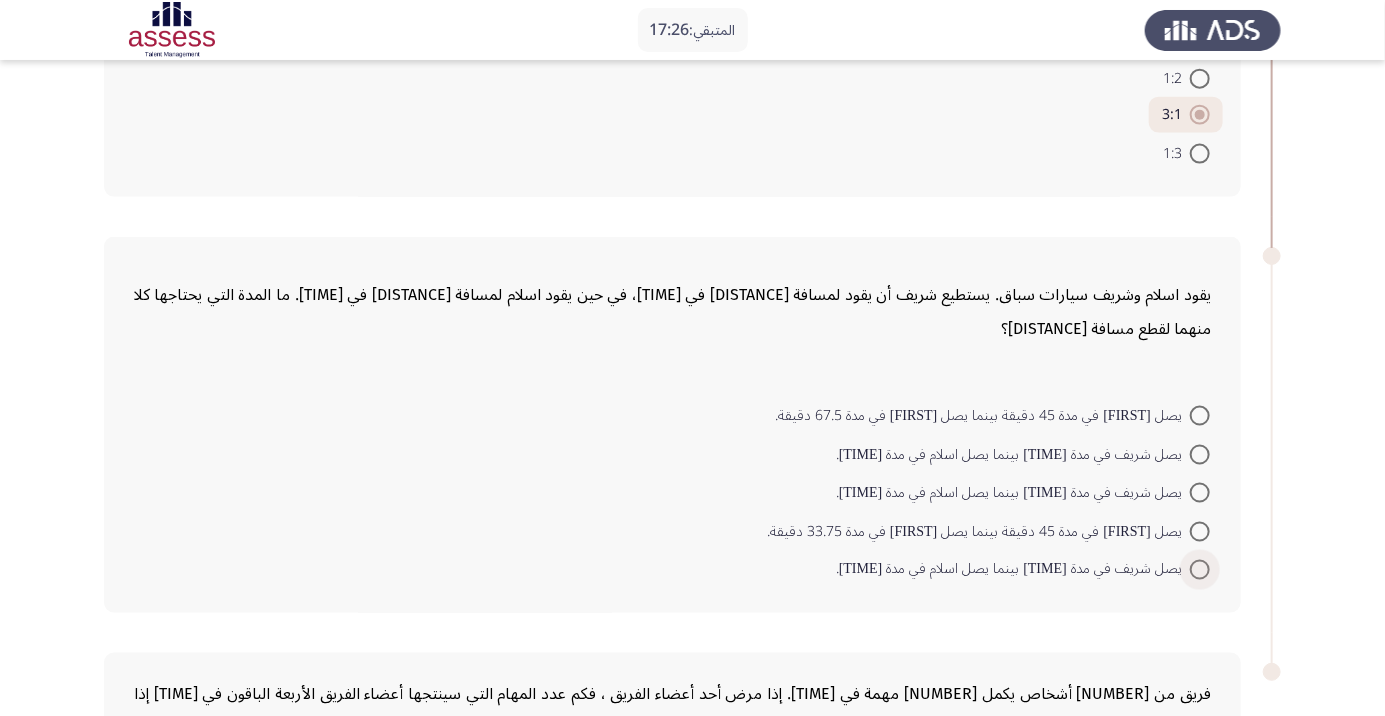 scroll, scrollTop: 1141, scrollLeft: 0, axis: vertical 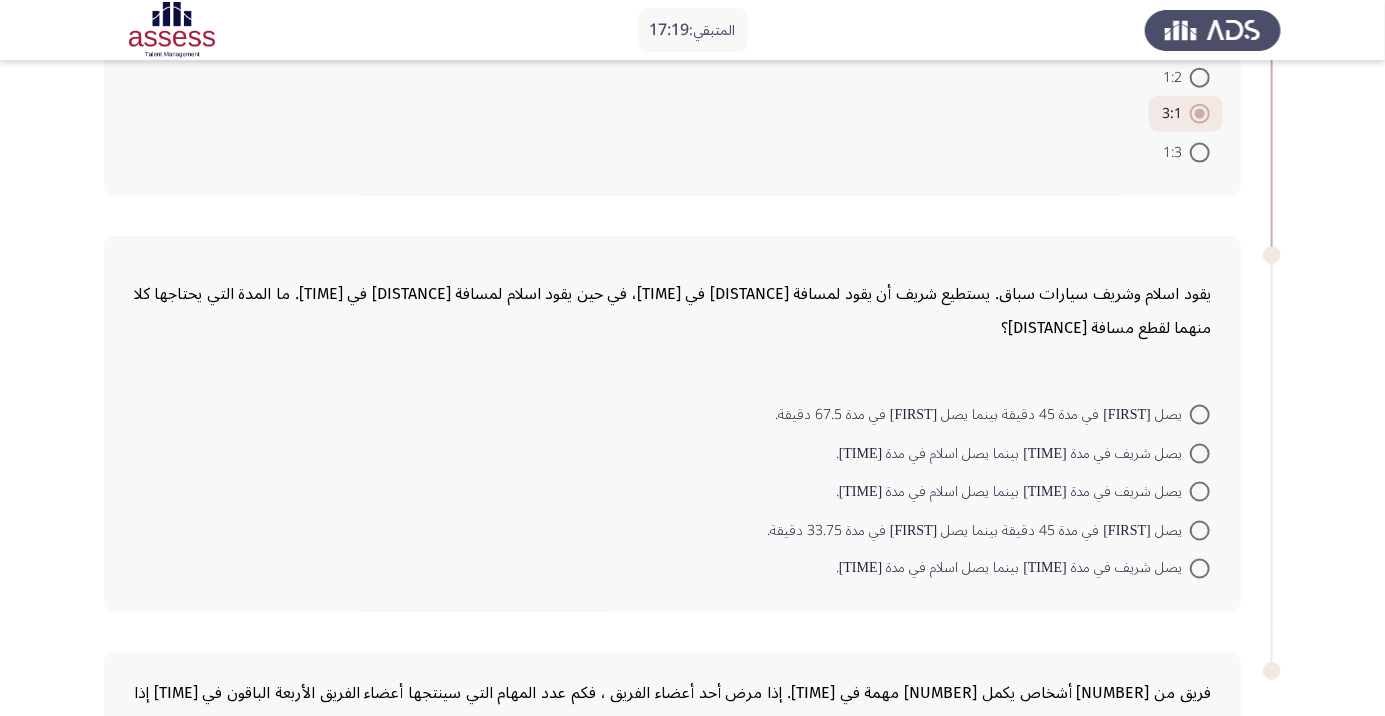 click at bounding box center [1200, 454] 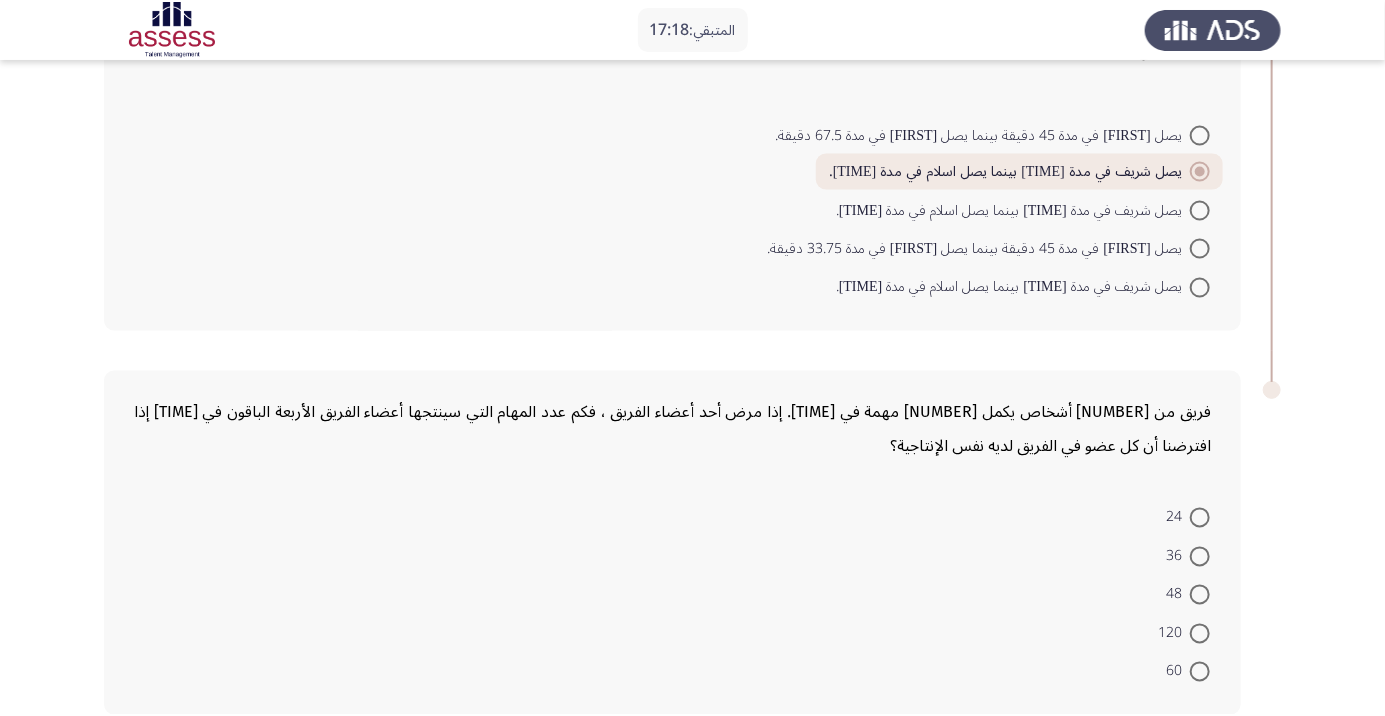 scroll, scrollTop: 1420, scrollLeft: 0, axis: vertical 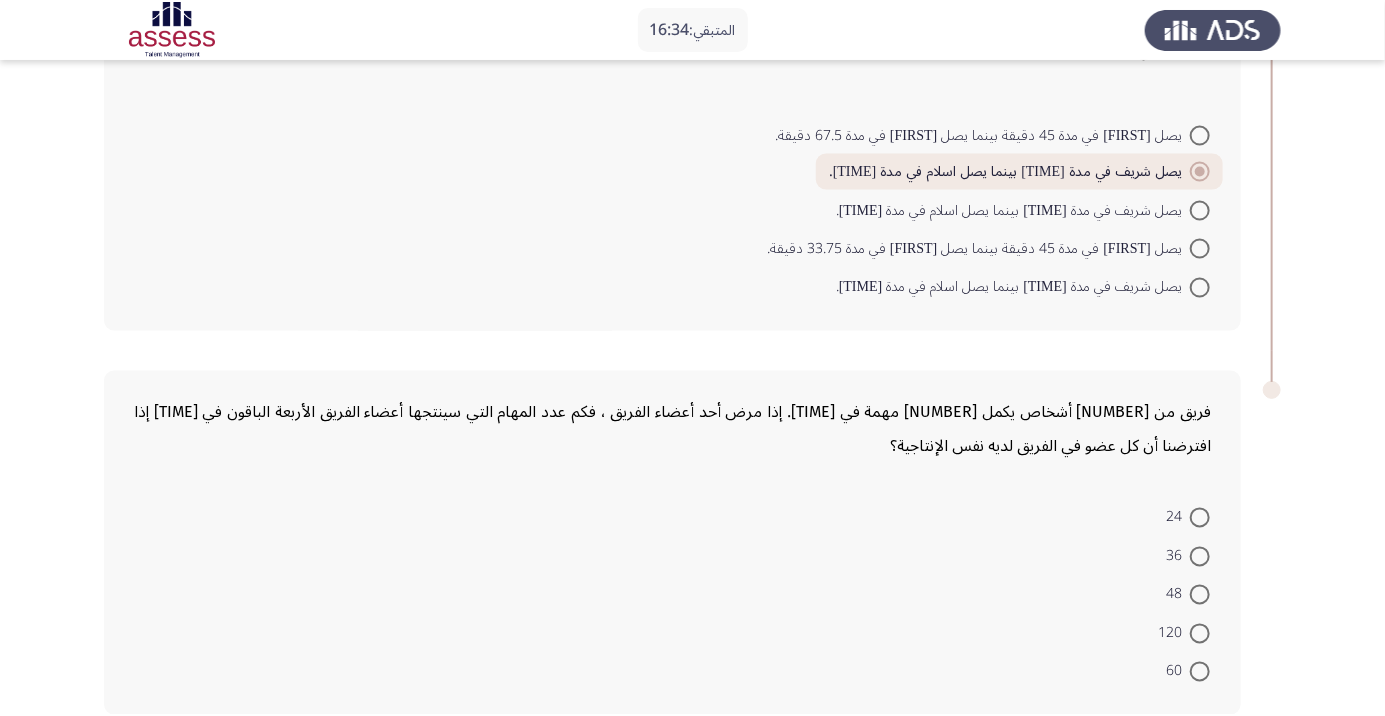 click at bounding box center (1200, 518) 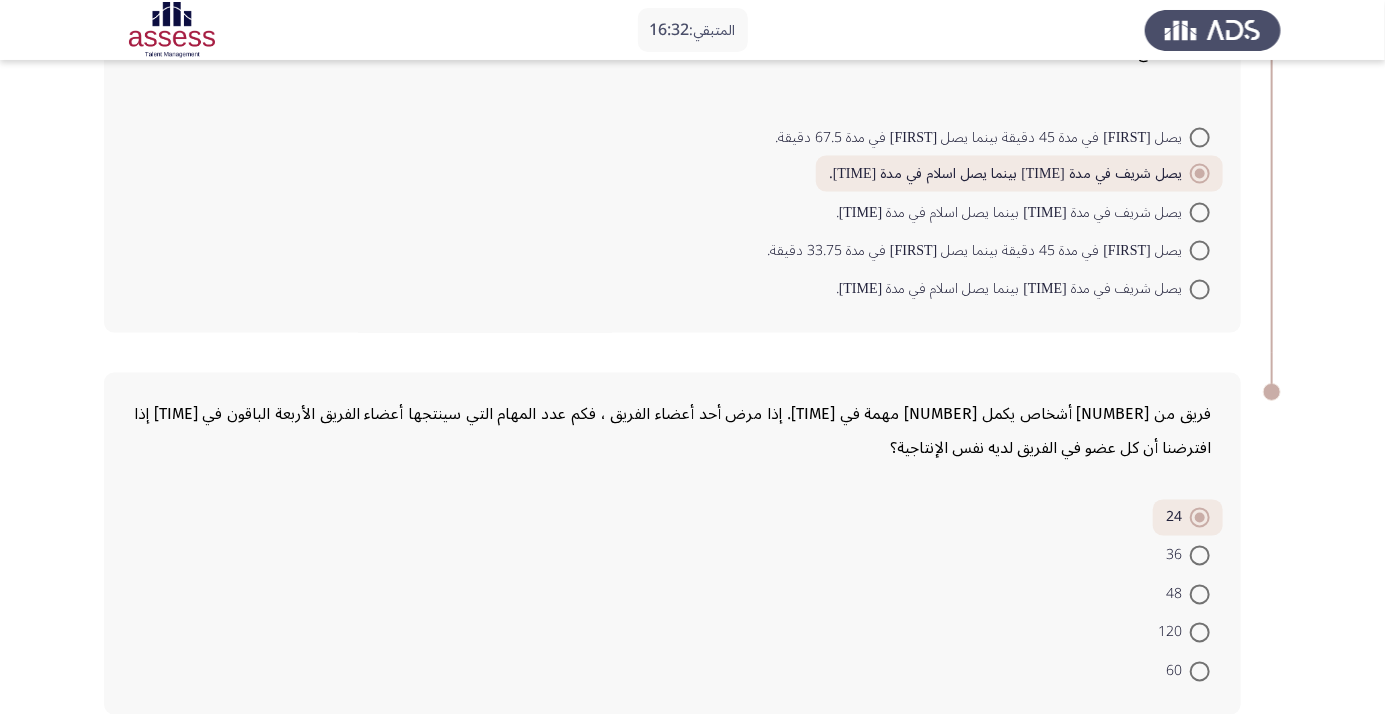 click on "التالي" 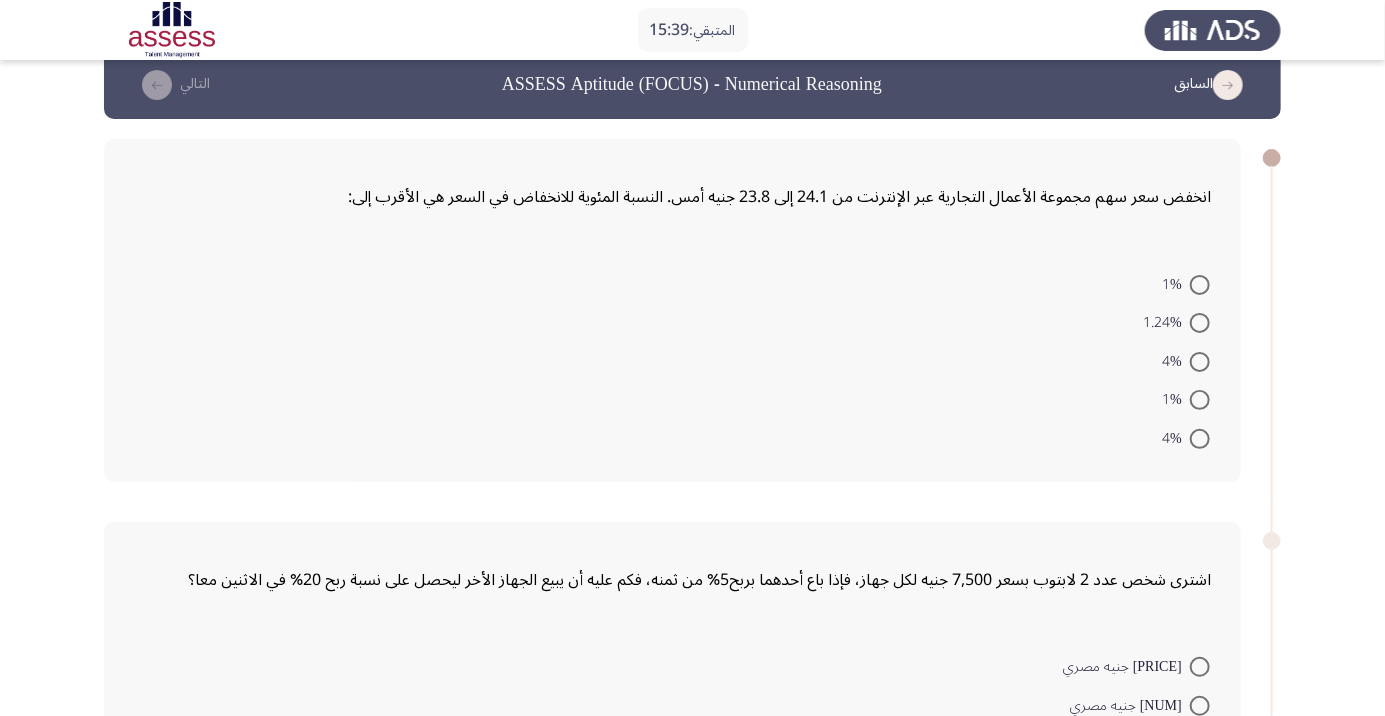 scroll, scrollTop: 84, scrollLeft: 0, axis: vertical 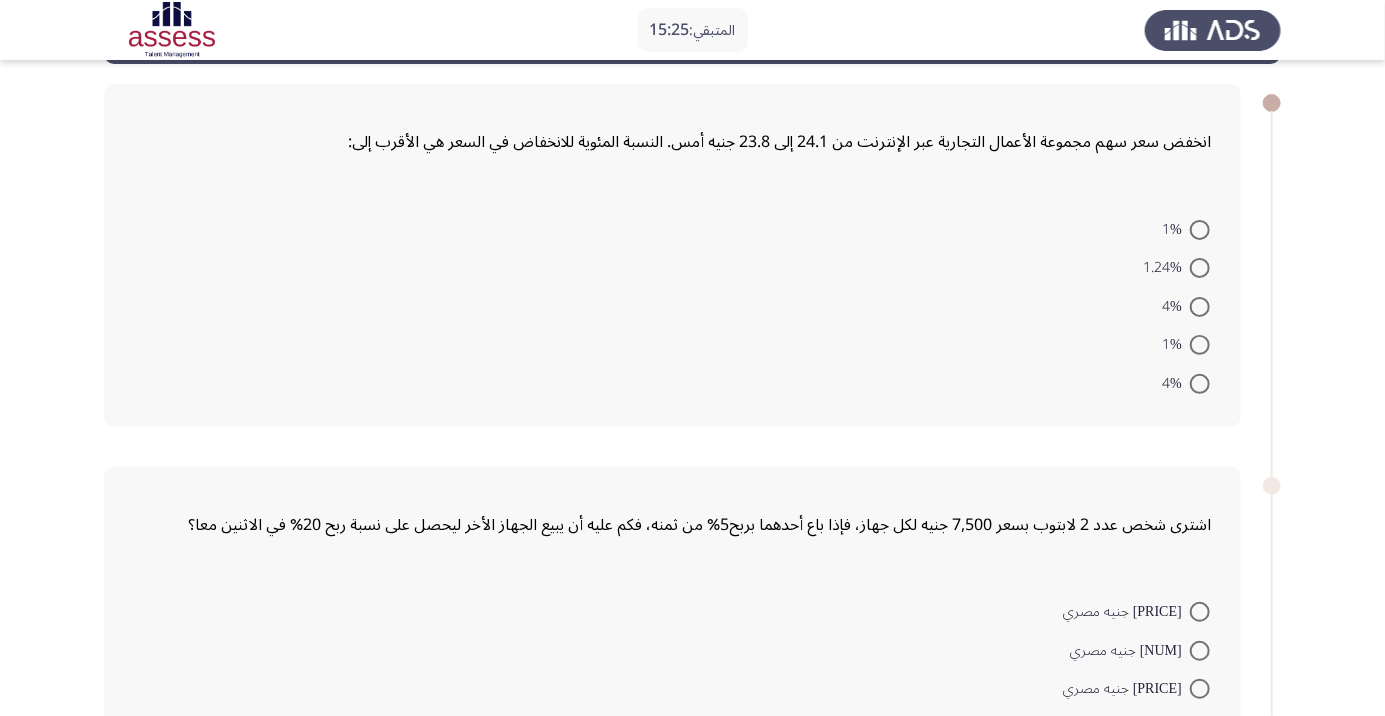 click at bounding box center [1200, 268] 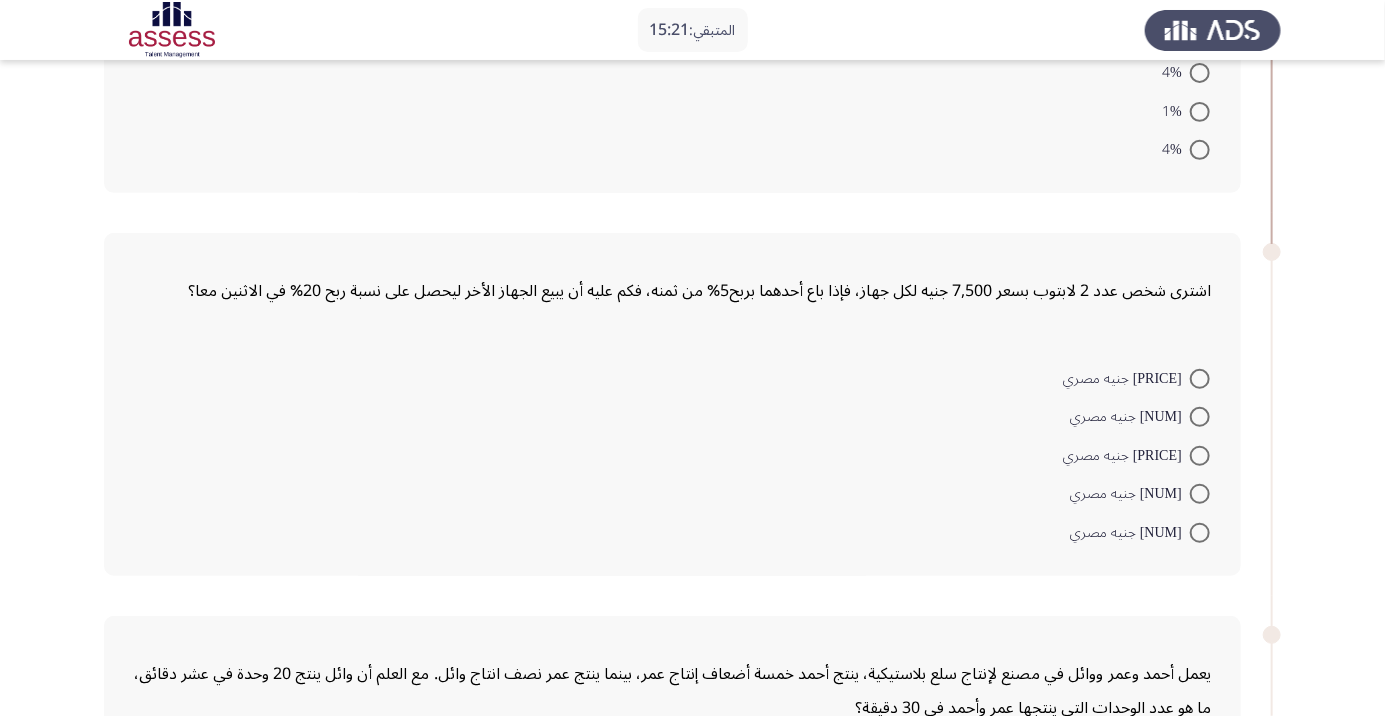 scroll, scrollTop: 316, scrollLeft: 0, axis: vertical 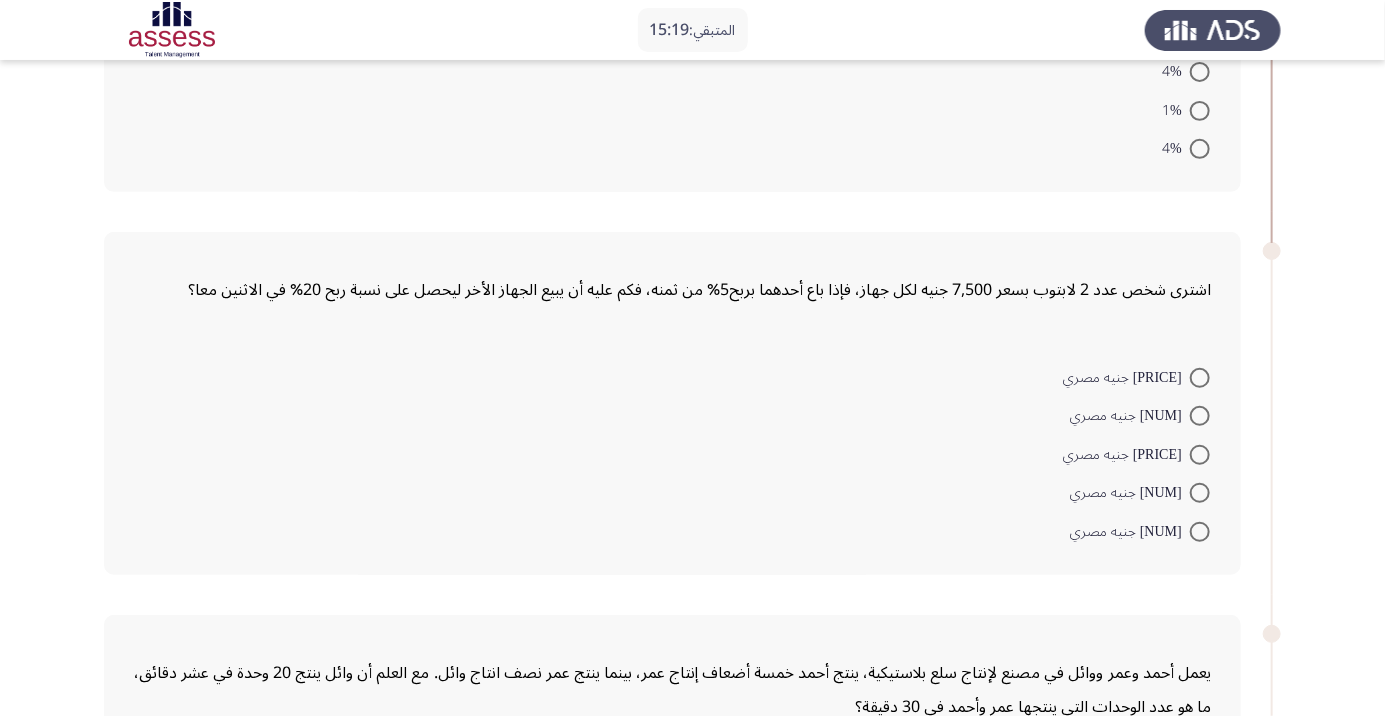 click on "[PRICE] جنيه مصري    [PRICE] جنيه مصري    [PRICE] جنيه مصري    [PRICE] جنيه مصري    [PRICE] جنيه مصري" 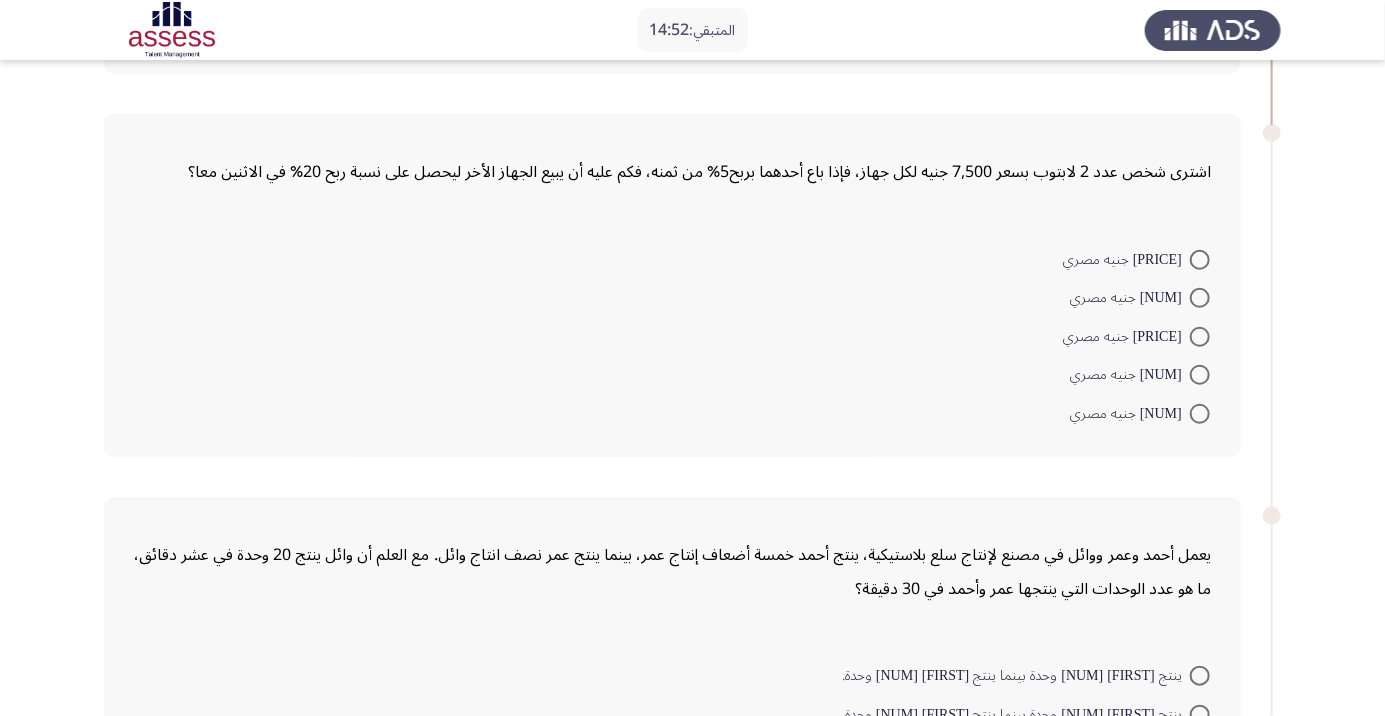 scroll, scrollTop: 458, scrollLeft: 0, axis: vertical 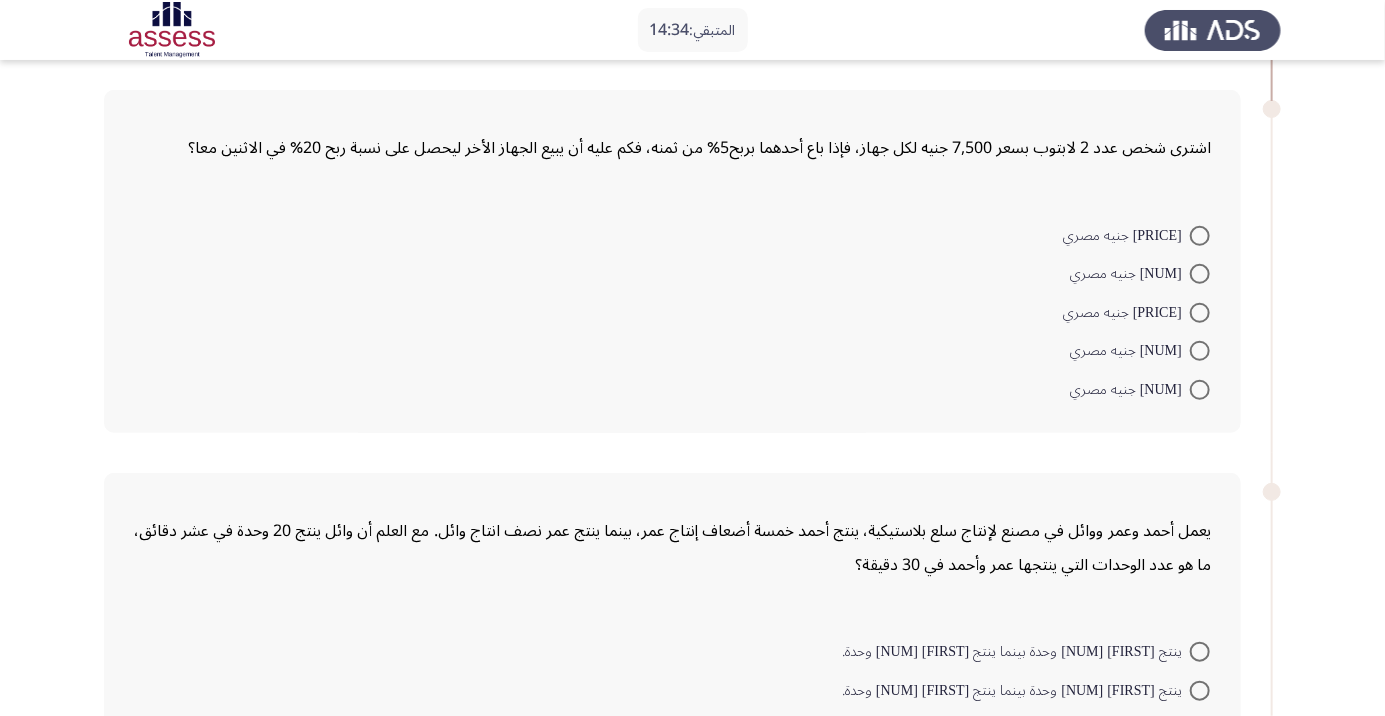 click at bounding box center [1200, 274] 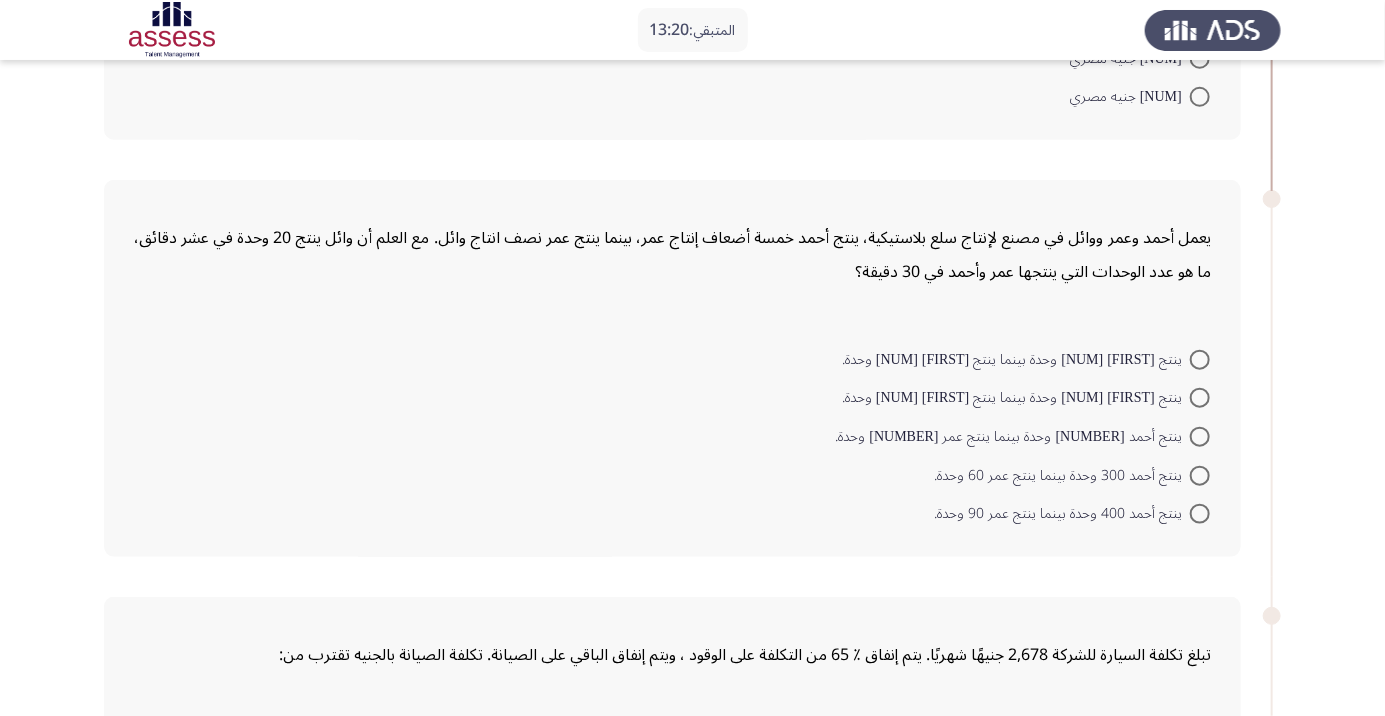 scroll, scrollTop: 708, scrollLeft: 0, axis: vertical 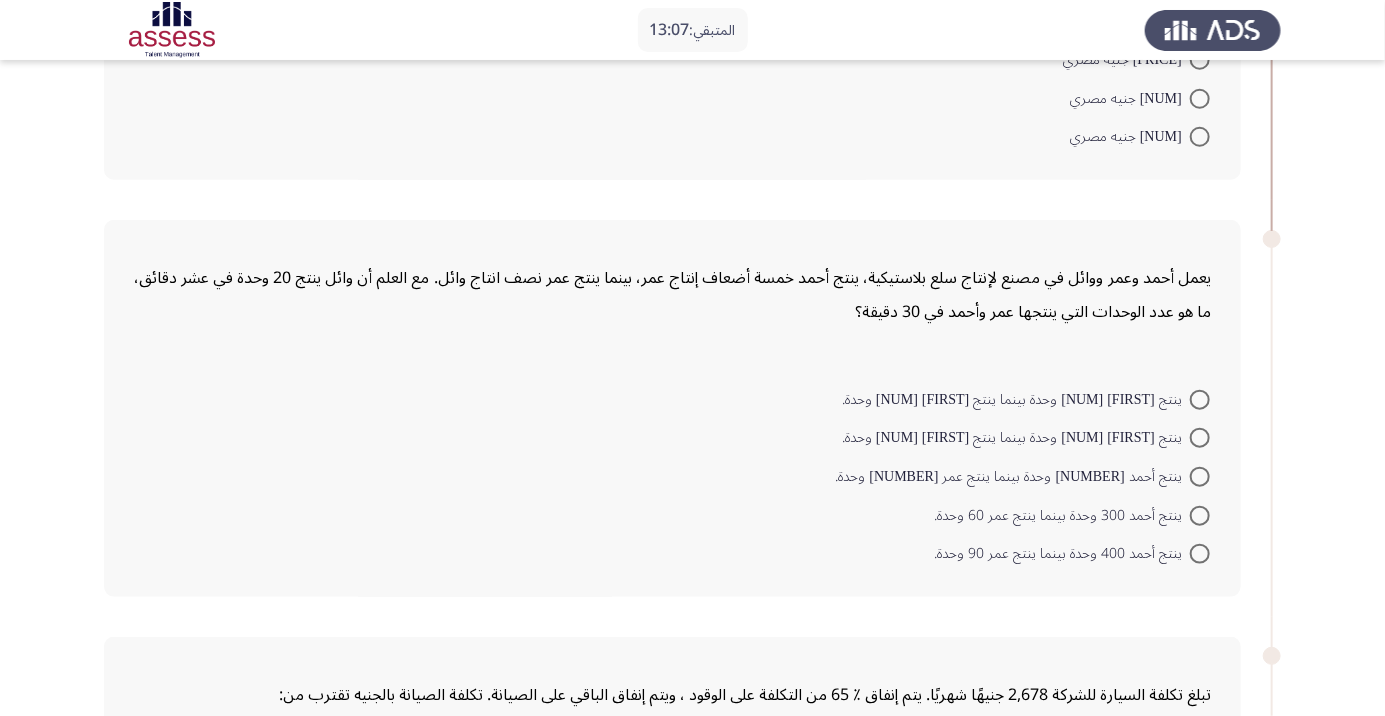 click at bounding box center (1200, 438) 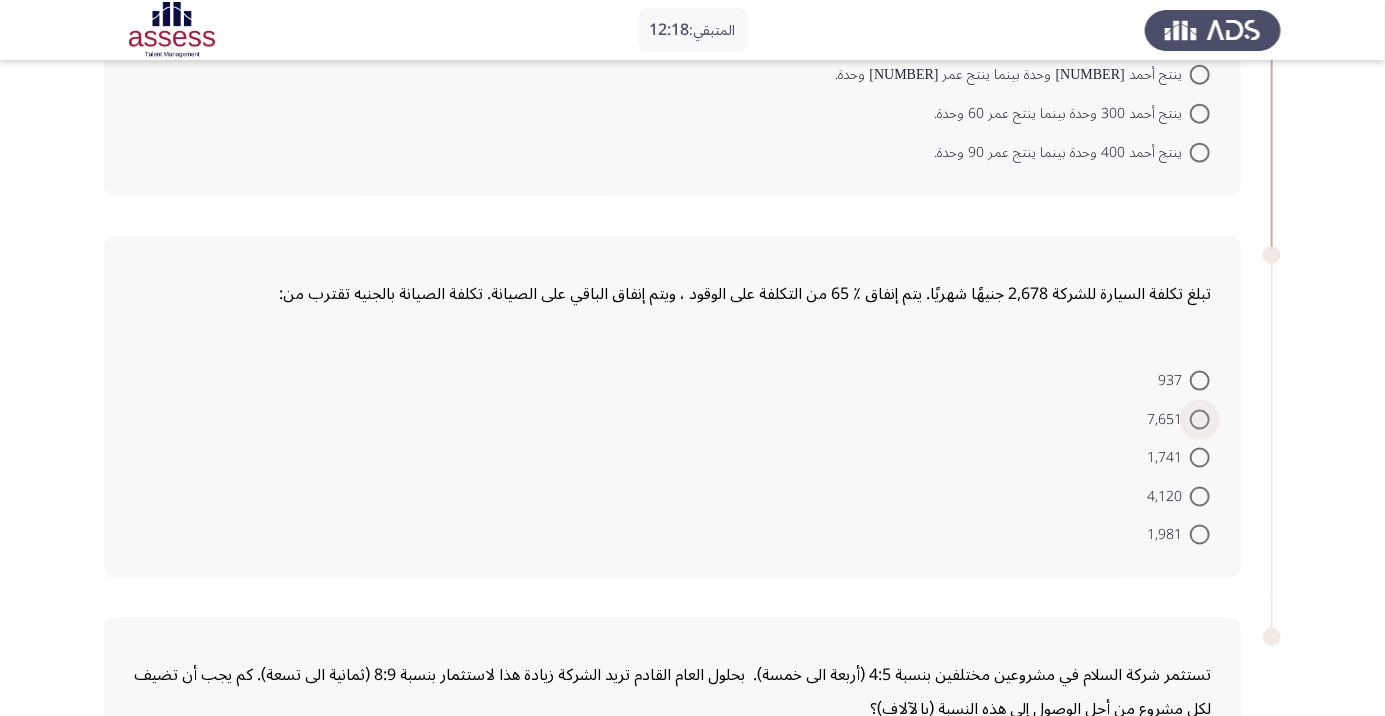 scroll, scrollTop: 1108, scrollLeft: 0, axis: vertical 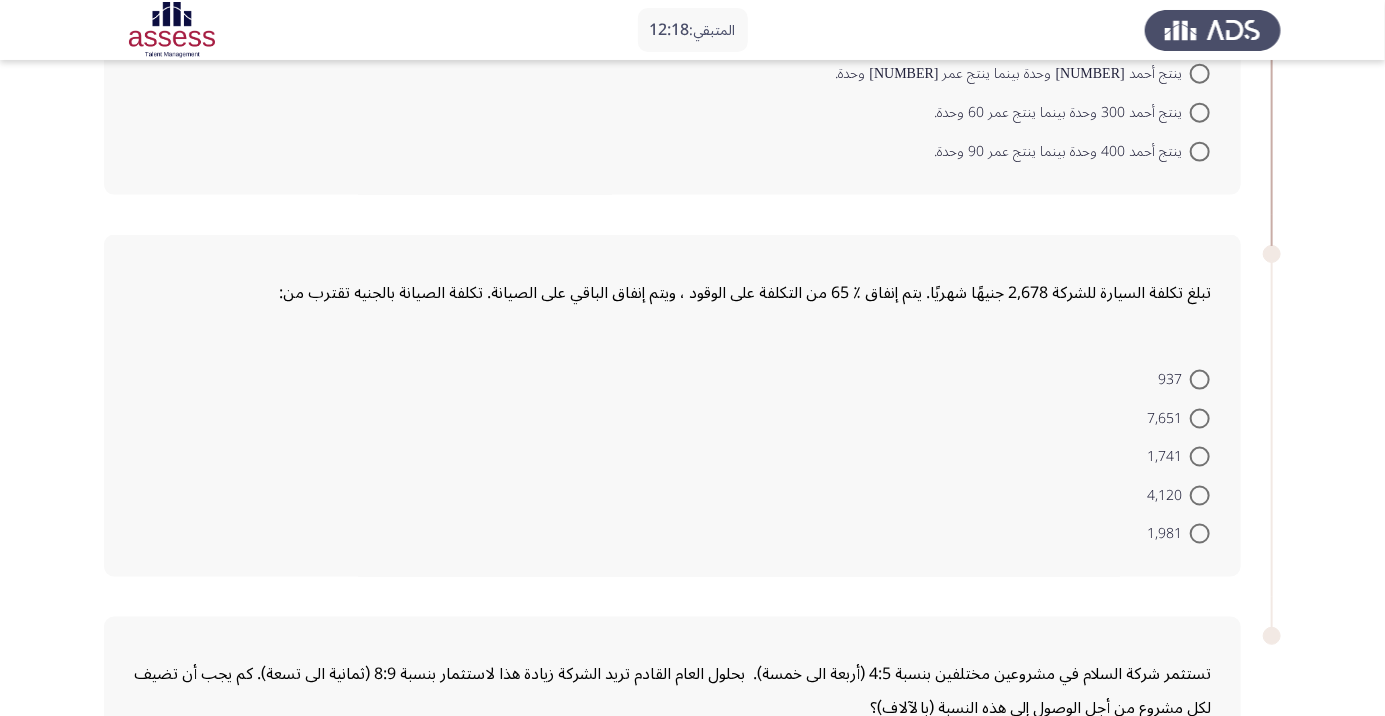 click at bounding box center (1200, 380) 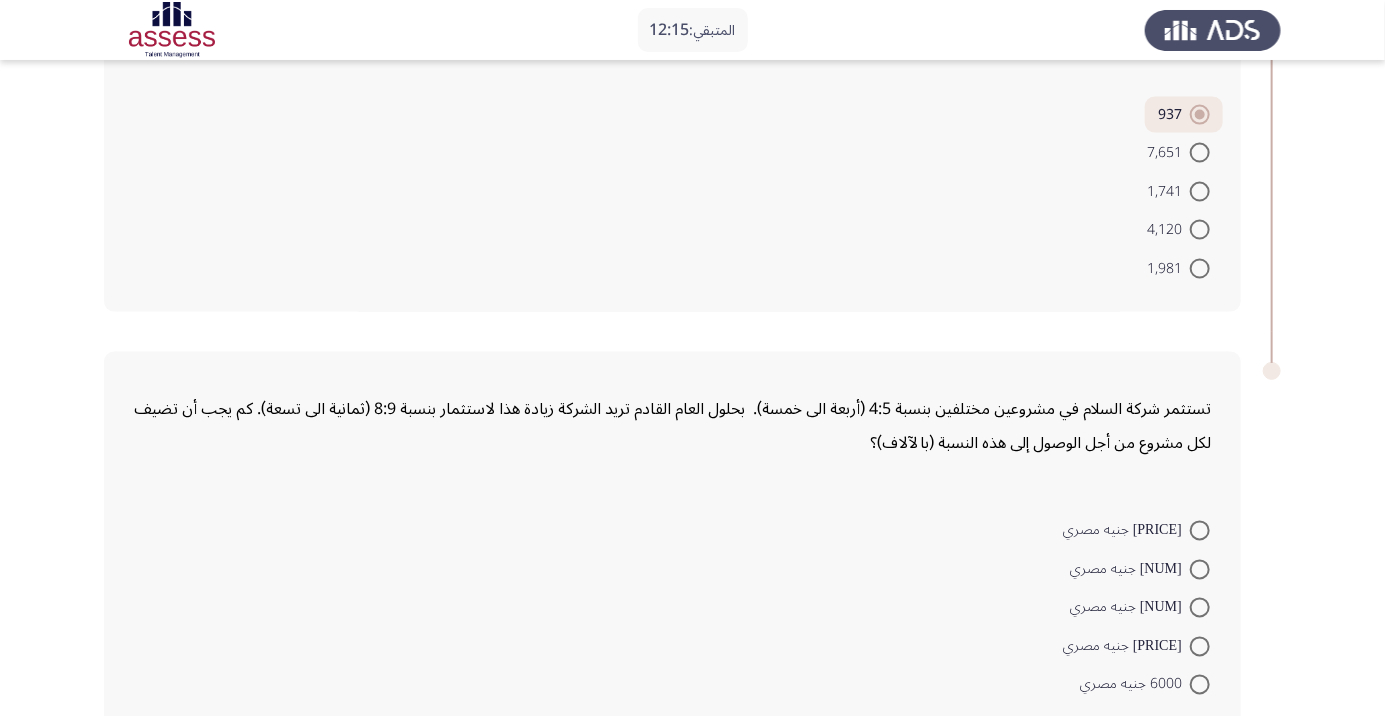 scroll, scrollTop: 1384, scrollLeft: 0, axis: vertical 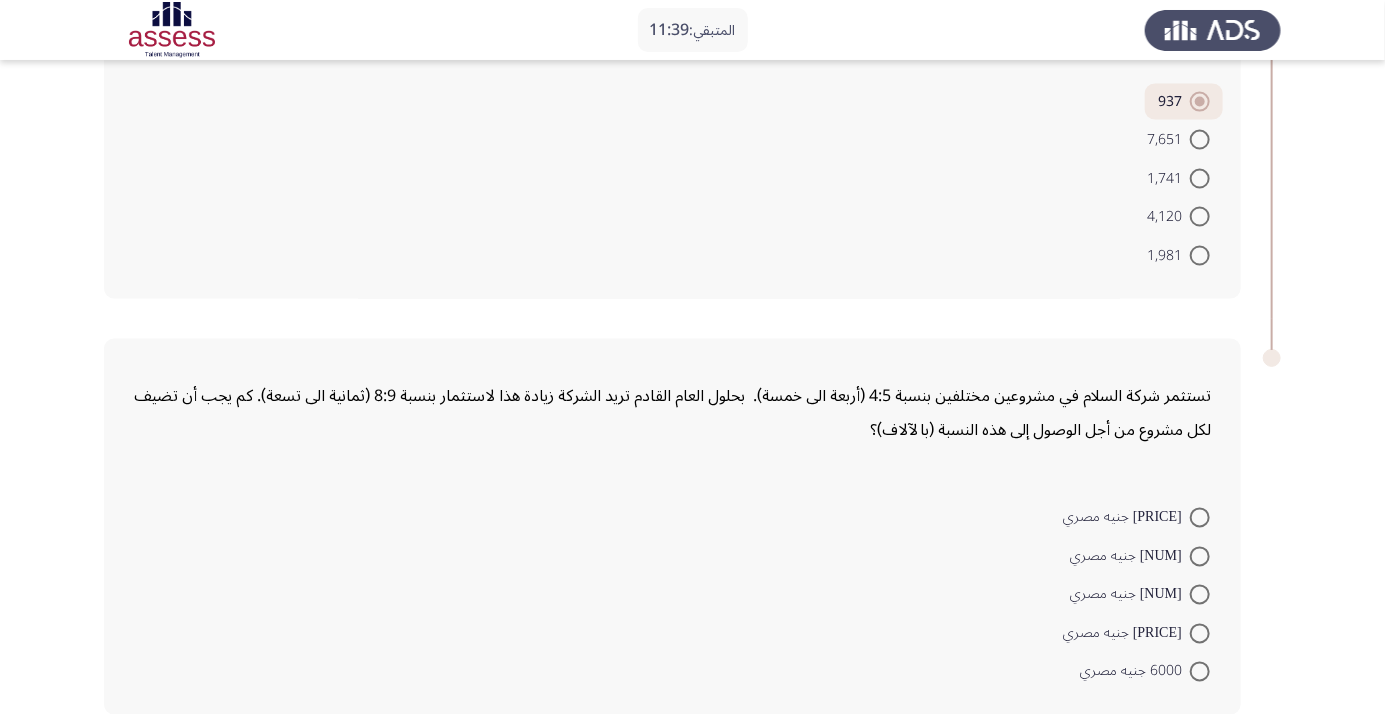 click on "6000  جنيه مصري" at bounding box center [1135, 672] 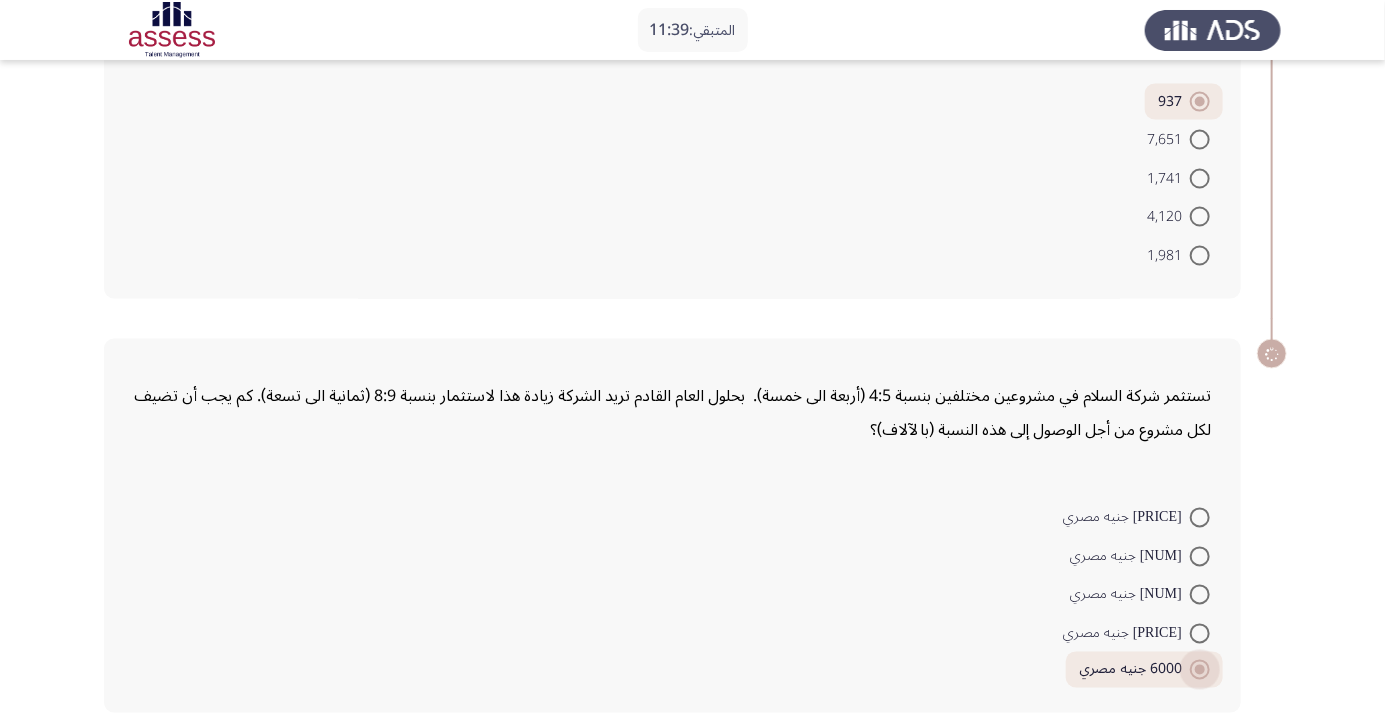 scroll, scrollTop: 1382, scrollLeft: 0, axis: vertical 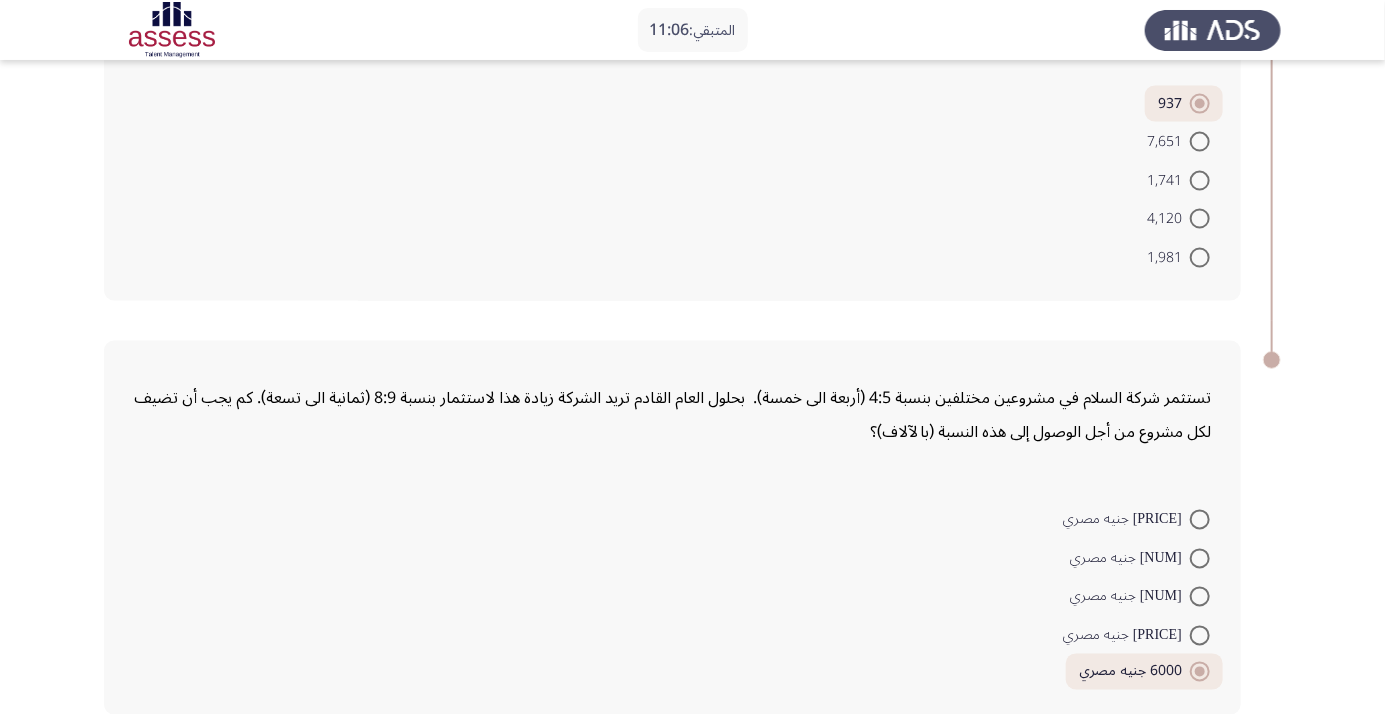 click on "التالي" 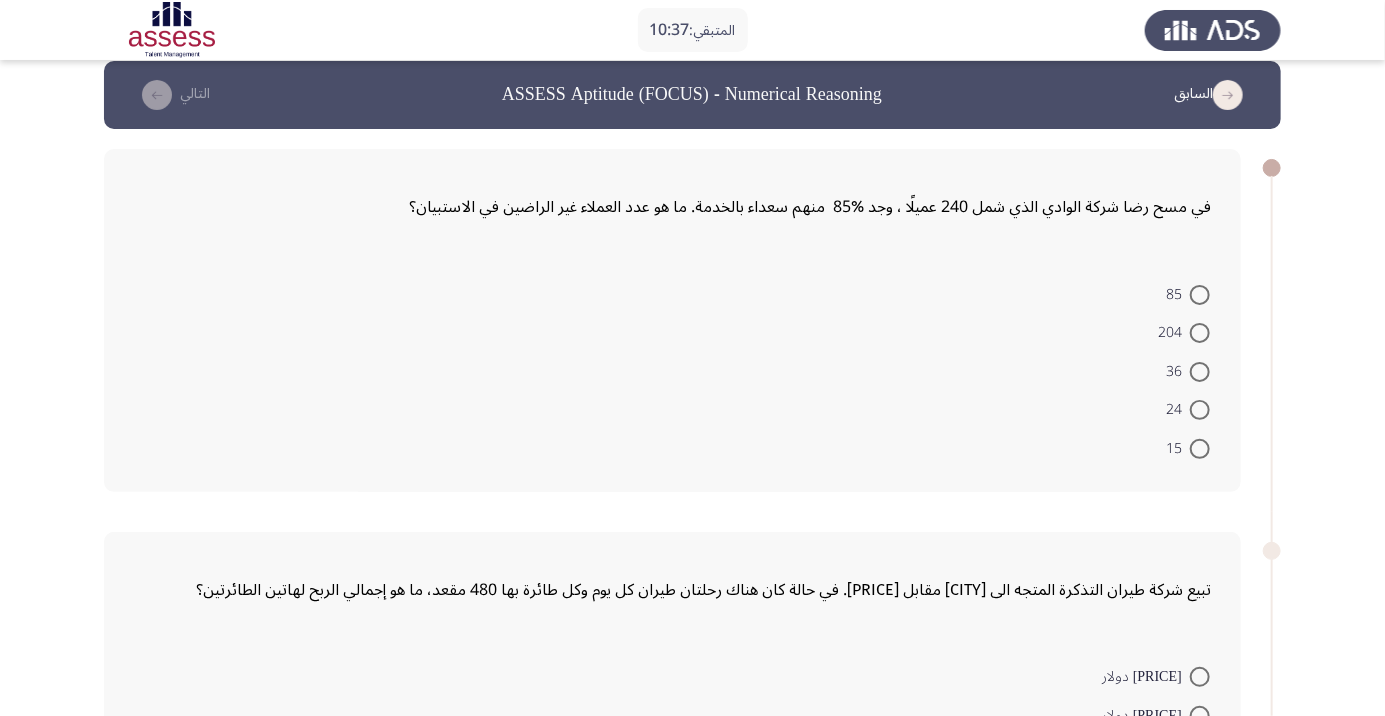 scroll, scrollTop: 21, scrollLeft: 0, axis: vertical 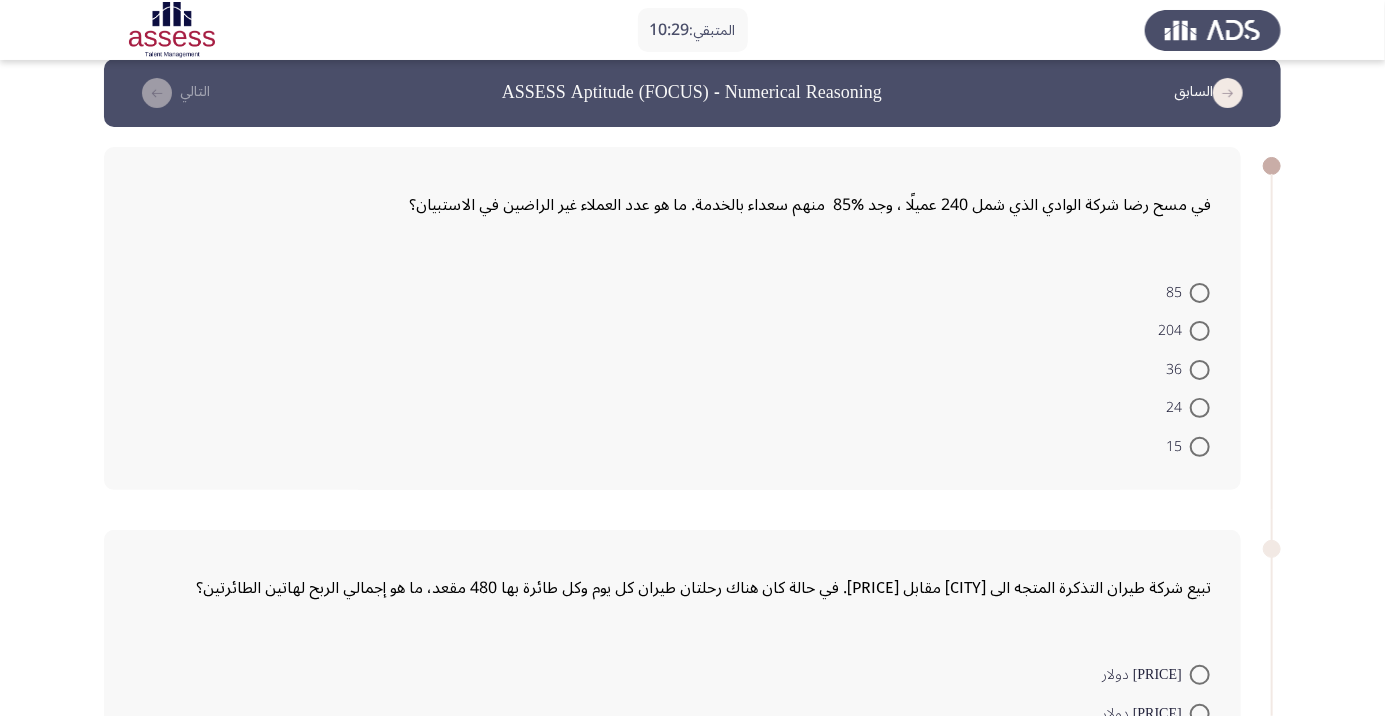 click at bounding box center [1200, 447] 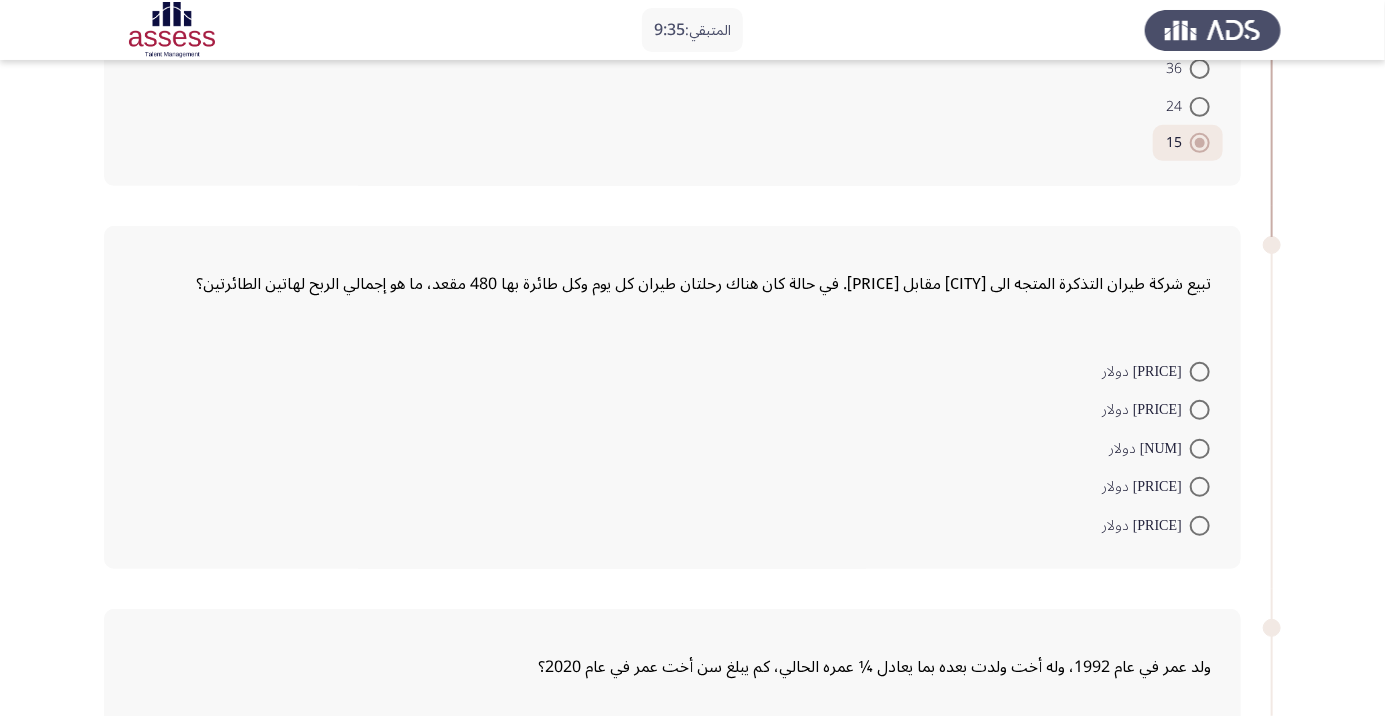 scroll, scrollTop: 307, scrollLeft: 0, axis: vertical 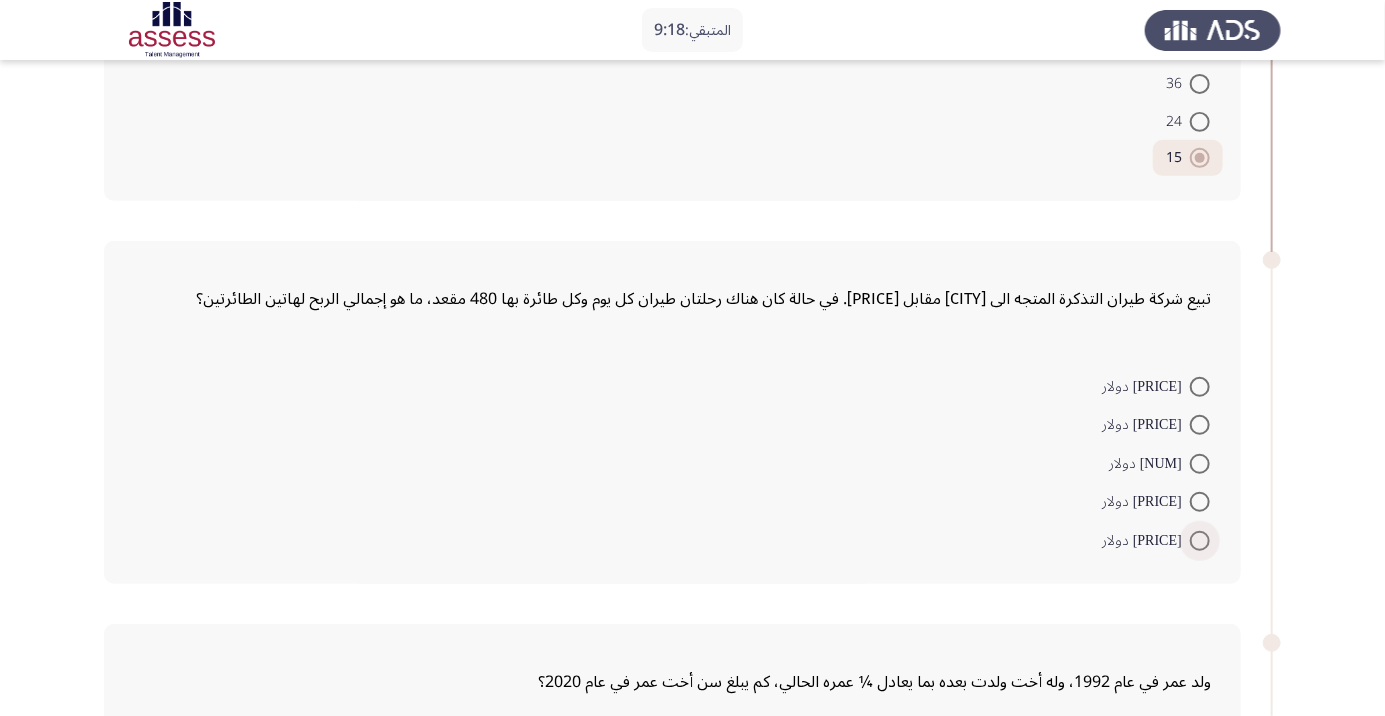 click at bounding box center [1200, 541] 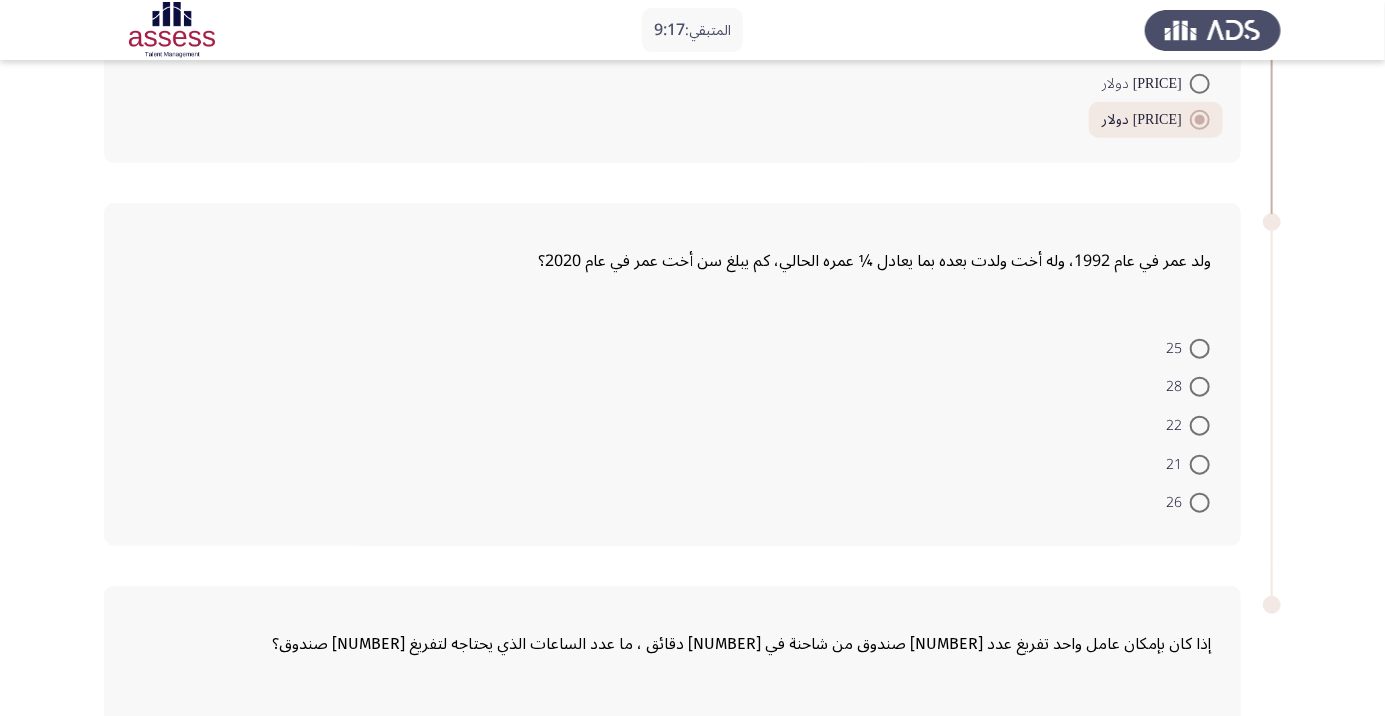 scroll, scrollTop: 730, scrollLeft: 0, axis: vertical 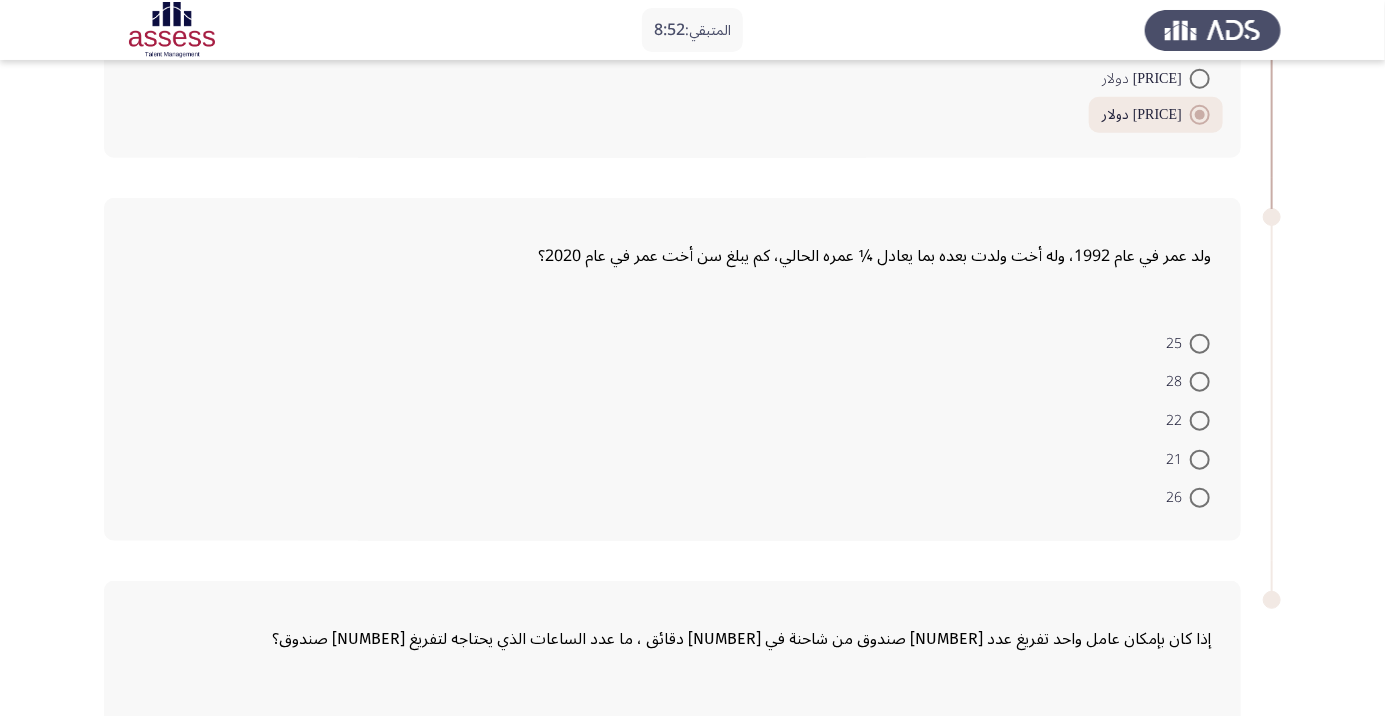 click at bounding box center (1200, 344) 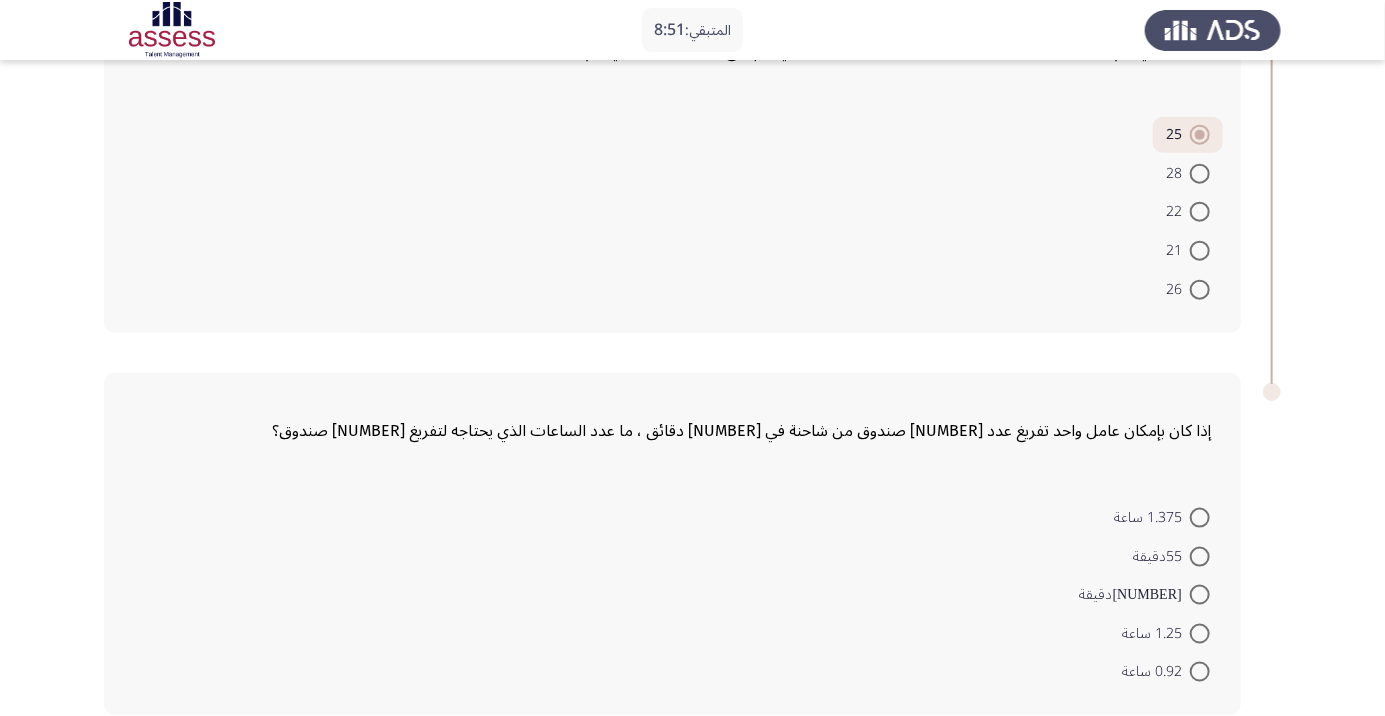 scroll, scrollTop: 937, scrollLeft: 0, axis: vertical 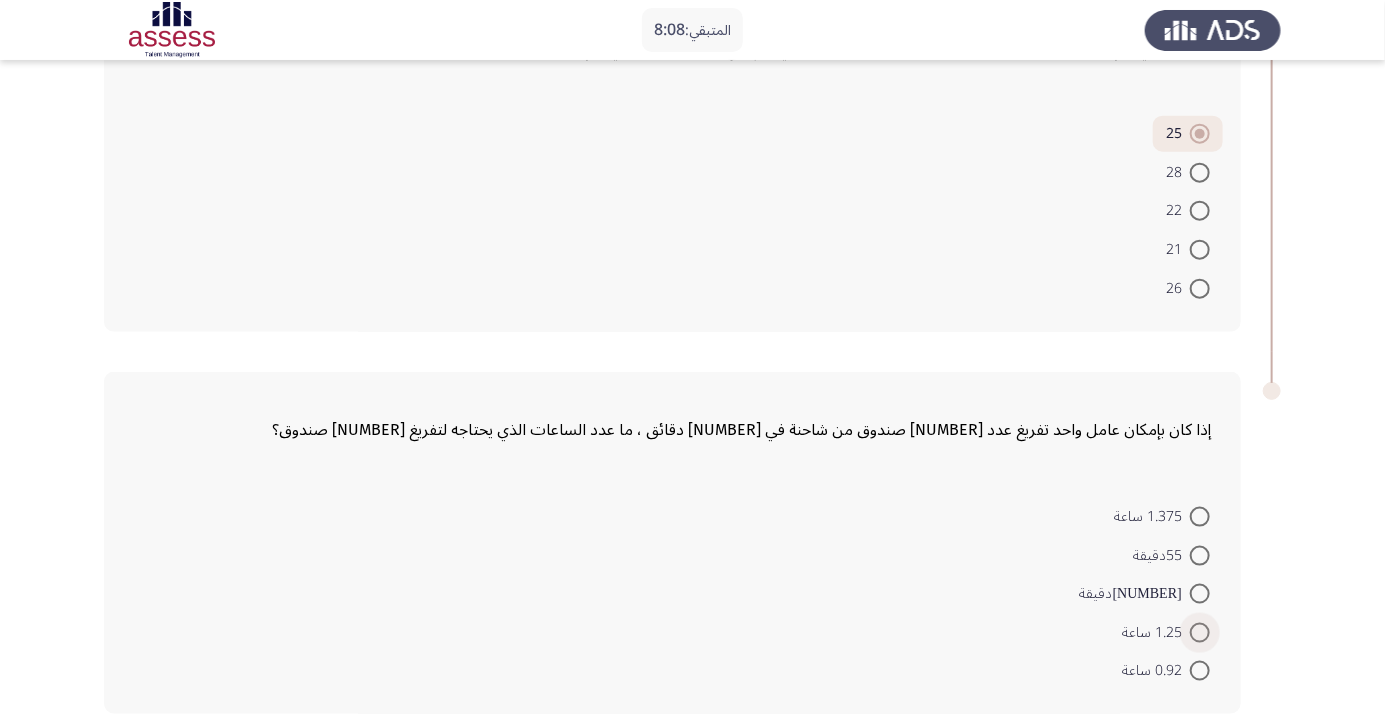 click at bounding box center (1200, 633) 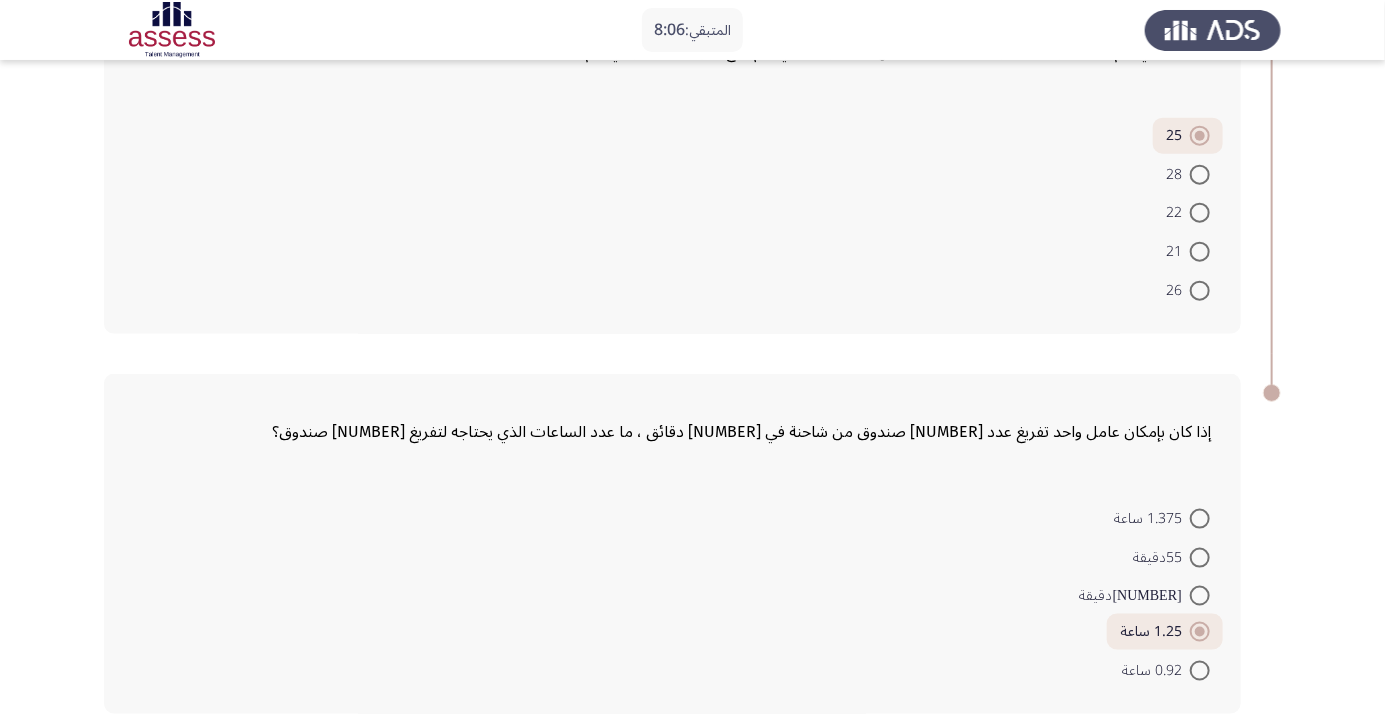 click on "التالي" 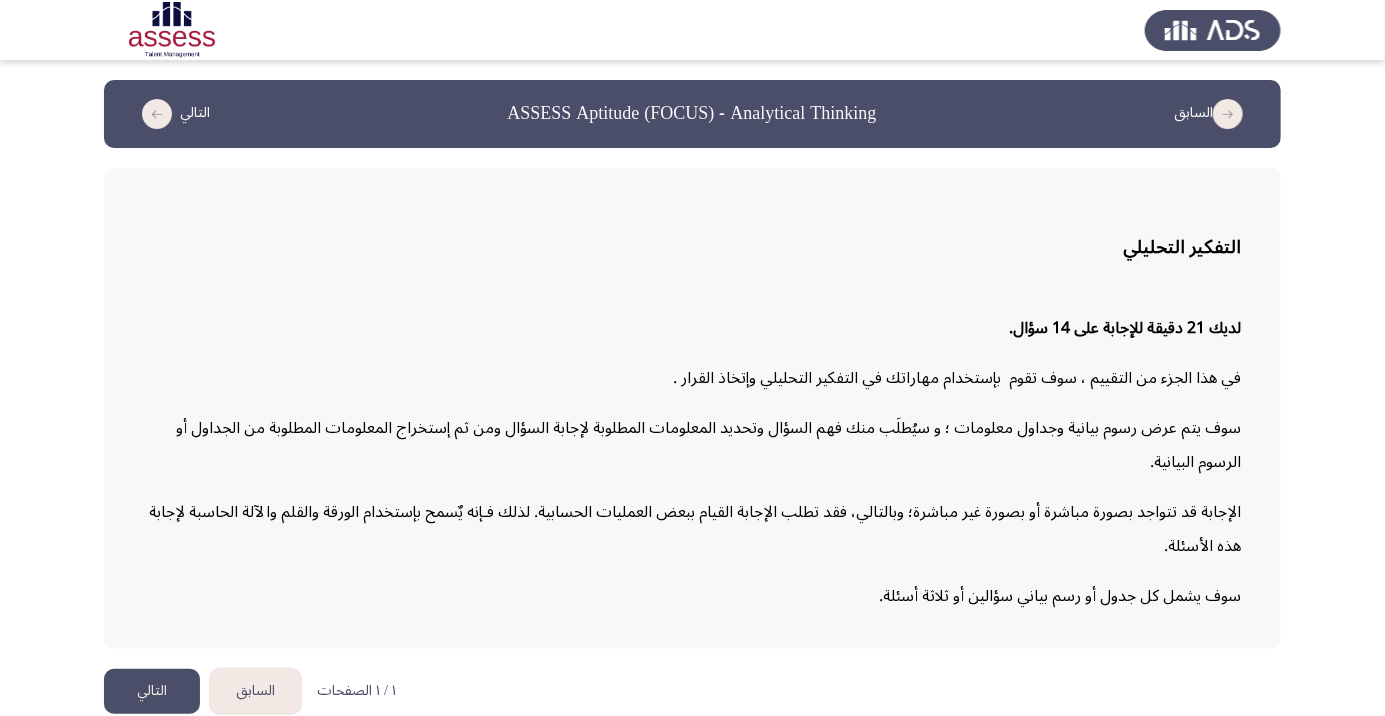 click on "التالي" 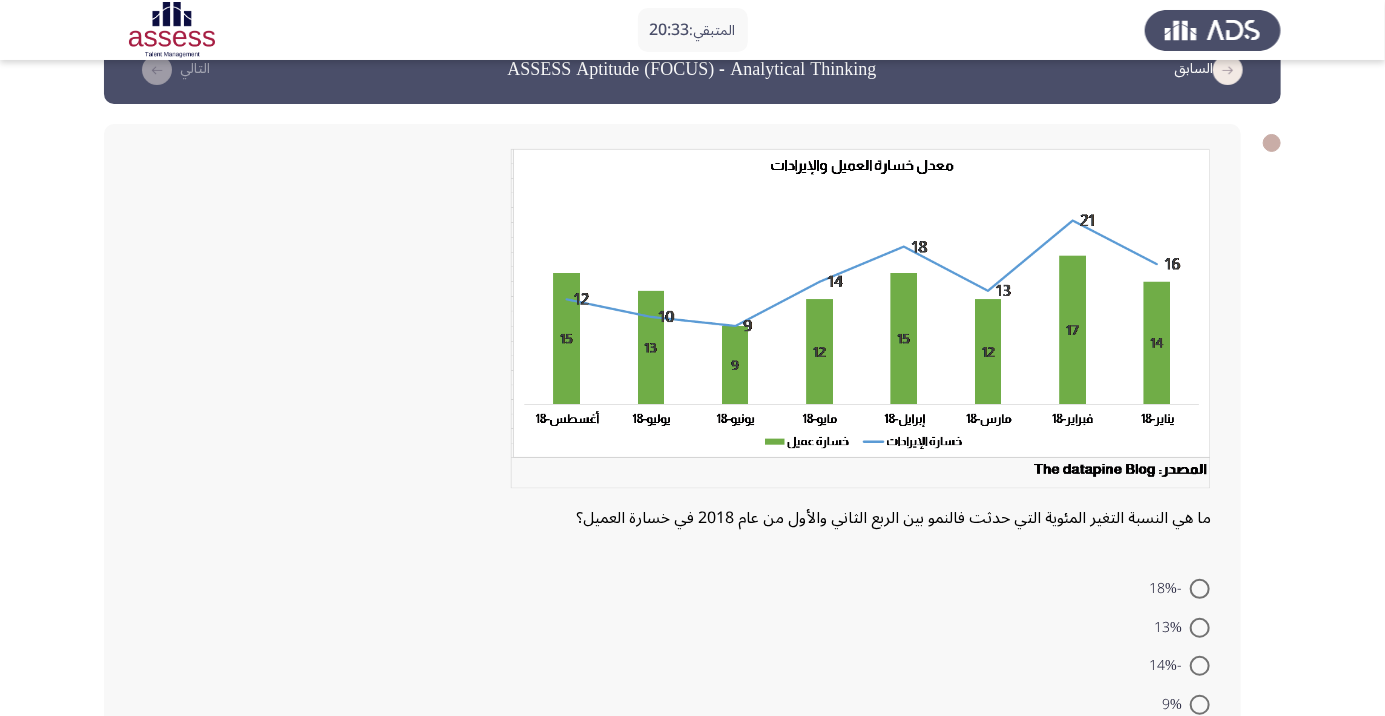 scroll, scrollTop: 45, scrollLeft: 0, axis: vertical 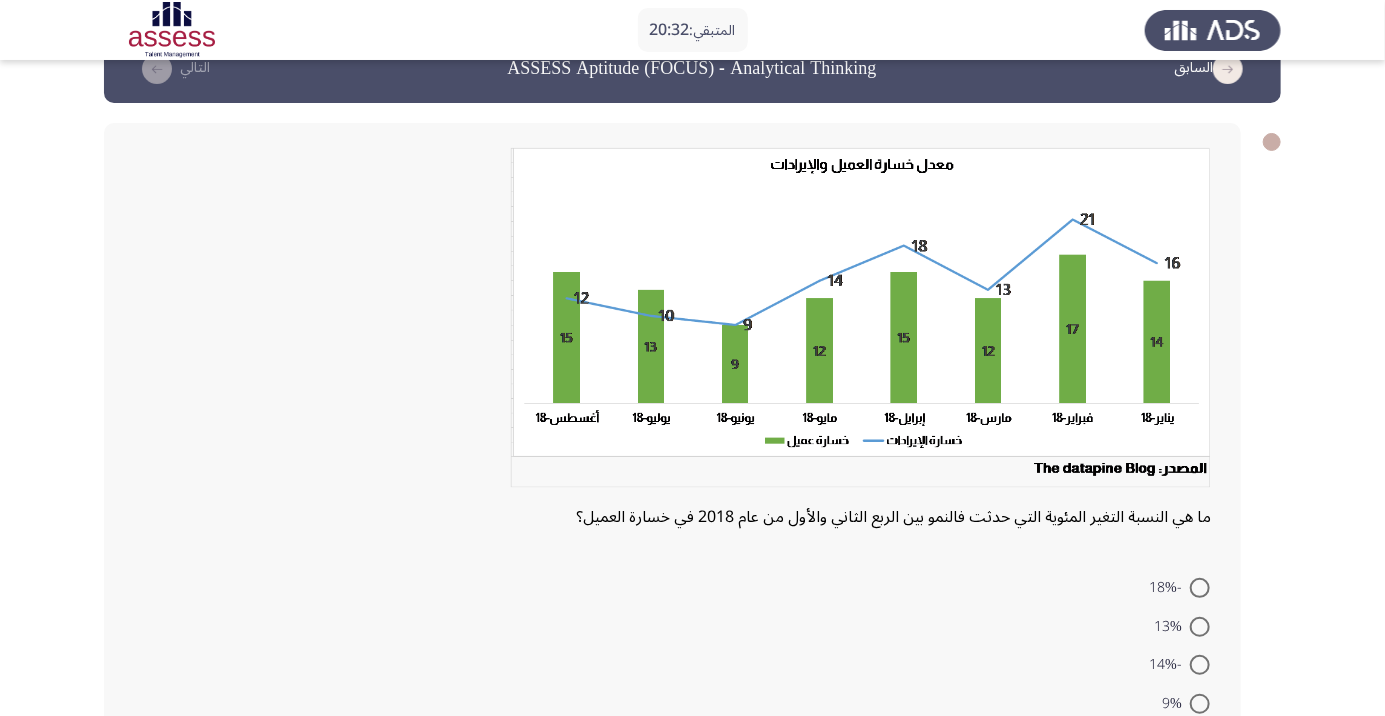 click at bounding box center (1200, 588) 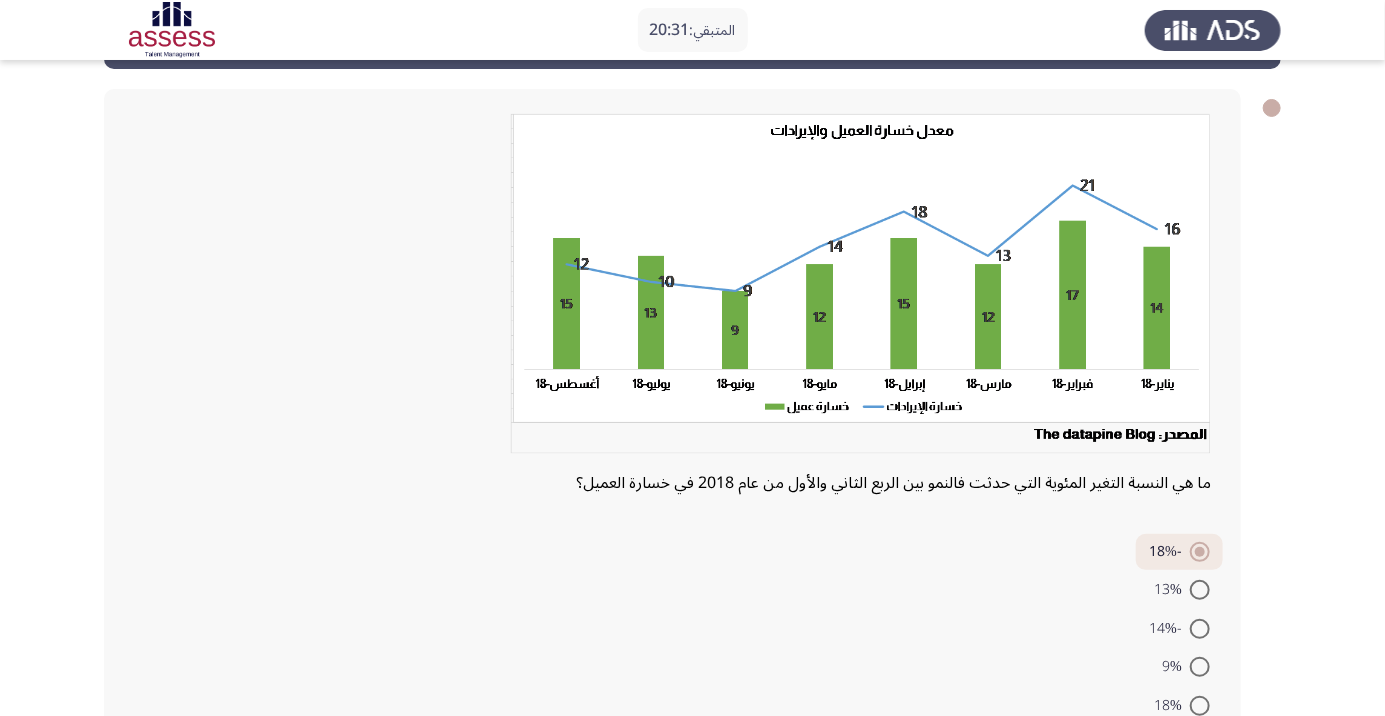 scroll, scrollTop: 115, scrollLeft: 0, axis: vertical 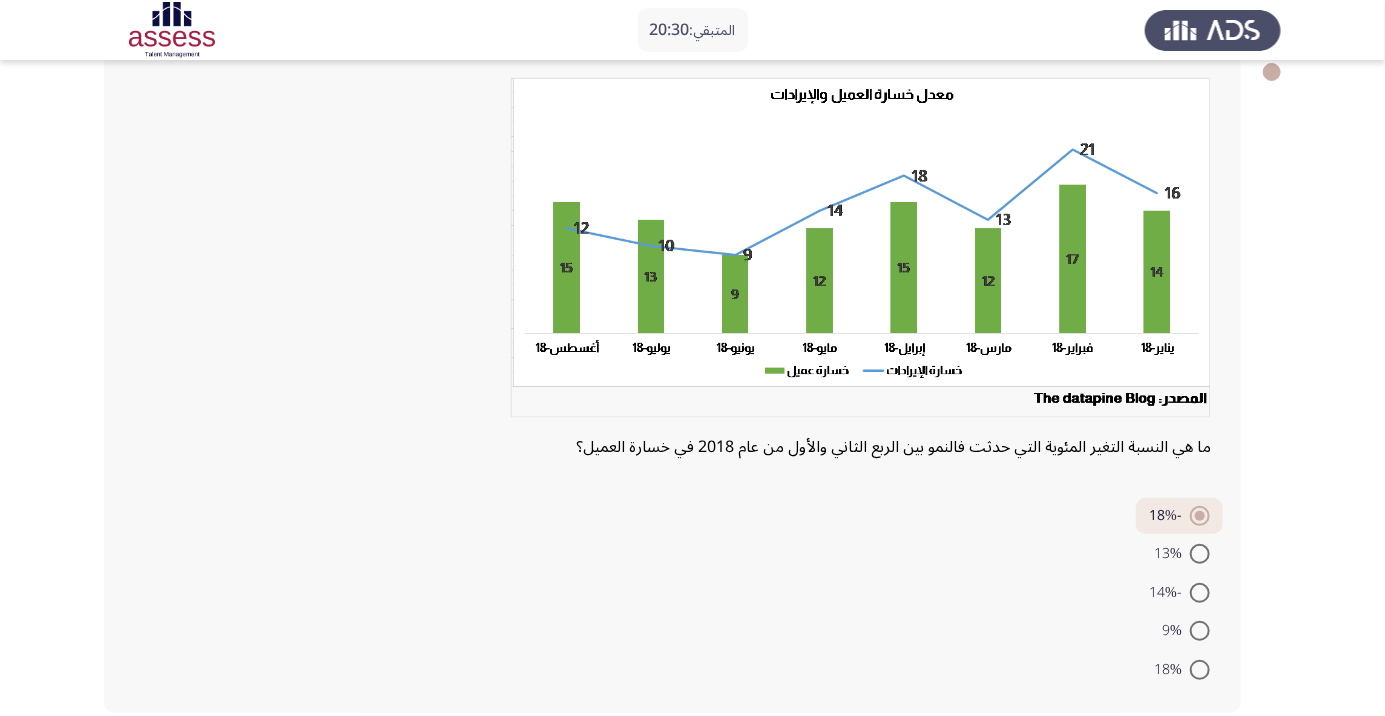 click on "التالي" 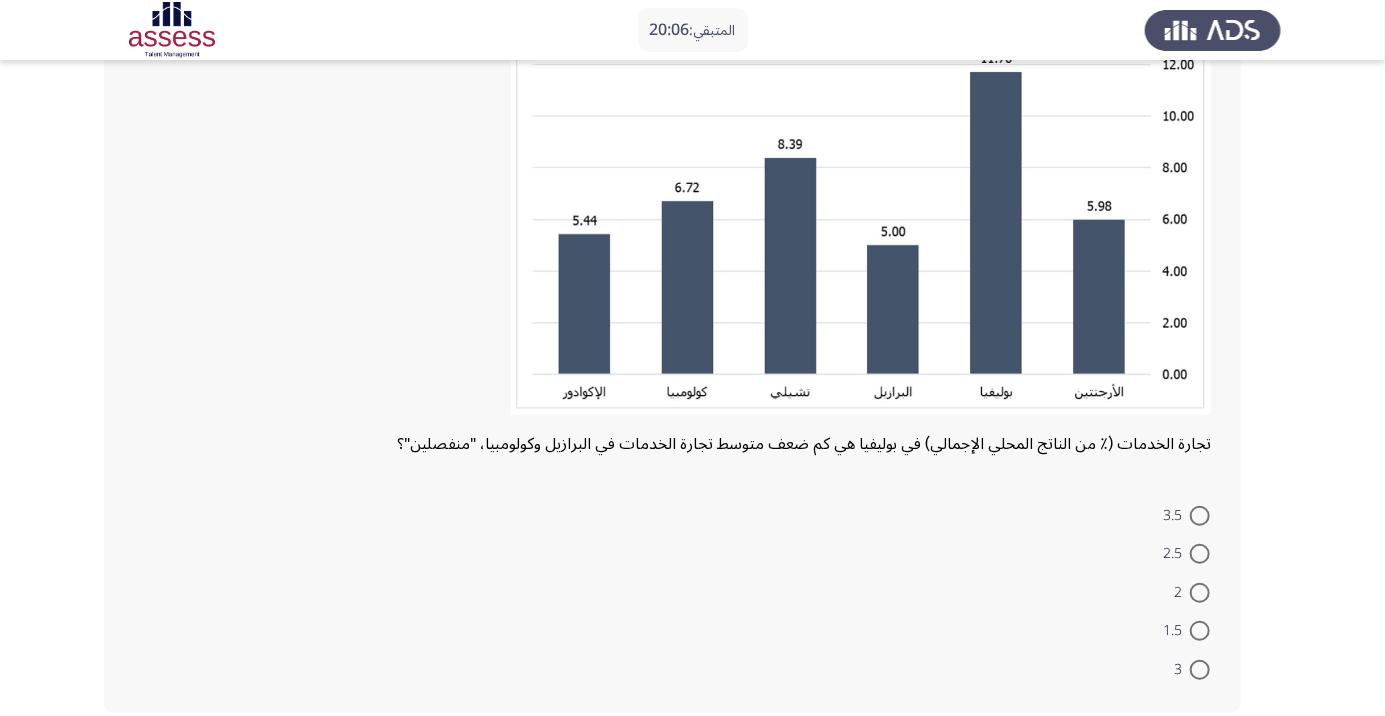 scroll, scrollTop: 264, scrollLeft: 0, axis: vertical 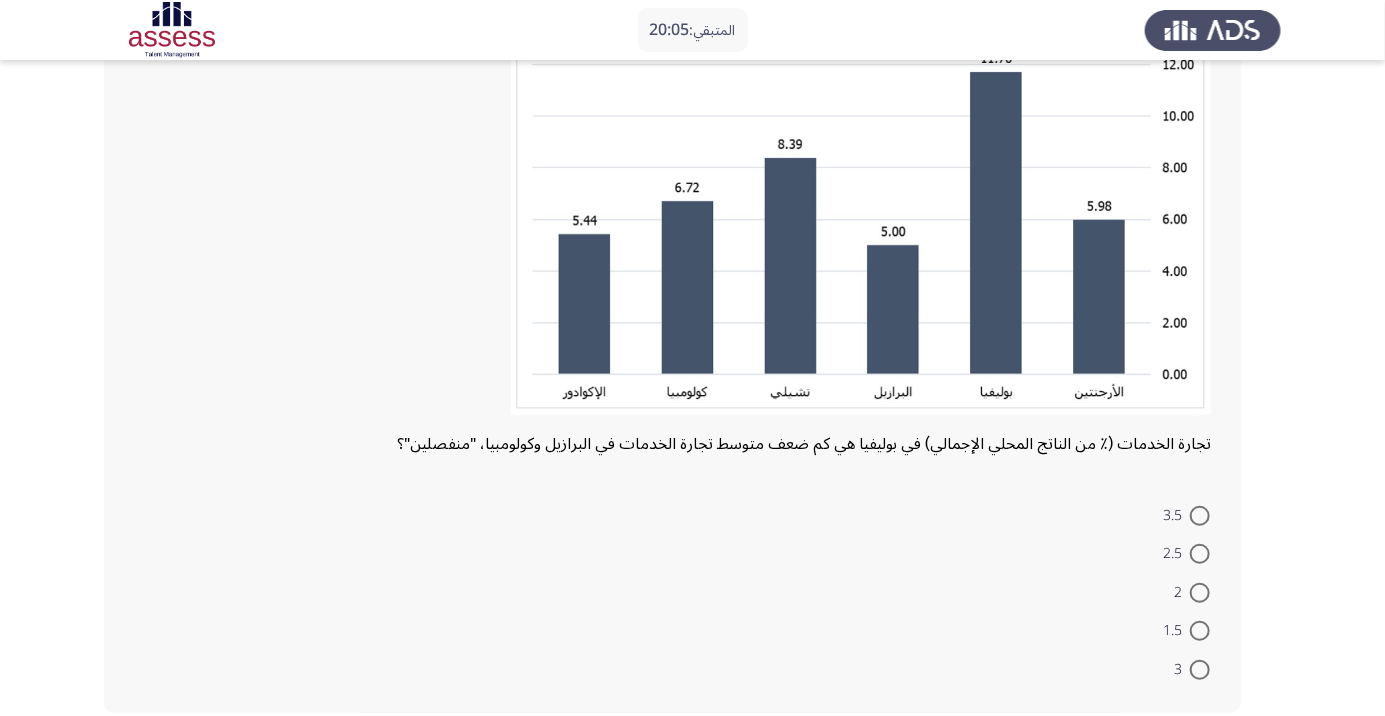 click 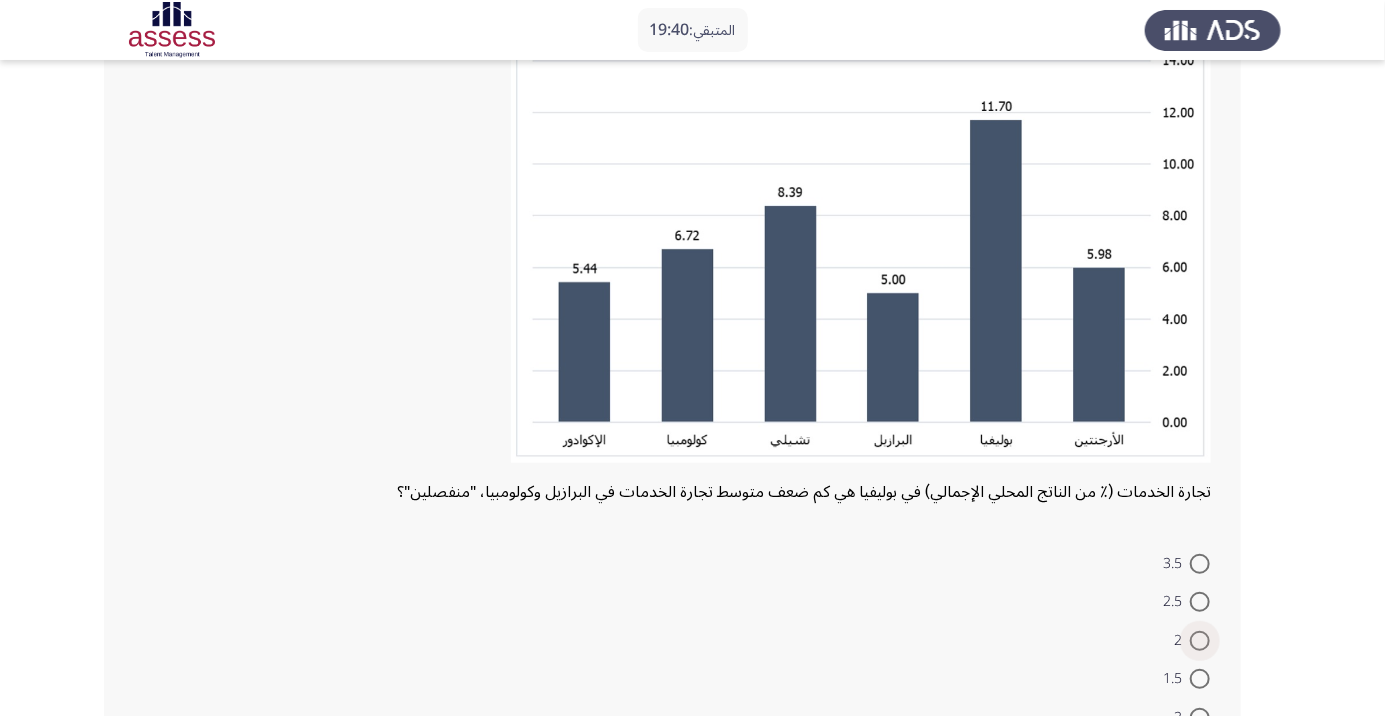 scroll, scrollTop: 278, scrollLeft: 0, axis: vertical 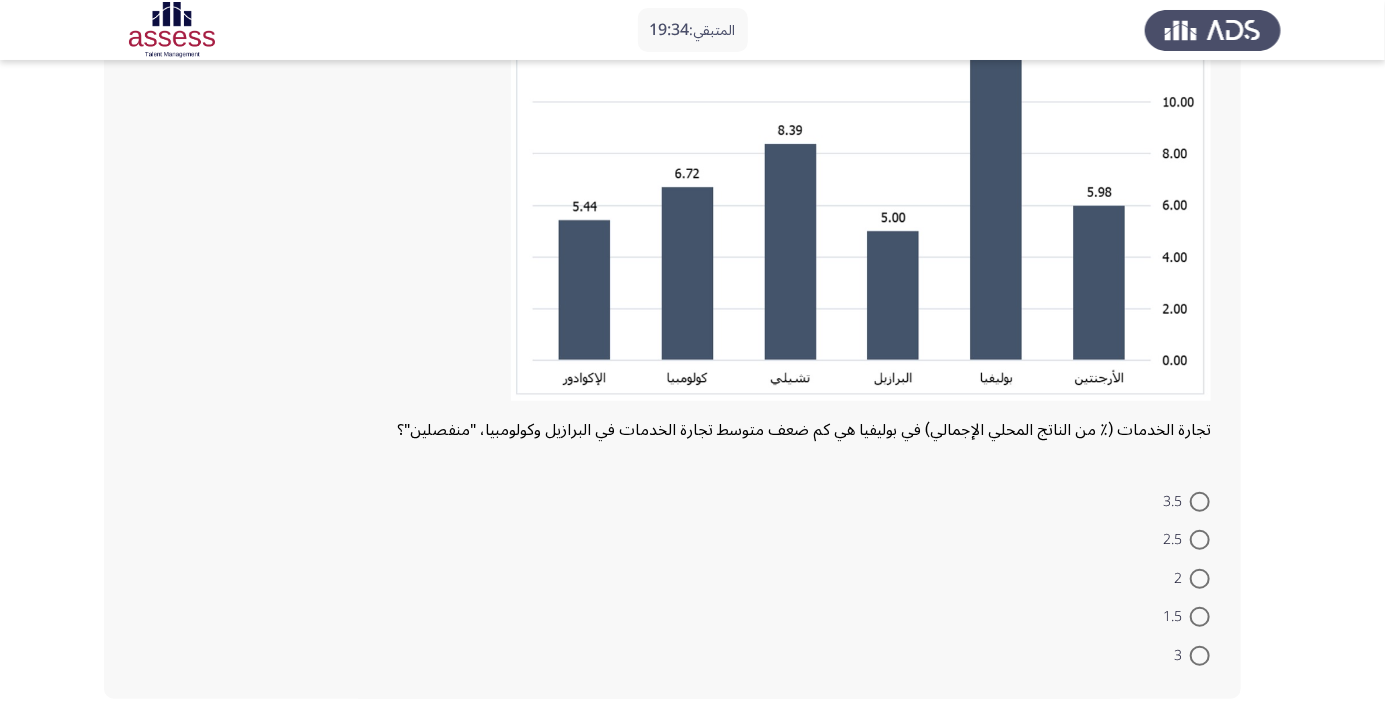 click at bounding box center [1200, 502] 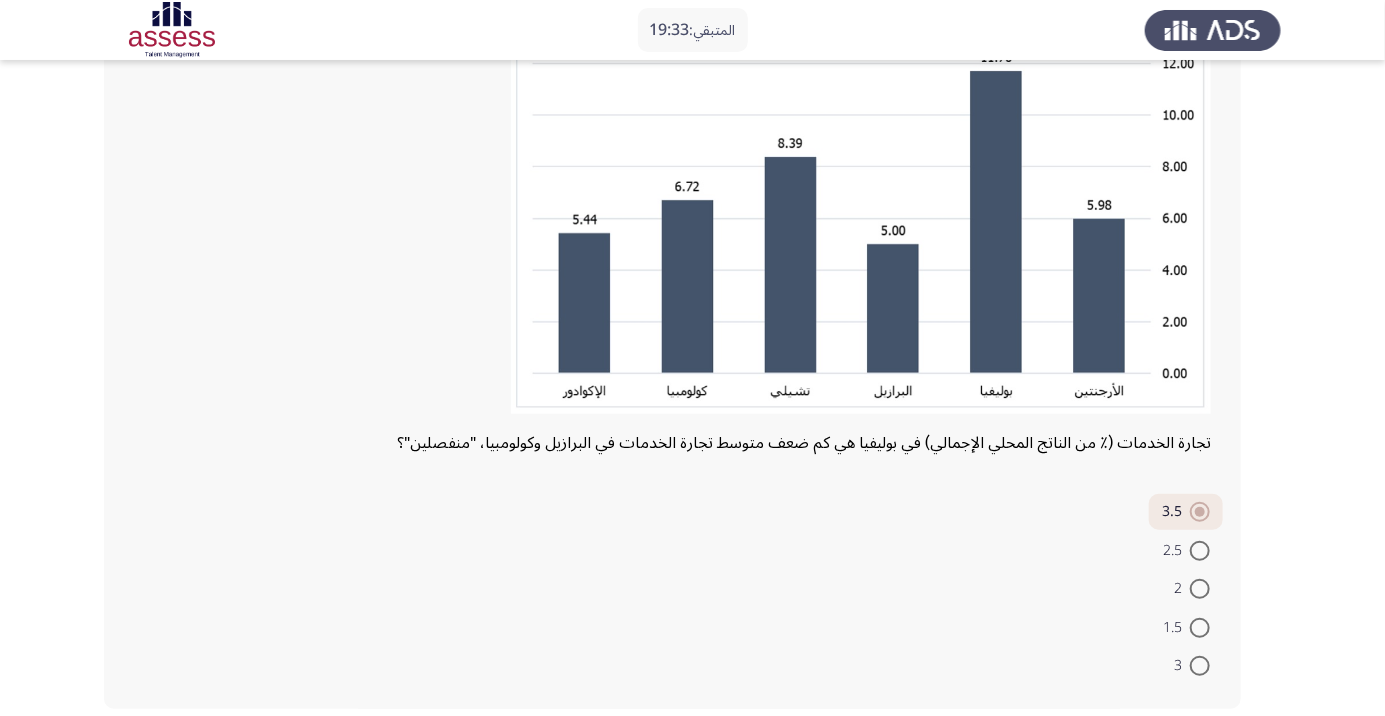 scroll, scrollTop: 262, scrollLeft: 0, axis: vertical 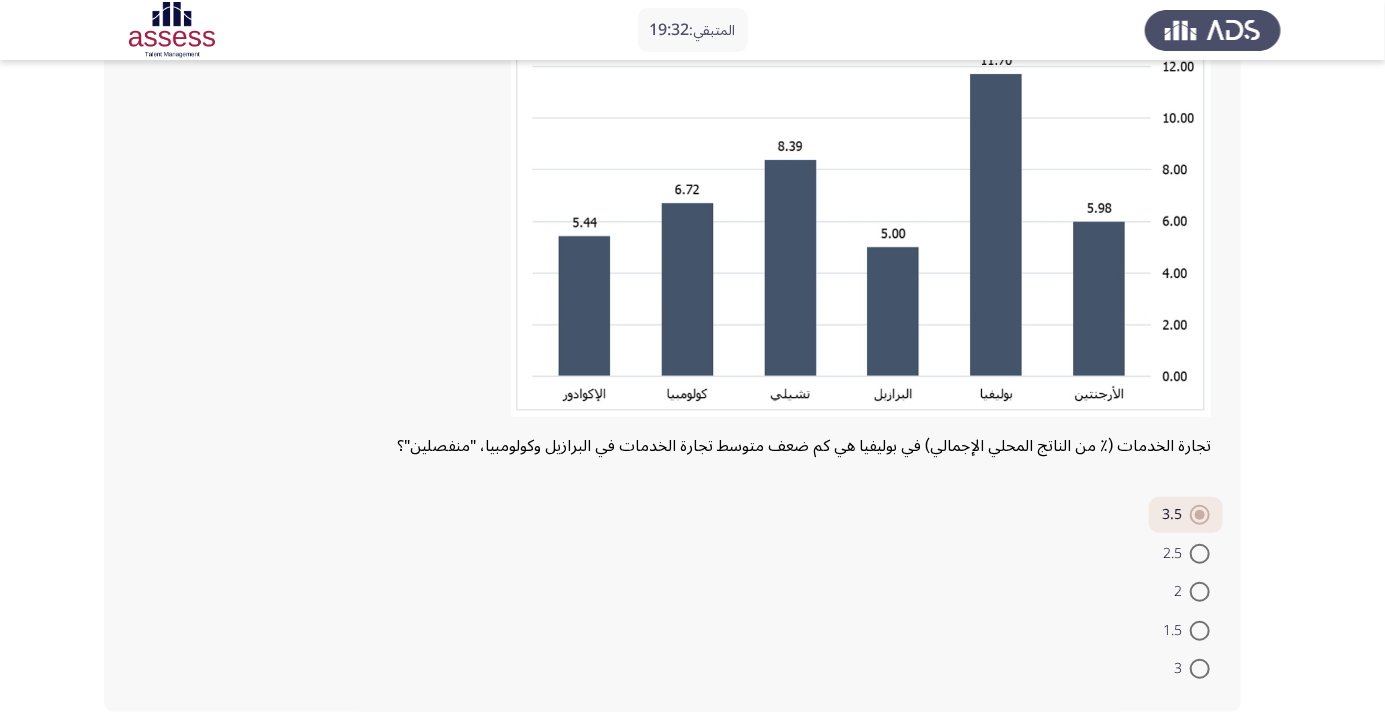 click on "التالي" 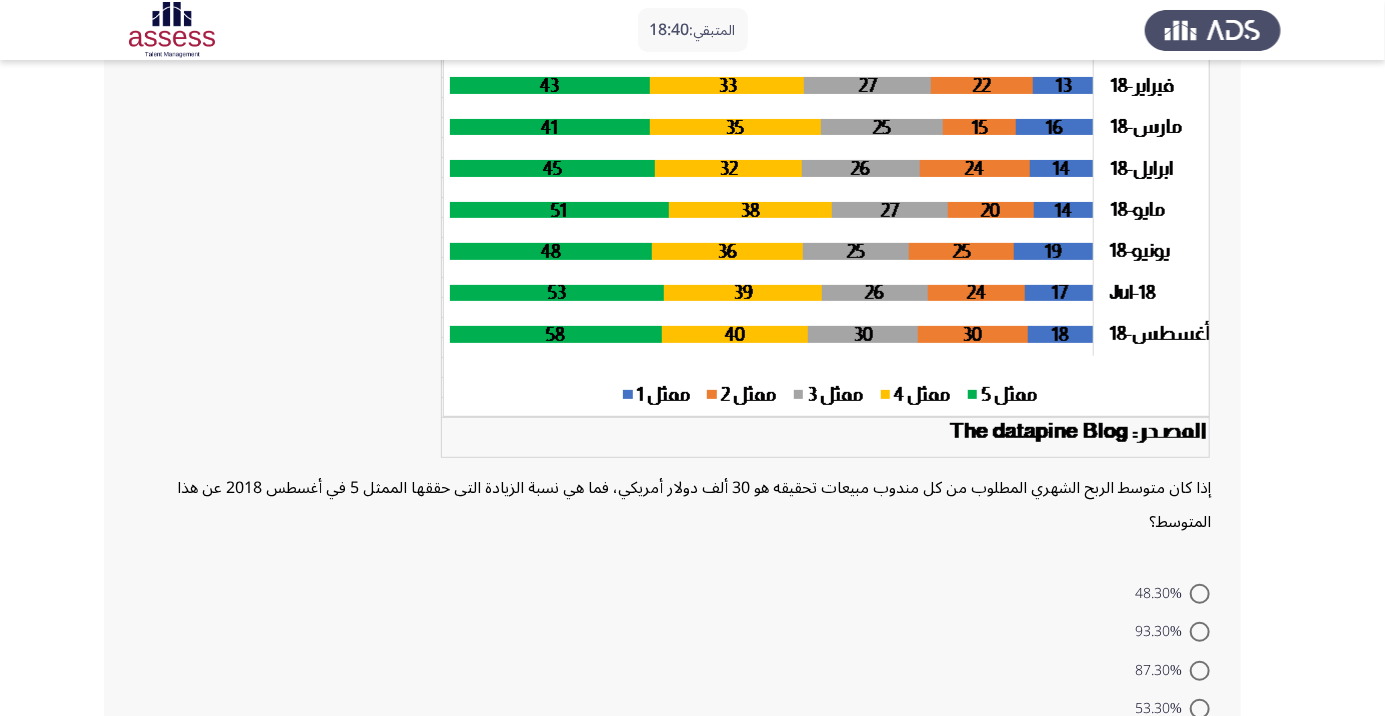 scroll, scrollTop: 294, scrollLeft: 0, axis: vertical 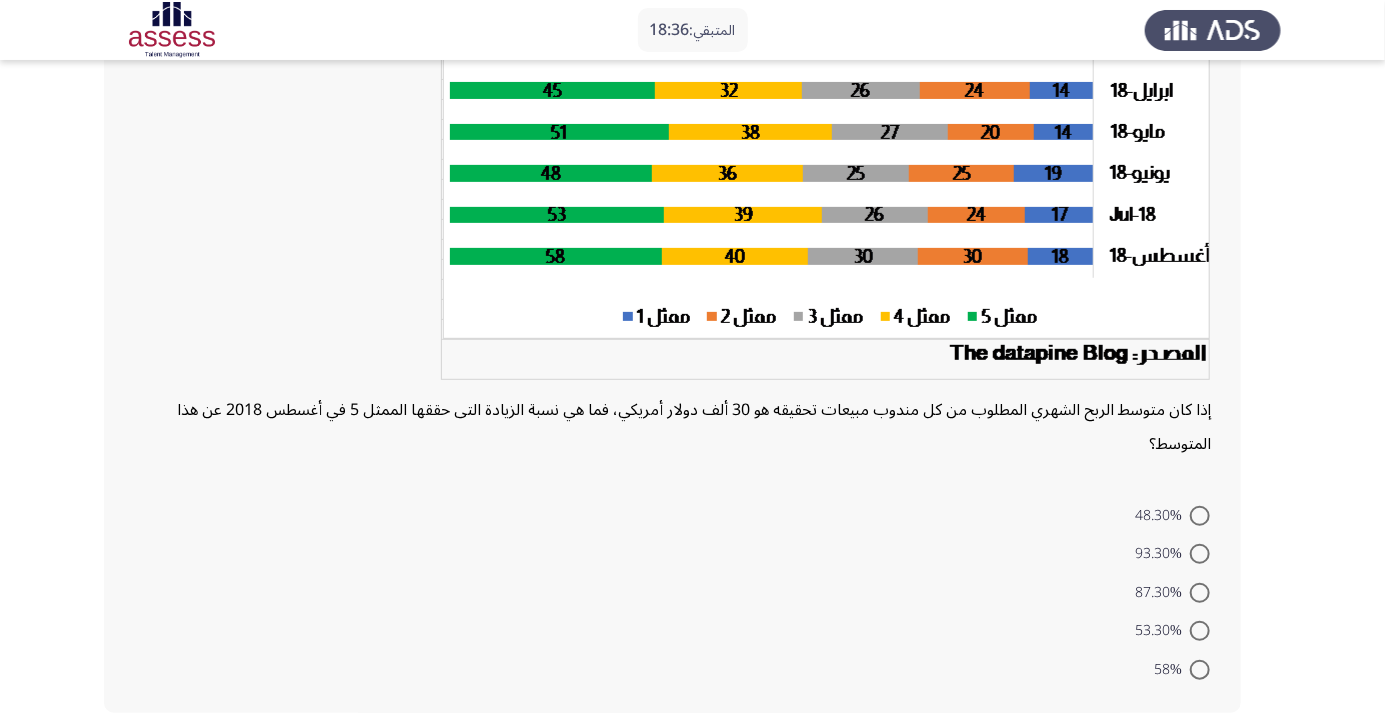 click at bounding box center [1200, 516] 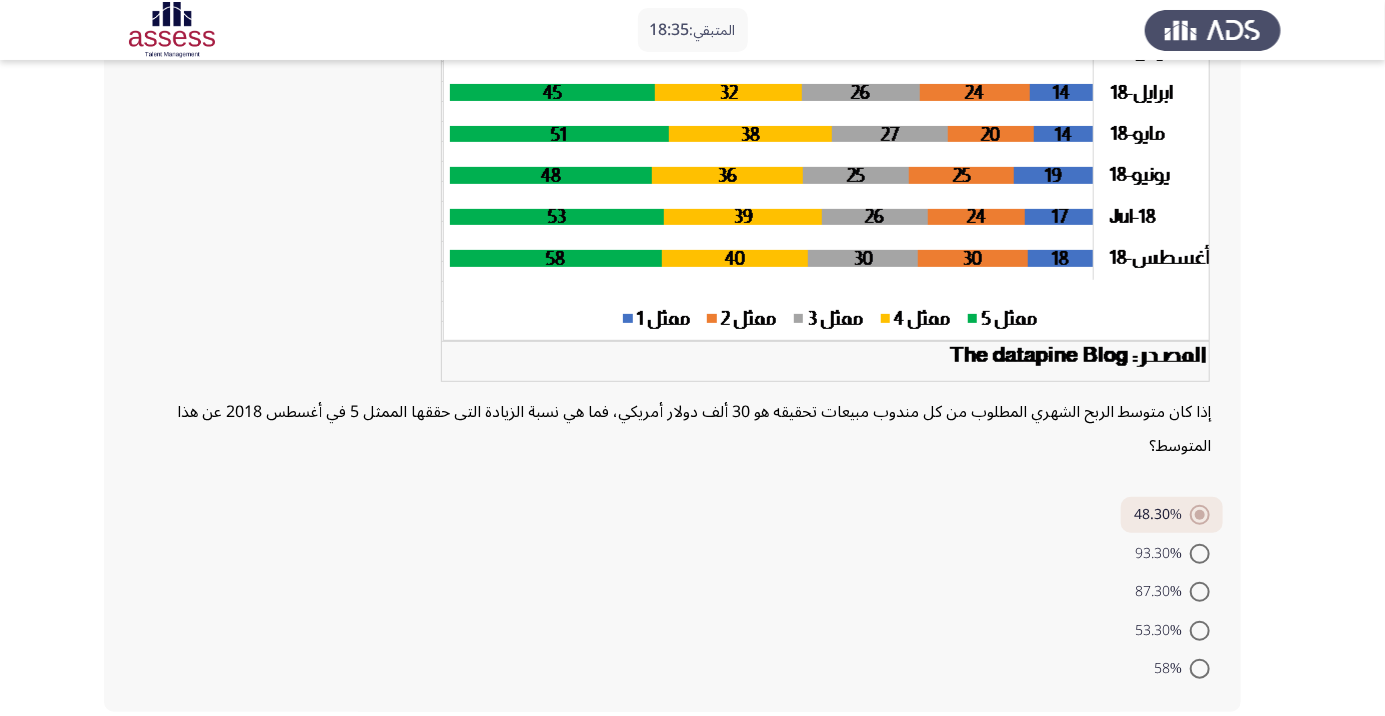 click on "التالي" 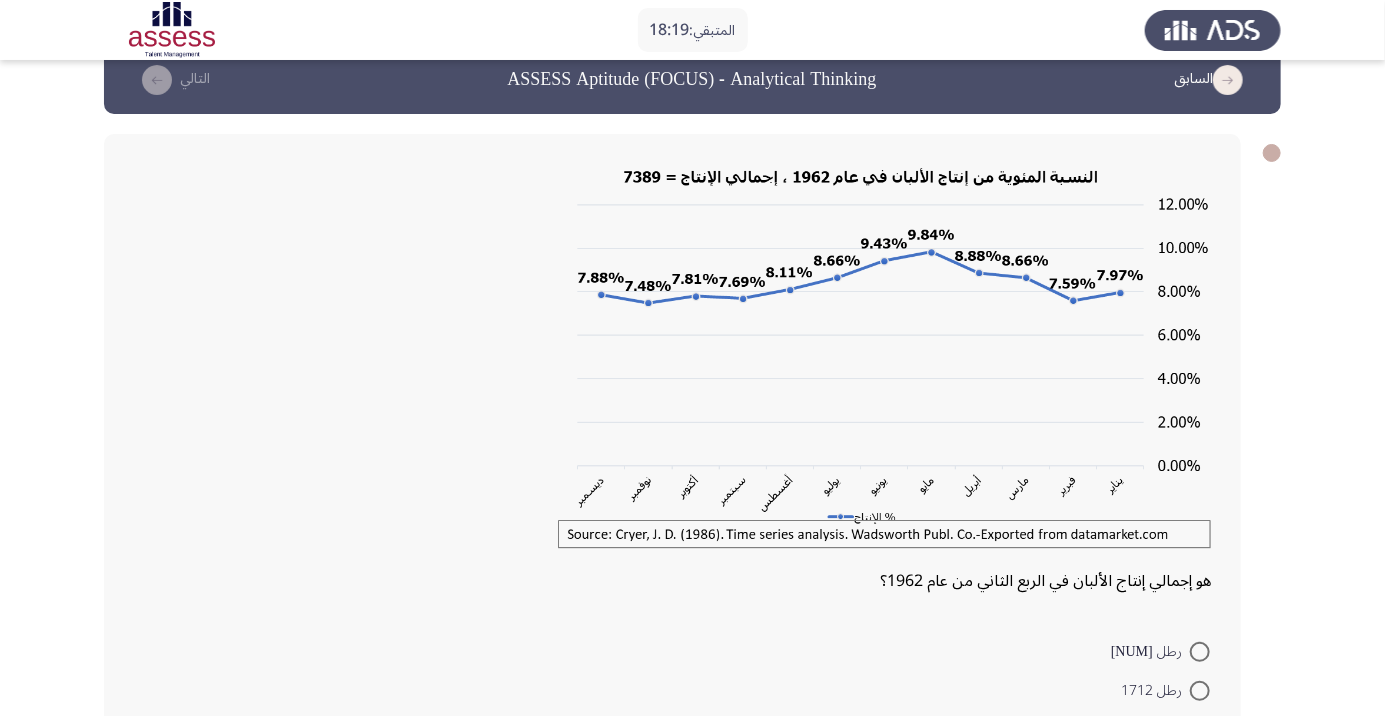 scroll, scrollTop: 33, scrollLeft: 0, axis: vertical 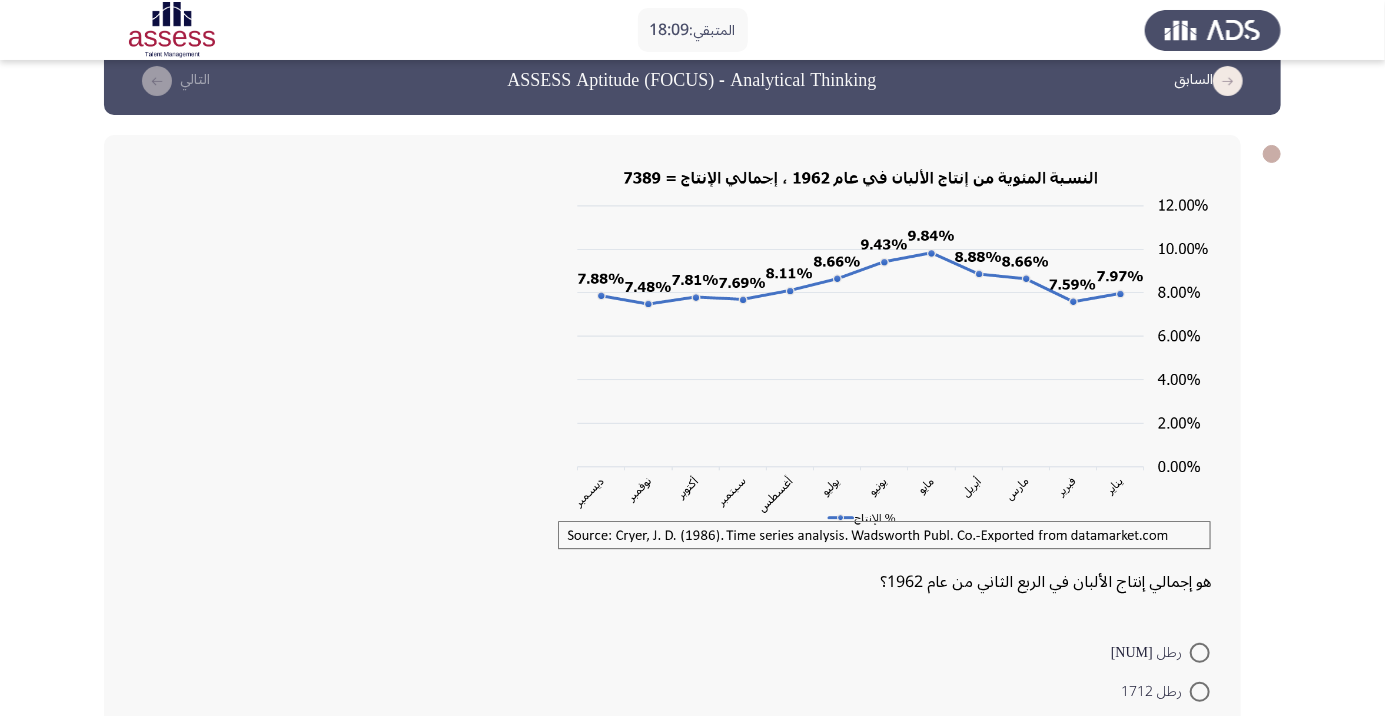 click on "رطل [NUM]" at bounding box center [1150, 653] 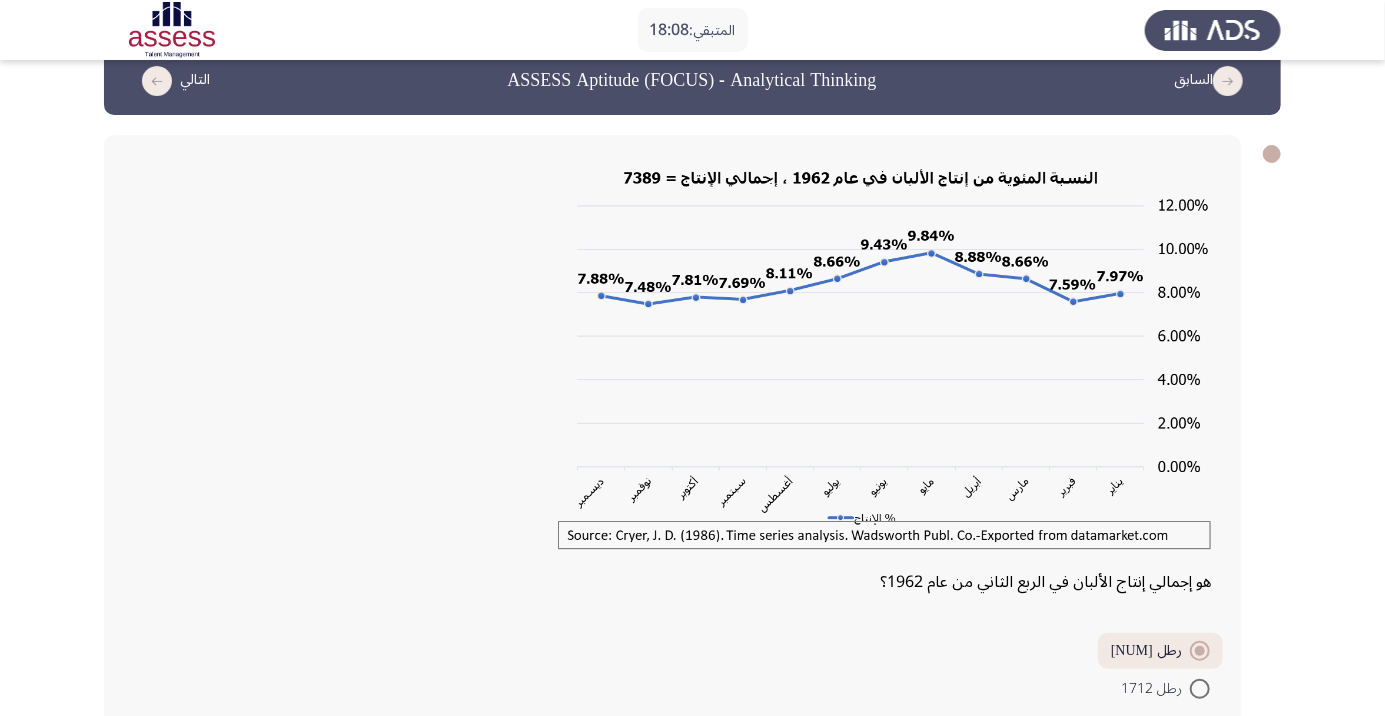 scroll, scrollTop: 168, scrollLeft: 0, axis: vertical 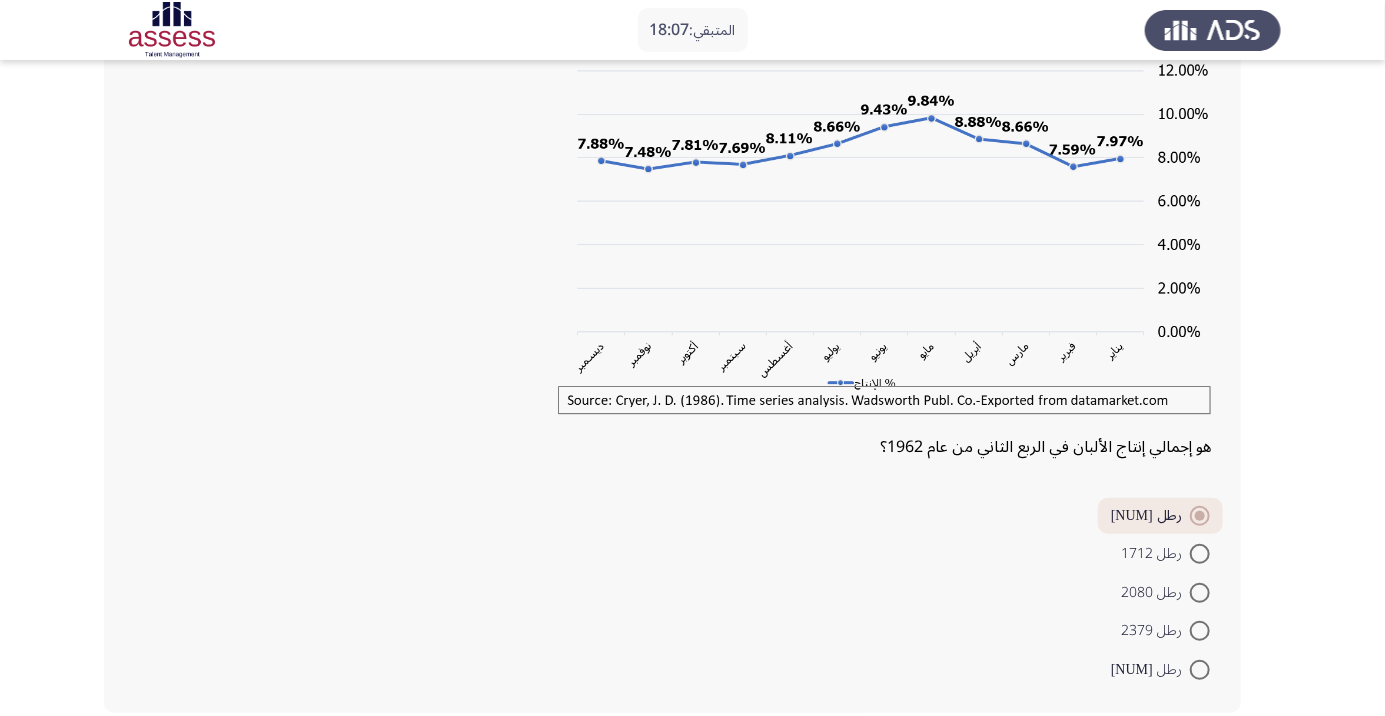click on "التالي" 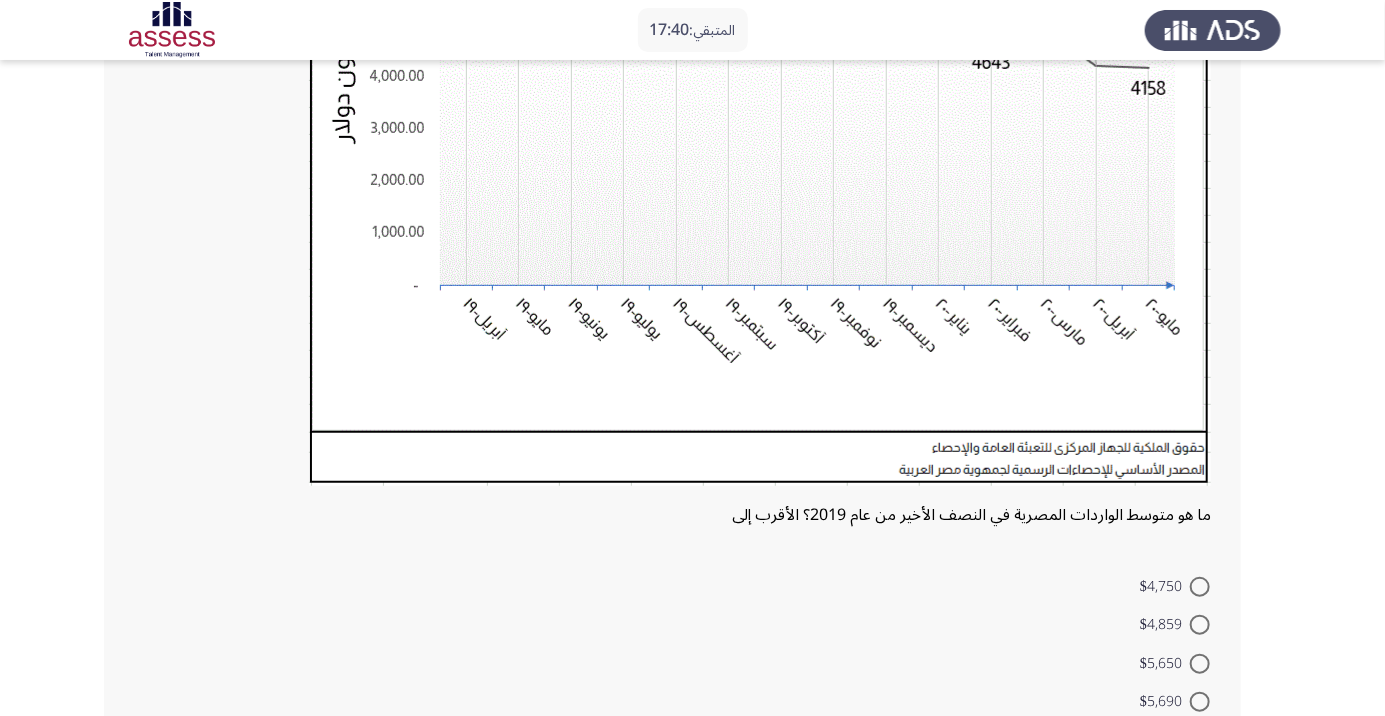 scroll, scrollTop: 416, scrollLeft: 0, axis: vertical 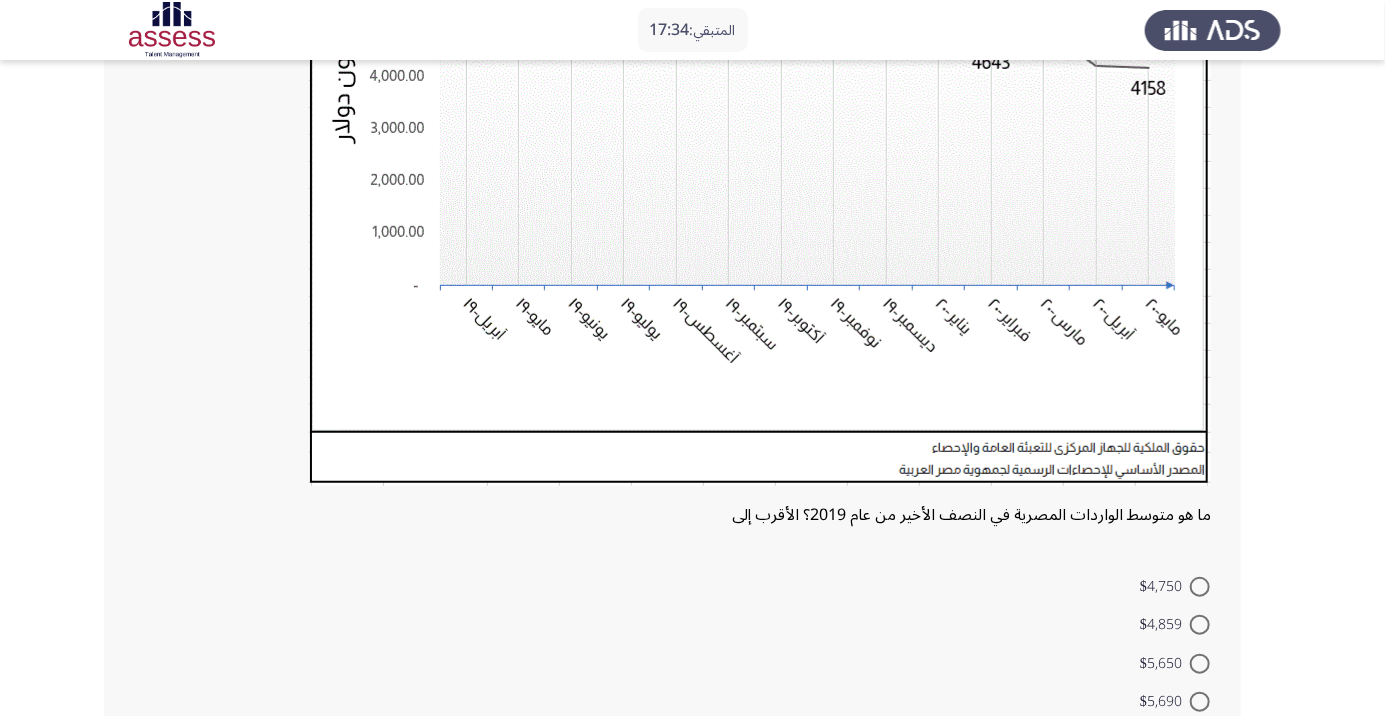 click at bounding box center (1200, 587) 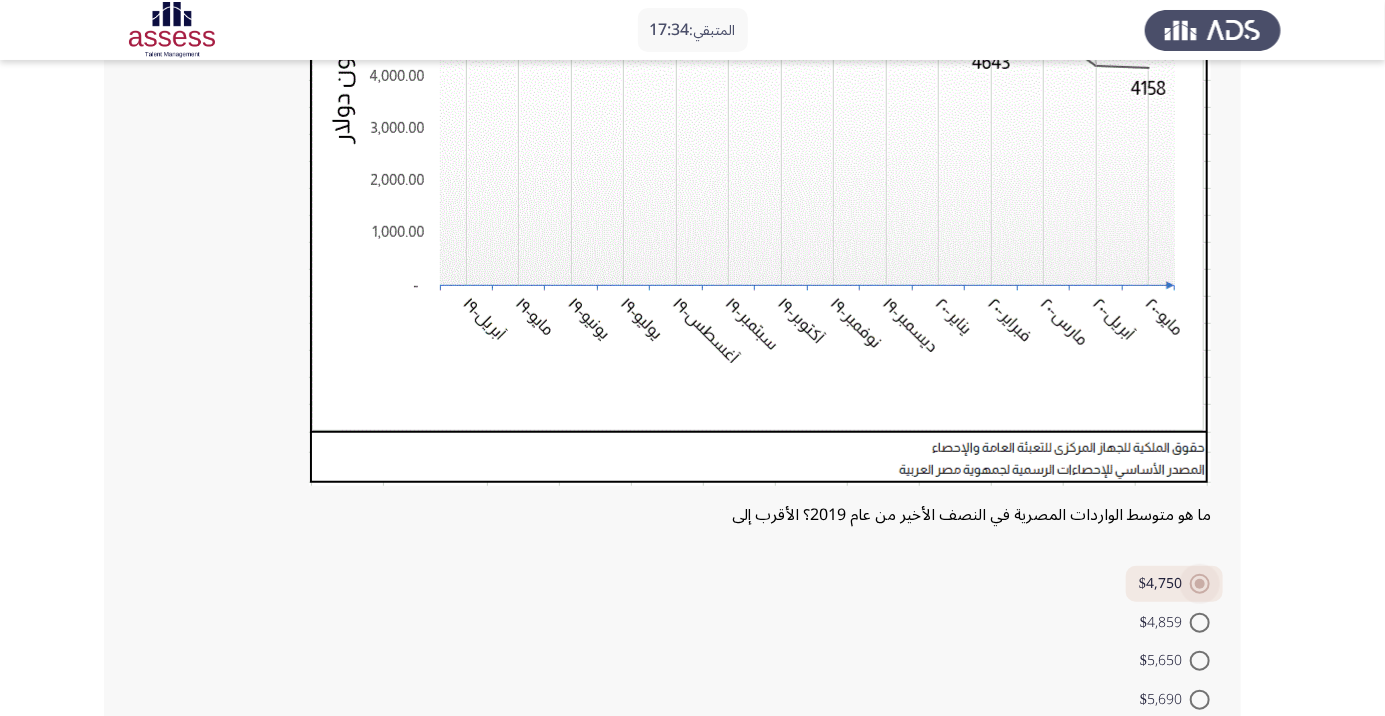 scroll, scrollTop: 485, scrollLeft: 0, axis: vertical 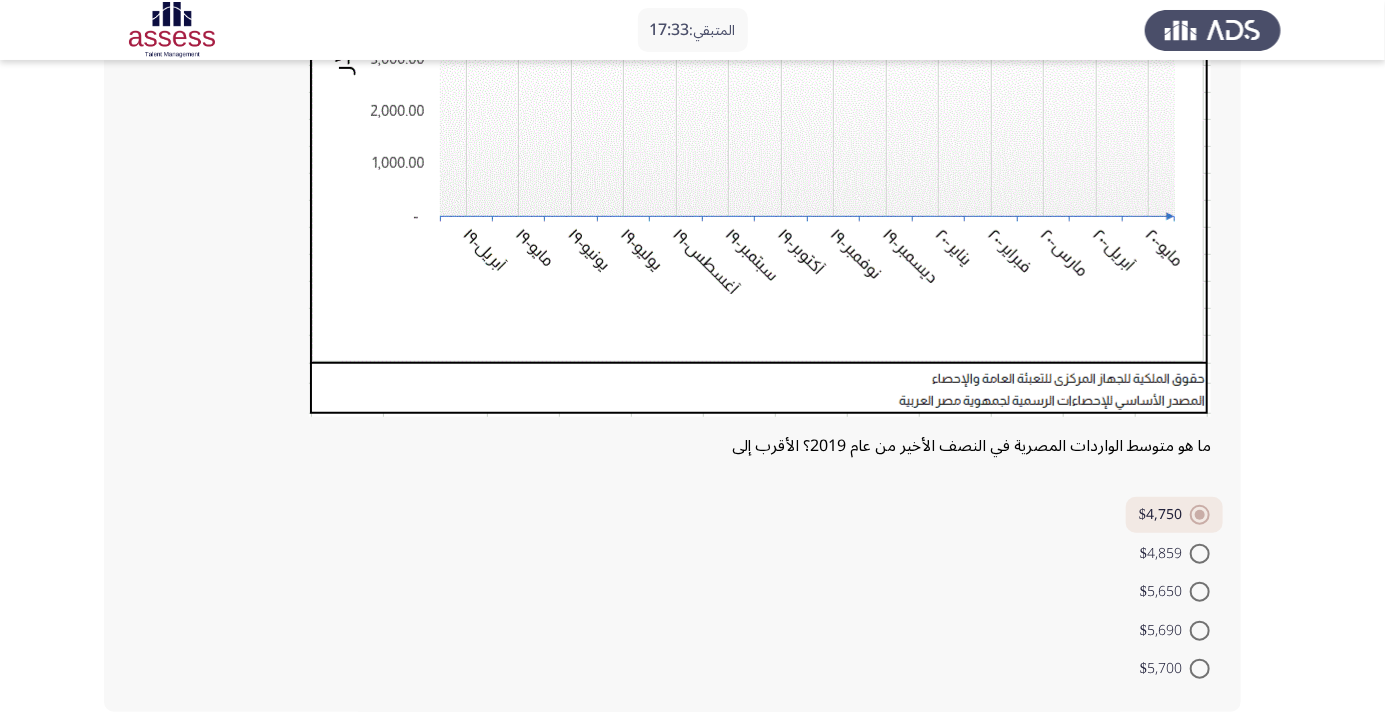 click on "التالي" 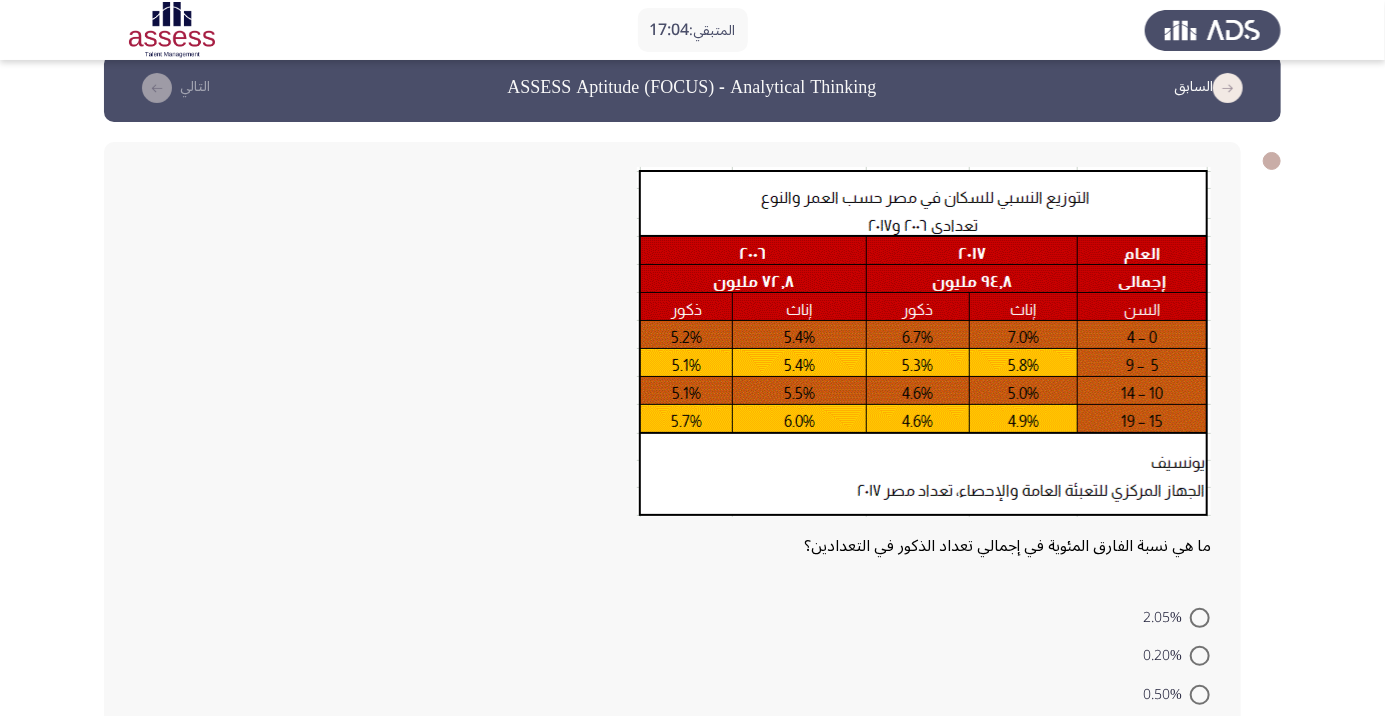 scroll, scrollTop: 27, scrollLeft: 0, axis: vertical 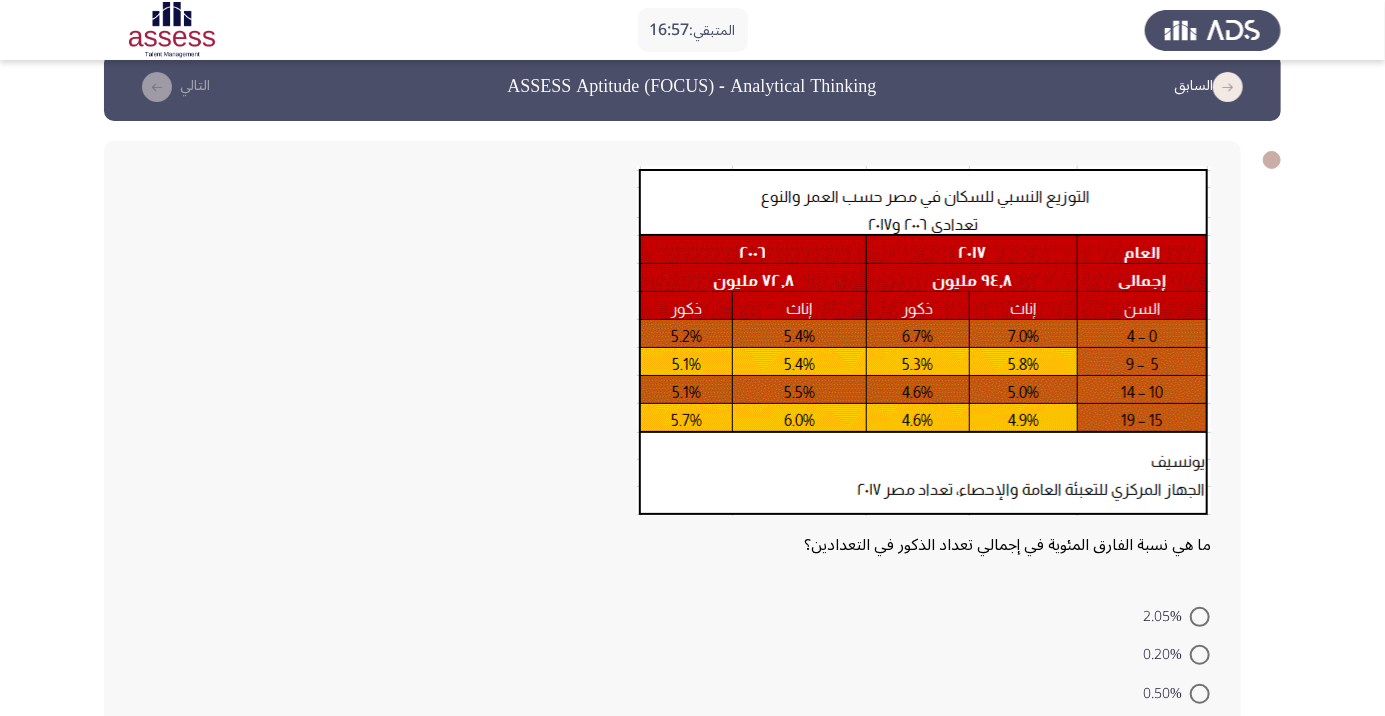 click at bounding box center [1200, 617] 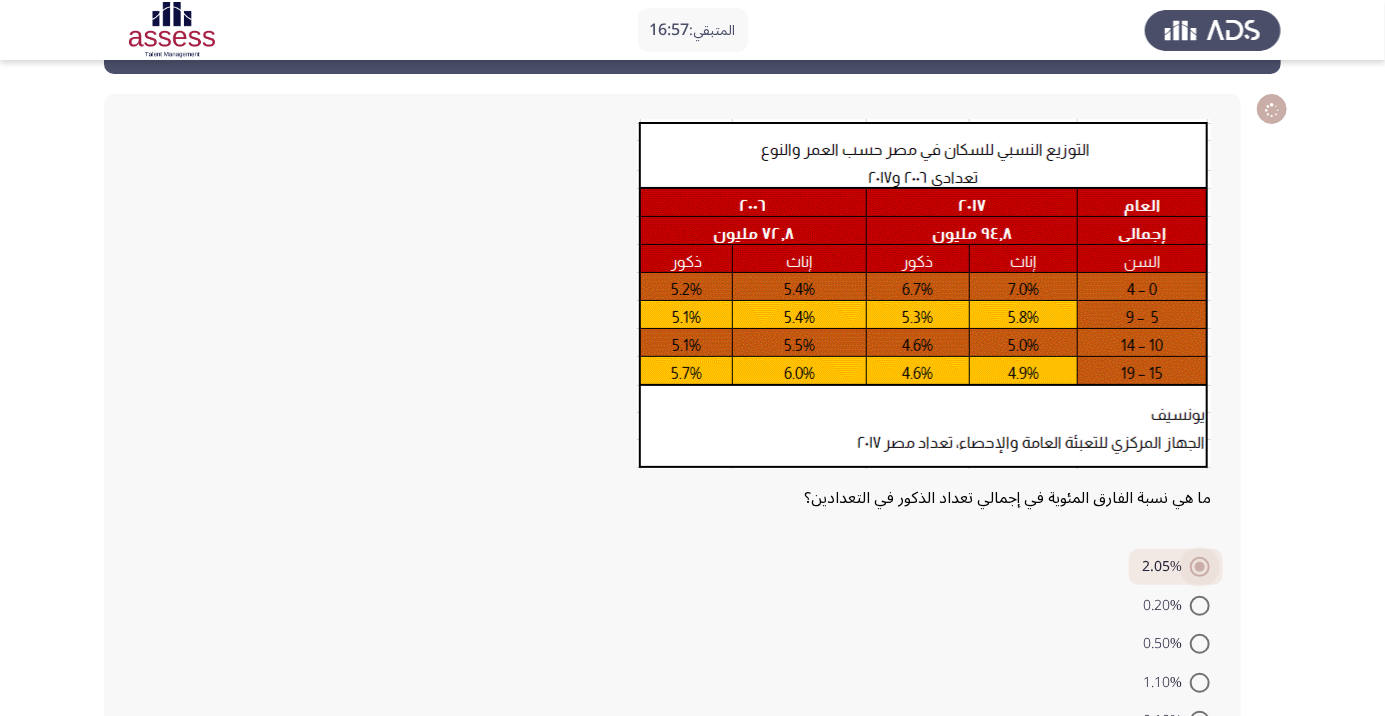 scroll, scrollTop: 126, scrollLeft: 0, axis: vertical 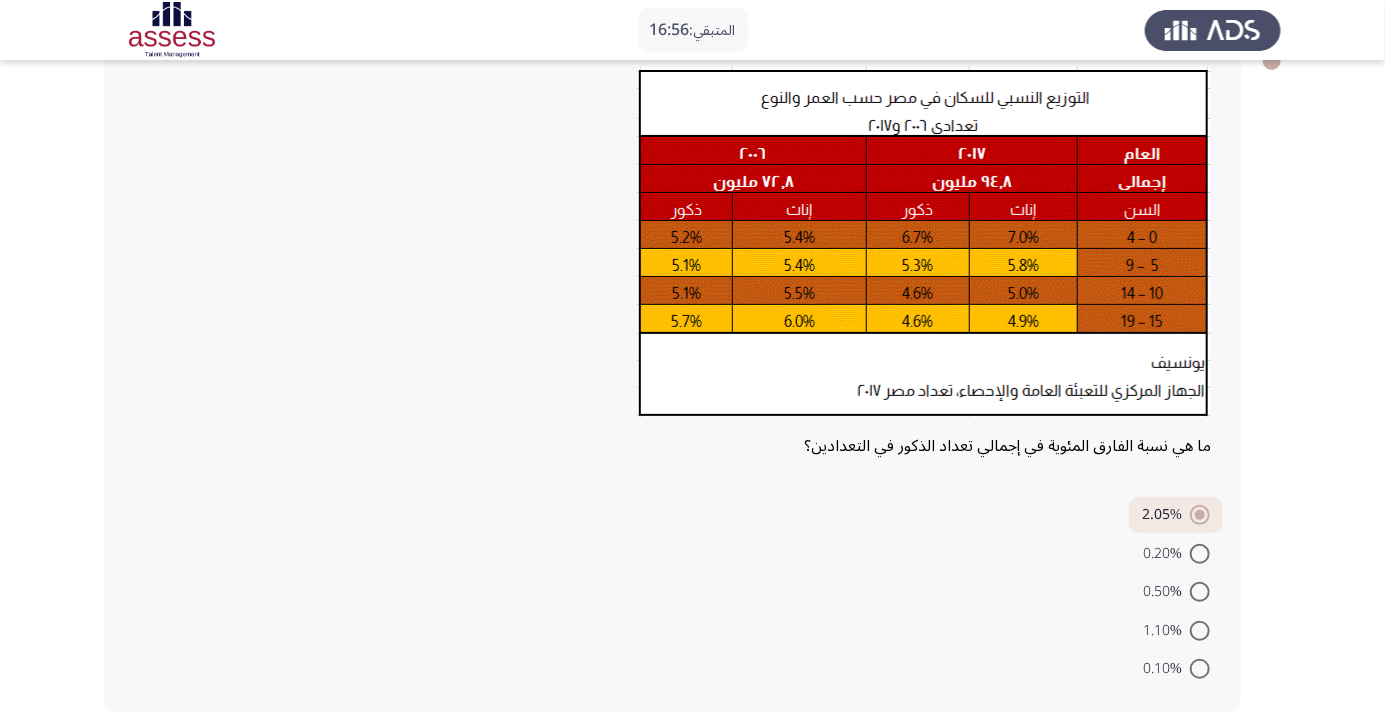 click on "التالي" 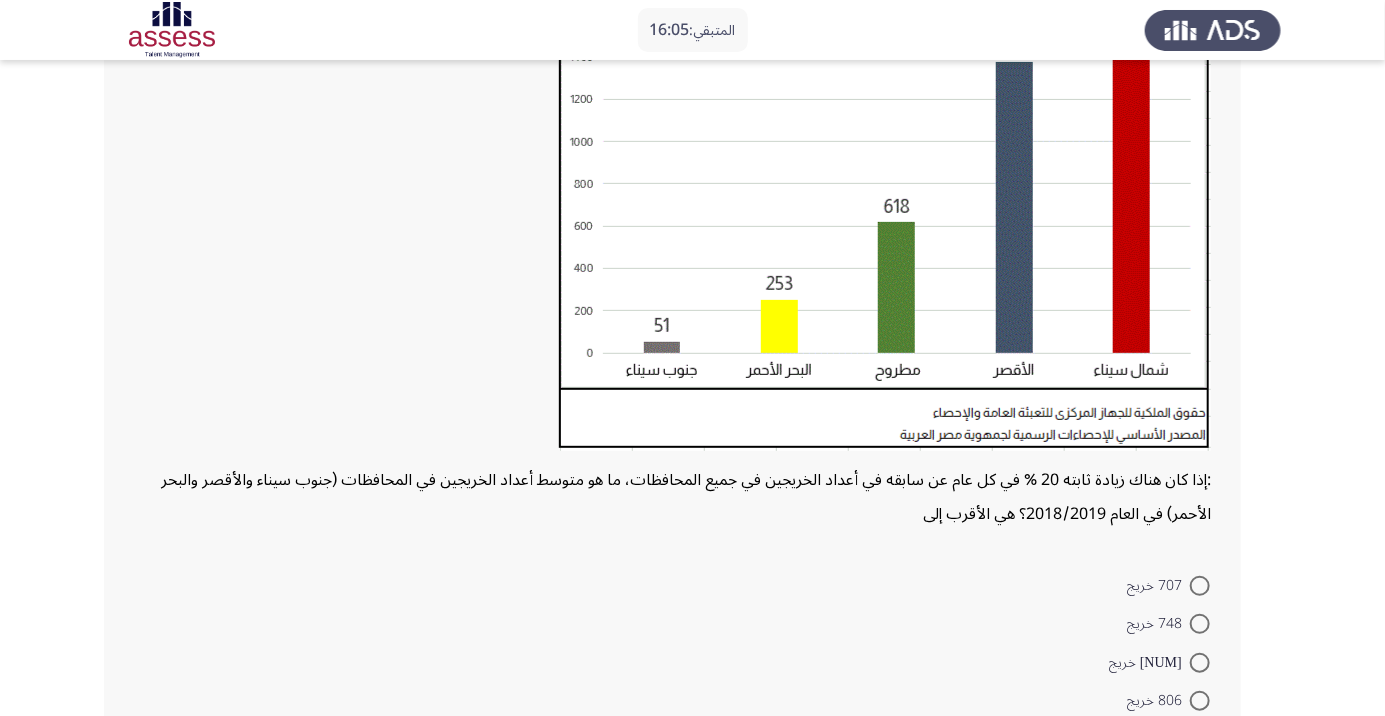 scroll, scrollTop: 296, scrollLeft: 0, axis: vertical 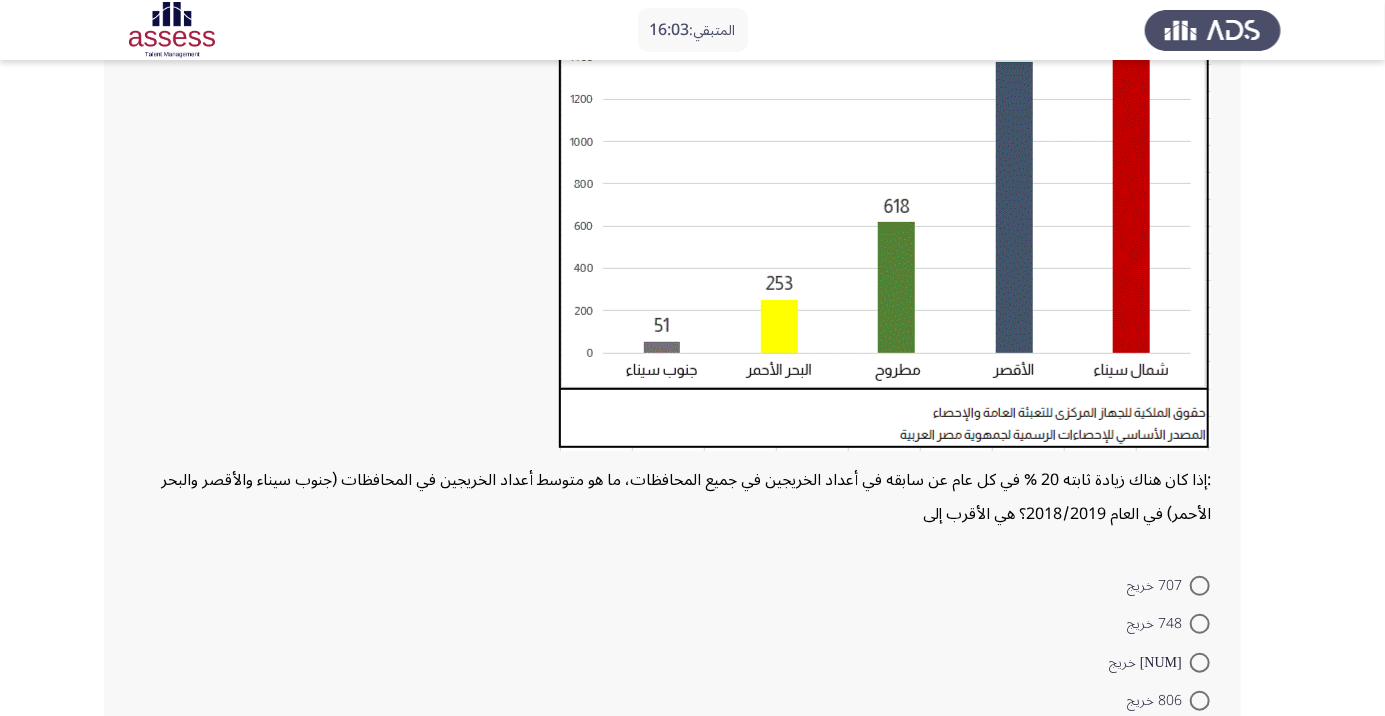 click on "707 خريج" at bounding box center [1158, 586] 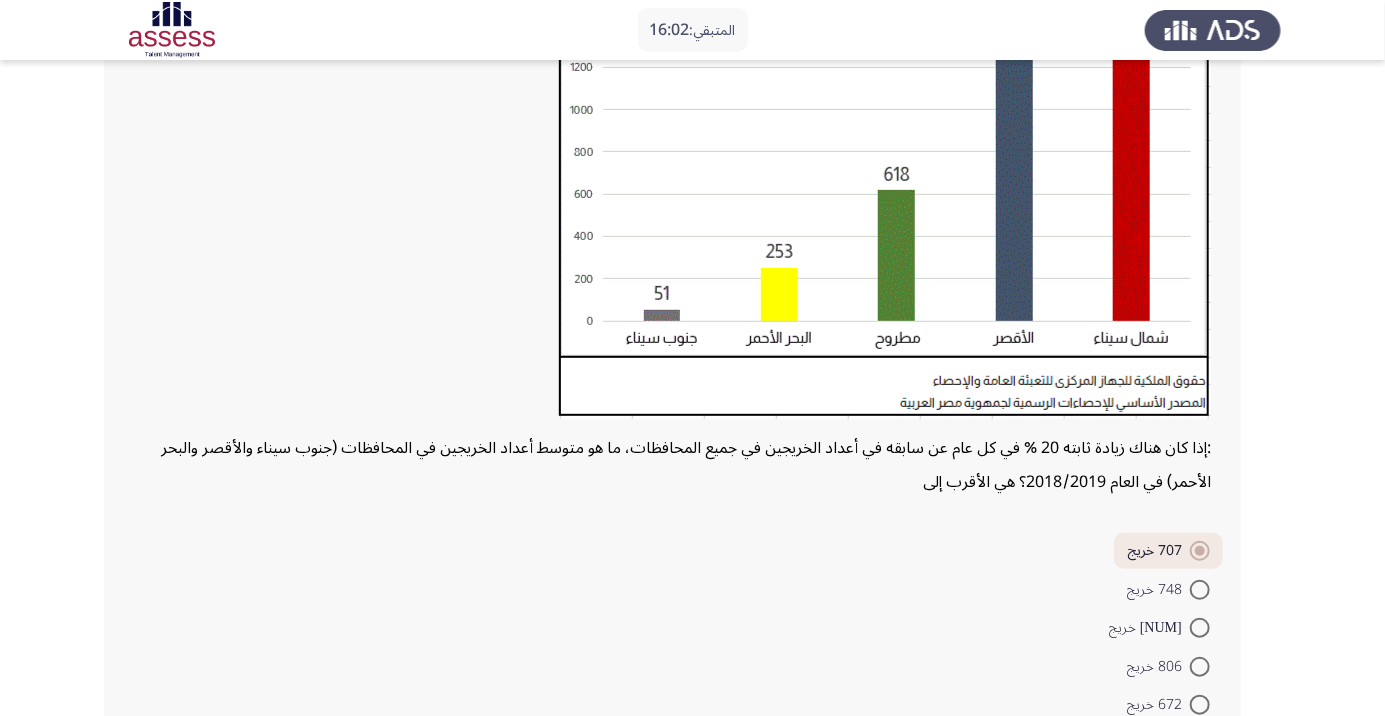 scroll, scrollTop: 364, scrollLeft: 0, axis: vertical 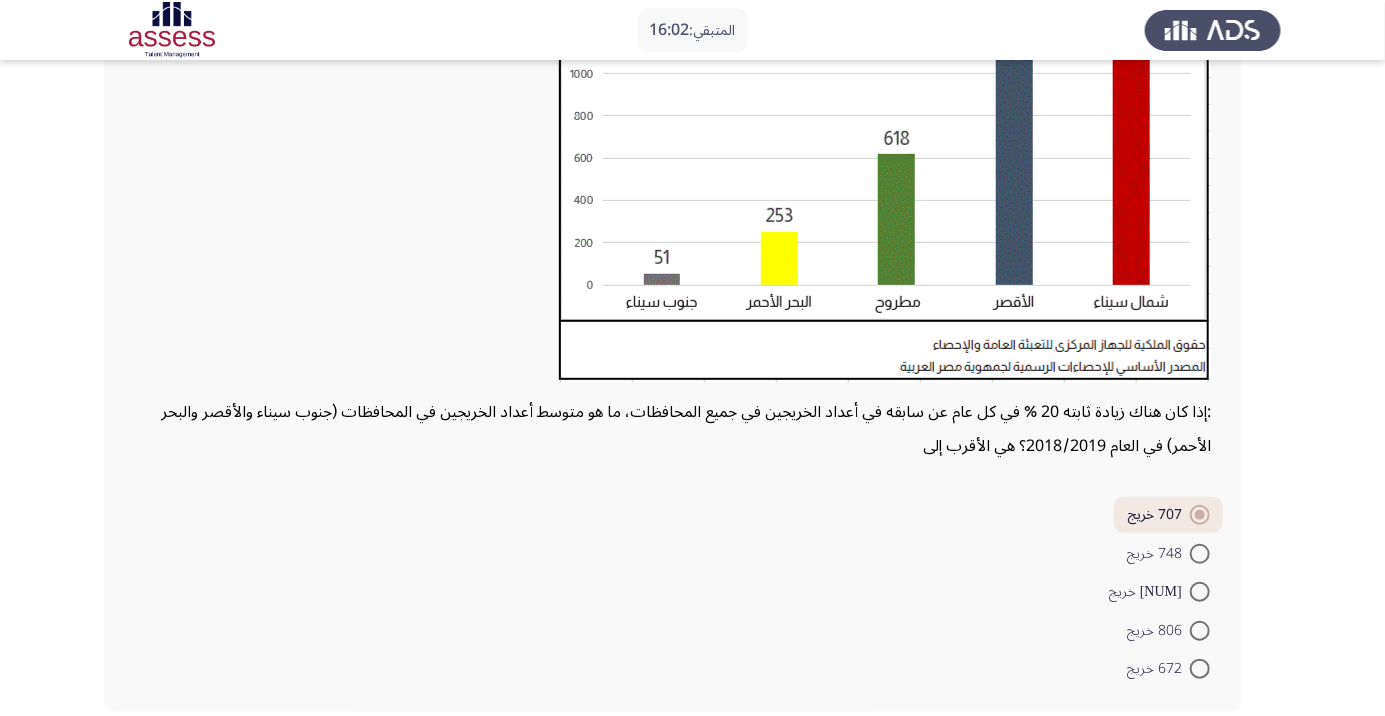 click on "التالي" 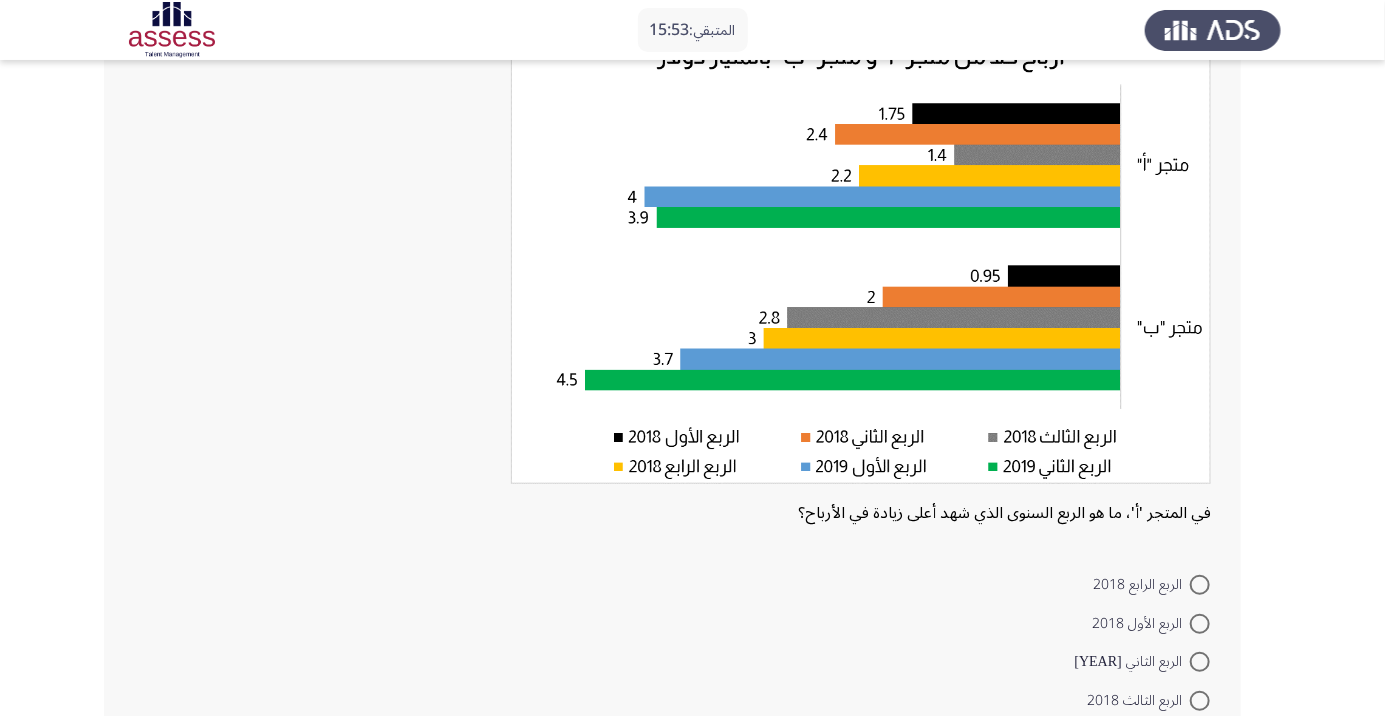 scroll, scrollTop: 164, scrollLeft: 0, axis: vertical 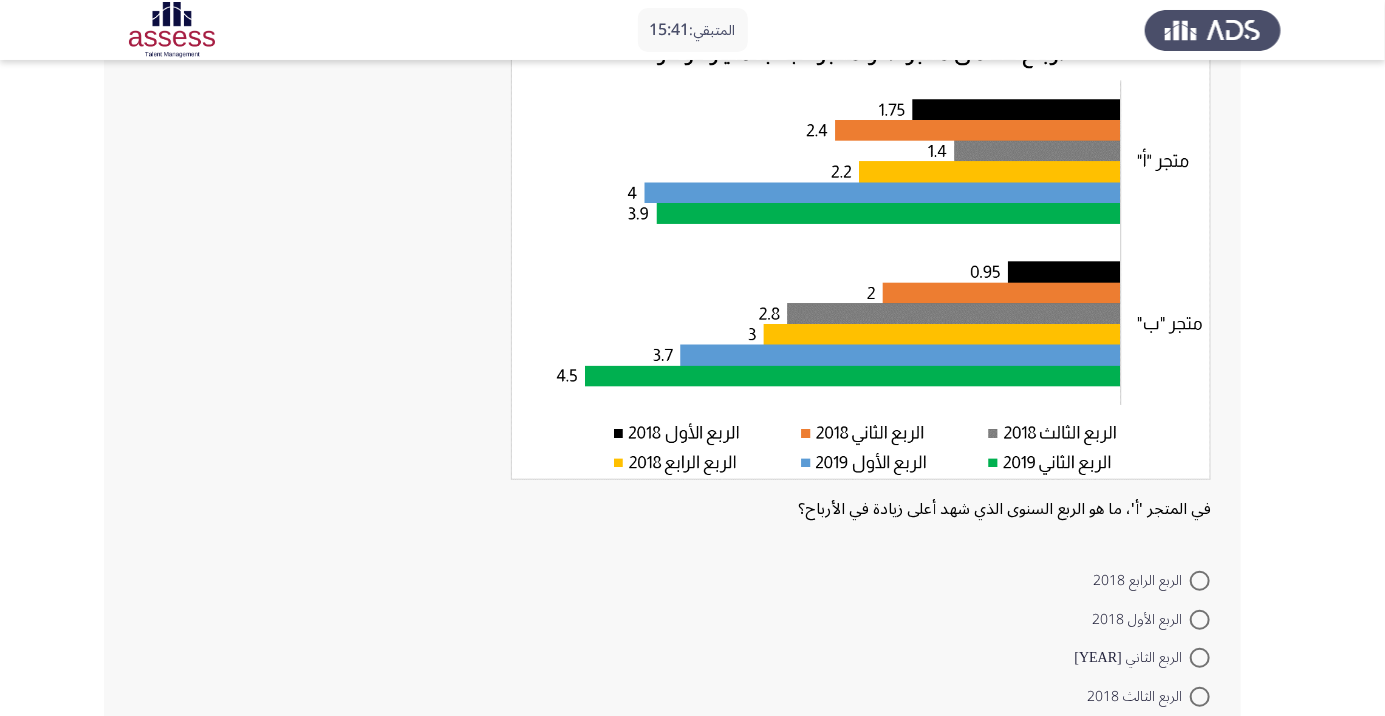 click on "في المتجر 'أ'، ما هو الربع السنوى الذي شهد أعلى زيادة في الأرباح؟    الربع الرابع 2018     الربع الأول 2018     الربع الثاني 2019     الربع الثالث 2018     الربع الأول 2019" 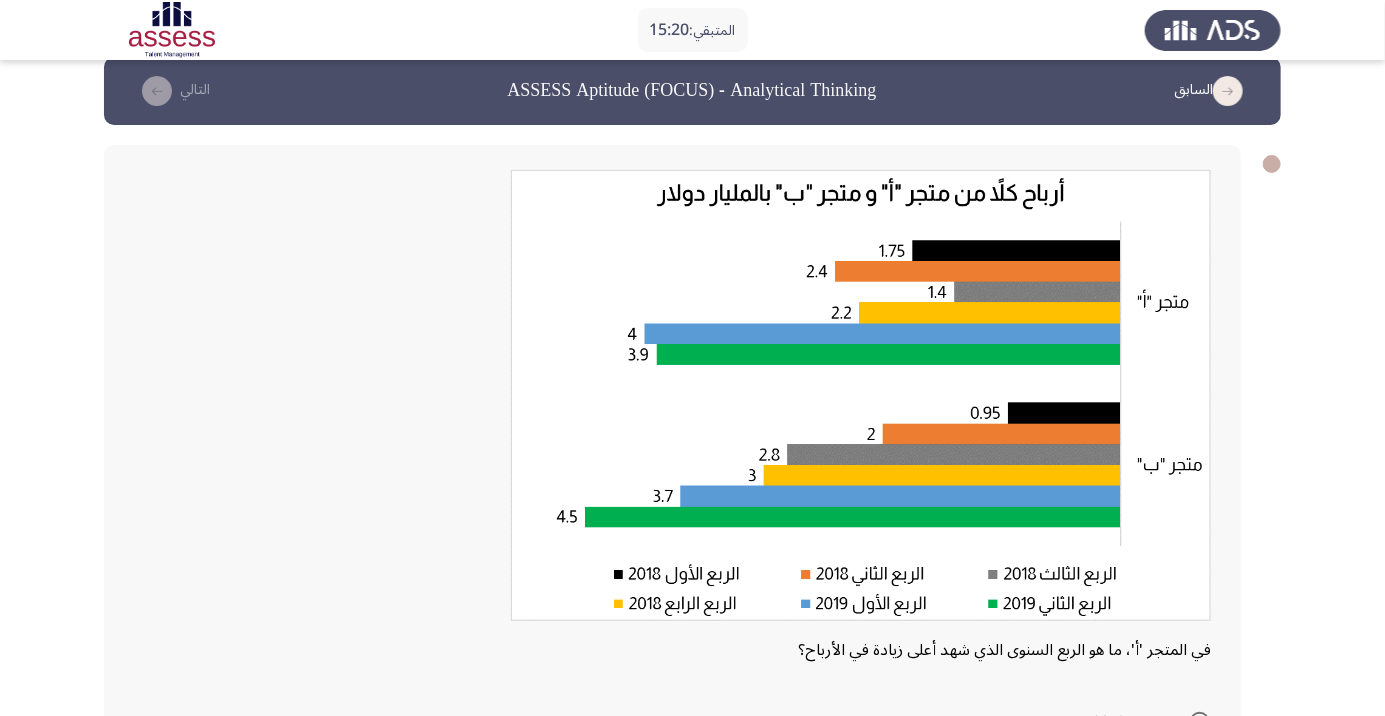 scroll, scrollTop: 0, scrollLeft: 0, axis: both 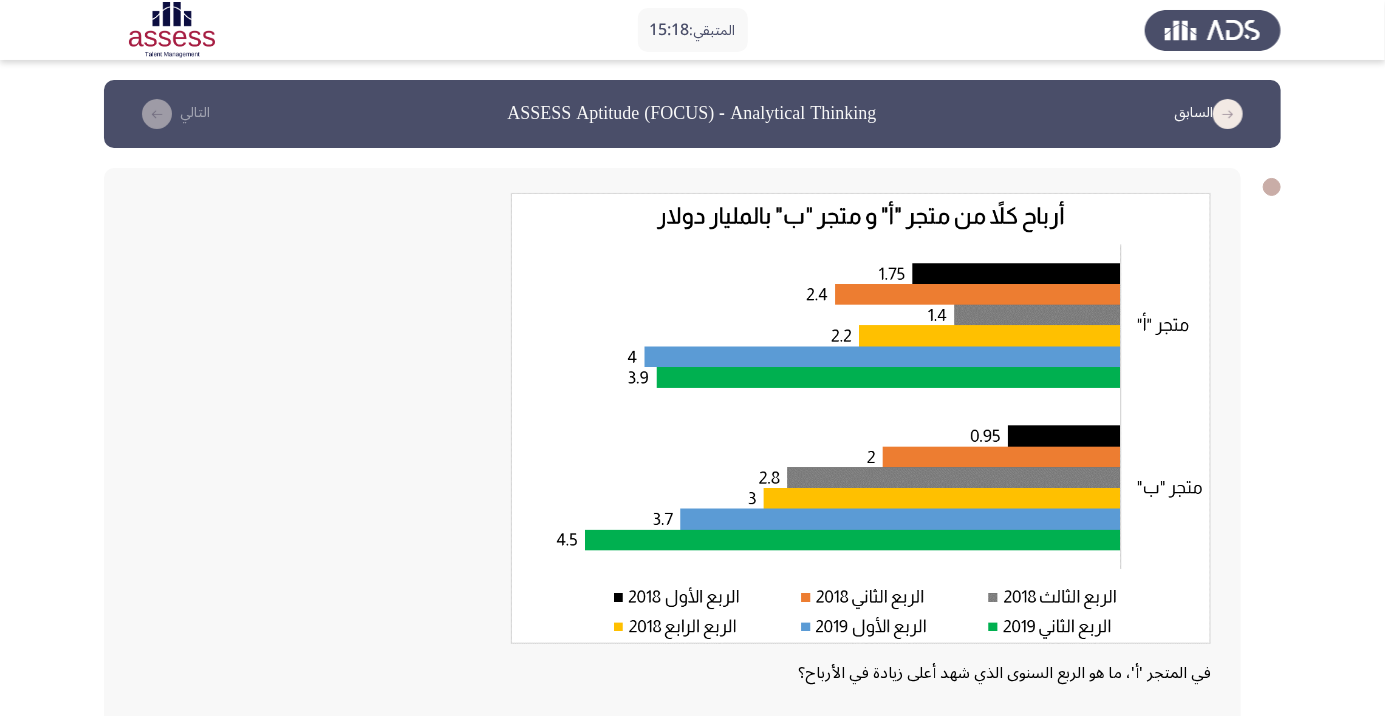 click 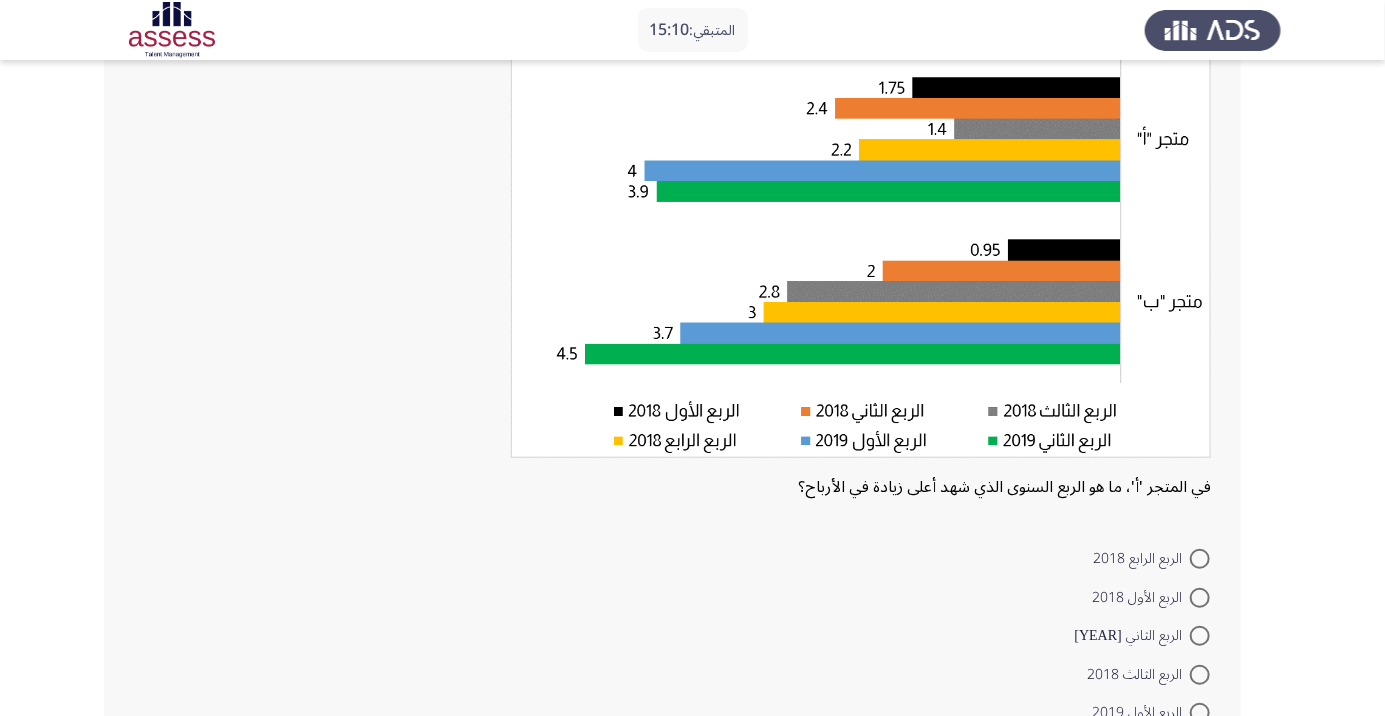 scroll, scrollTop: 189, scrollLeft: 0, axis: vertical 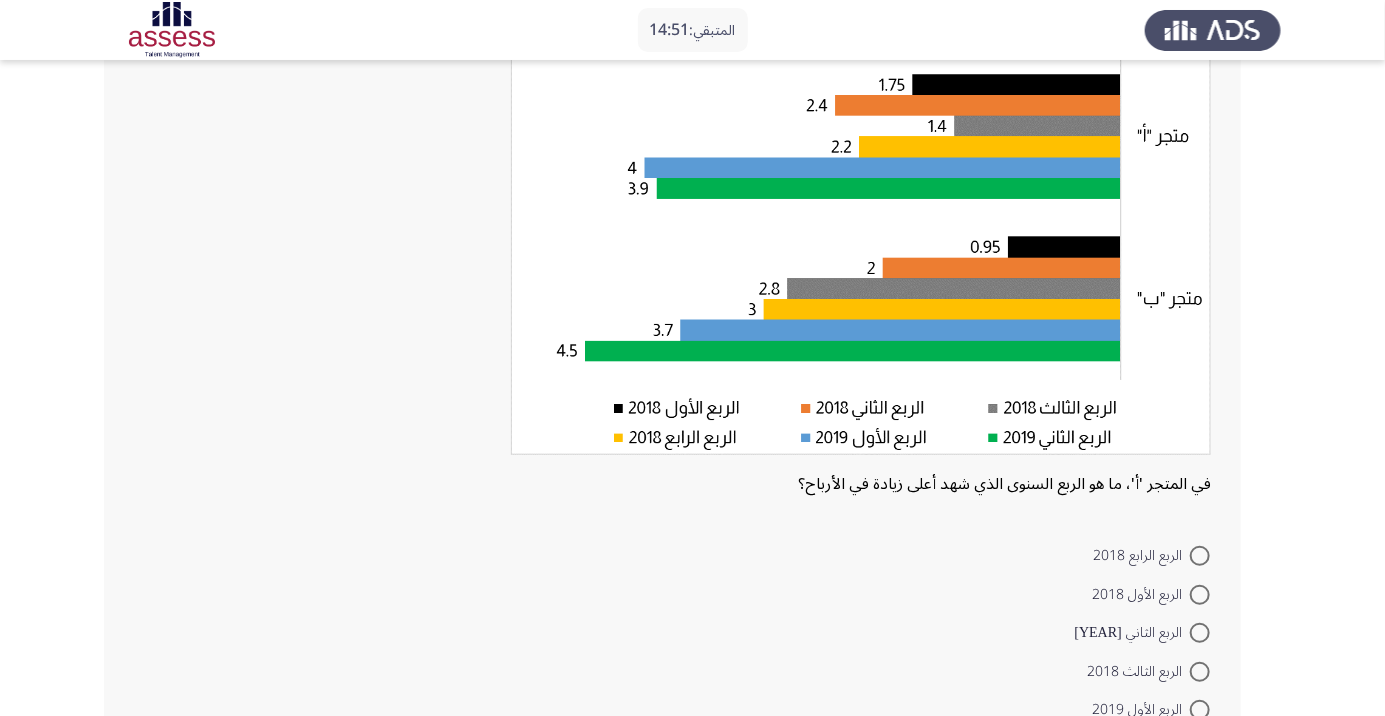 click on "الربع الثالث 2018" at bounding box center (1138, 672) 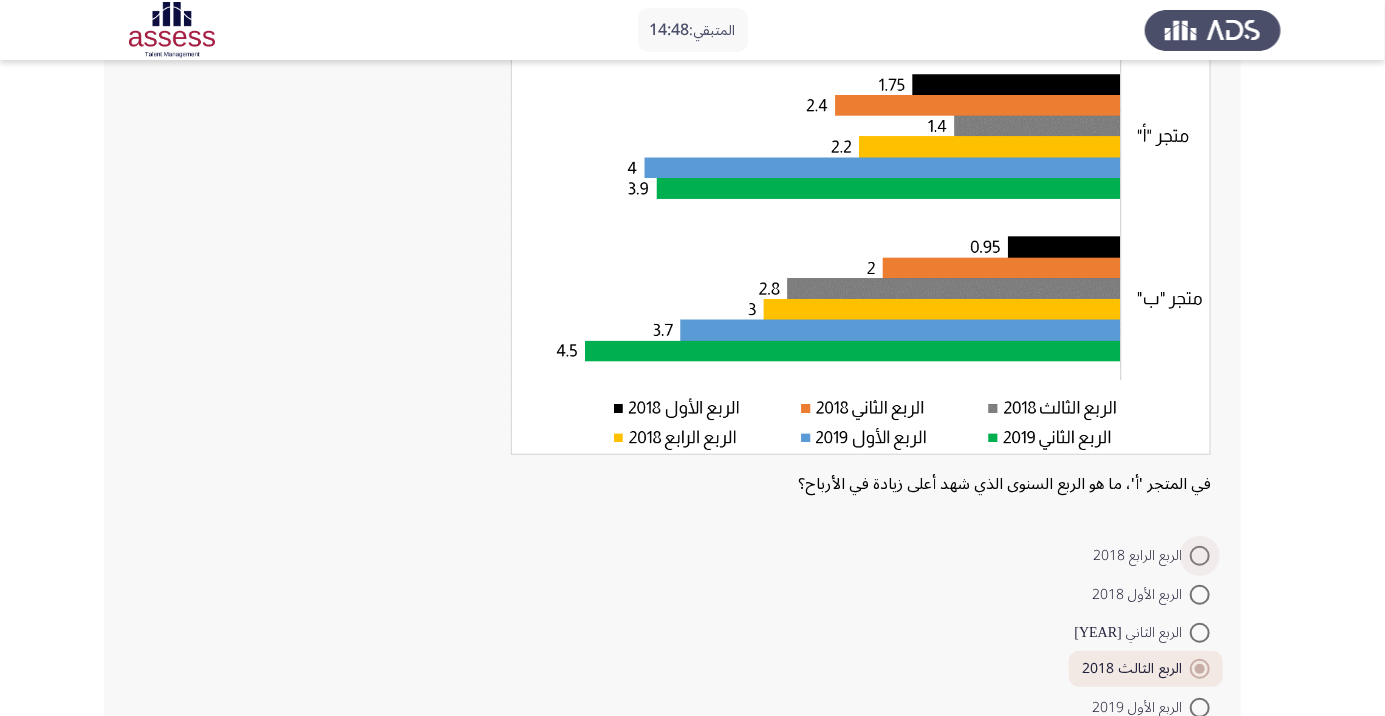 click on "الربع الرابع 2018" at bounding box center [1141, 556] 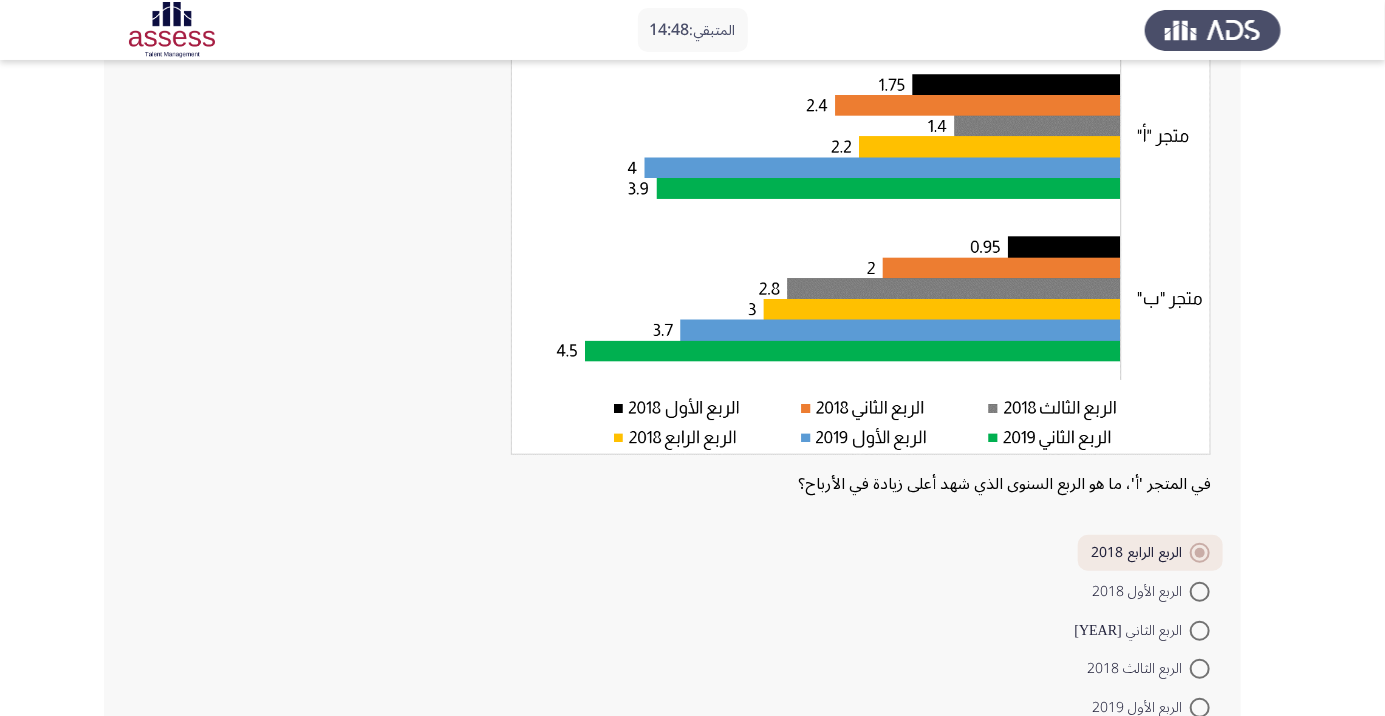 scroll, scrollTop: 227, scrollLeft: 0, axis: vertical 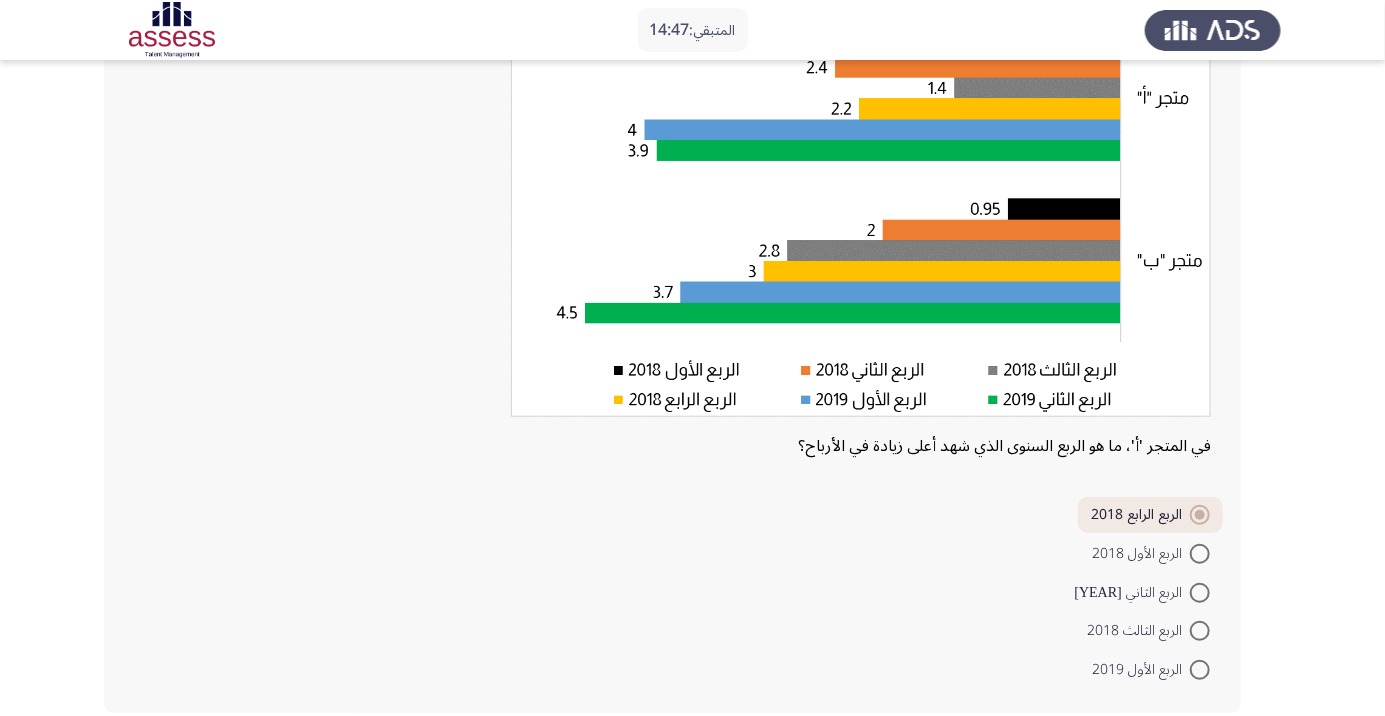 click on "التالي" 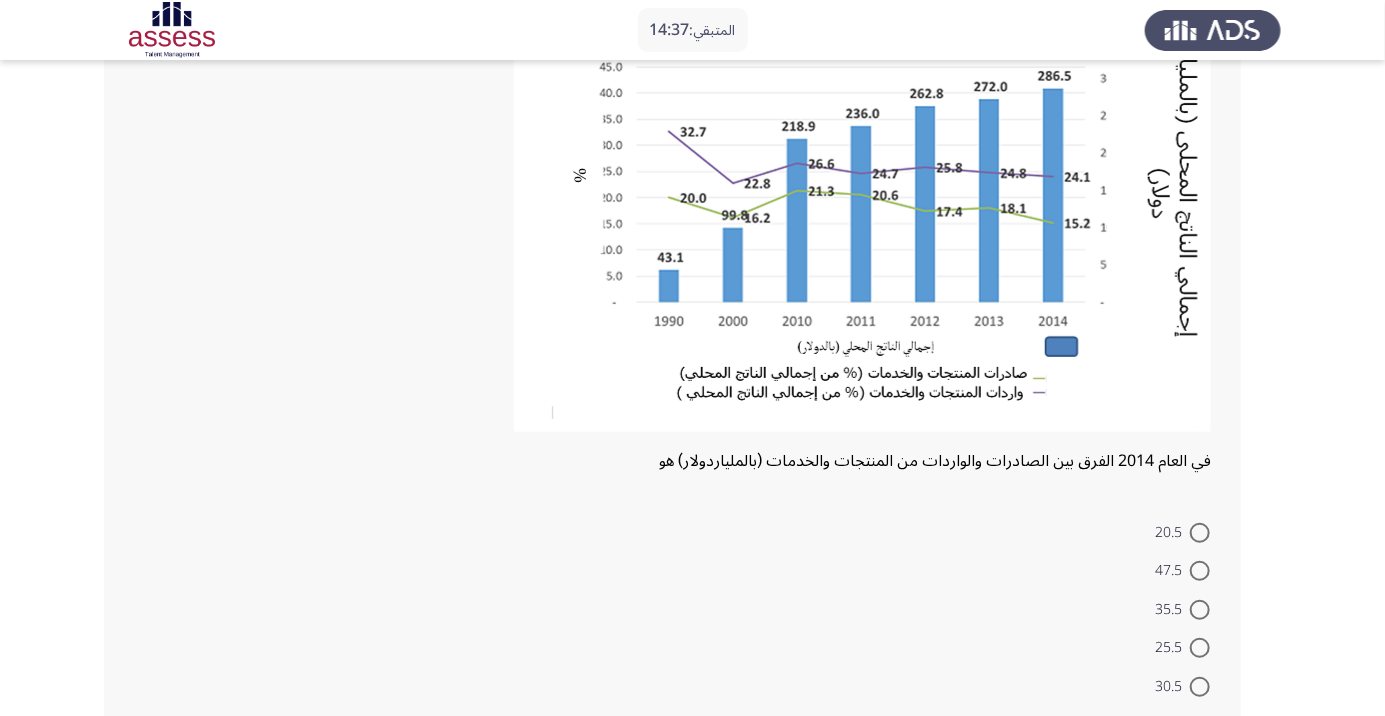 scroll, scrollTop: 222, scrollLeft: 0, axis: vertical 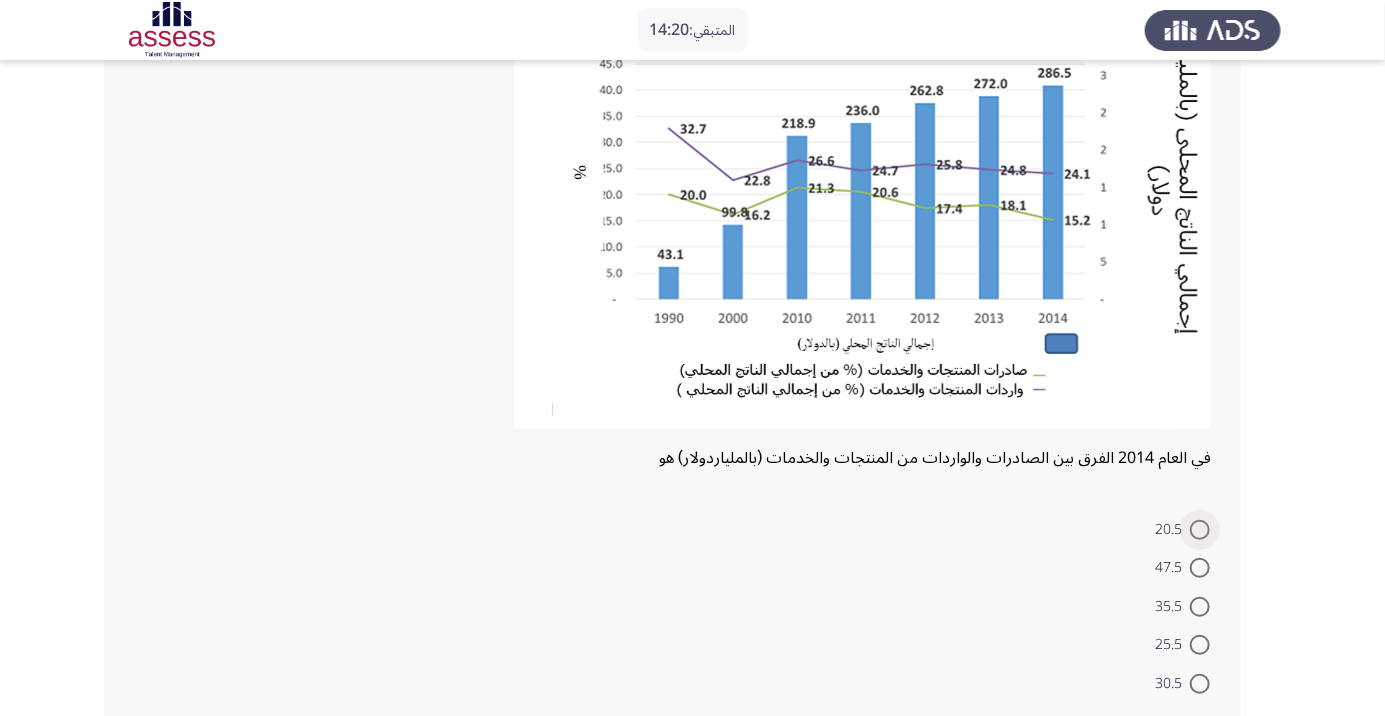 click at bounding box center [1200, 530] 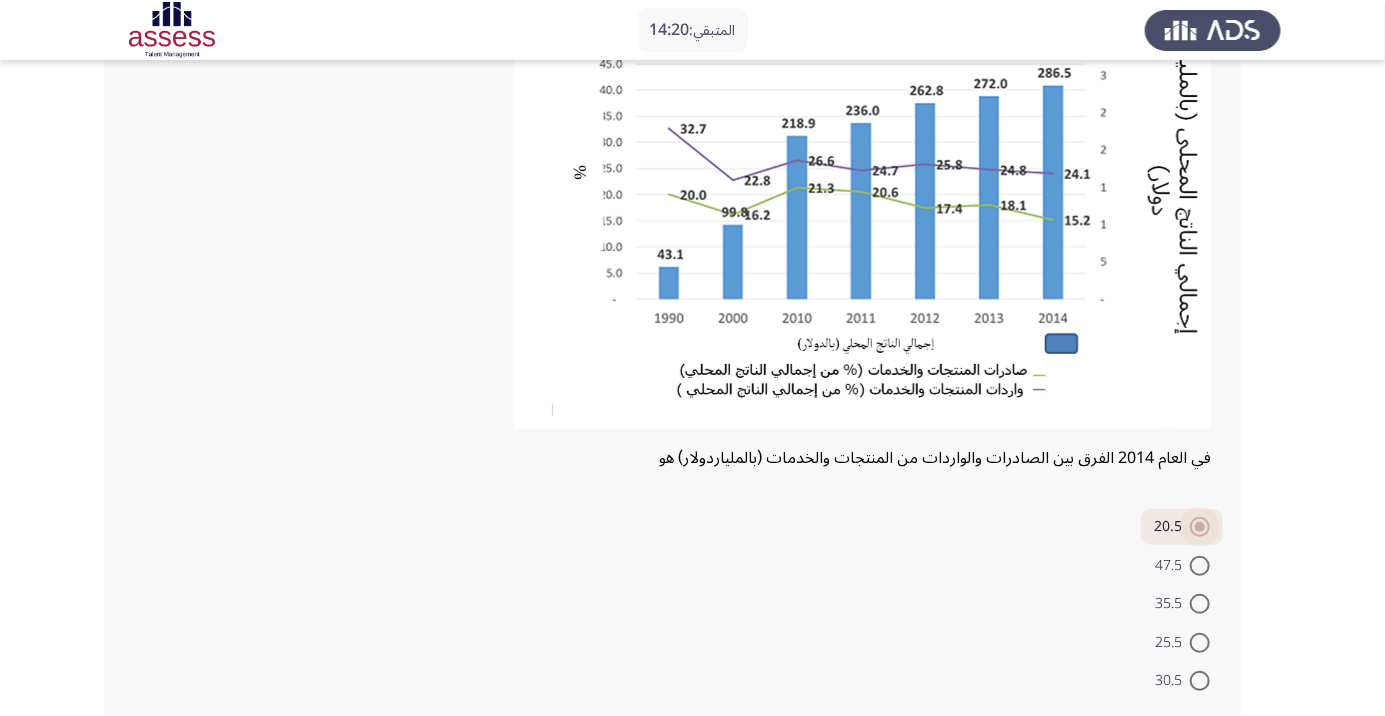 scroll, scrollTop: 234, scrollLeft: 0, axis: vertical 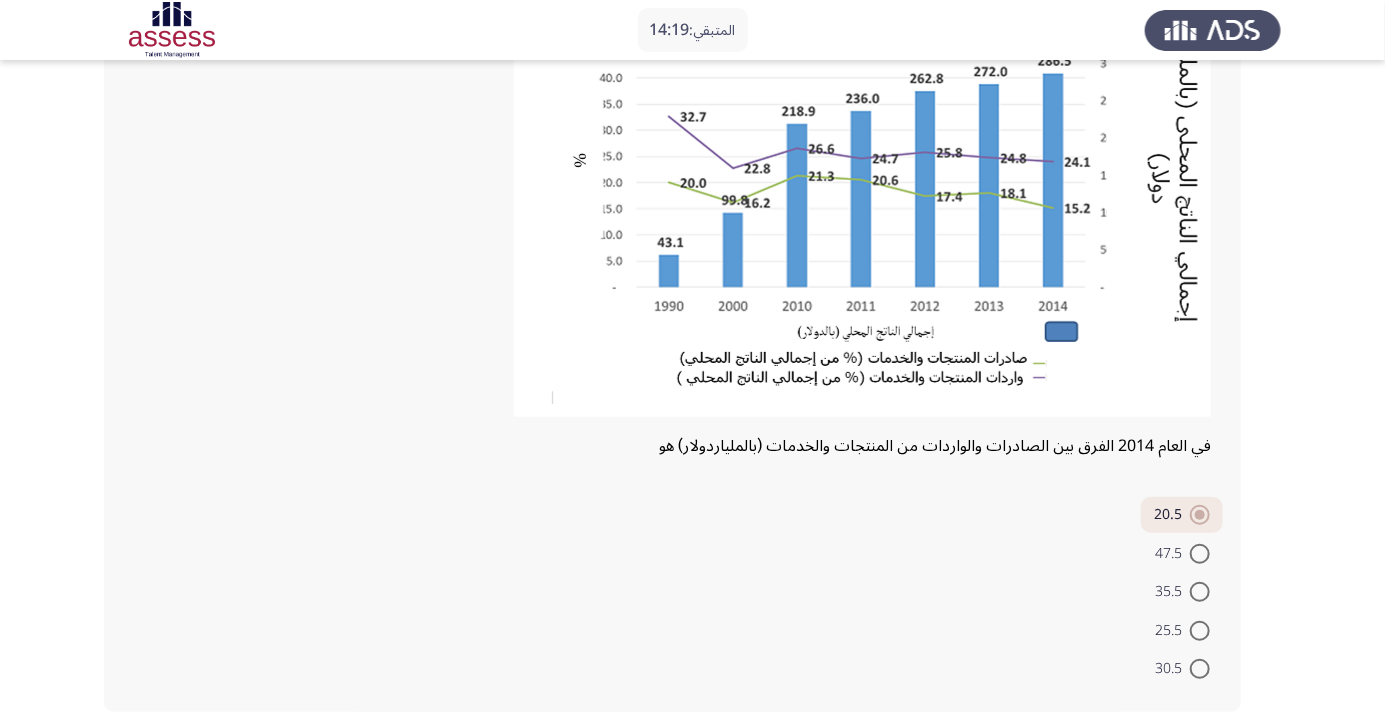 click on "التالي" 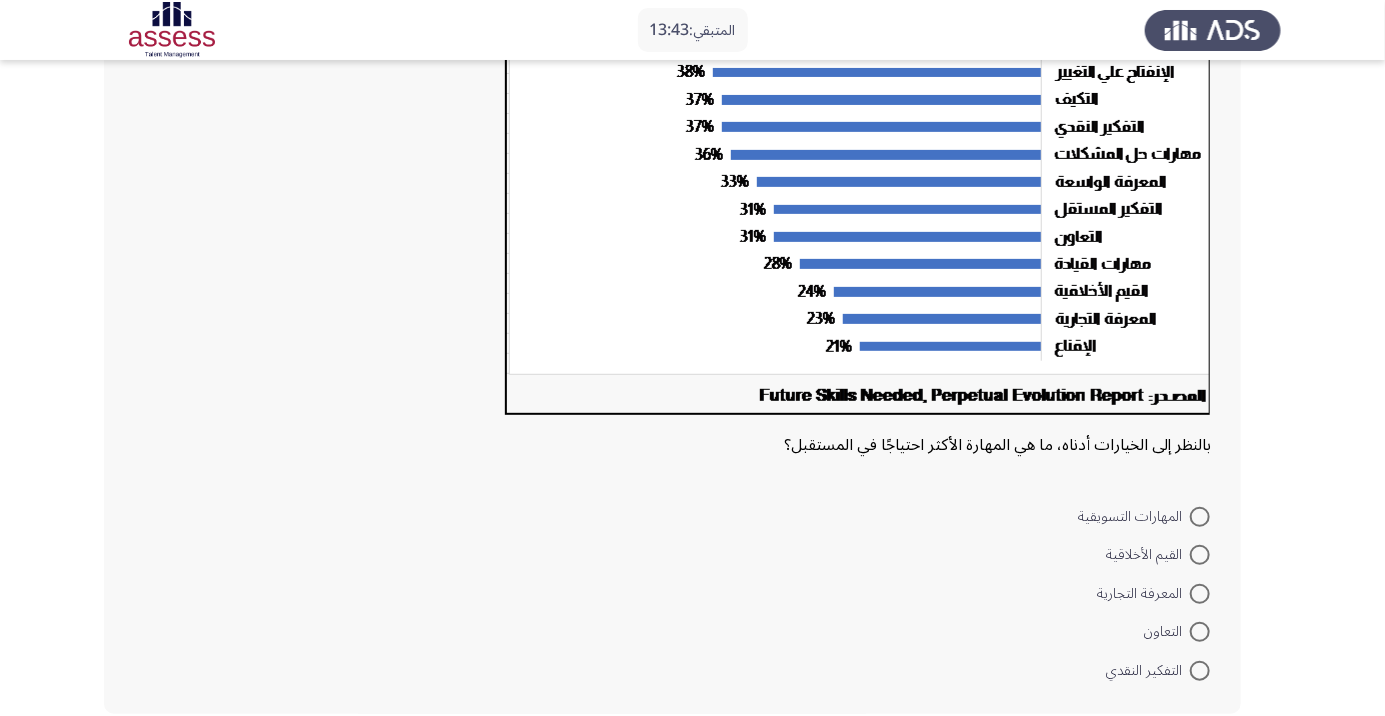 scroll, scrollTop: 301, scrollLeft: 0, axis: vertical 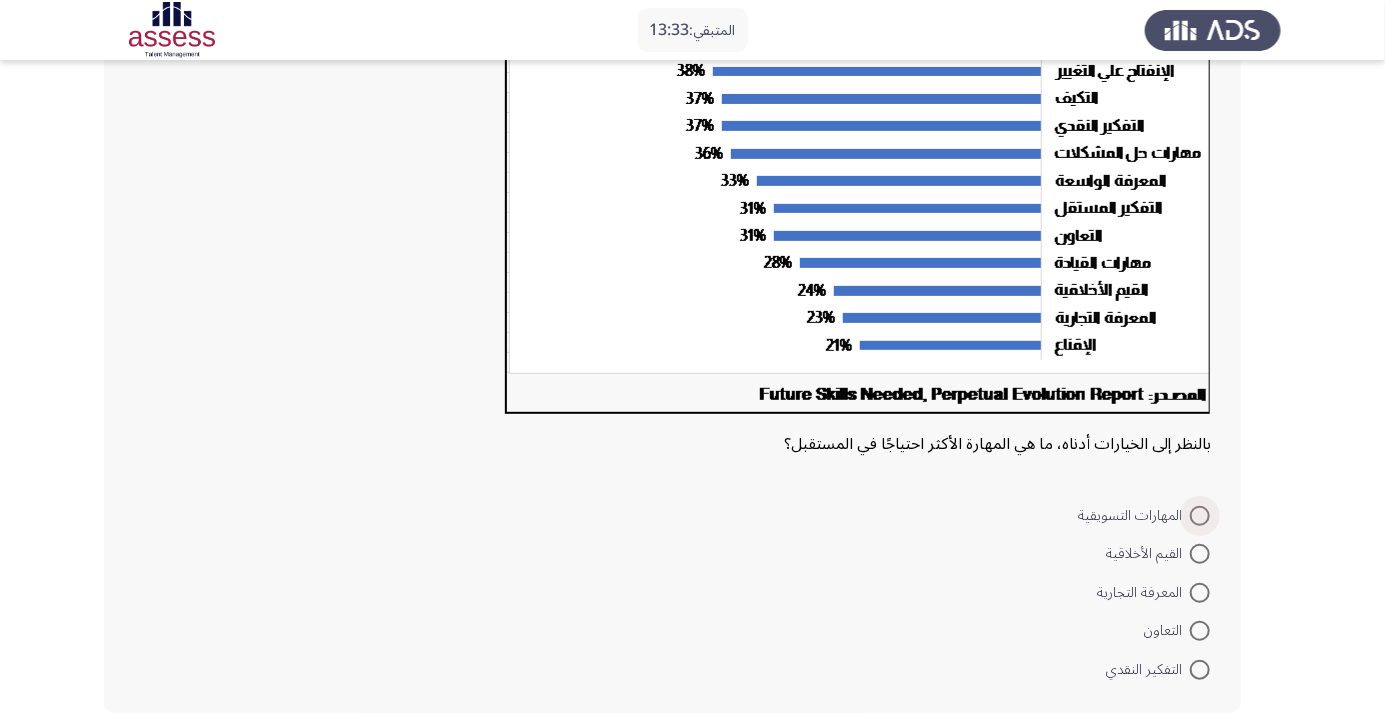click at bounding box center [1200, 516] 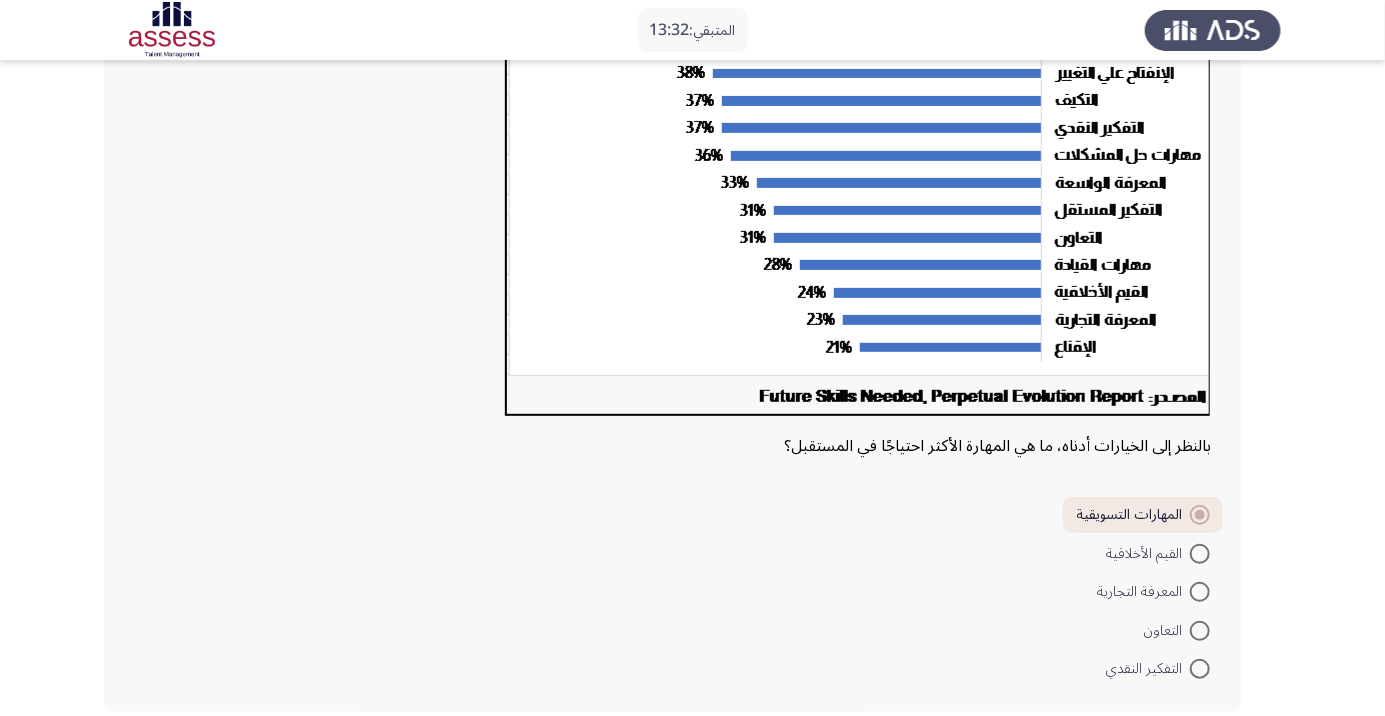 click on "التالي" 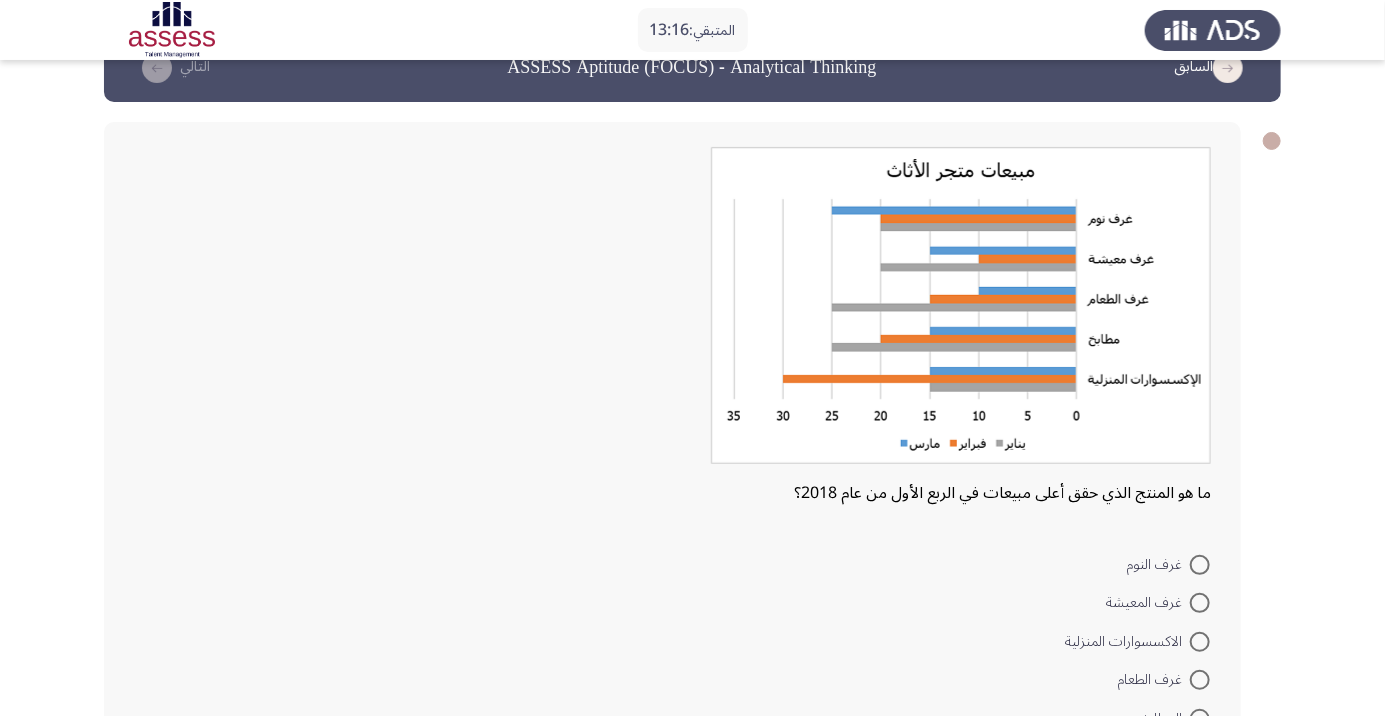 scroll, scrollTop: 47, scrollLeft: 0, axis: vertical 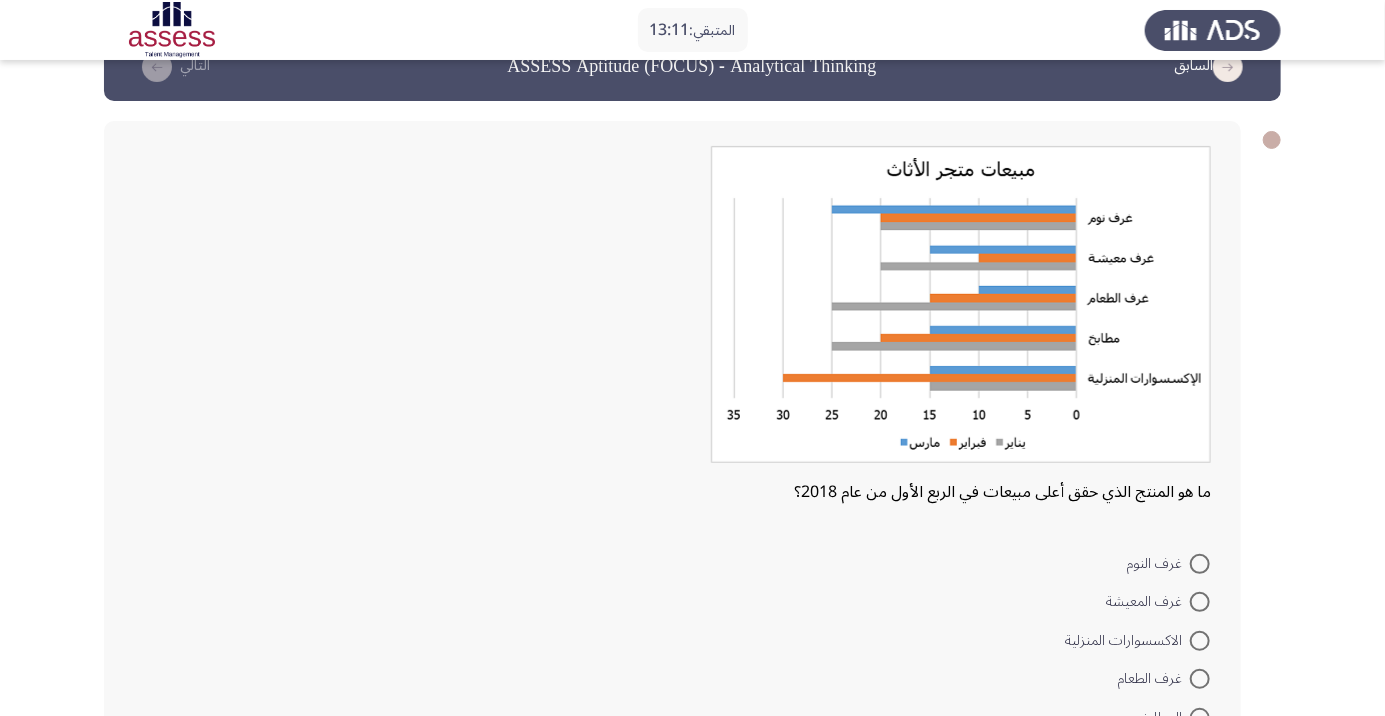 click on "غرف الطعام" at bounding box center [1154, 679] 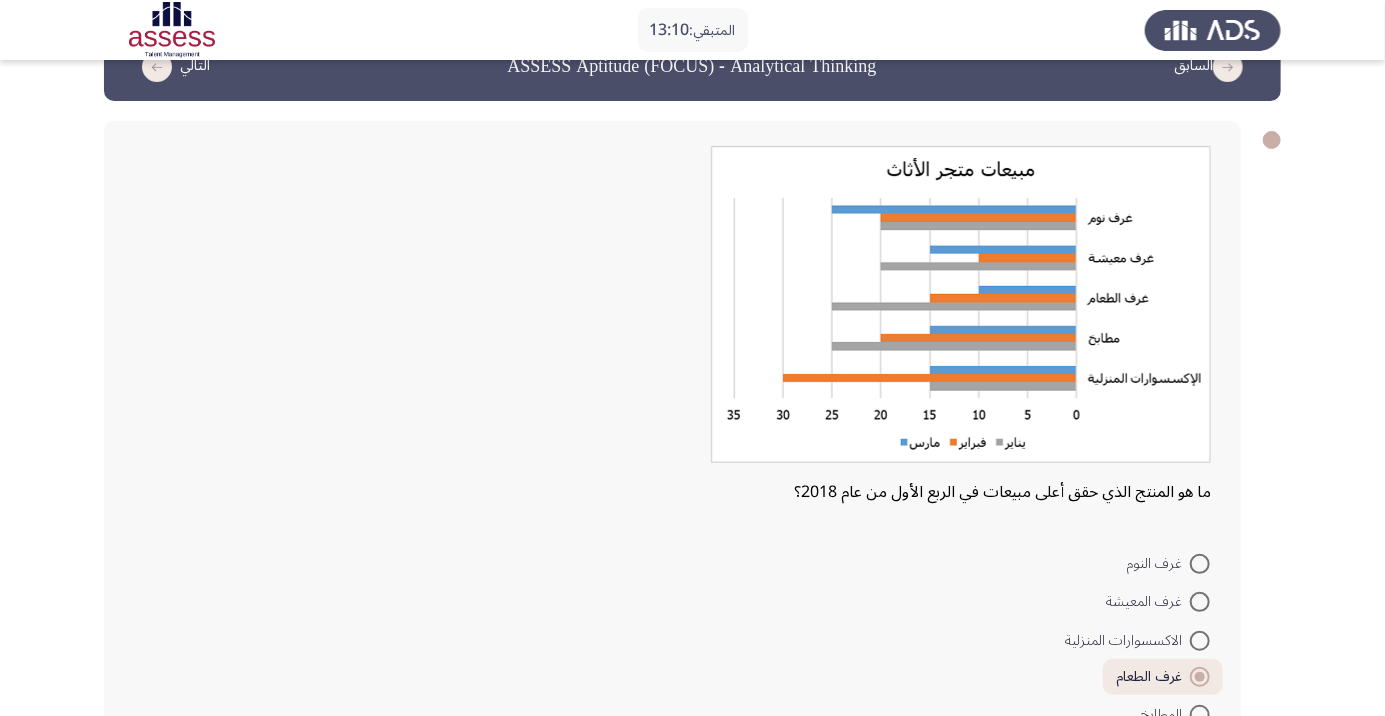 scroll, scrollTop: 93, scrollLeft: 0, axis: vertical 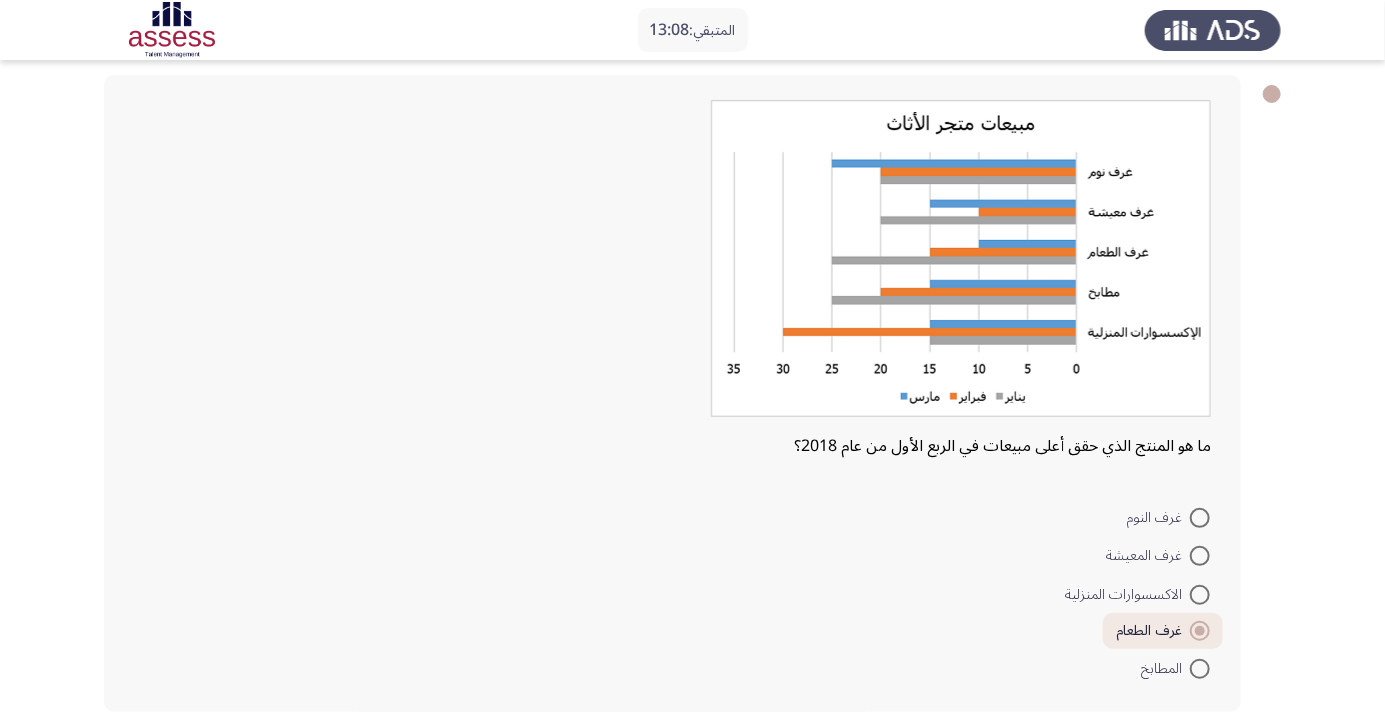 click on "التالي" 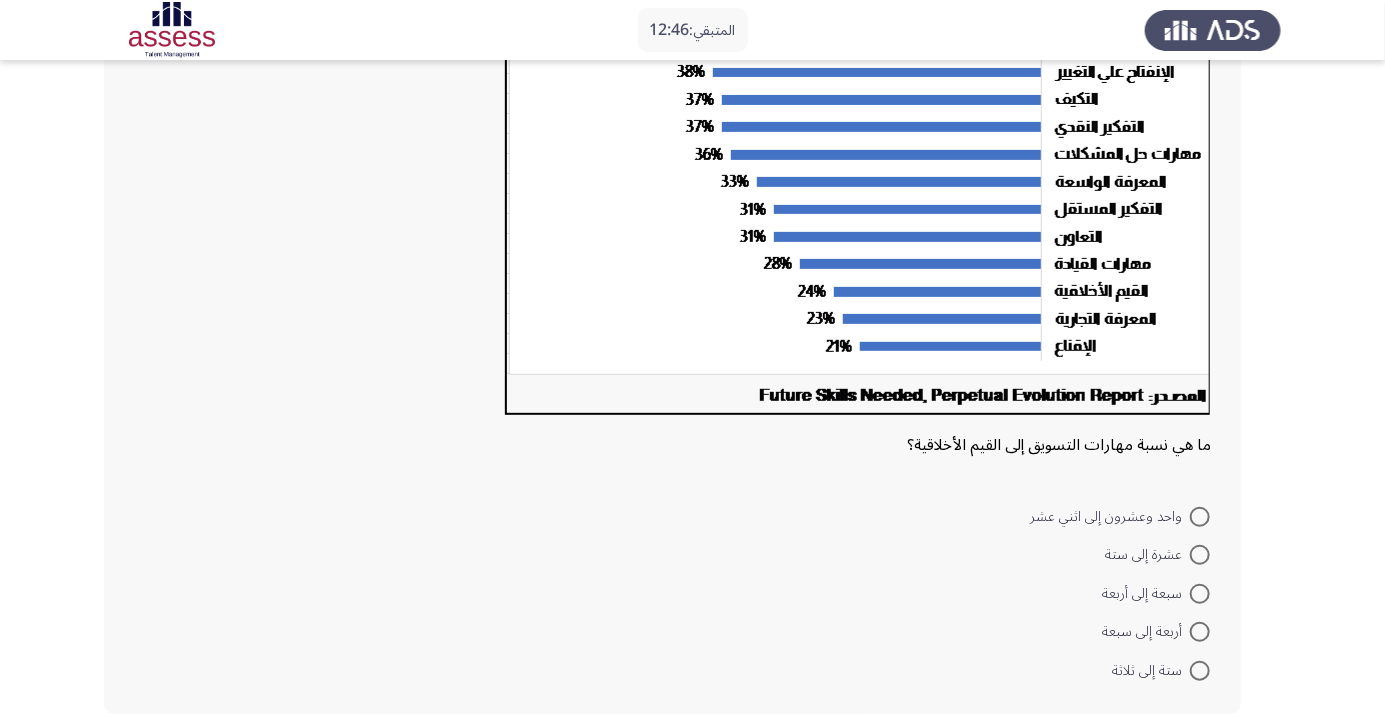 scroll, scrollTop: 301, scrollLeft: 0, axis: vertical 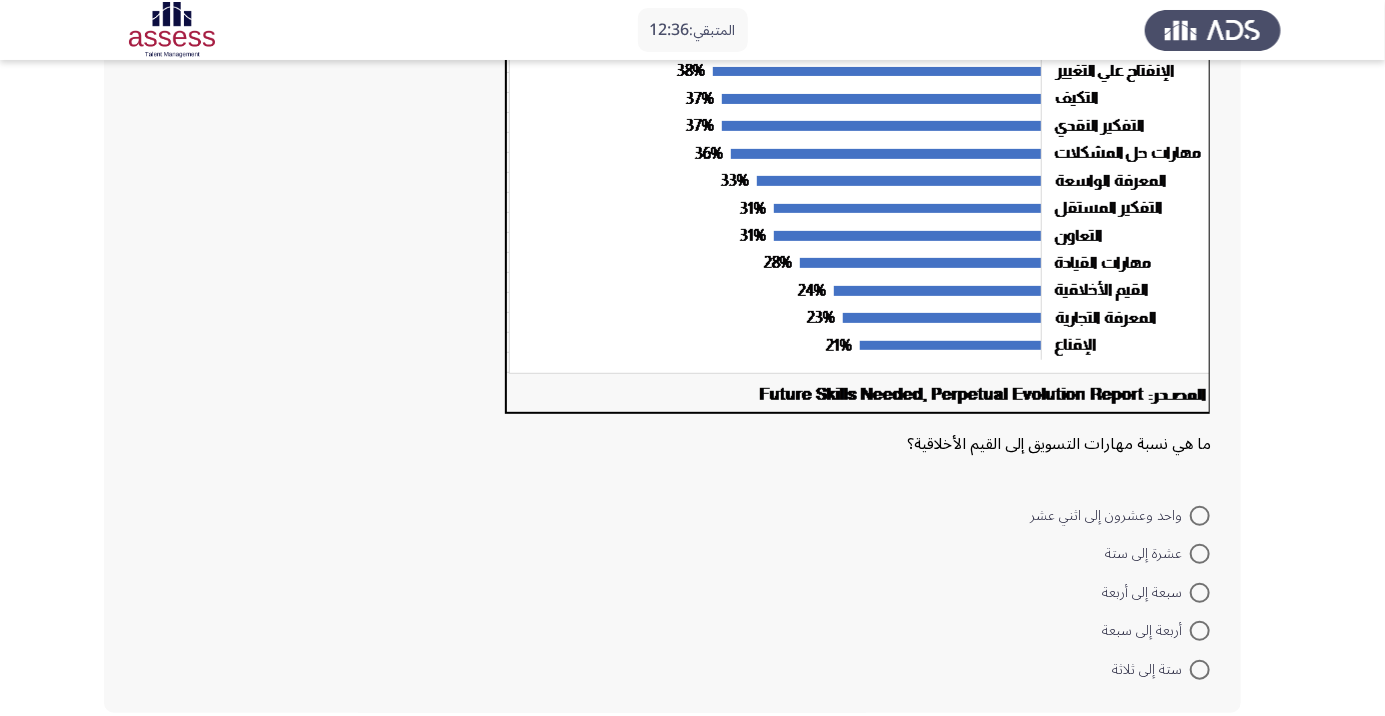 click at bounding box center (1200, 516) 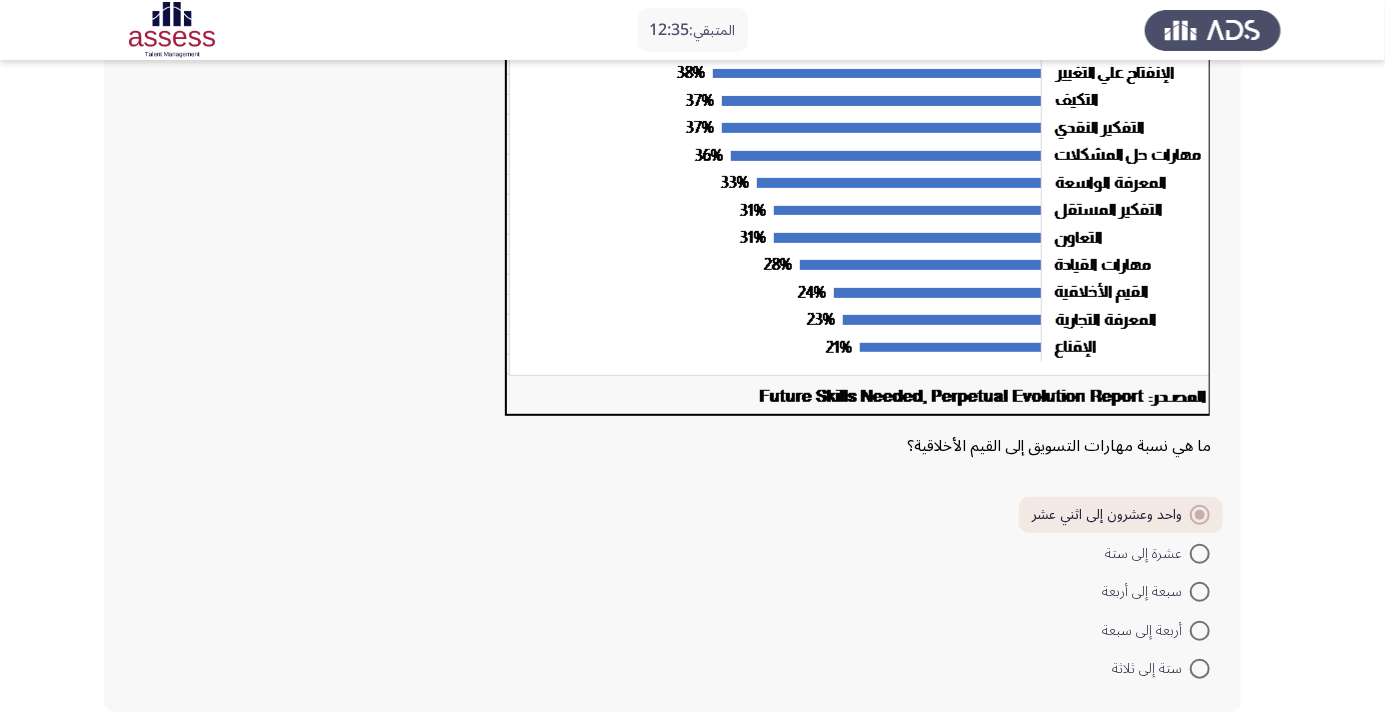 click on "التالي" 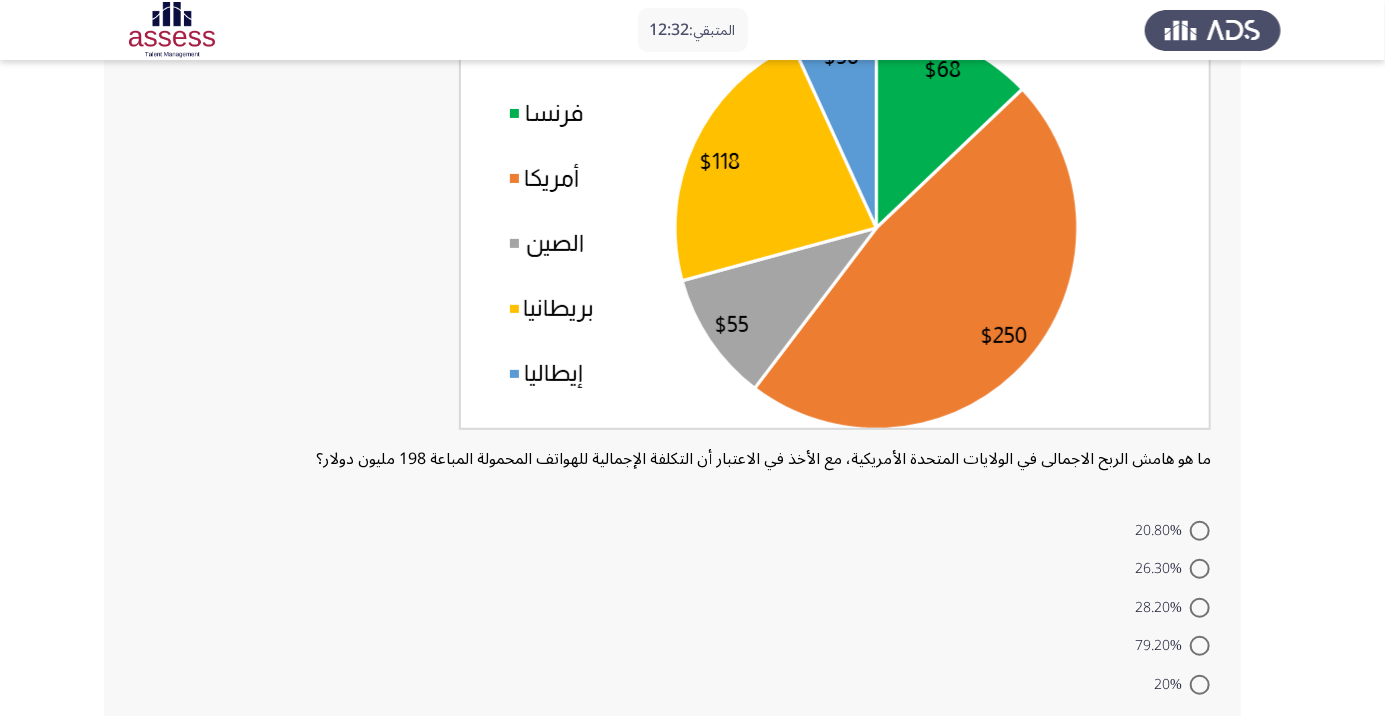 scroll, scrollTop: 230, scrollLeft: 0, axis: vertical 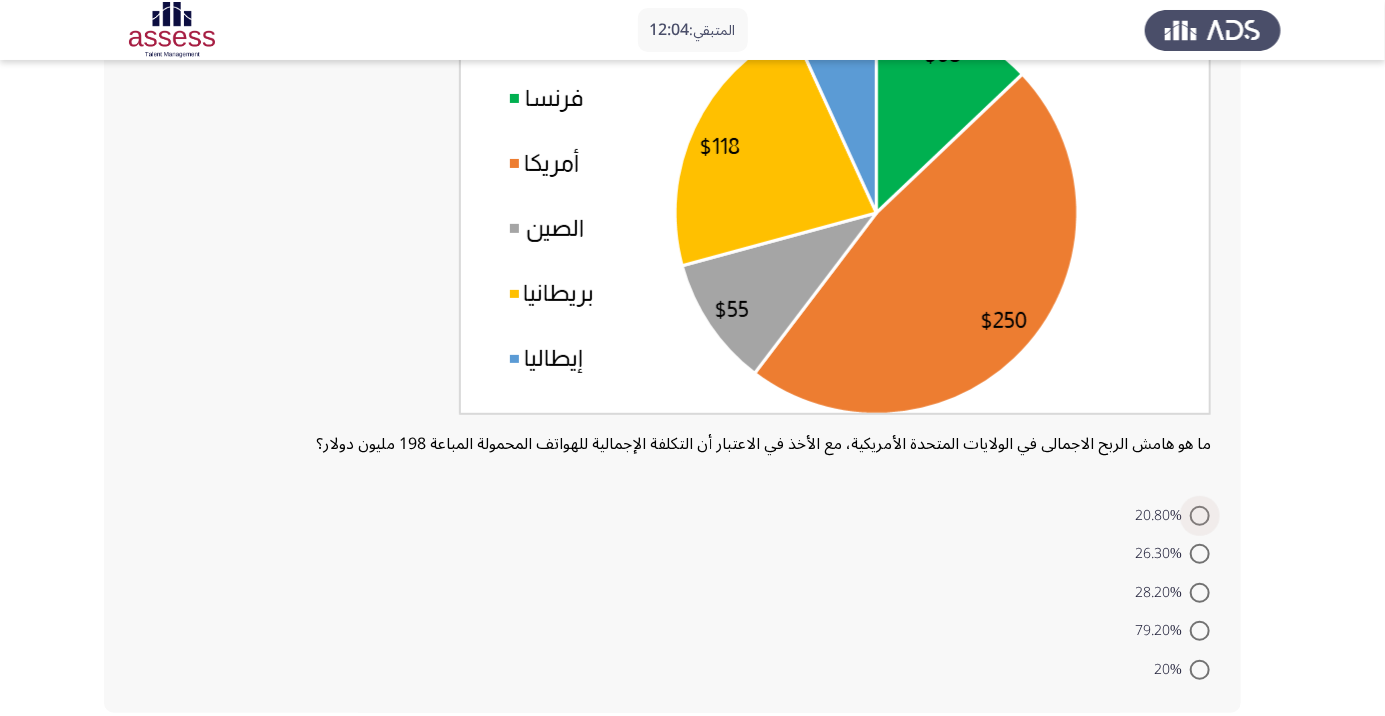 click on "20.80%" at bounding box center [1162, 516] 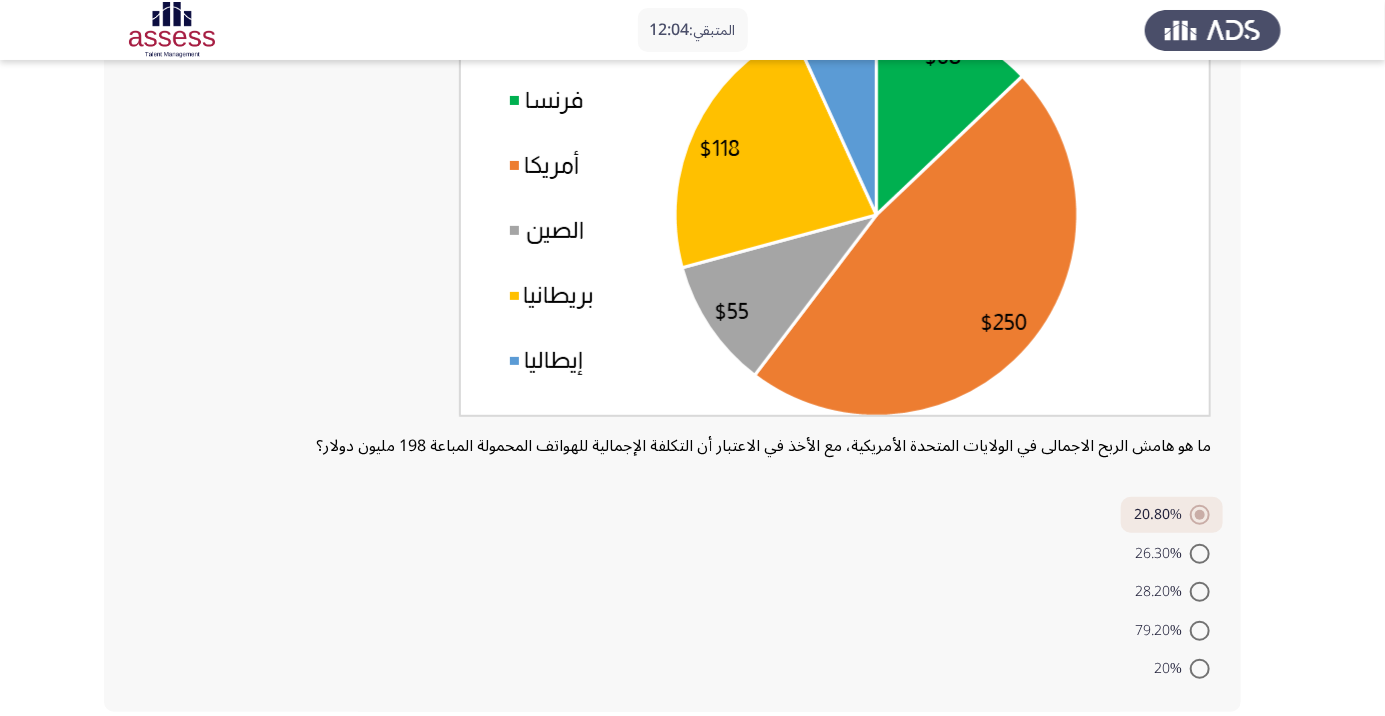 click on "التالي" 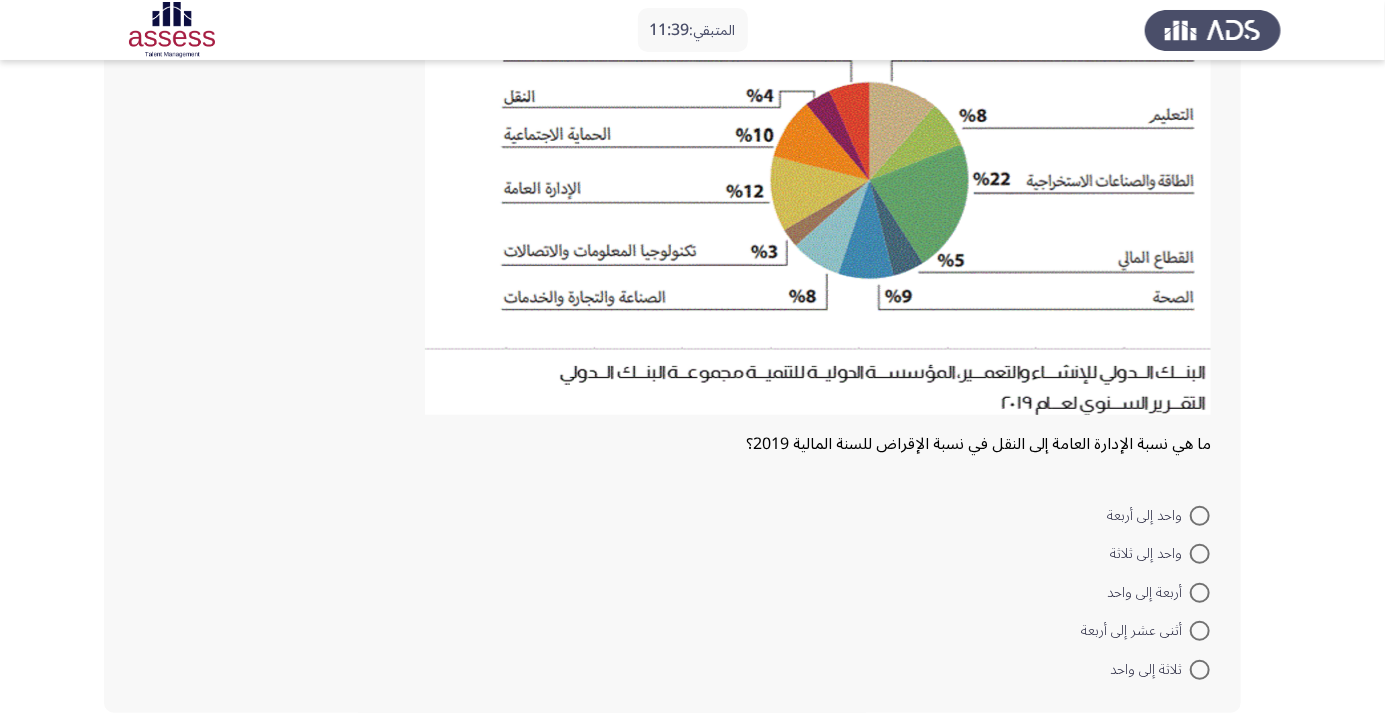 scroll, scrollTop: 299, scrollLeft: 0, axis: vertical 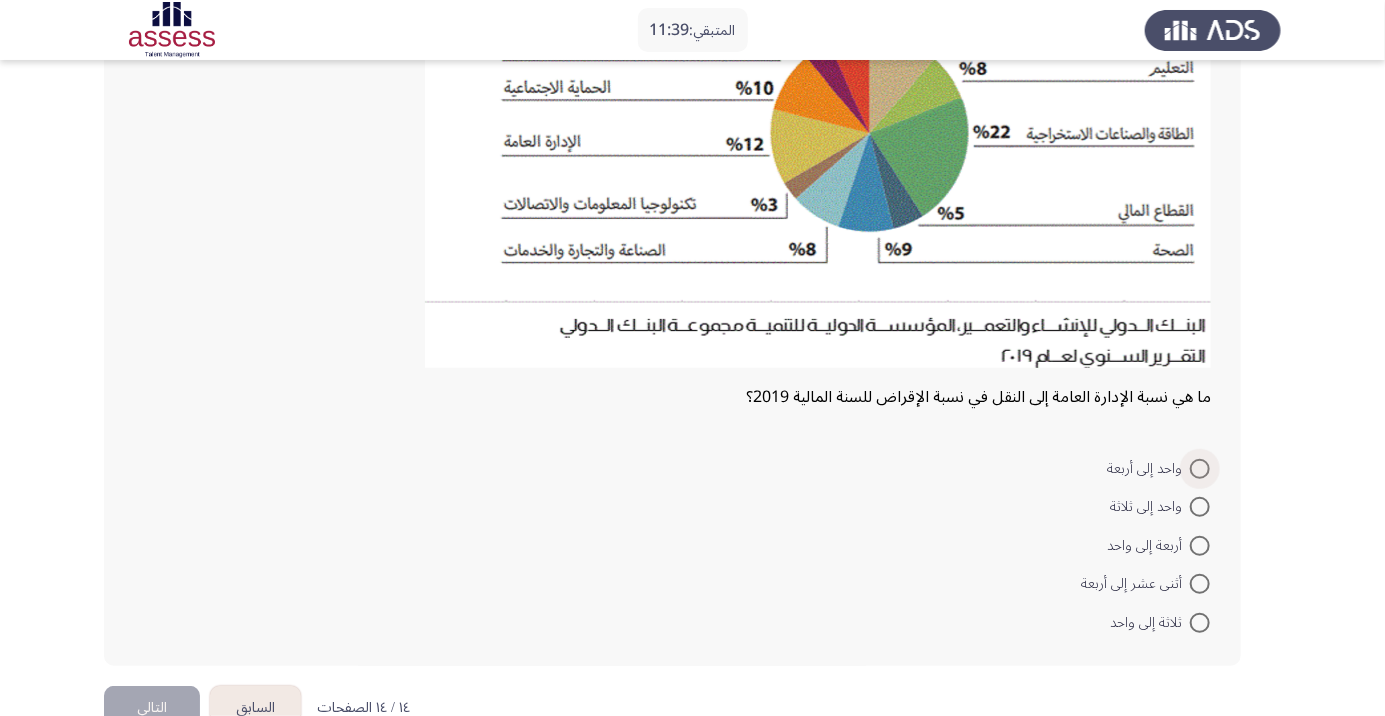 click on "واحد إلى أربعة" at bounding box center (1148, 469) 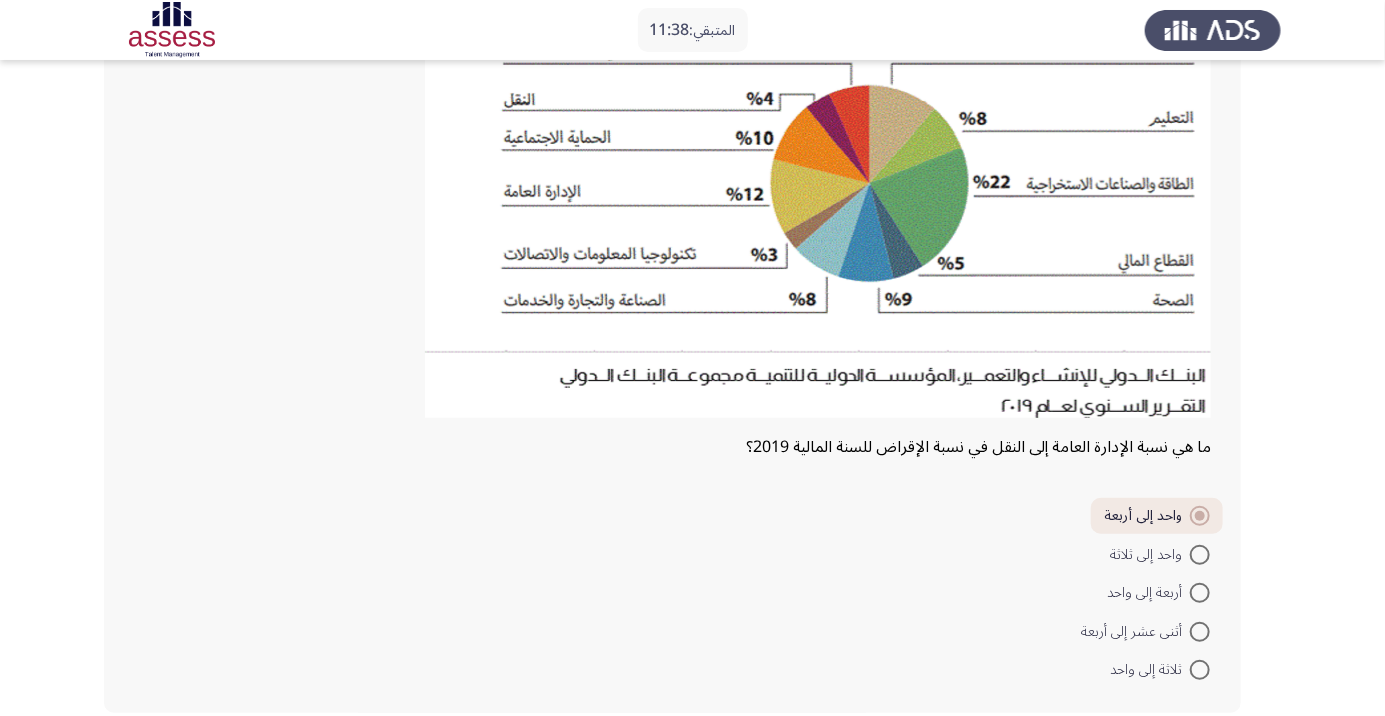 scroll, scrollTop: 250, scrollLeft: 0, axis: vertical 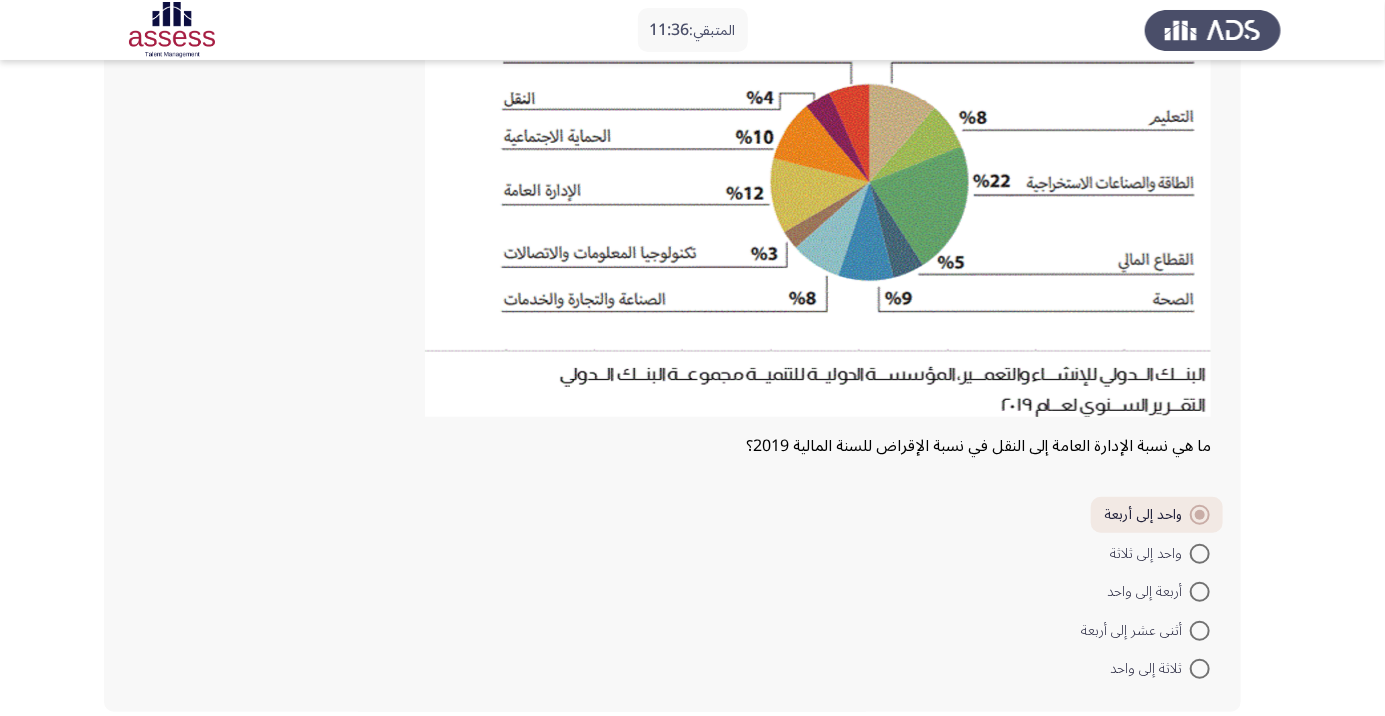 click on "التالي" 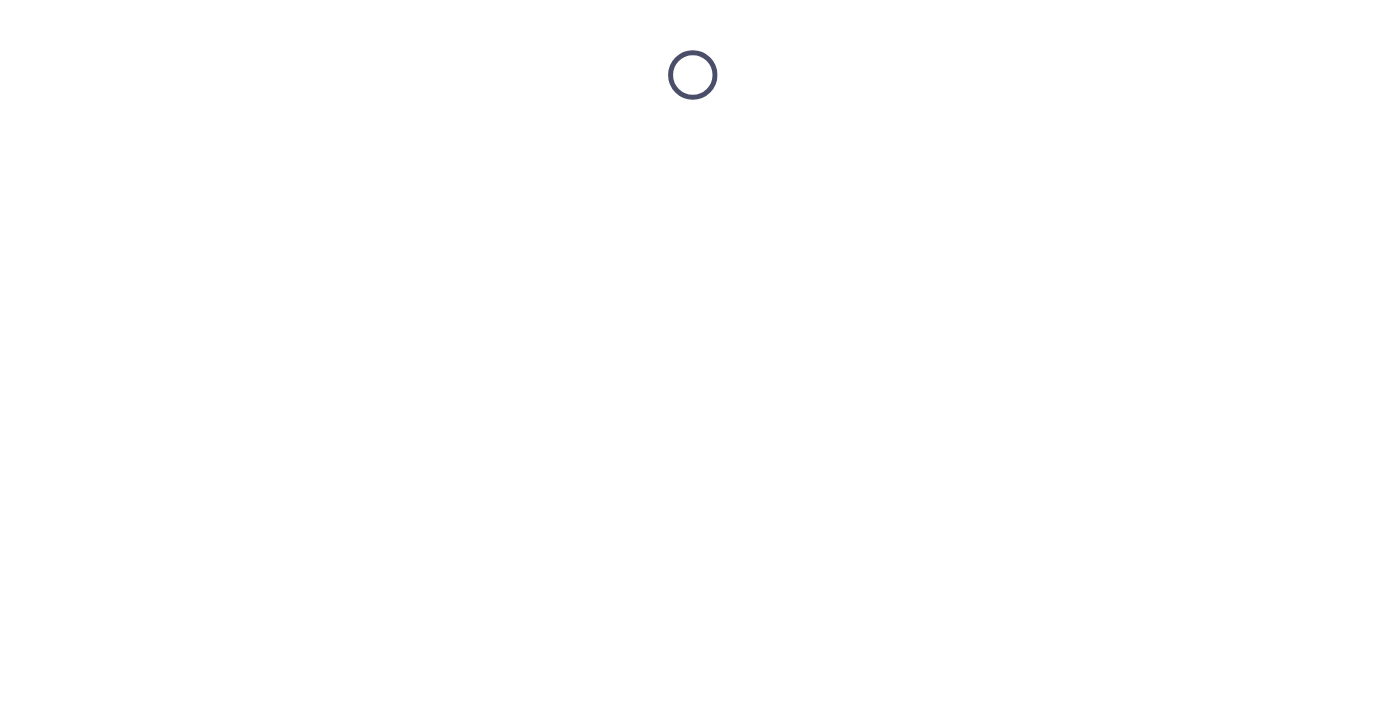 scroll, scrollTop: 0, scrollLeft: 0, axis: both 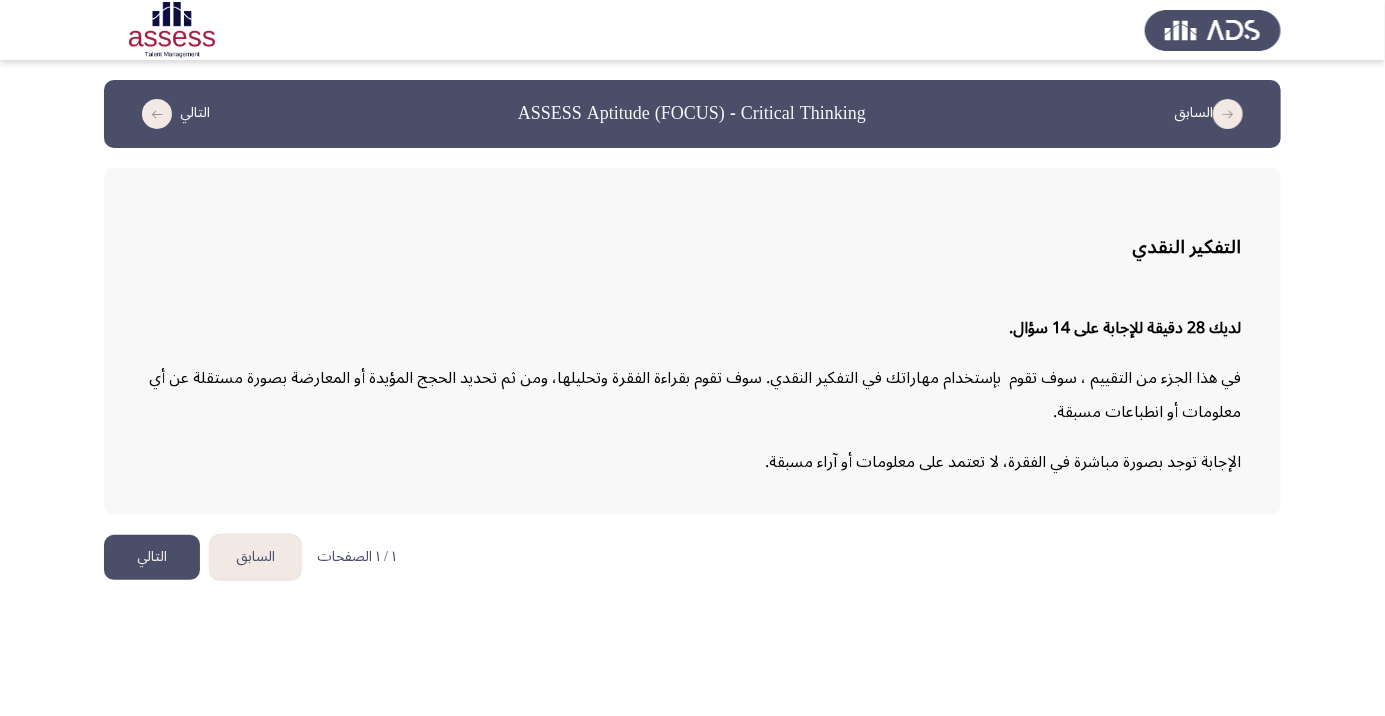 click on "التالي" 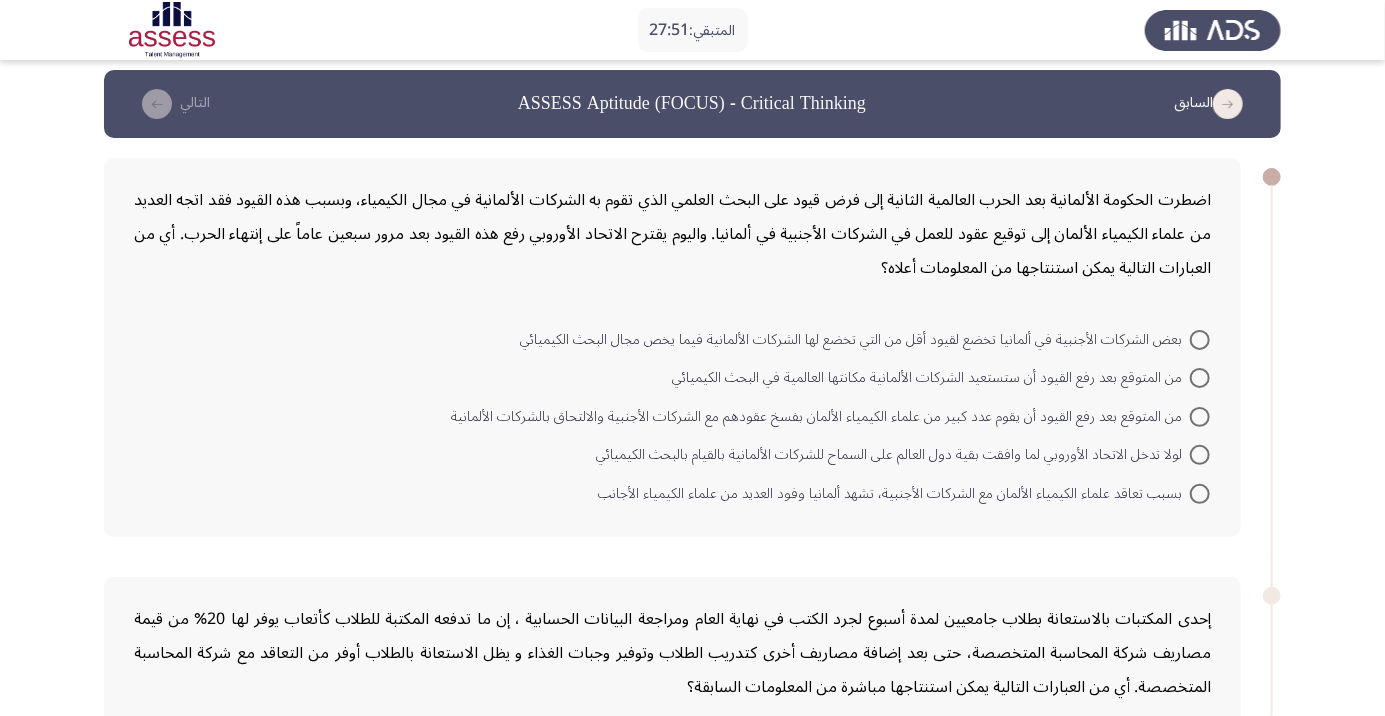 scroll, scrollTop: 0, scrollLeft: 0, axis: both 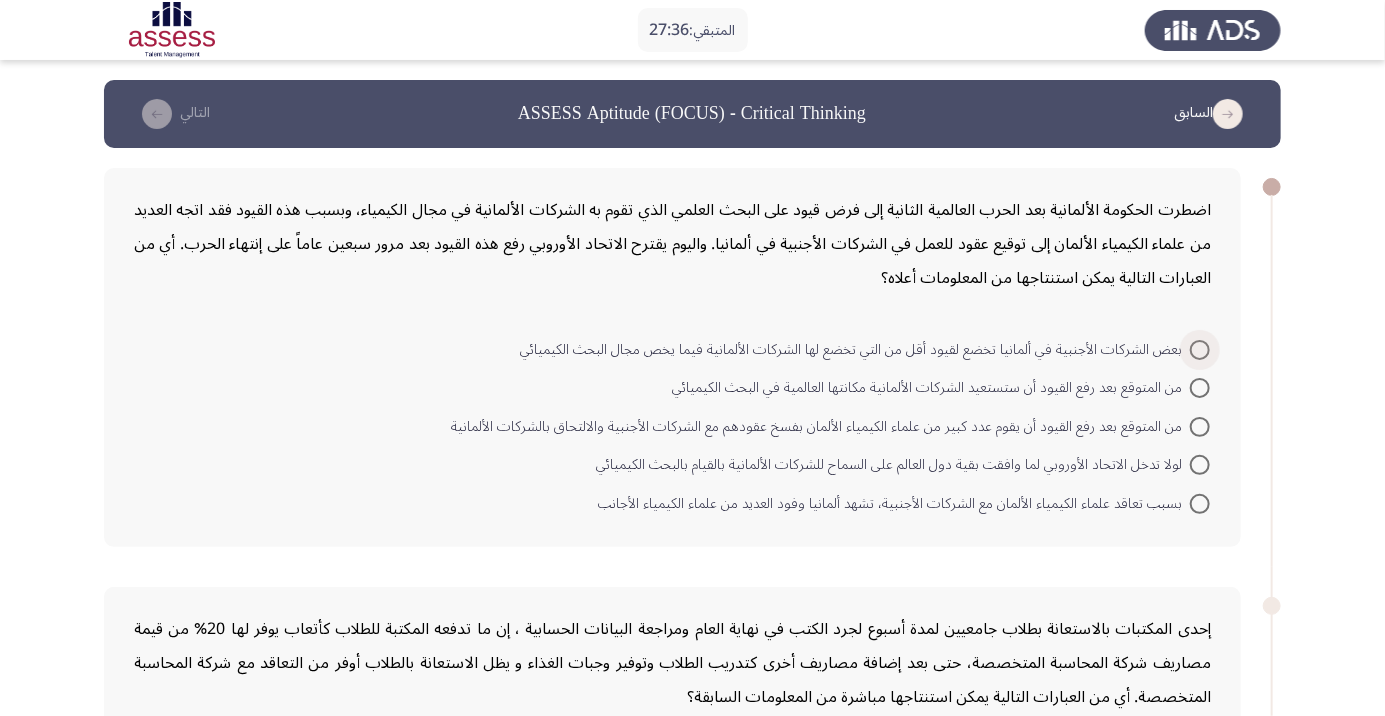 click at bounding box center [1200, 350] 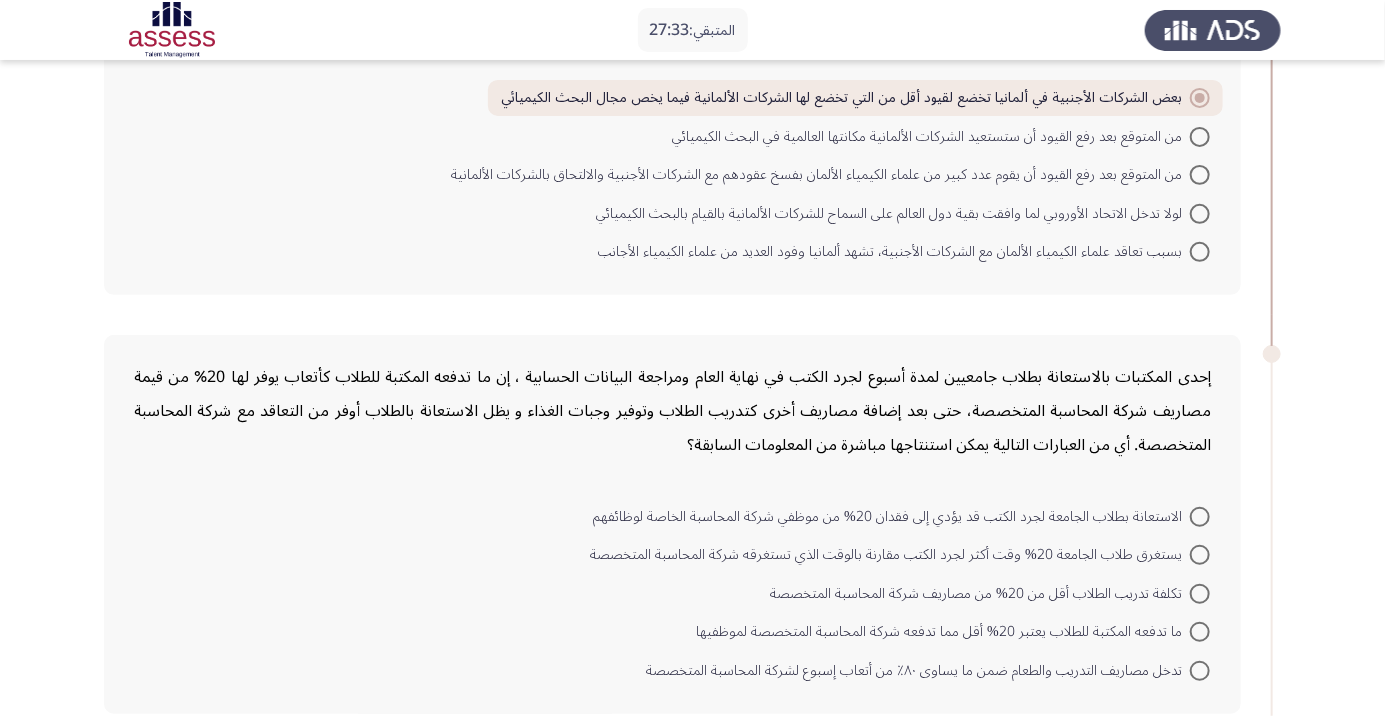 scroll, scrollTop: 249, scrollLeft: 0, axis: vertical 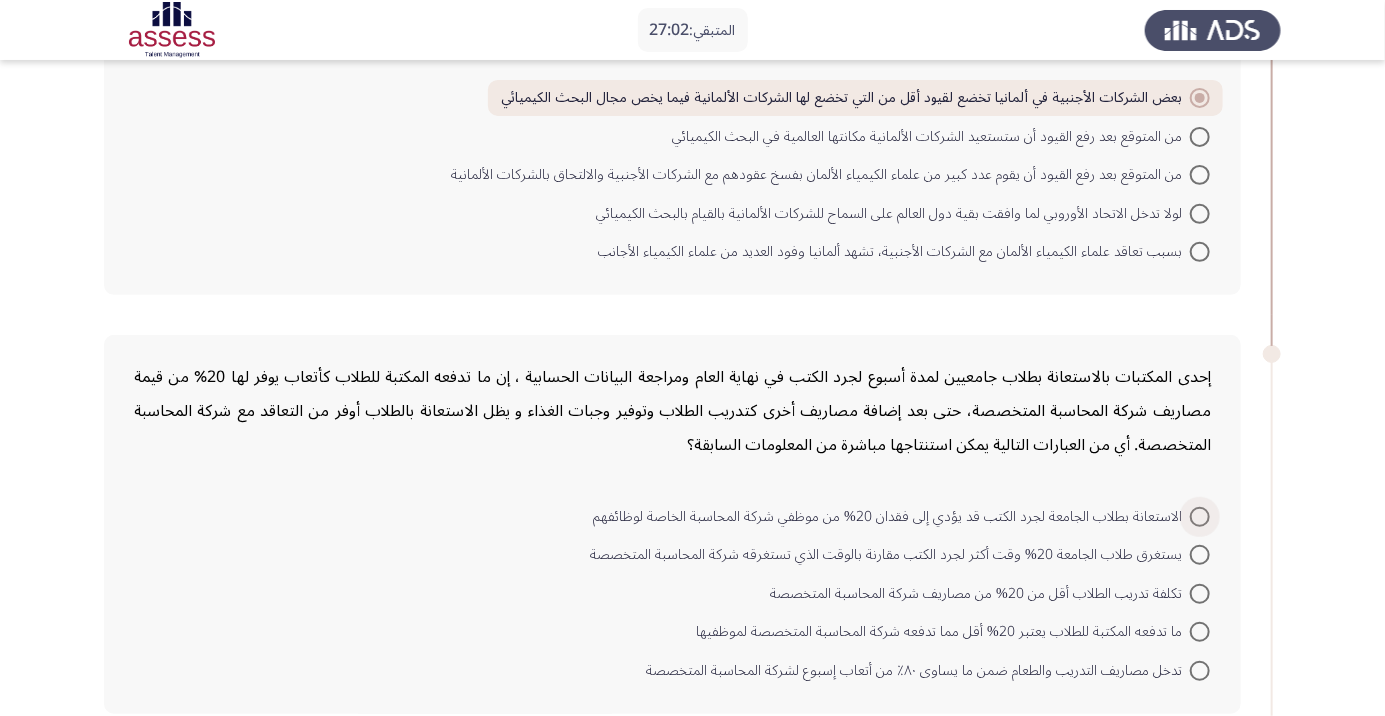 click on "الاستعانة بطلاب الجامعة لجرد الكتب قد يؤدي إلى فقدان 20% من موظفي شركة المحاسبة الخاصة لوظائفهم" at bounding box center (891, 517) 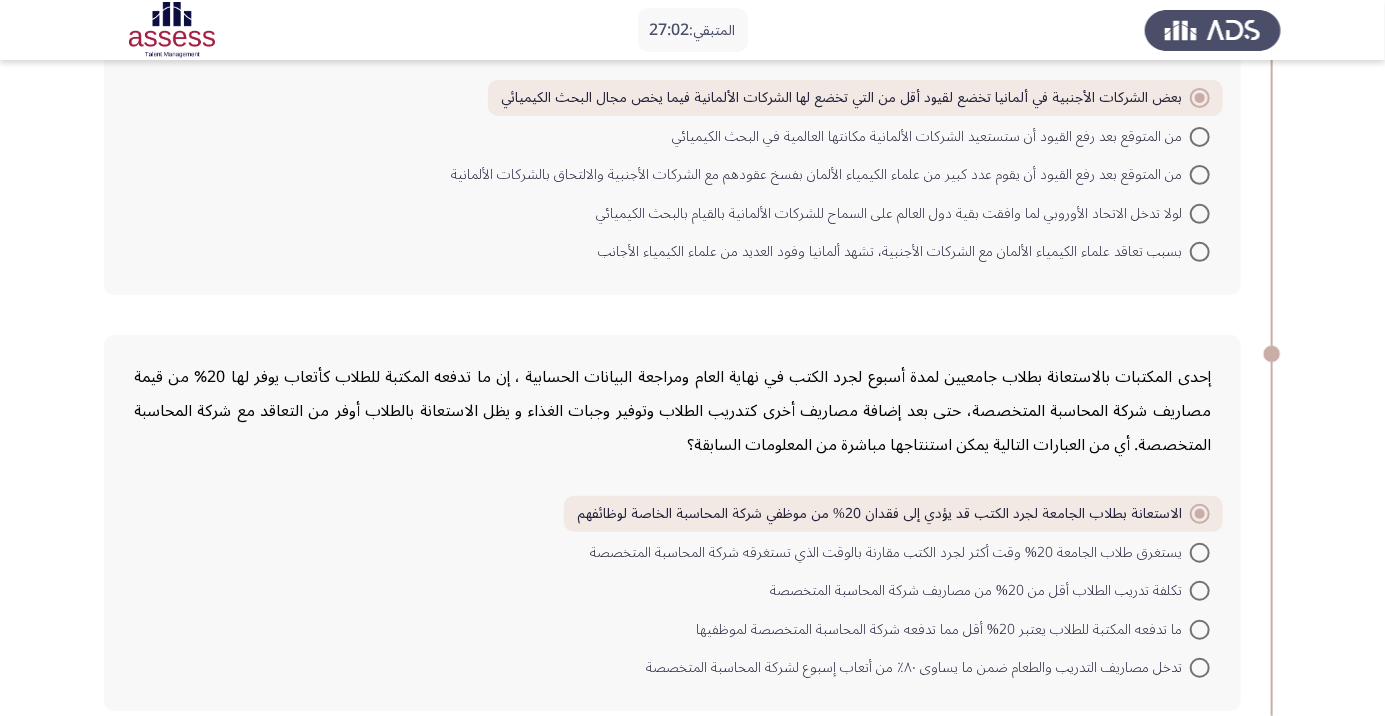 click on "إحدى المكتبات بالاستعانة بطلاب جامعيين لمدة أسبوع لجرد الكتب في نهاية العام ومراجعة البيانات الحسابية ، إن ما تدفعه المكتبة للطلاب كأتعاب يوفر لها 20% من قيمة مصاريف شركة المحاسبة المتخصصة، حتى بعد إضافة مصاريف أخرى كتدريب الطلاب وتوفير وجبات الغذاء و يظل الاستعانة بالطلاب أوفر من التعاقد مع شركة المحاسبة المتخصصة. أي من العبارات التالية يمكن استنتاجها مباشرة من المعلومات السابقة؟    الاستعانة بطلاب الجامعة لجرد الكتب قد يؤدي إلى فقدان 20% من موظفي شركة المحاسبة الخاصة لوظائفهم       تكلفة تدريب الطلاب أقل من 20% من مصاريف شركة المحاسبة المتخصصة" 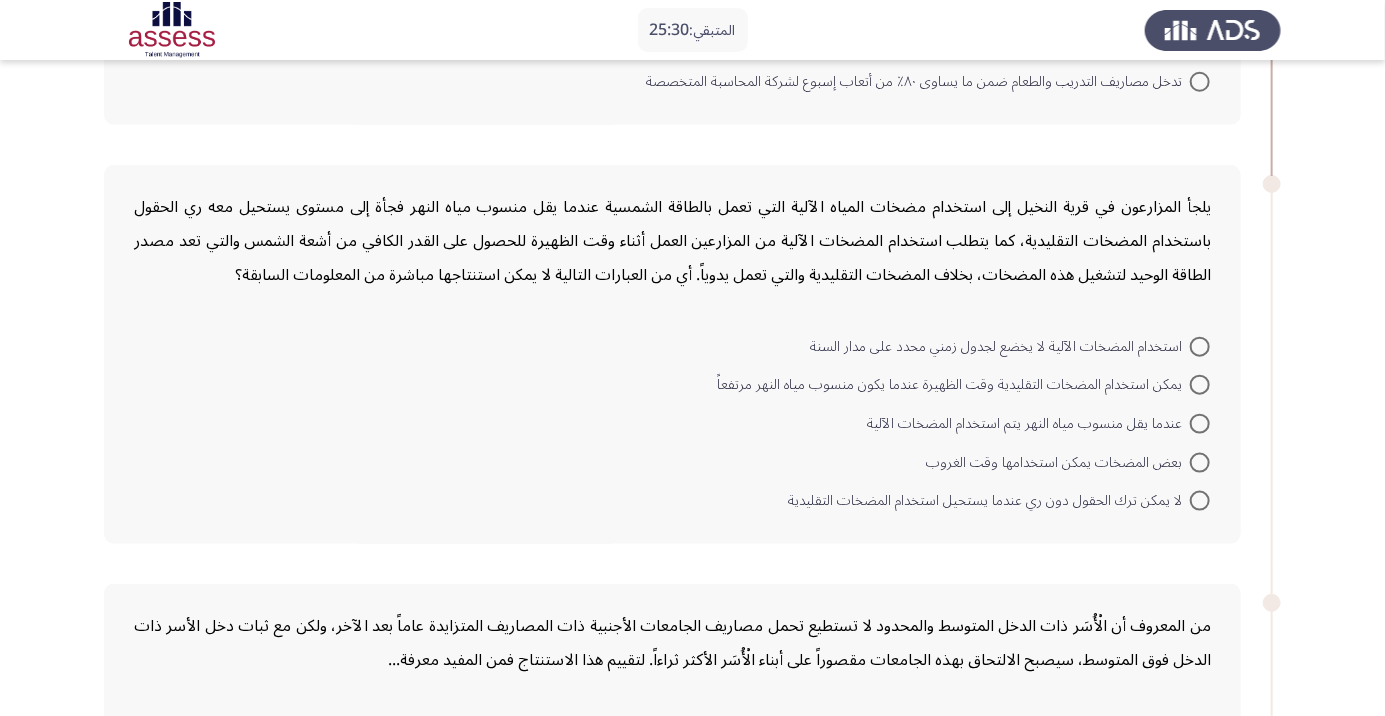 scroll, scrollTop: 850, scrollLeft: 0, axis: vertical 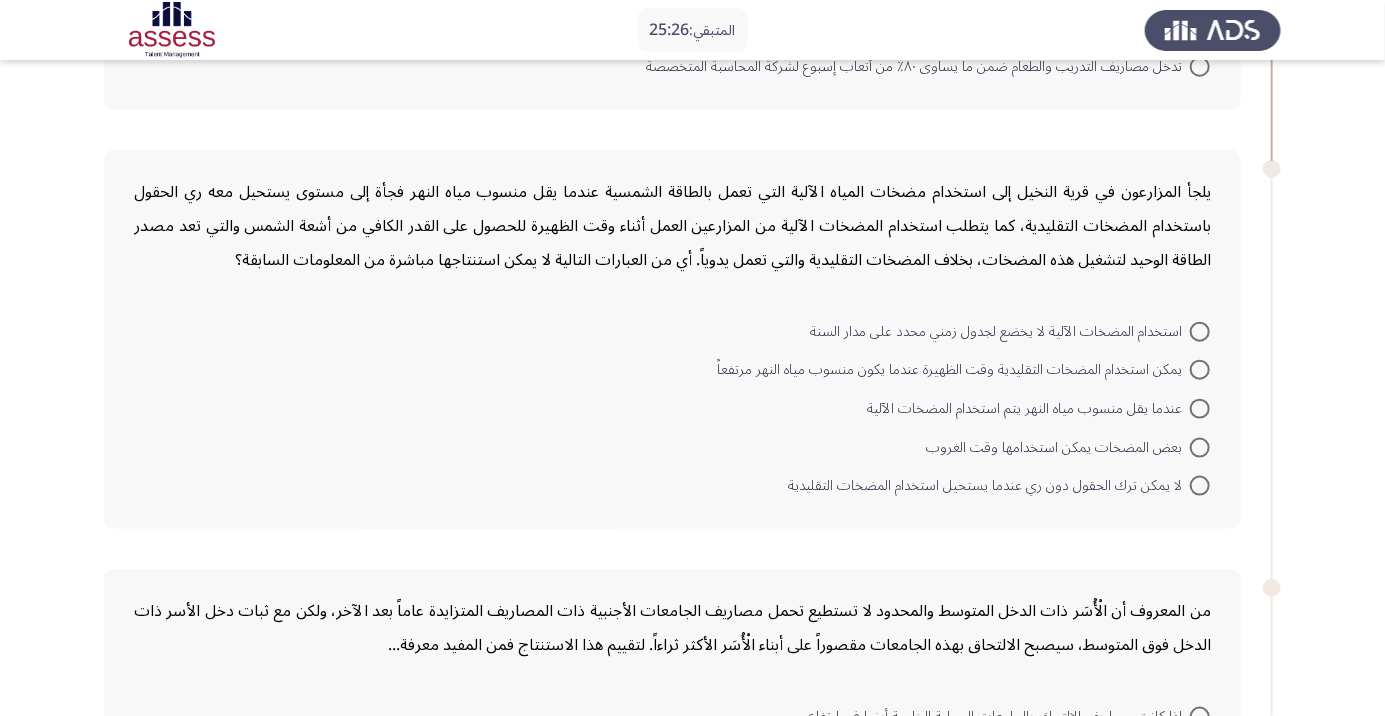 click at bounding box center [1200, 332] 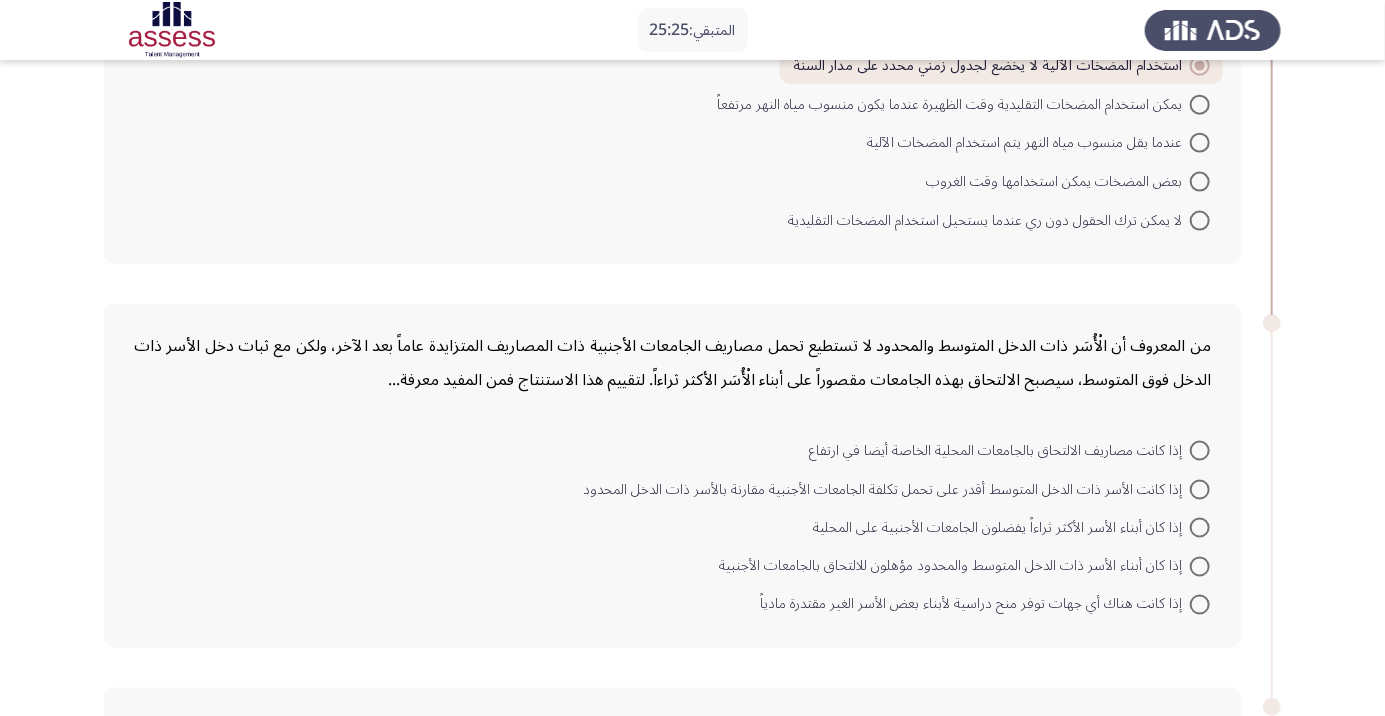 scroll, scrollTop: 1143, scrollLeft: 0, axis: vertical 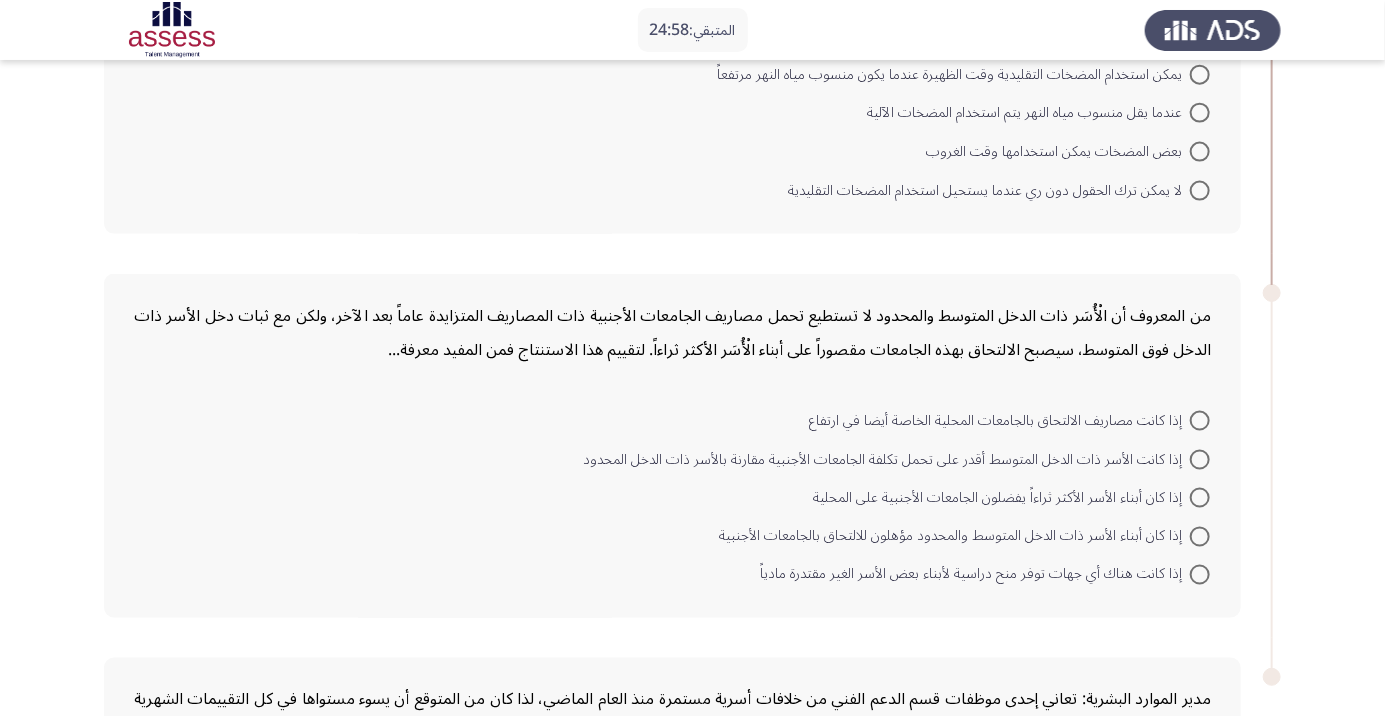 click on "إذا كانت مصاريف الالتحاق بالجامعات المحلية الخاصة أيضا في ارتفاع     إذا كانت الأسر ذات الدخل المتوسط أقدر على تحمل تكلفة الجامعات الأجنبية مقارنة بالأسر ذات الدخل المحدود     إذا كان أبناء الأسر الأكثر ثراءاً يفضلون الجامعات الأجنبية على المحلية     إذا كان أبناء الأسر ذات الدخل المتوسط والمحدود مؤهلون للالتحاق بالجامعات الأجنبية     إذا كانت هناك أي جهات توفر منح دراسية لأبناء بعض الأسر الغير مقتدرة مادياً" 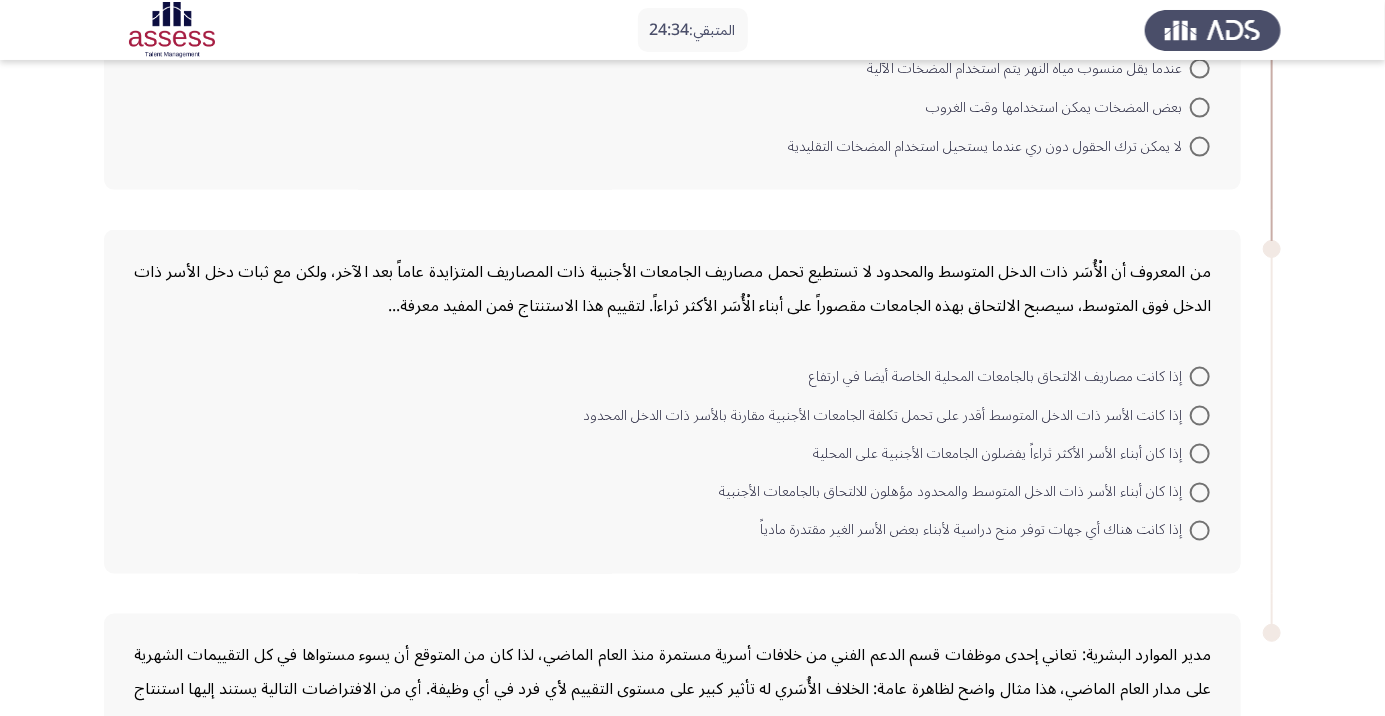scroll, scrollTop: 1152, scrollLeft: 0, axis: vertical 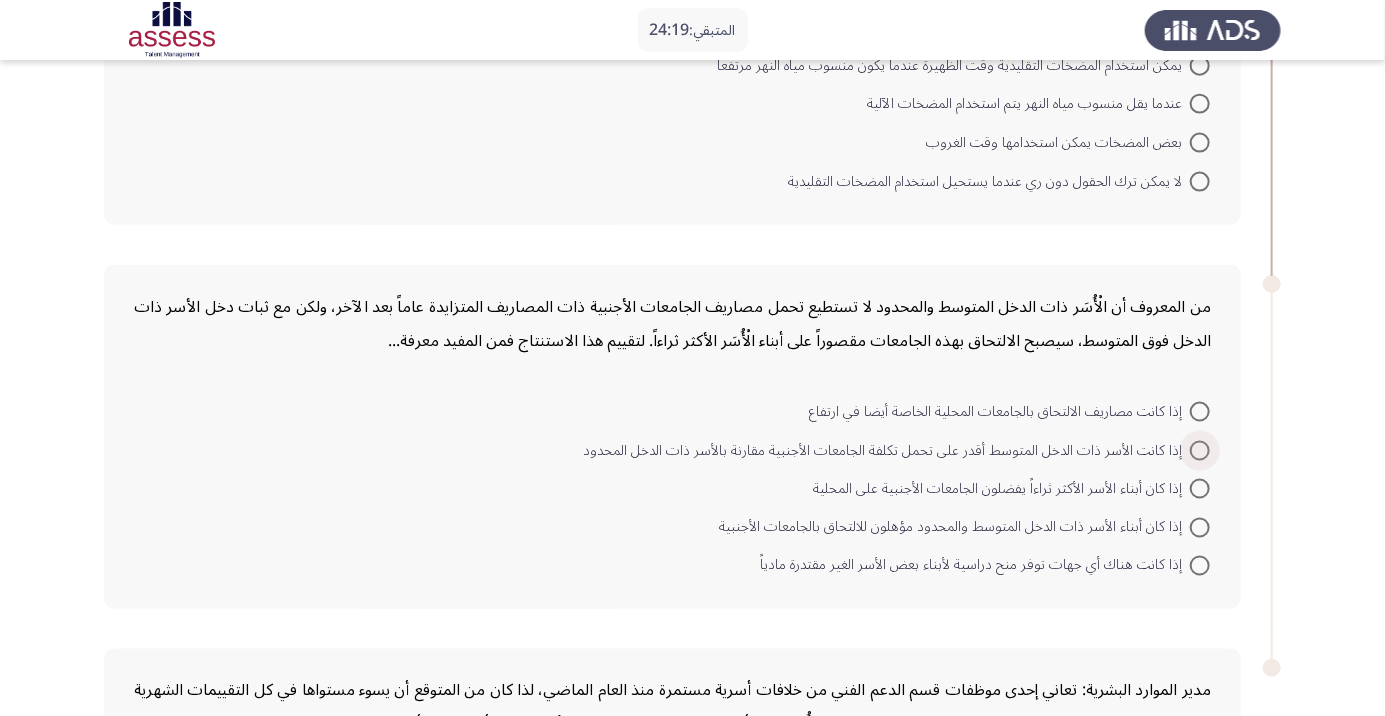 click at bounding box center (1200, 451) 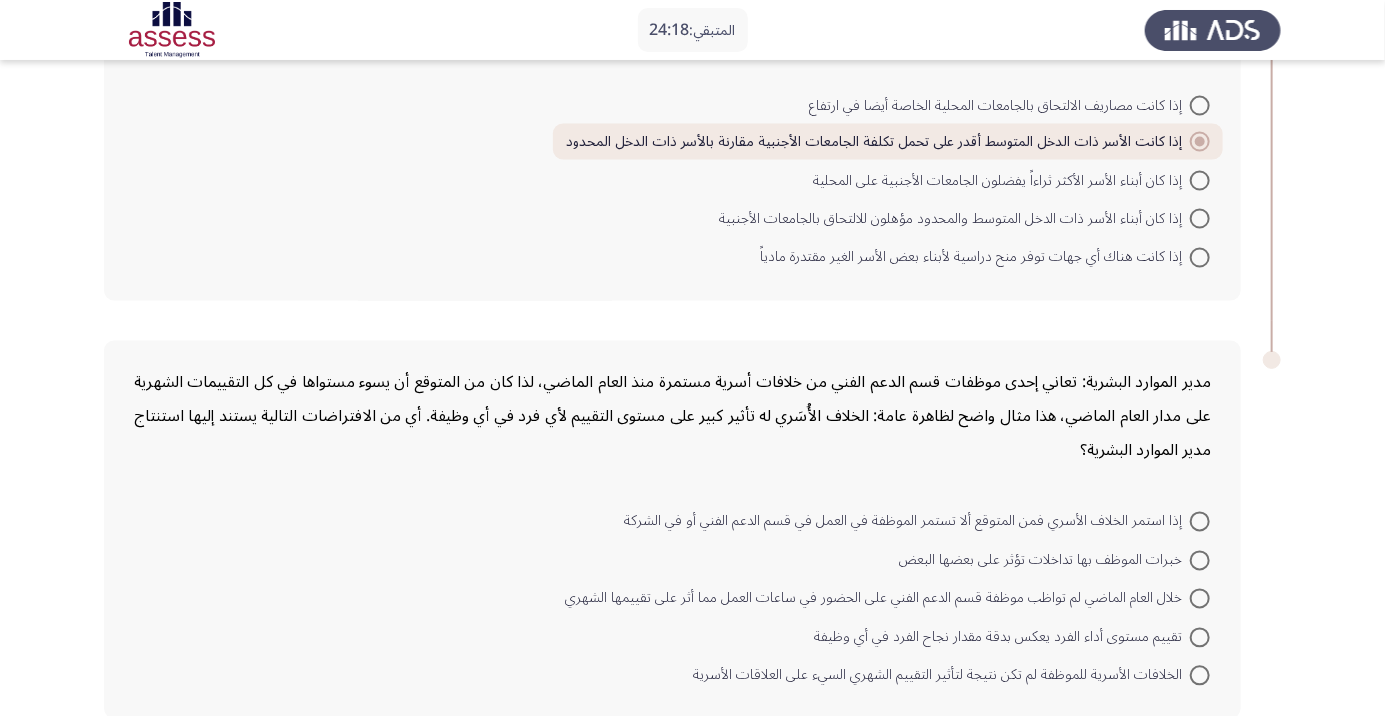 scroll, scrollTop: 1462, scrollLeft: 0, axis: vertical 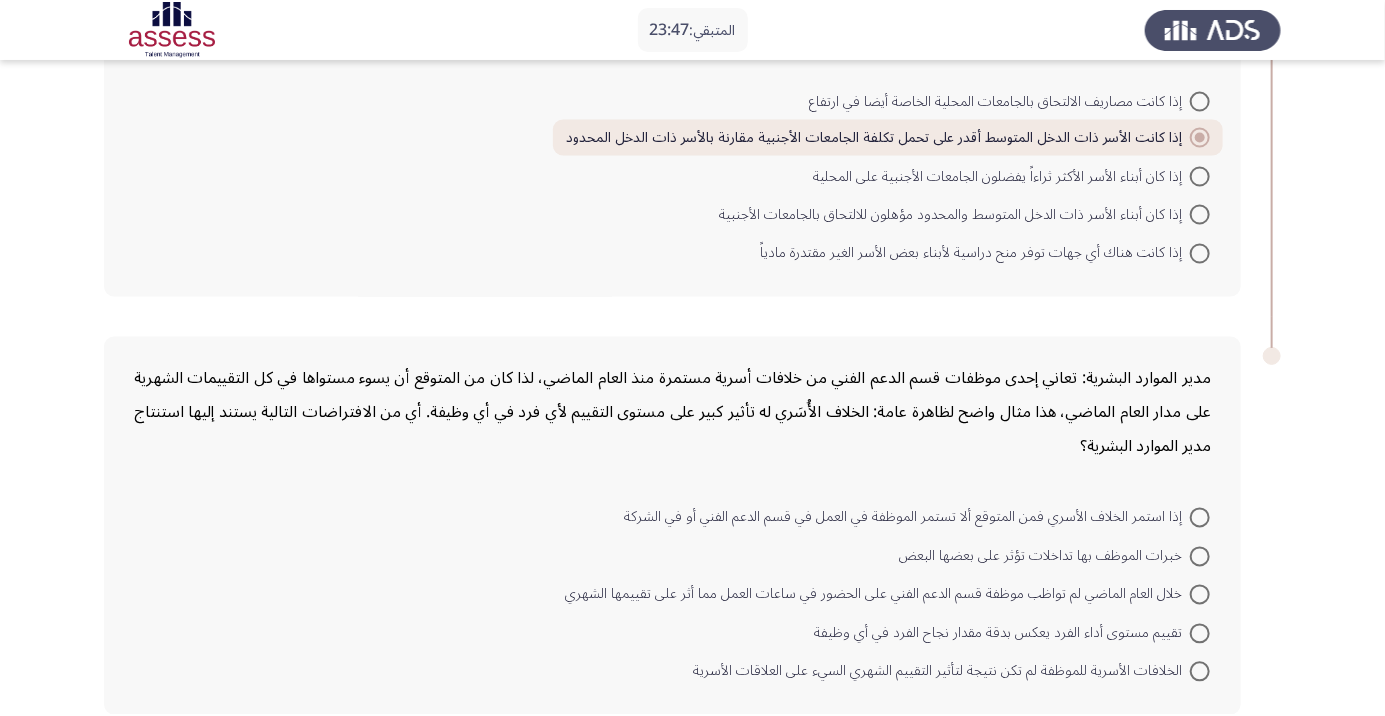 click on "إذا استمر الخلاف الأسري فمن المتوقع ألا تستمر الموظفة في العمل في قسم الدعم الفني أو في الشركة     خبرات الموظف بها تداخلات تؤثر على بعضها البعض     خلال العام الماضي لم تواظب موظفة قسم الدعم الفني على الحضور في ساعات العمل مما أثر على تقييمها الشهري     تقييم مستوى أداء الفرد يعكس بدقة مقدار نجاح الفرد في أي وظيفة     الخلافات الأسرية للموظفة لم تكن نتيجة لتأثير التقييم الشهري السيء على العلاقات الأسرية" 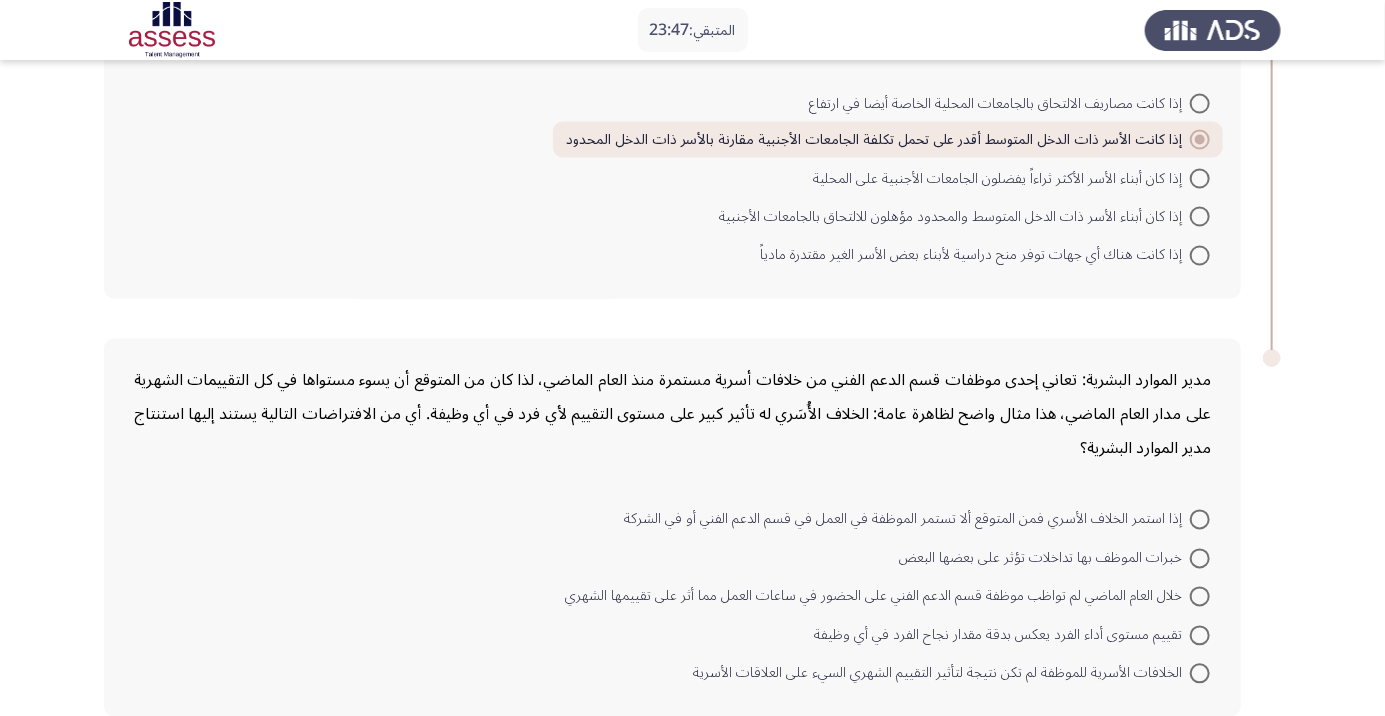 click on "إذا استمر الخلاف الأسري فمن المتوقع ألا تستمر الموظفة في العمل في قسم الدعم الفني أو في الشركة     خبرات الموظف بها تداخلات تؤثر على بعضها البعض     خلال العام الماضي لم تواظب موظفة قسم الدعم الفني على الحضور في ساعات العمل مما أثر على تقييمها الشهري     تقييم مستوى أداء الفرد يعكس بدقة مقدار نجاح الفرد في أي وظيفة     الخلافات الأسرية للموظفة لم تكن نتيجة لتأثير التقييم الشهري السيء على العلاقات الأسرية" 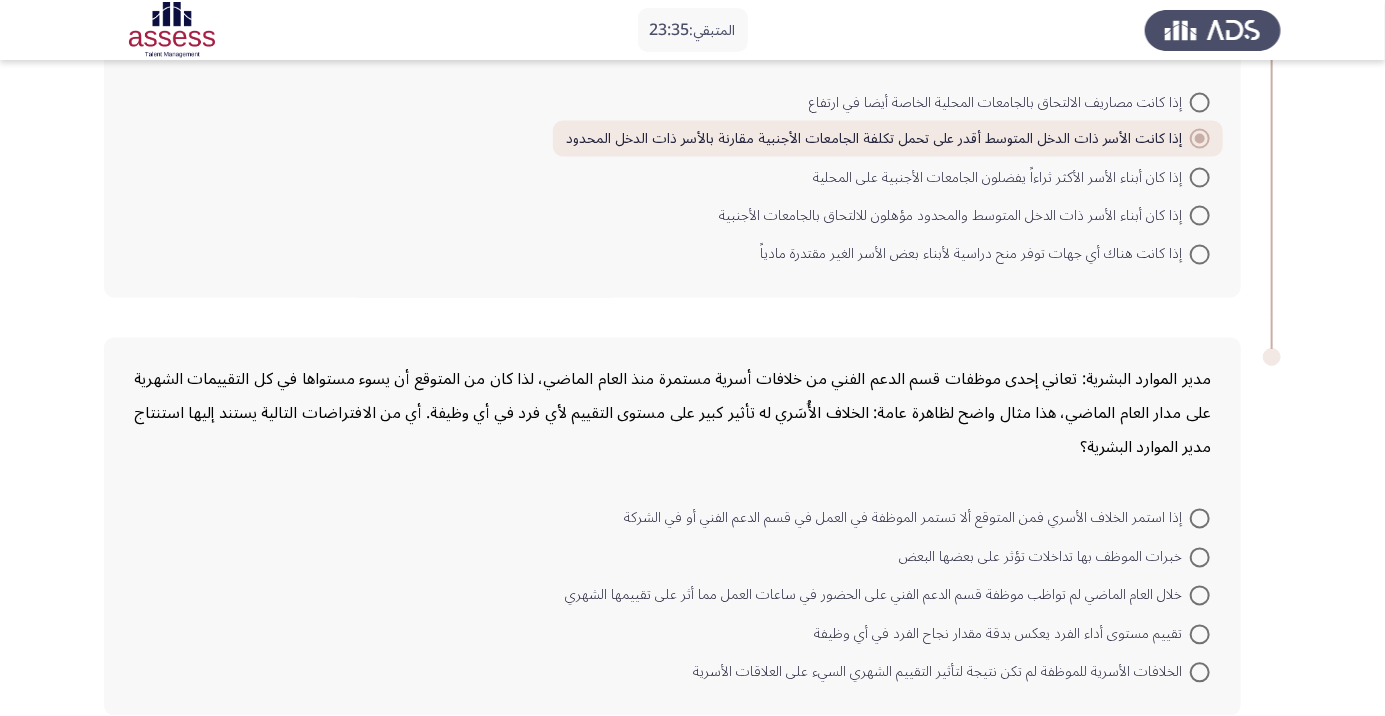 scroll, scrollTop: 1462, scrollLeft: 0, axis: vertical 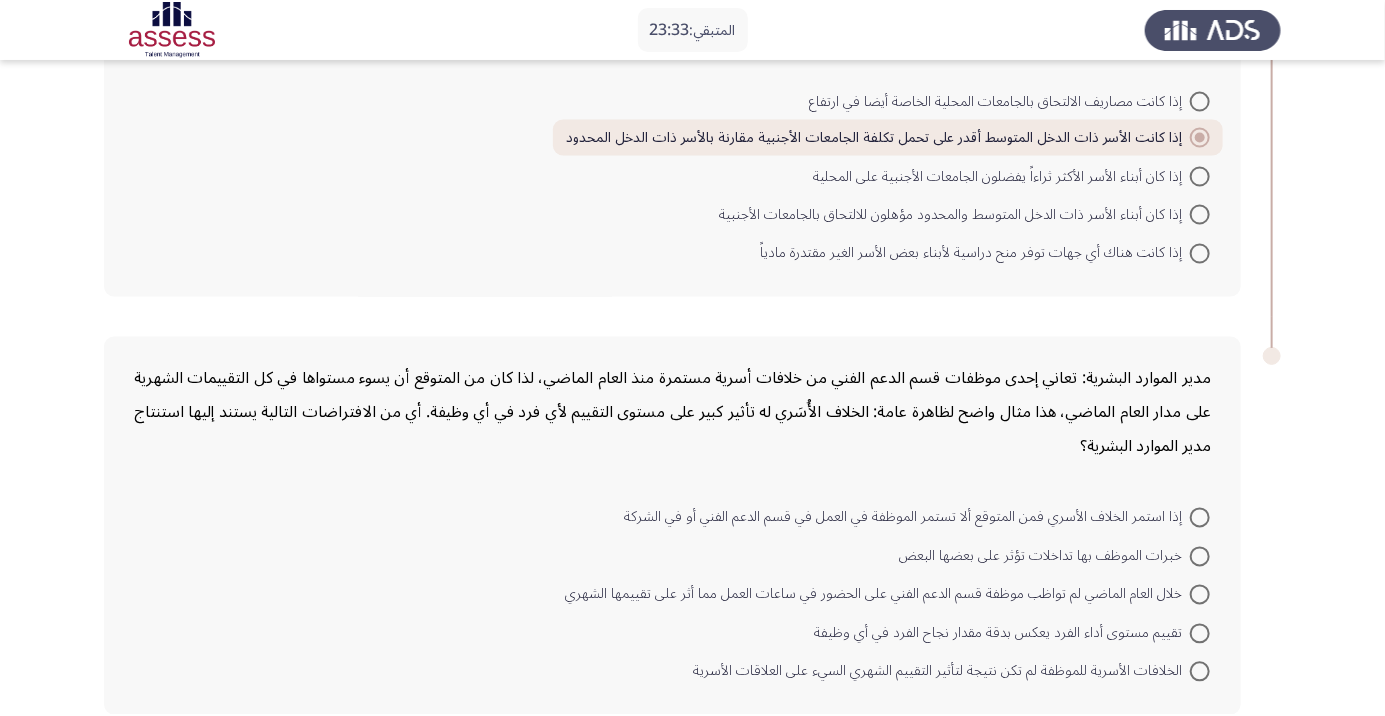 click on "إذا استمر الخلاف الأسري فمن المتوقع ألا تستمر الموظفة في العمل في قسم الدعم الفني أو في الشركة     خبرات الموظف بها تداخلات تؤثر على بعضها البعض     خلال العام الماضي لم تواظب موظفة قسم الدعم الفني على الحضور في ساعات العمل مما أثر على تقييمها الشهري     تقييم مستوى أداء الفرد يعكس بدقة مقدار نجاح الفرد في أي وظيفة     الخلافات الأسرية للموظفة لم تكن نتيجة لتأثير التقييم الشهري السيء على العلاقات الأسرية" 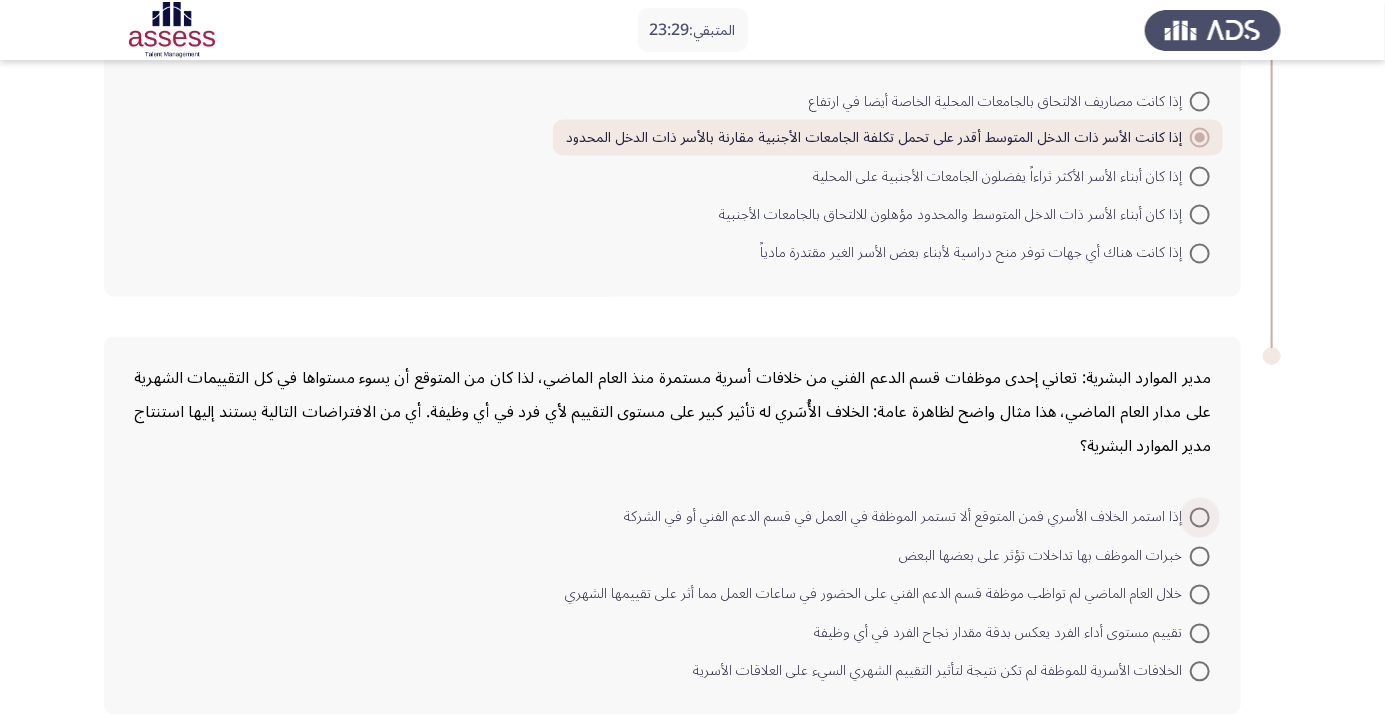 click at bounding box center (1200, 518) 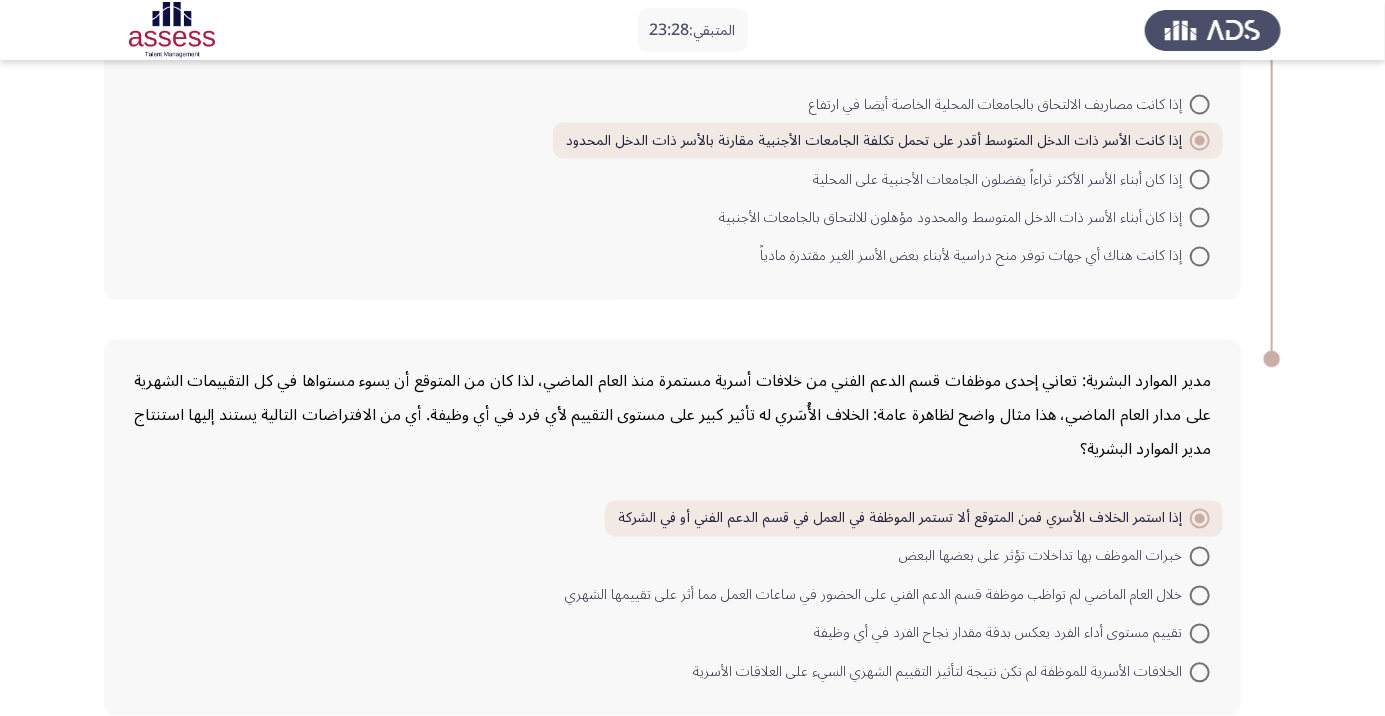 click on "التالي" 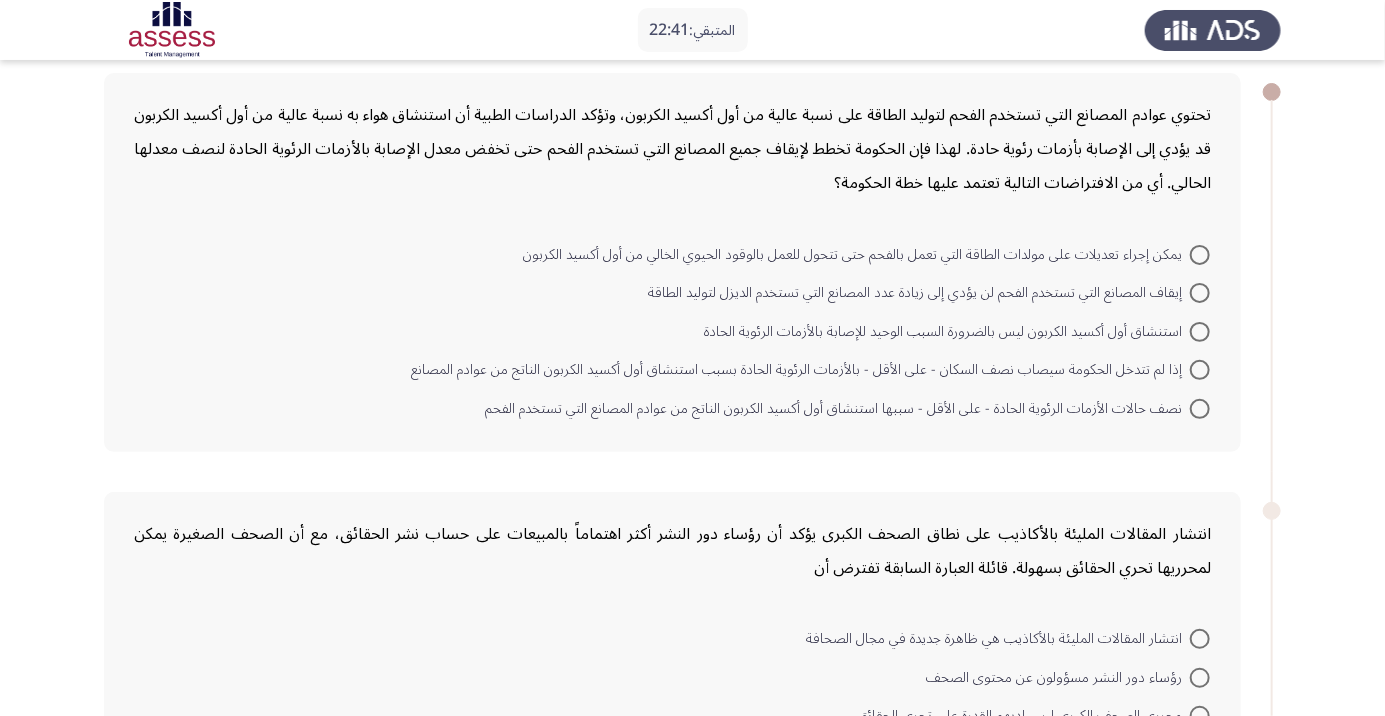 scroll, scrollTop: 96, scrollLeft: 0, axis: vertical 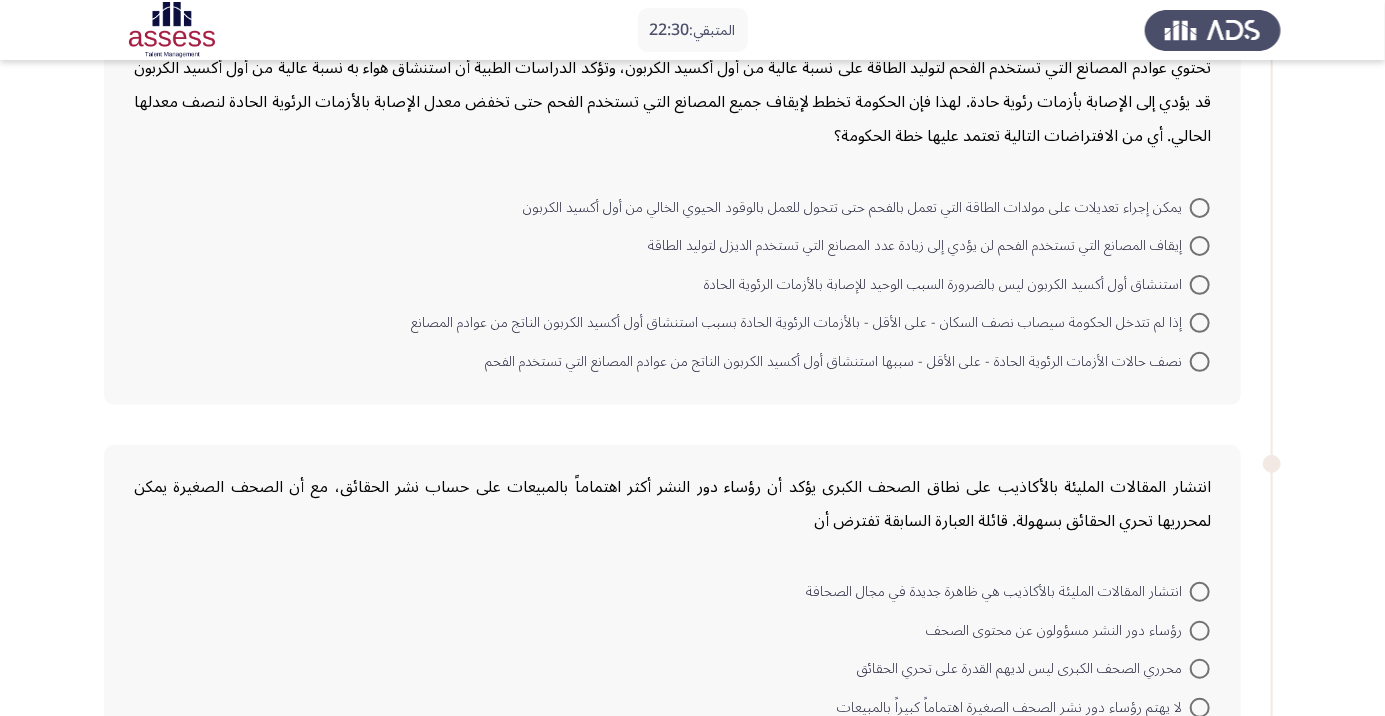 click at bounding box center (1200, 208) 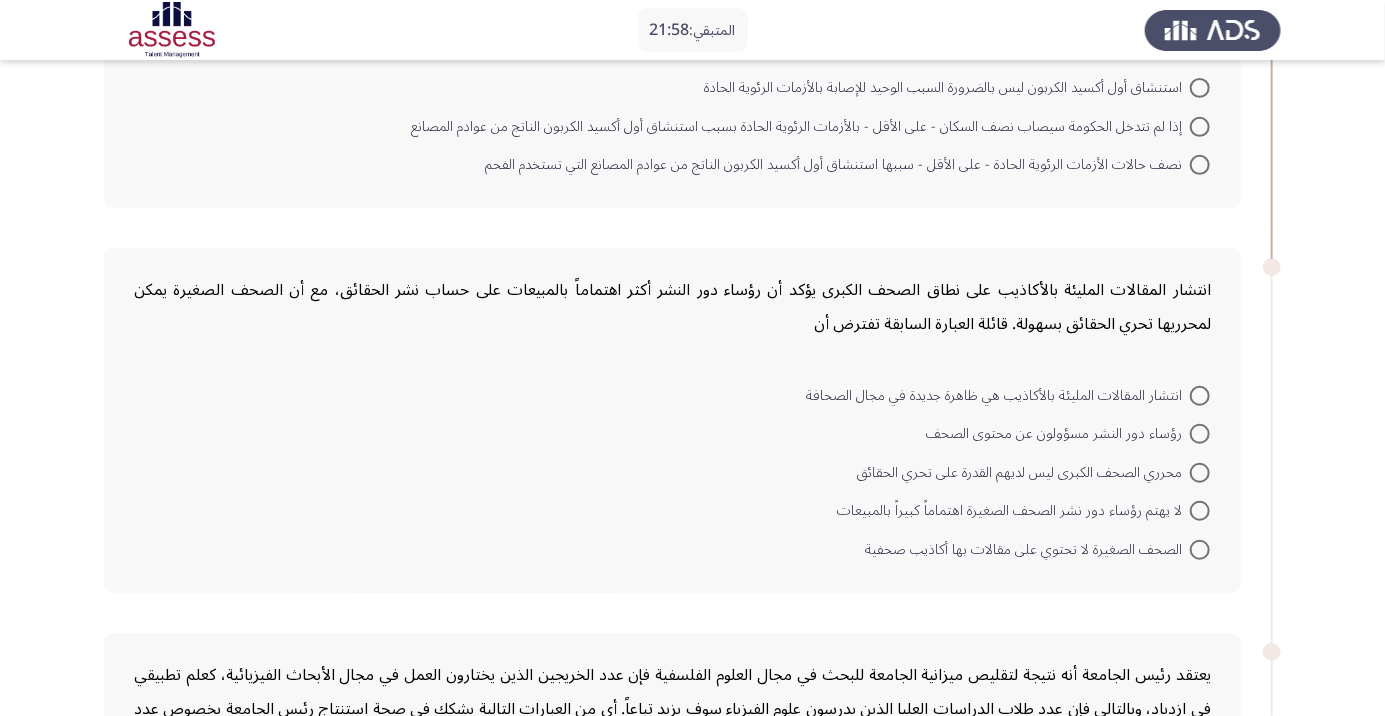 scroll, scrollTop: 337, scrollLeft: 0, axis: vertical 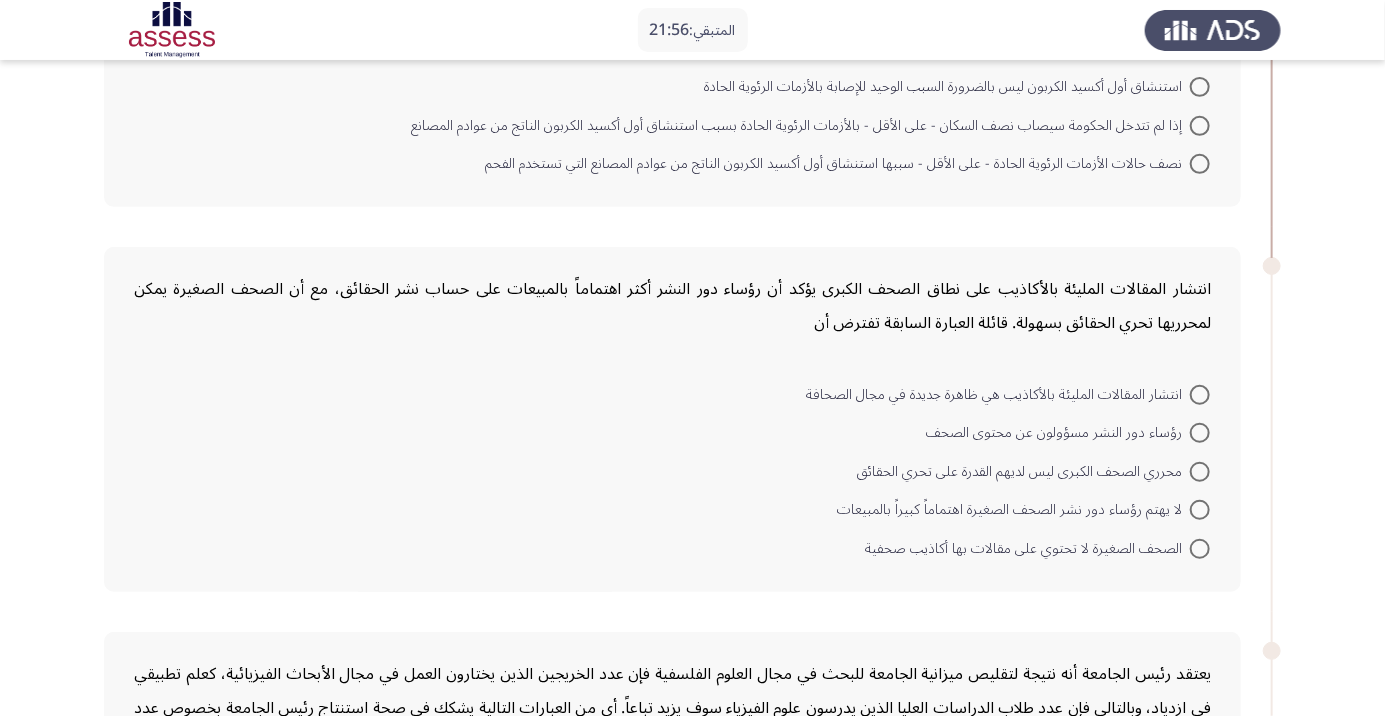 click at bounding box center [1200, 395] 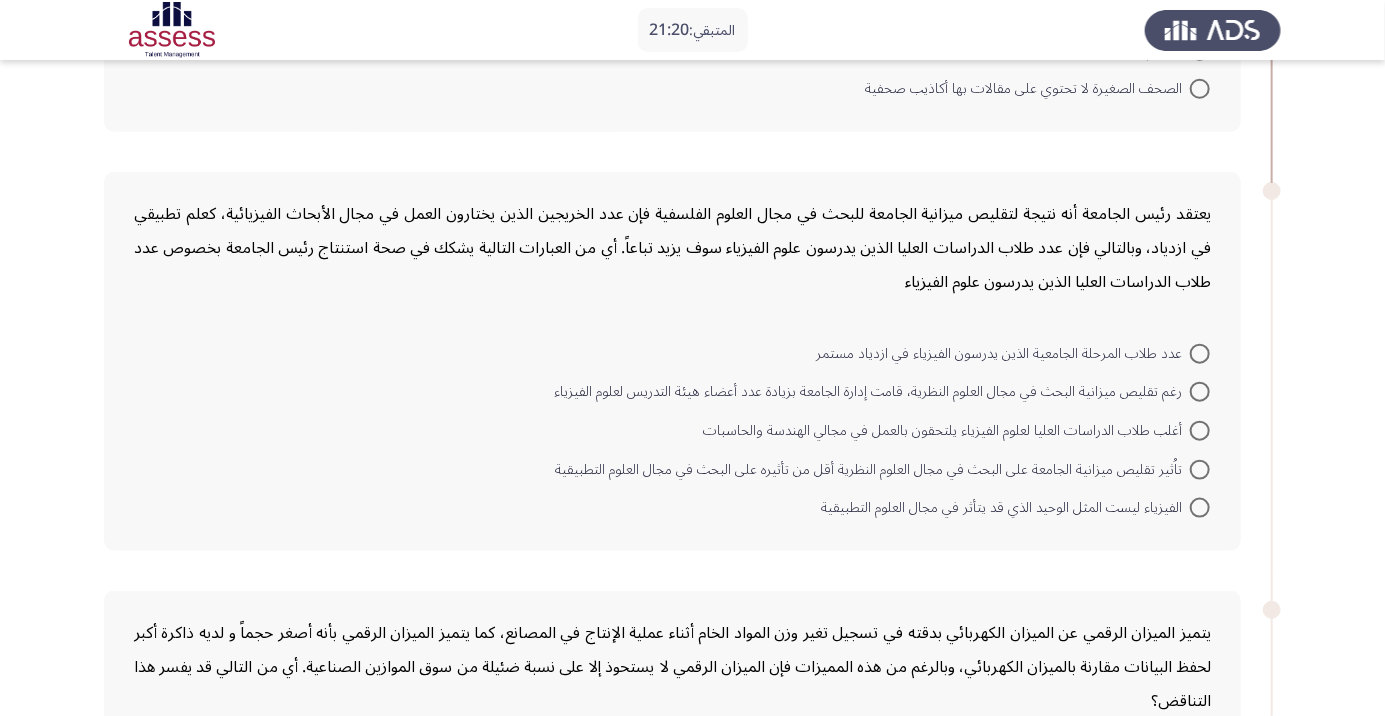 scroll, scrollTop: 835, scrollLeft: 0, axis: vertical 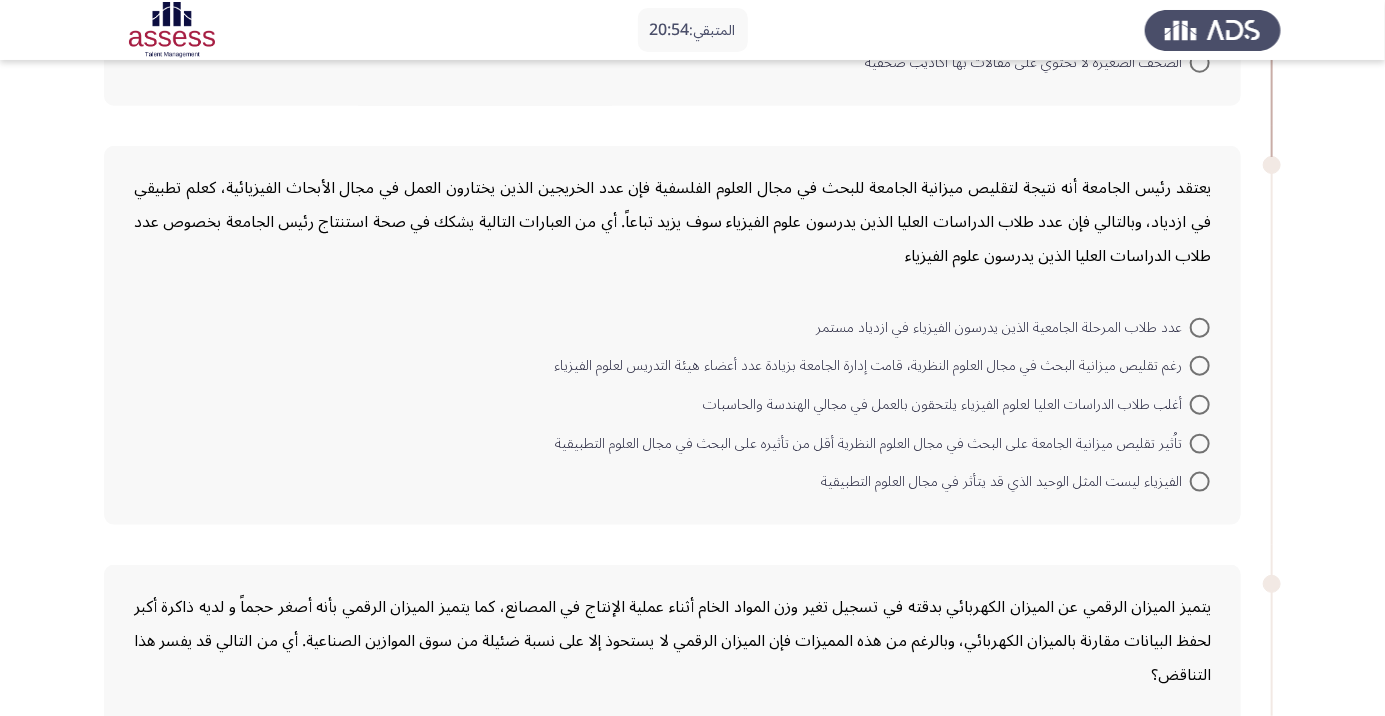 click on "عدد طلاب المرحلة الجامعية الذين يدرسون الفيزياء في ازدياد مستمر     رغم تقليص ميزانية البحث في مجال العلوم النظرية، قامت إدارة الجامعة بزيادة عدد أعضاء هيئة التدريس لعلوم الفيزياء     أغلب طلاب الدراسات العليا لعلوم الفيزياء يلتحقون بالعمل في مجالي الهندسة والحاسبات     تاُثير تقليص ميزانية الجامعة على البحث في مجال العلوم النظرية أقل من تأثيره على البحث في مجال العلوم التطبيقية     الفيزياء ليست المثل الوحيد الذي قد يتأثر في مجال العلوم التطبيقية" 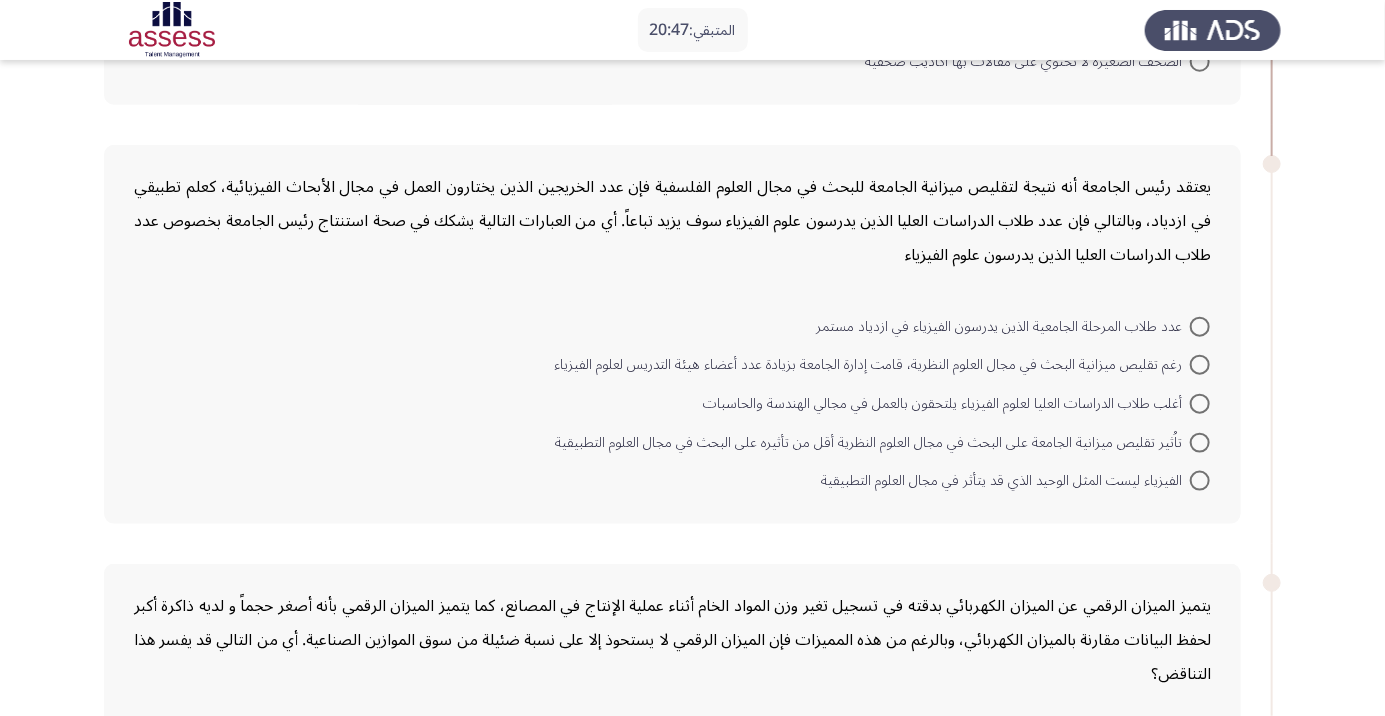 click at bounding box center [1200, 327] 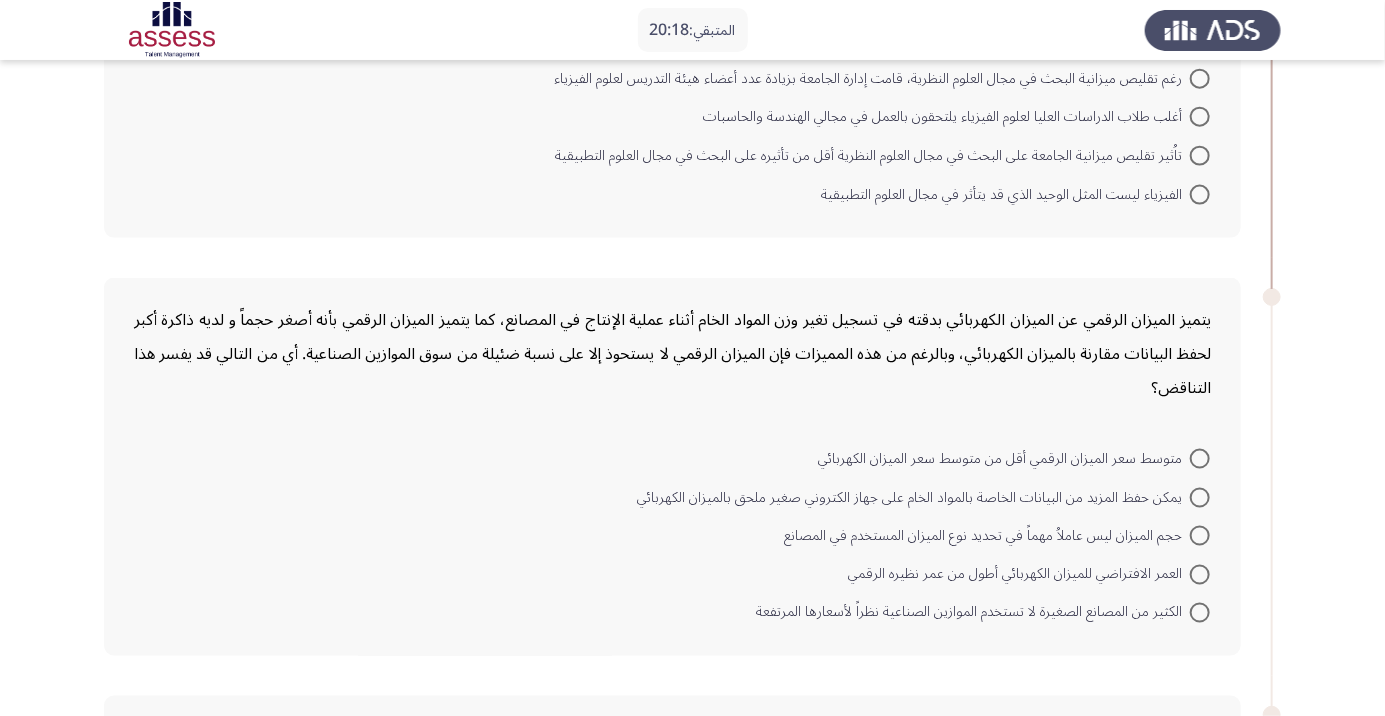 scroll, scrollTop: 1108, scrollLeft: 0, axis: vertical 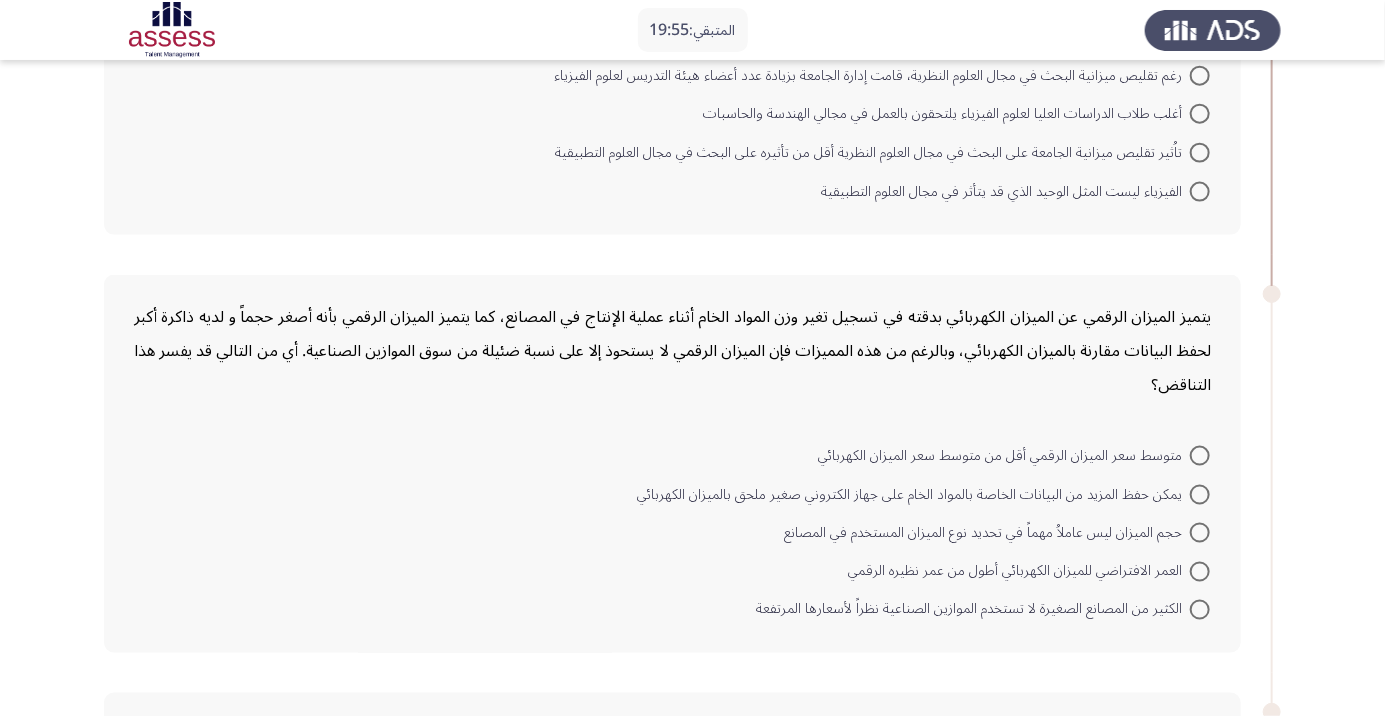 click at bounding box center (1200, 456) 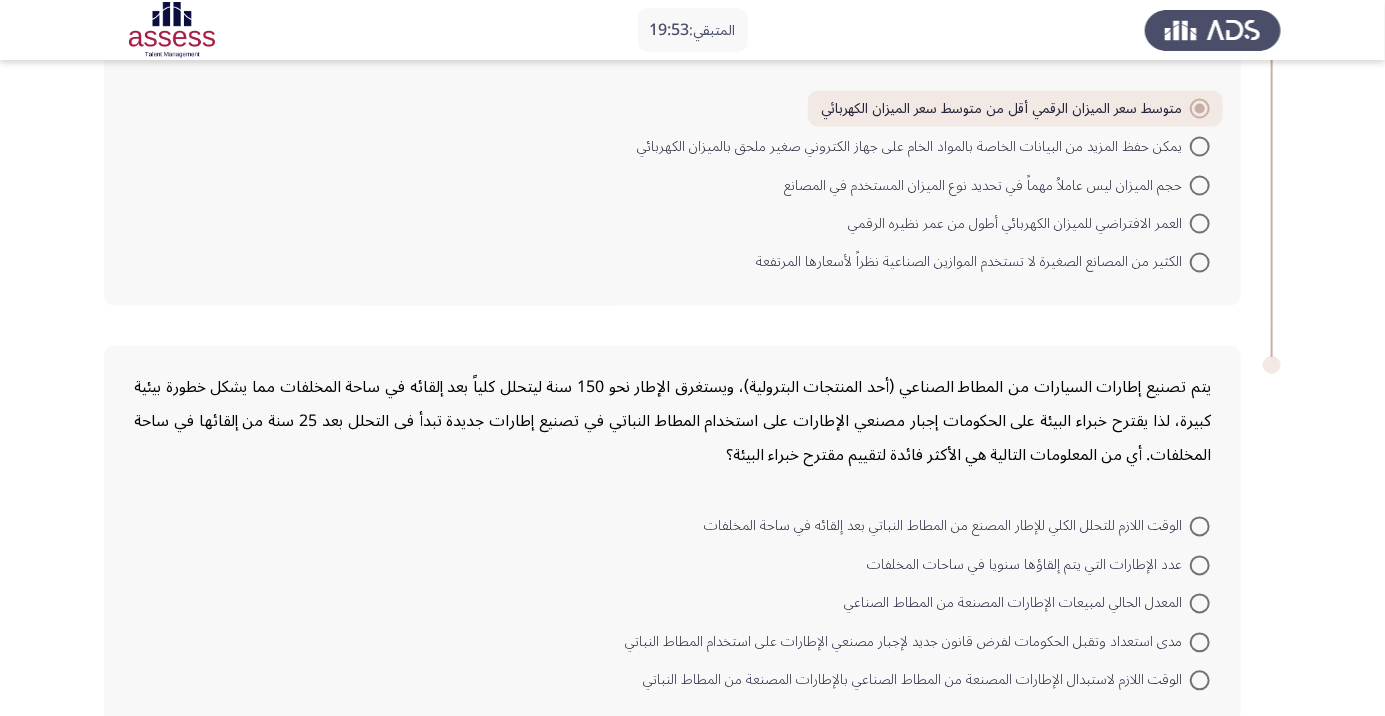 scroll, scrollTop: 1462, scrollLeft: 0, axis: vertical 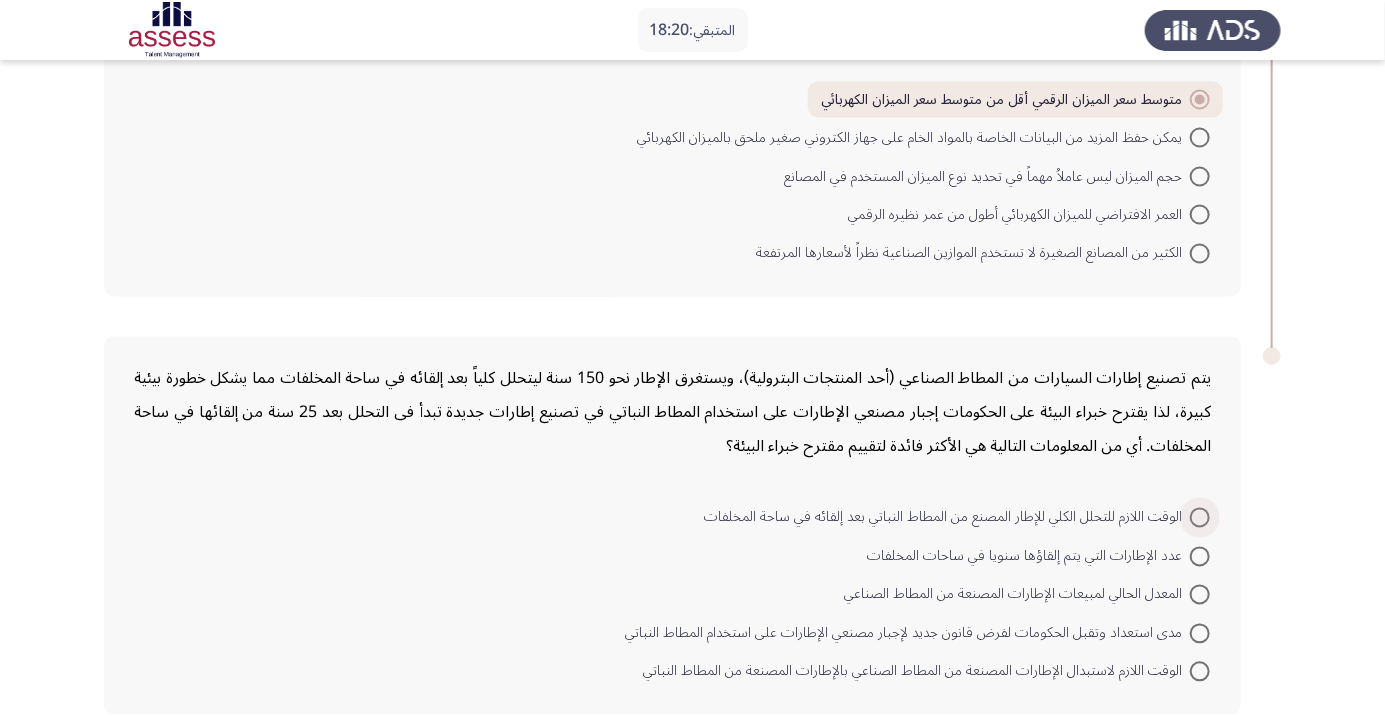 click at bounding box center (1200, 518) 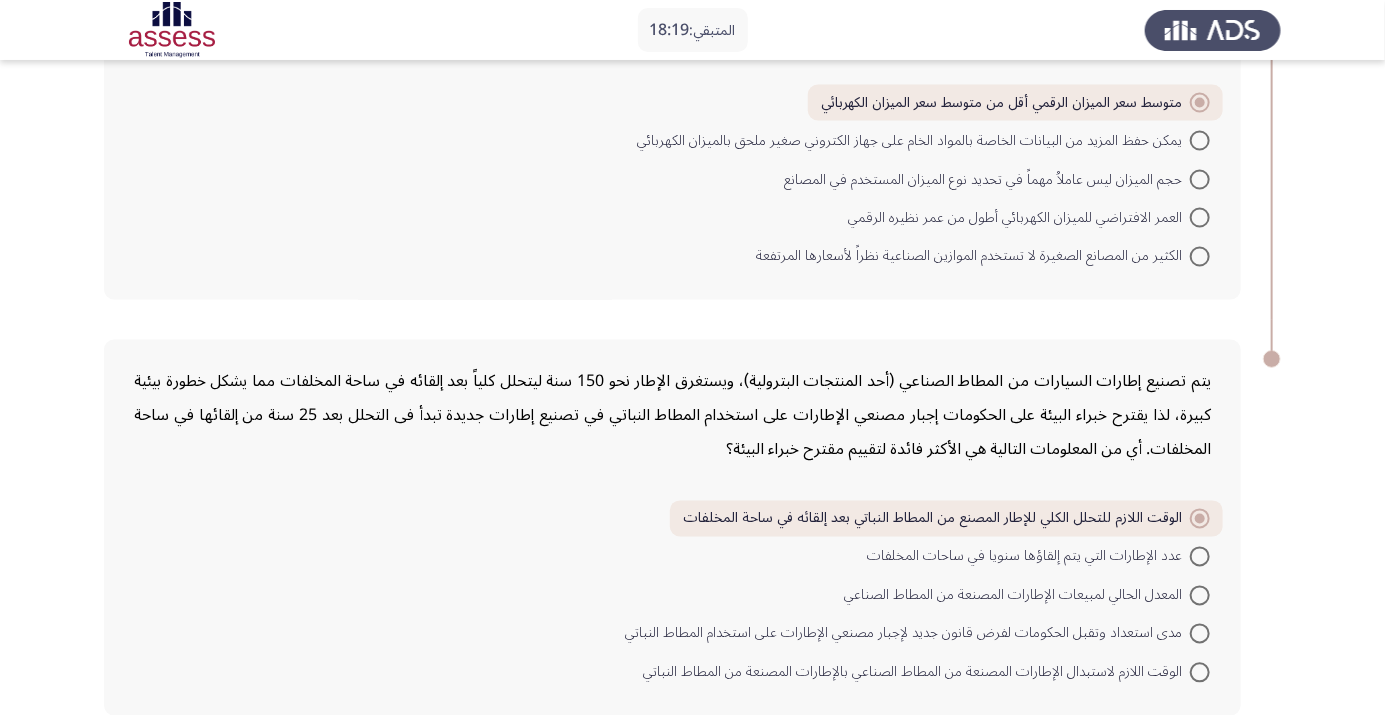 click on "التالي" 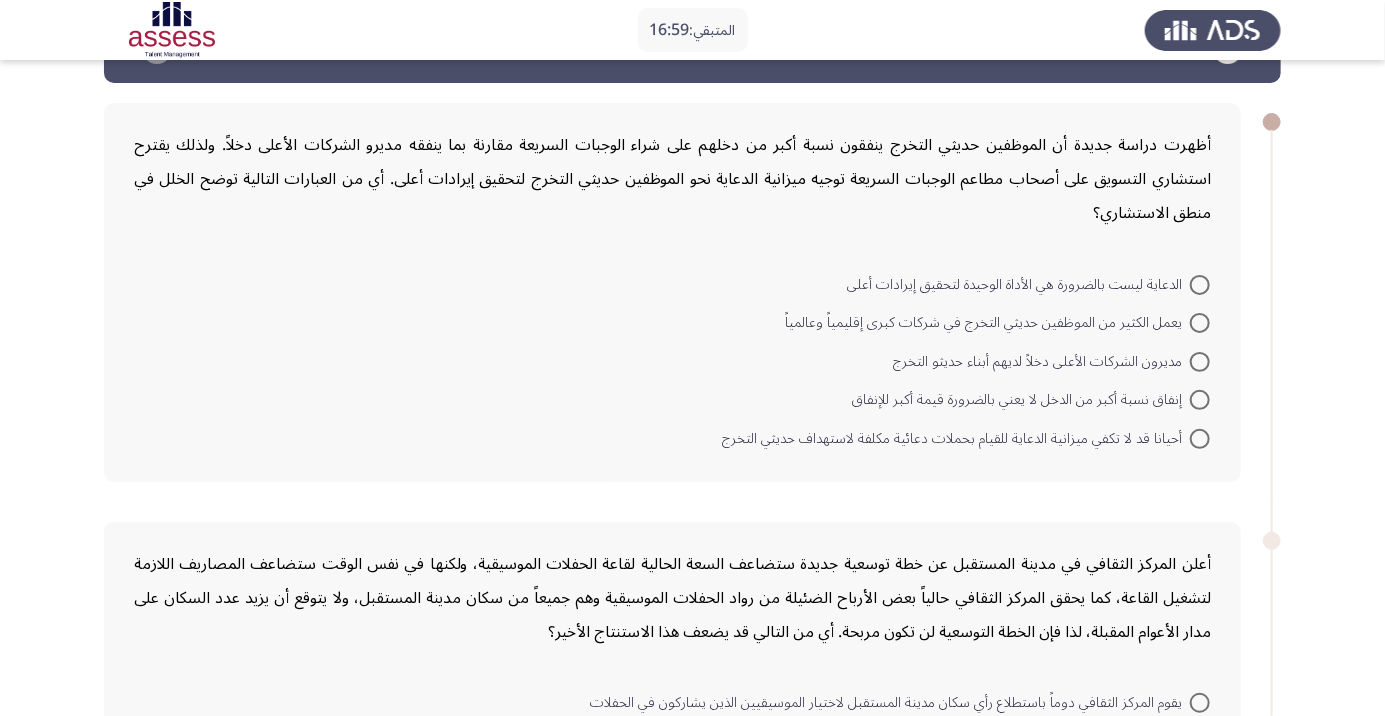scroll, scrollTop: 67, scrollLeft: 0, axis: vertical 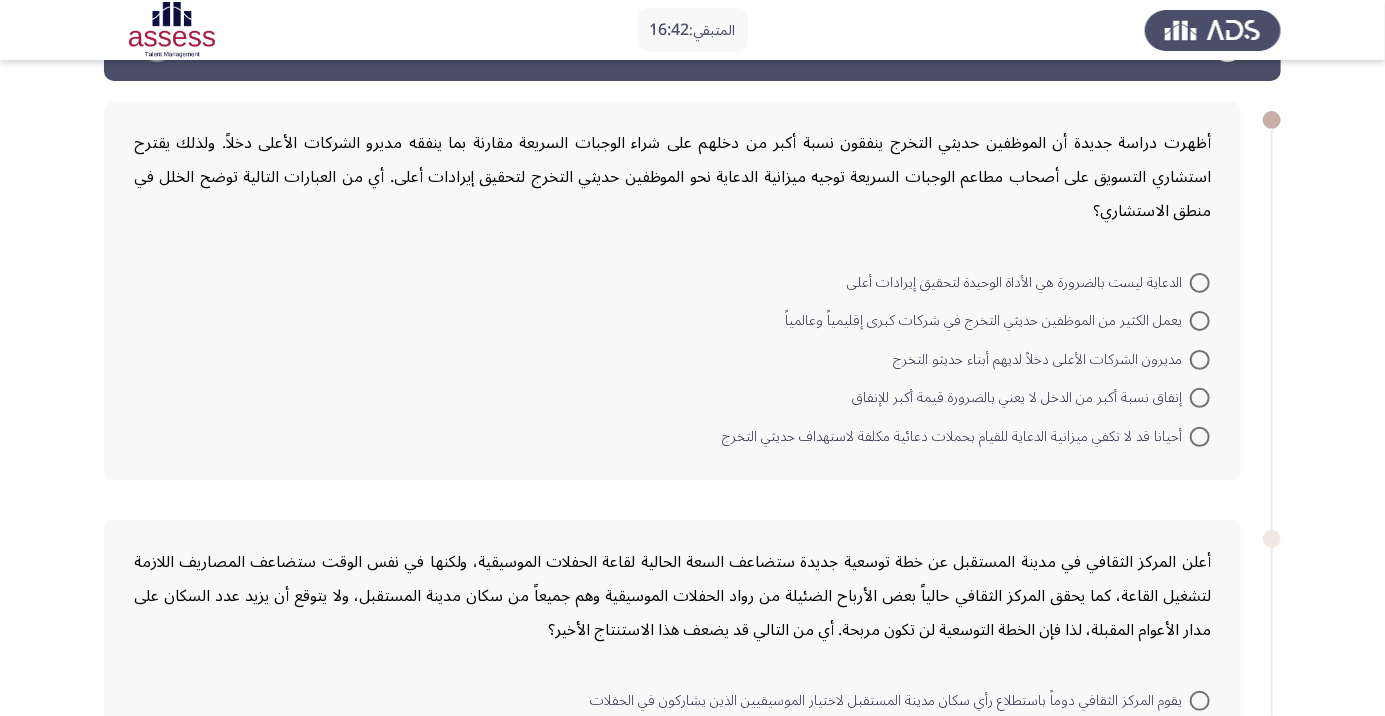 click on "أظهرت دراسة جديدة أن الموظفين حديثي التخرج ينفقون نسبة أكبر من دخلهم على شراء الوجبات السريعة مقارنة بما ينفقه مديرو الشركات الأعلى دخلاً. ولذلك يقترح استشاري التسويق على أصحاب مطاعم الوجبات السريعة توجيه ميزانية الدعاية نحو الموظفين حديثي التخرج لتحقيق إيرادات أعلى. أي من العبارات التالية توضح الخلل في منطق الاستشاري؟    الدعاية ليست بالضرورة هي الأداة الوحيدة لتحقيق إيرادات أعلى     يعمل الكثير من الموظفين حديثي التخرج في شركات كبرى إقليمياً وعالمياً     مديرون الشركات الأعلى دخلاً لديهم أبناء حديثو التخرج" 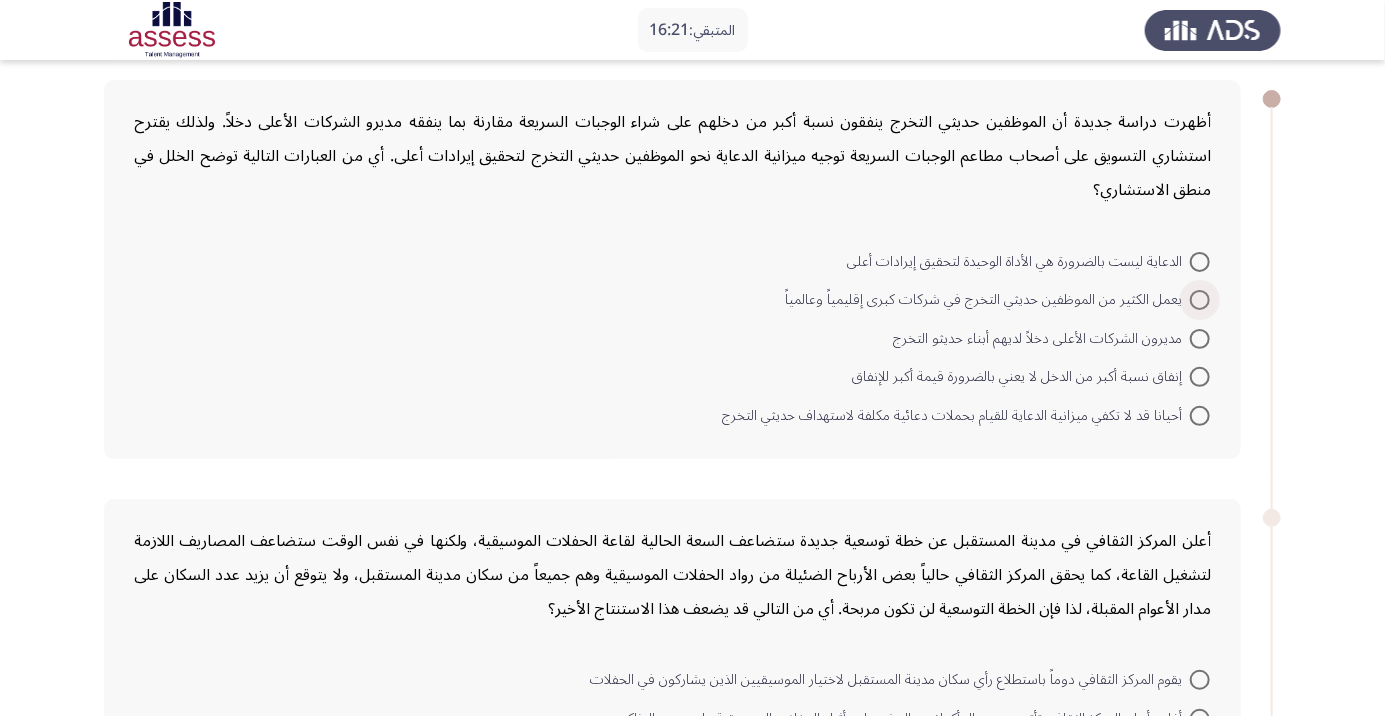 click at bounding box center [1200, 300] 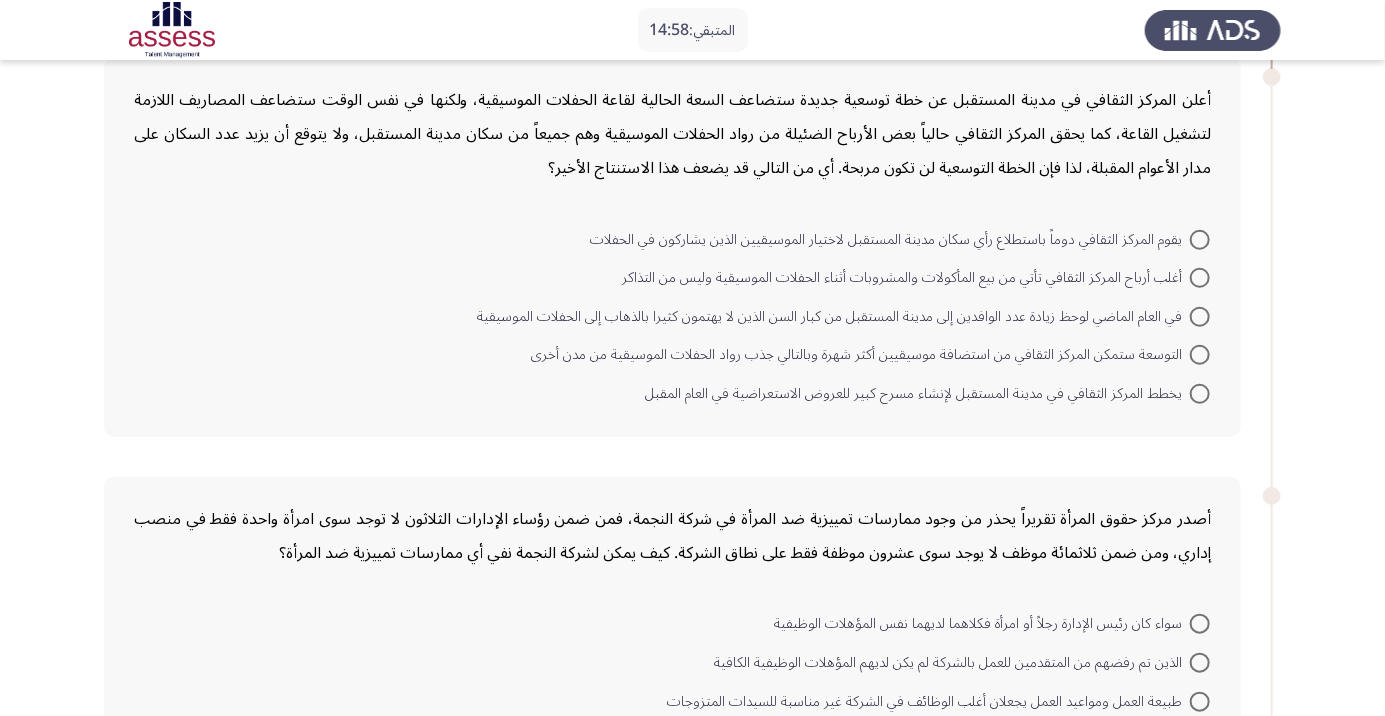 scroll, scrollTop: 522, scrollLeft: 0, axis: vertical 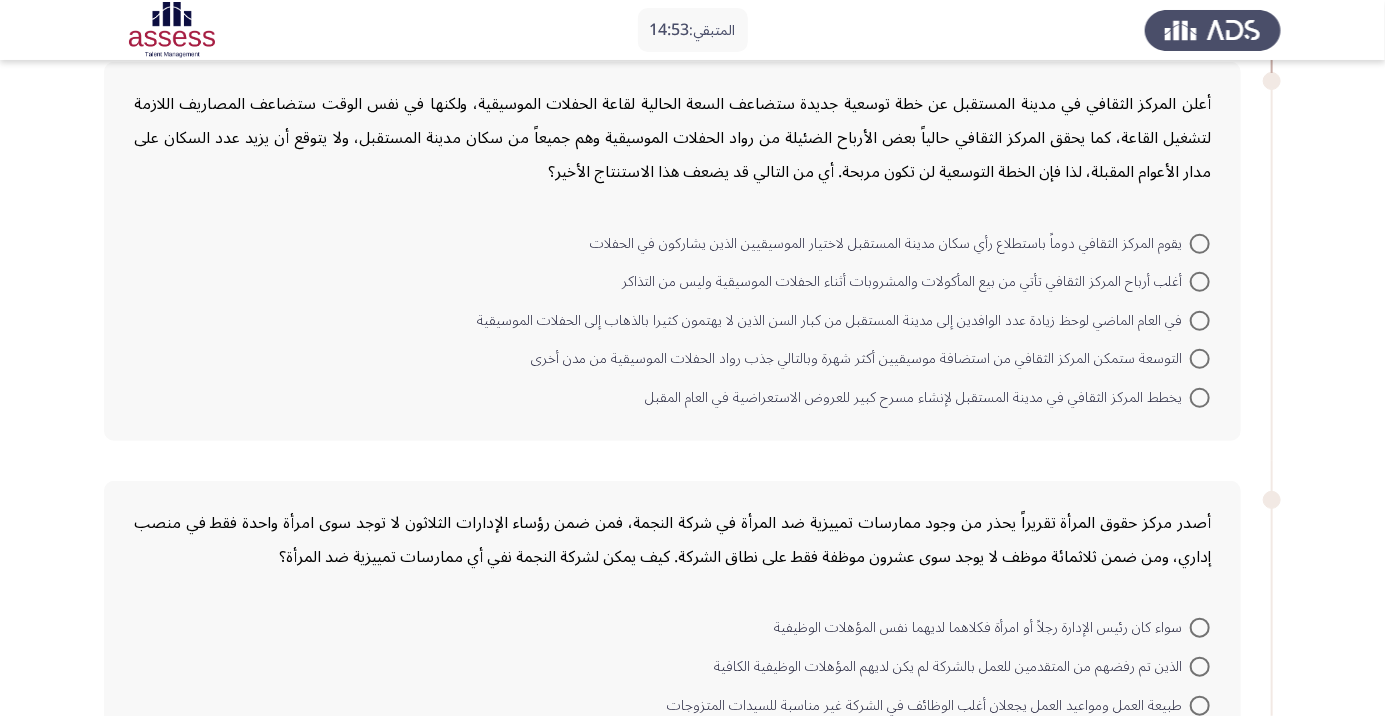 click at bounding box center [1200, 244] 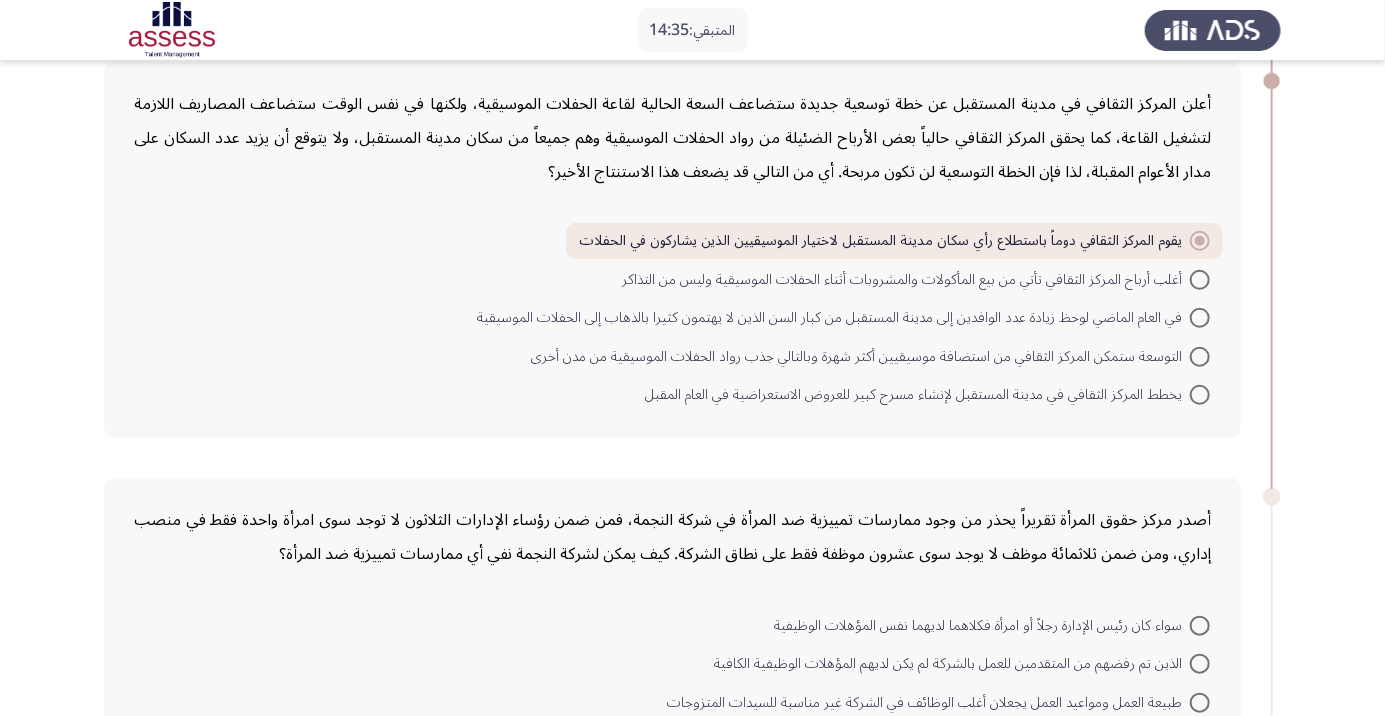 click at bounding box center (1200, 280) 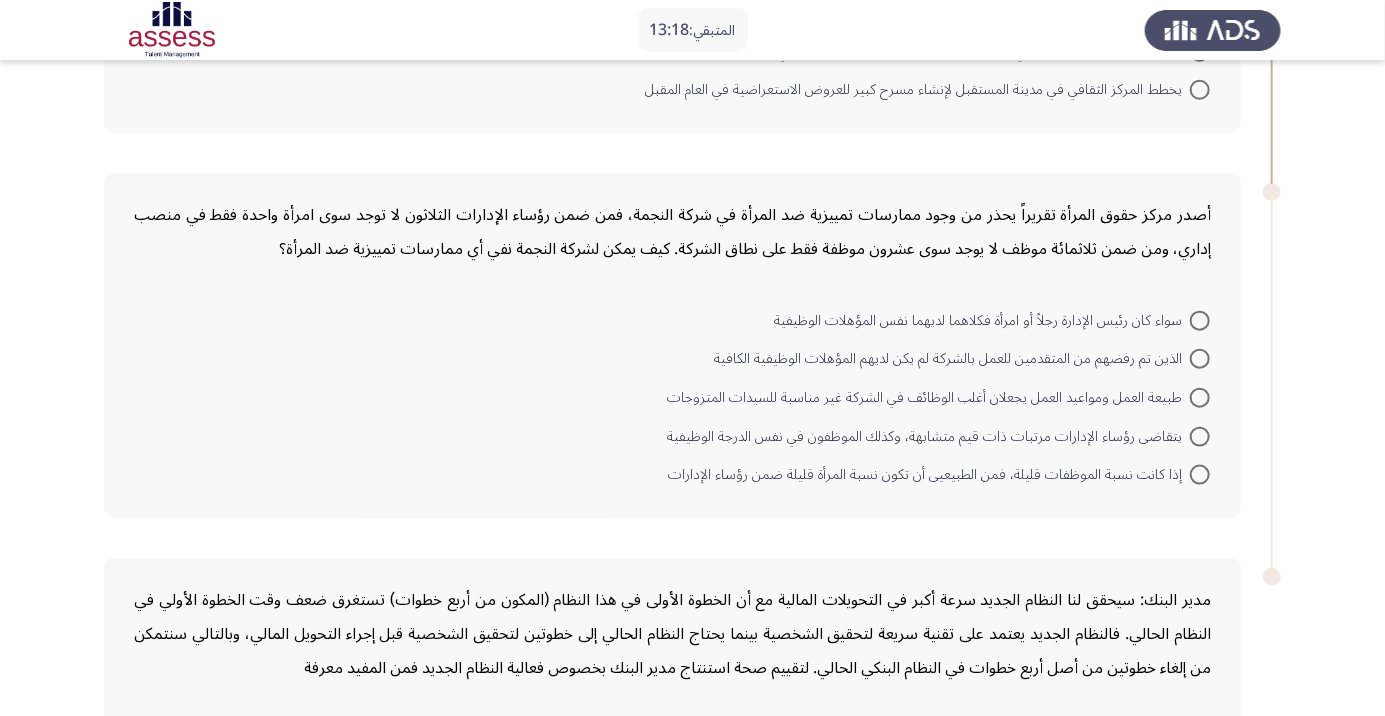 scroll, scrollTop: 869, scrollLeft: 0, axis: vertical 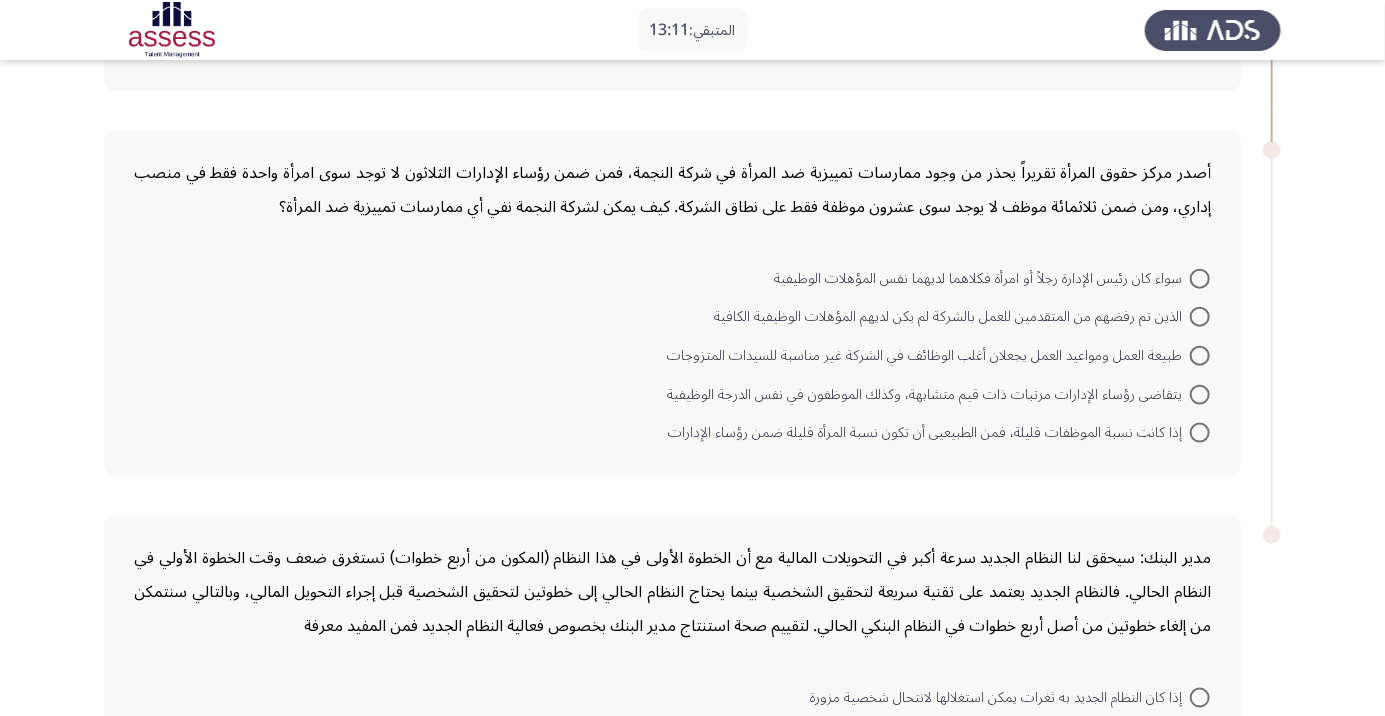 click at bounding box center [1200, 279] 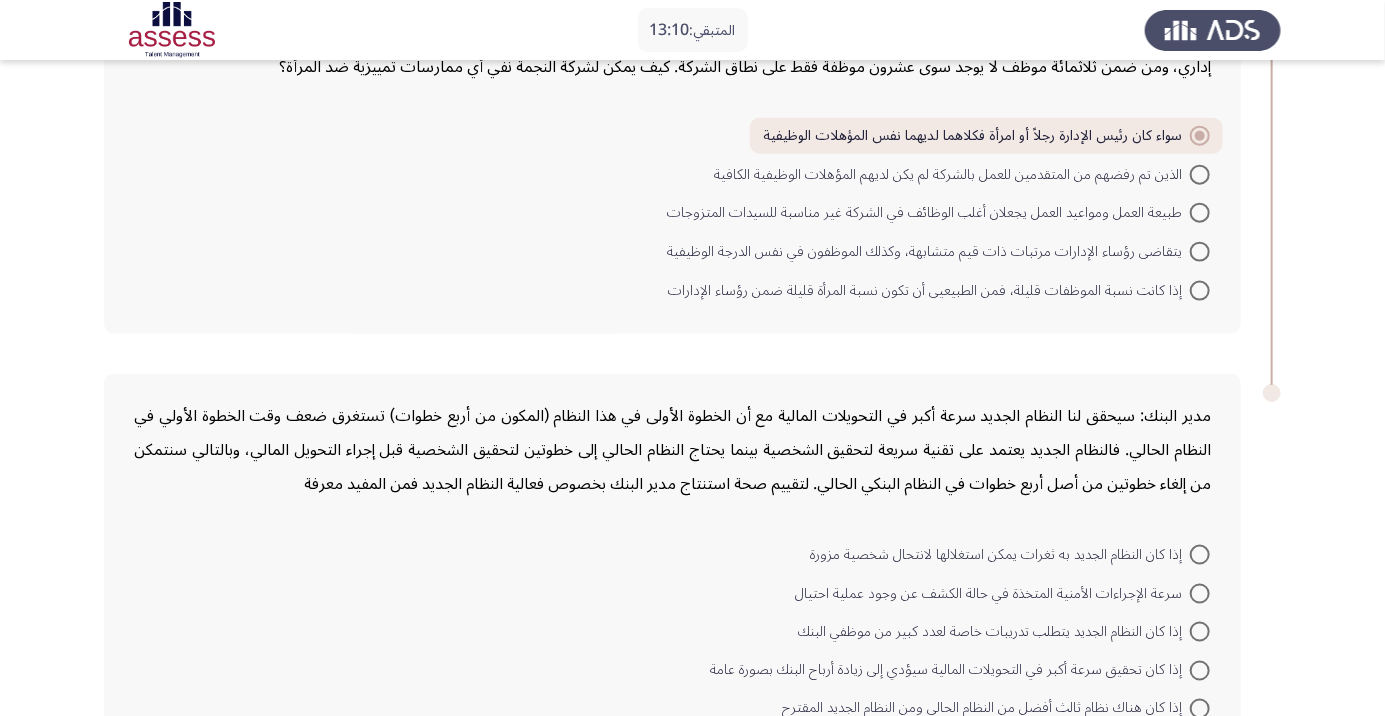 scroll, scrollTop: 1047, scrollLeft: 0, axis: vertical 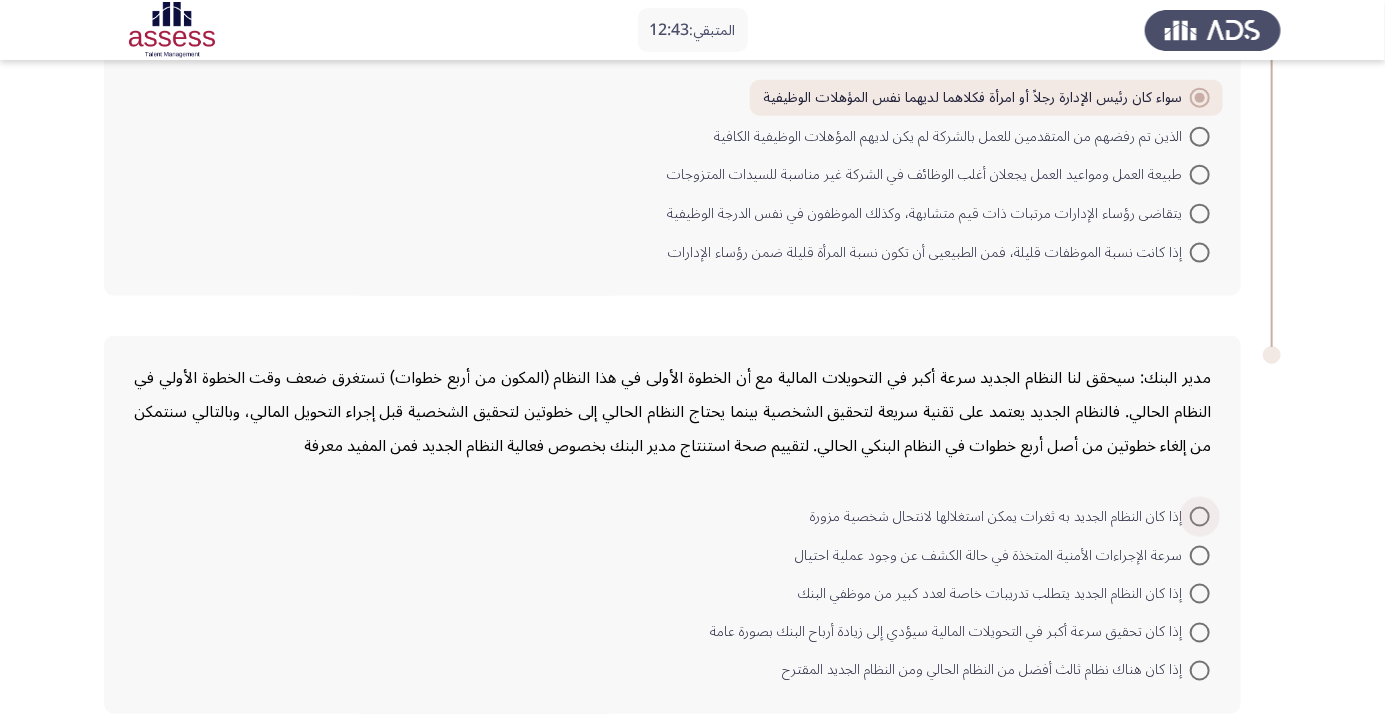 click at bounding box center (1200, 517) 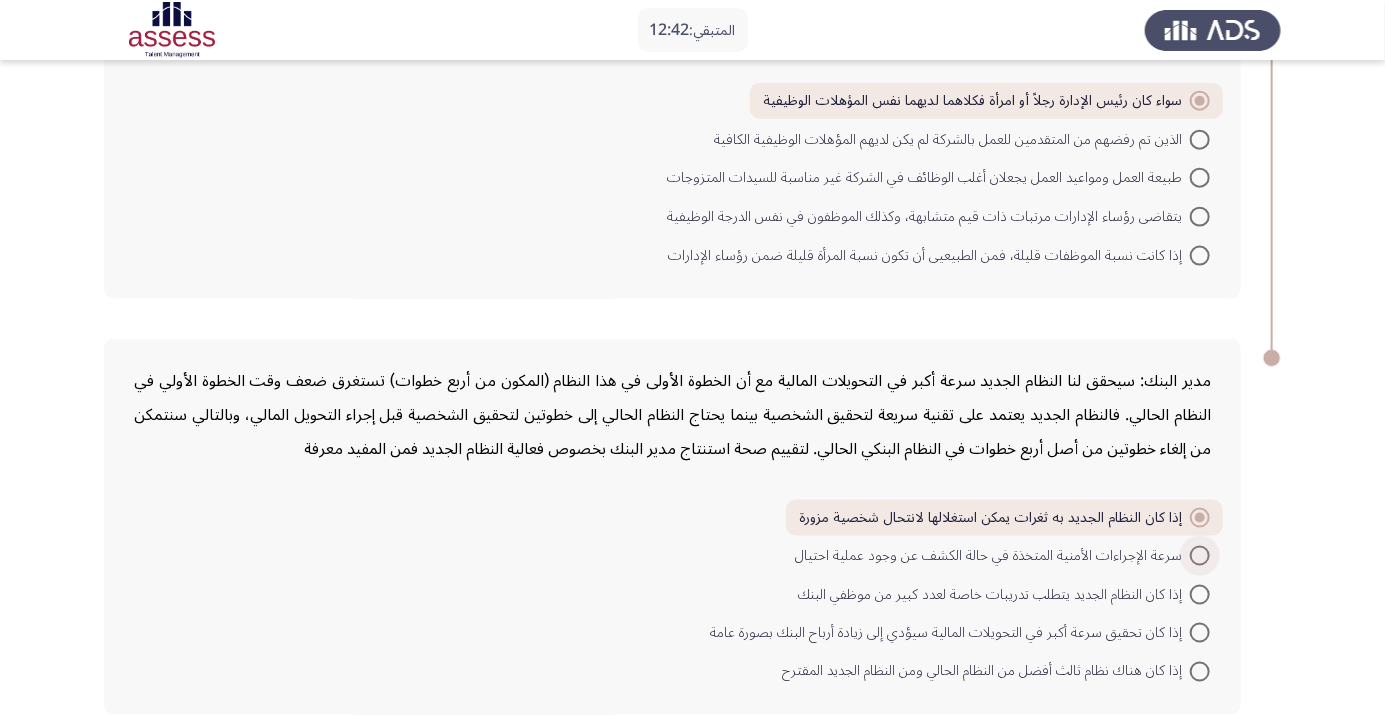 click at bounding box center (1200, 556) 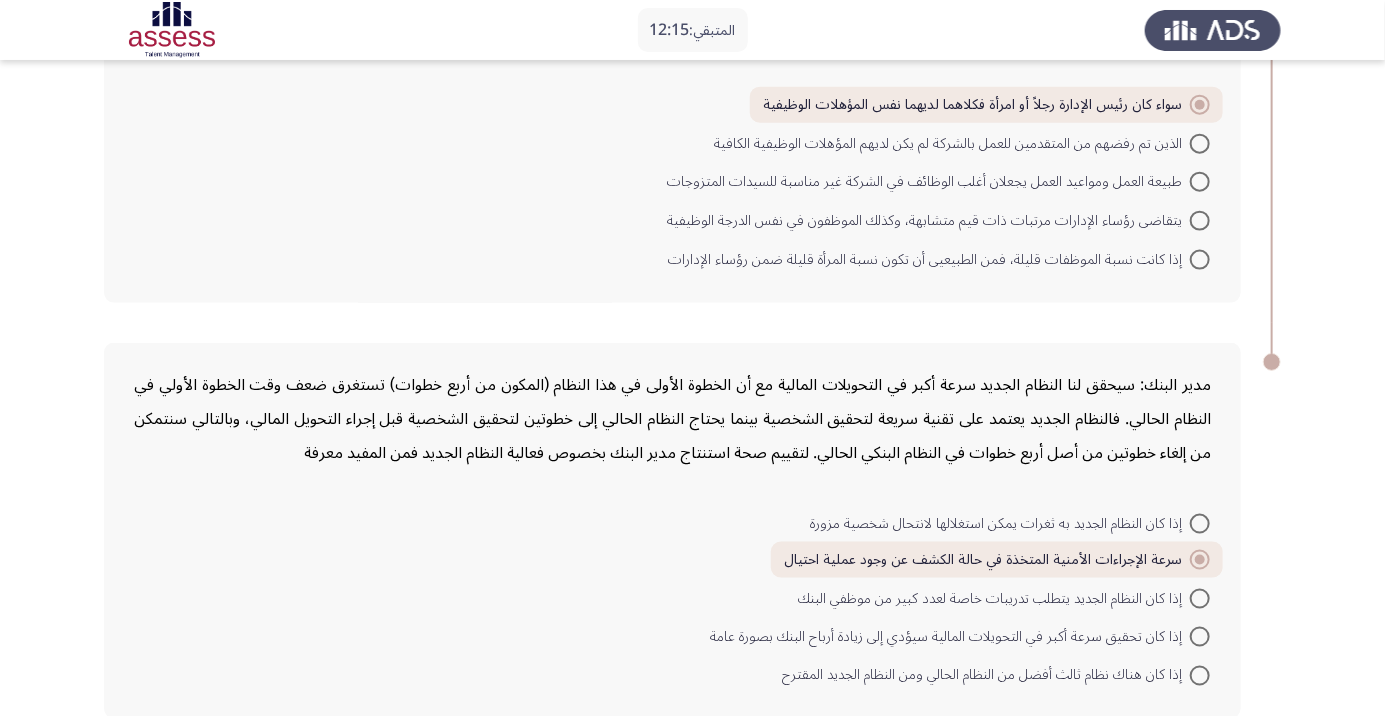 scroll, scrollTop: 1044, scrollLeft: 0, axis: vertical 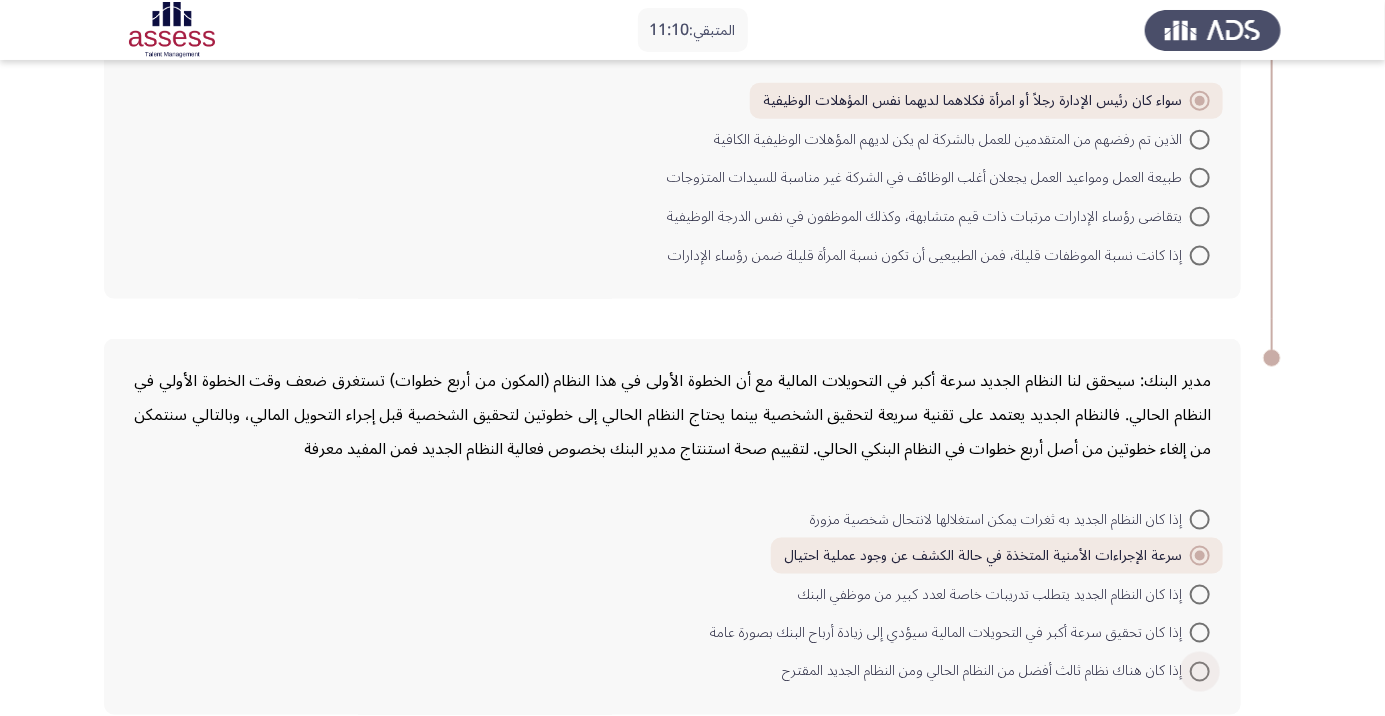 click at bounding box center [1200, 672] 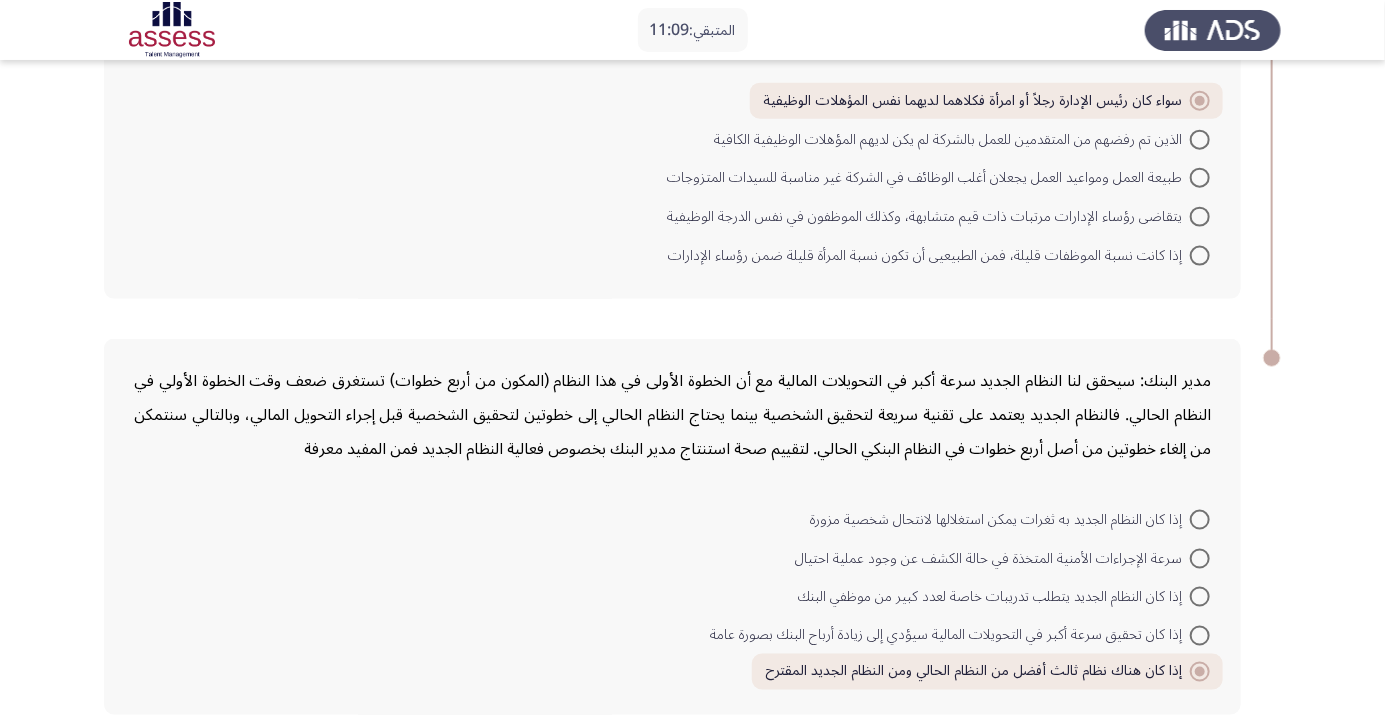 click on "إنهاء" 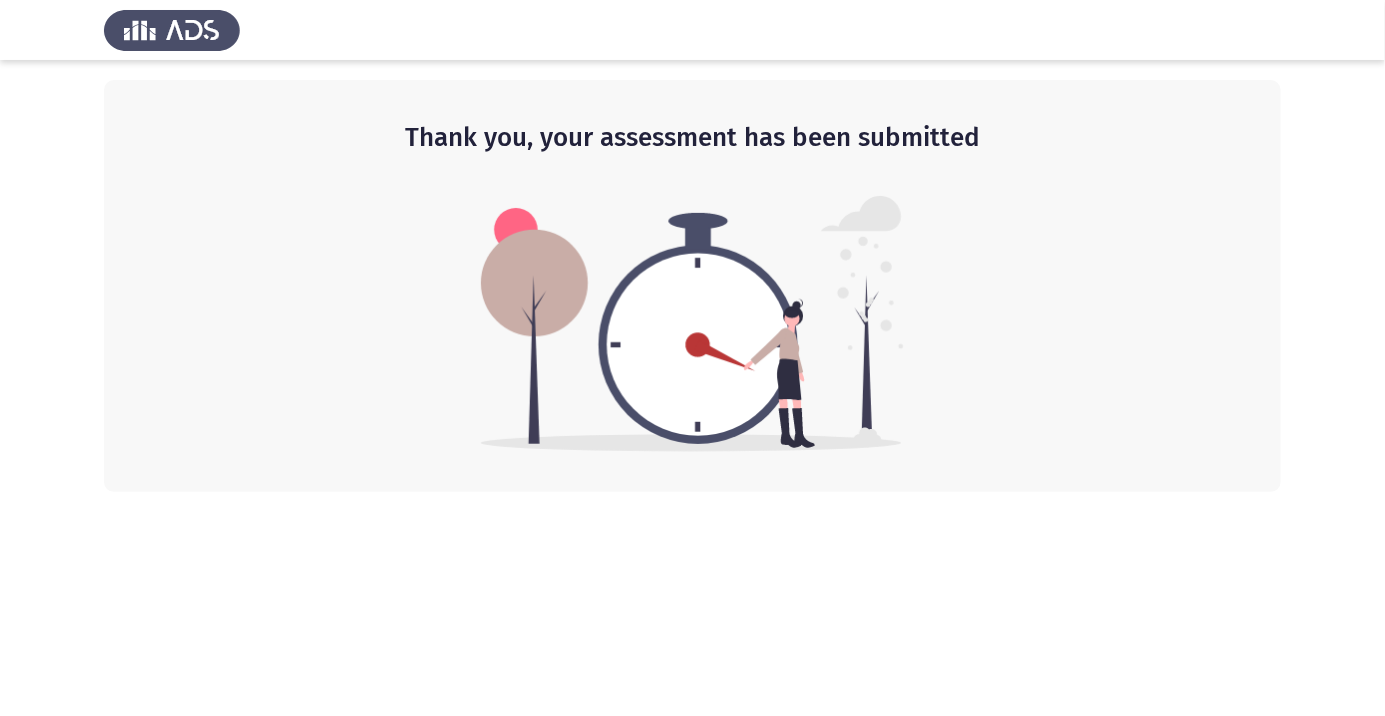 click on "Thank you, your assessment has been submitted" 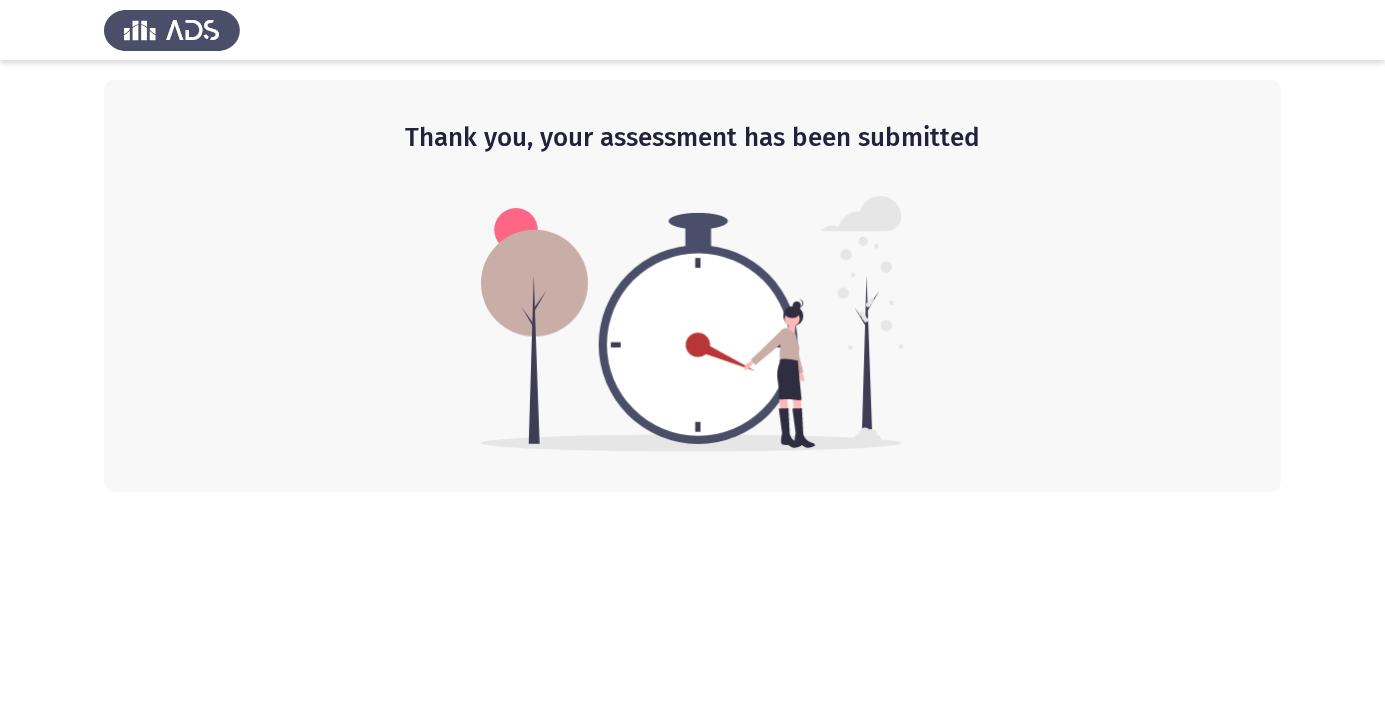 scroll, scrollTop: 0, scrollLeft: 0, axis: both 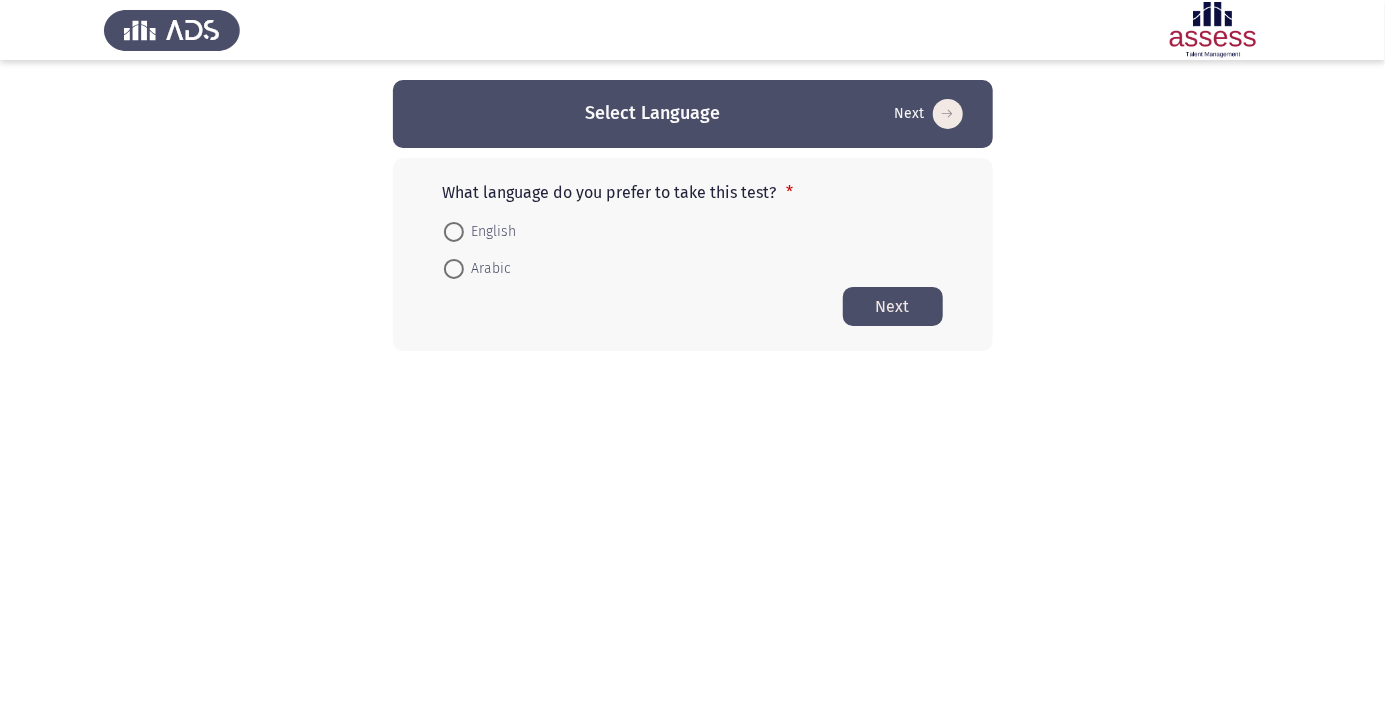 click on "What language do you prefer to take this test?  *    English     Arabic   Next" 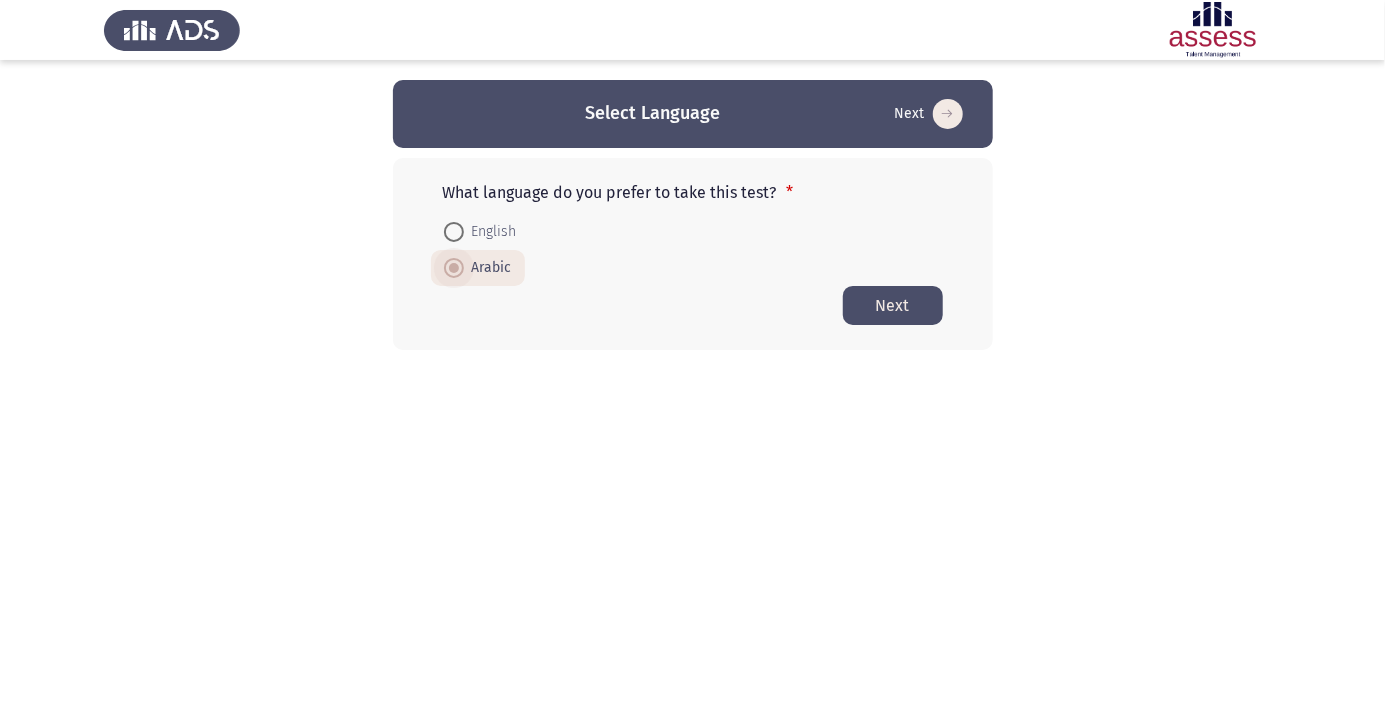 click on "Next" 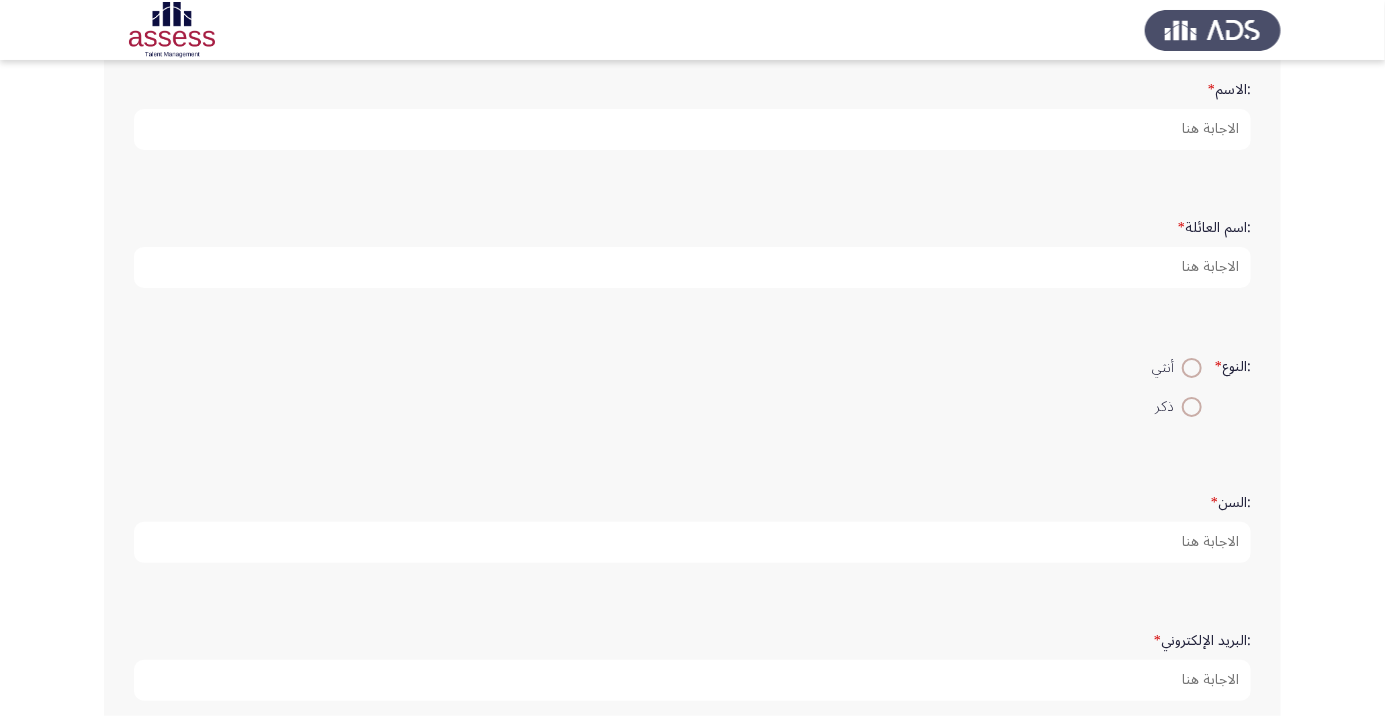 scroll, scrollTop: 0, scrollLeft: 0, axis: both 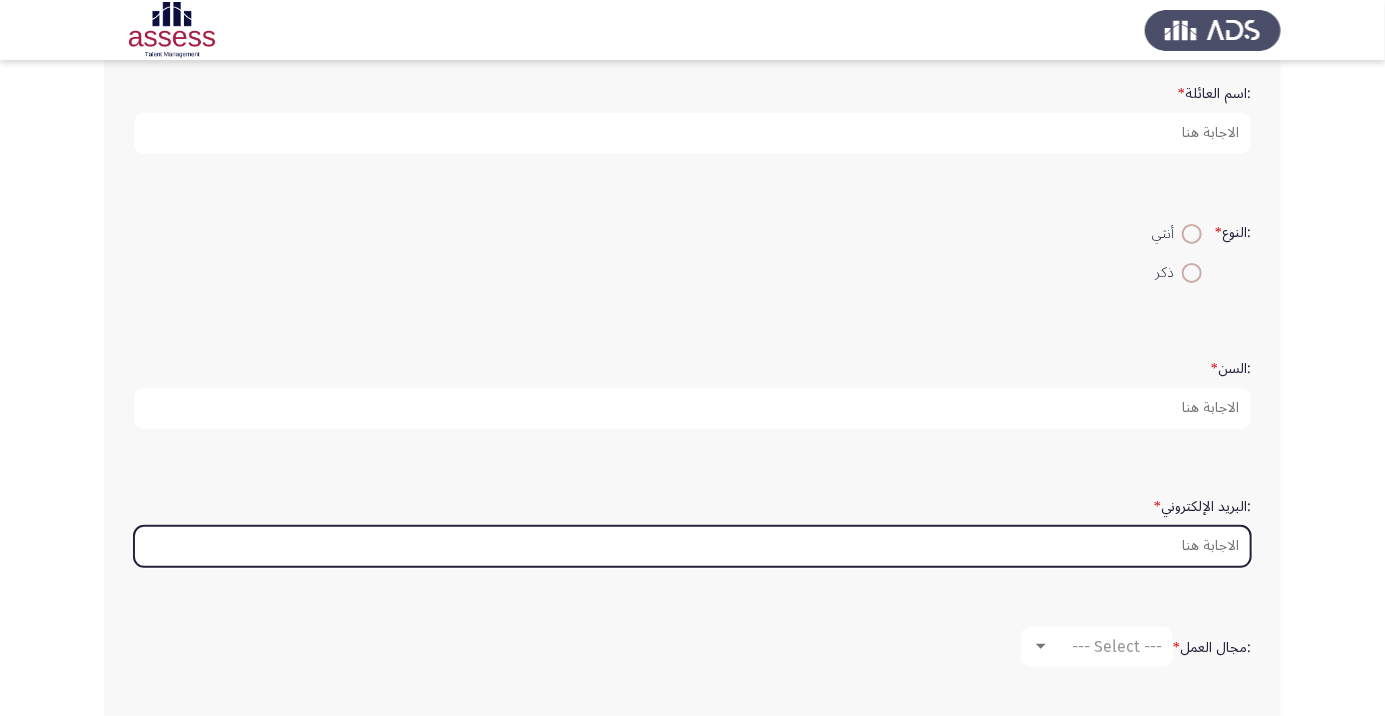 click on ":البريد الإلكتروني   *" at bounding box center (692, 546) 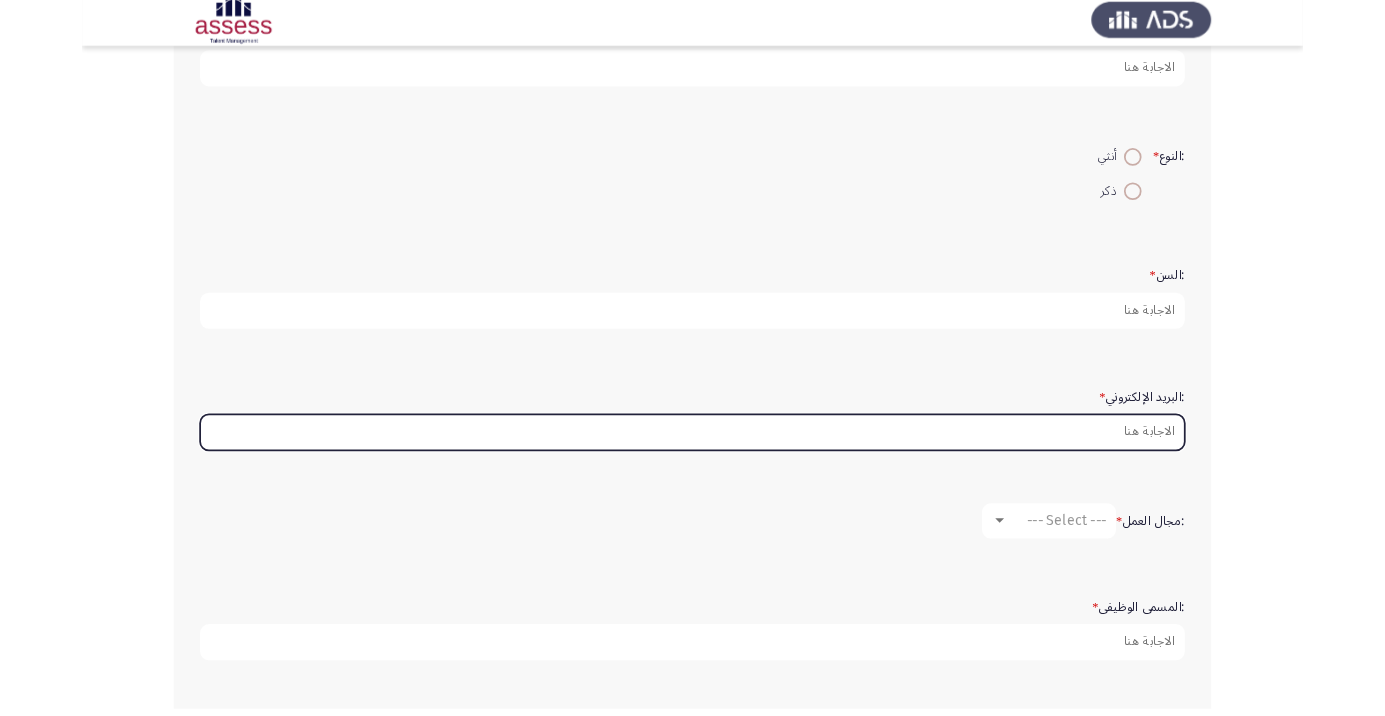 scroll, scrollTop: 308, scrollLeft: 0, axis: vertical 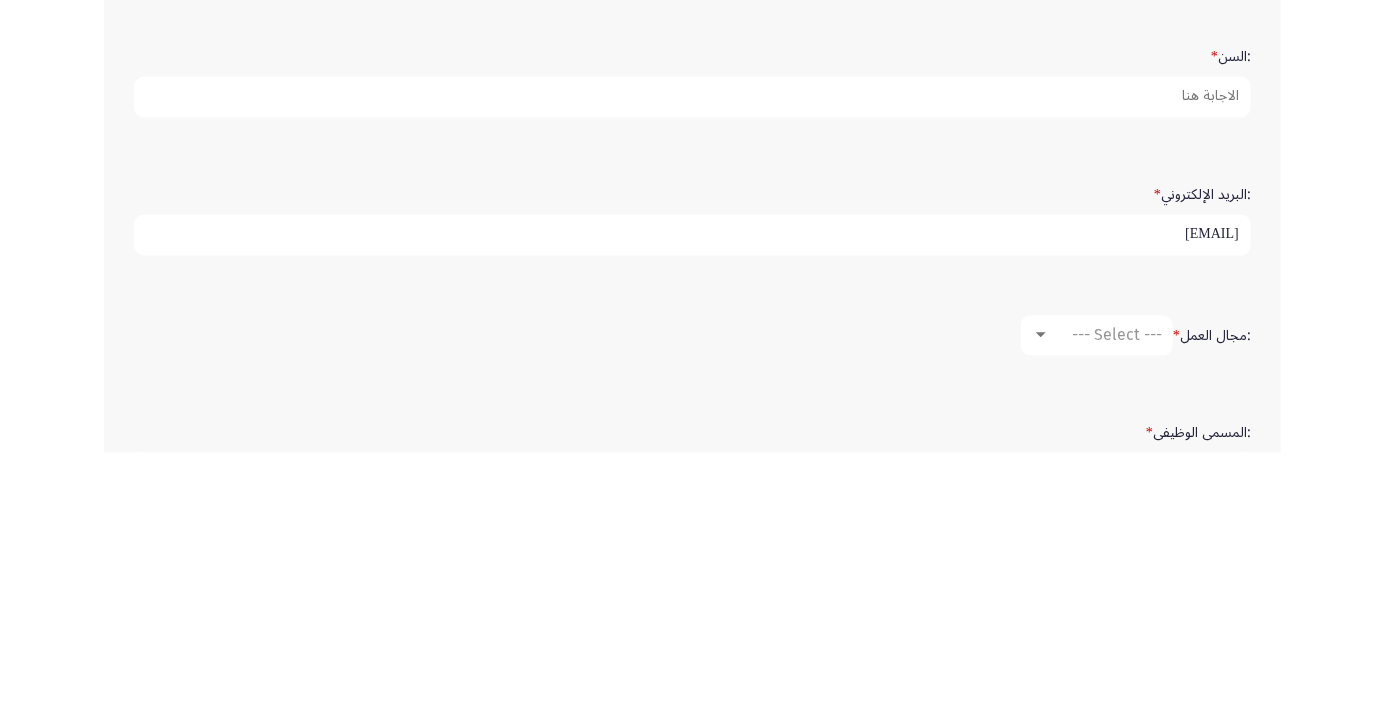 type on "[EMAIL]" 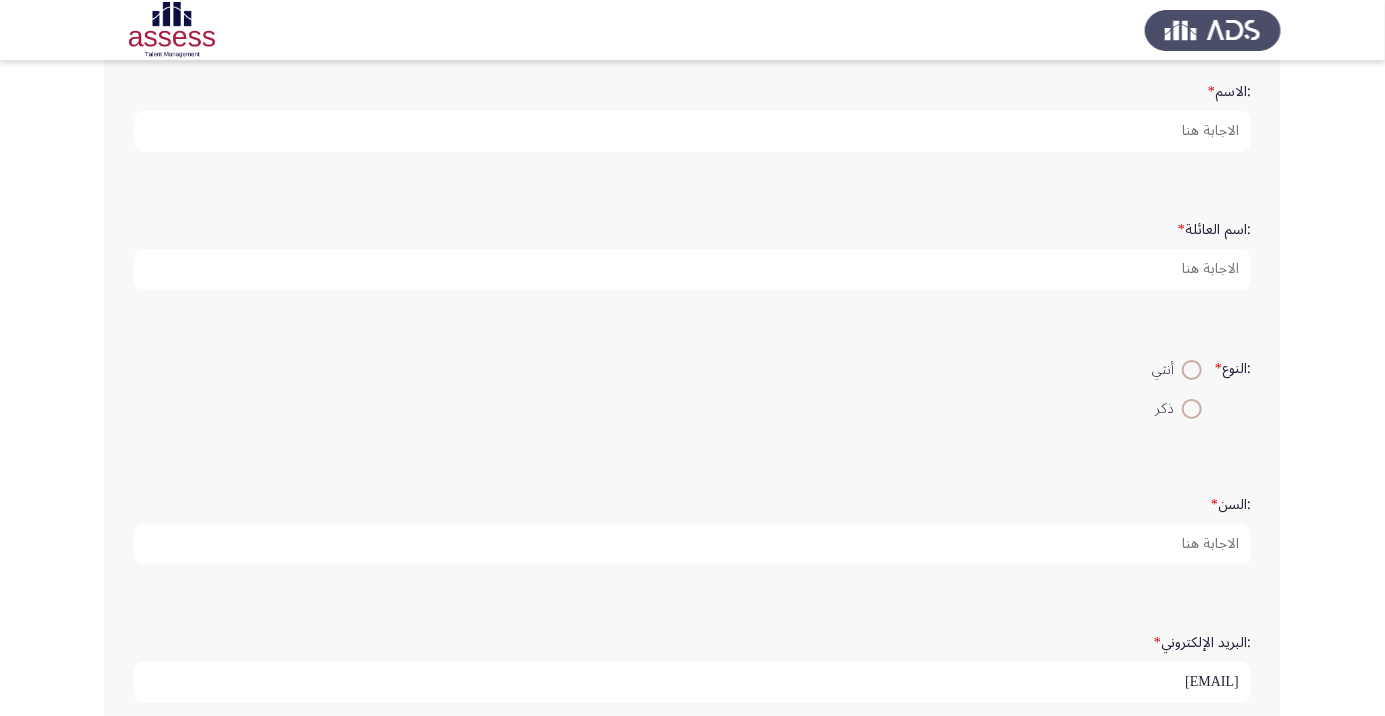scroll, scrollTop: 0, scrollLeft: 0, axis: both 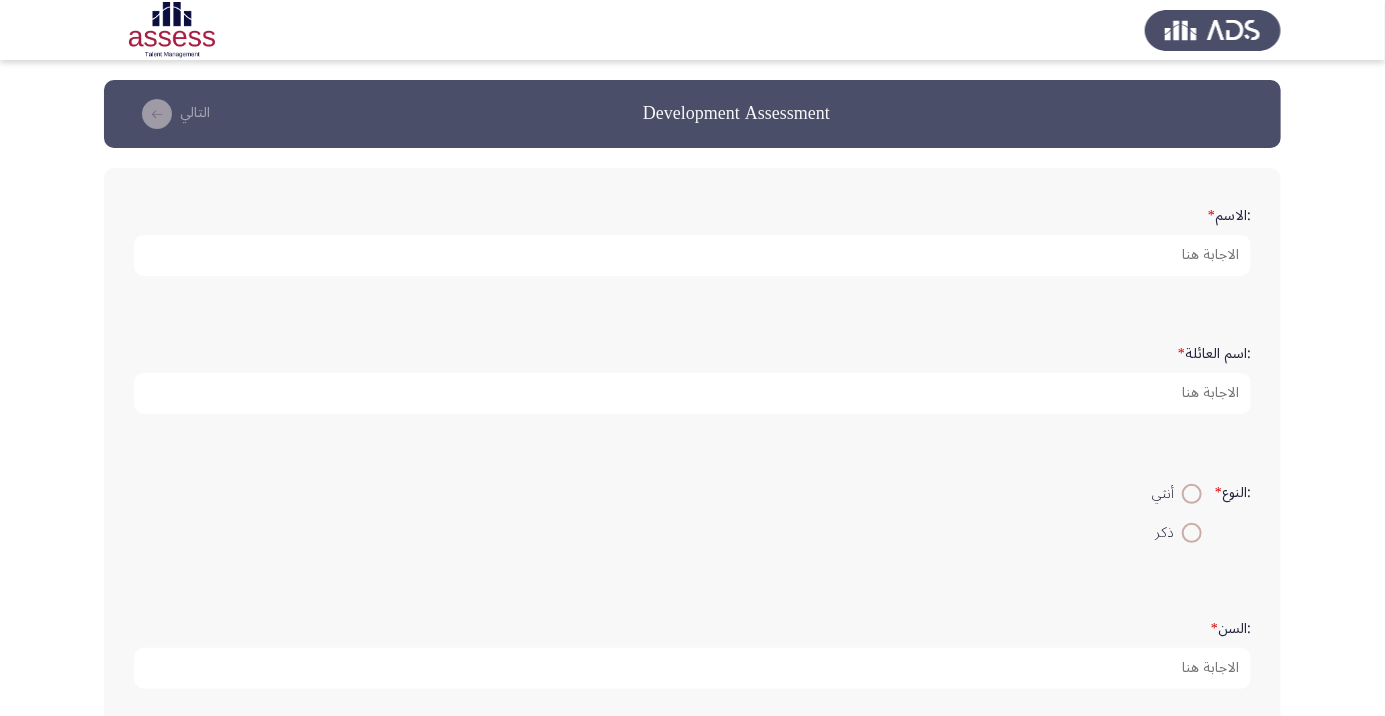 click on "Development Assessment   التالي  :الاسم   *  :اسم العائلة   * :النوع   *    أنثي     ذكر  :السن   * :البريد الإلكتروني   * [EMAIL] :مجال العمل   * --- Select --- :المسمى الوظيفى   * رقم الهاتف:    * ١ / ١ الصفحات   التالي" 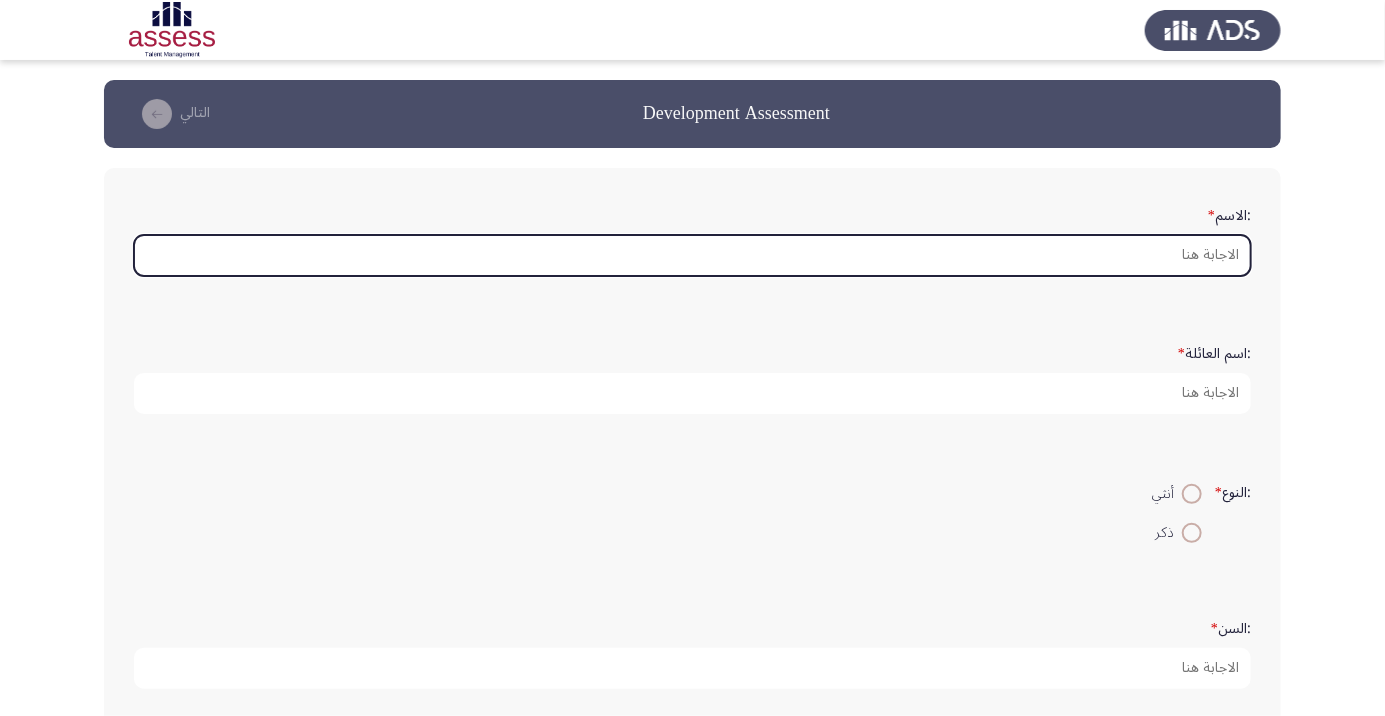 click on ":الاسم   *" at bounding box center [692, 255] 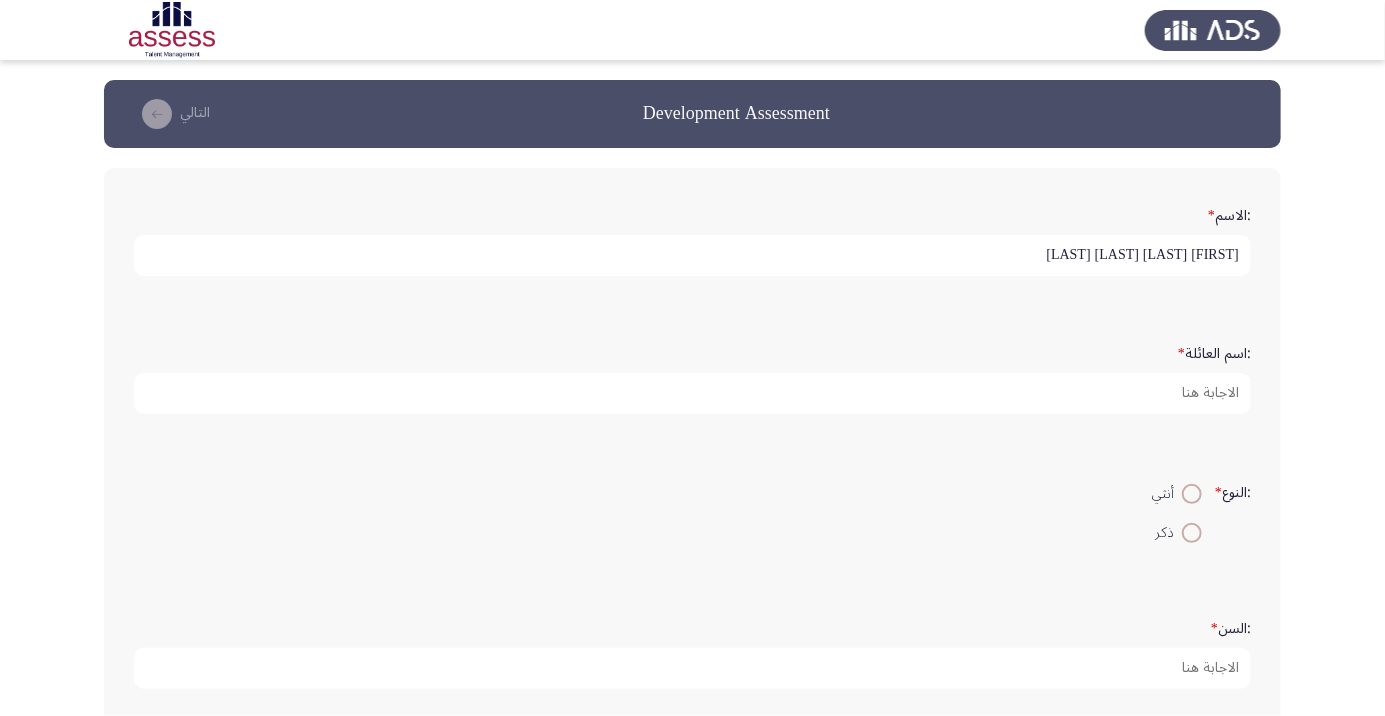 scroll, scrollTop: 6, scrollLeft: 0, axis: vertical 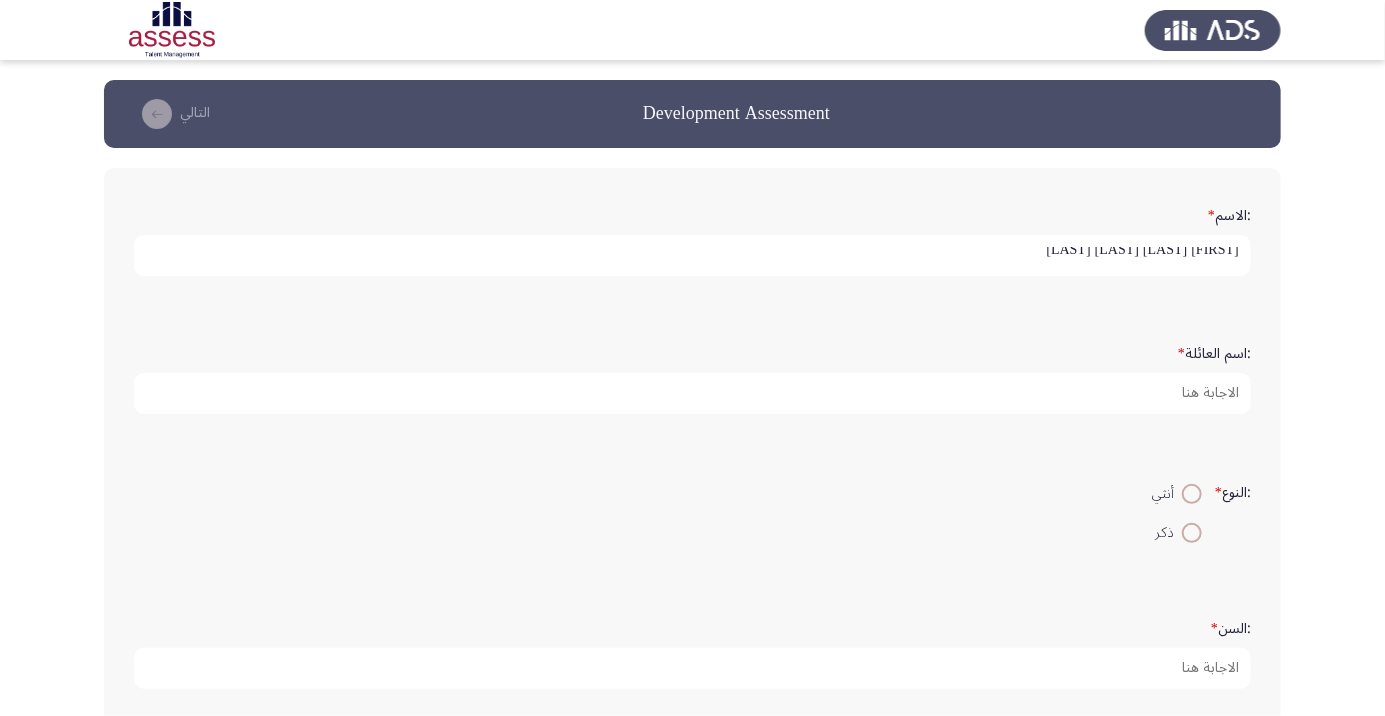type on "[FIRST] [LAST] [LAST] [LAST]" 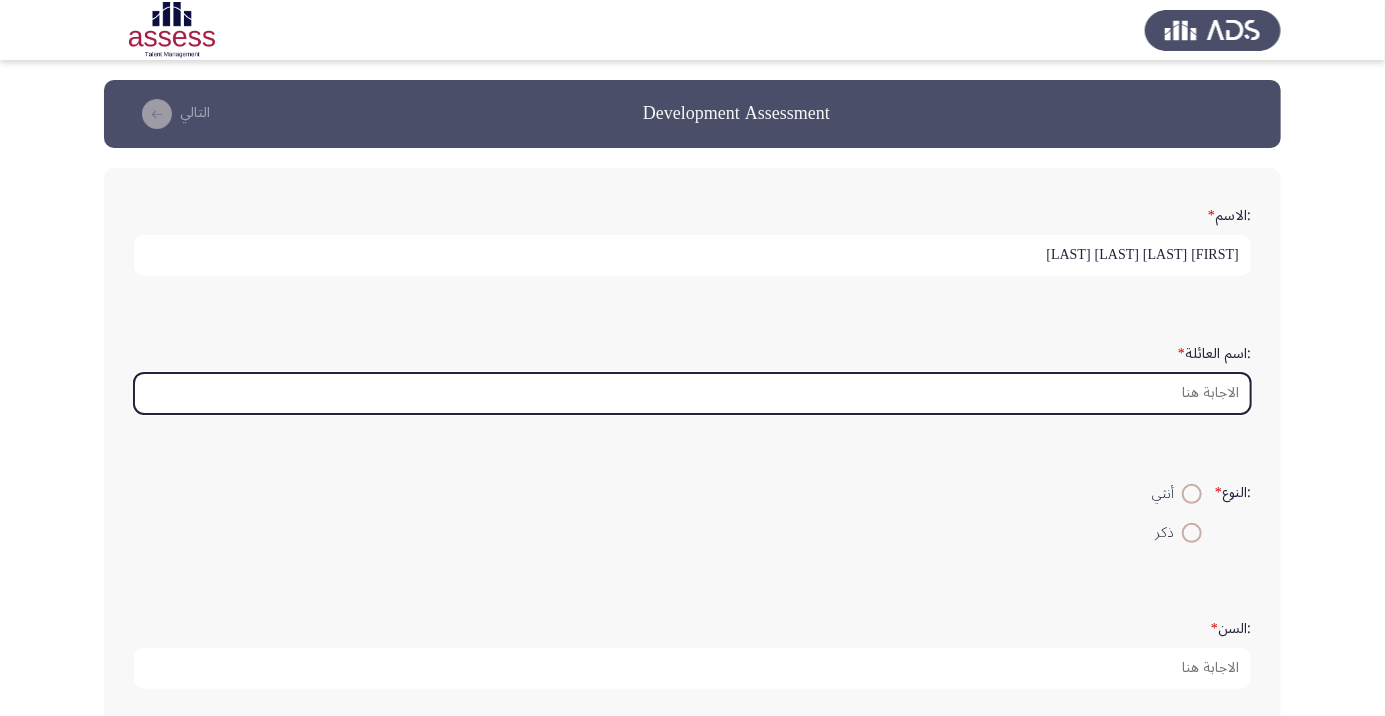 click on ":اسم العائلة   *" at bounding box center [692, 393] 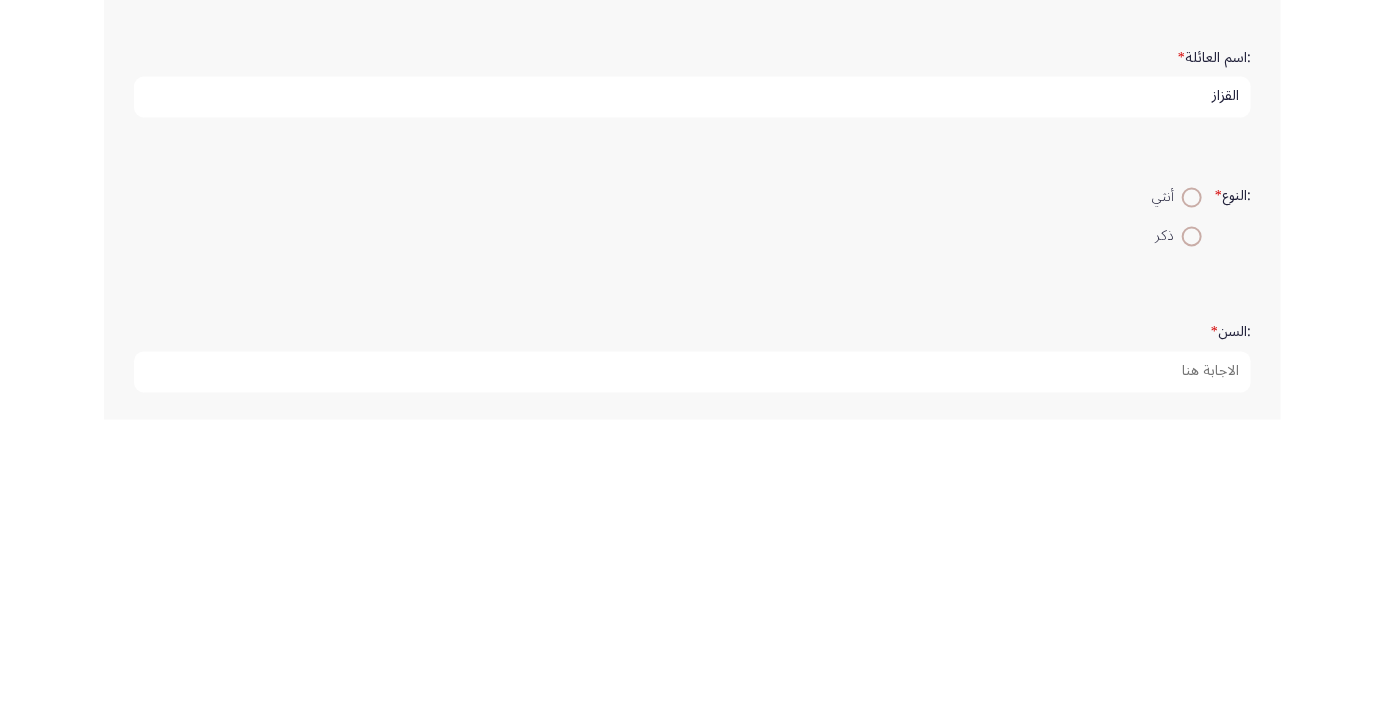 type on "القزاز" 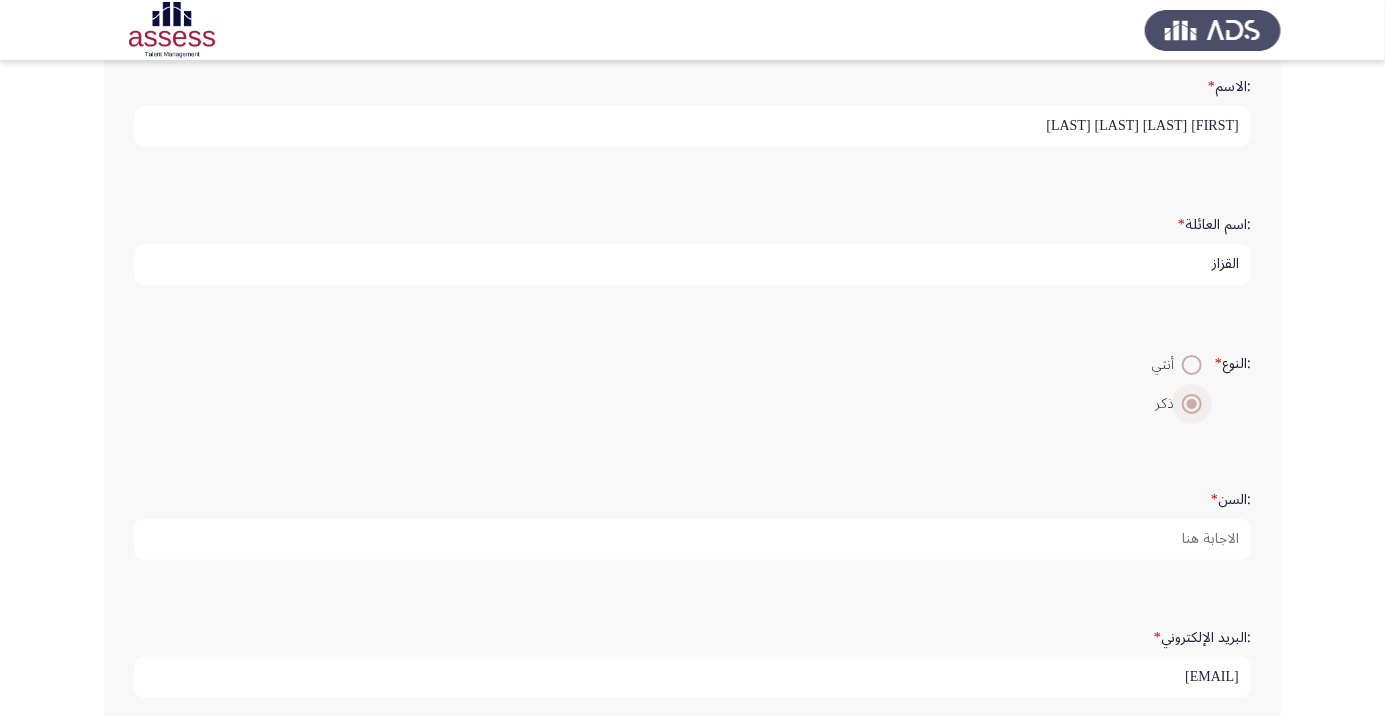 scroll, scrollTop: 142, scrollLeft: 0, axis: vertical 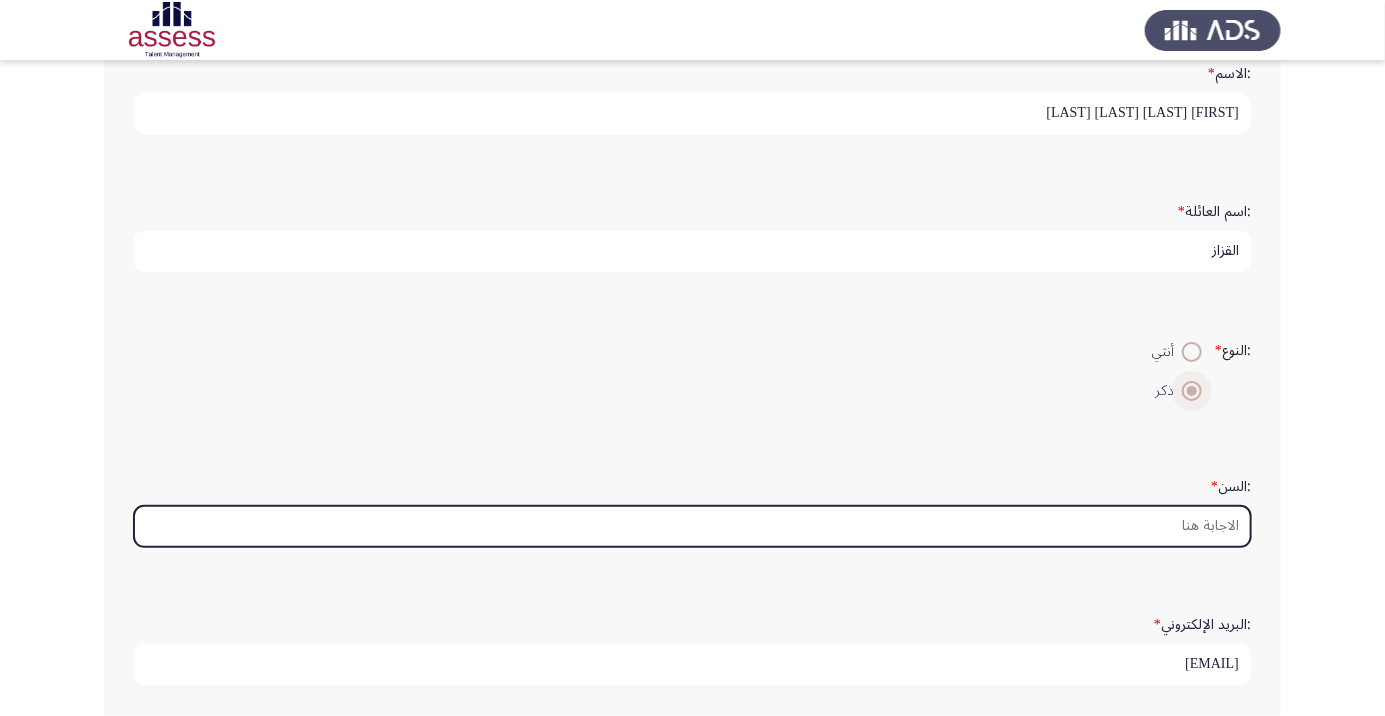 click on ":السن   *" at bounding box center [692, 526] 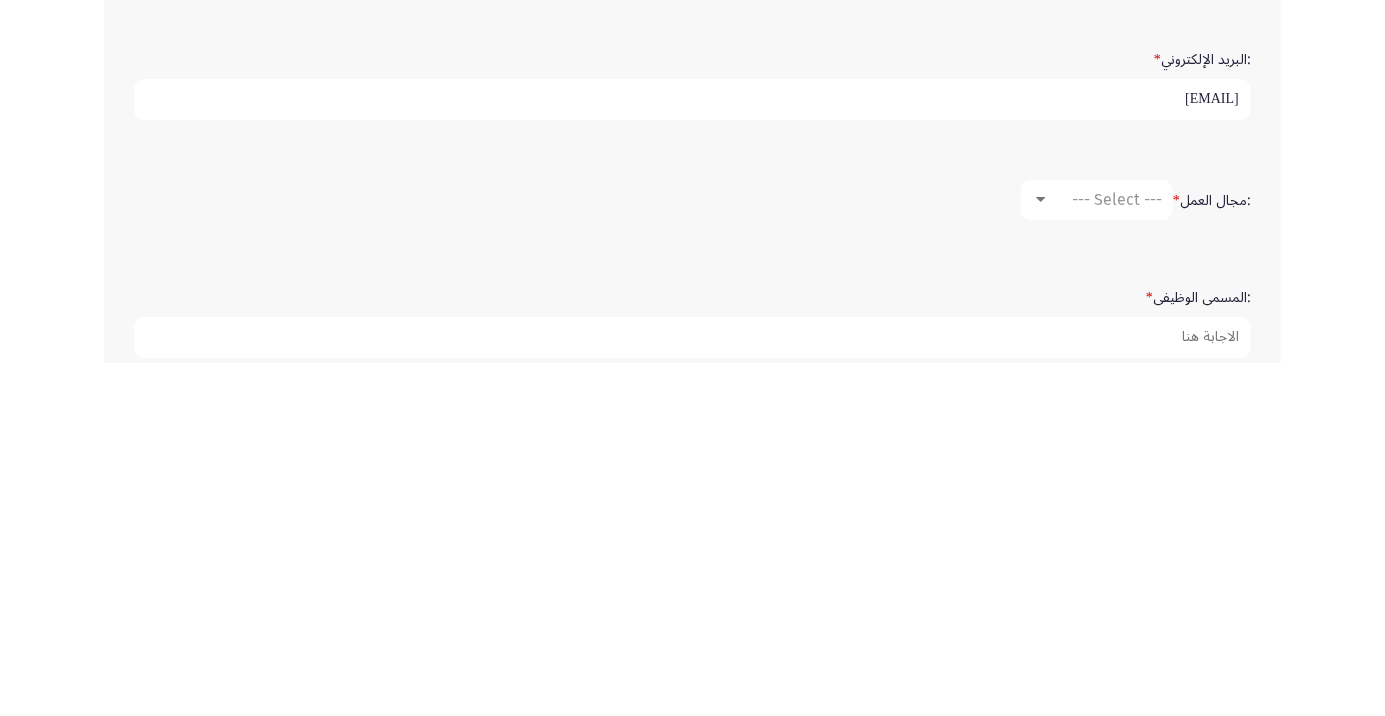 scroll, scrollTop: 355, scrollLeft: 0, axis: vertical 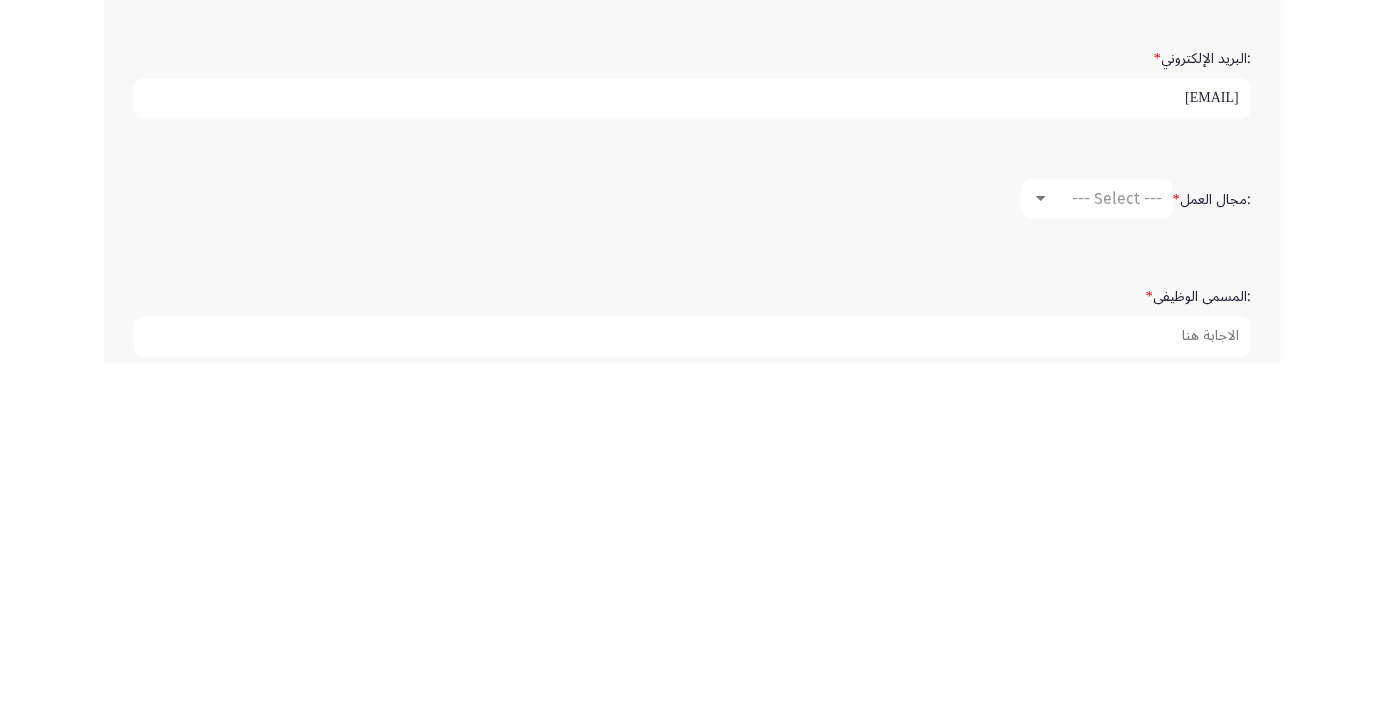 type on "41" 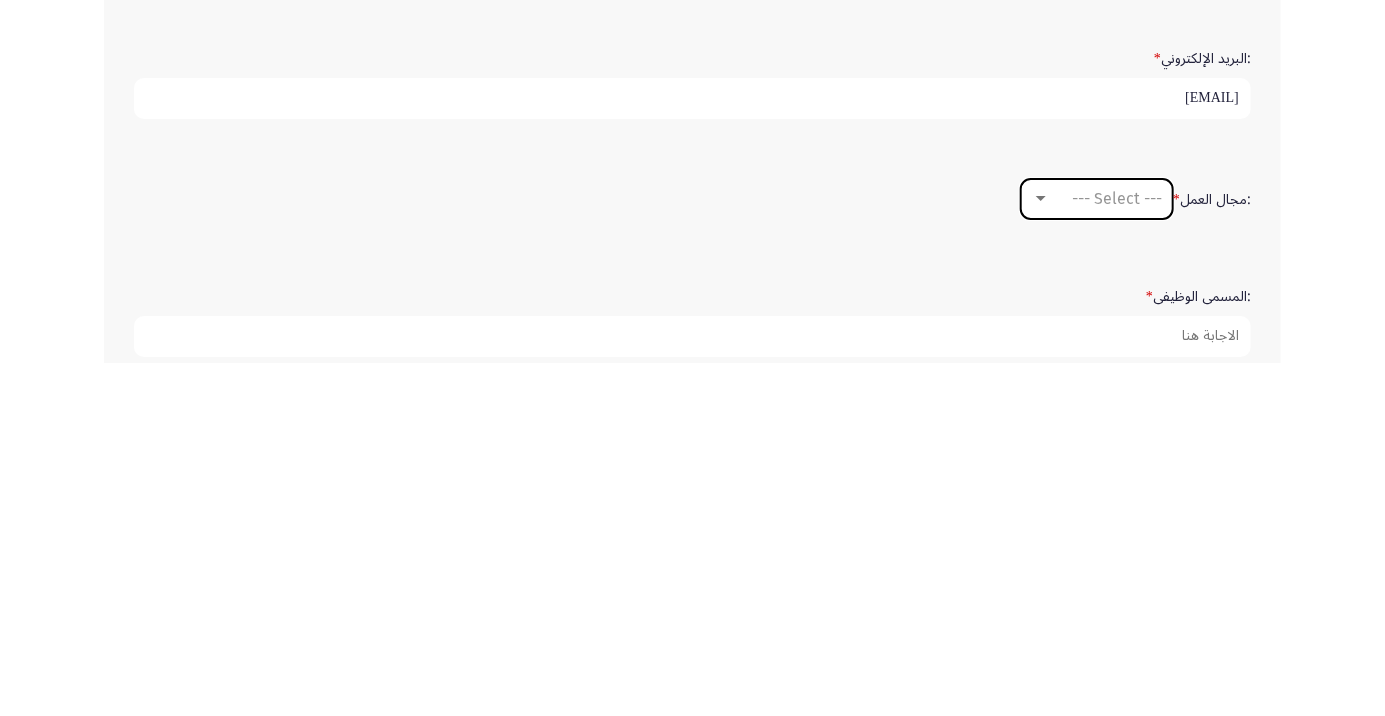 click at bounding box center (1041, 552) 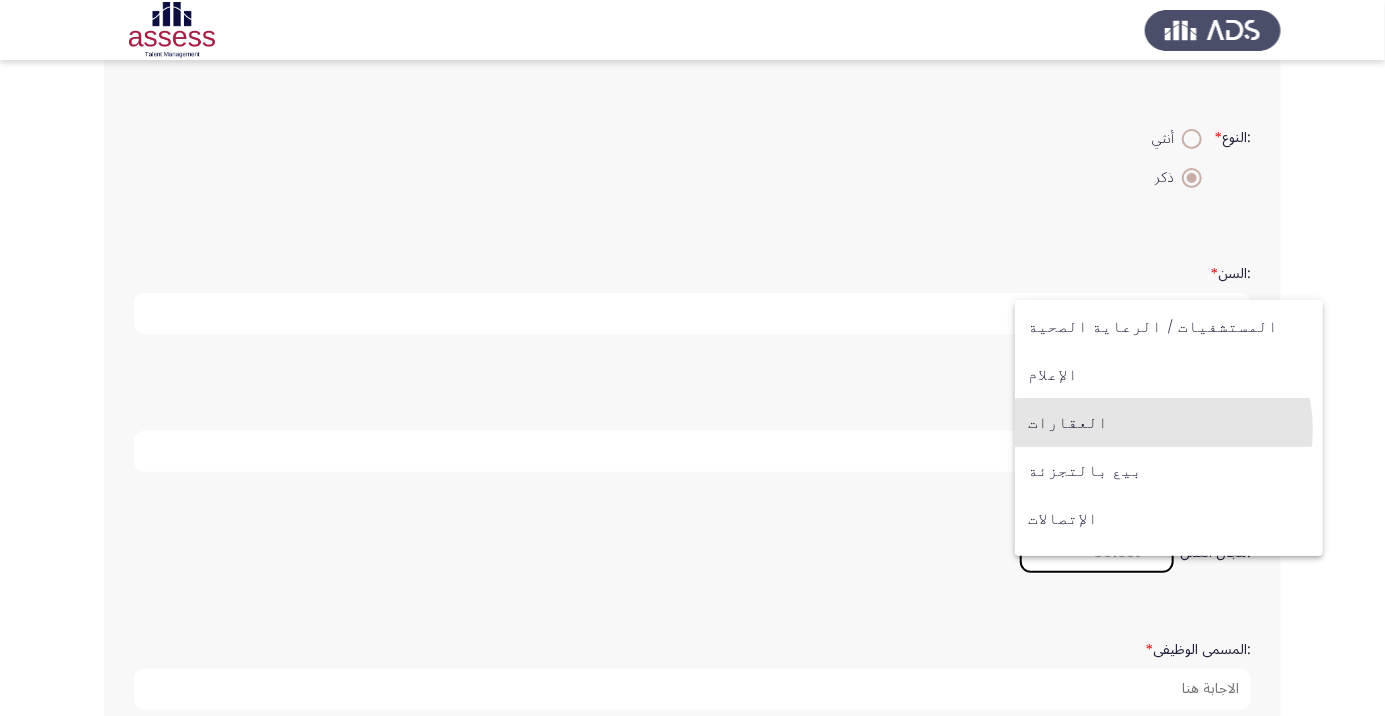 scroll, scrollTop: 656, scrollLeft: 0, axis: vertical 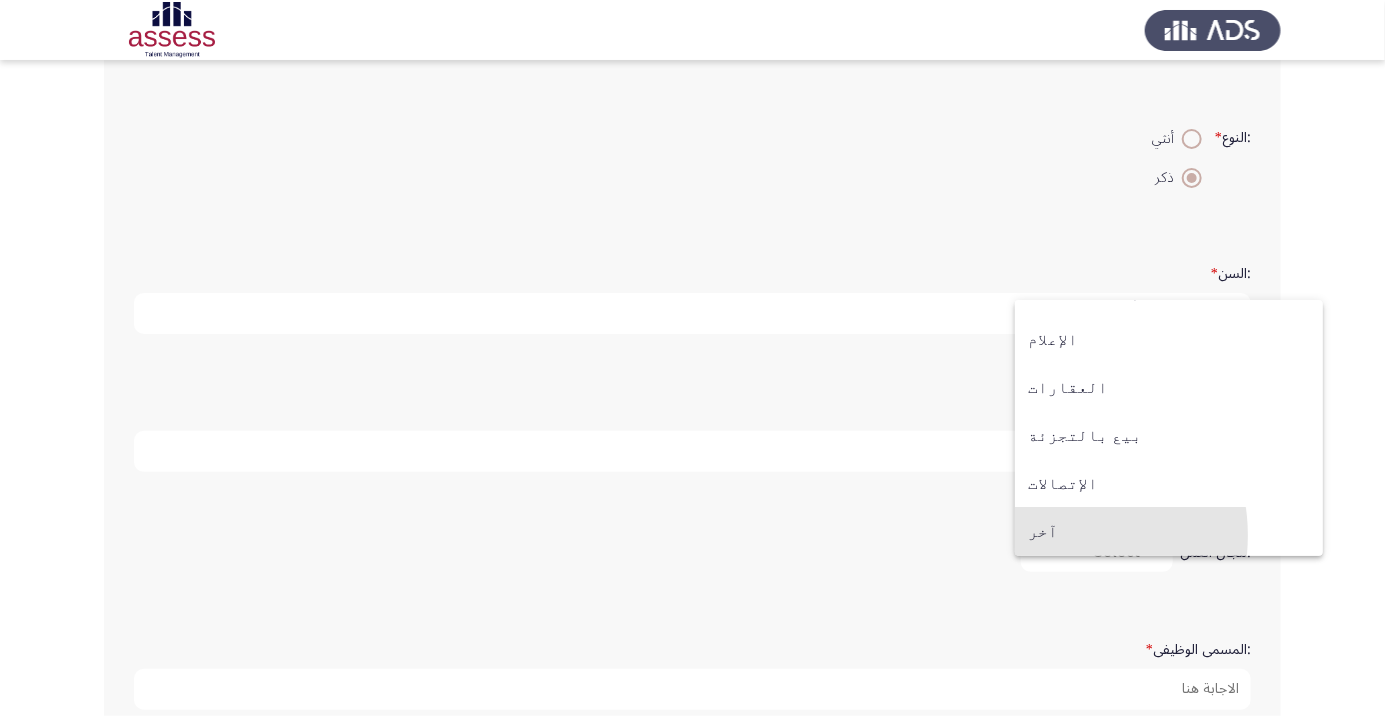 click on "آخر" at bounding box center [1169, 532] 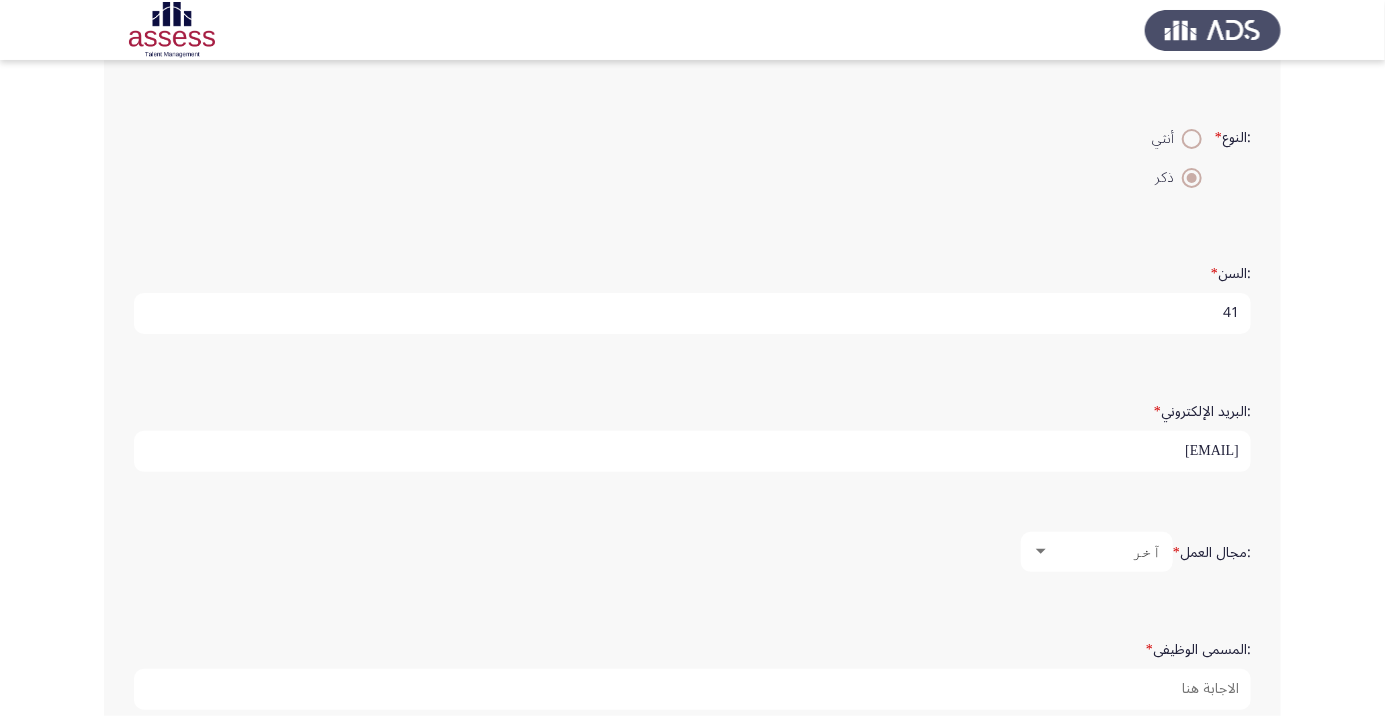 click on "آخر" at bounding box center [1106, 551] 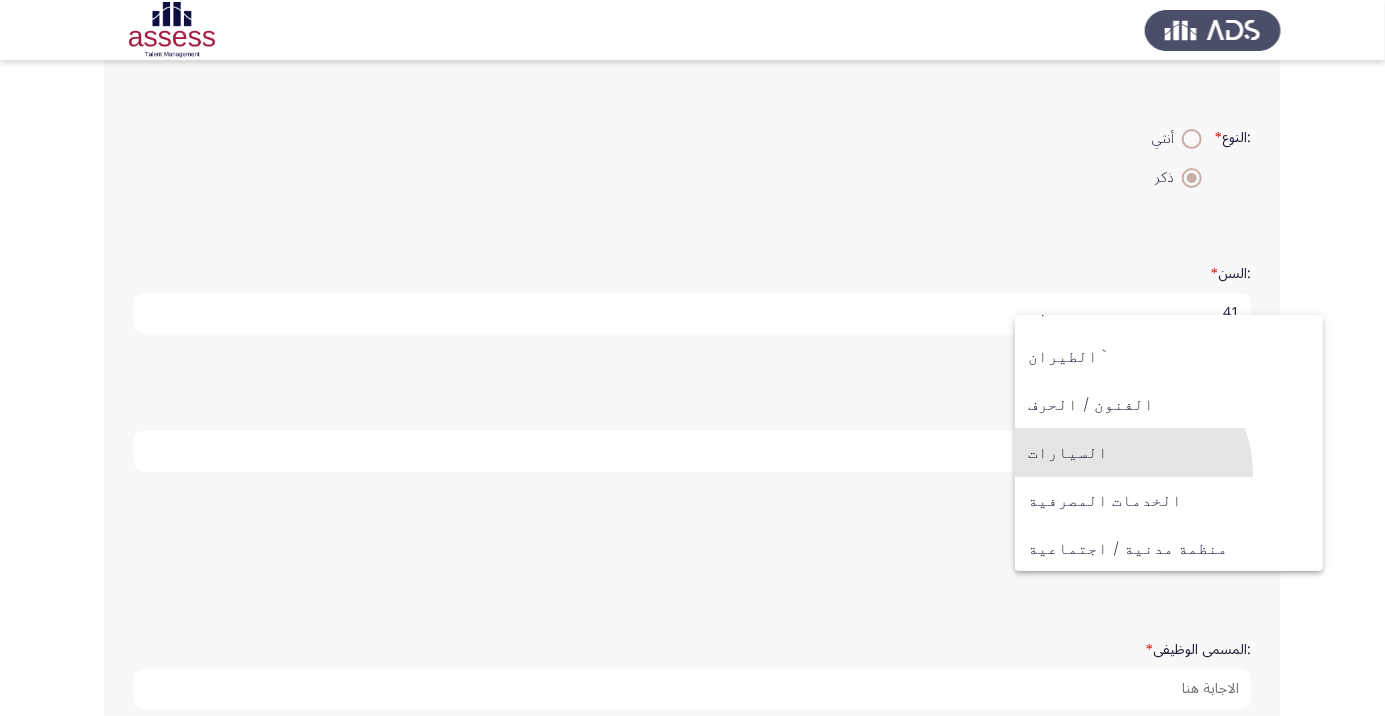 scroll, scrollTop: 16, scrollLeft: 0, axis: vertical 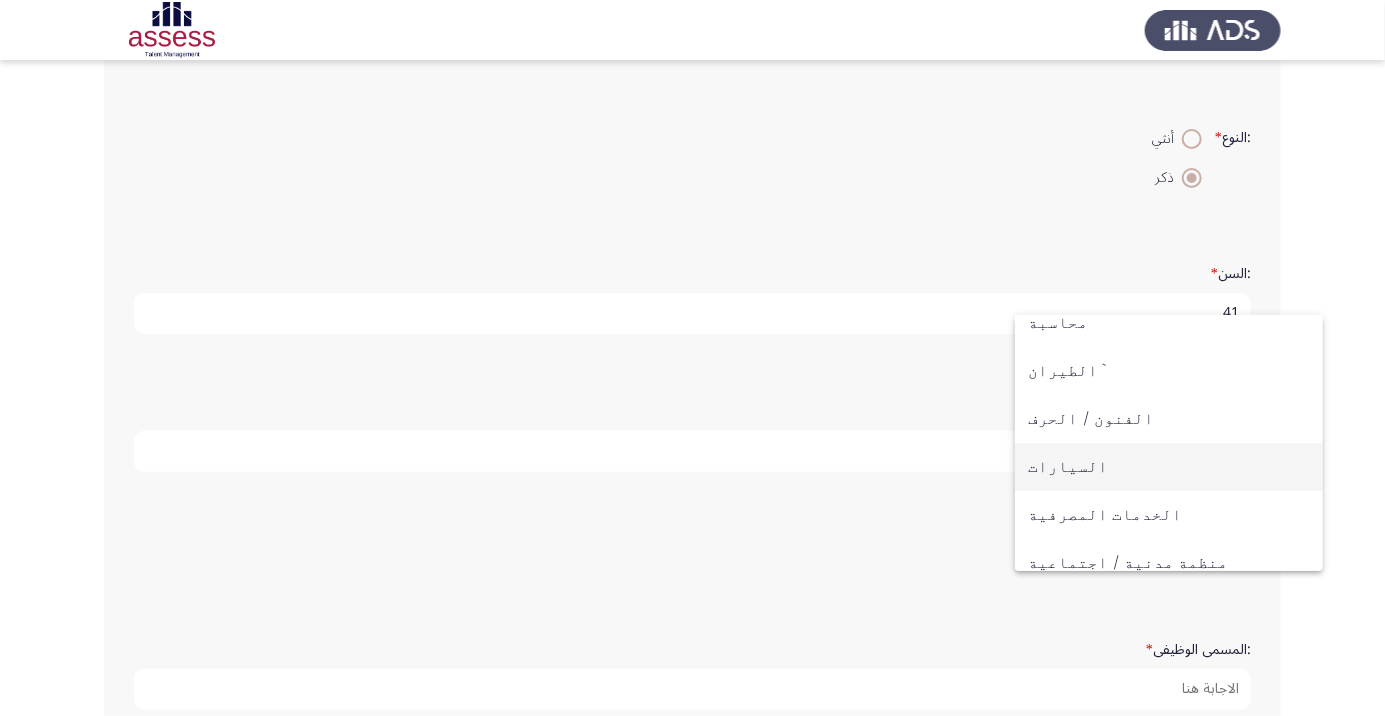 click on "السيارات" at bounding box center [1169, 467] 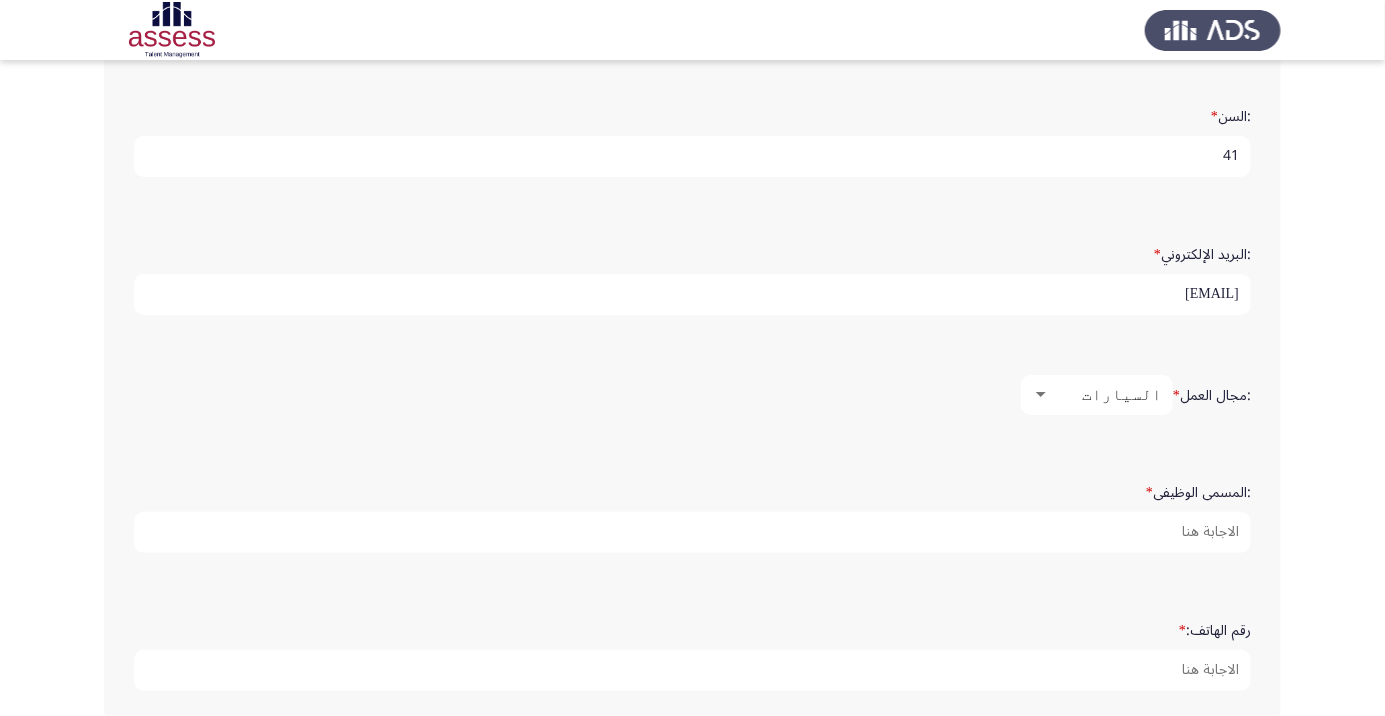 scroll, scrollTop: 513, scrollLeft: 0, axis: vertical 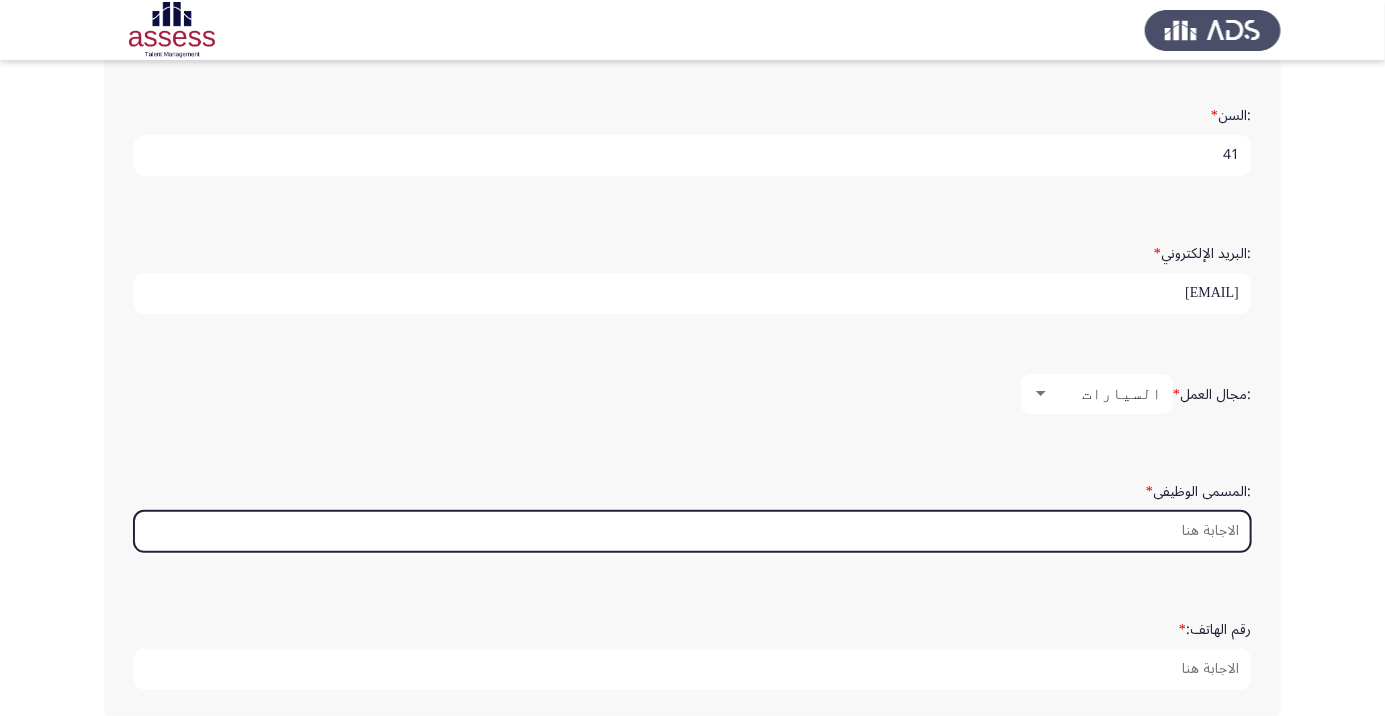 click on ":المسمى الوظيفى   *" at bounding box center [692, 531] 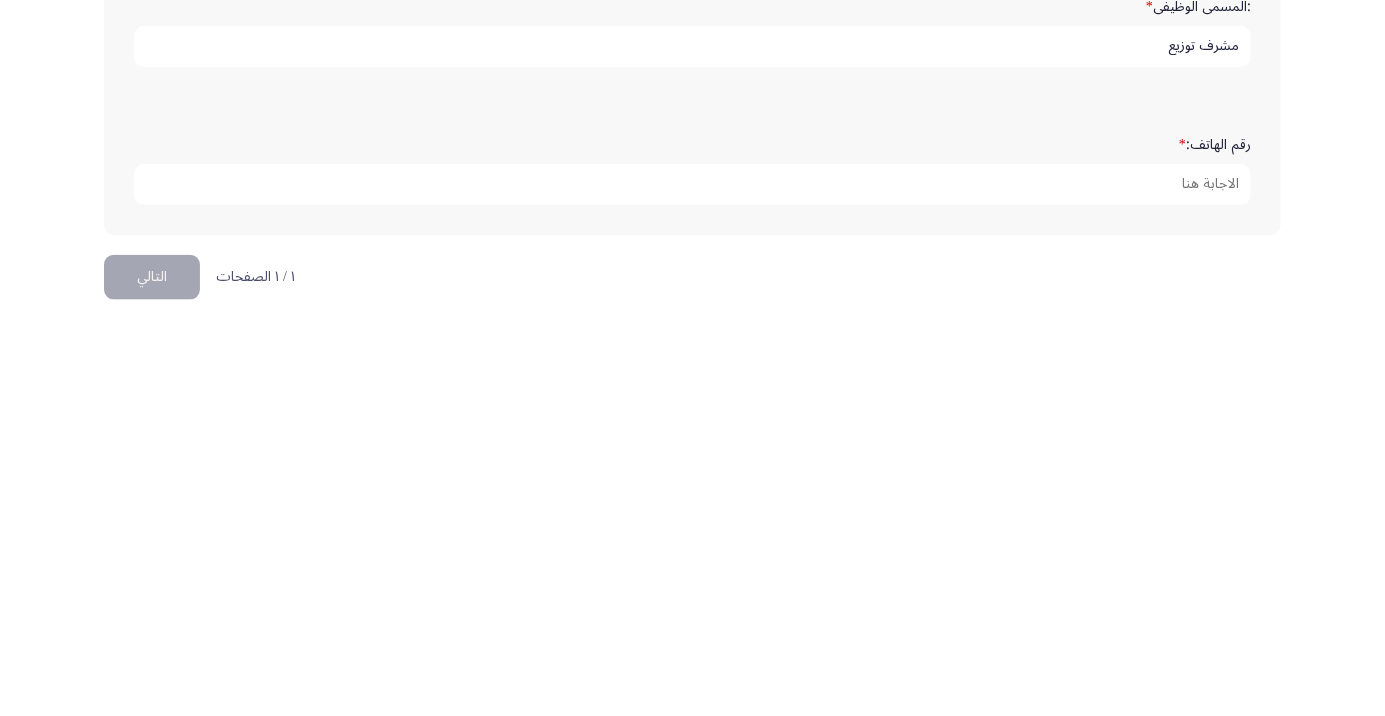 scroll, scrollTop: 609, scrollLeft: 0, axis: vertical 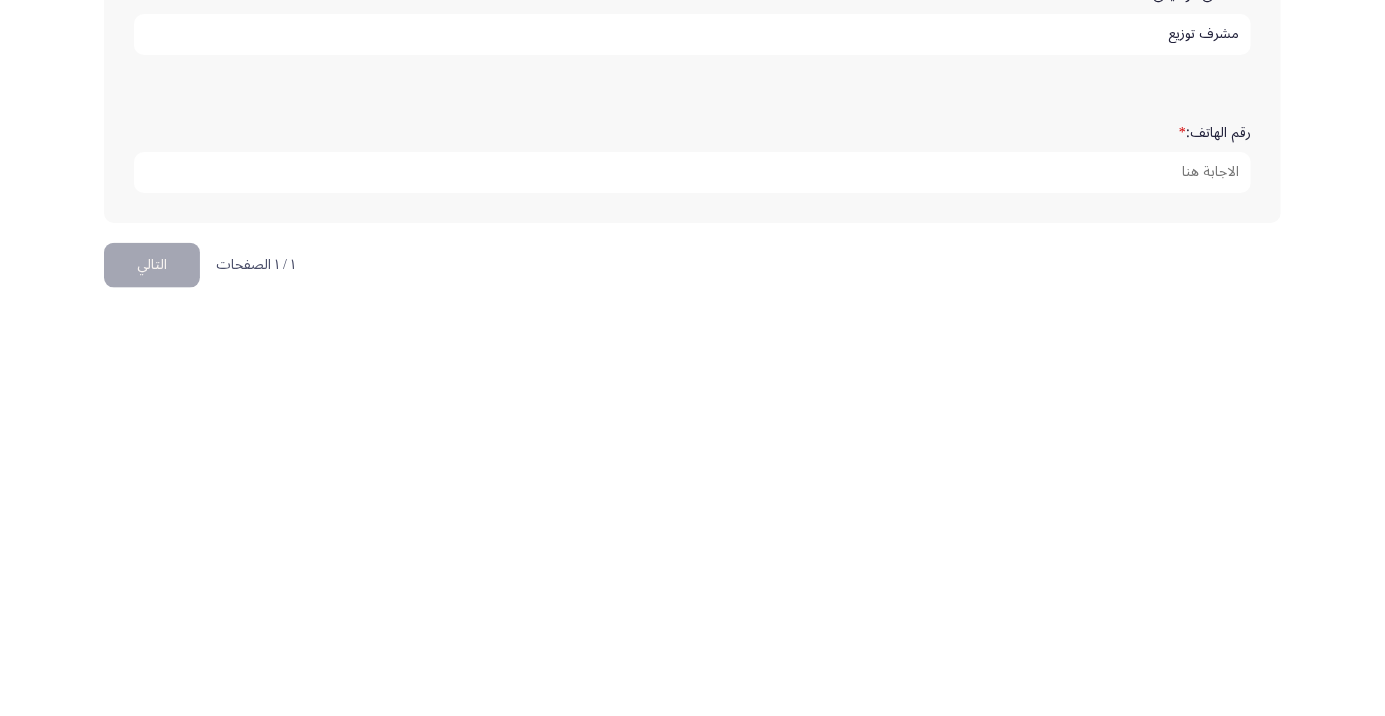 type on "[JOB_TITLE]" 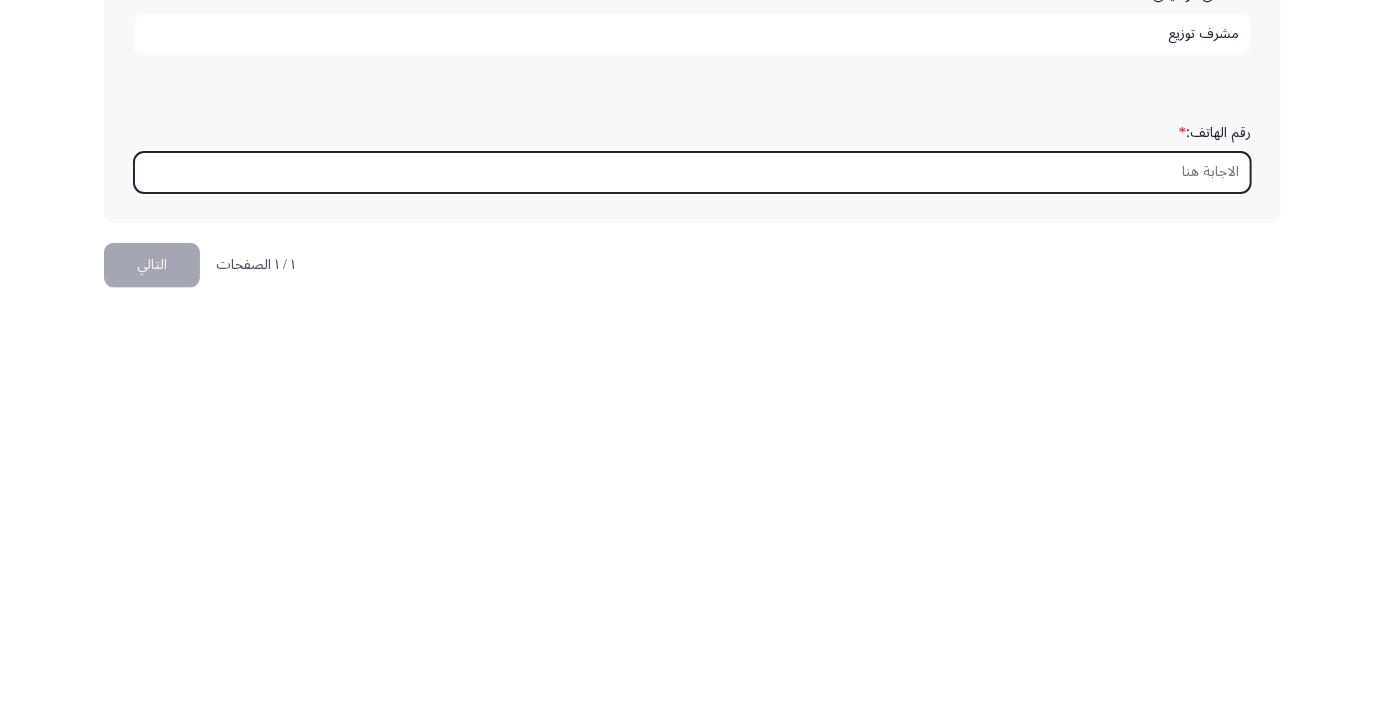 click on "رقم الهاتف:    *" at bounding box center (692, 573) 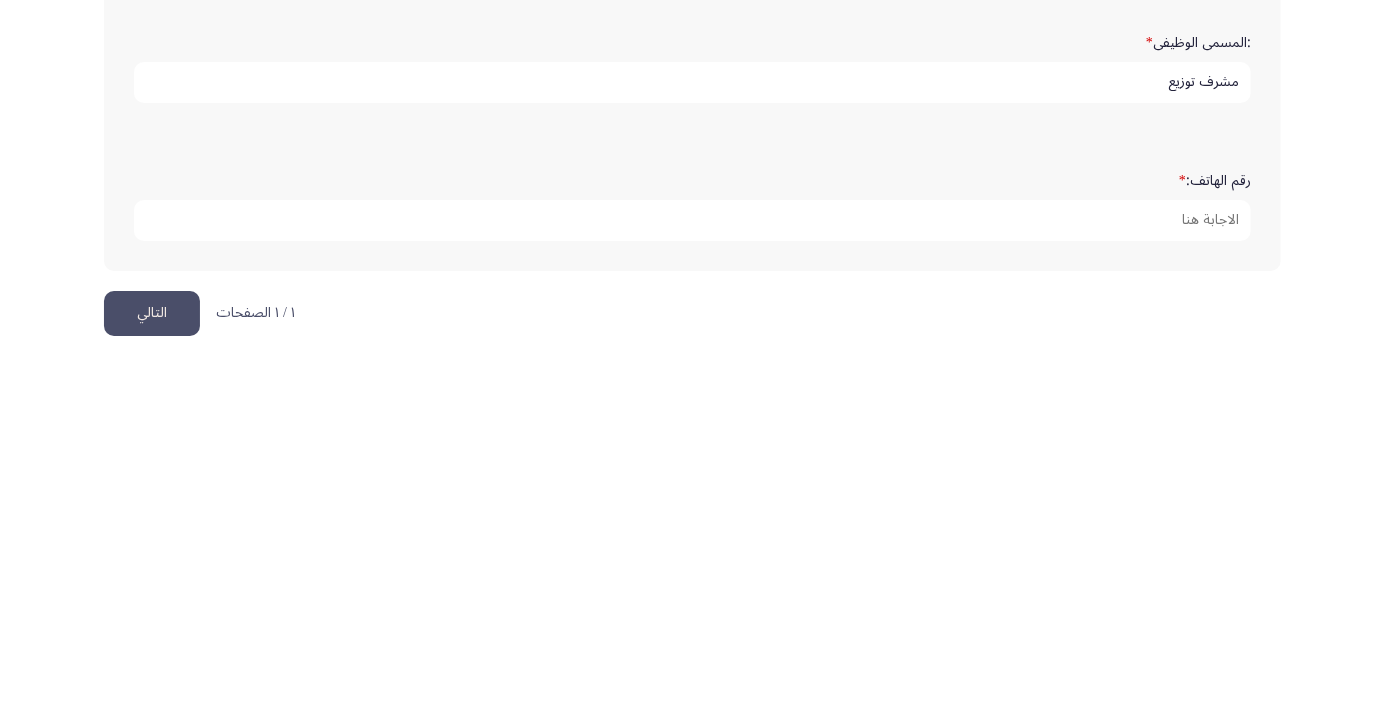 type on "01006019928" 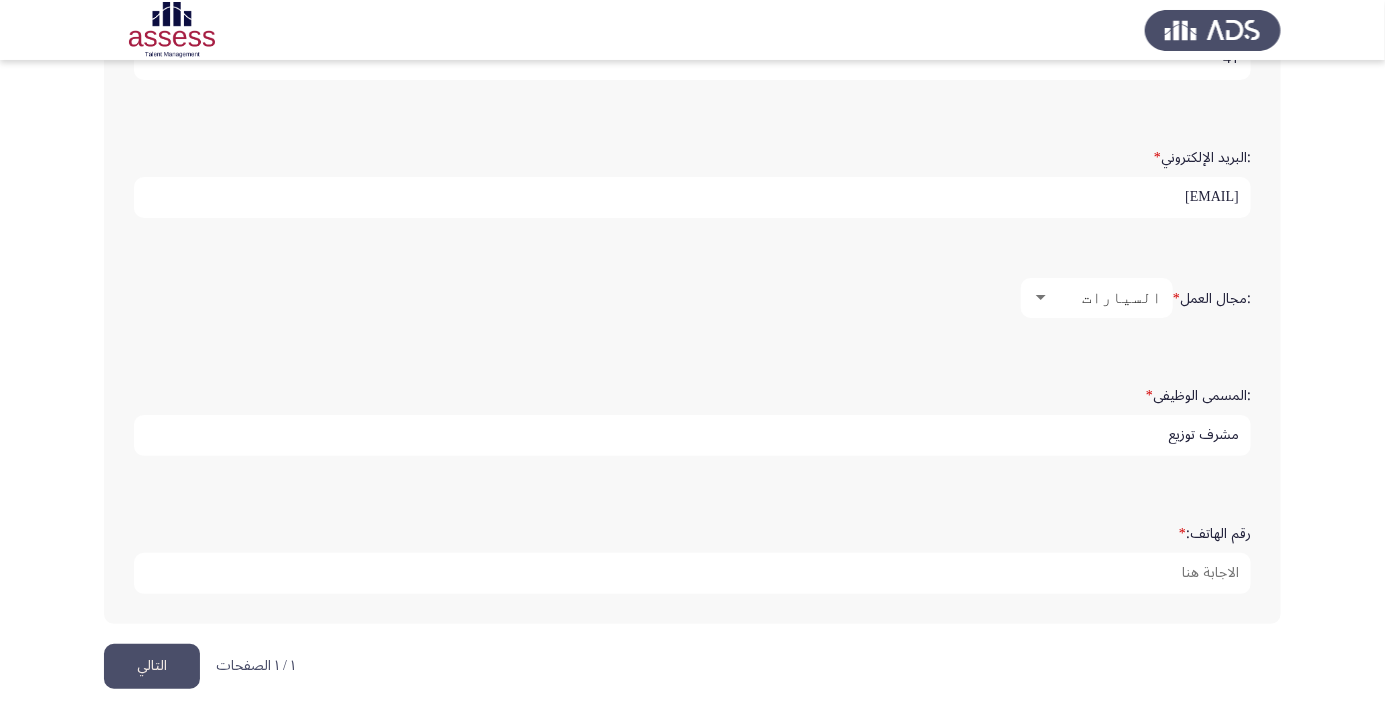 click on "التالي" 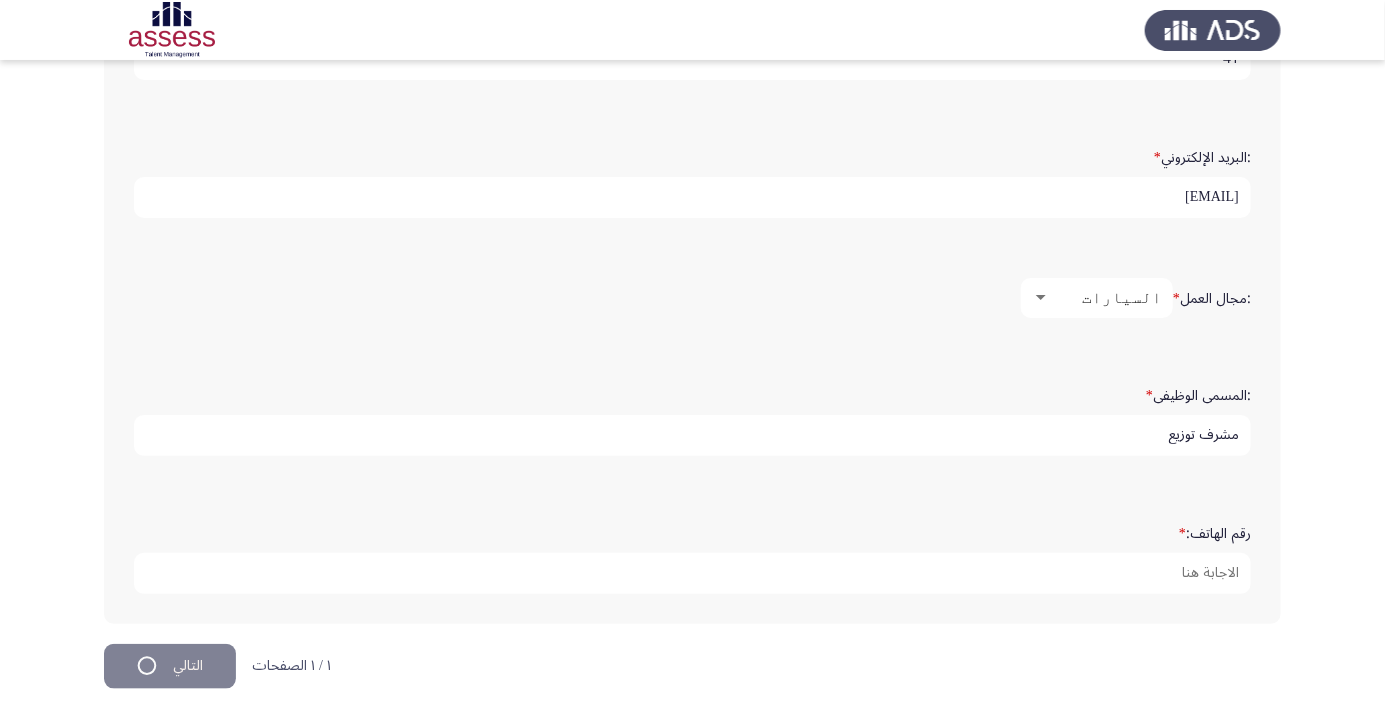 scroll, scrollTop: 0, scrollLeft: 0, axis: both 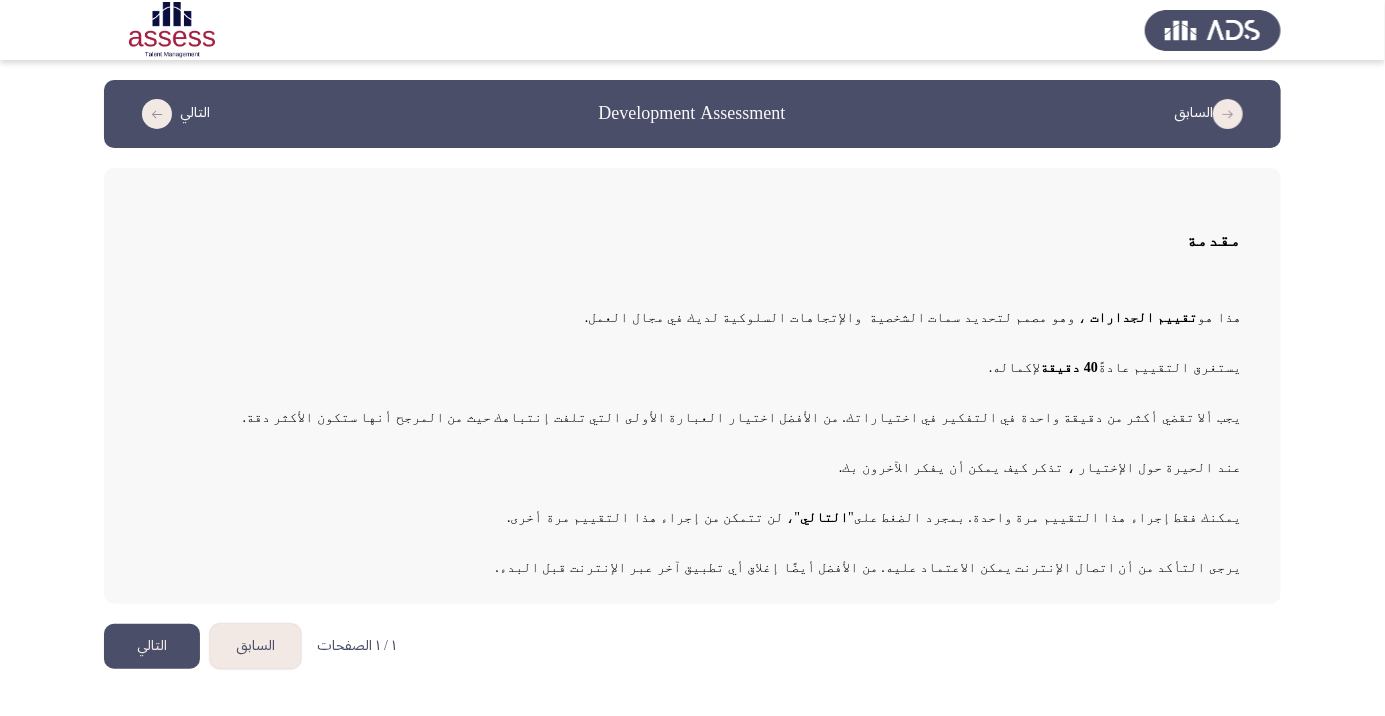 click on "التالي" 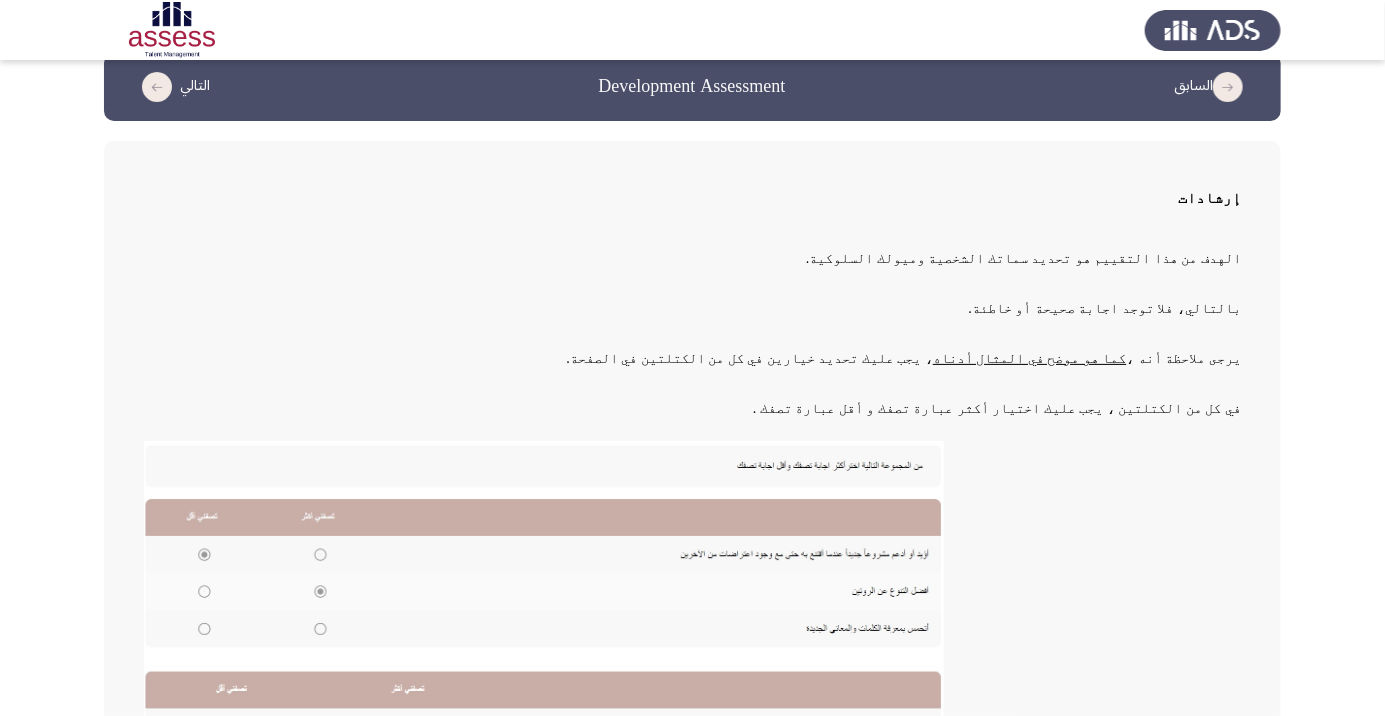 scroll, scrollTop: 60, scrollLeft: 0, axis: vertical 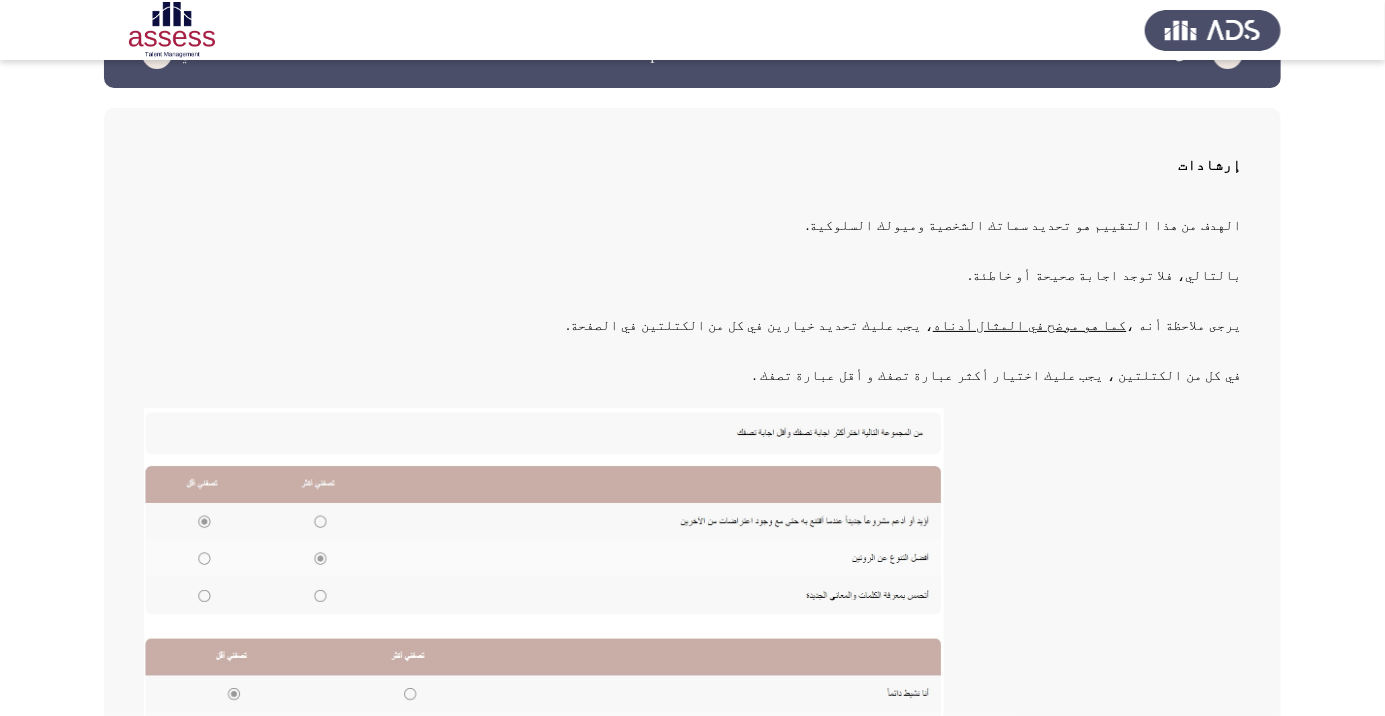 click 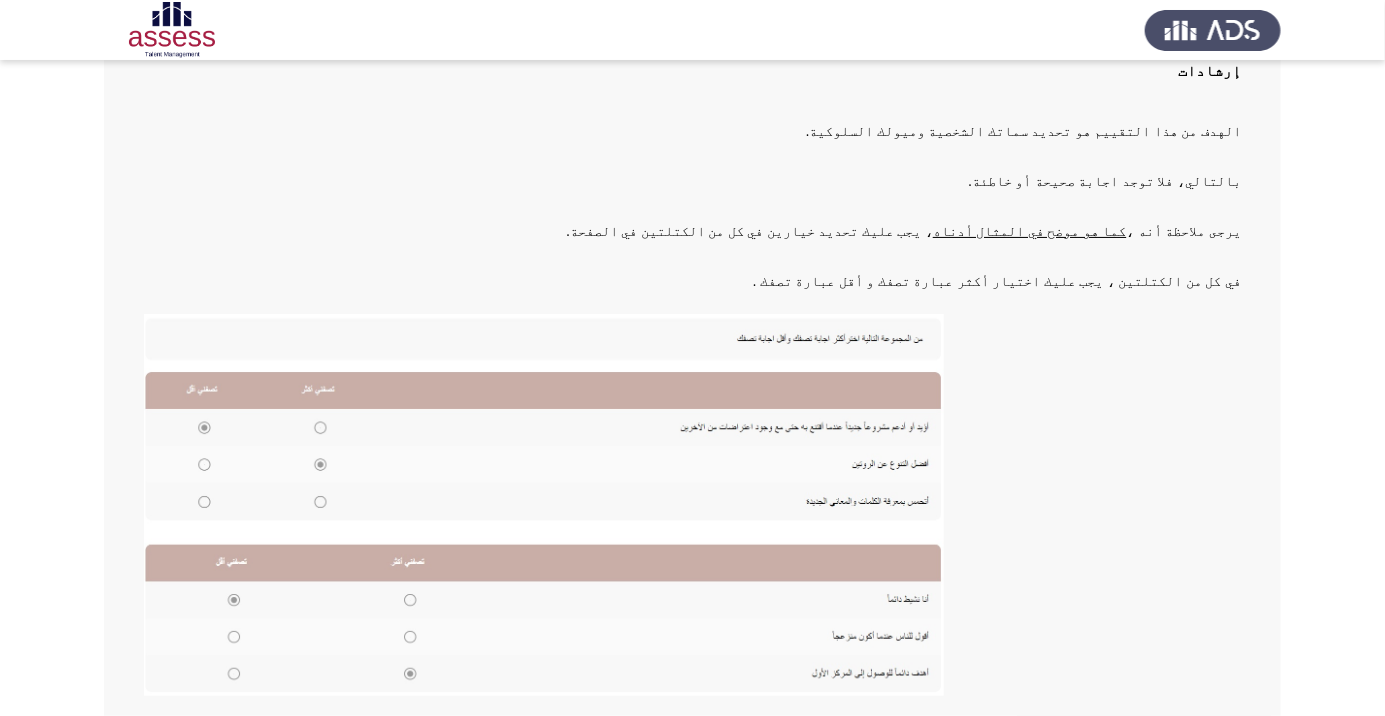 scroll, scrollTop: 220, scrollLeft: 0, axis: vertical 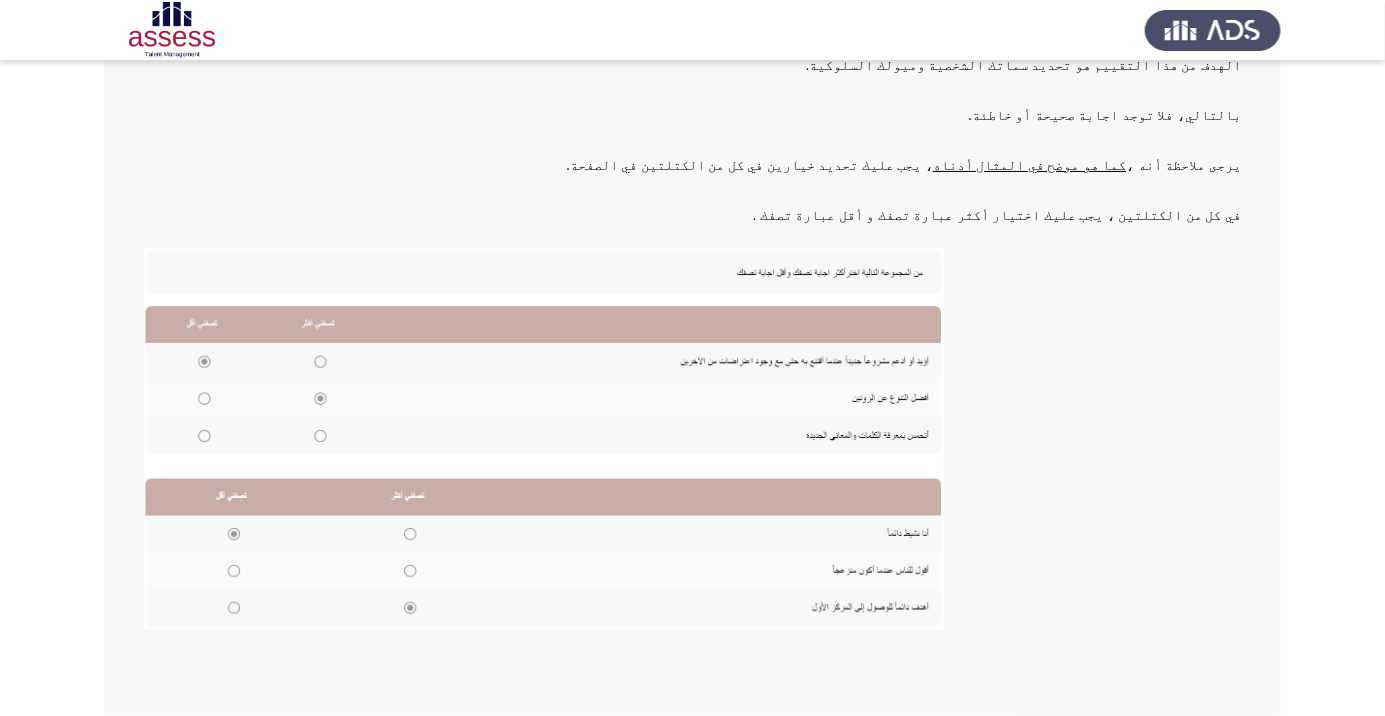 click 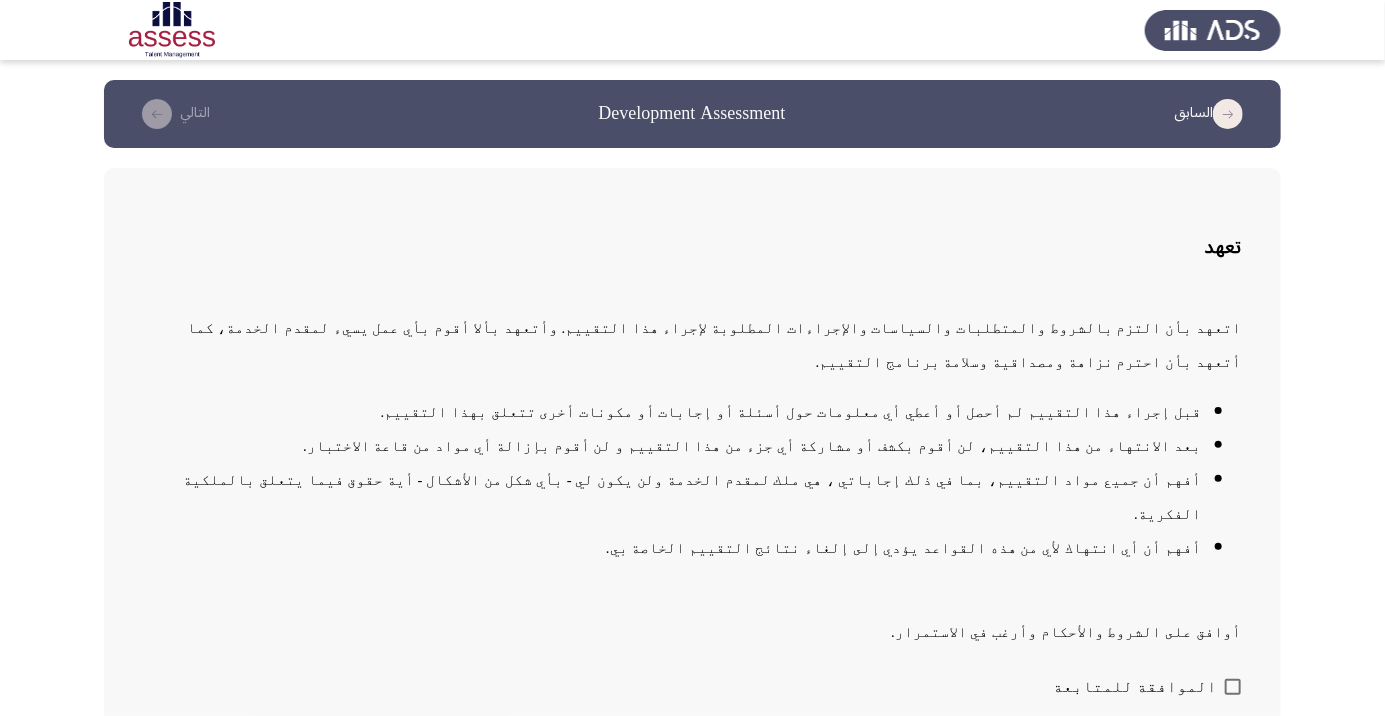 scroll, scrollTop: 2, scrollLeft: 0, axis: vertical 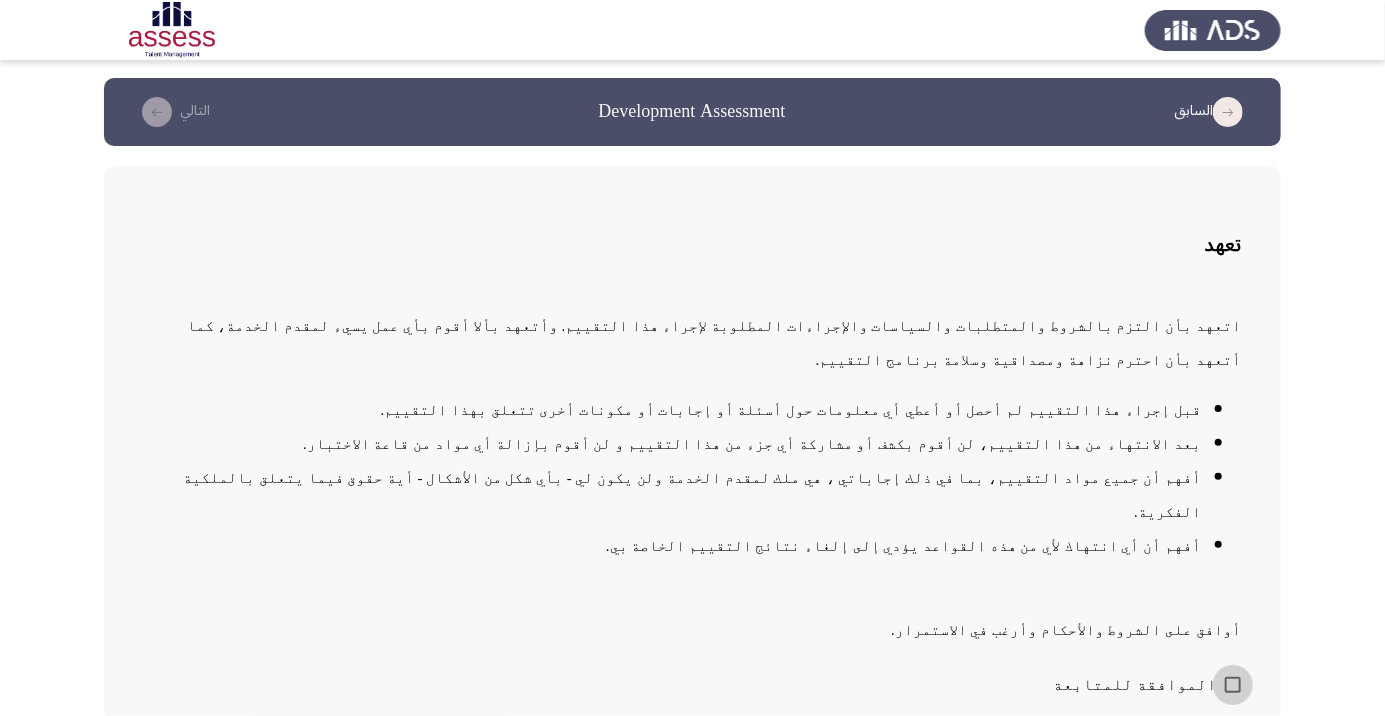 click at bounding box center [1233, 685] 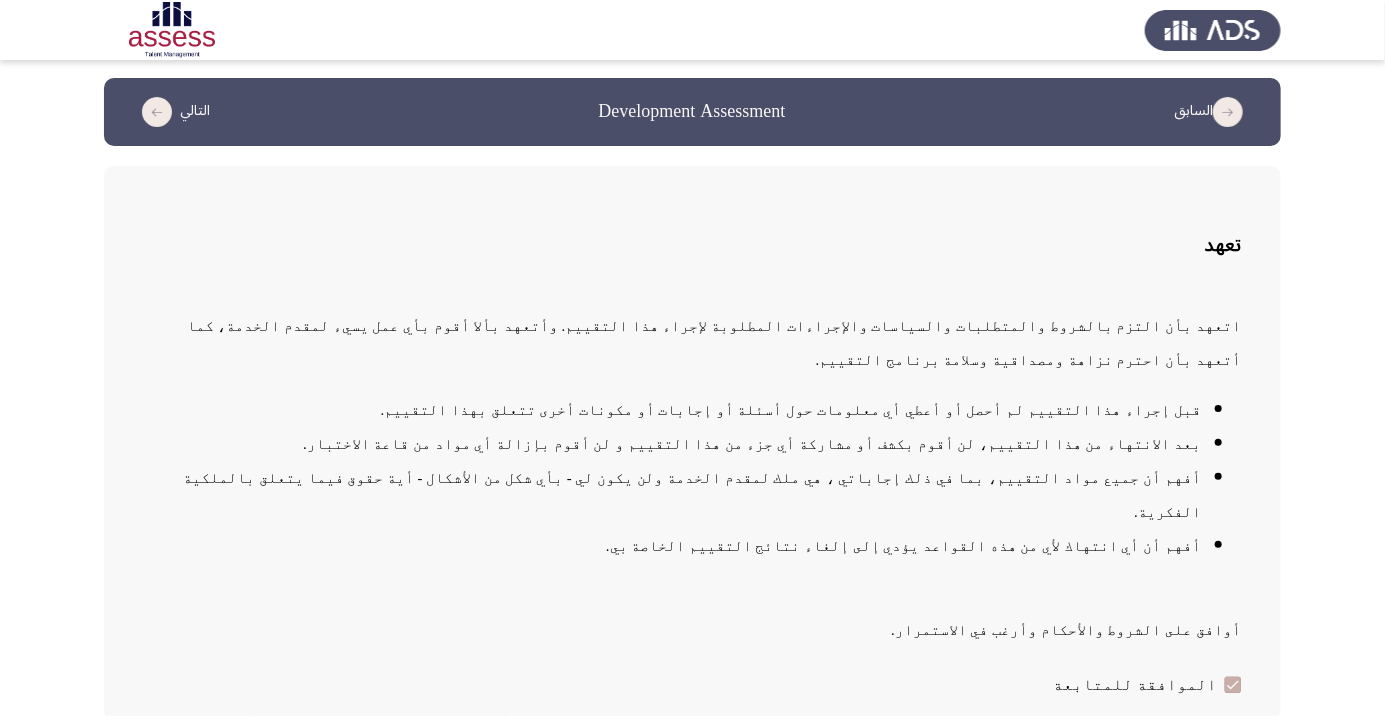 click on "التالي" 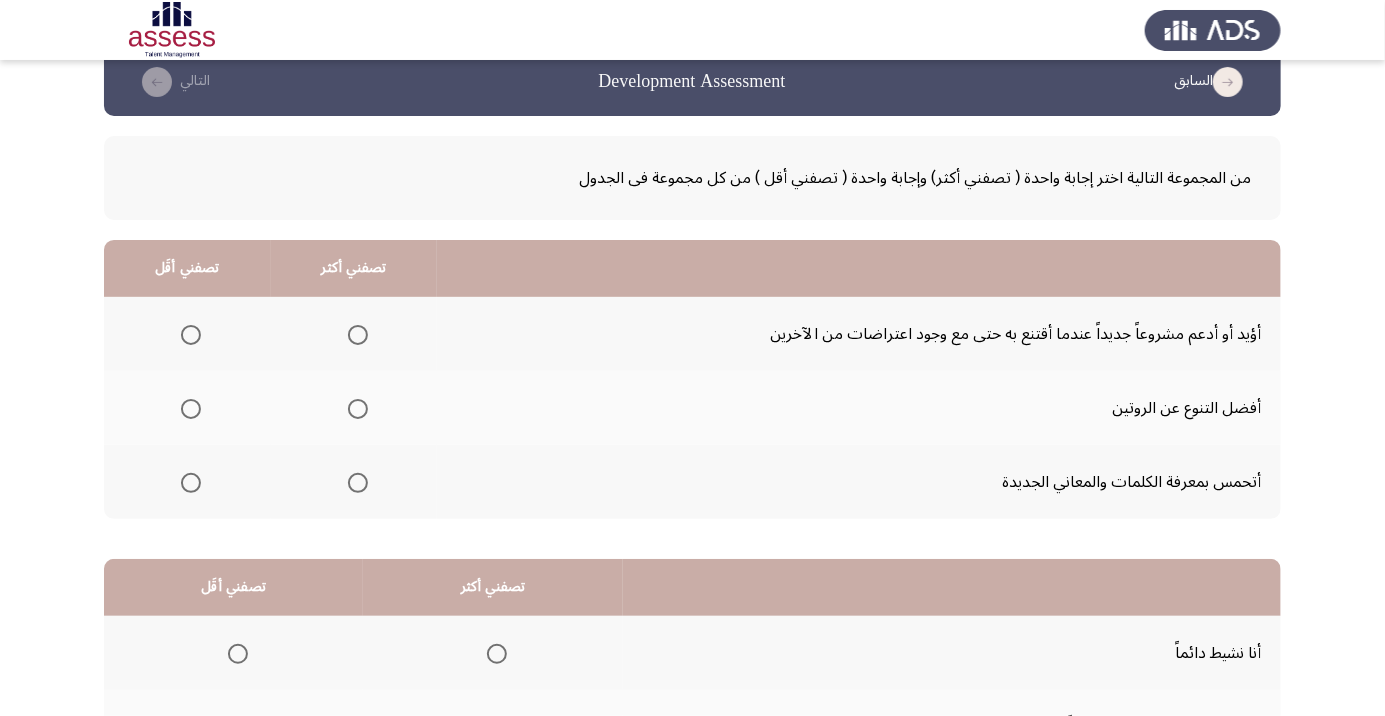 scroll, scrollTop: 32, scrollLeft: 0, axis: vertical 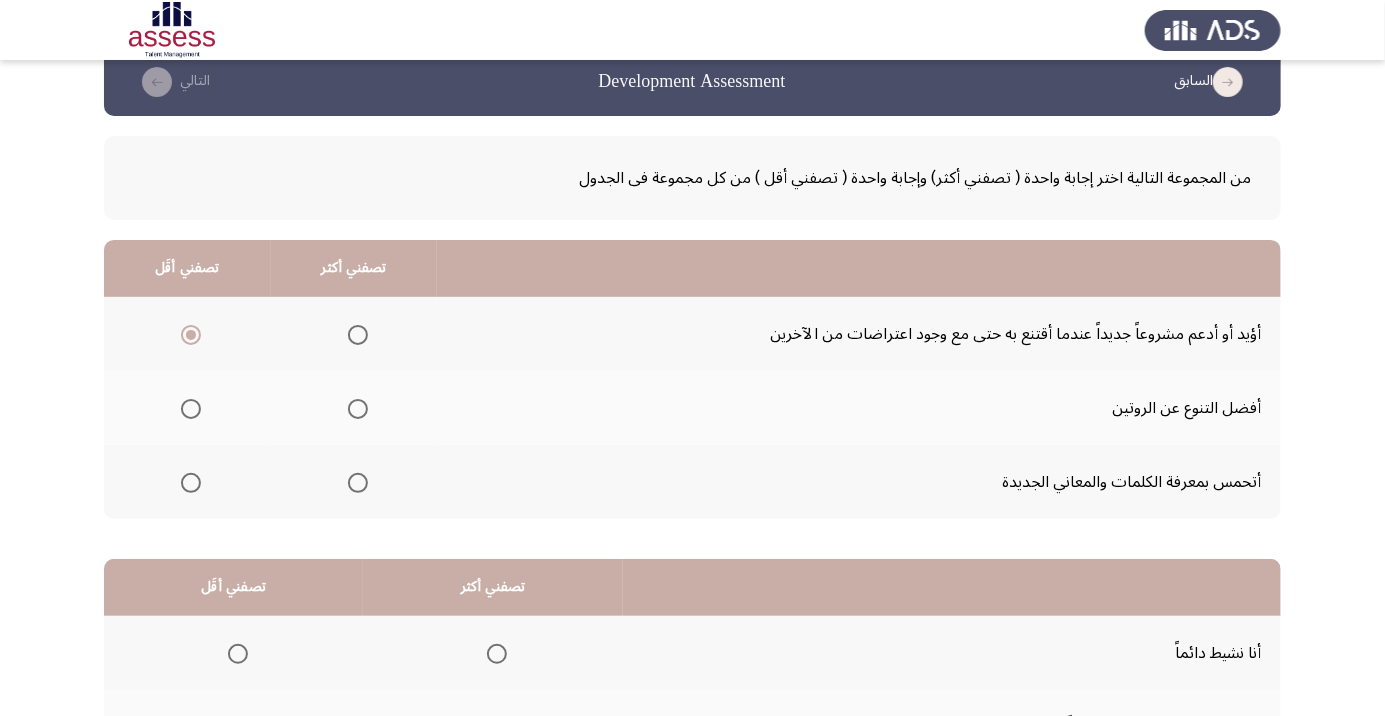 click at bounding box center [358, 409] 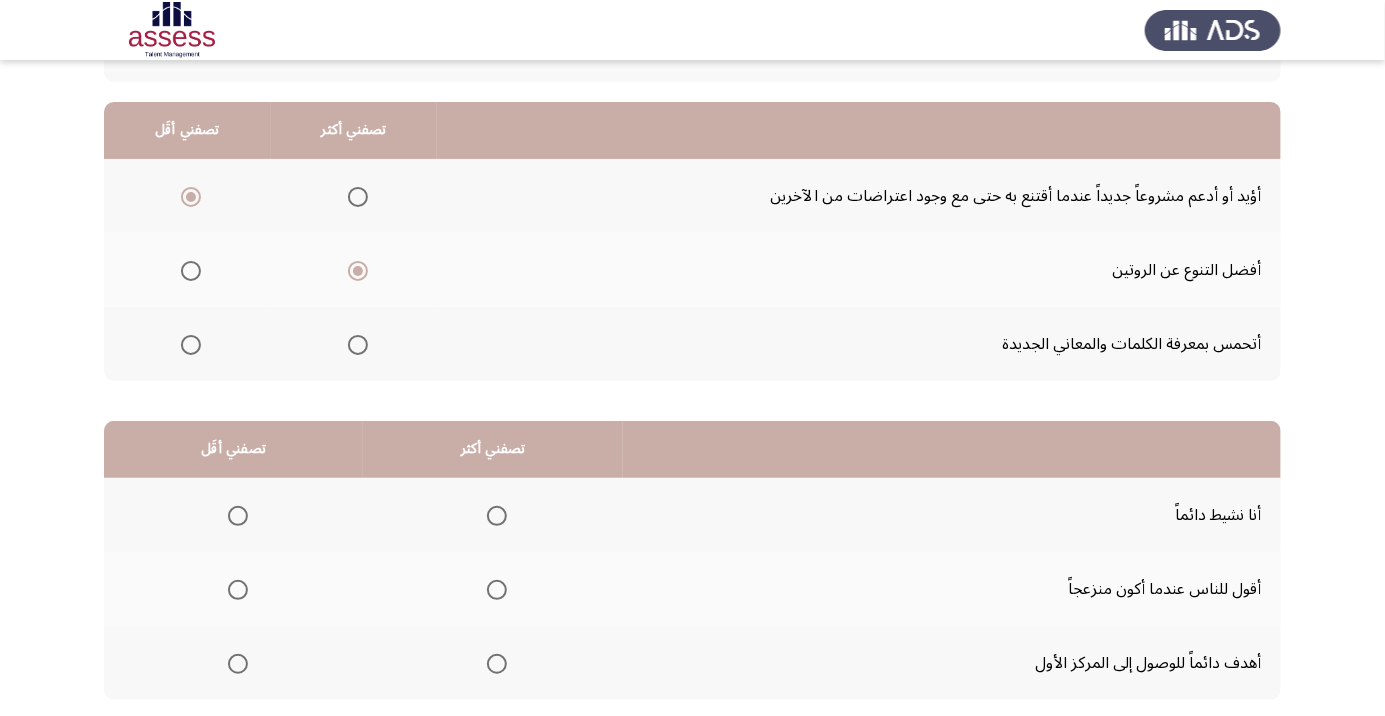 scroll, scrollTop: 172, scrollLeft: 0, axis: vertical 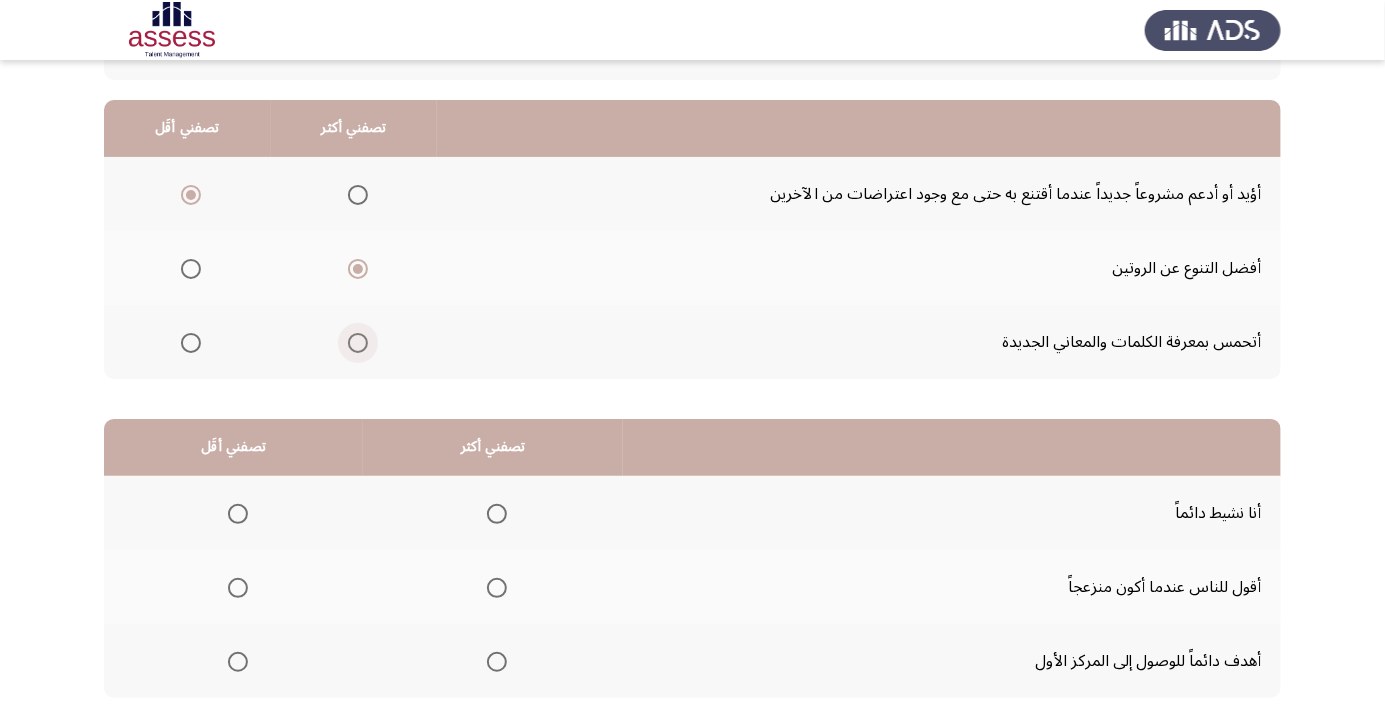 click at bounding box center [358, 343] 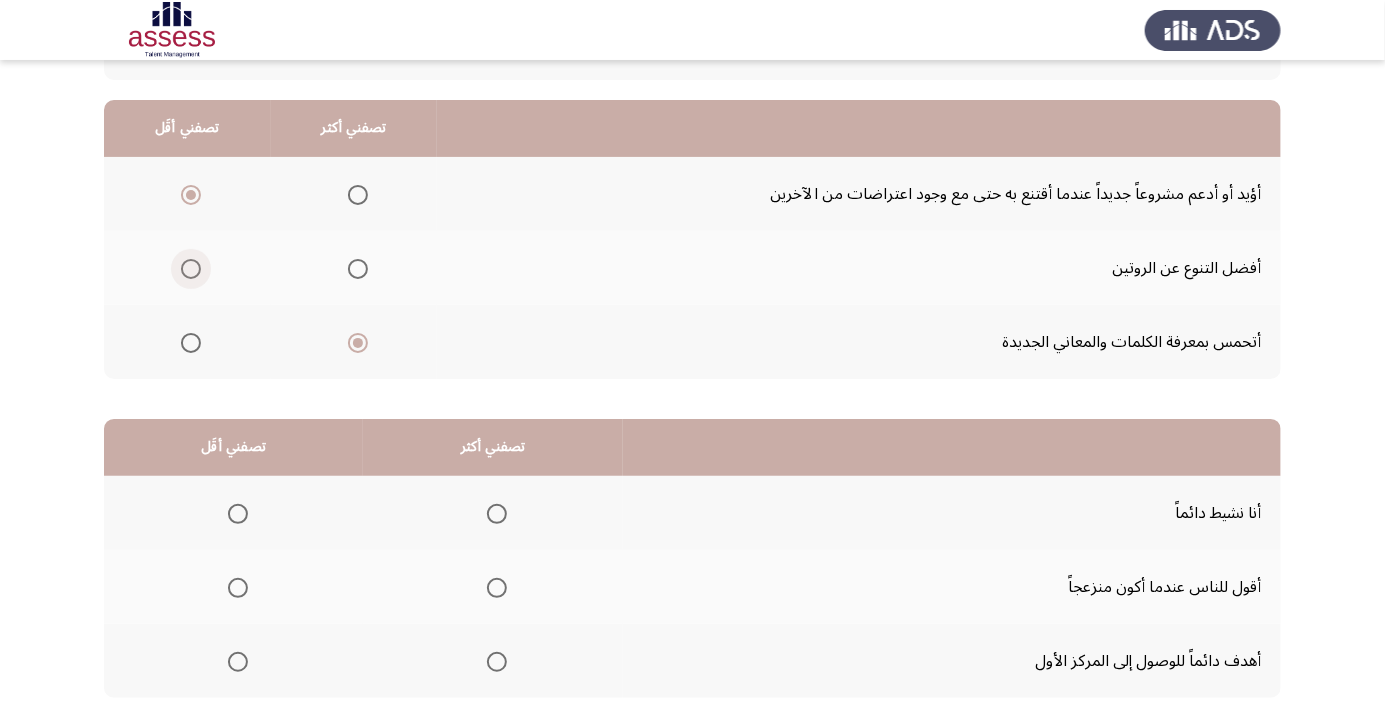 click at bounding box center (191, 269) 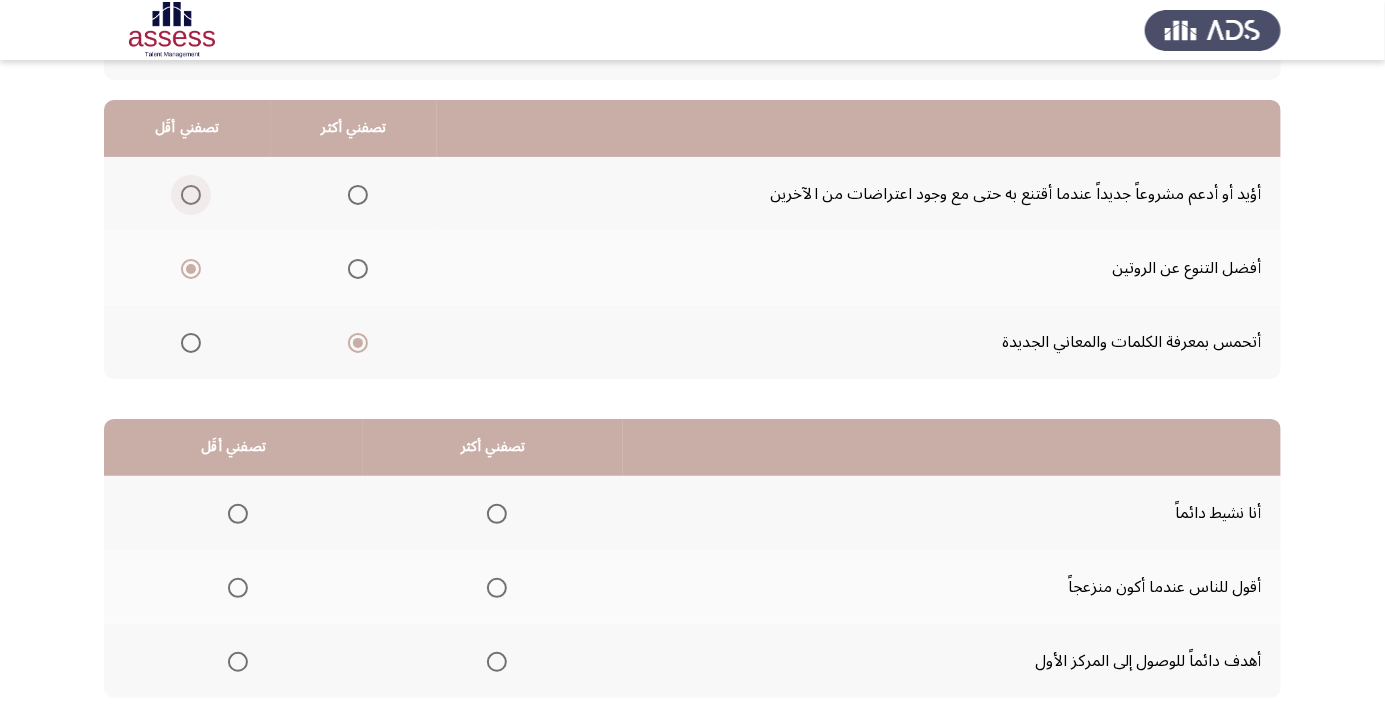 click at bounding box center (191, 195) 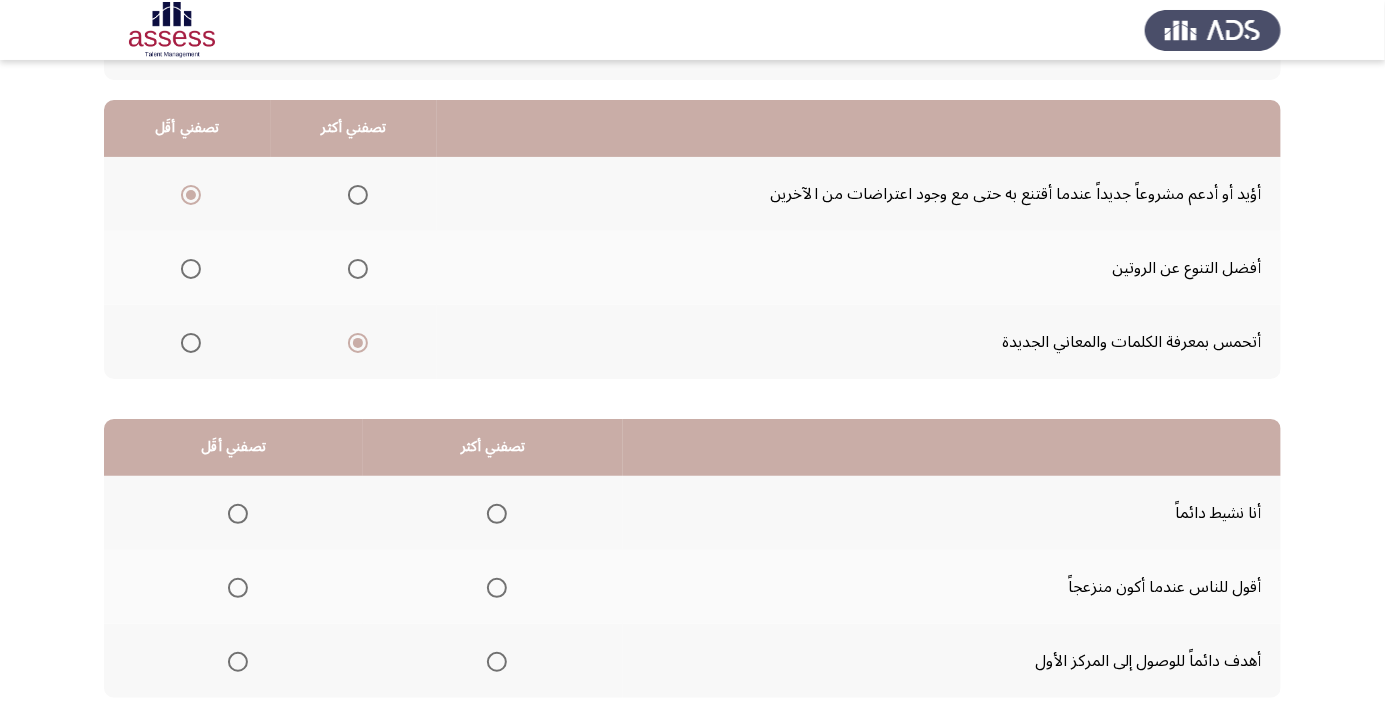 click at bounding box center [358, 269] 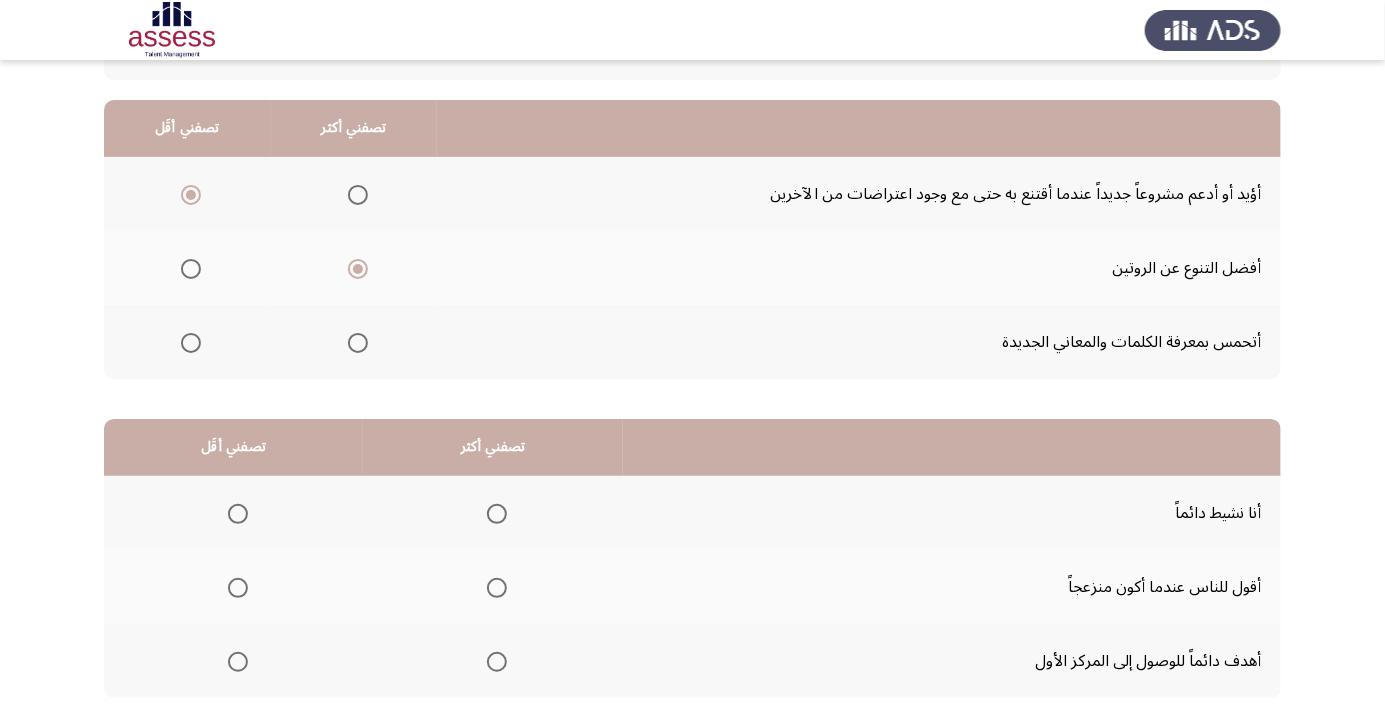 click at bounding box center [358, 343] 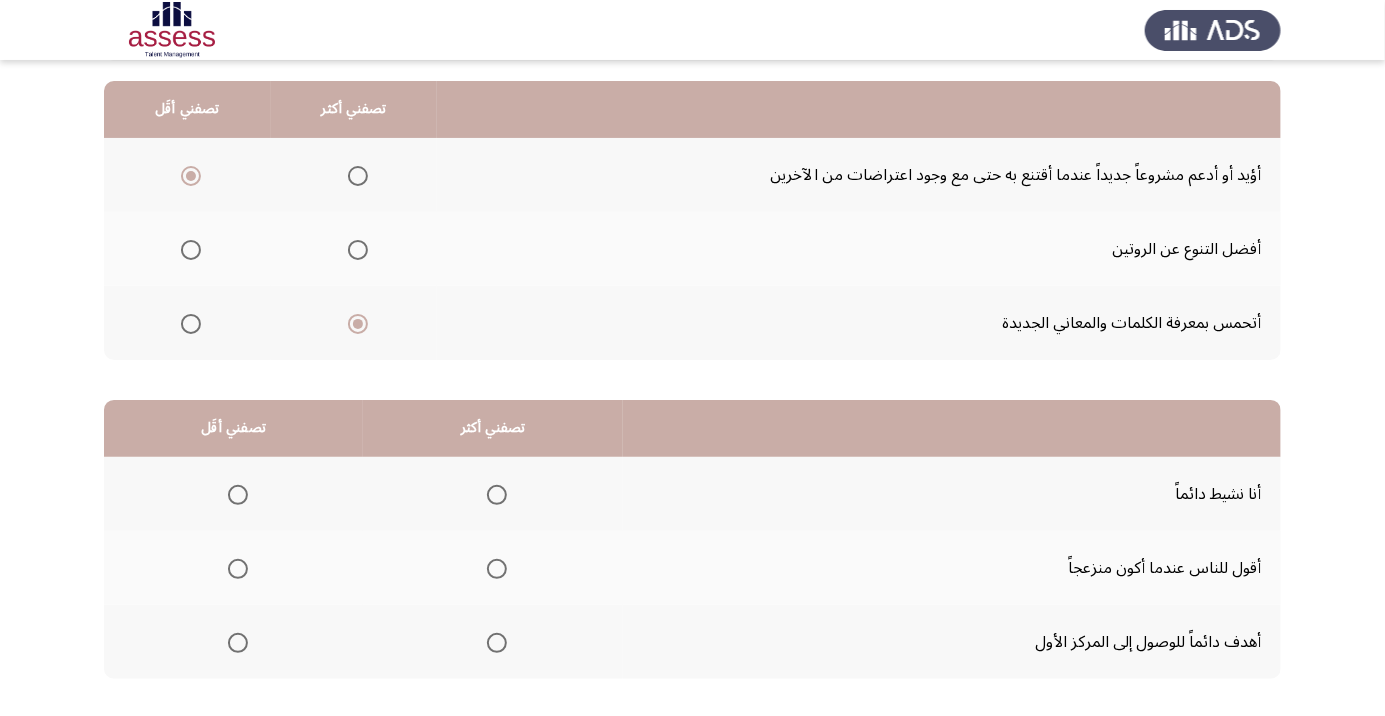 scroll, scrollTop: 197, scrollLeft: 0, axis: vertical 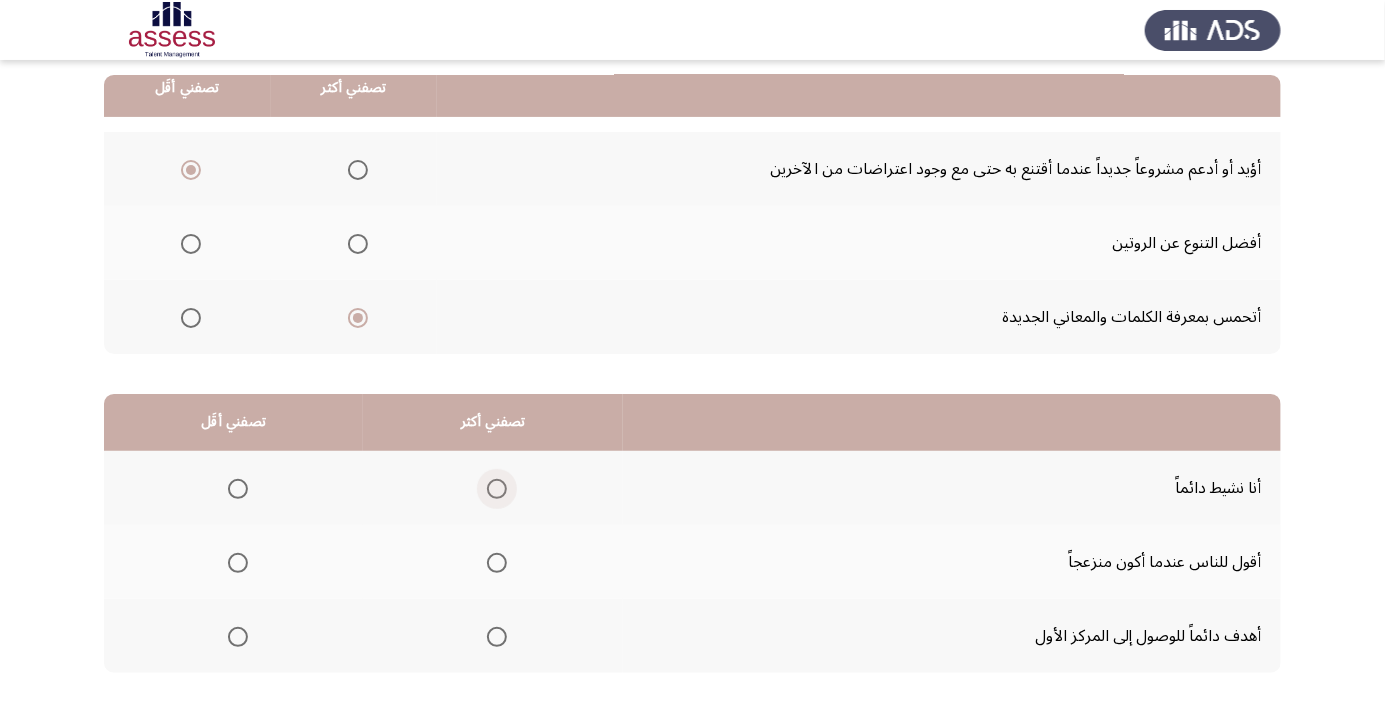 click at bounding box center [497, 489] 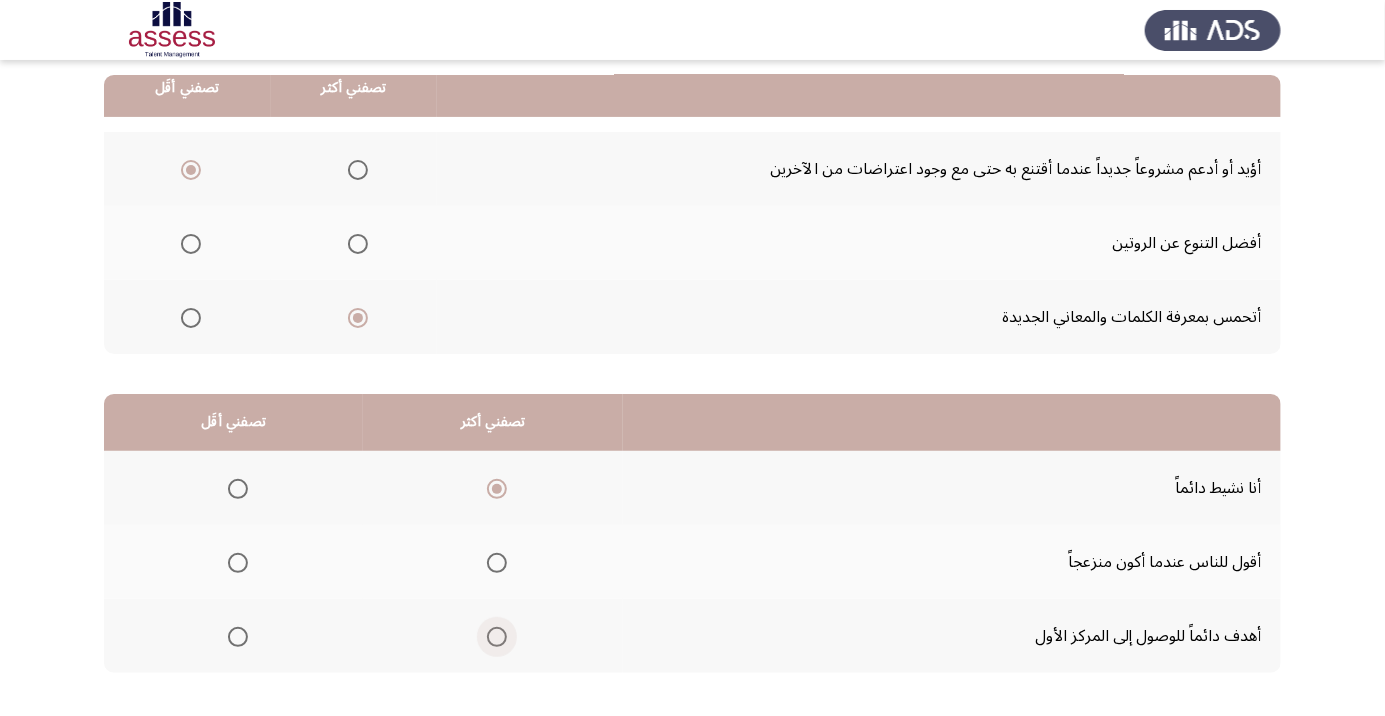 click at bounding box center [497, 637] 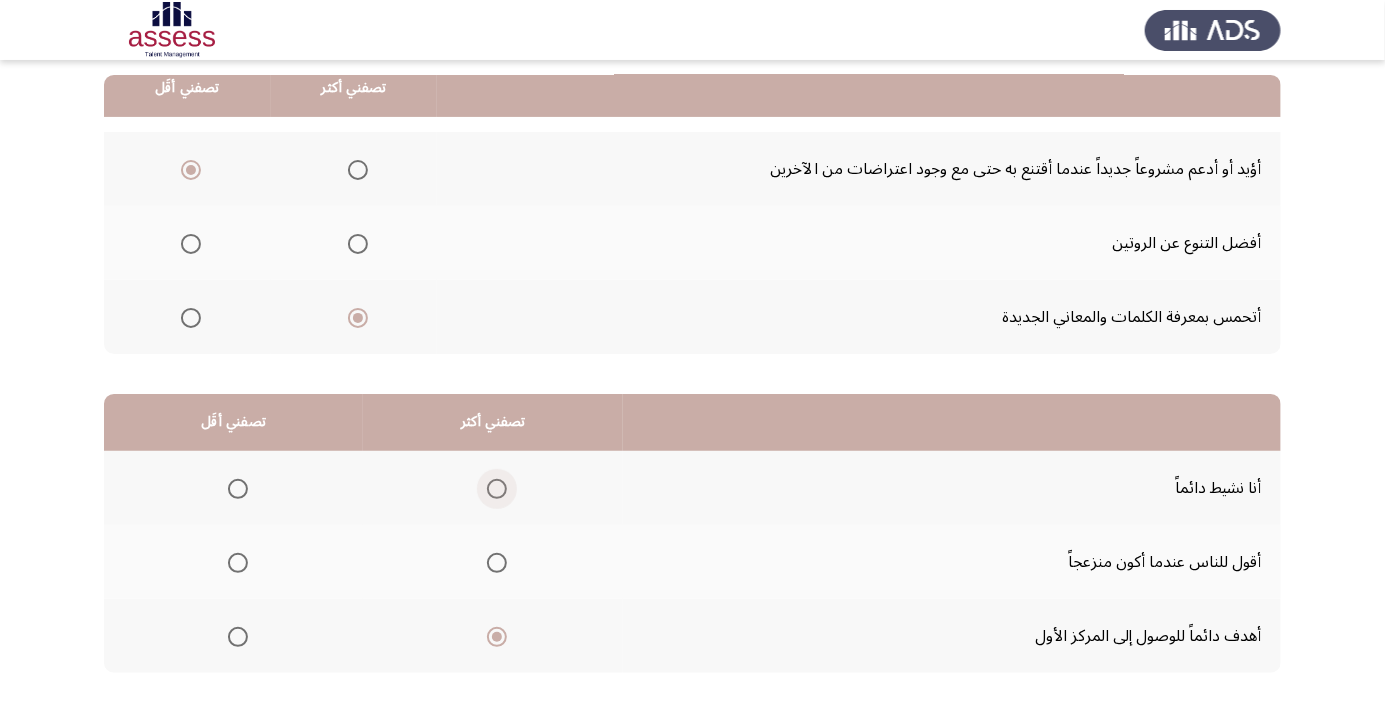 click at bounding box center (497, 489) 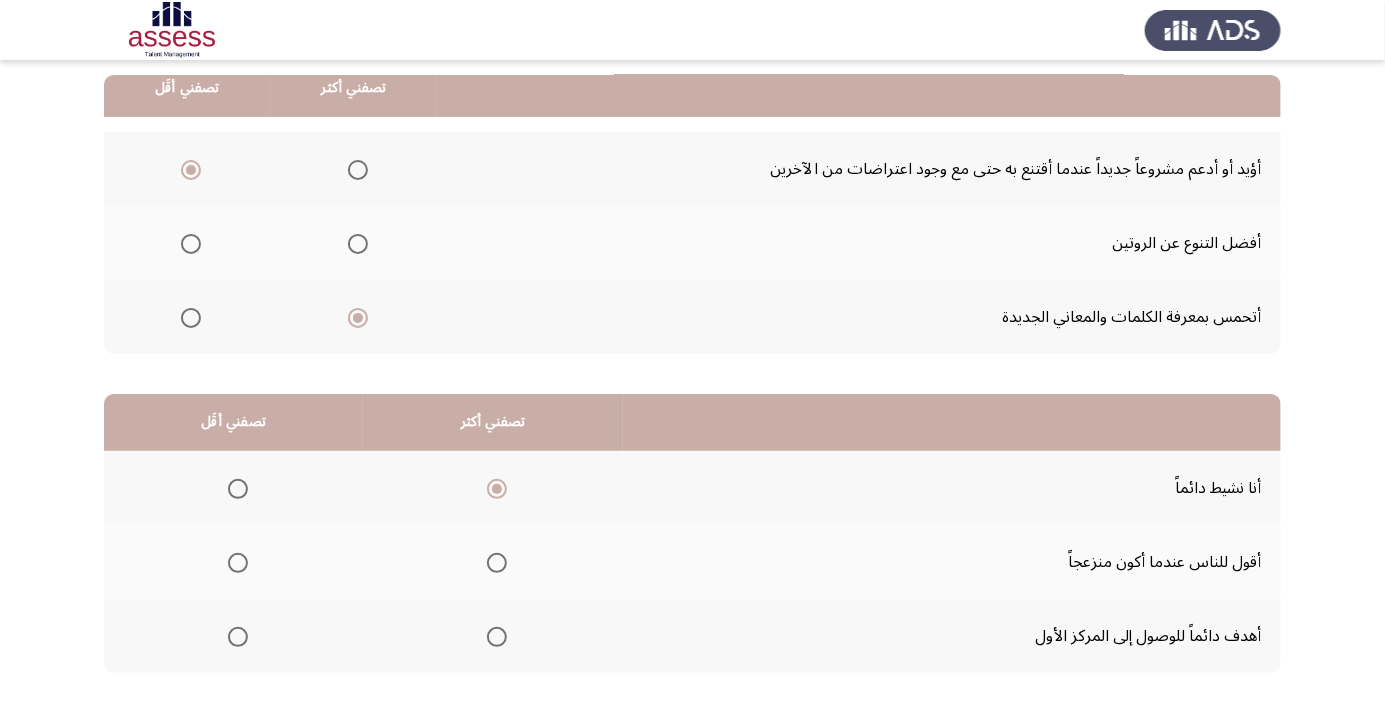 click at bounding box center (238, 563) 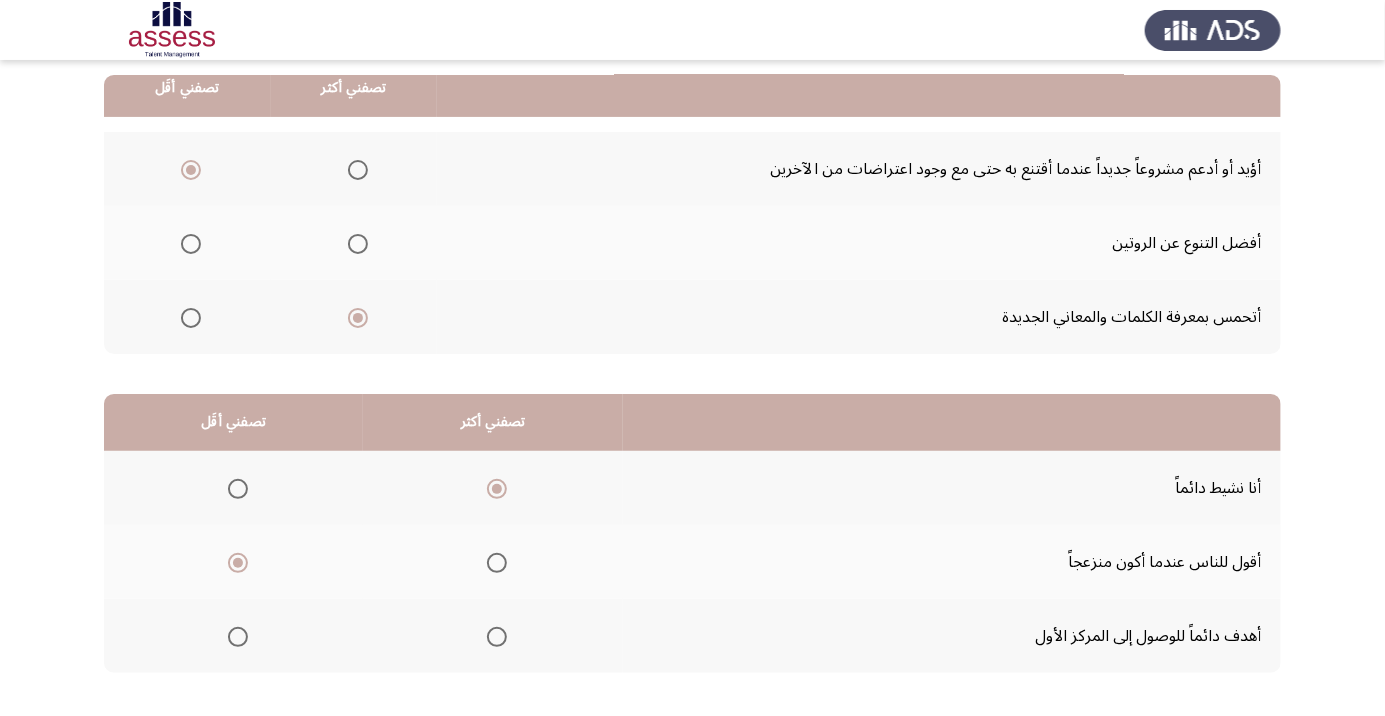 click at bounding box center [497, 637] 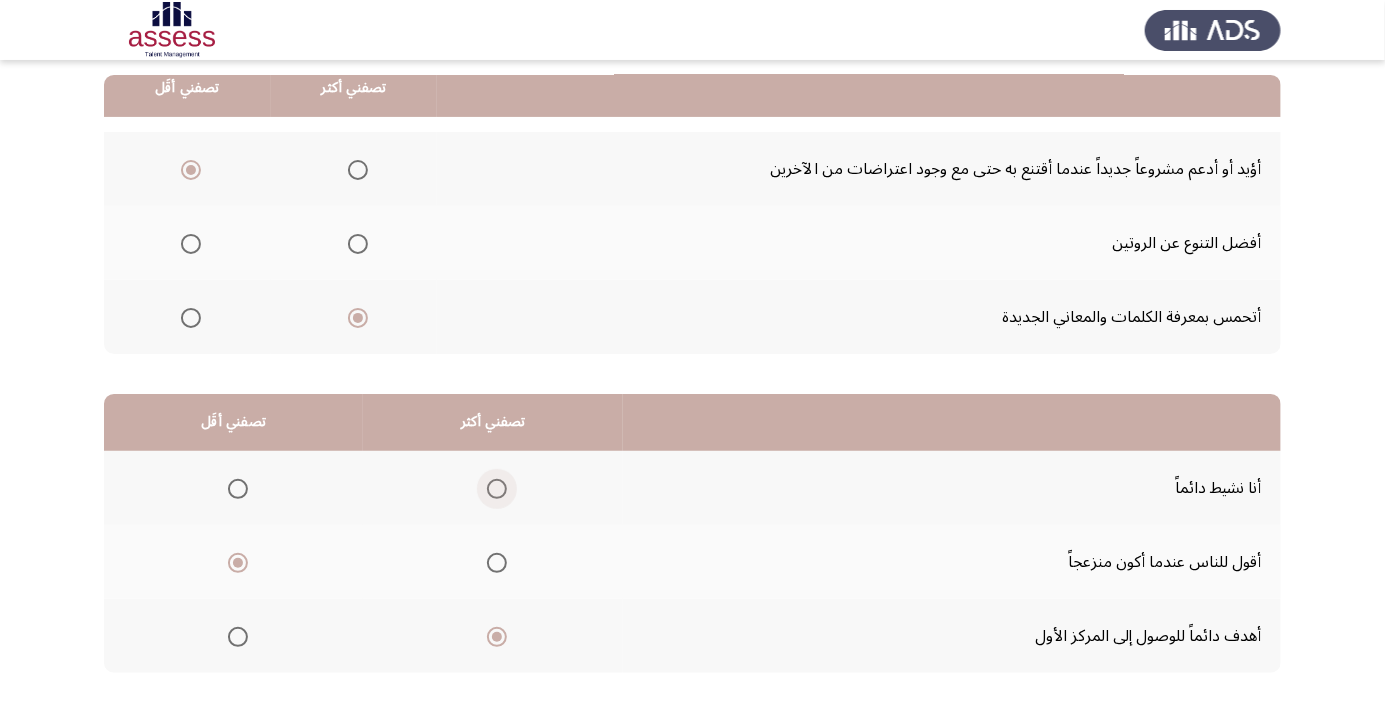click at bounding box center [497, 489] 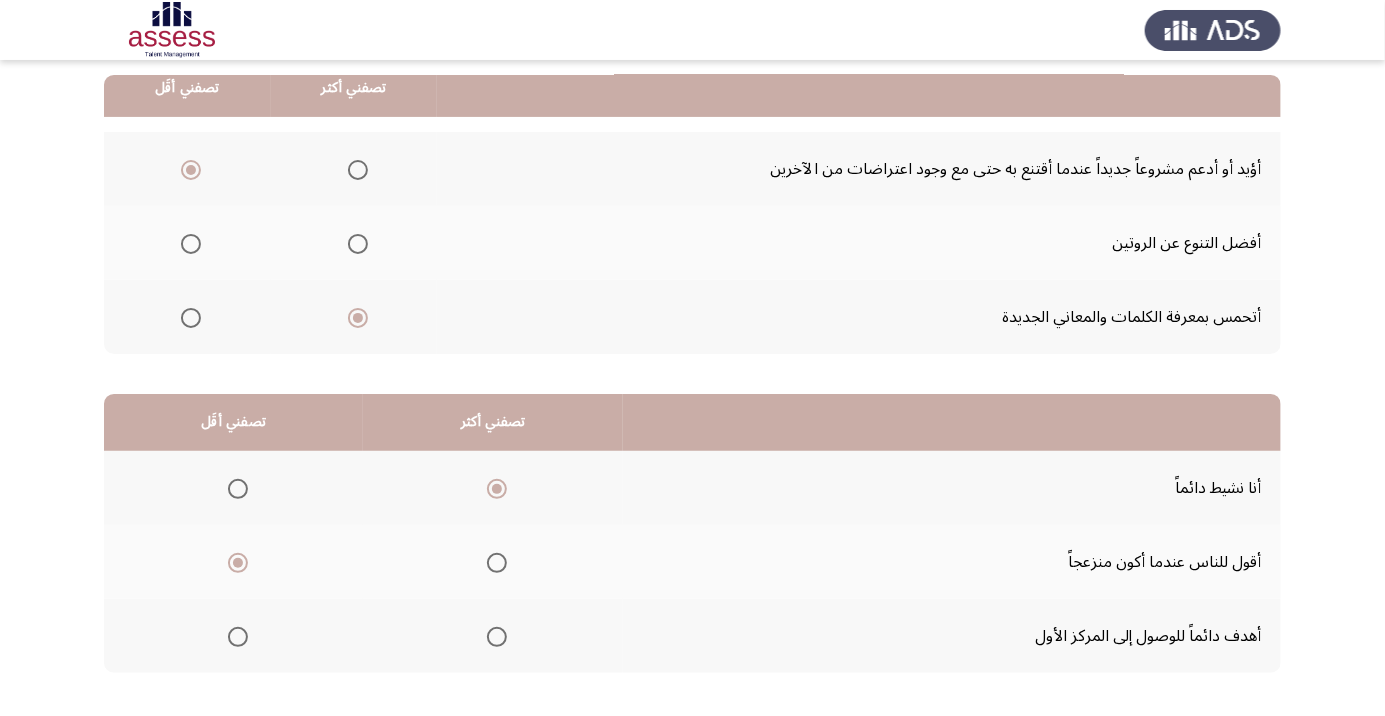 click on "التالي" 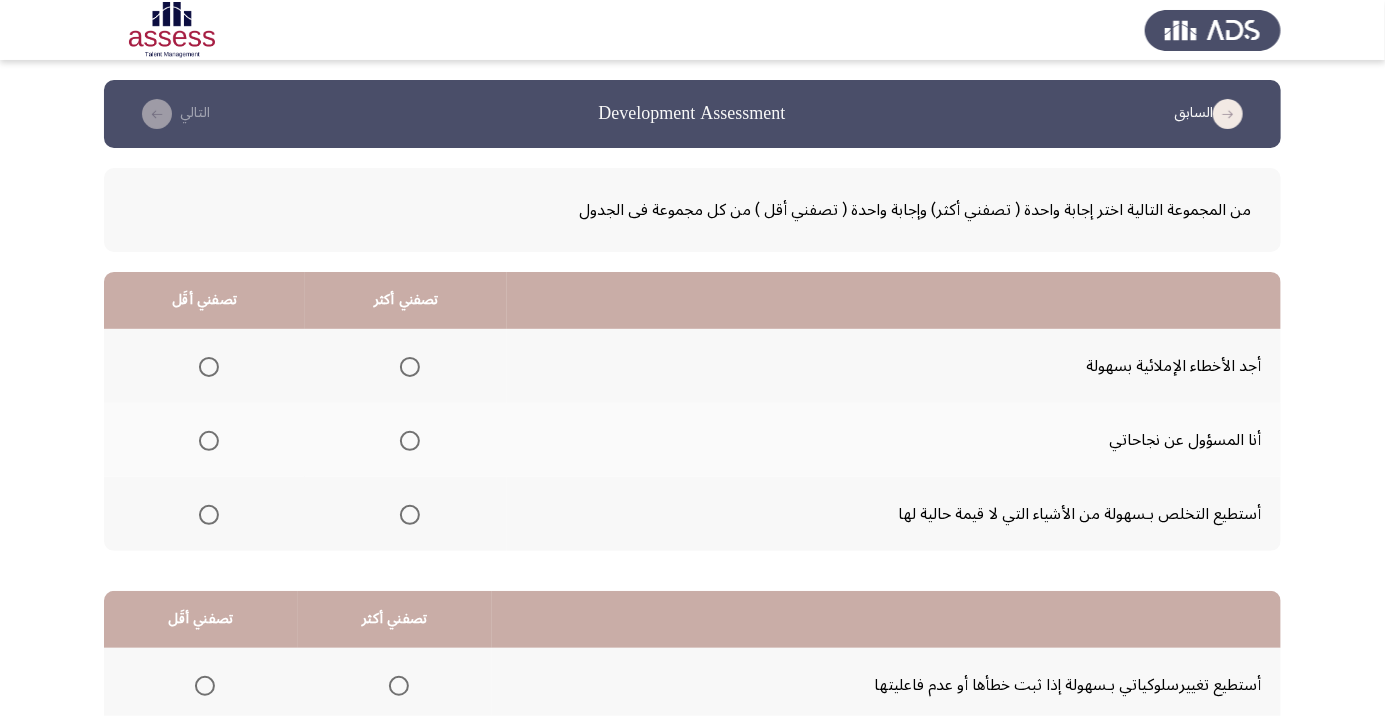 click on "السابق
Development Assessment   التالي  من المجموعة التالية اختر إجابة واحدة ( تصفني أكثر) وإجابة واحدة ( تصفني أقل ) من كل مجموعة فى الجدول  تصفني أكثر   تصفني أقَل  أجد الأخطاء الإملائية بسهولة     أنا المسؤول عن نجاحاتي     أستطيع التخلص بـسهولة من الأشياء التي لا قيمة حالية لها      تصفني أكثر   تصفني أقَل  أستطيع تغييرسلوكياتي بـسهولة إذا ثبت خطأها أو عدم فاعليتها     أنا موهوب في تجديد الأشياء     أركز أكثر على المدى الطويل عن المدى القصير      ٢ / ٤٨ الصفحات   السابق
التالي" 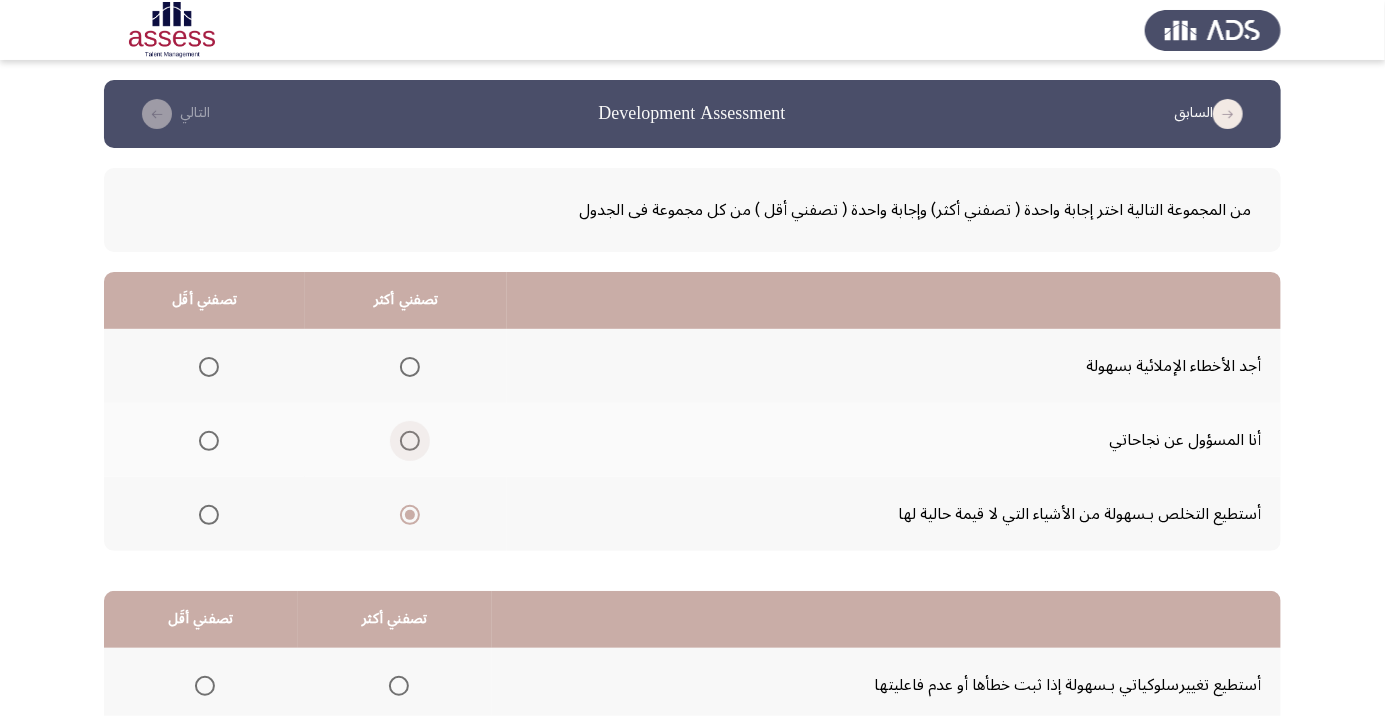 click at bounding box center [410, 441] 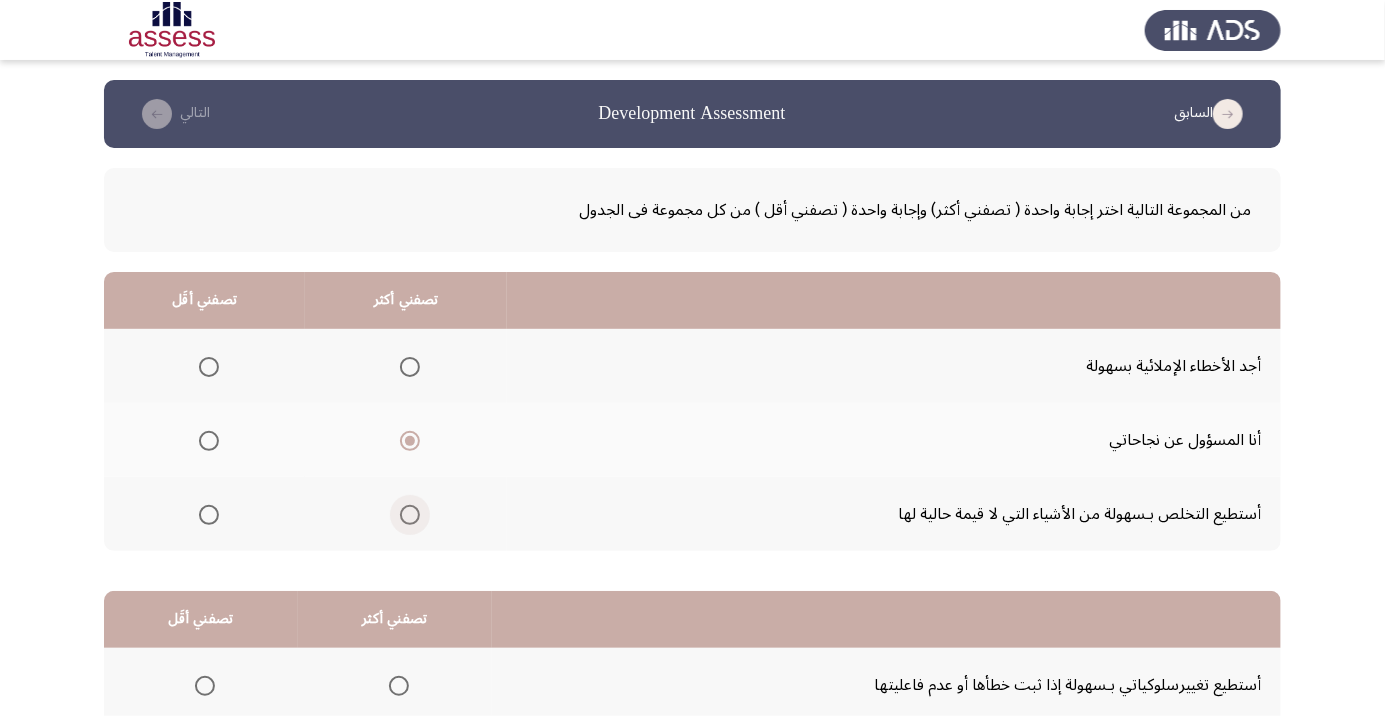 click at bounding box center (410, 515) 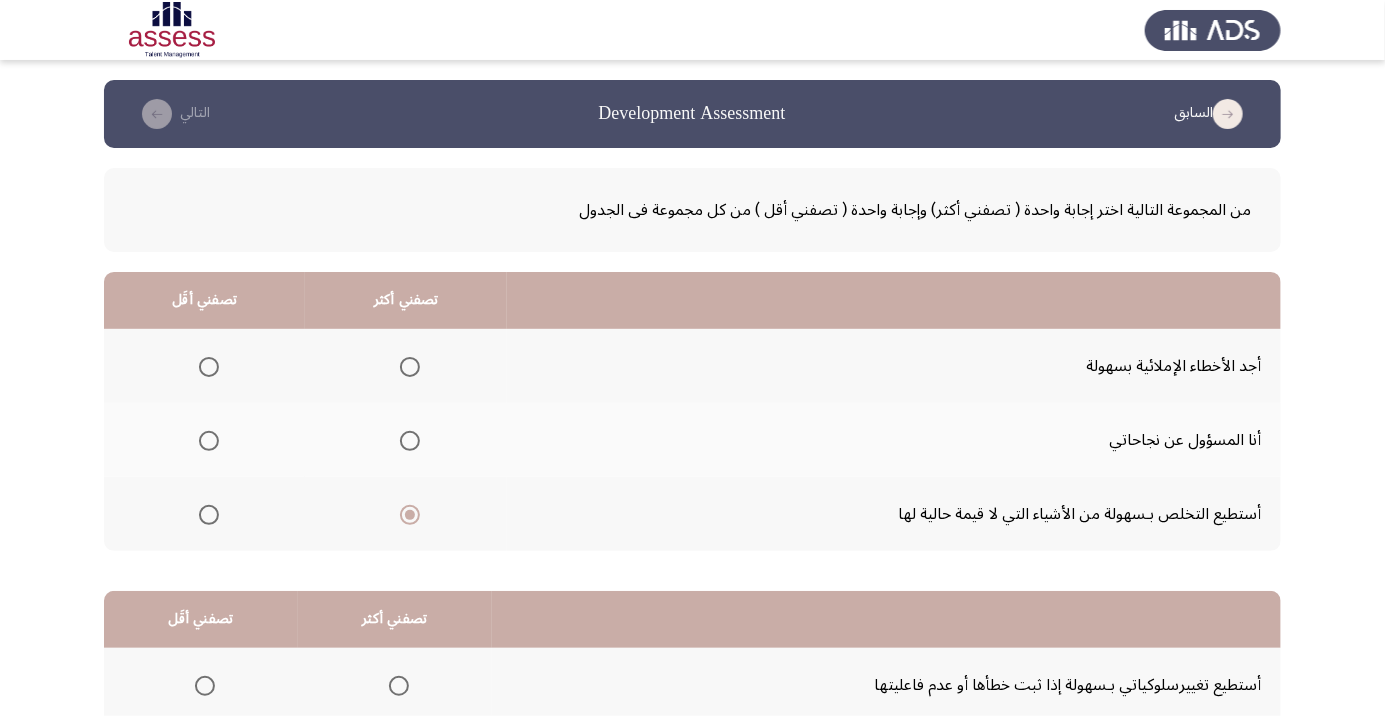 click at bounding box center [209, 367] 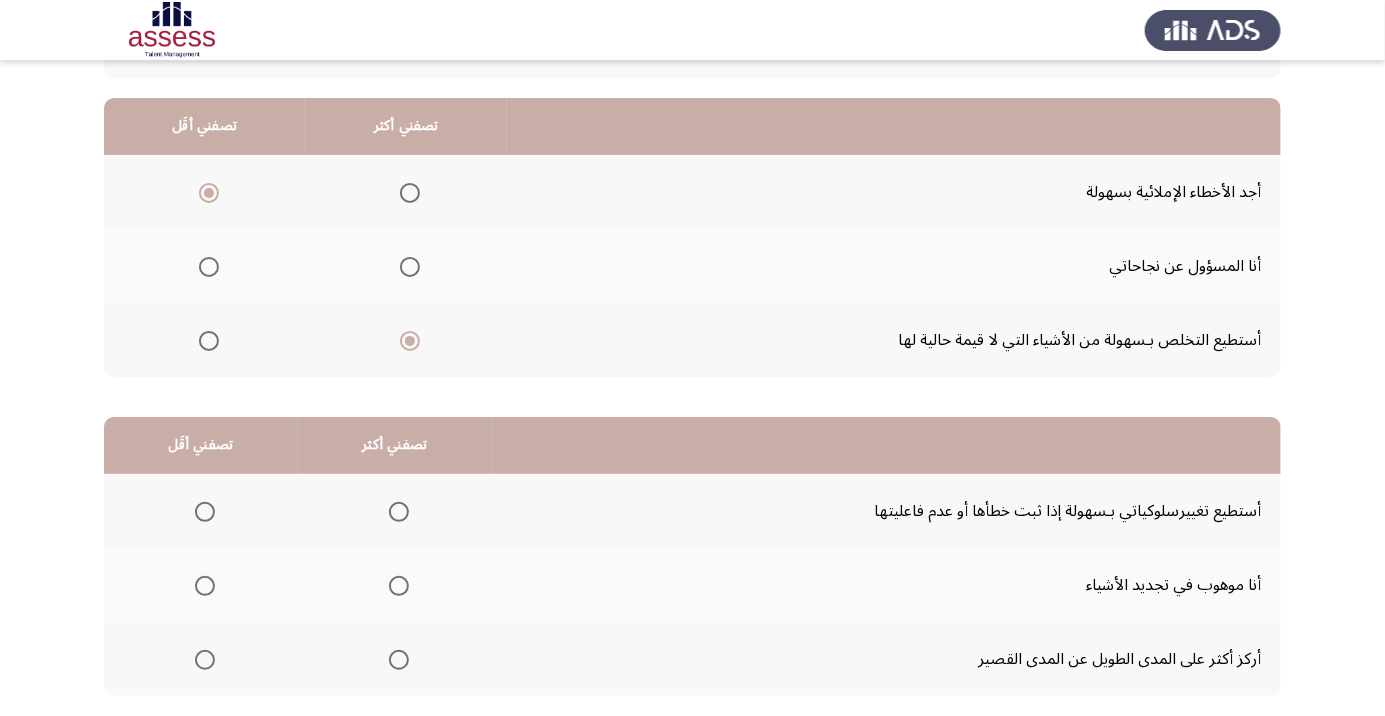 scroll, scrollTop: 197, scrollLeft: 0, axis: vertical 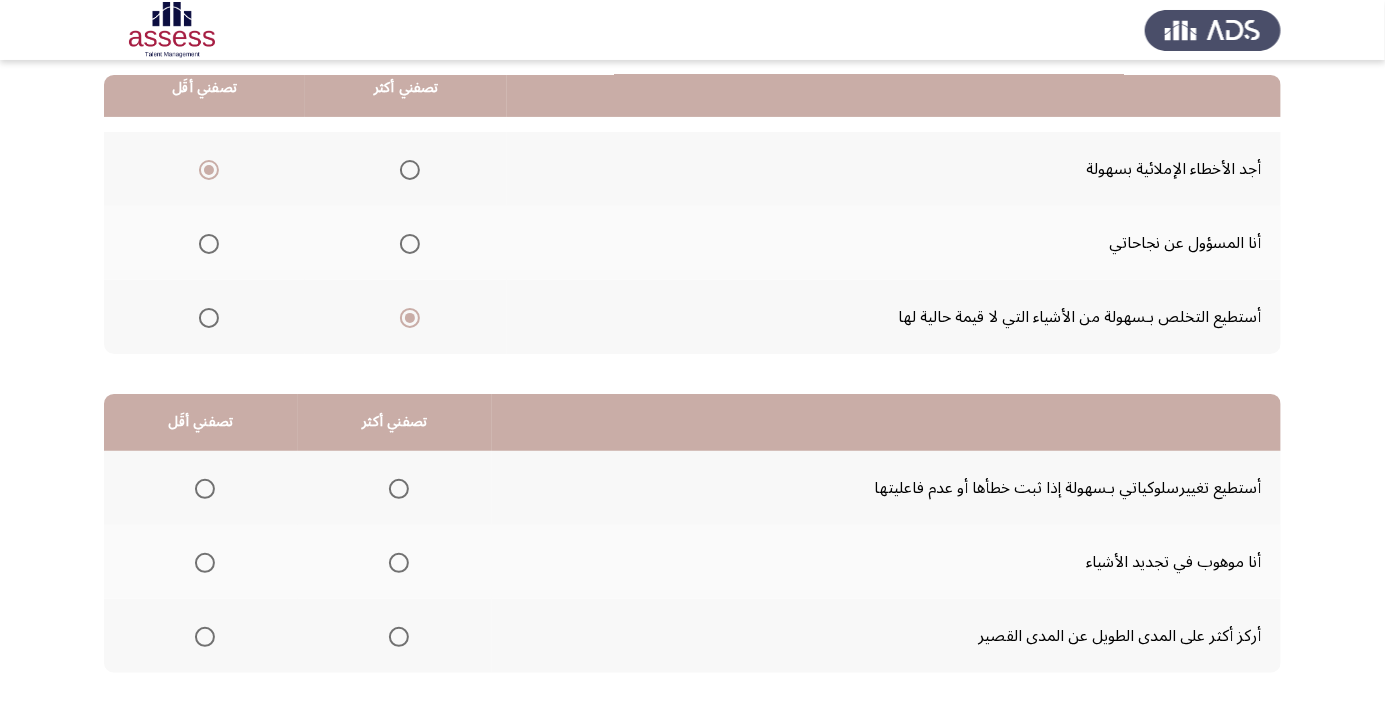 click at bounding box center [399, 489] 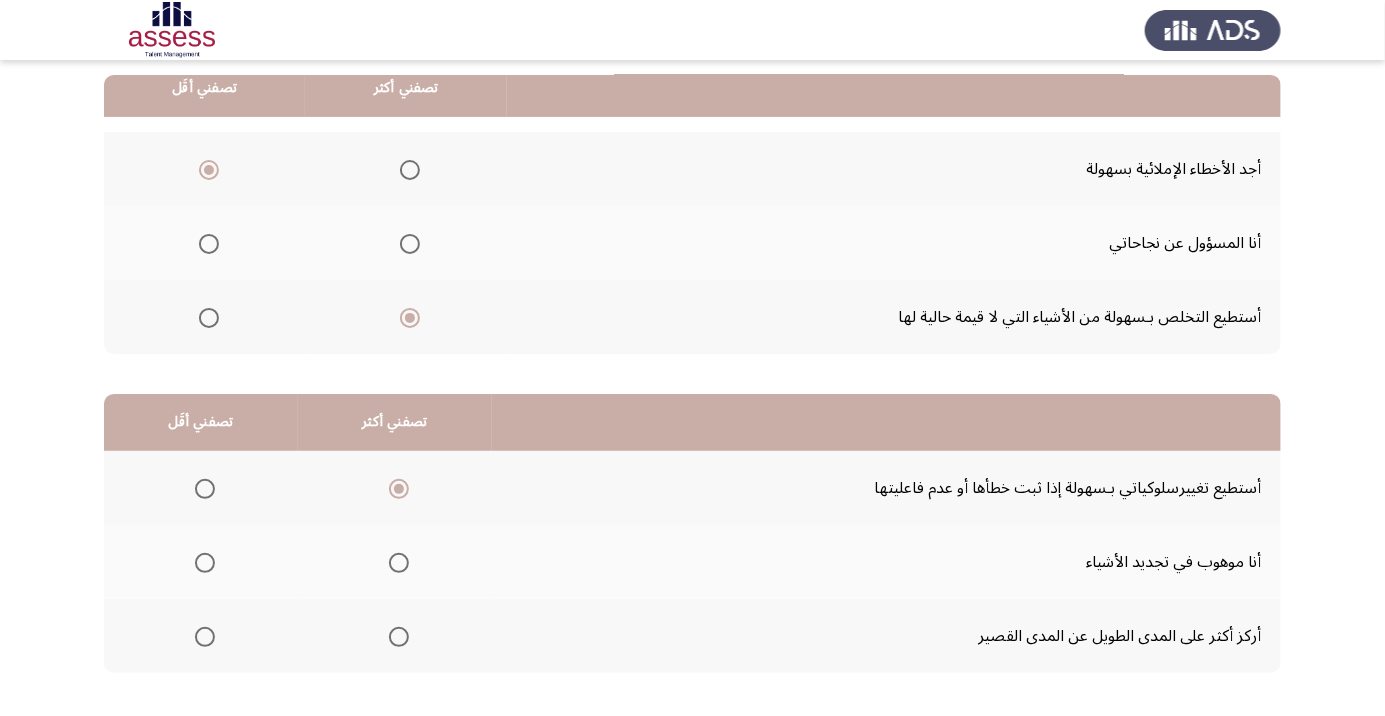 click at bounding box center (399, 563) 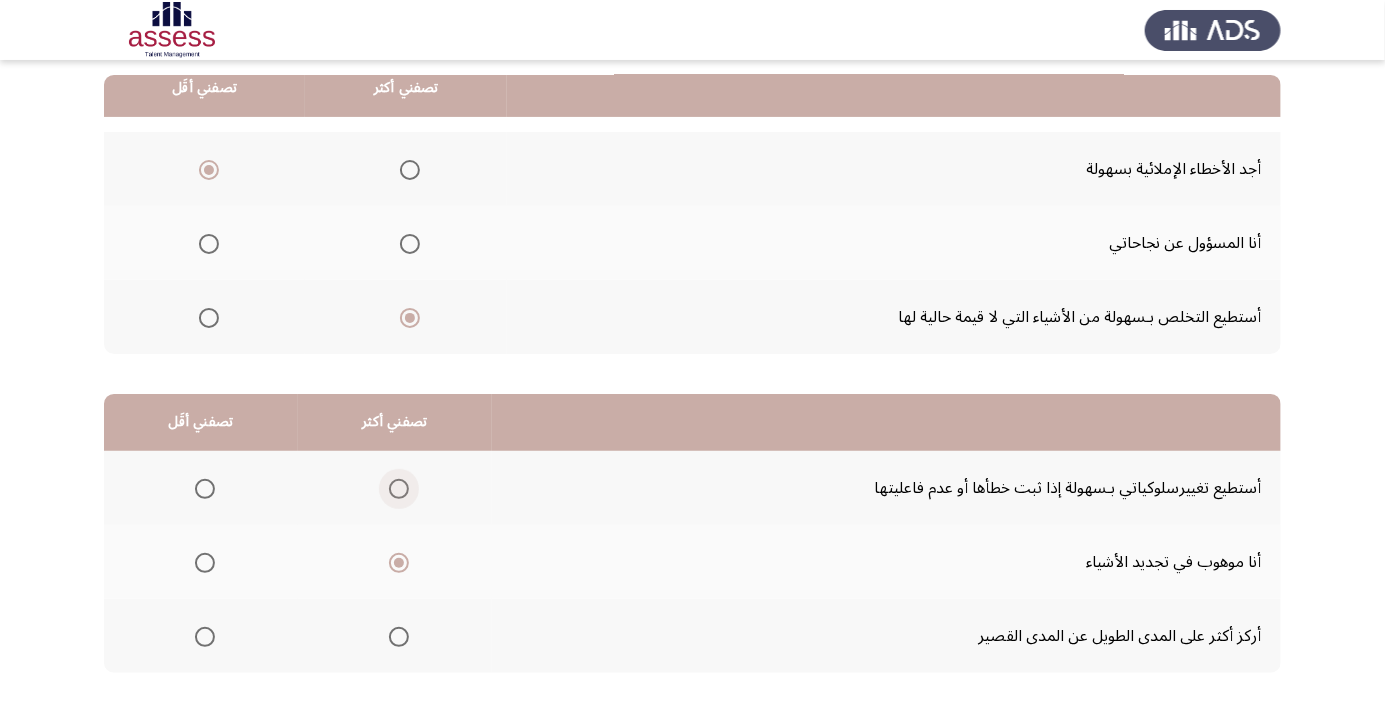 click at bounding box center [399, 489] 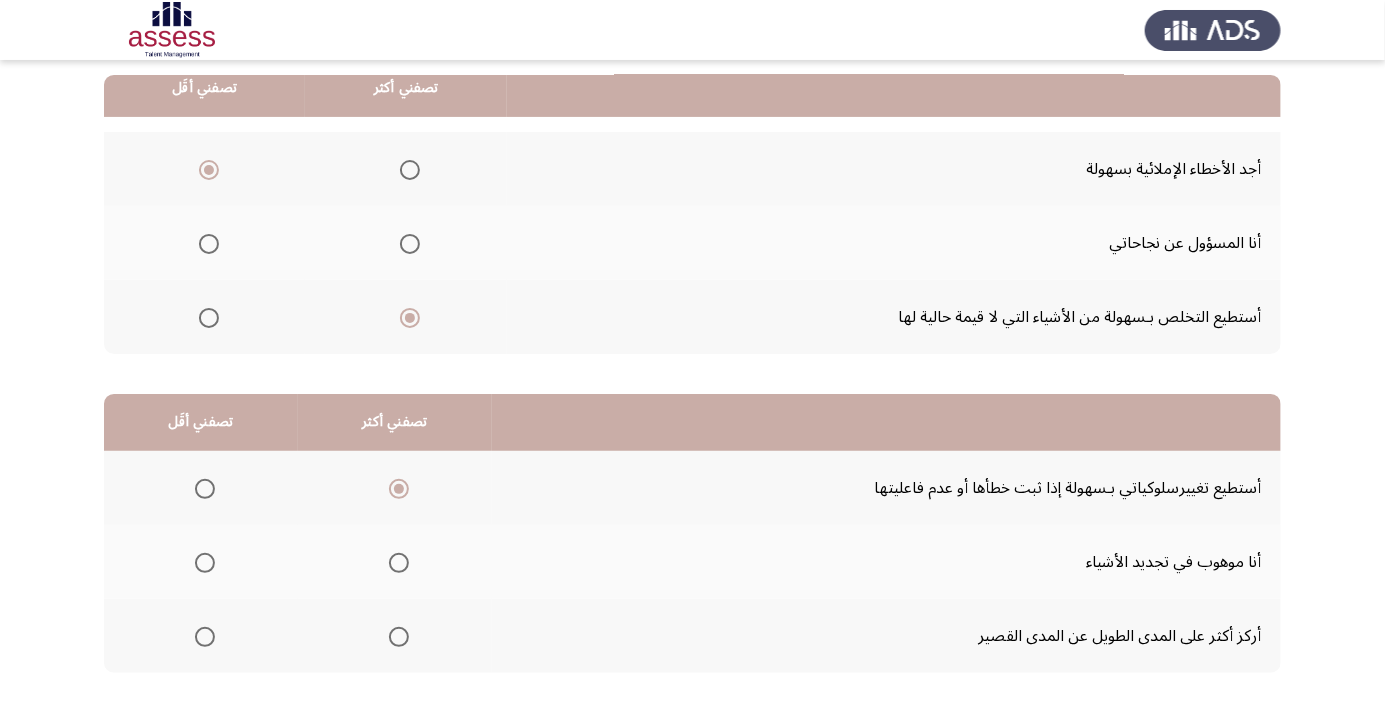 click at bounding box center (399, 637) 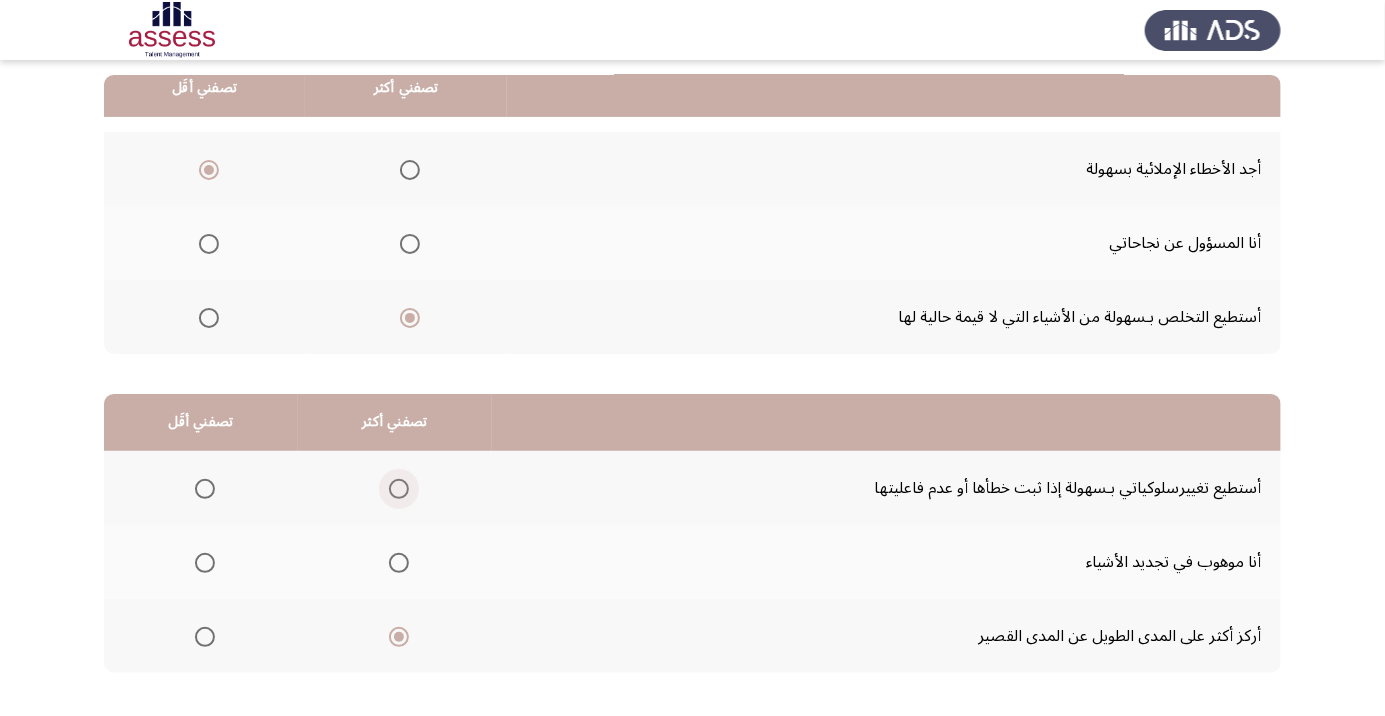 click at bounding box center [399, 489] 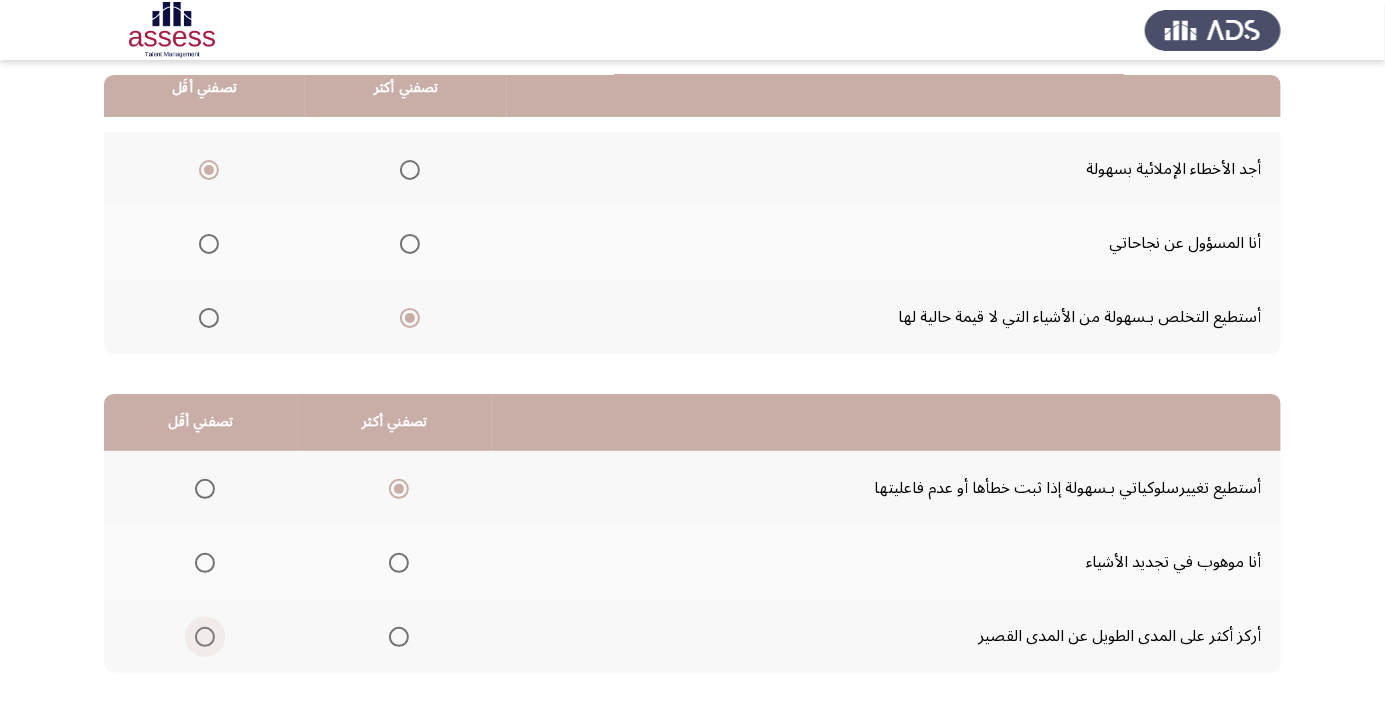 click at bounding box center (205, 637) 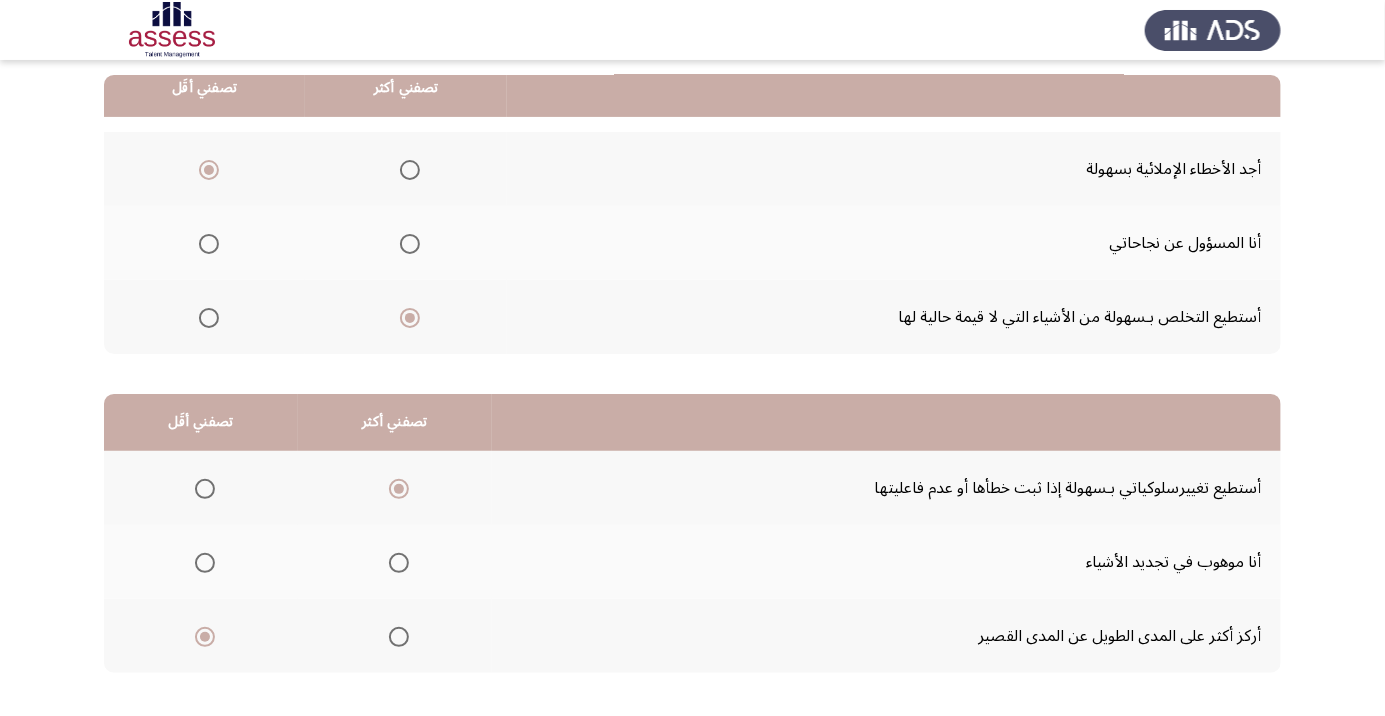 click on "التالي" 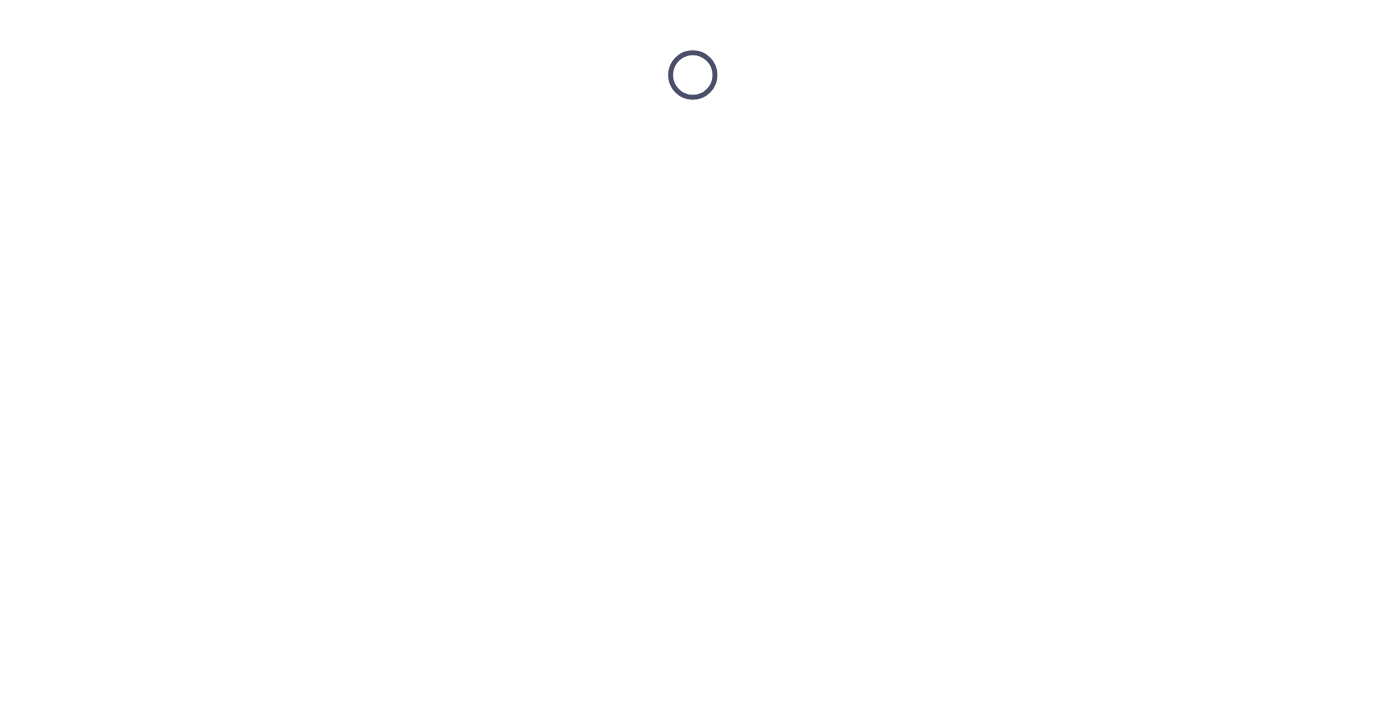 scroll, scrollTop: 0, scrollLeft: 0, axis: both 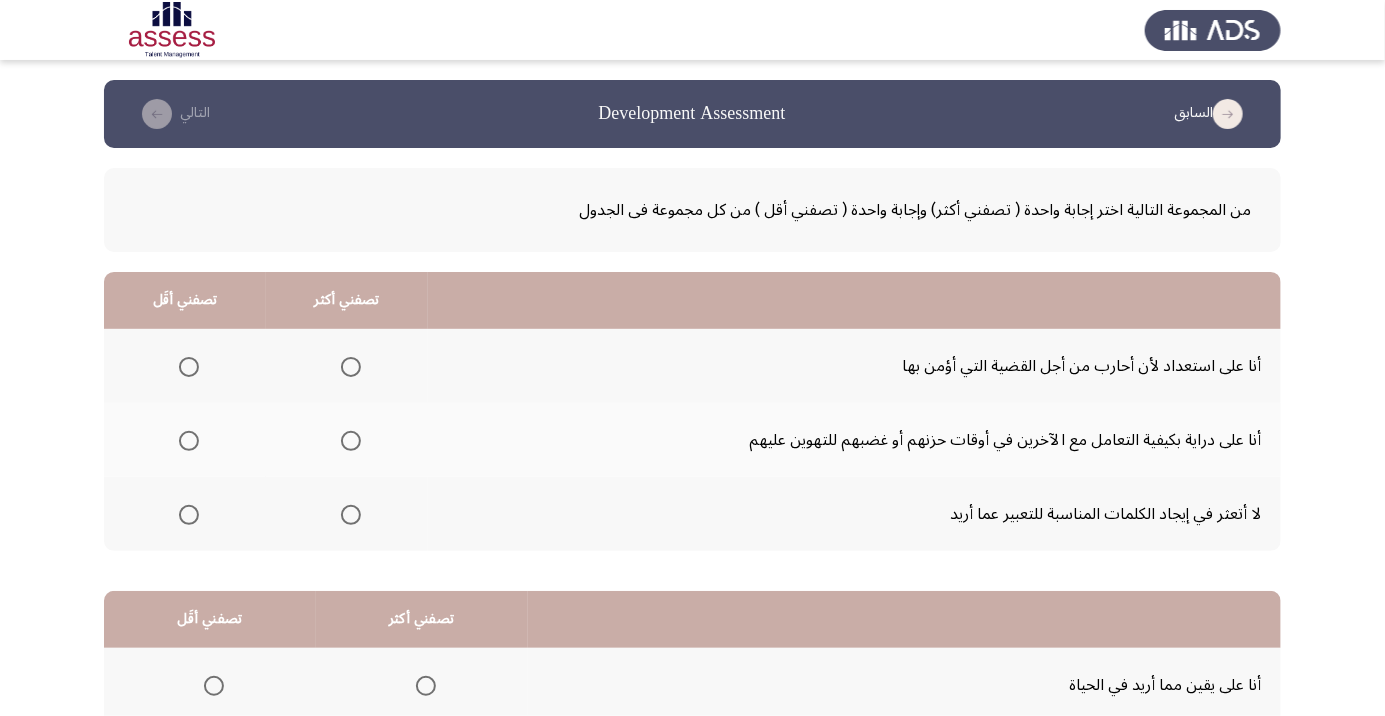 click at bounding box center [351, 367] 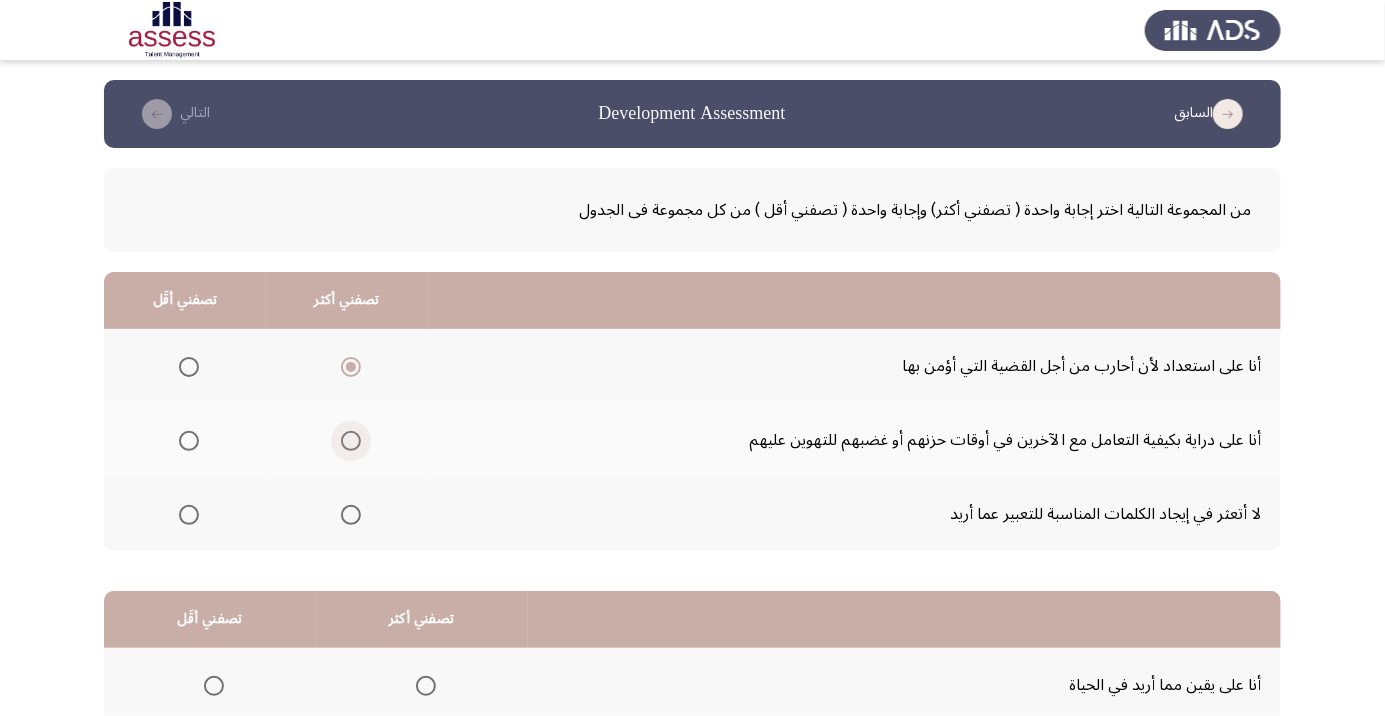 click at bounding box center (351, 441) 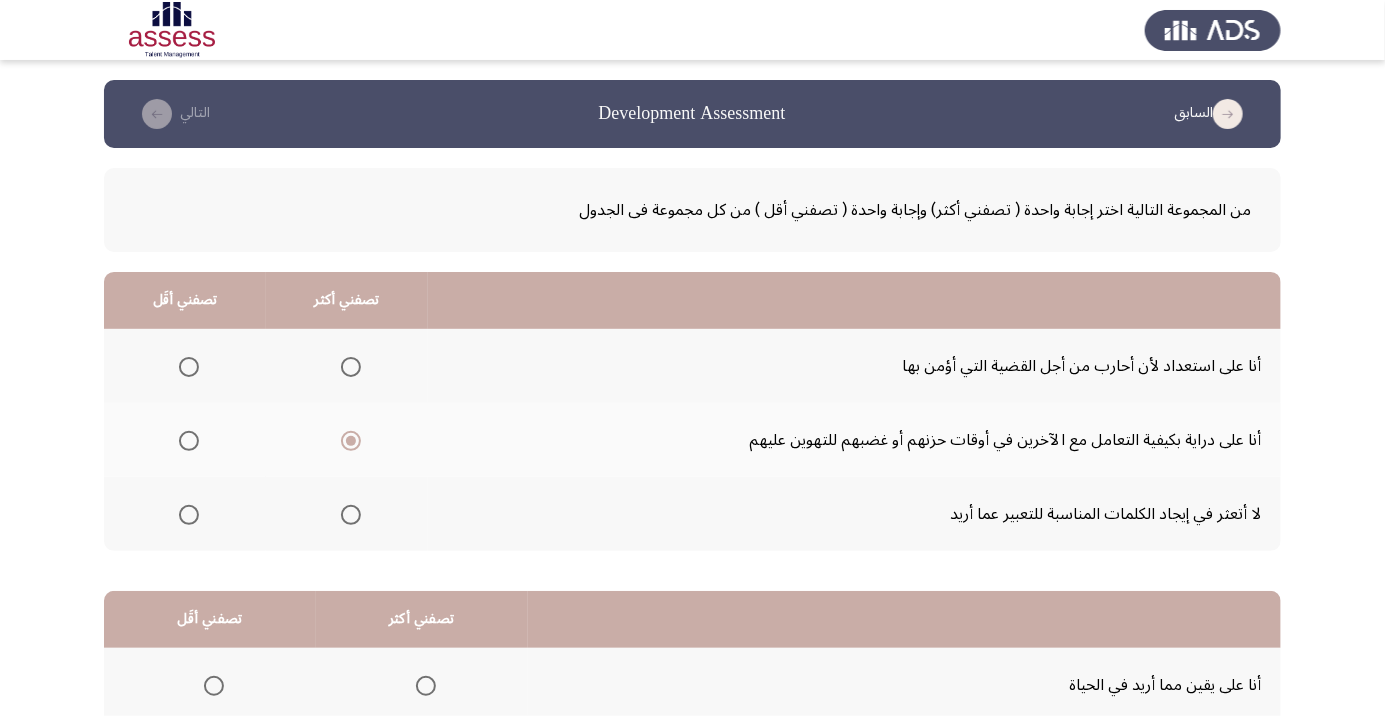 click at bounding box center [351, 515] 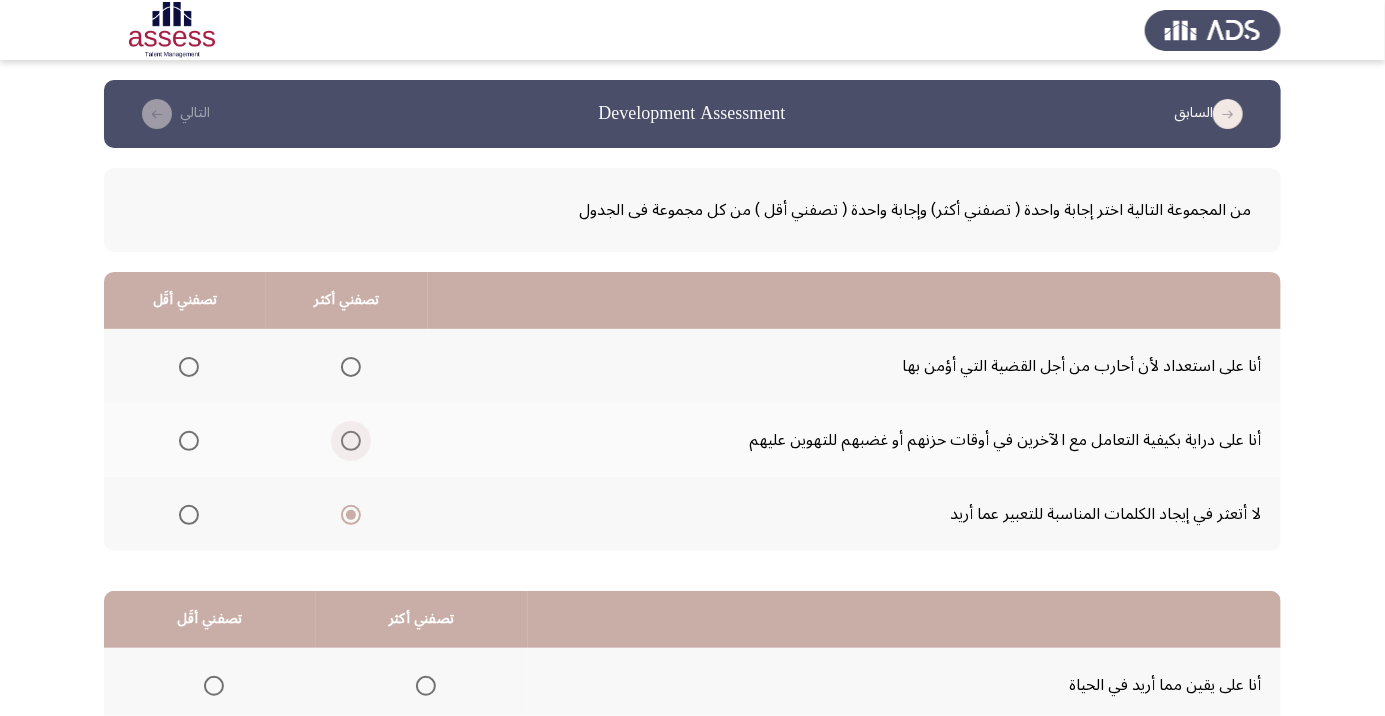 click at bounding box center (351, 441) 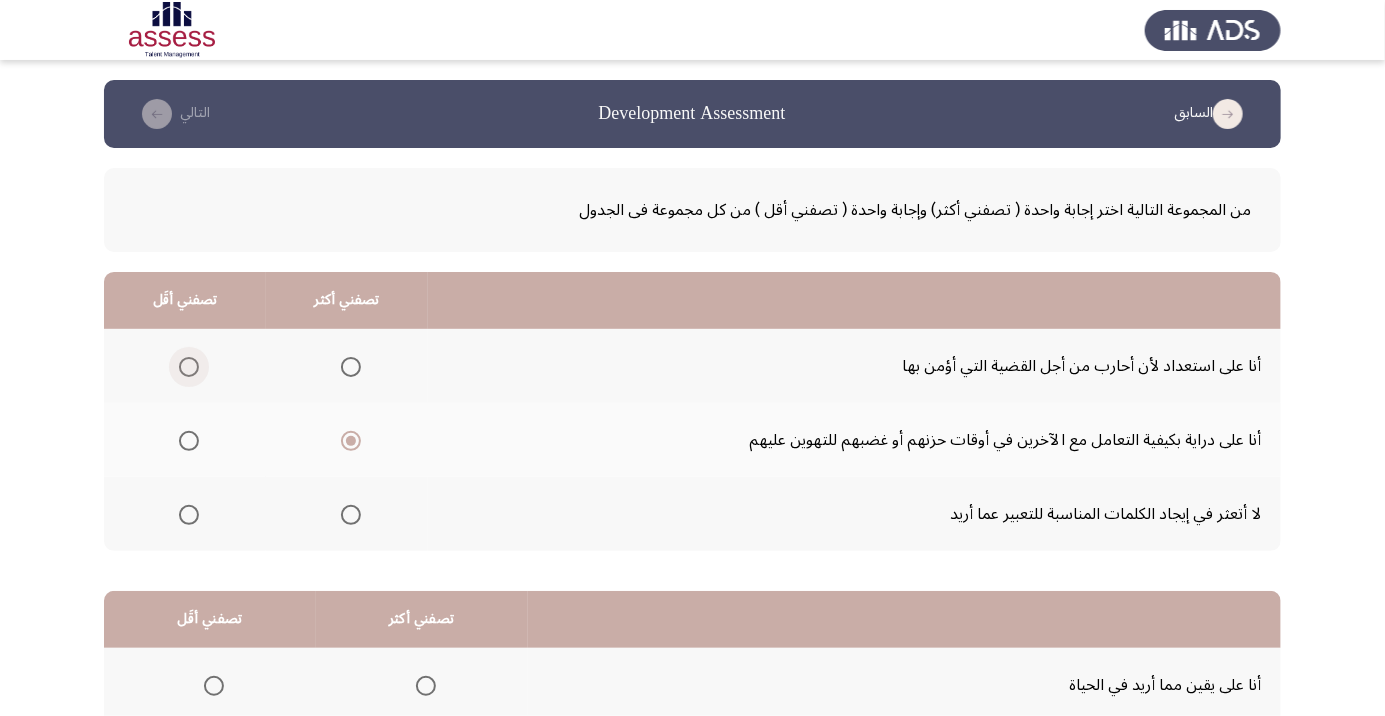 click at bounding box center [185, 367] 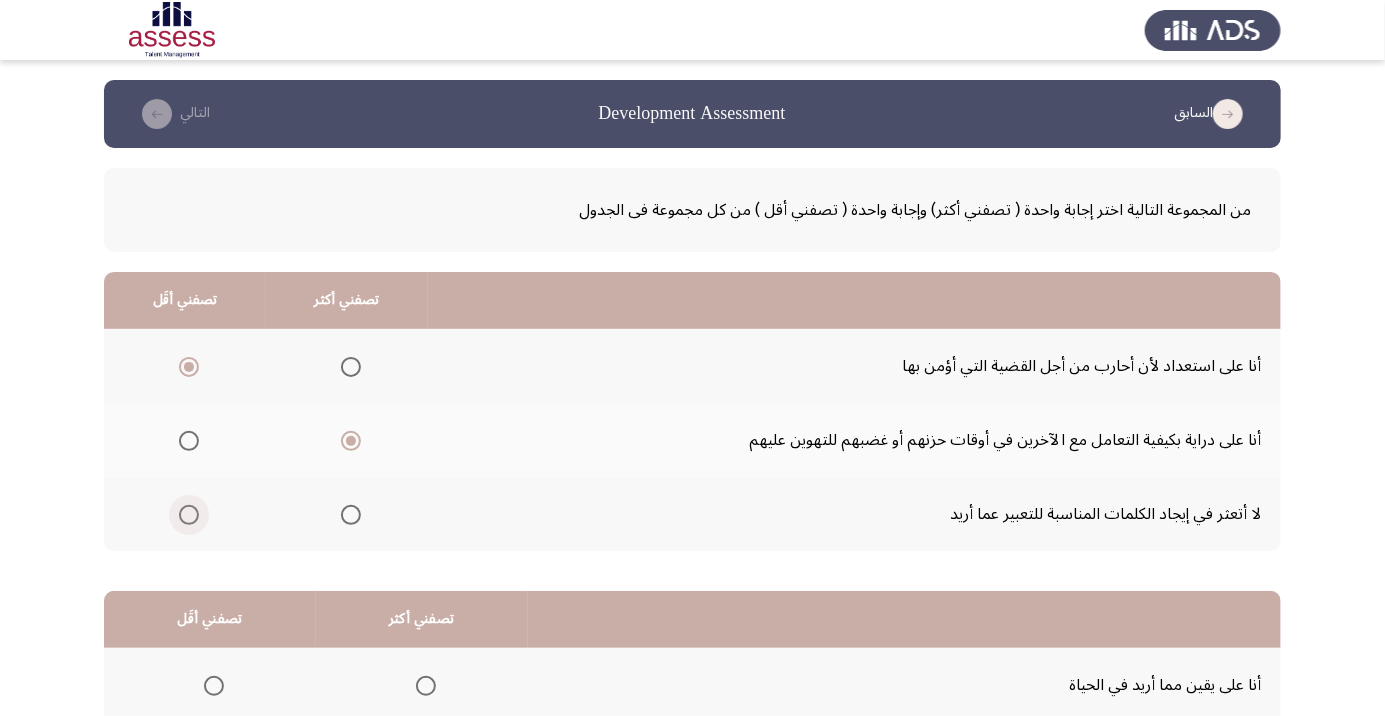 click at bounding box center (189, 515) 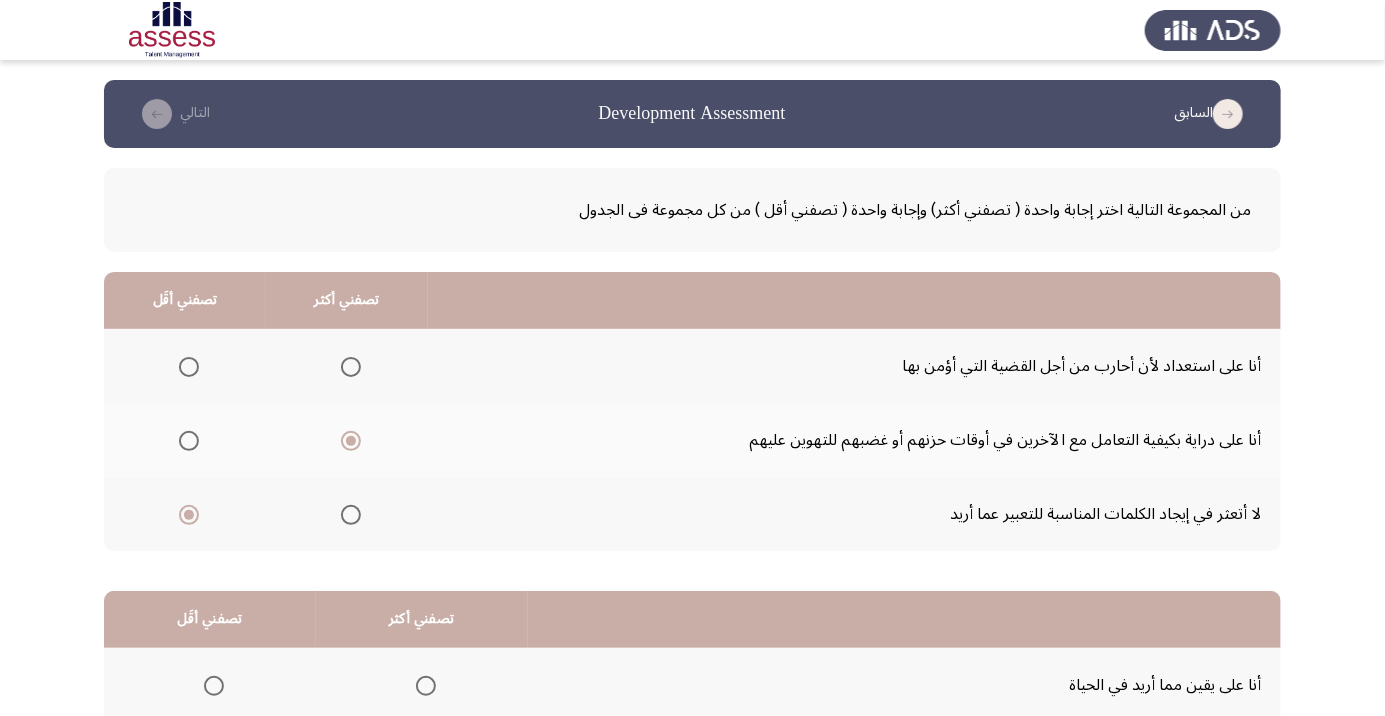 click at bounding box center (189, 367) 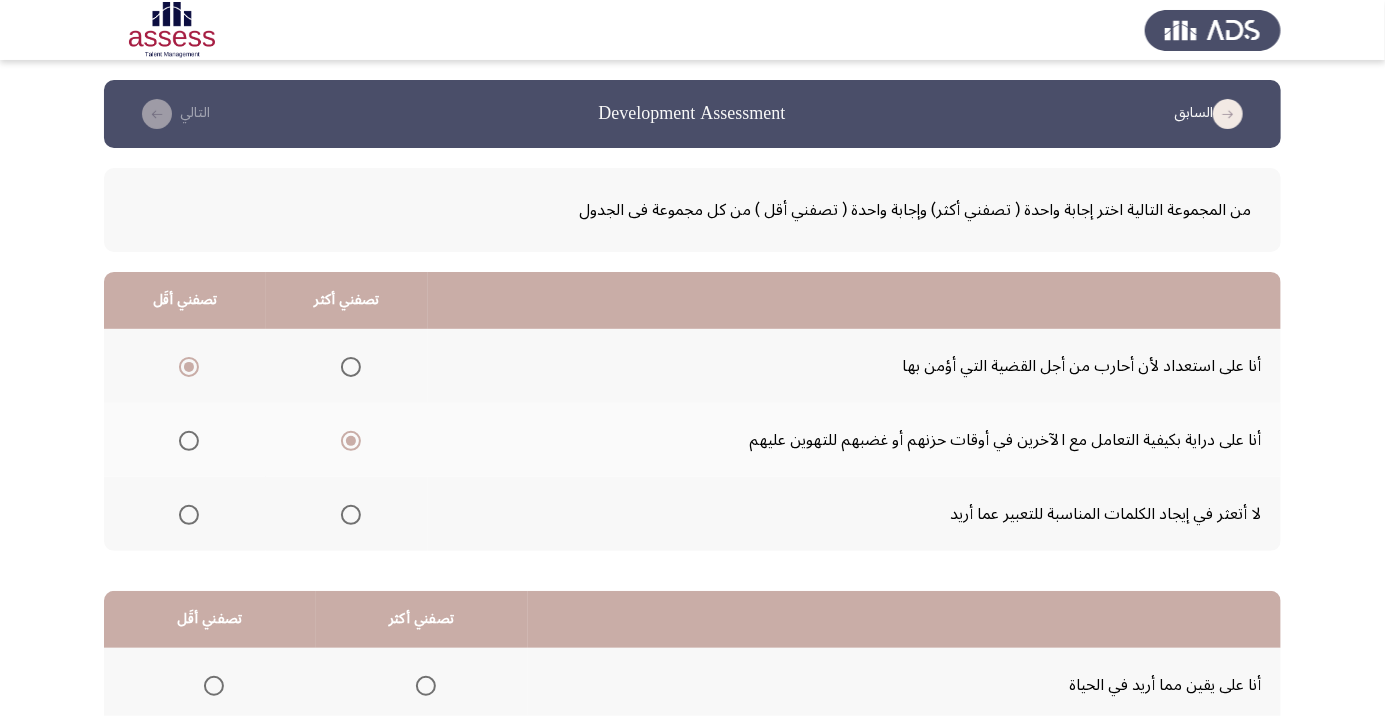 click at bounding box center [189, 515] 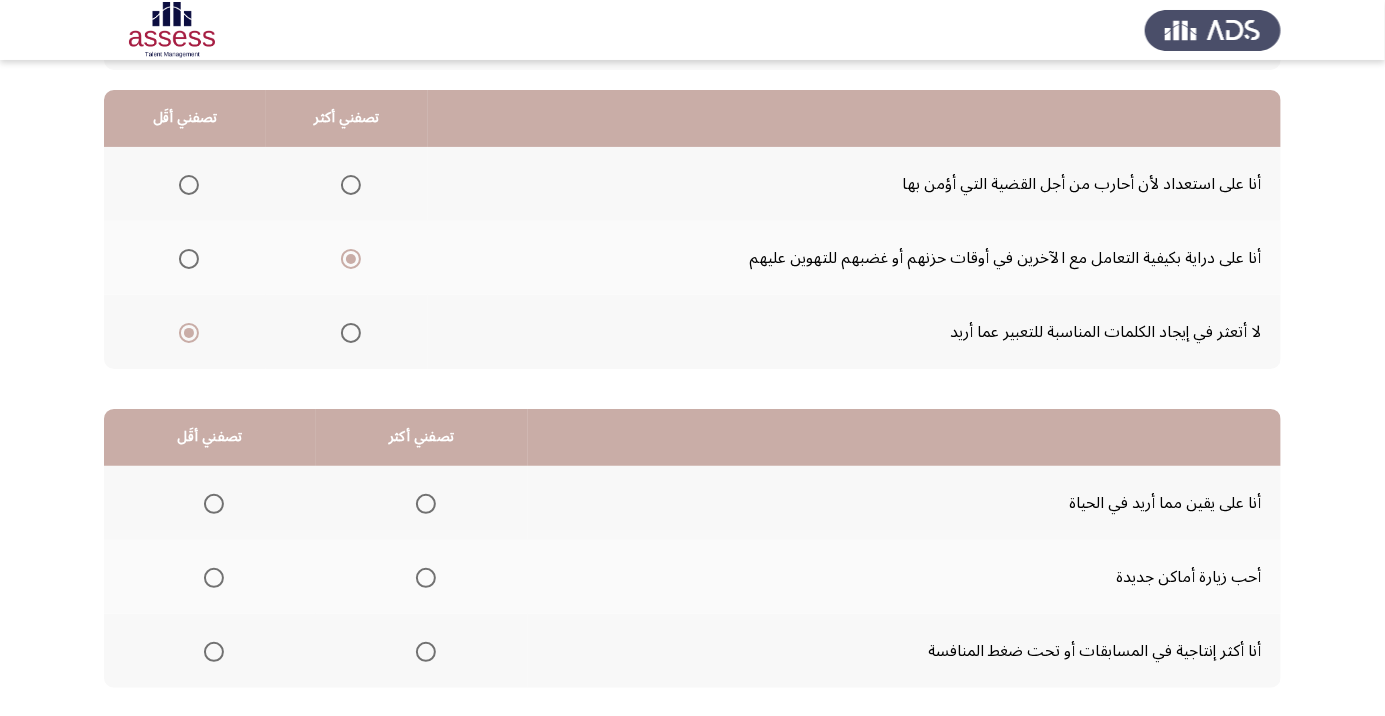 scroll, scrollTop: 192, scrollLeft: 0, axis: vertical 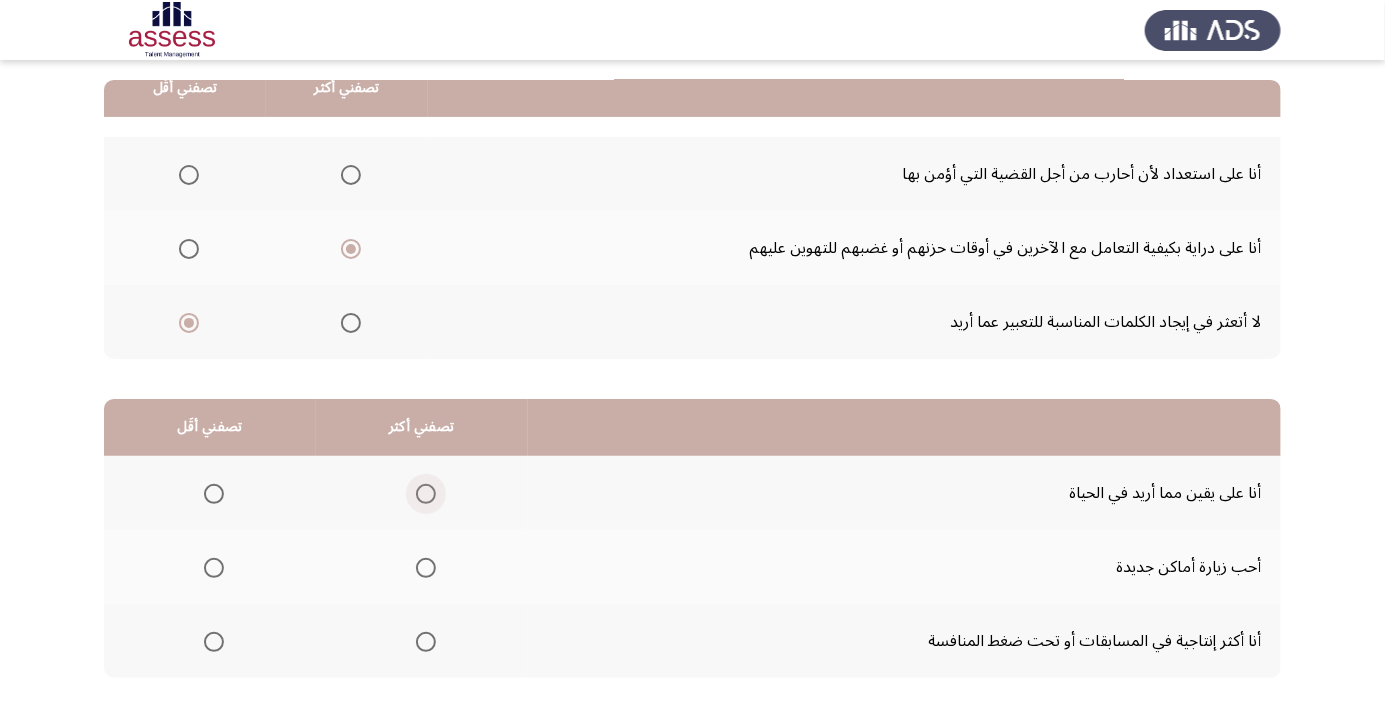 click at bounding box center (426, 494) 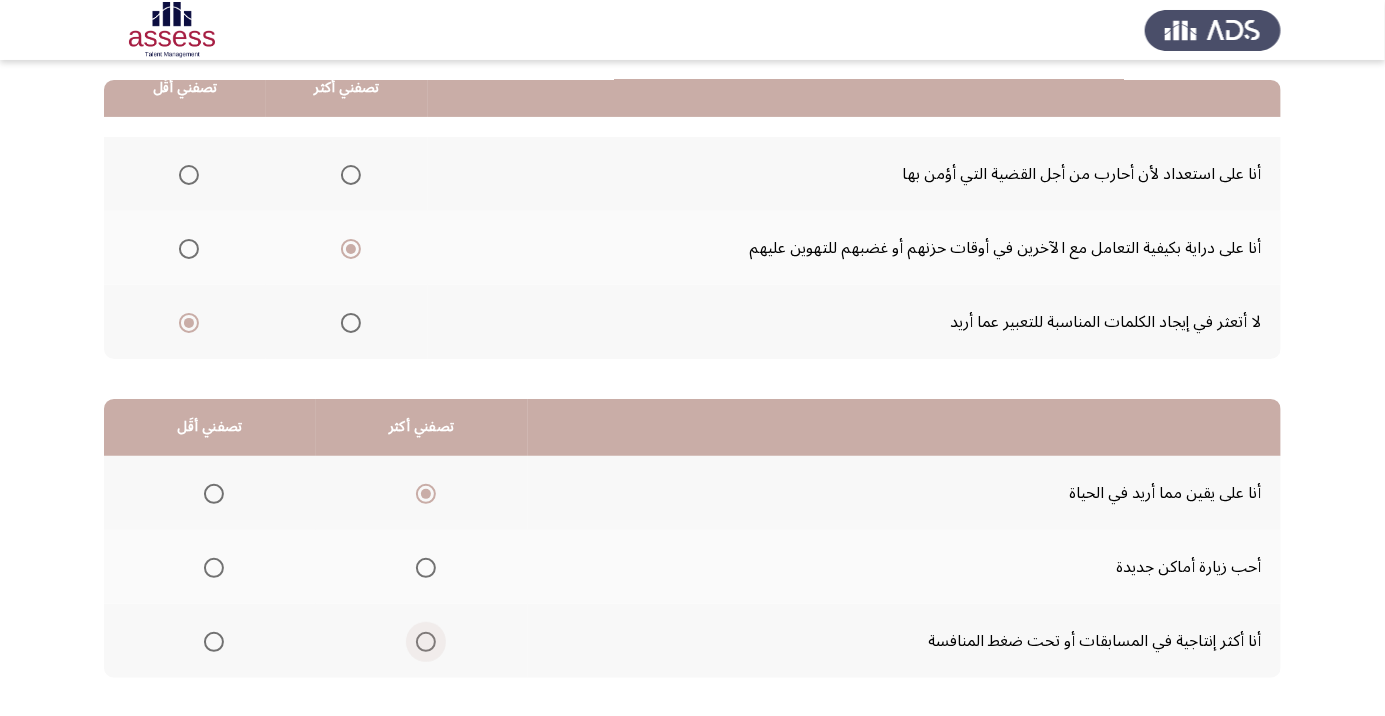 click at bounding box center [426, 642] 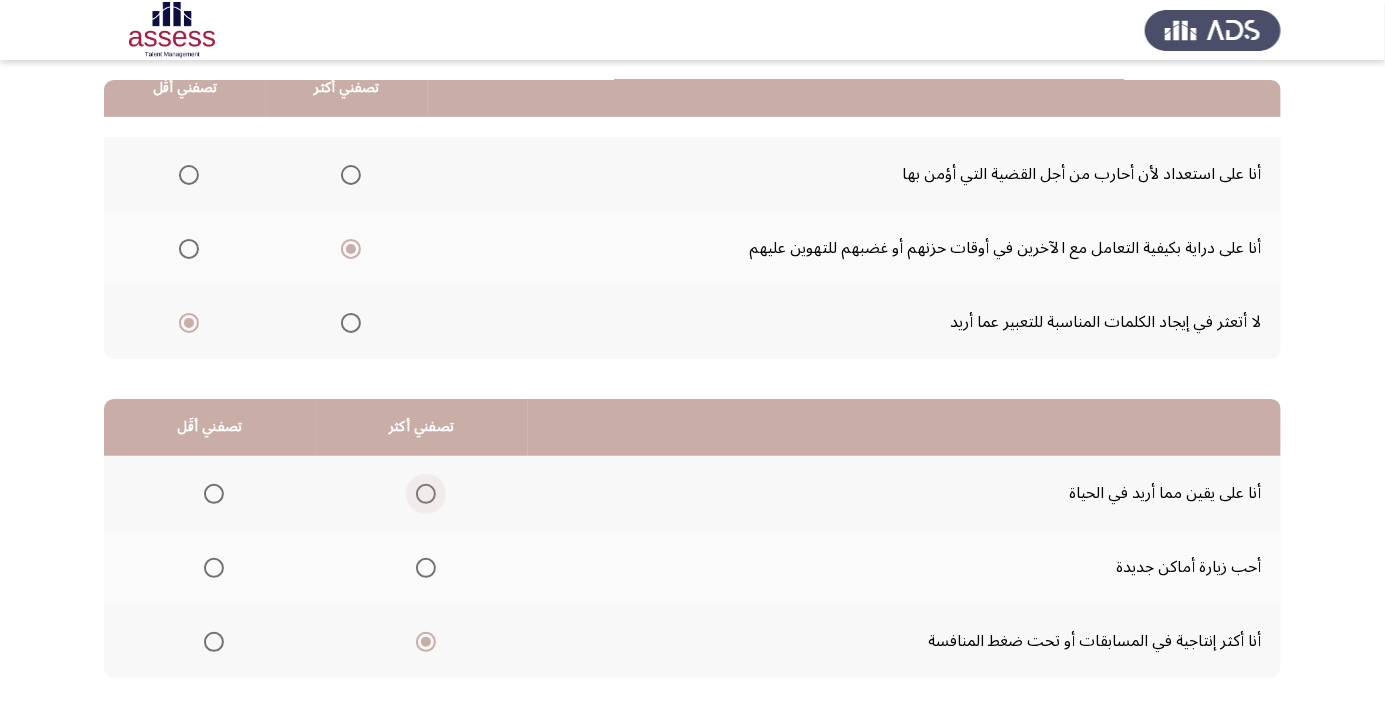 click at bounding box center (426, 494) 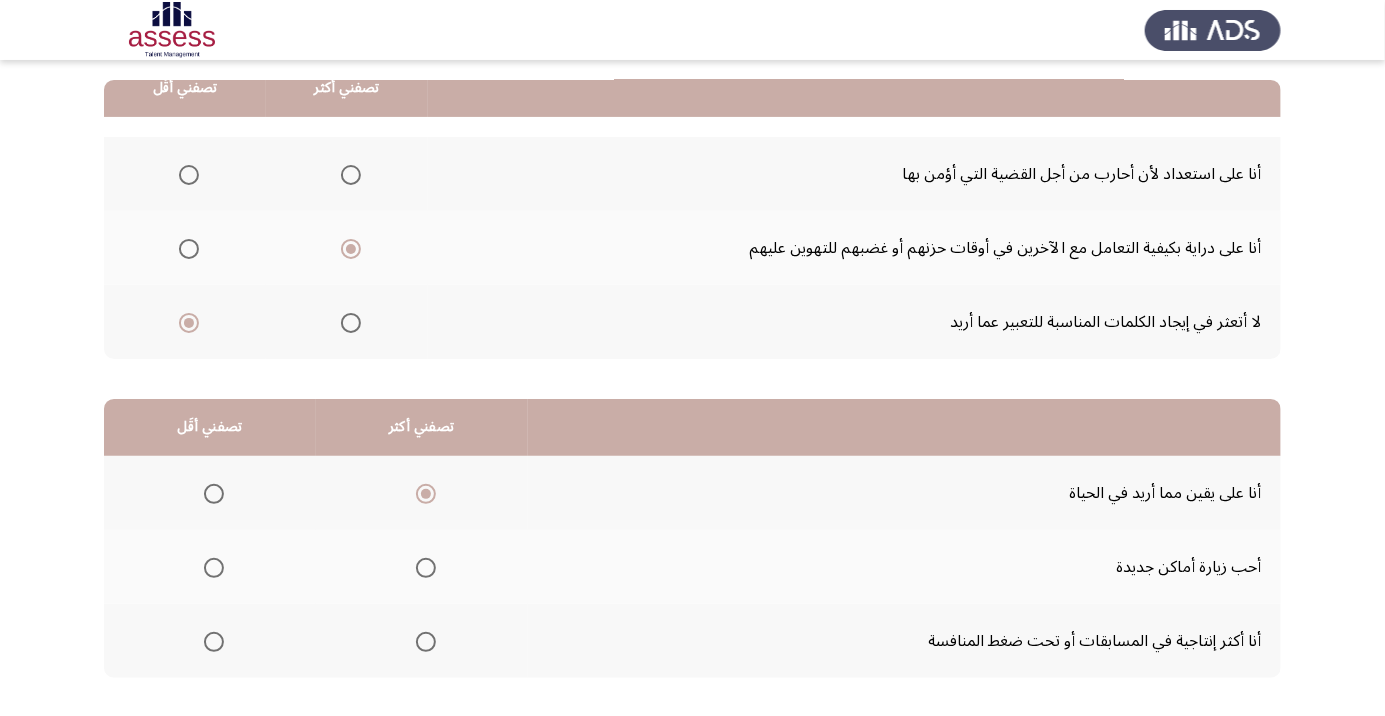 click at bounding box center (426, 642) 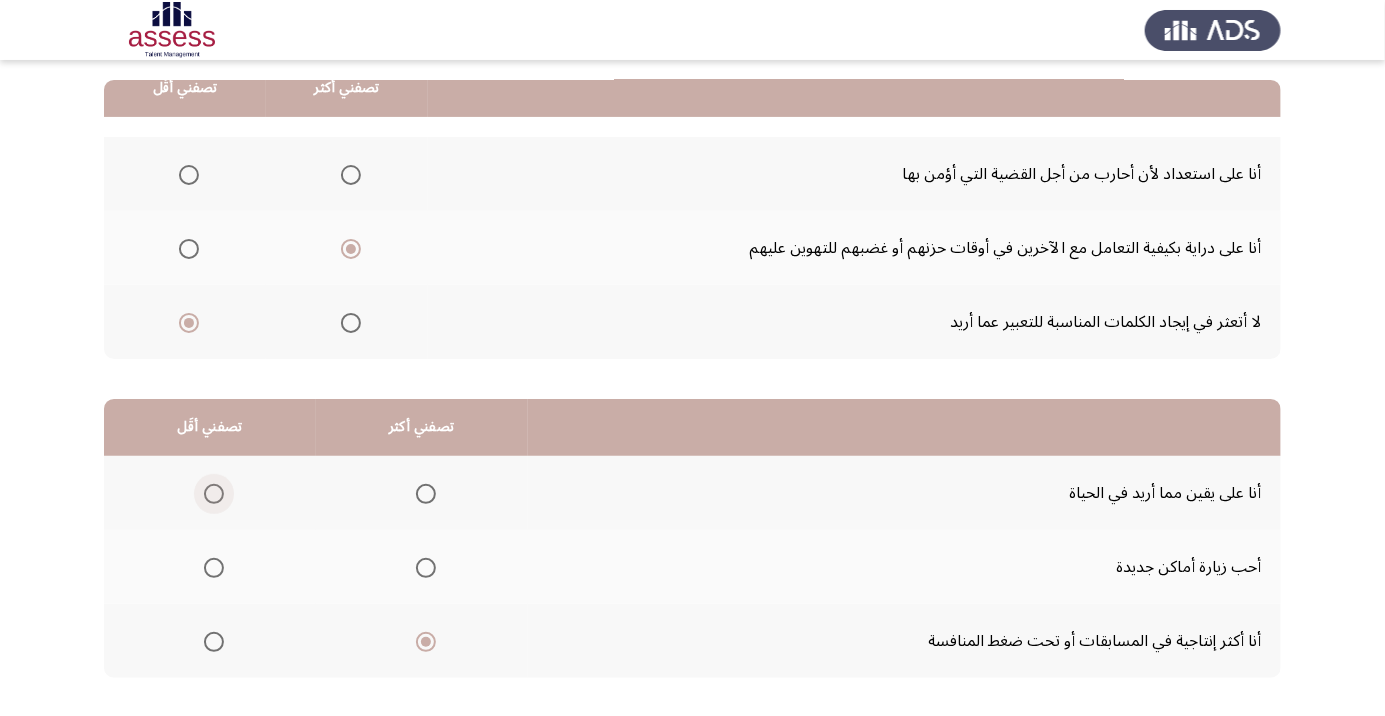click at bounding box center [214, 494] 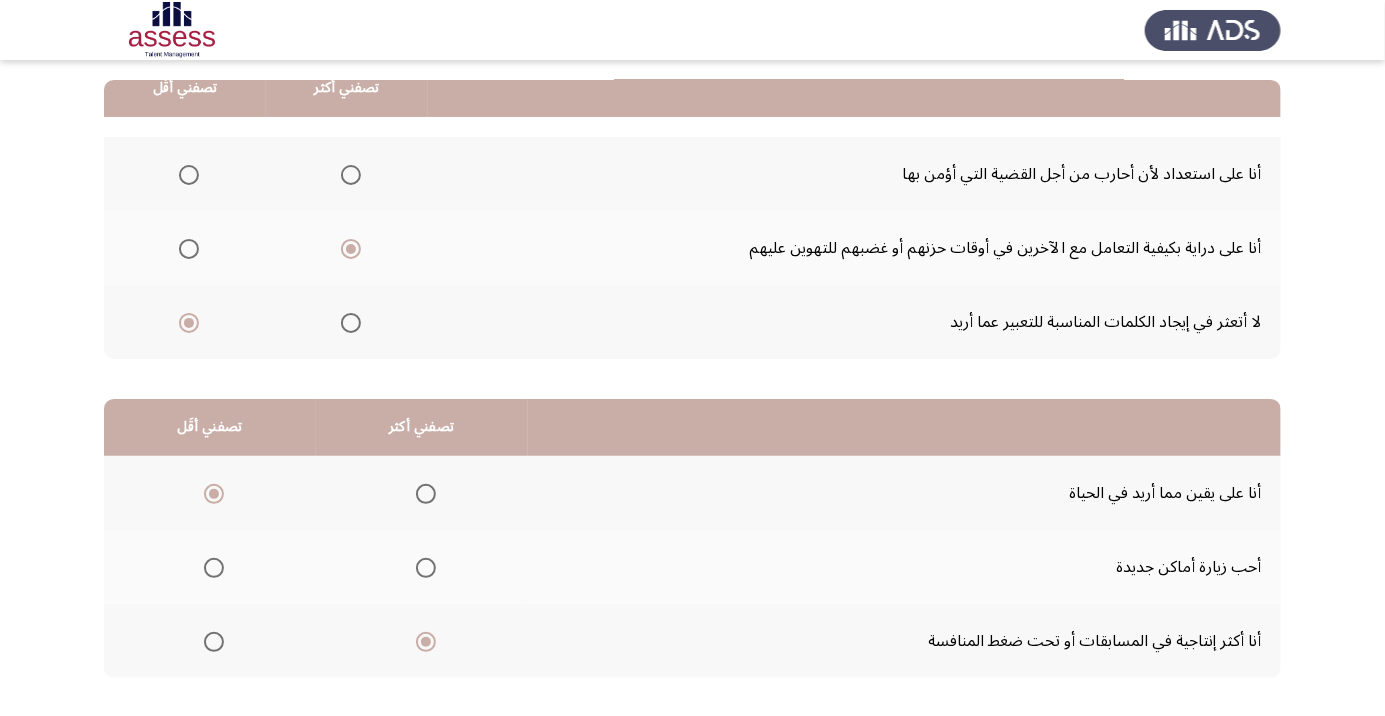 click at bounding box center (426, 568) 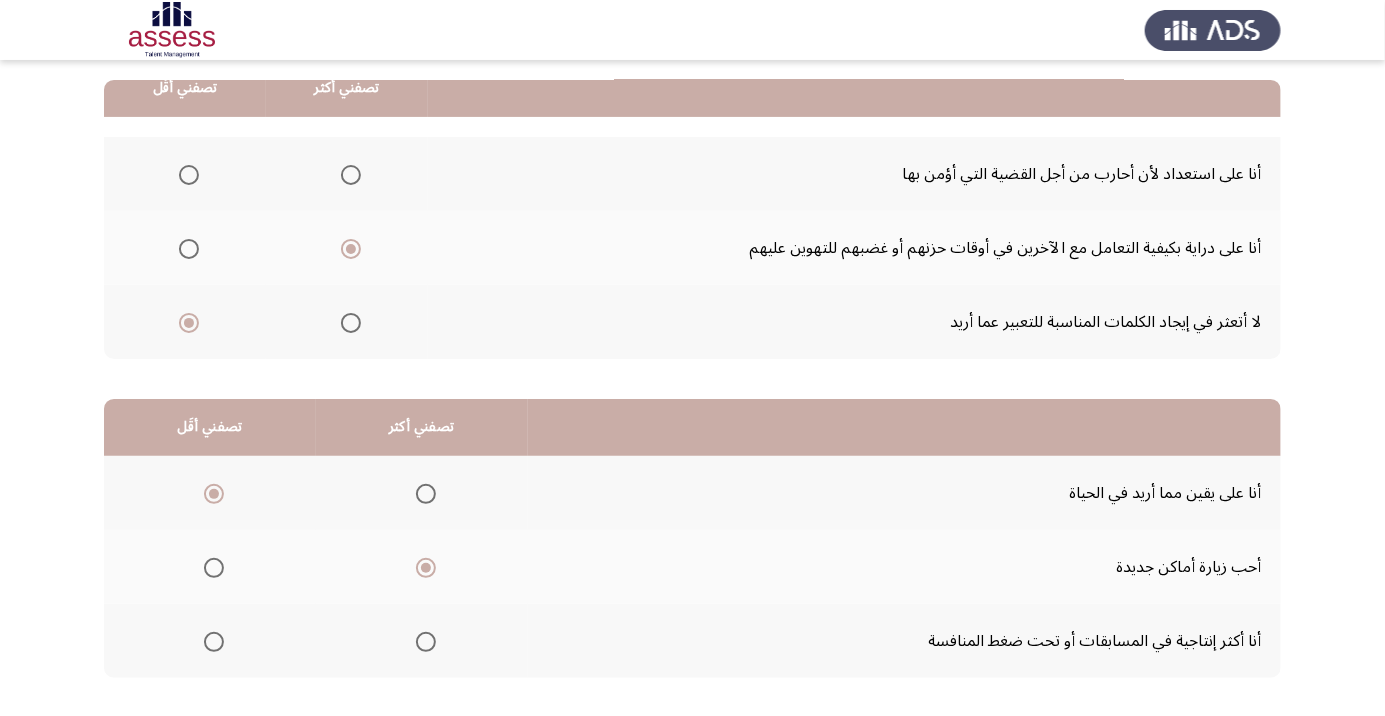click at bounding box center (426, 642) 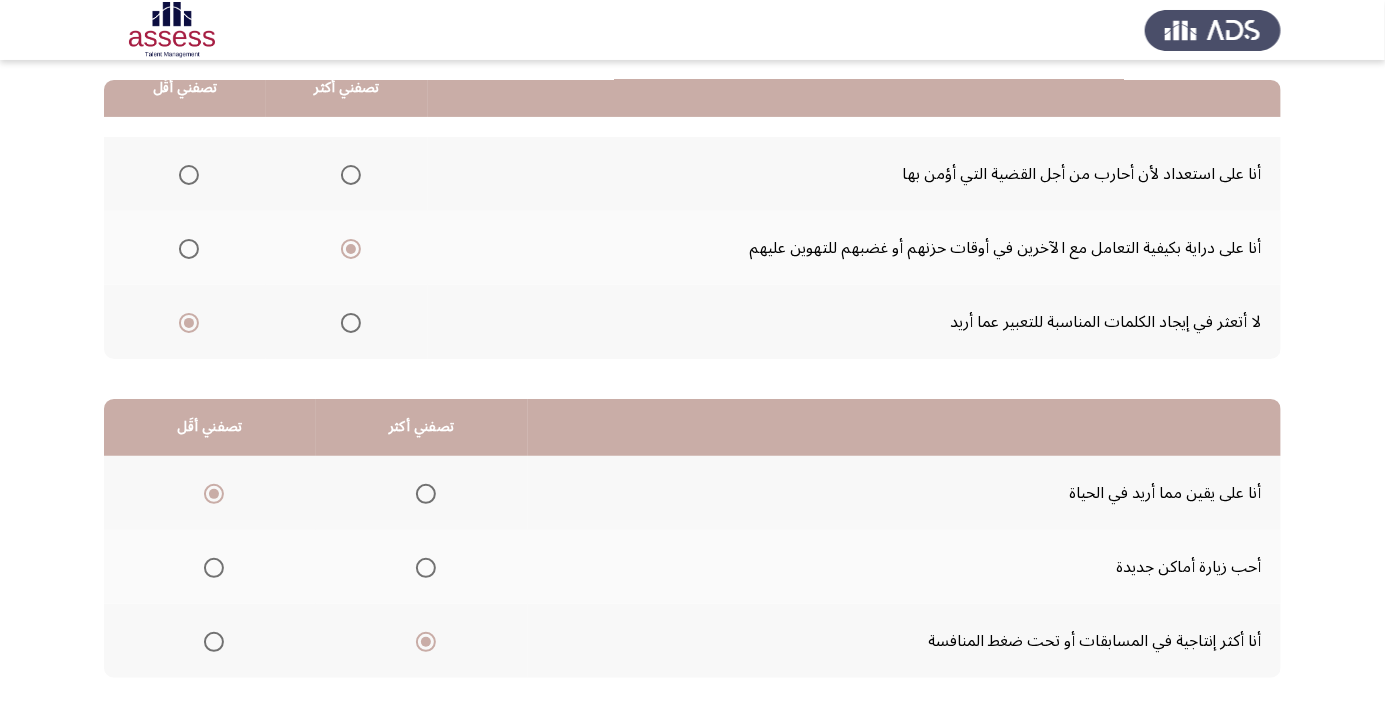 click at bounding box center (214, 568) 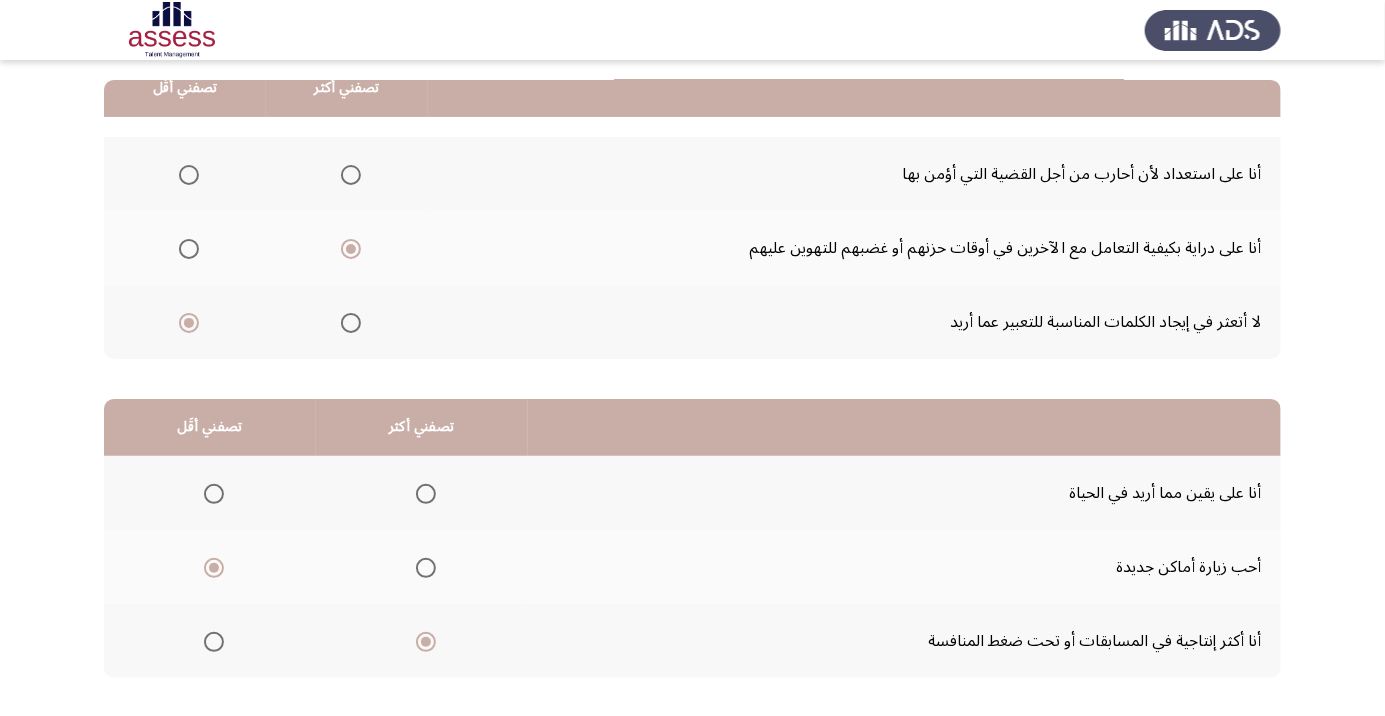 scroll, scrollTop: 197, scrollLeft: 0, axis: vertical 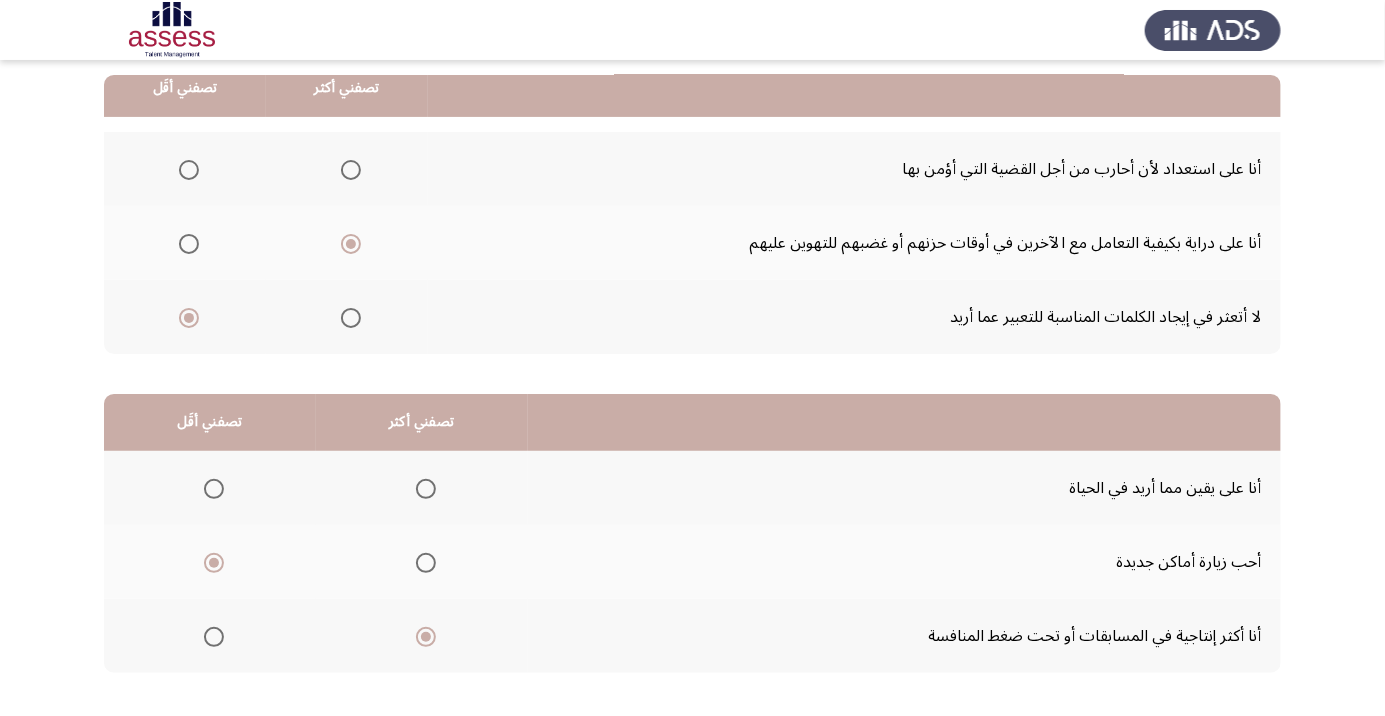 click on "التالي" 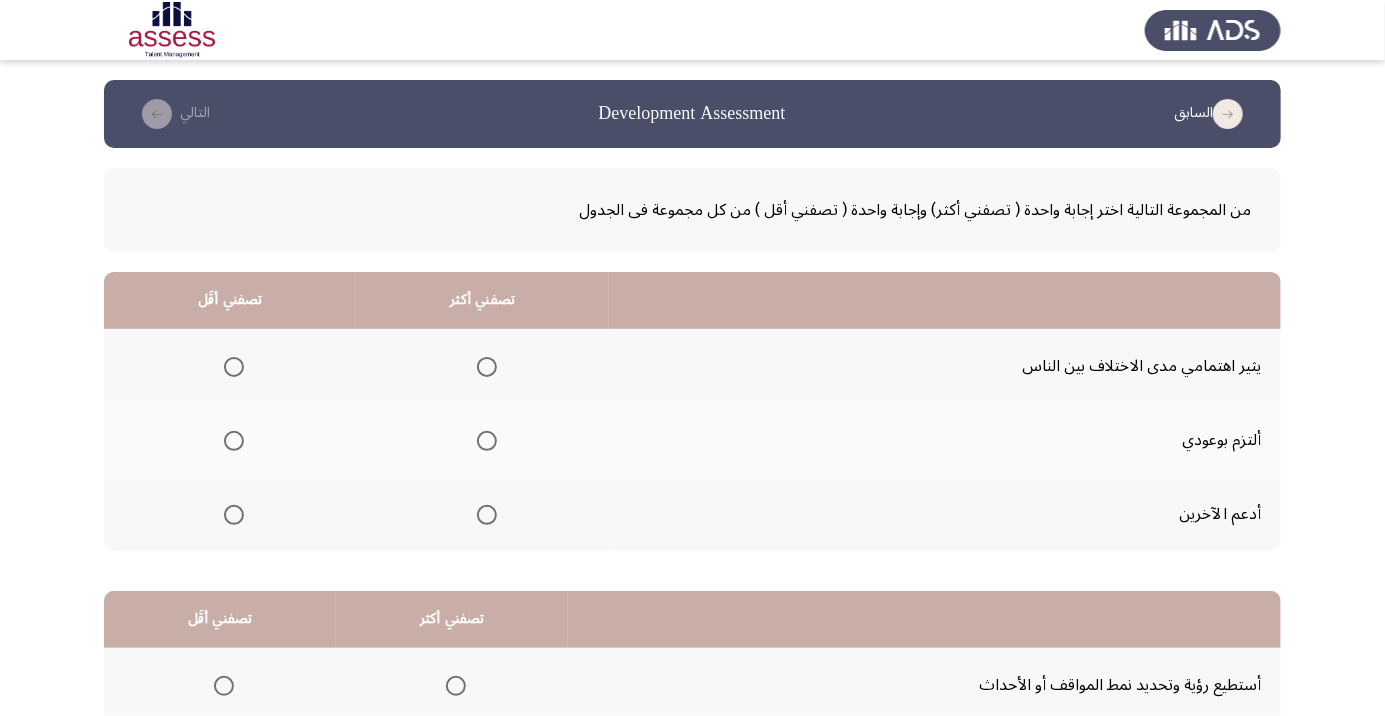 click at bounding box center [487, 515] 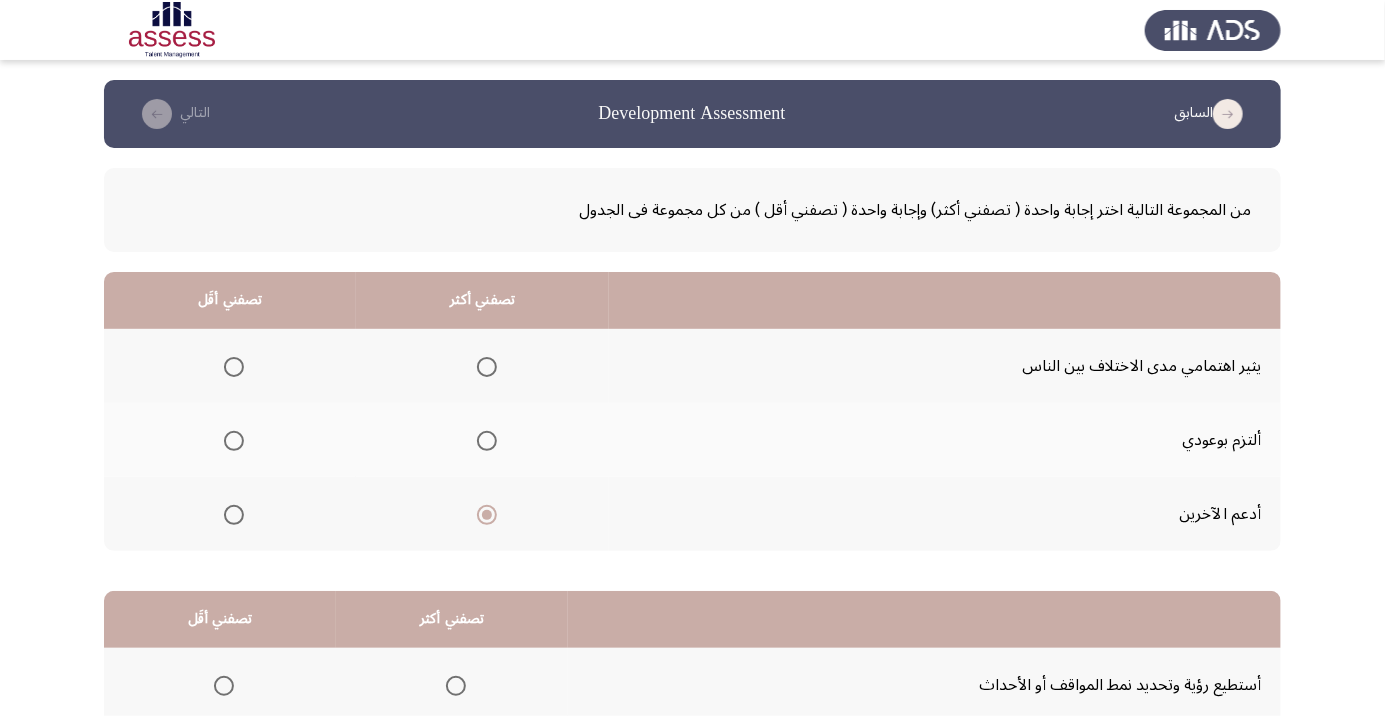 click at bounding box center (487, 367) 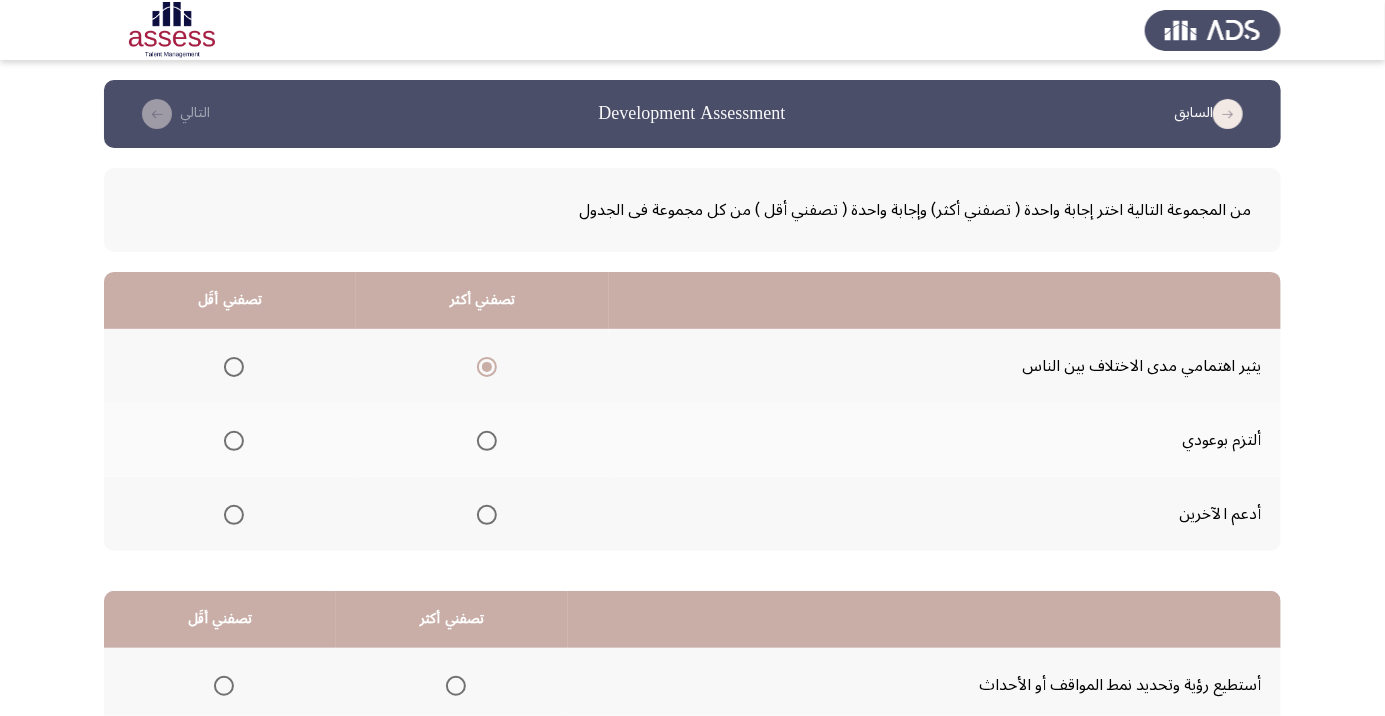 click at bounding box center (487, 515) 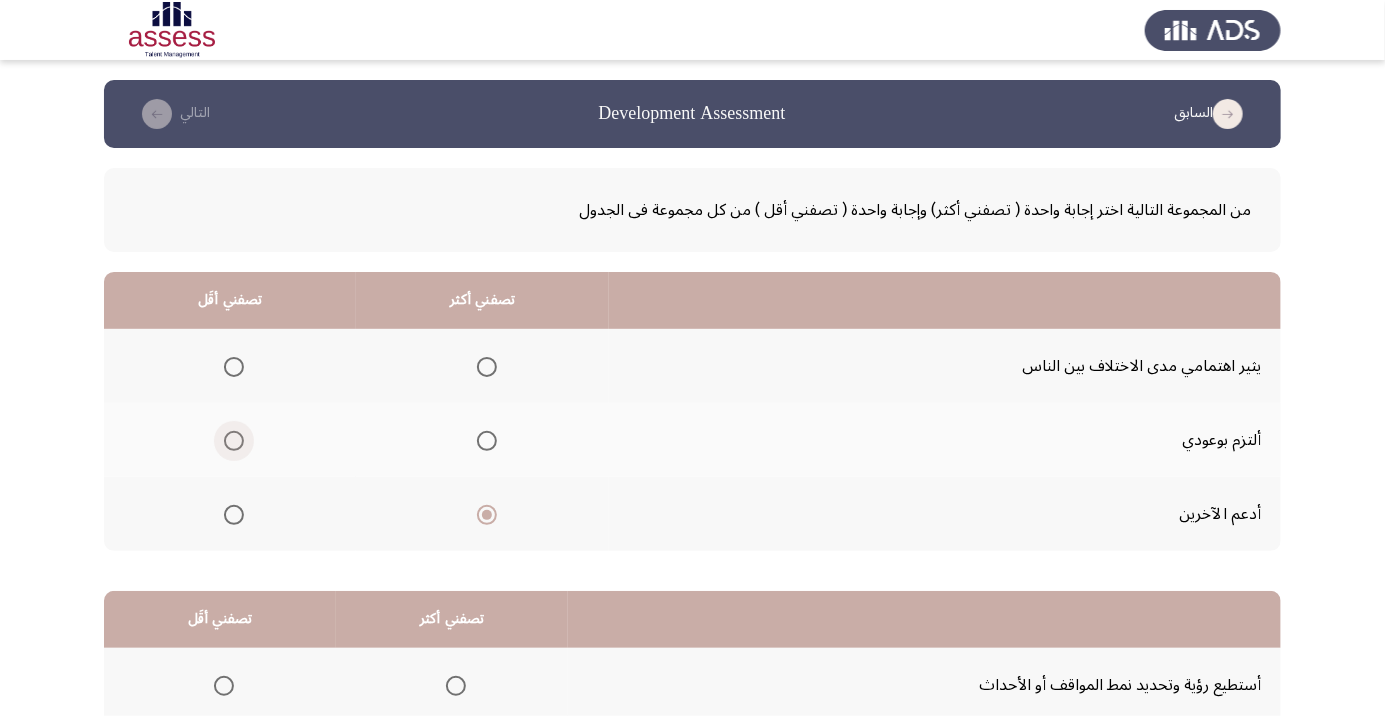 click at bounding box center [234, 441] 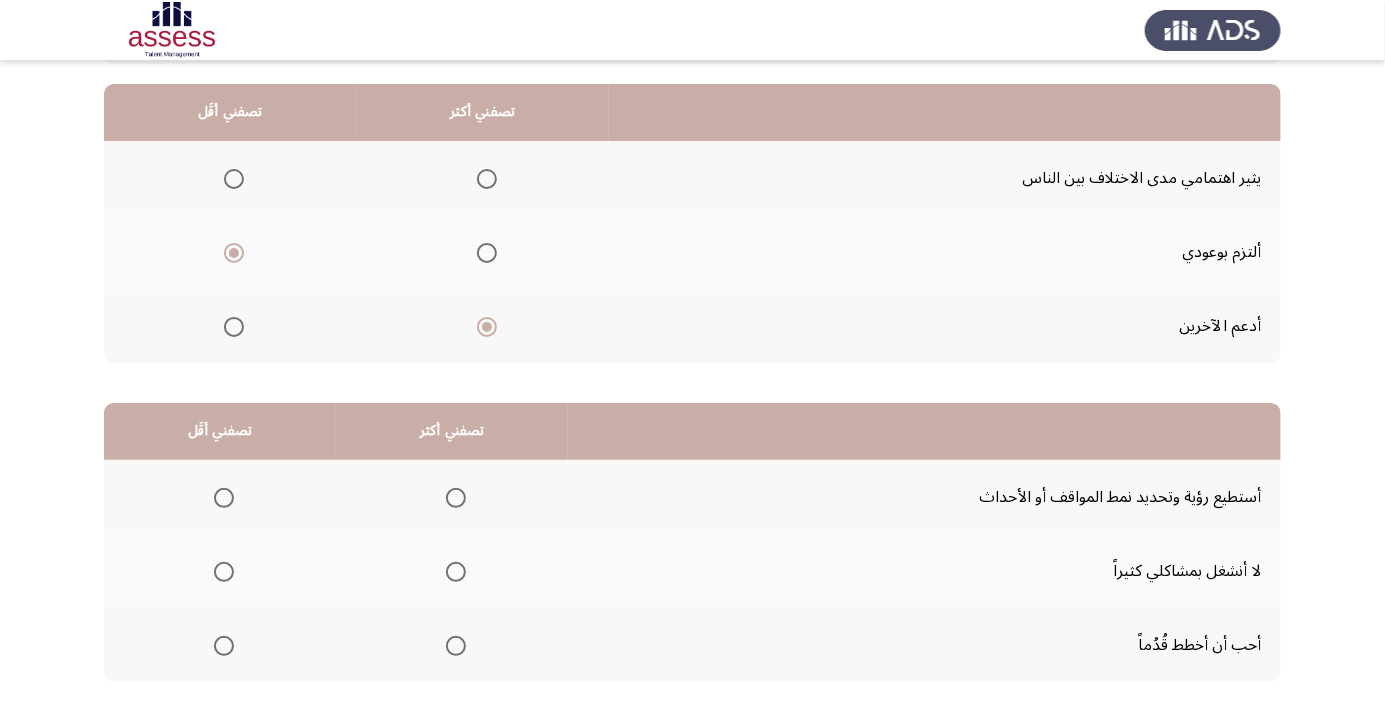 scroll, scrollTop: 197, scrollLeft: 0, axis: vertical 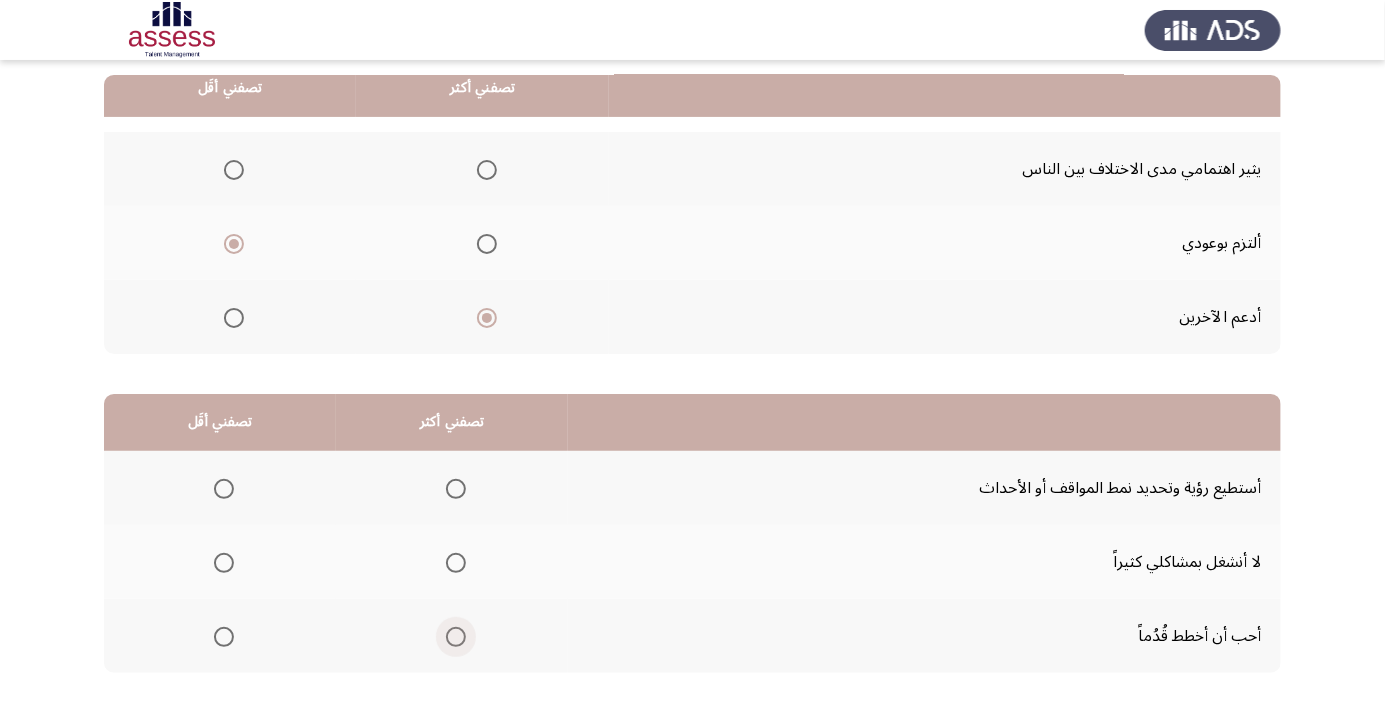 click at bounding box center (456, 637) 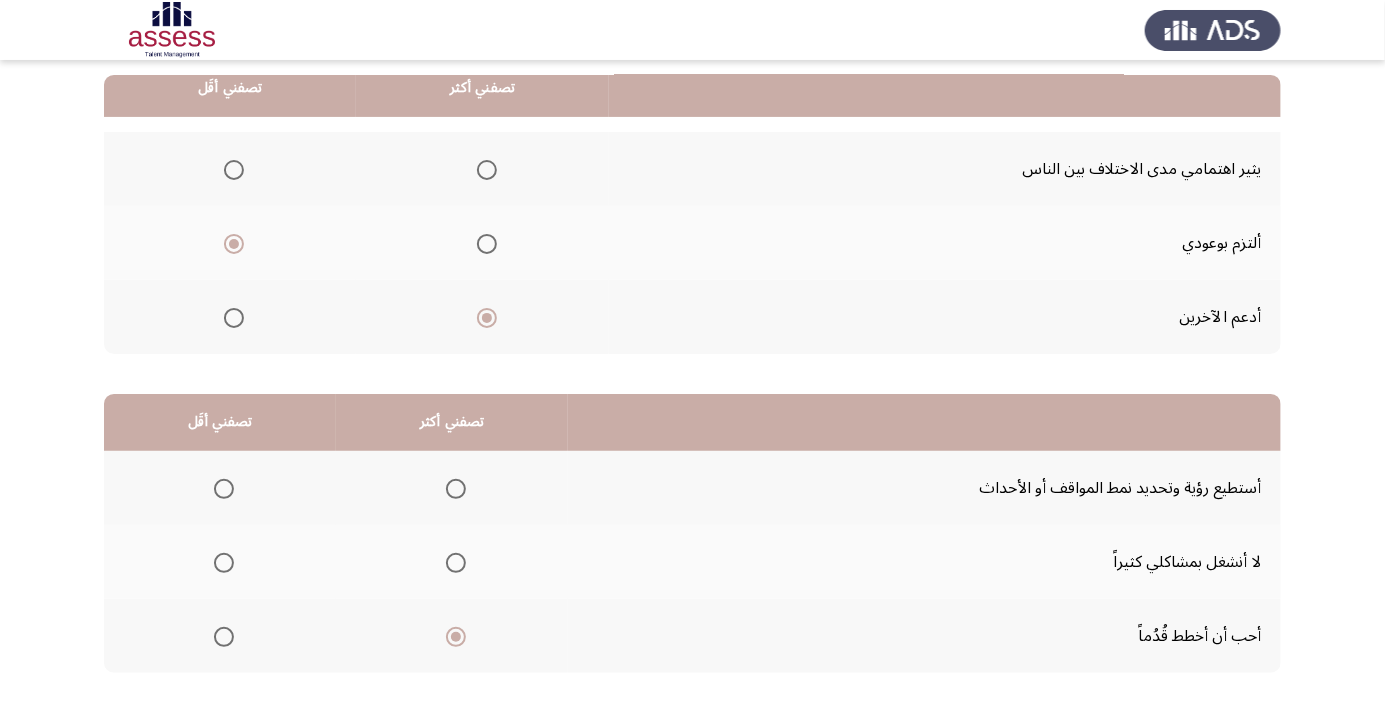 click at bounding box center [456, 489] 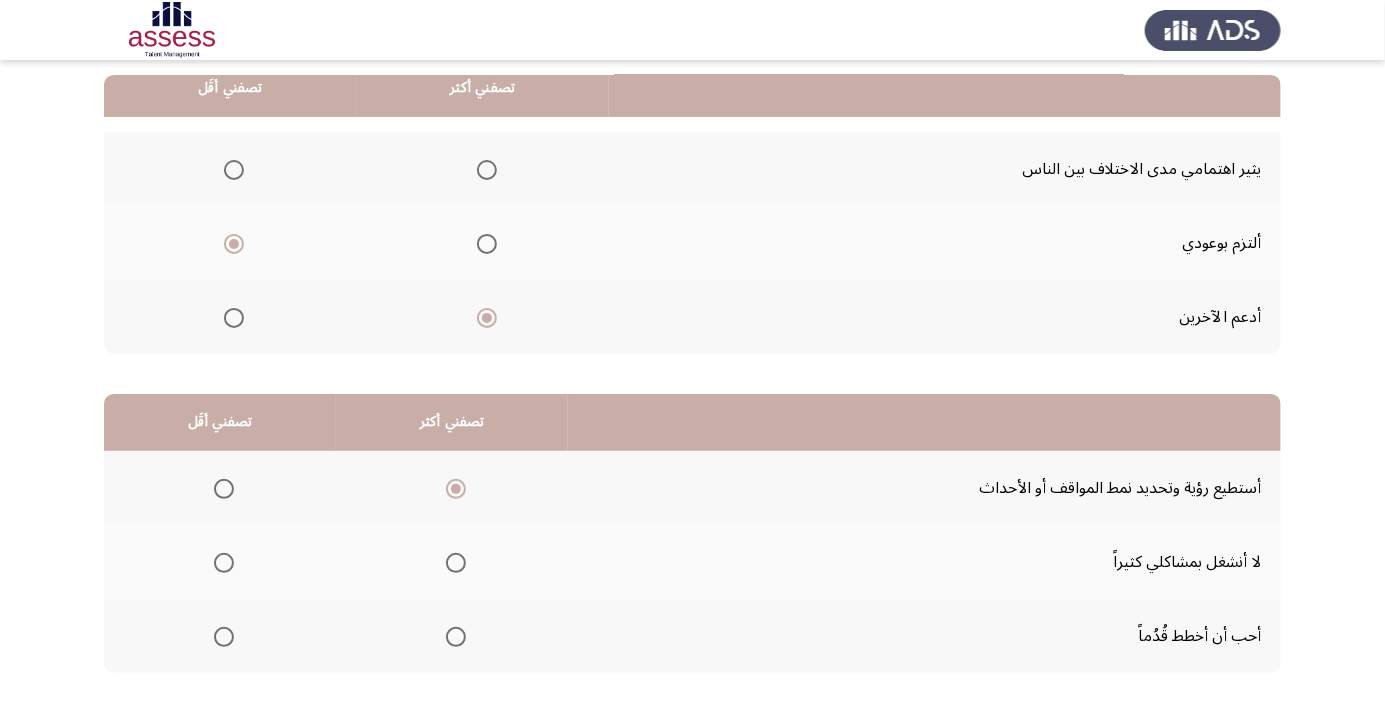 click at bounding box center (224, 489) 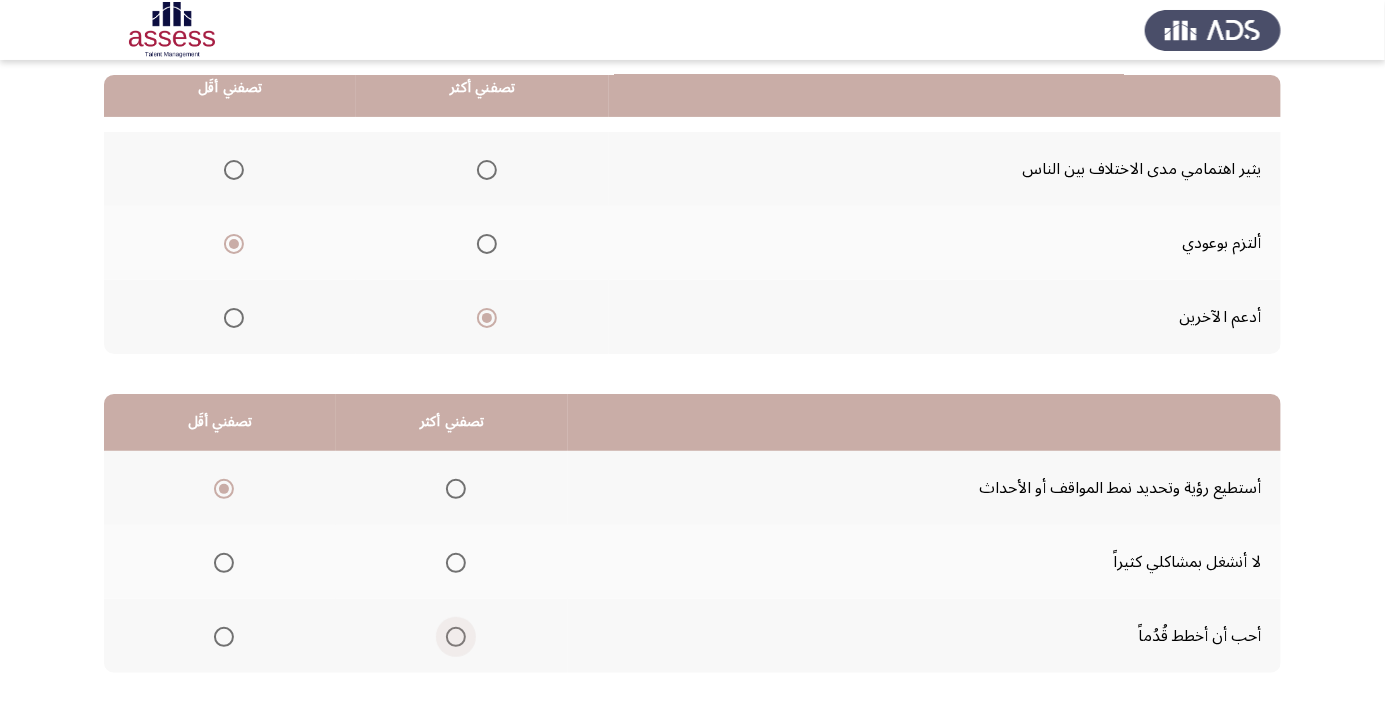 click at bounding box center (456, 637) 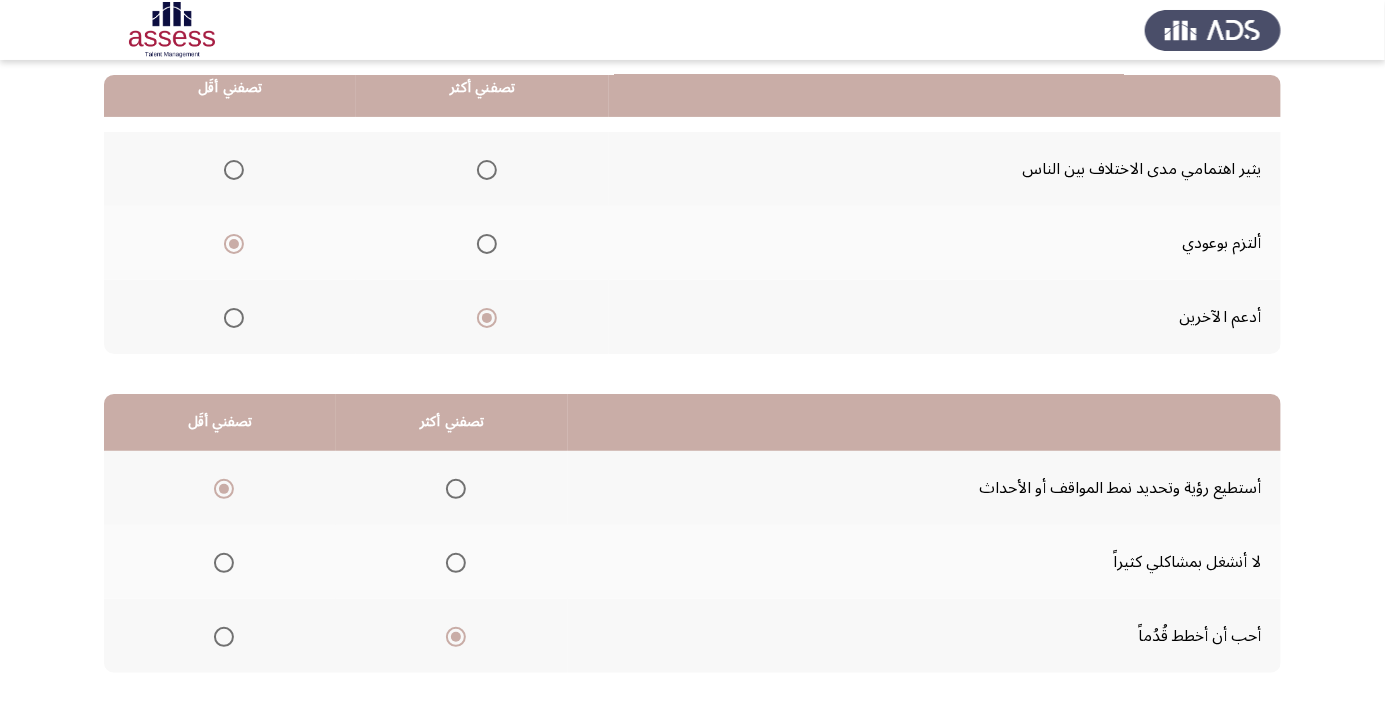 click on "التالي" 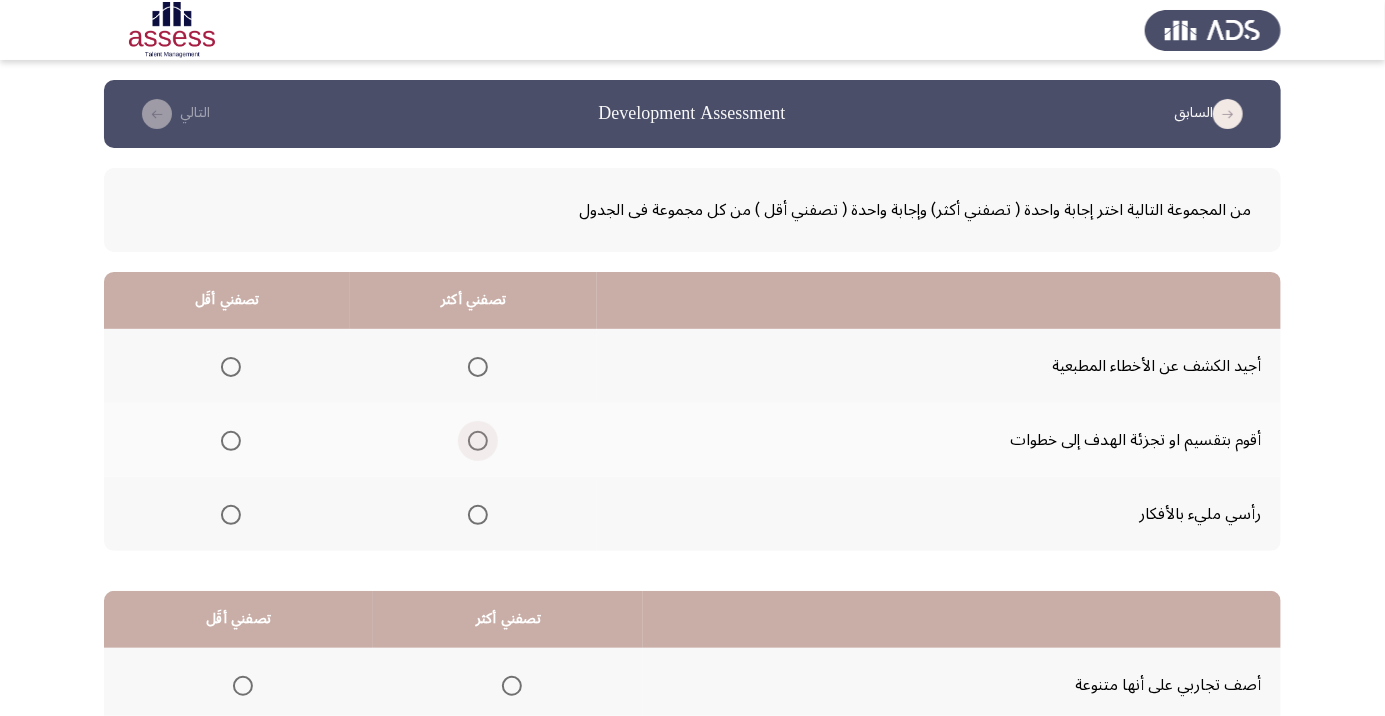 click at bounding box center [478, 441] 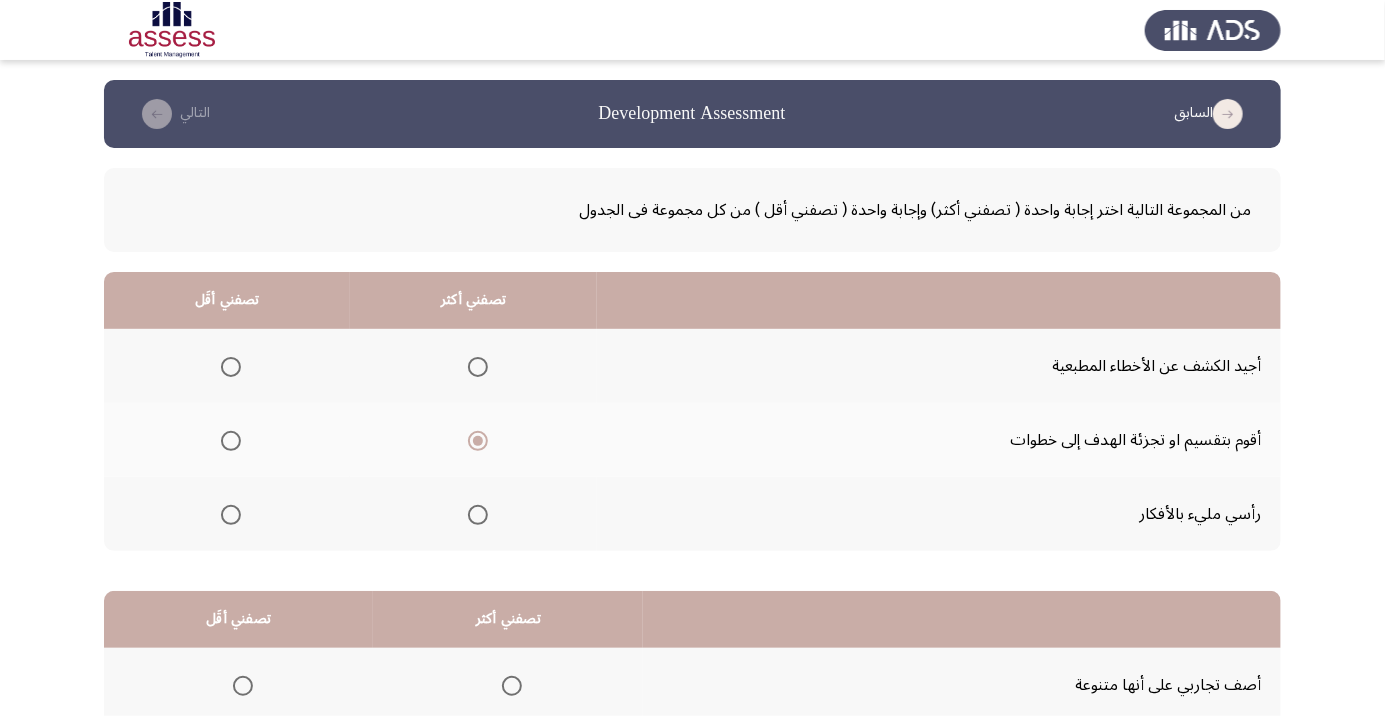 click at bounding box center (478, 515) 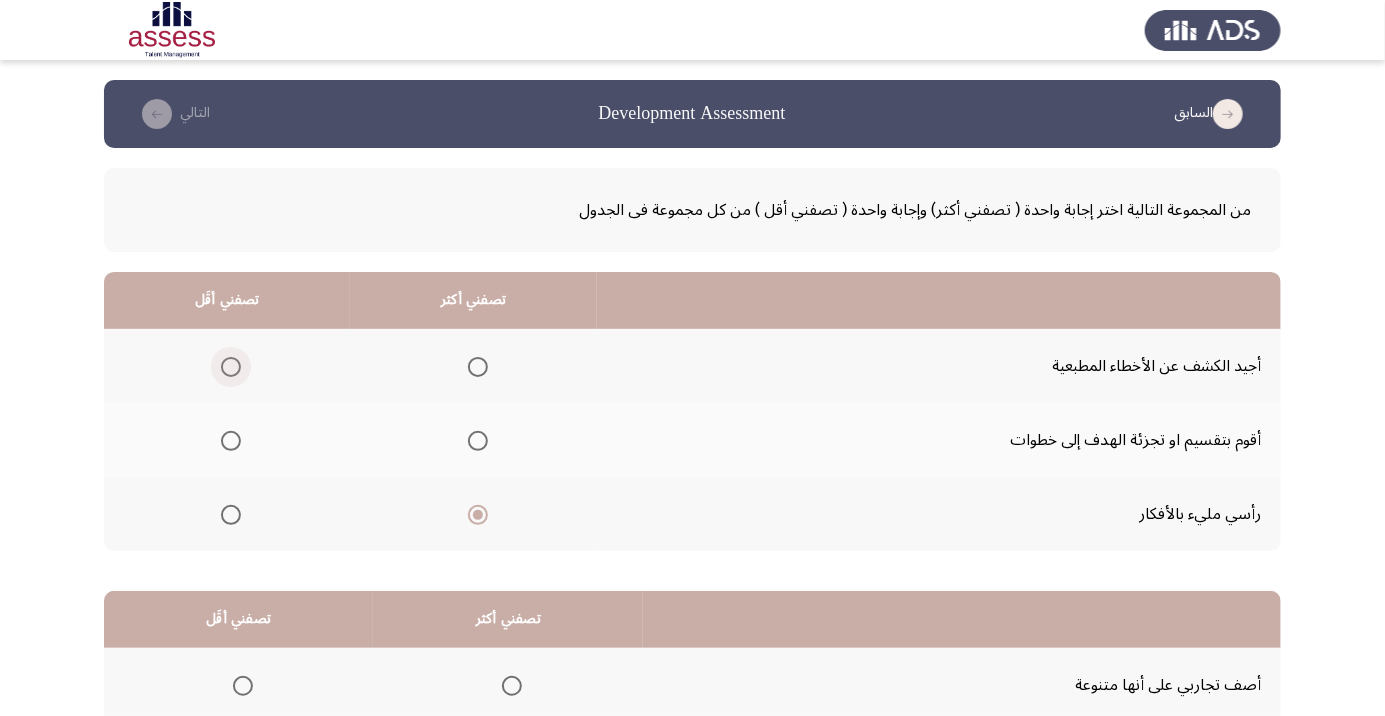 click at bounding box center (231, 367) 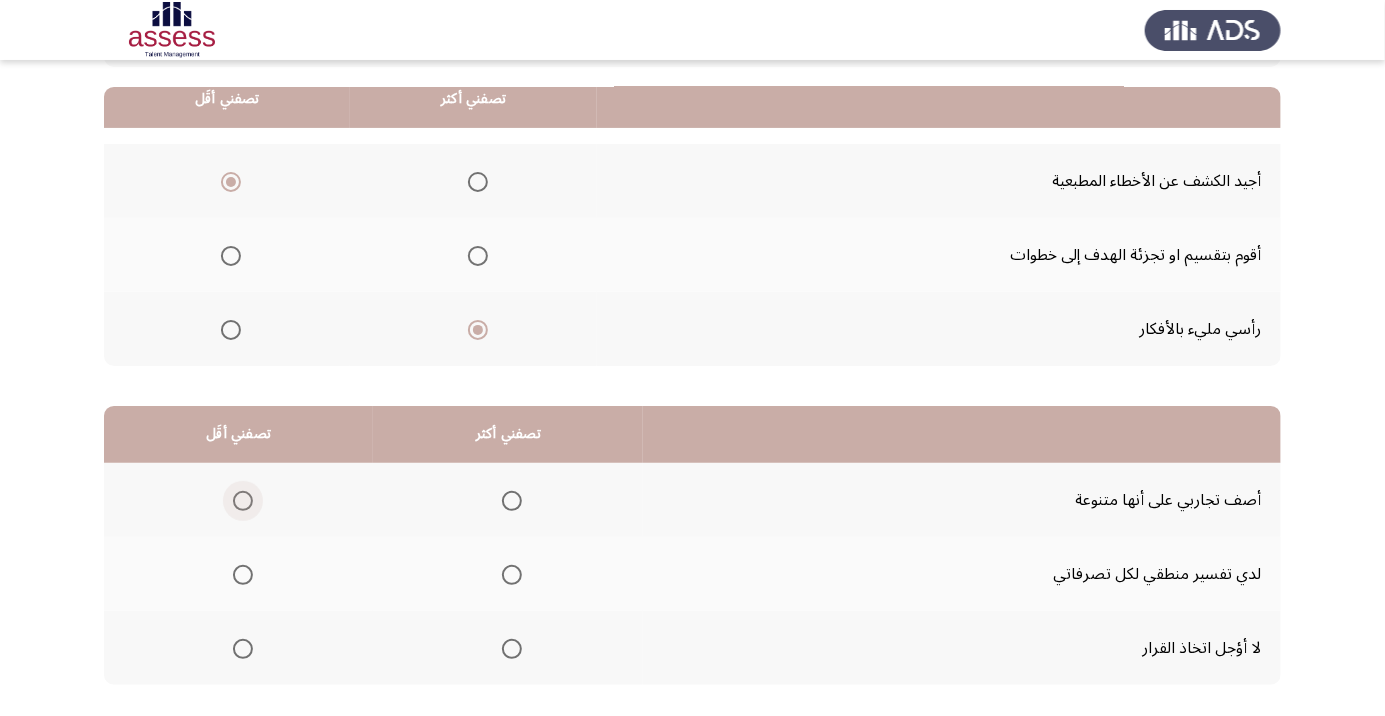 scroll, scrollTop: 197, scrollLeft: 0, axis: vertical 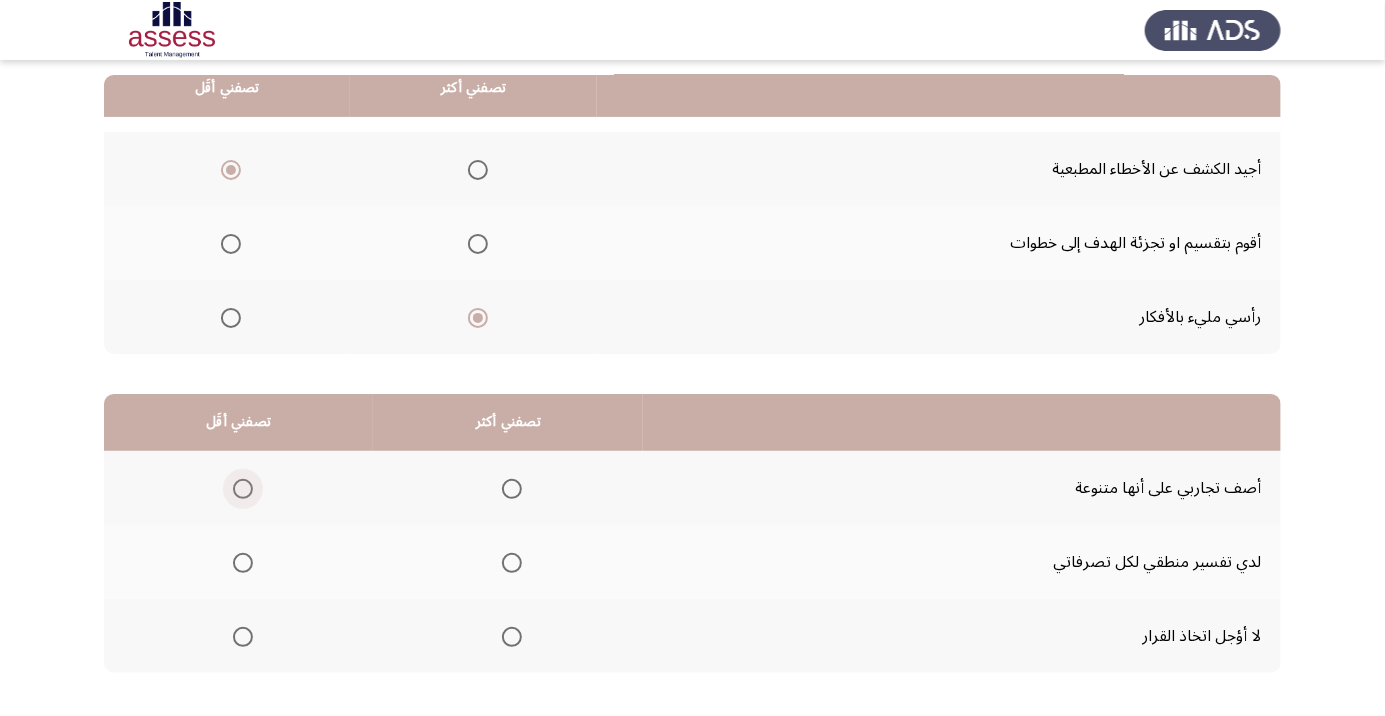 click at bounding box center [243, 489] 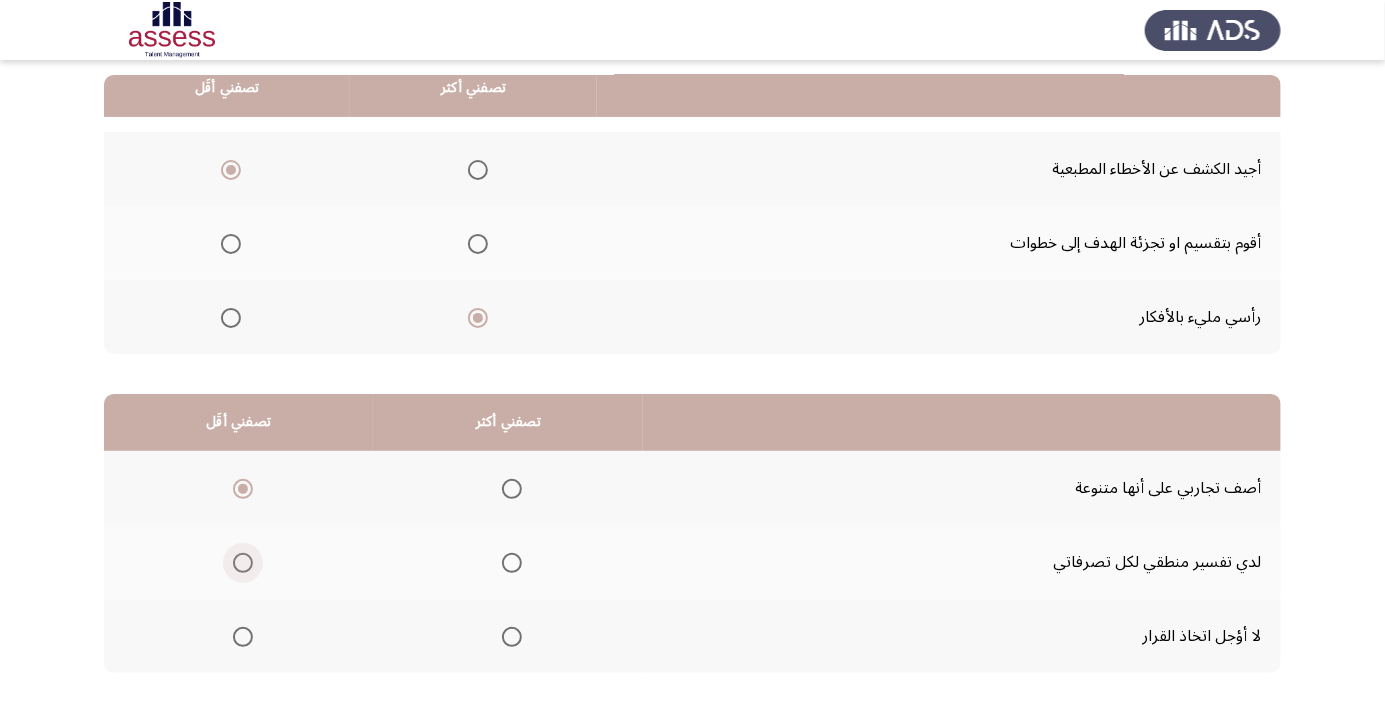 click at bounding box center [243, 563] 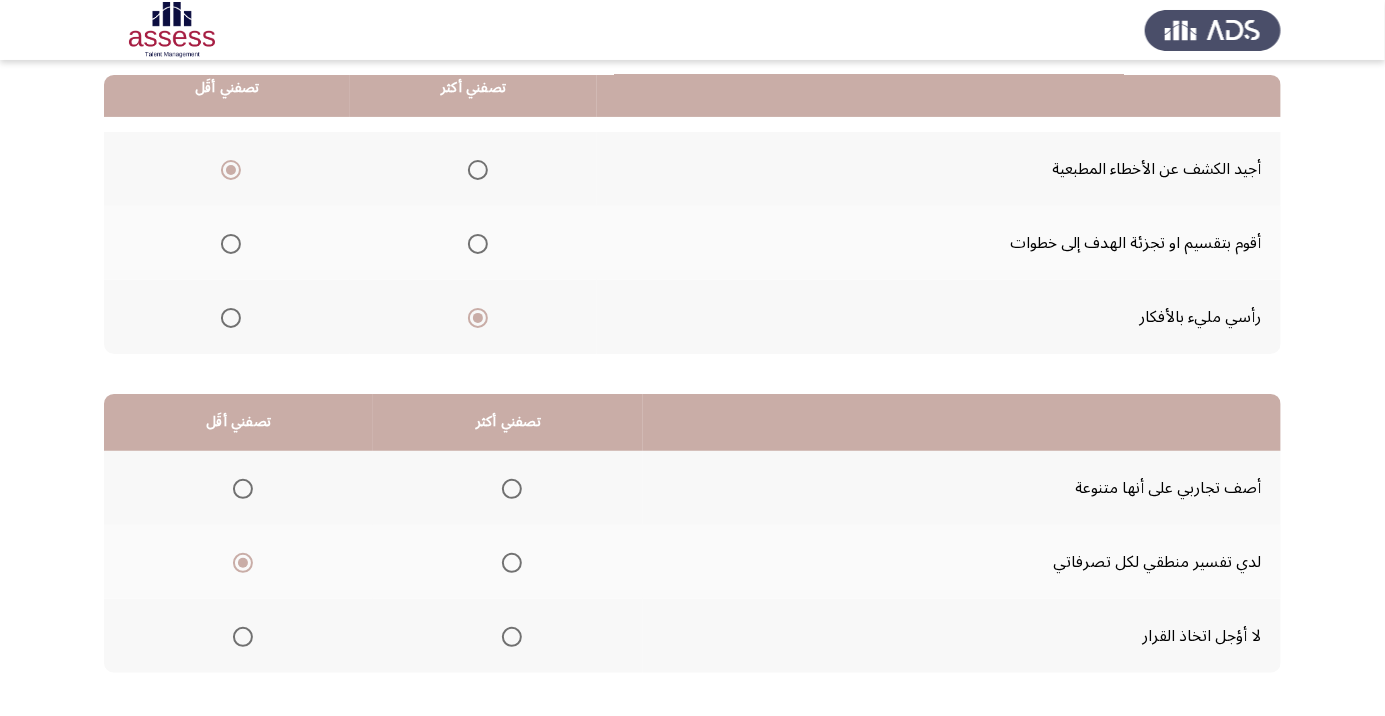 click at bounding box center [512, 563] 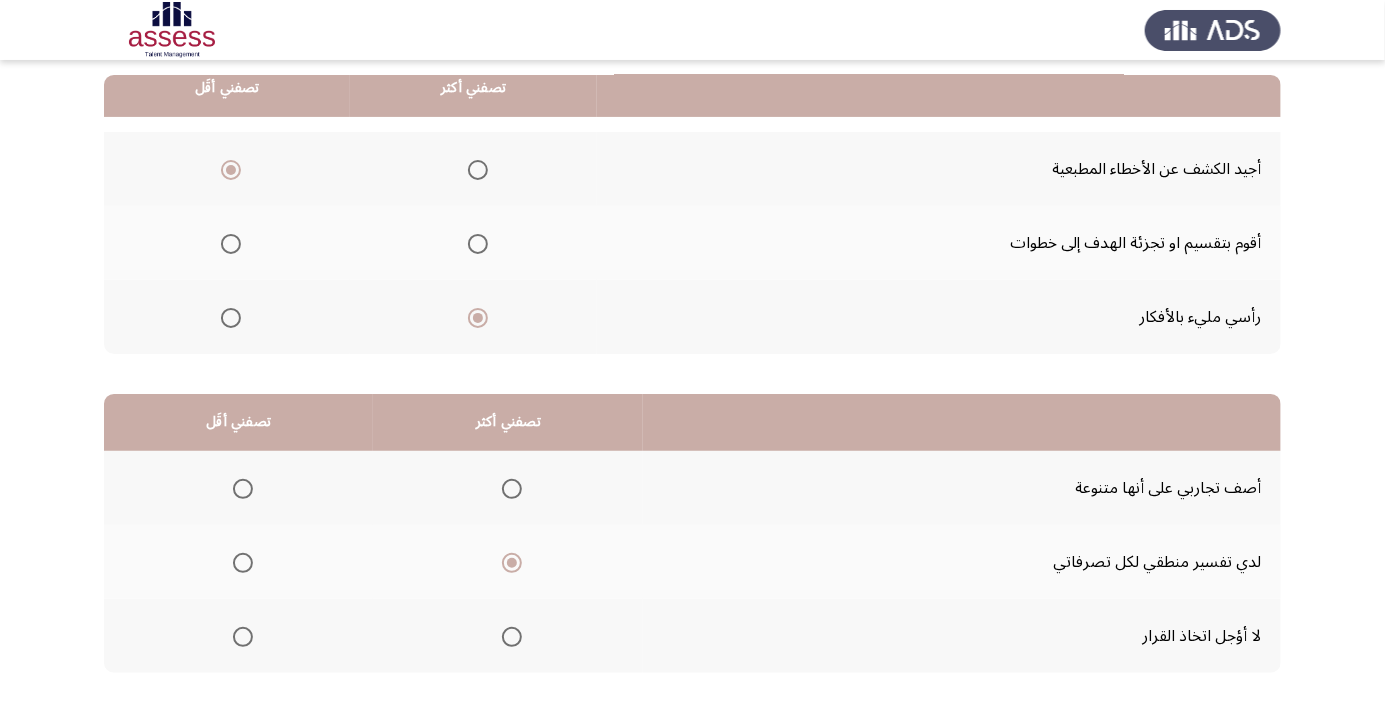 click at bounding box center [243, 489] 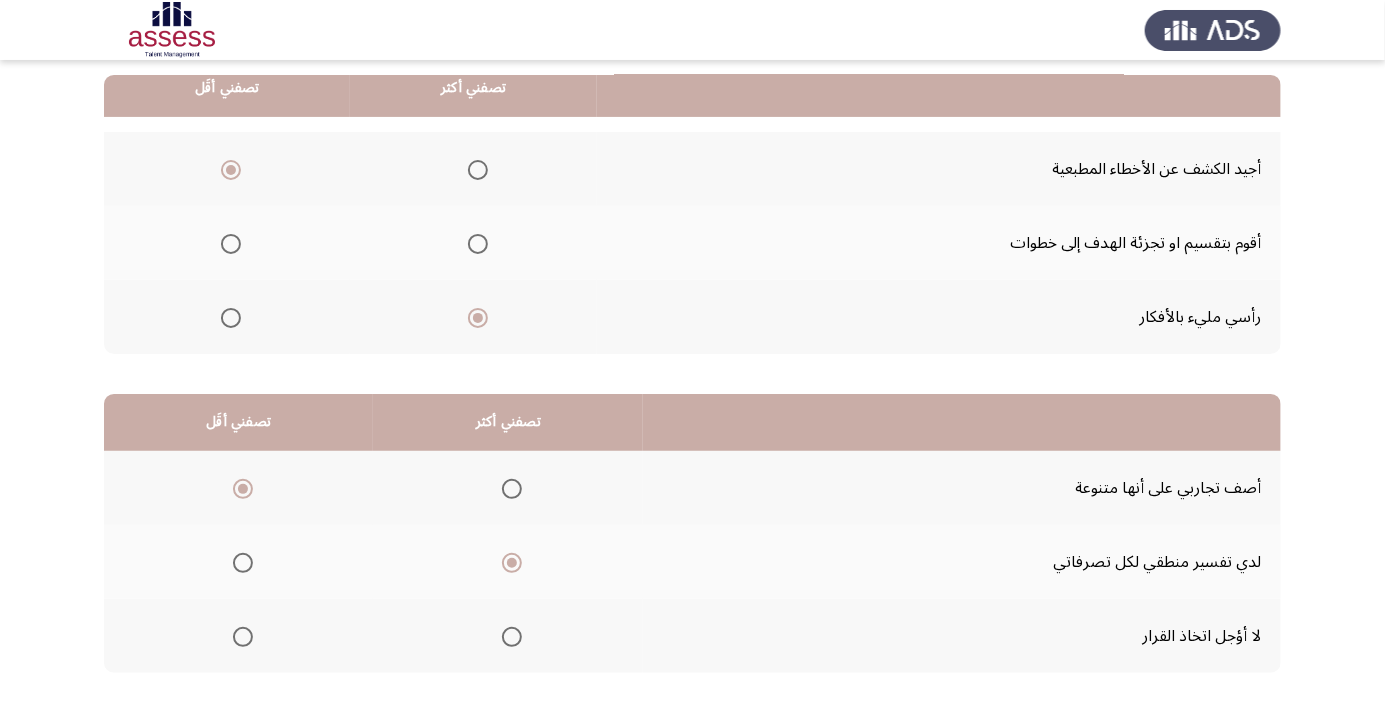 click on "التالي" 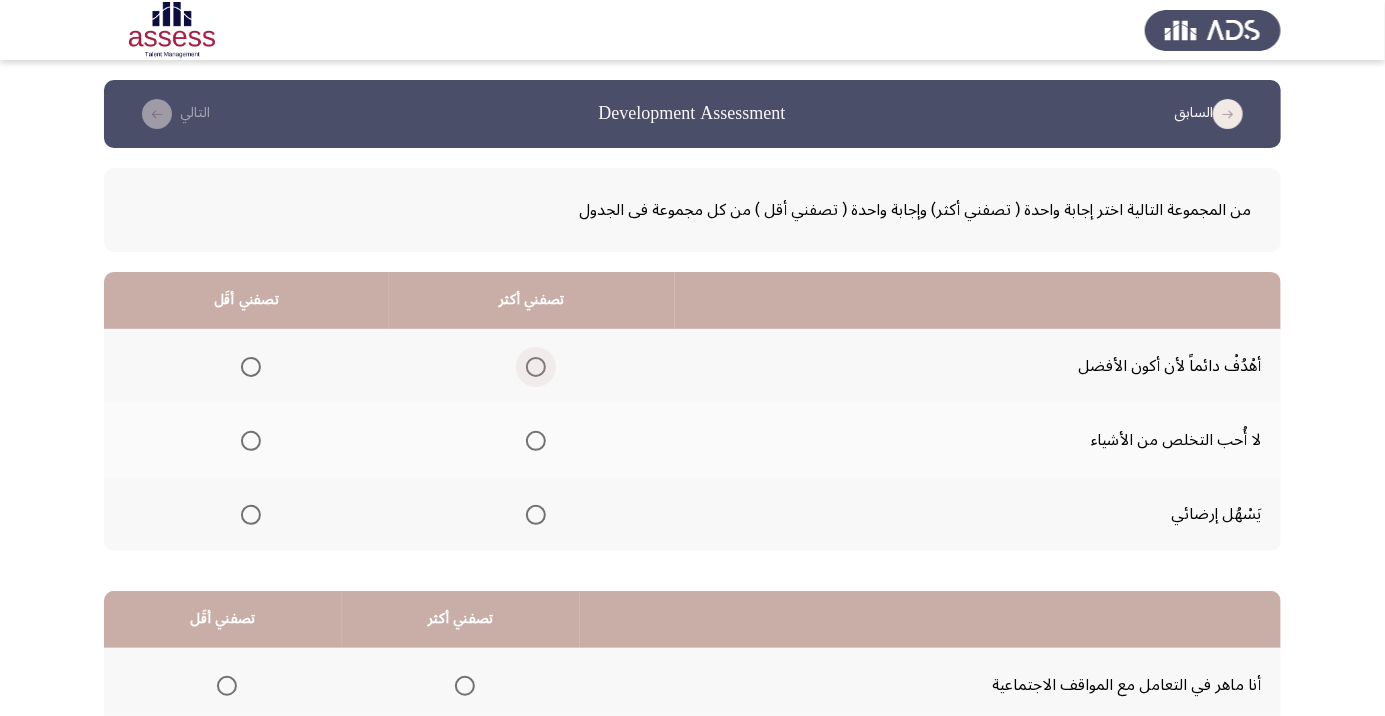 click at bounding box center (536, 367) 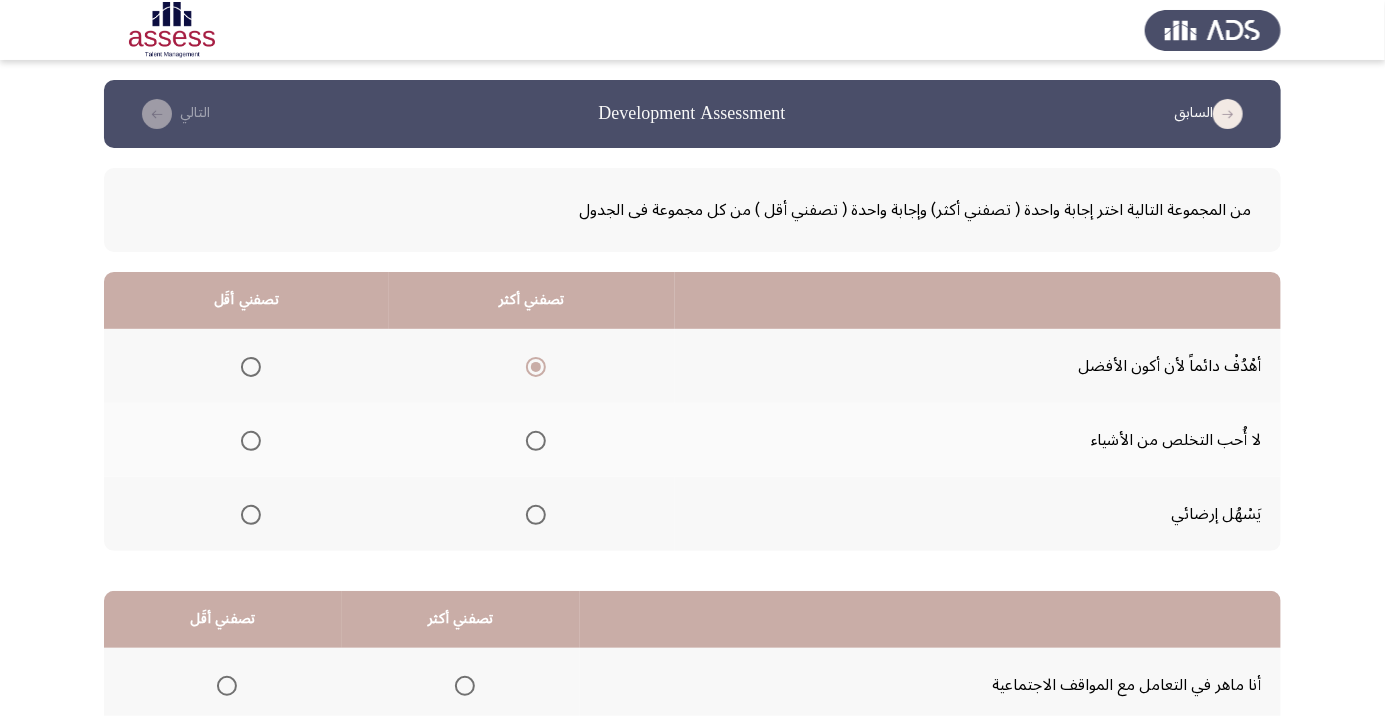 click at bounding box center [251, 515] 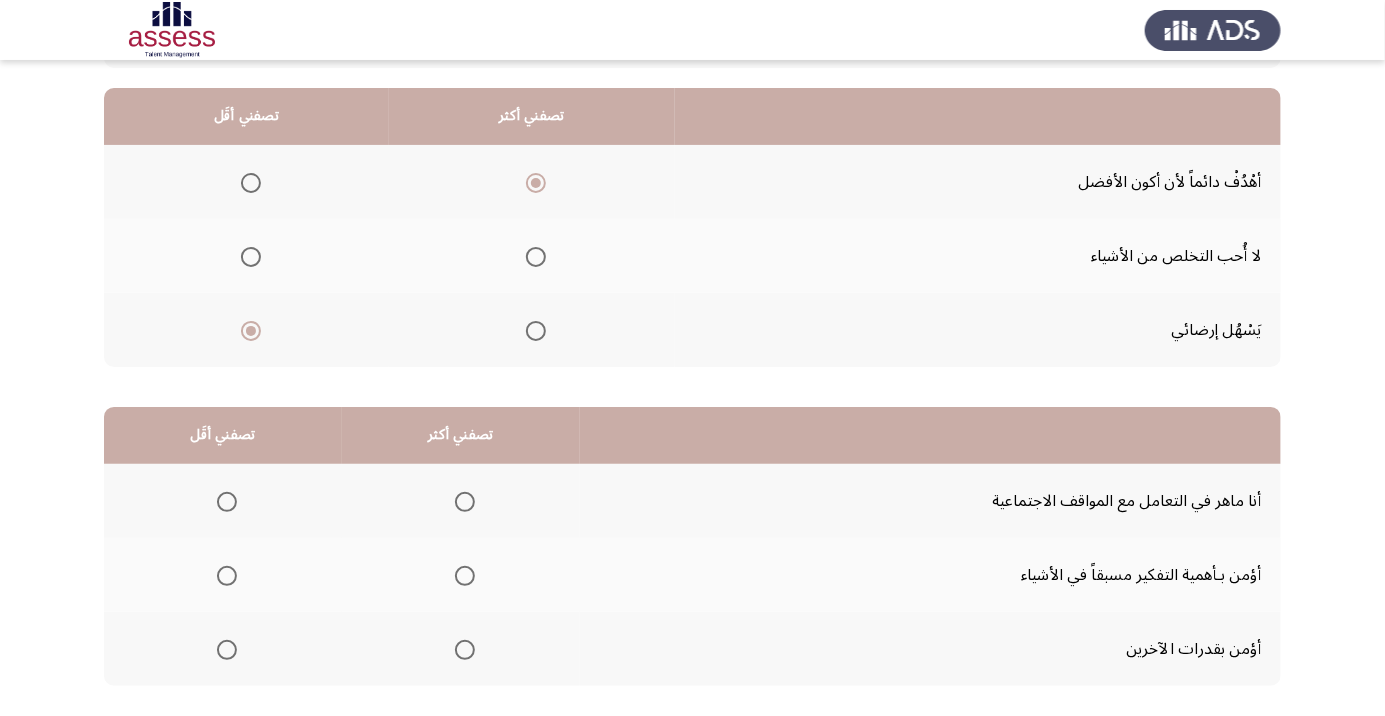 scroll, scrollTop: 184, scrollLeft: 0, axis: vertical 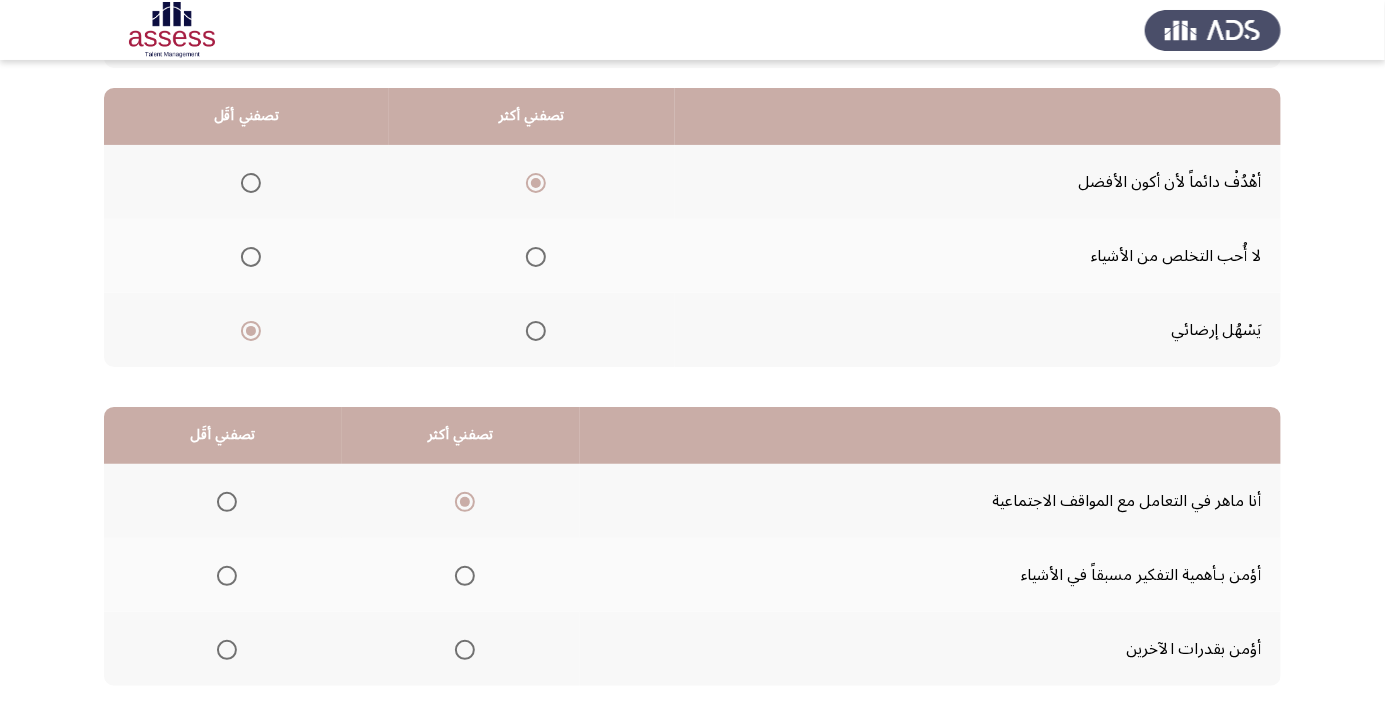 click at bounding box center [227, 650] 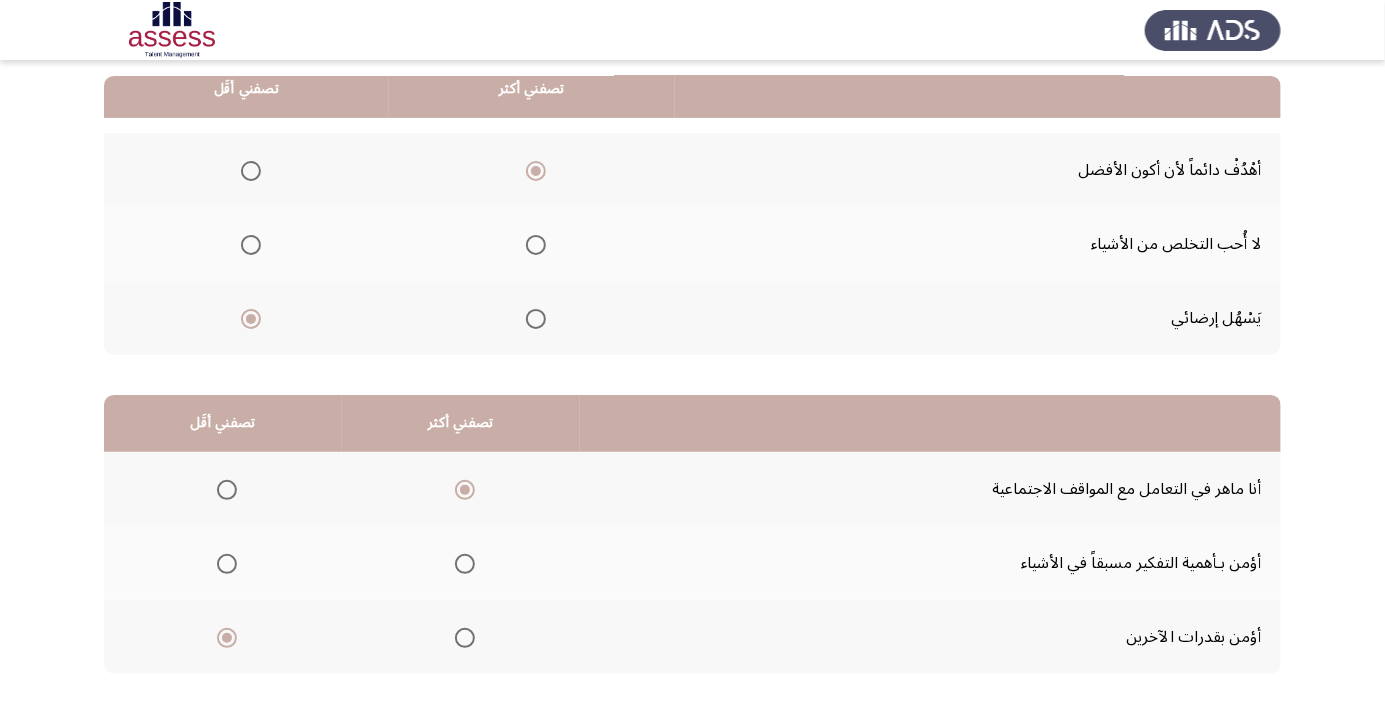 scroll, scrollTop: 197, scrollLeft: 0, axis: vertical 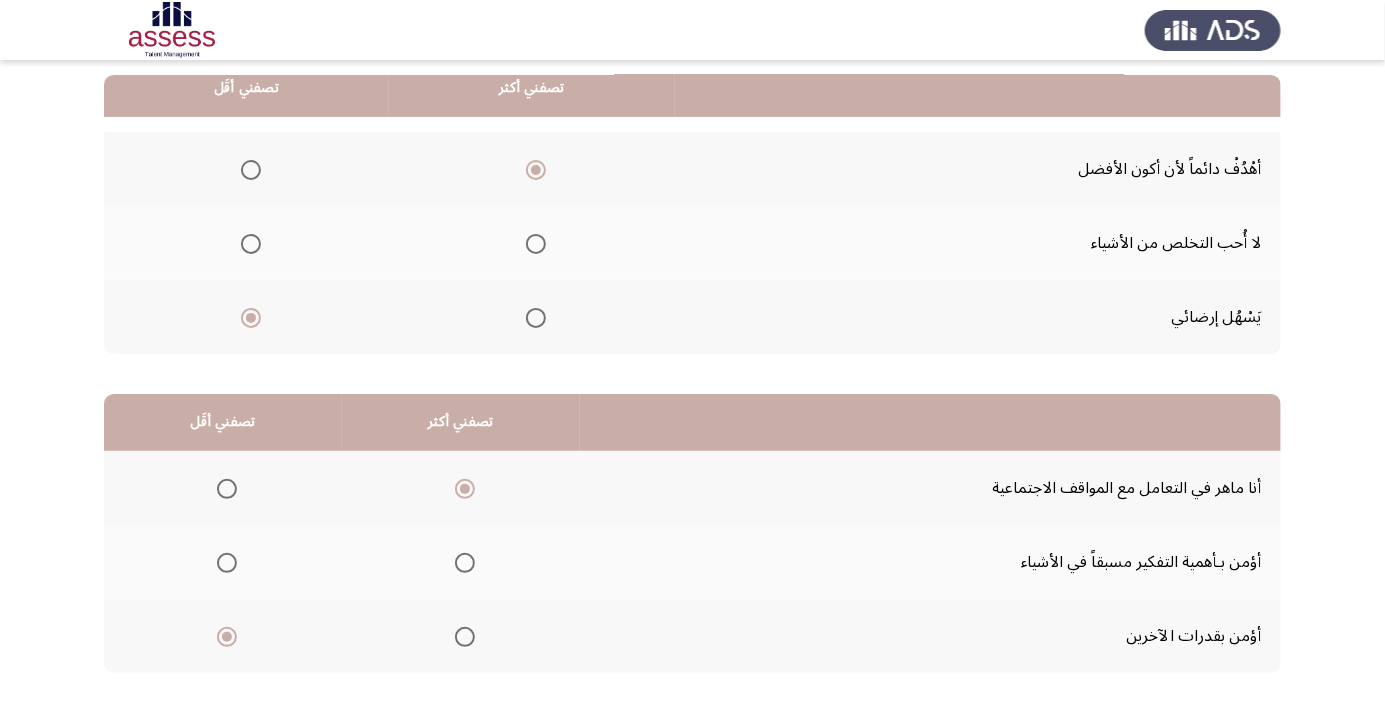 click on "التالي" 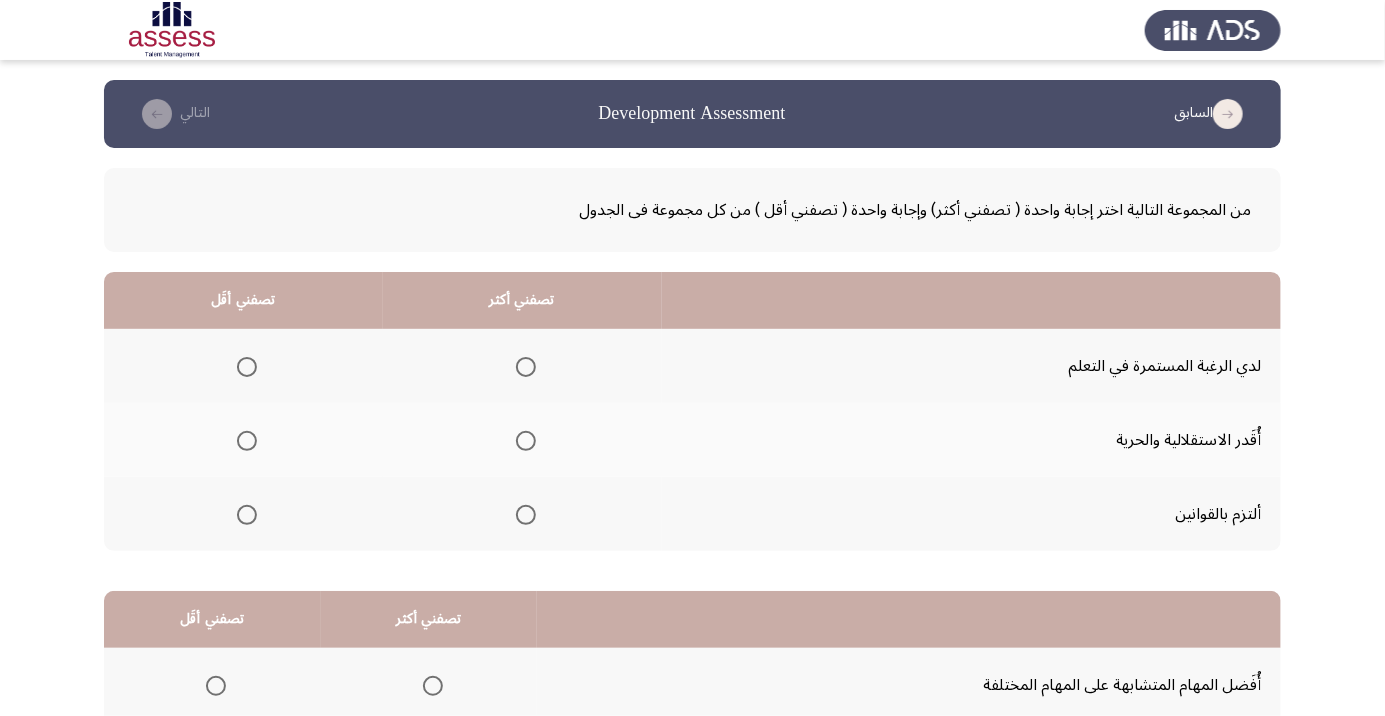 click at bounding box center [526, 367] 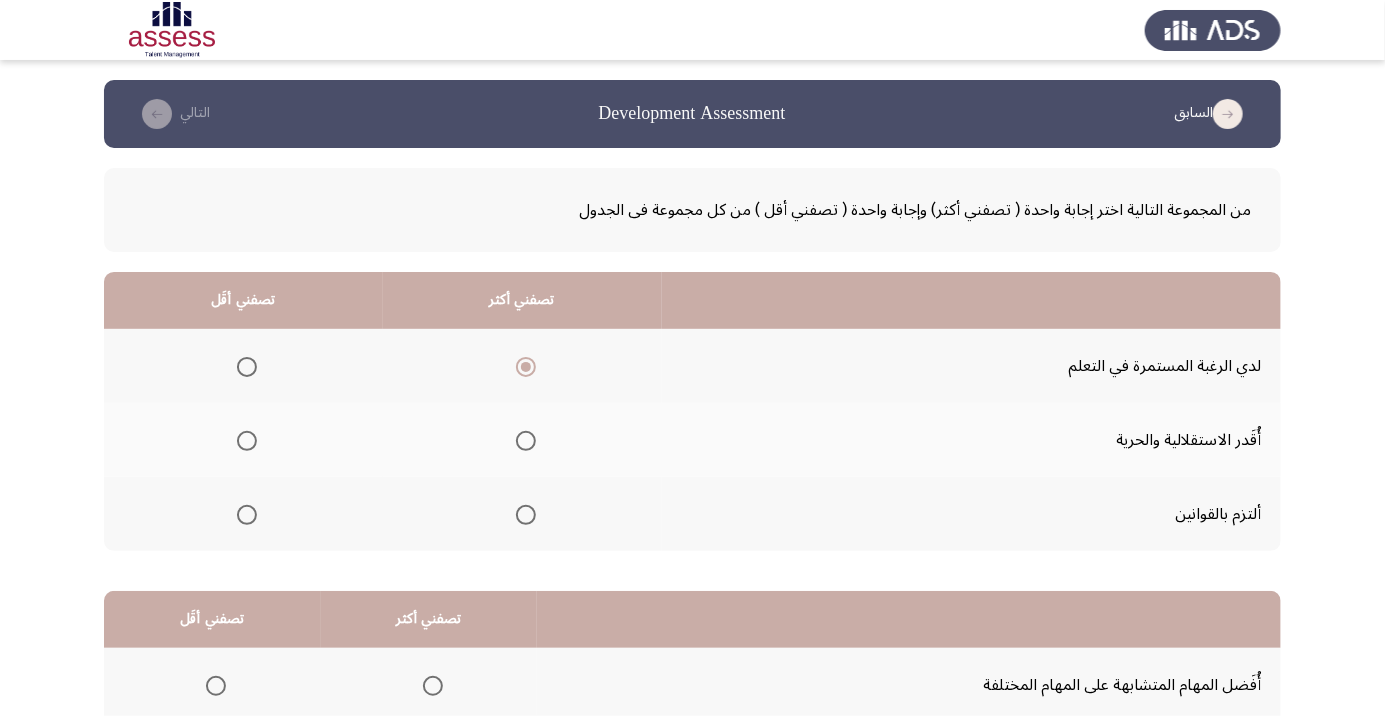 click at bounding box center [247, 441] 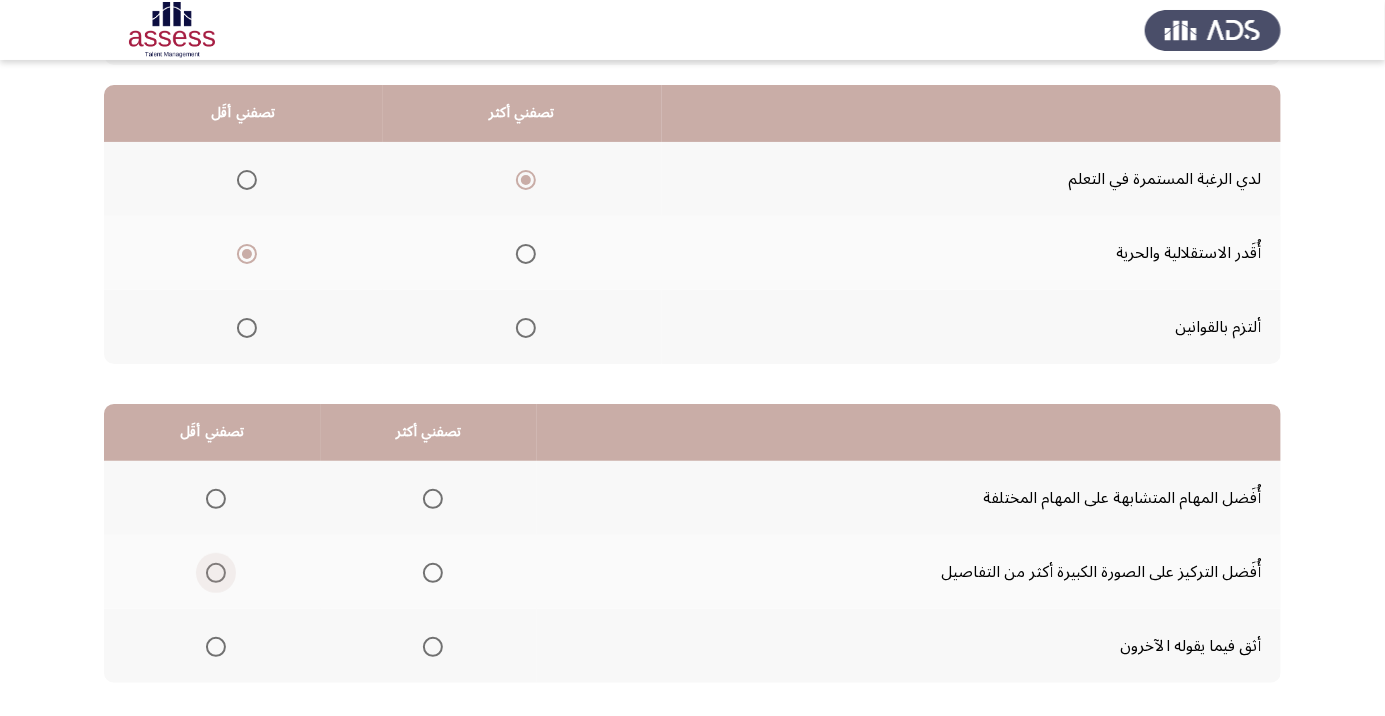 scroll, scrollTop: 197, scrollLeft: 0, axis: vertical 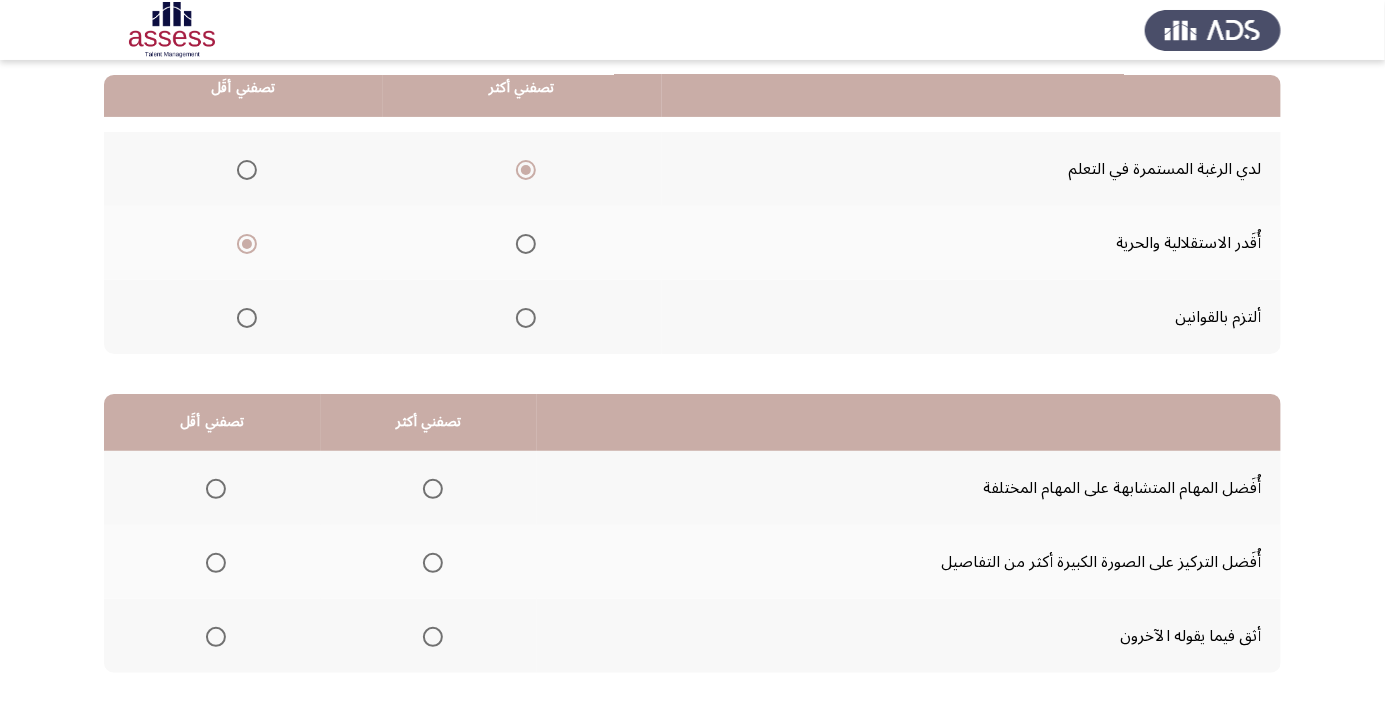 click at bounding box center [216, 489] 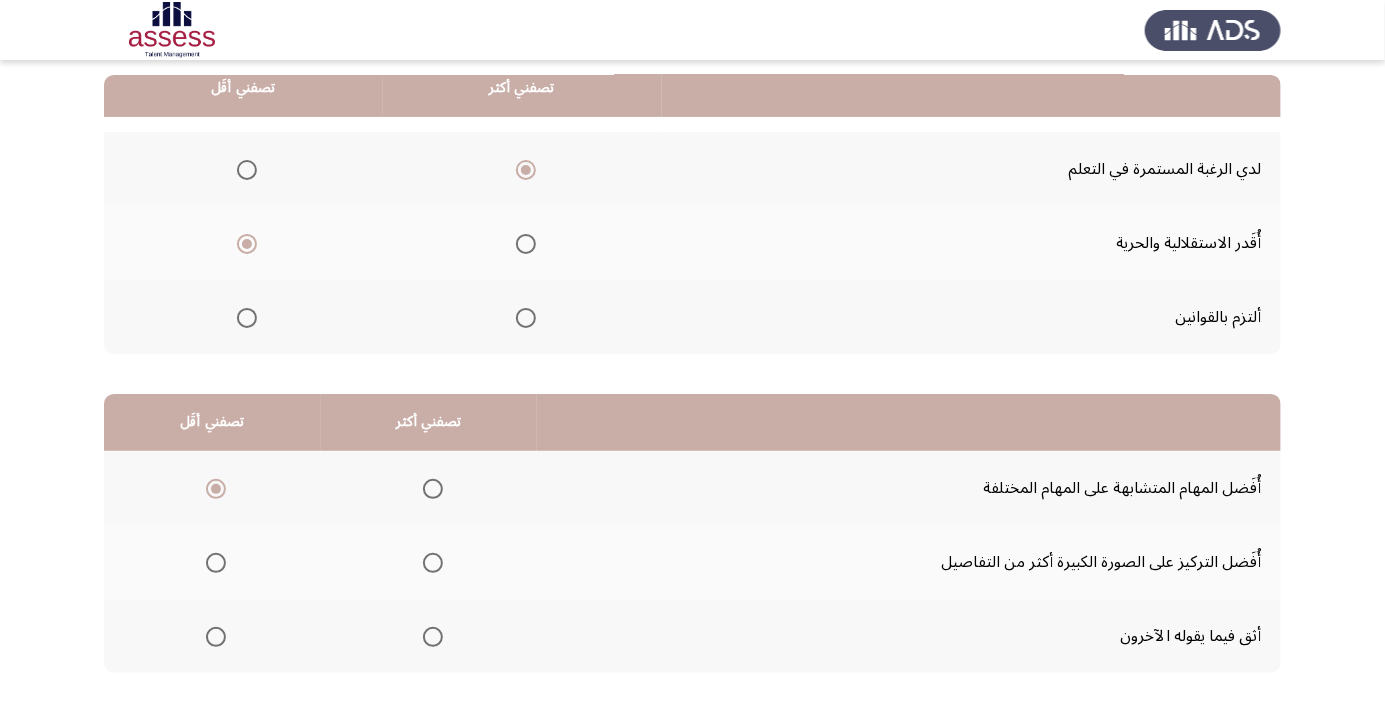 click at bounding box center [433, 637] 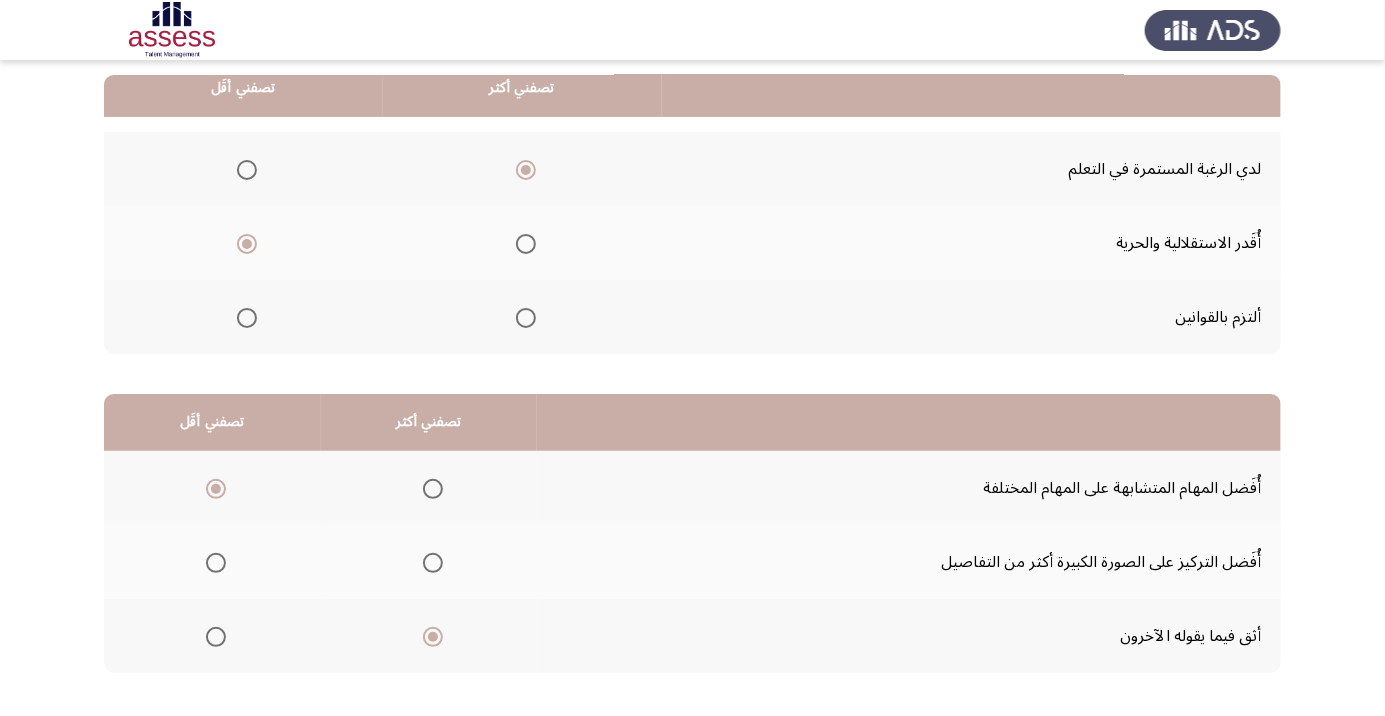 click on "التالي" 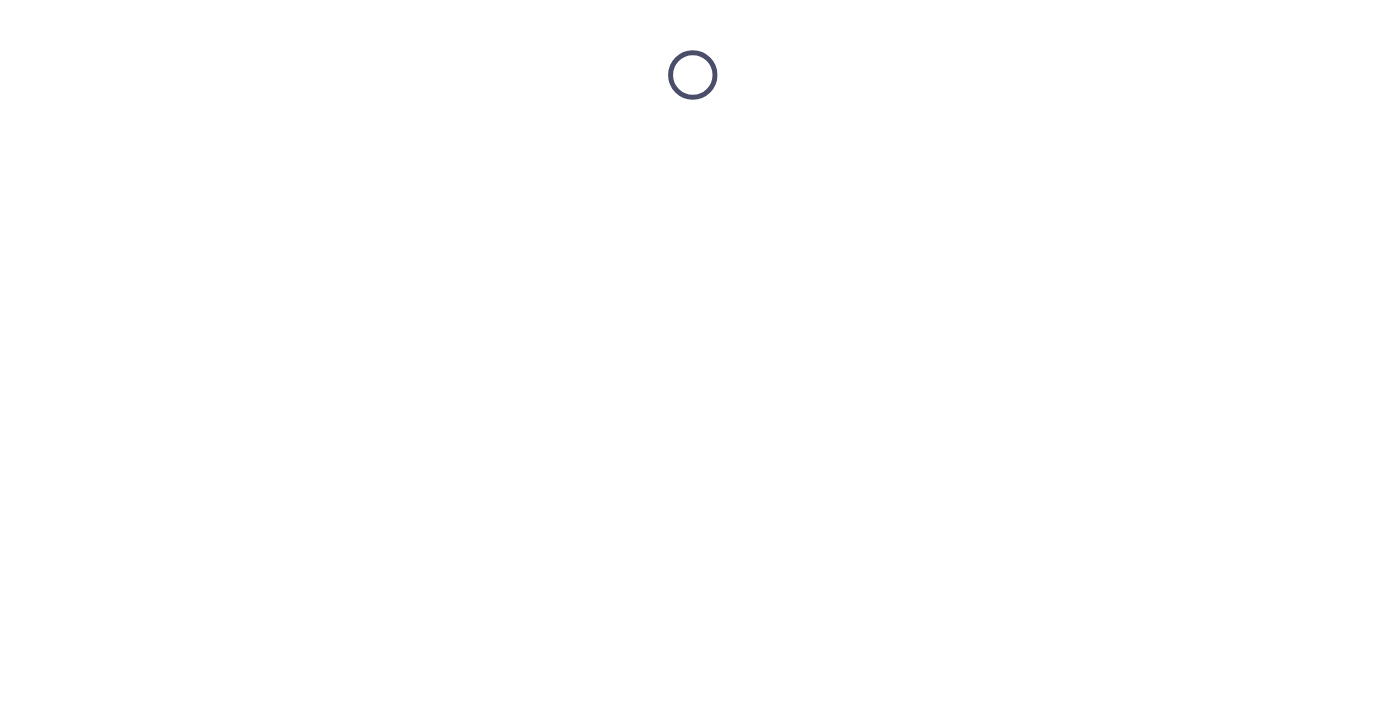 scroll, scrollTop: 0, scrollLeft: 0, axis: both 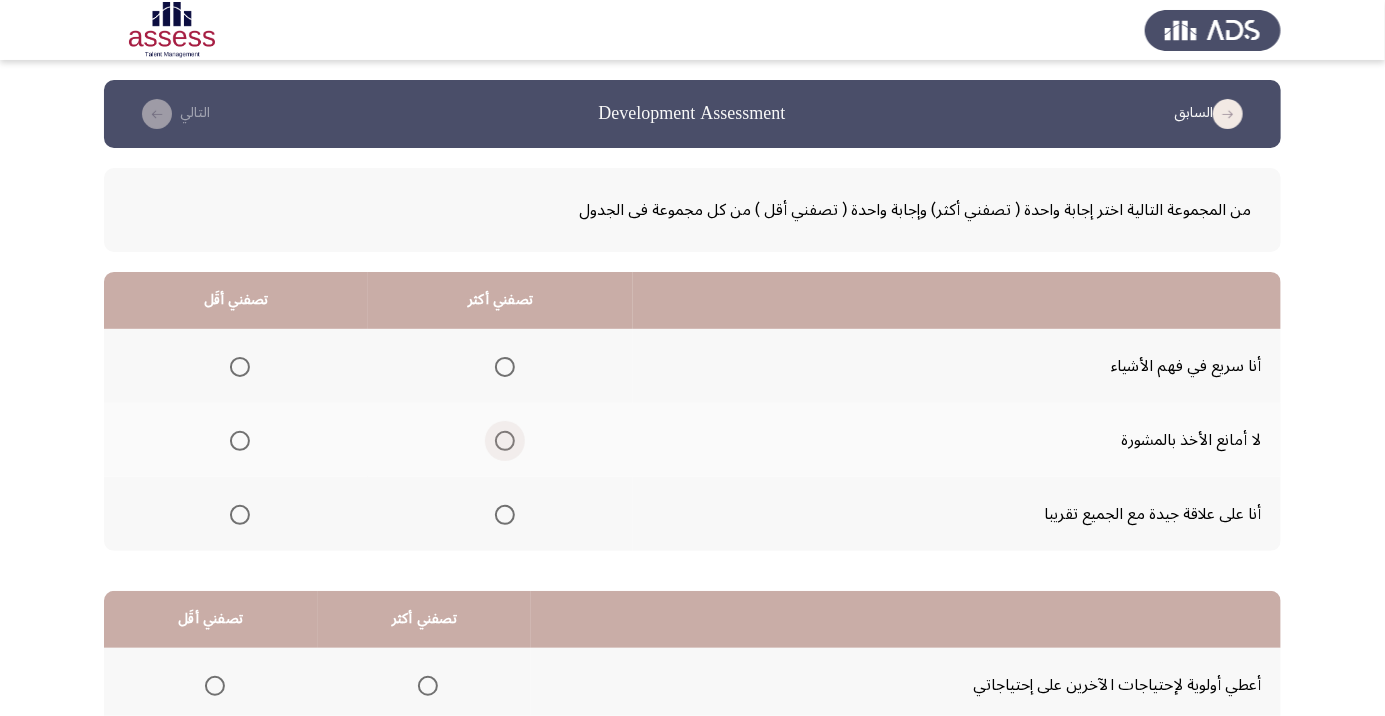click at bounding box center [505, 441] 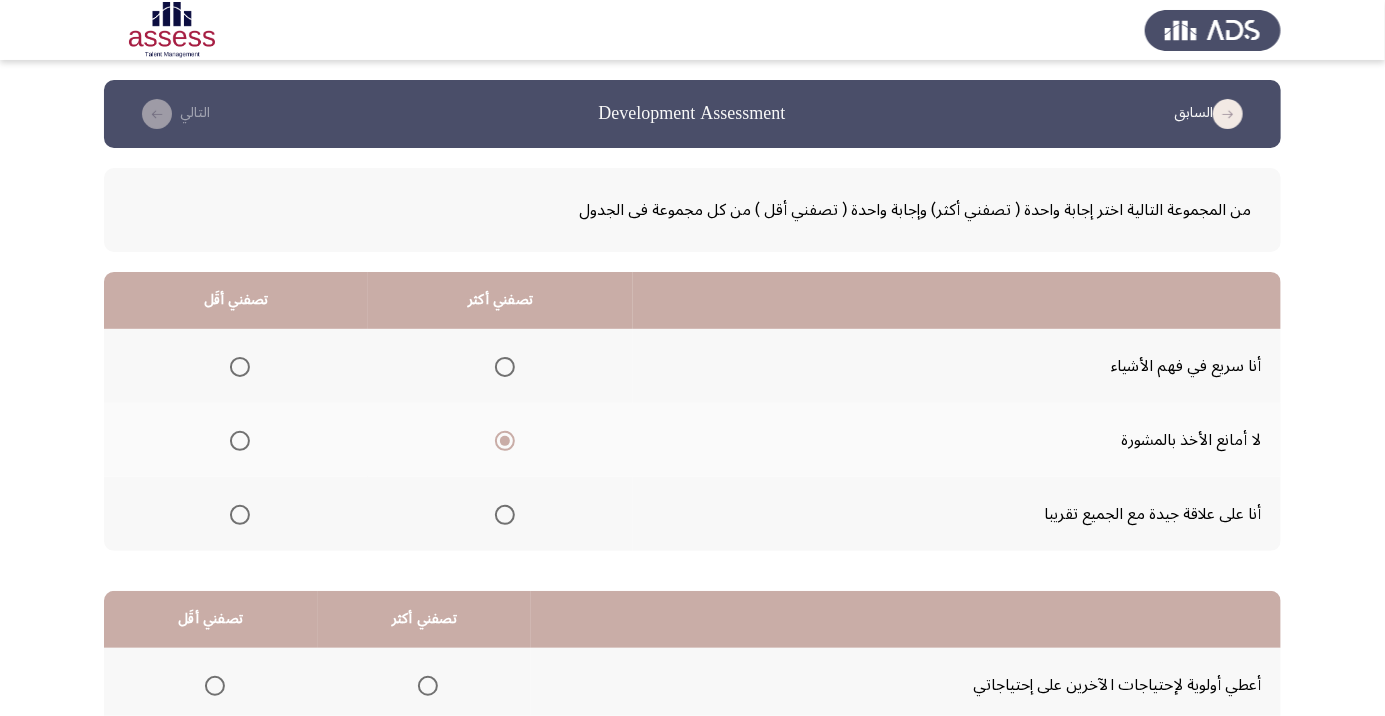 click at bounding box center (240, 515) 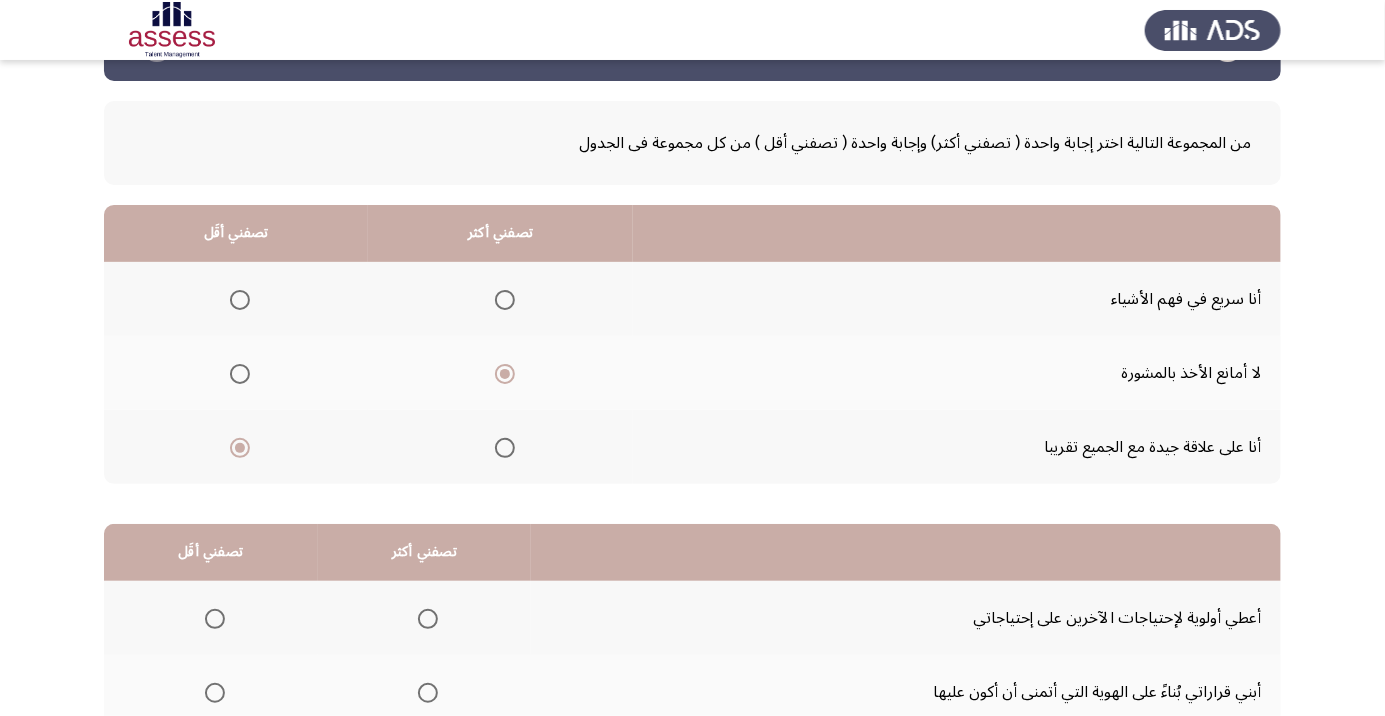 scroll, scrollTop: 68, scrollLeft: 0, axis: vertical 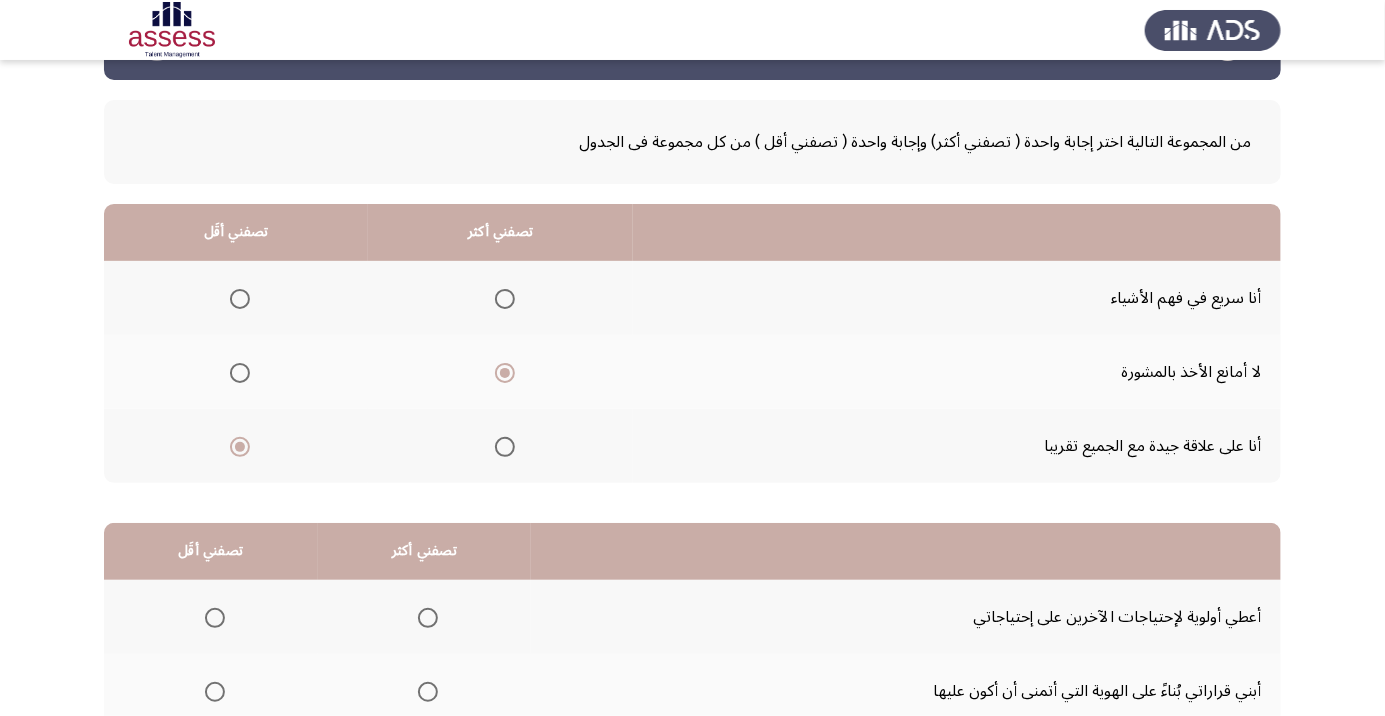 click at bounding box center [505, 299] 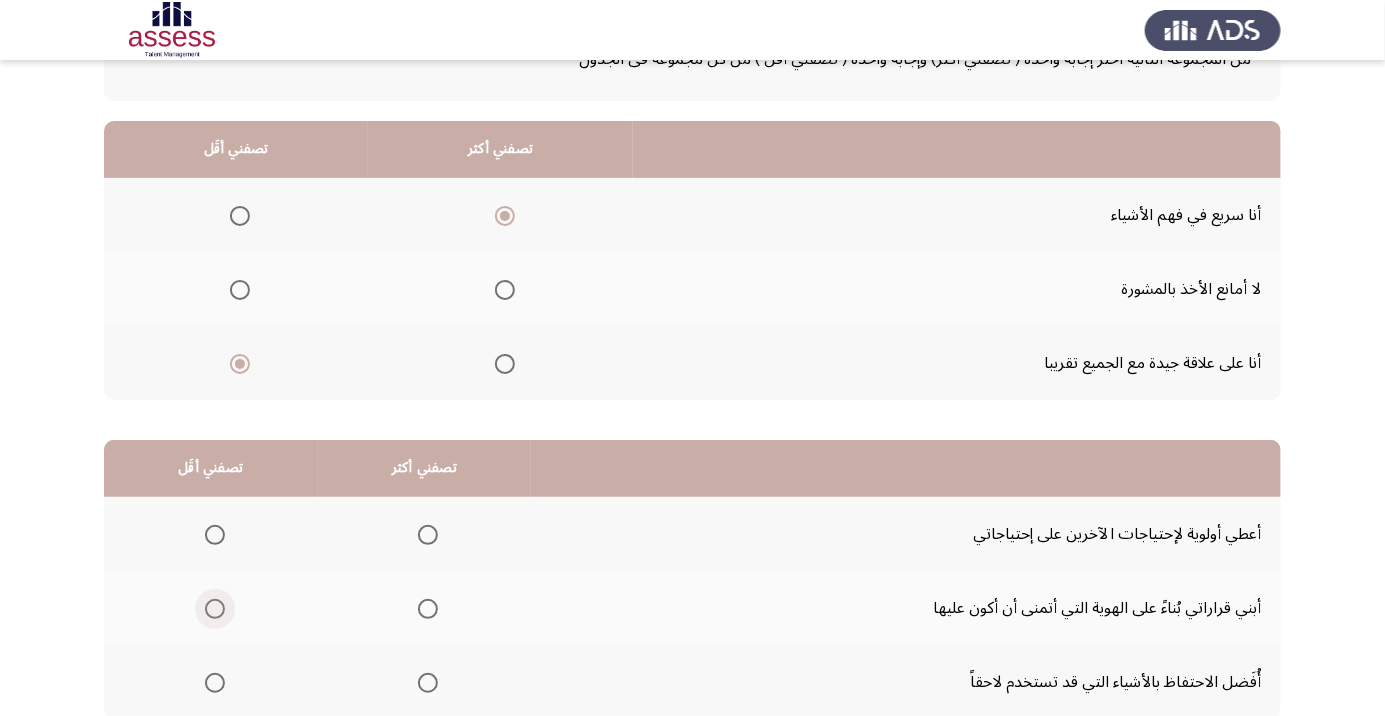 scroll, scrollTop: 197, scrollLeft: 0, axis: vertical 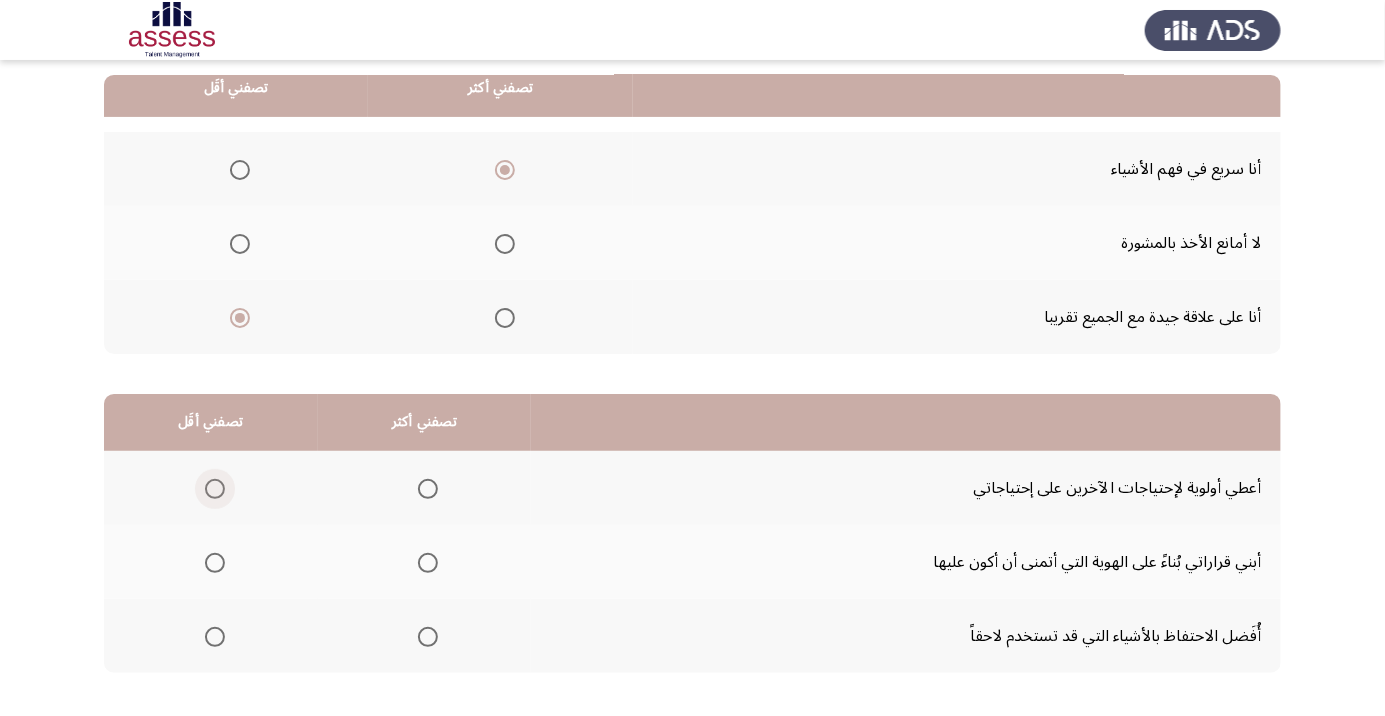 click at bounding box center (211, 489) 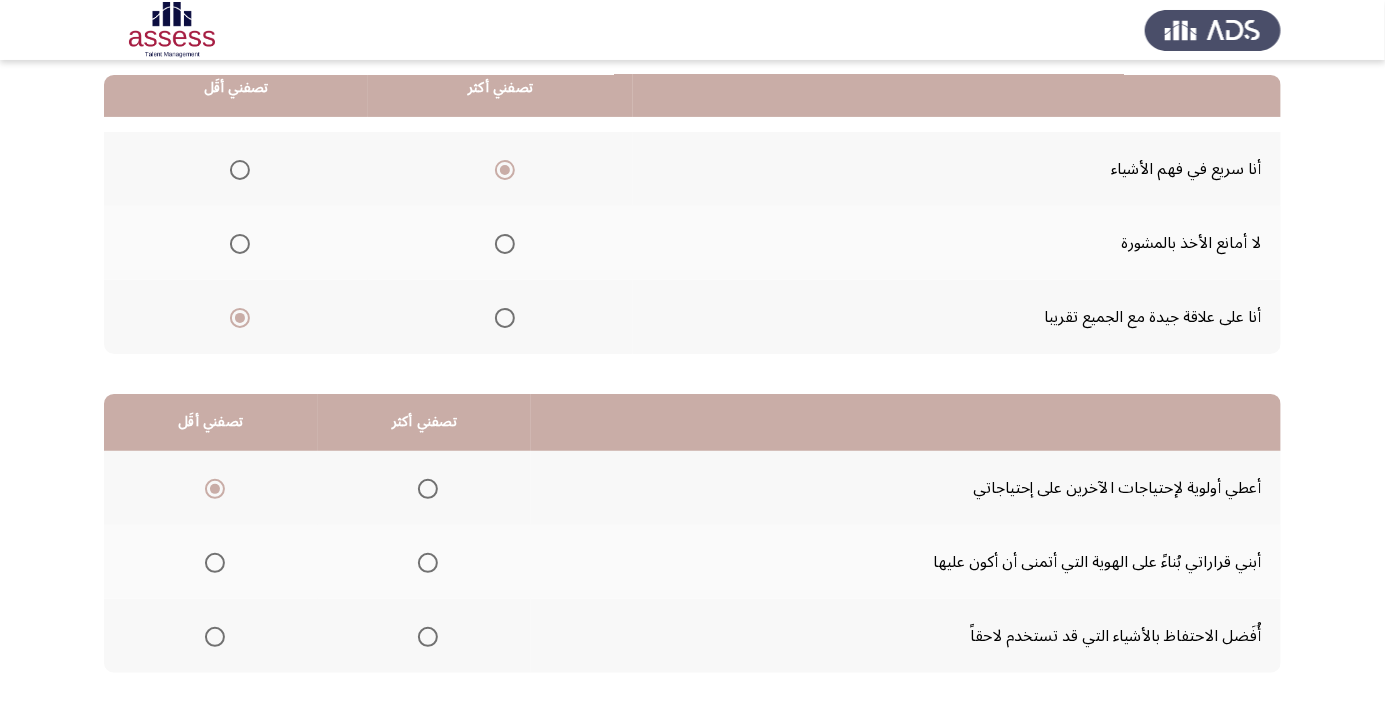 click at bounding box center [428, 563] 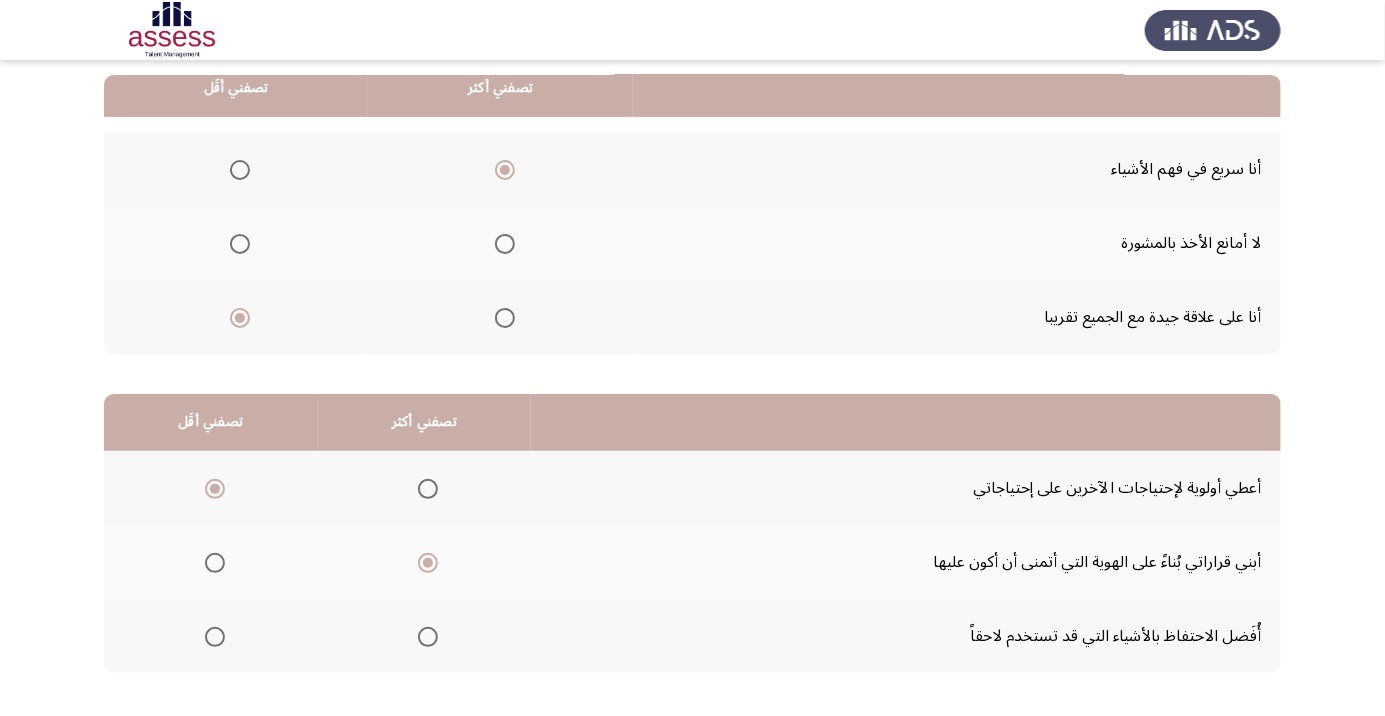 click on "التالي" 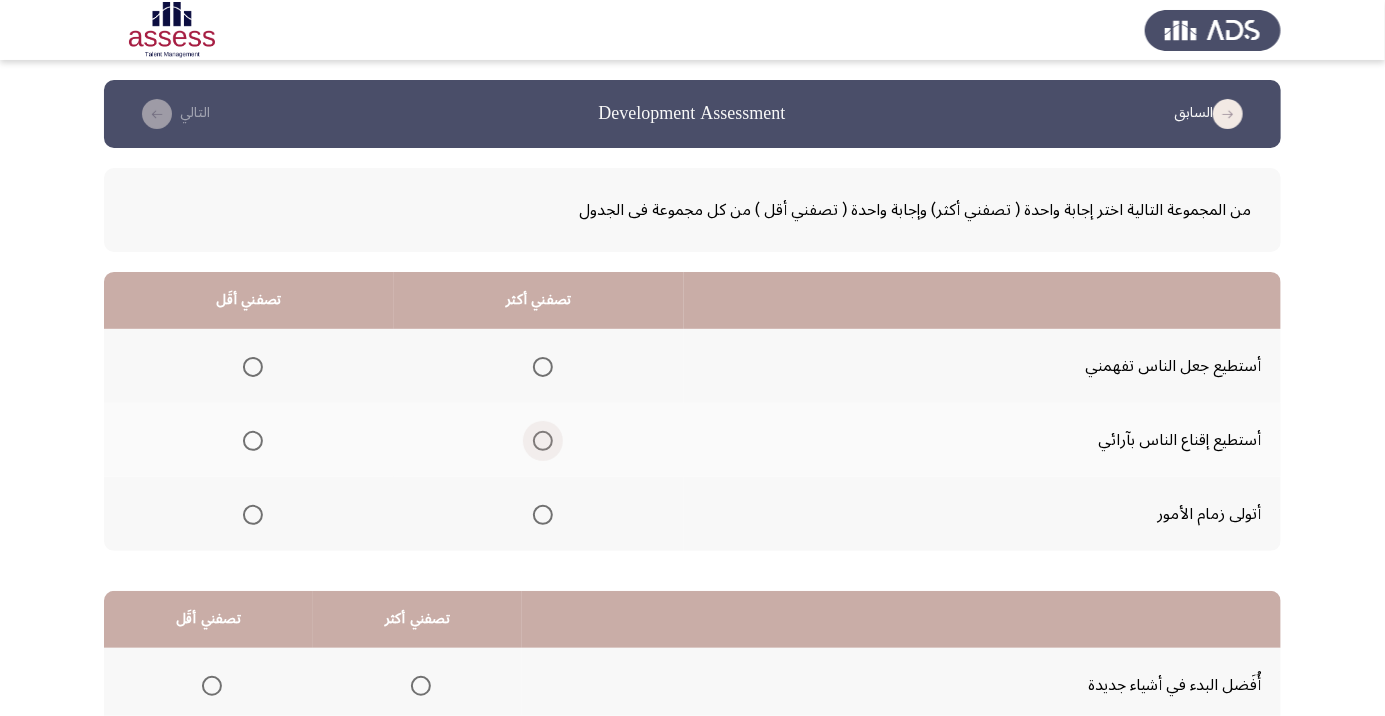 click at bounding box center [543, 441] 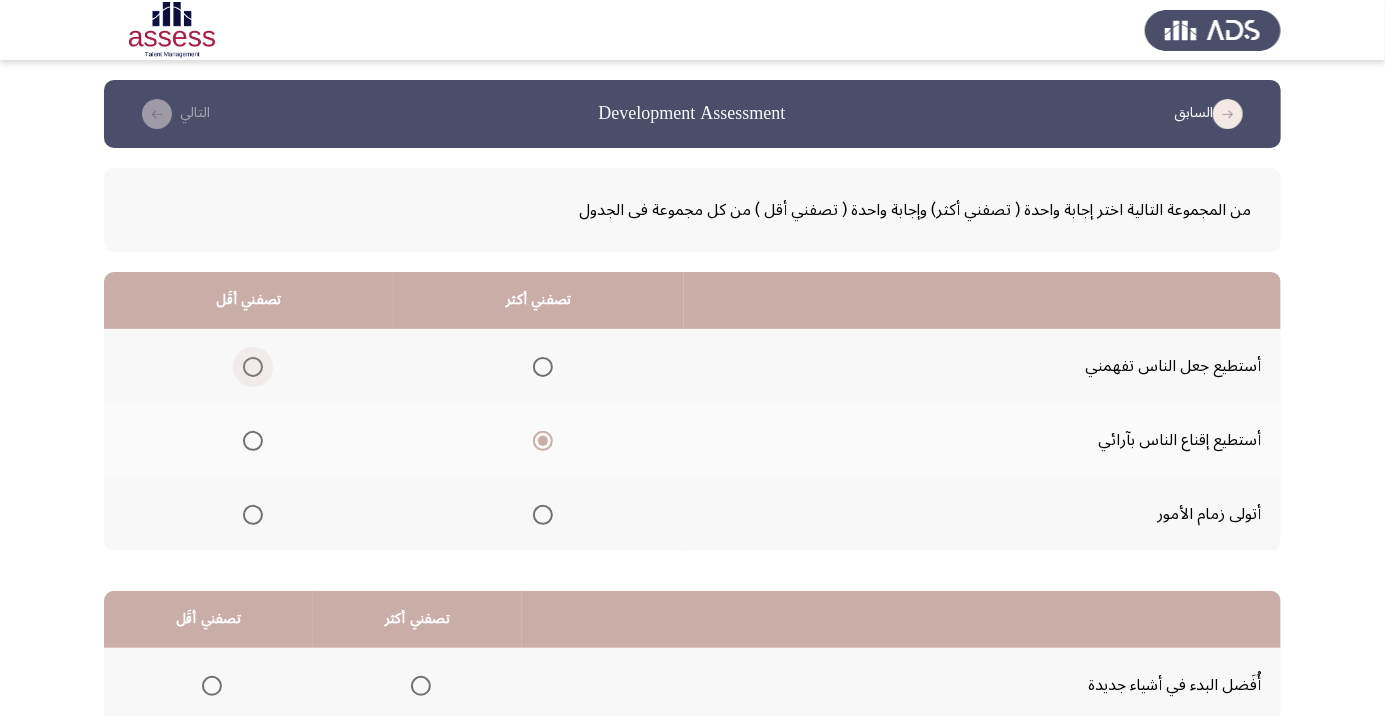 click at bounding box center [253, 367] 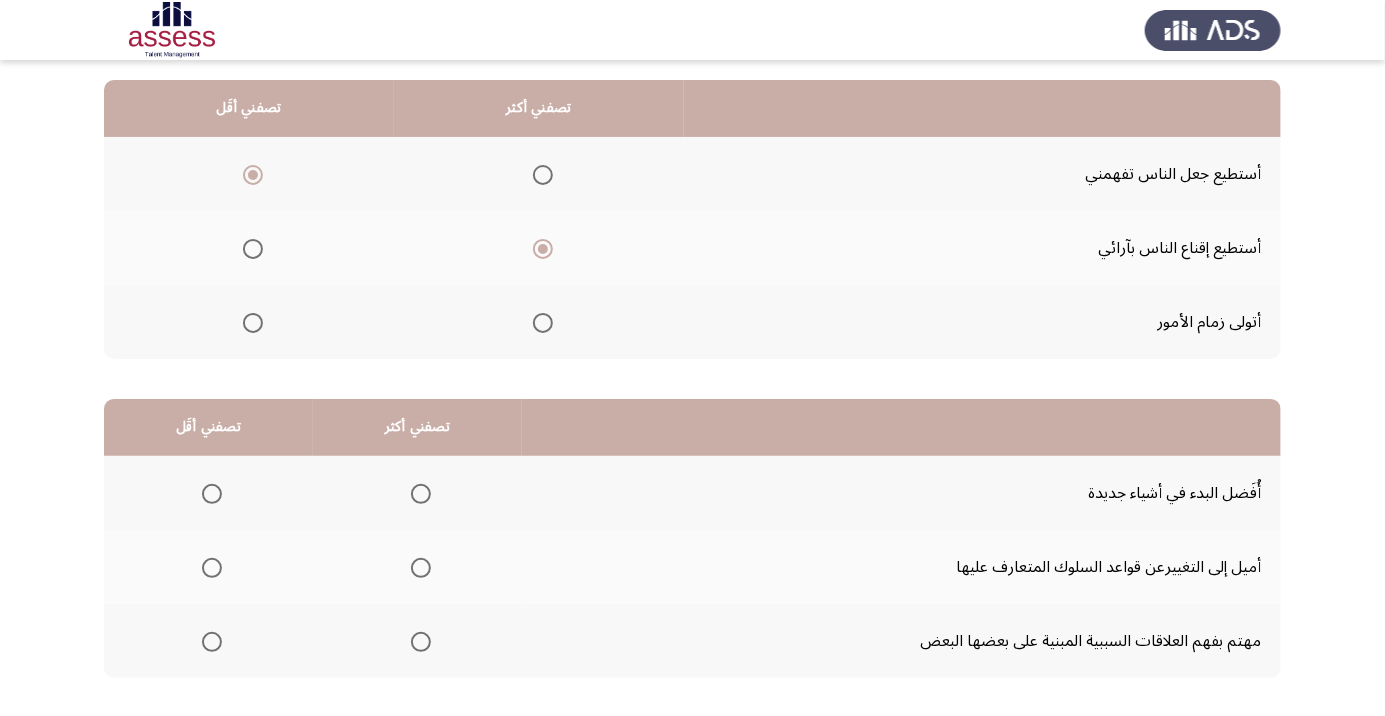 scroll, scrollTop: 197, scrollLeft: 0, axis: vertical 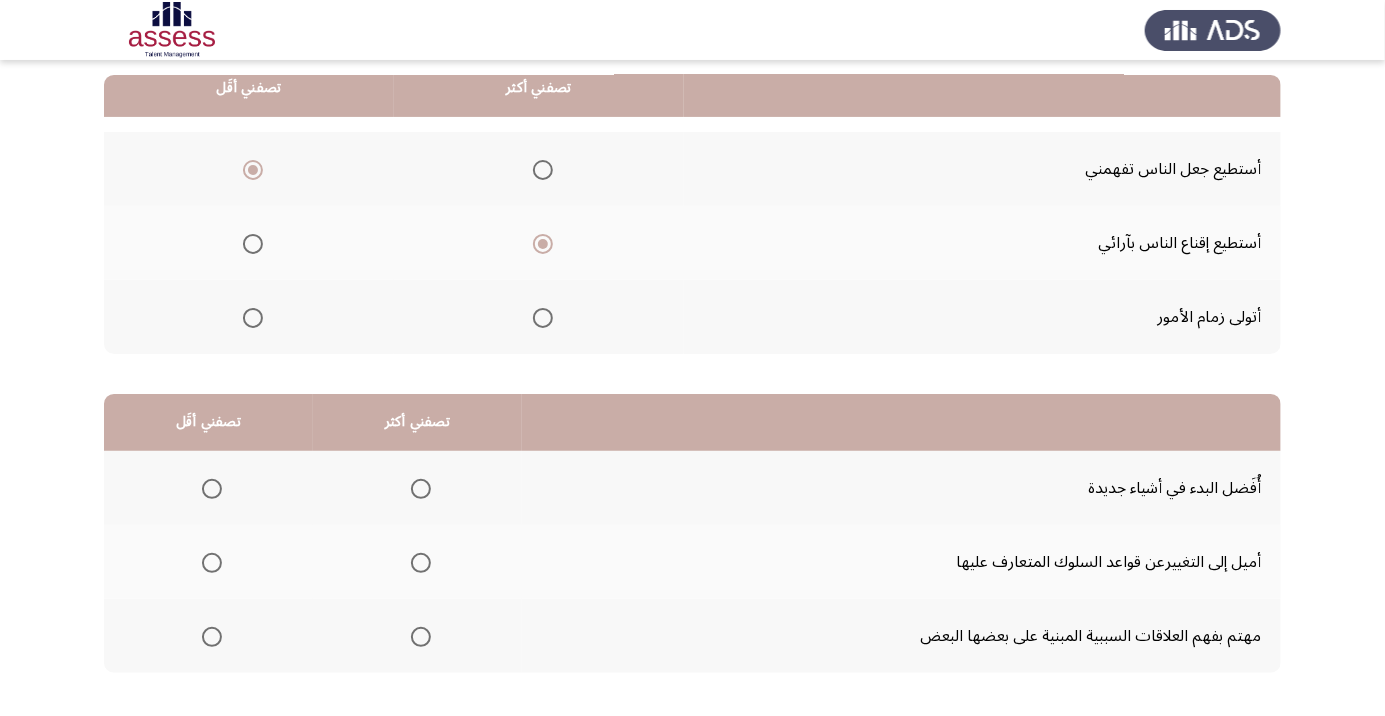 click at bounding box center [421, 489] 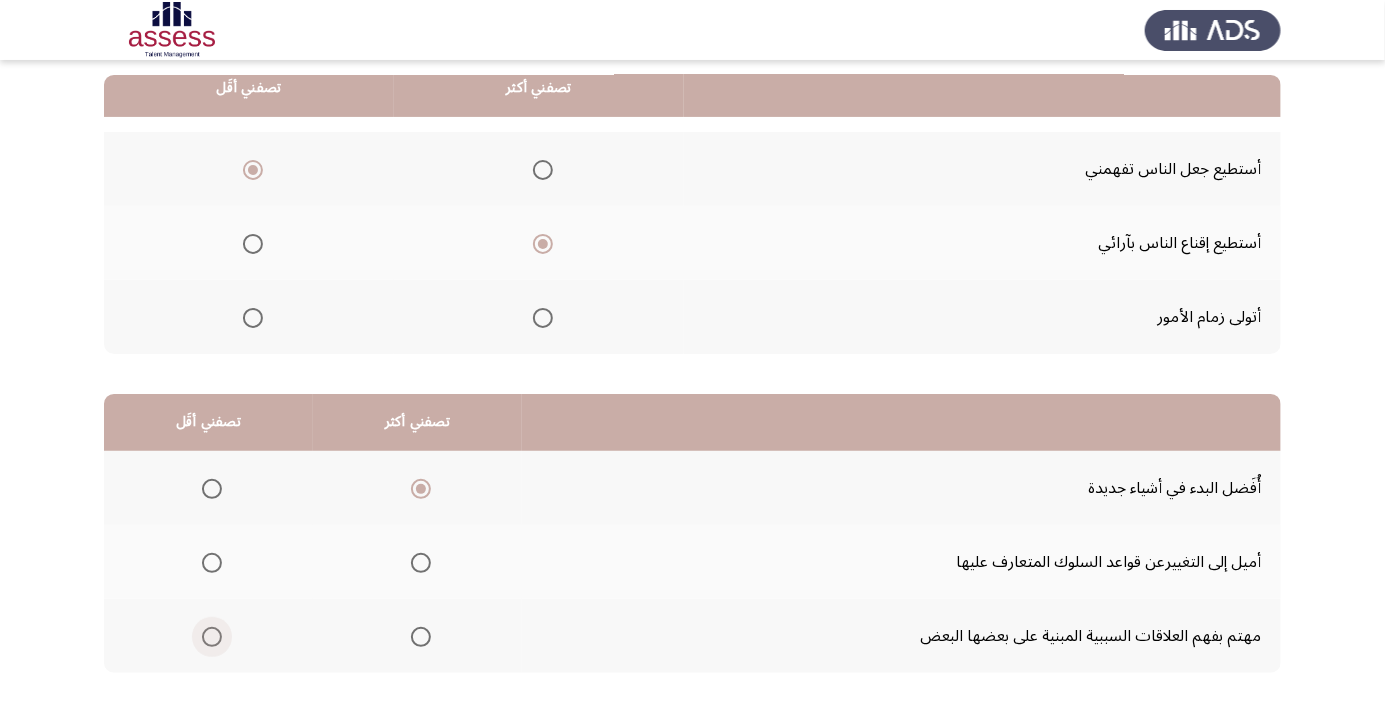 click at bounding box center (212, 637) 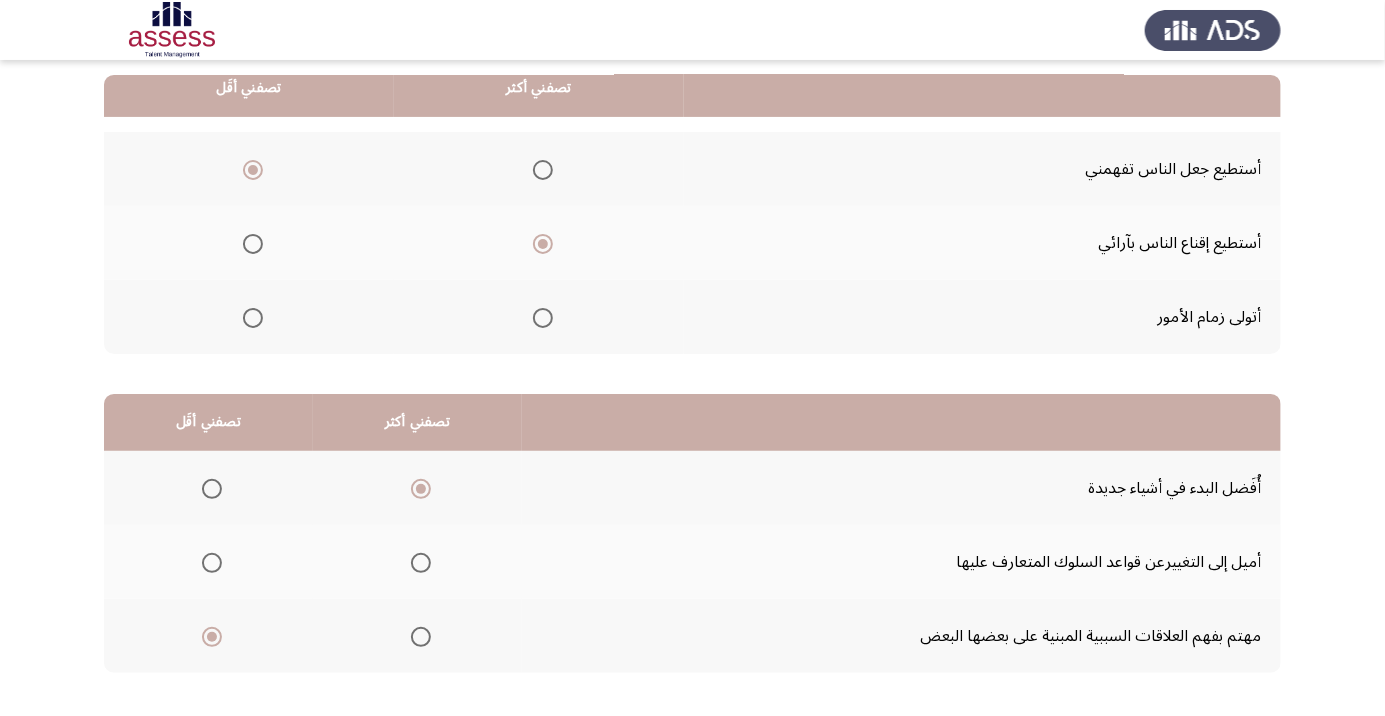 click on "التالي" 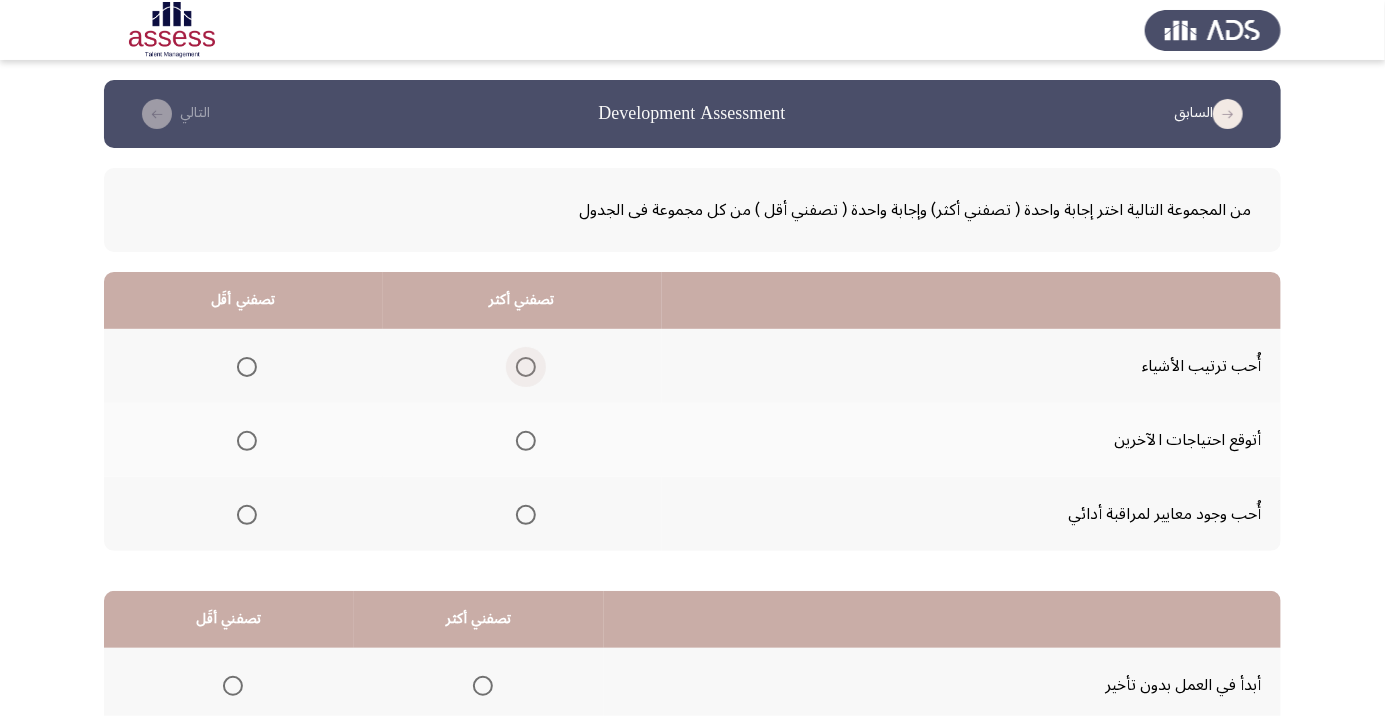 click at bounding box center (526, 367) 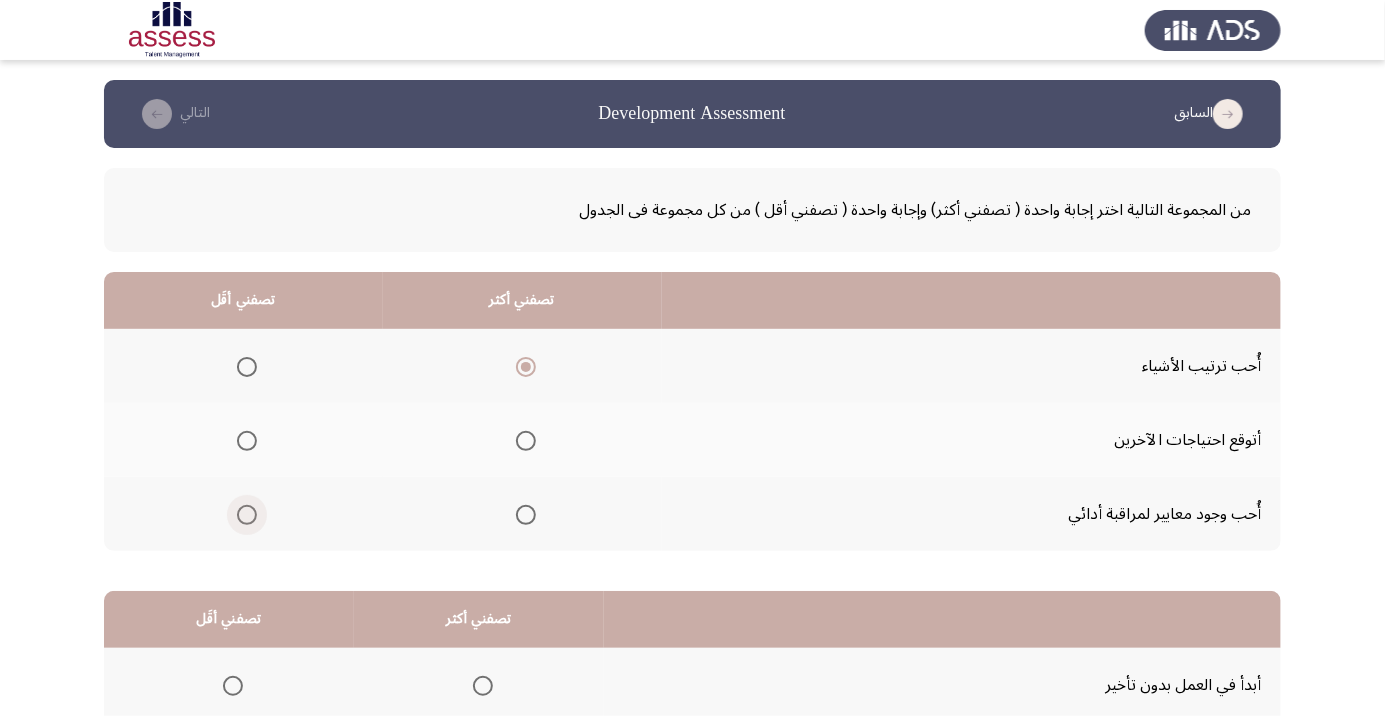 click at bounding box center (247, 515) 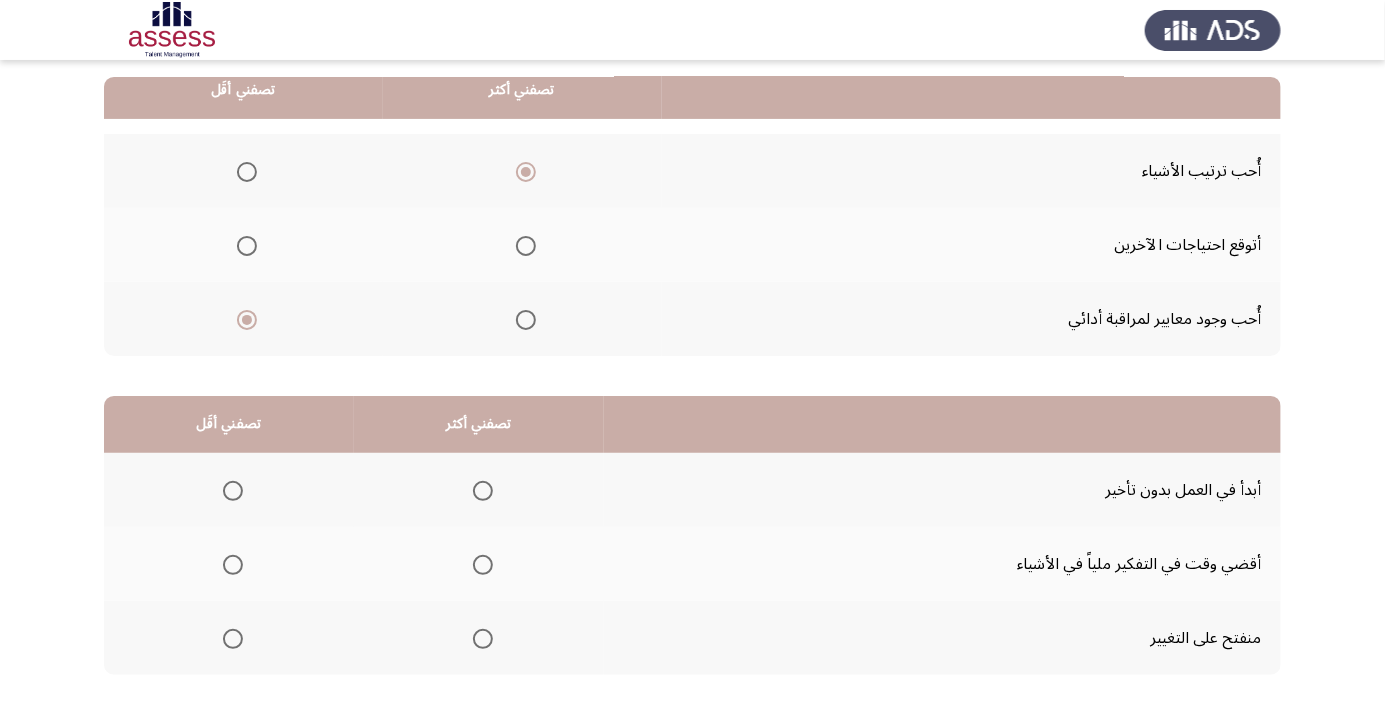 scroll, scrollTop: 197, scrollLeft: 0, axis: vertical 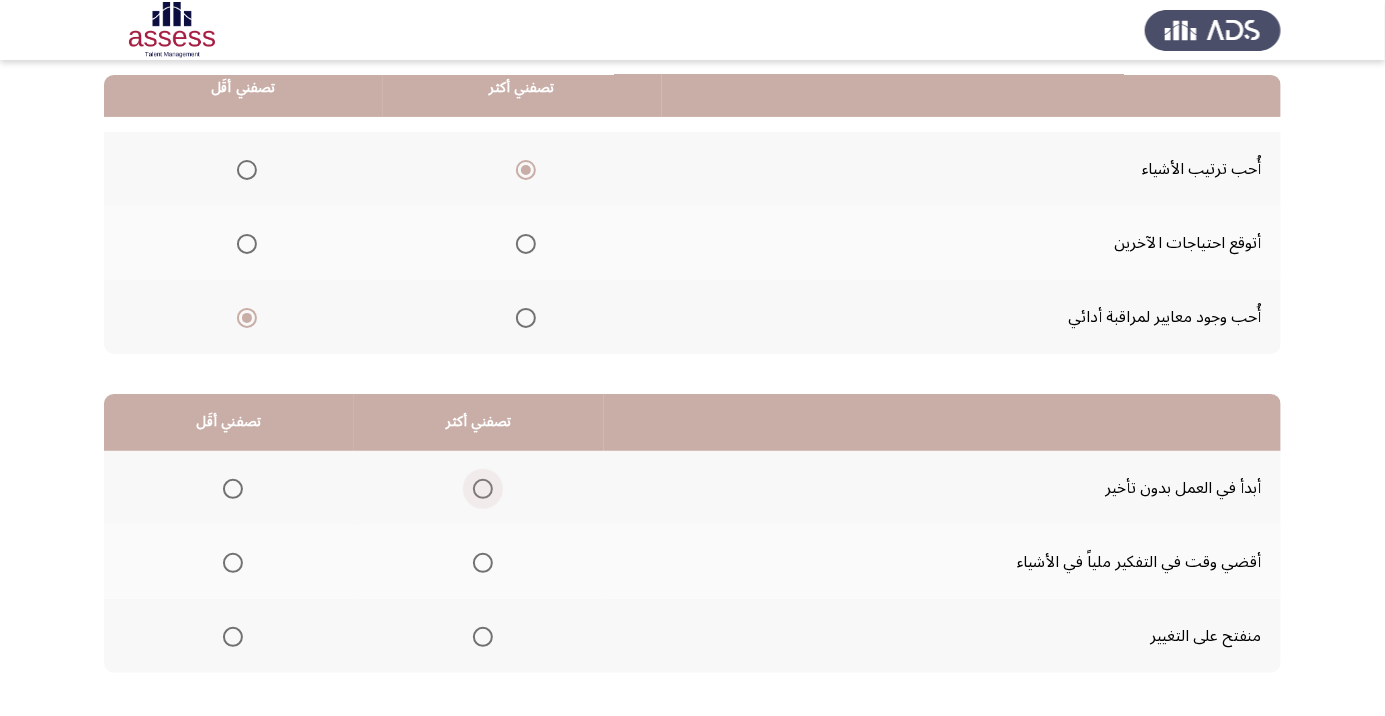 click at bounding box center (483, 489) 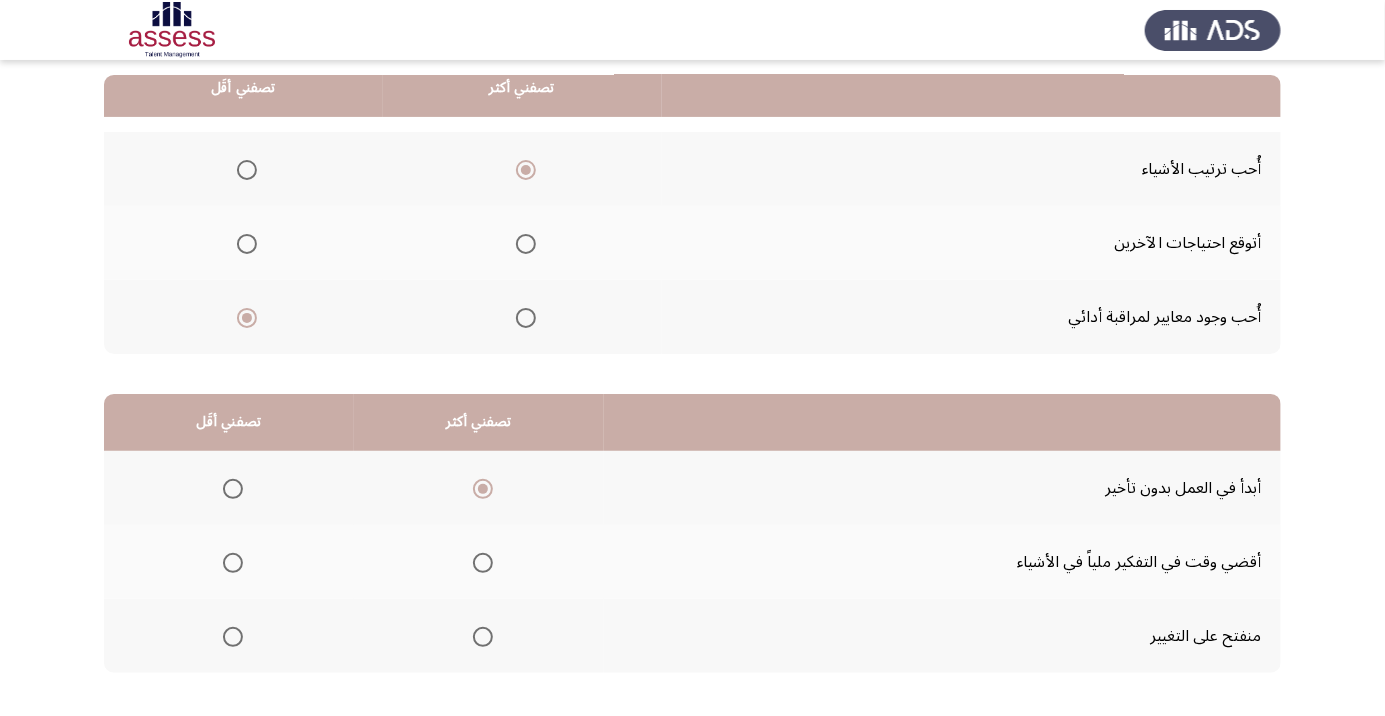 click at bounding box center (233, 563) 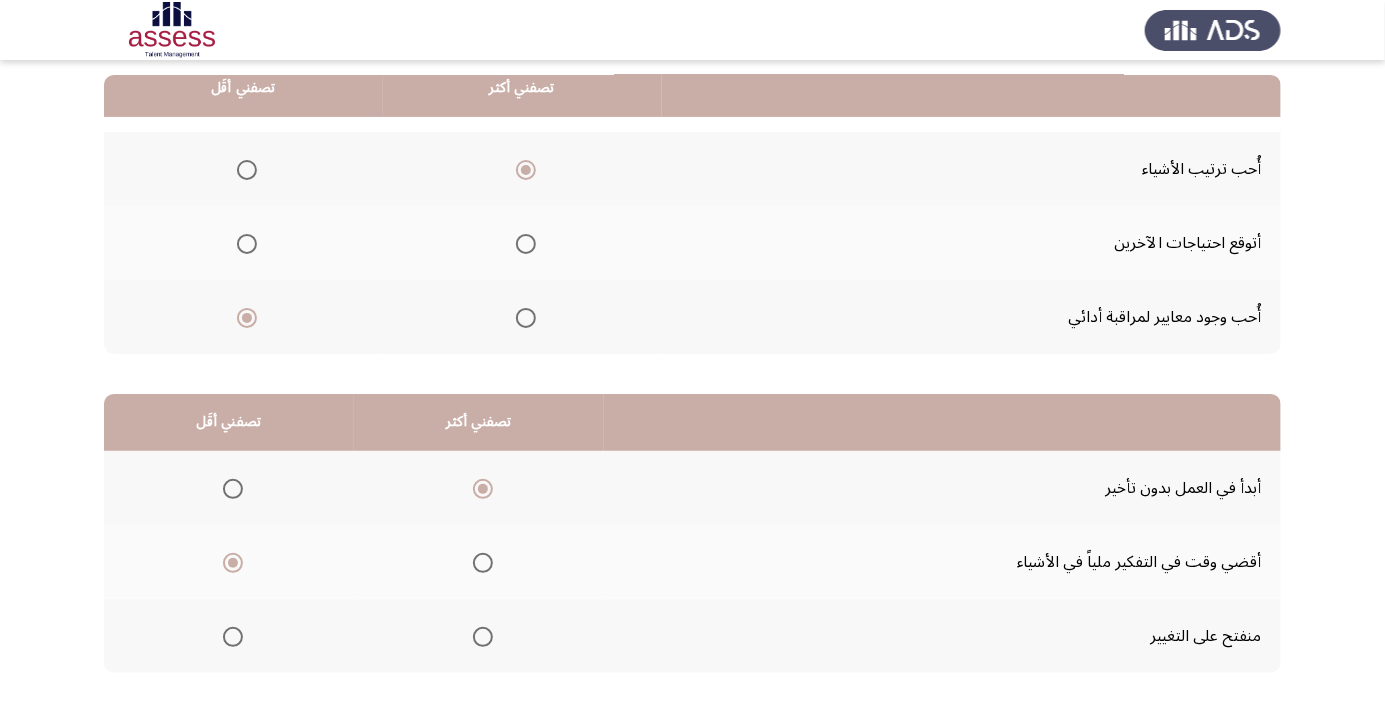 click on "التالي" 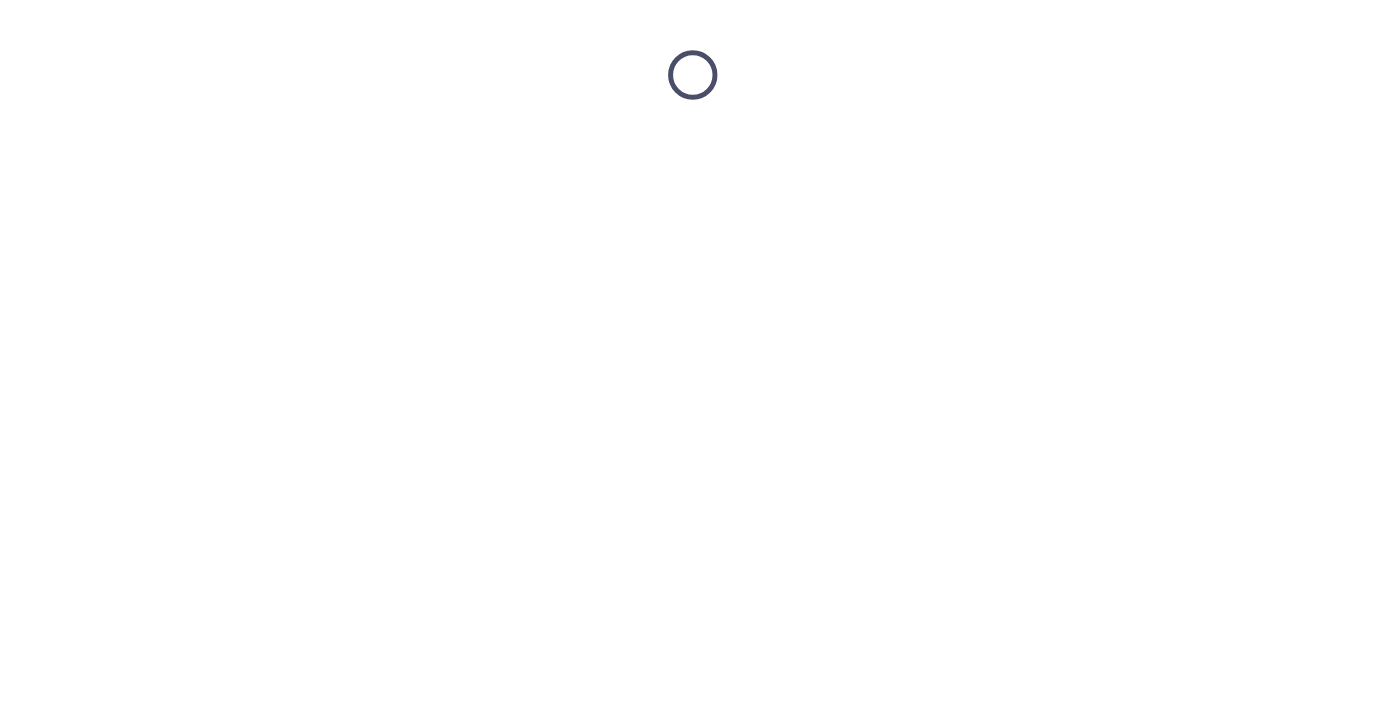 scroll, scrollTop: 0, scrollLeft: 0, axis: both 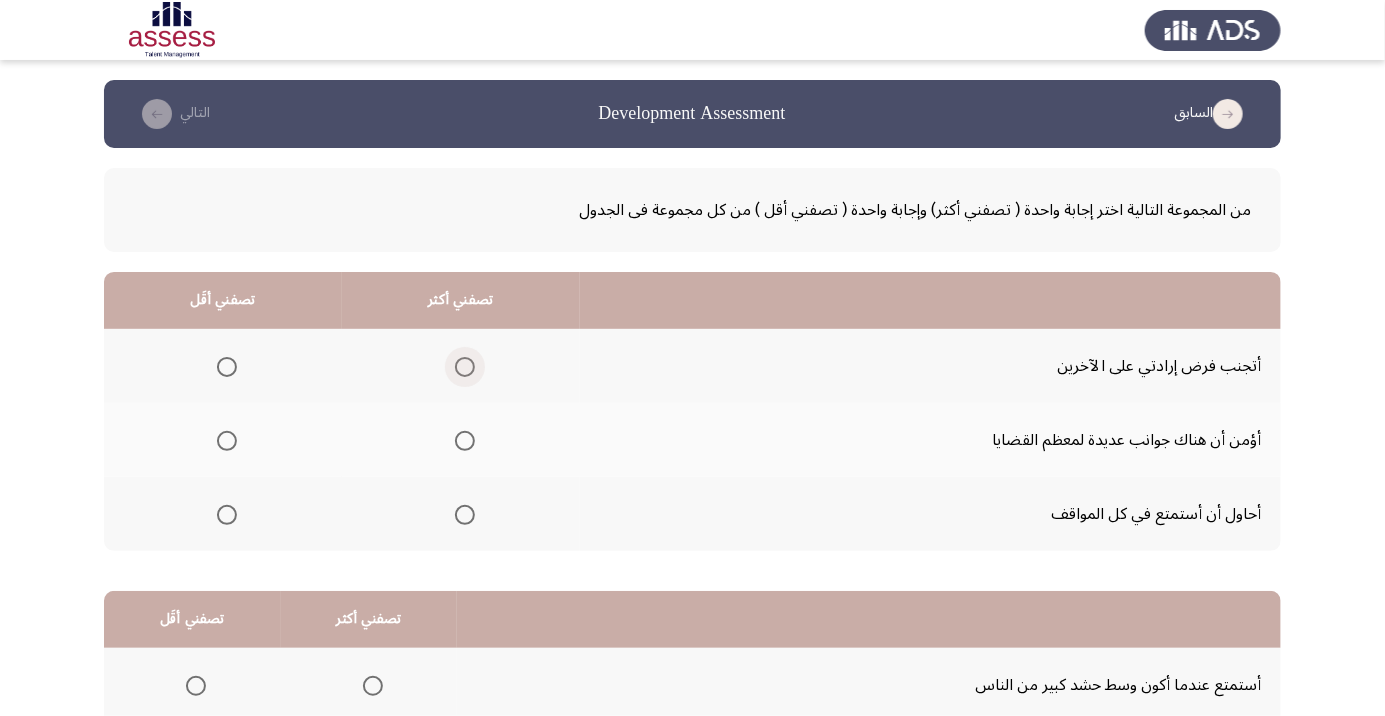 click at bounding box center [465, 367] 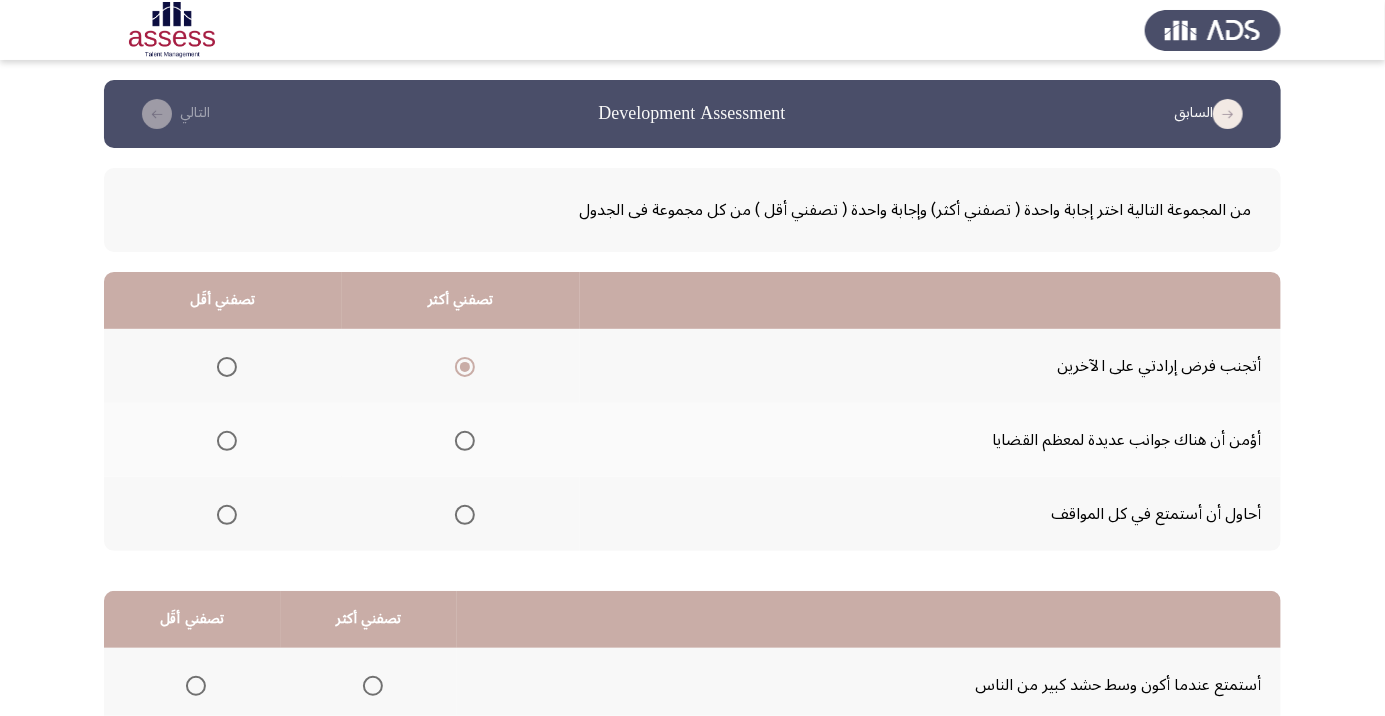 click at bounding box center [227, 441] 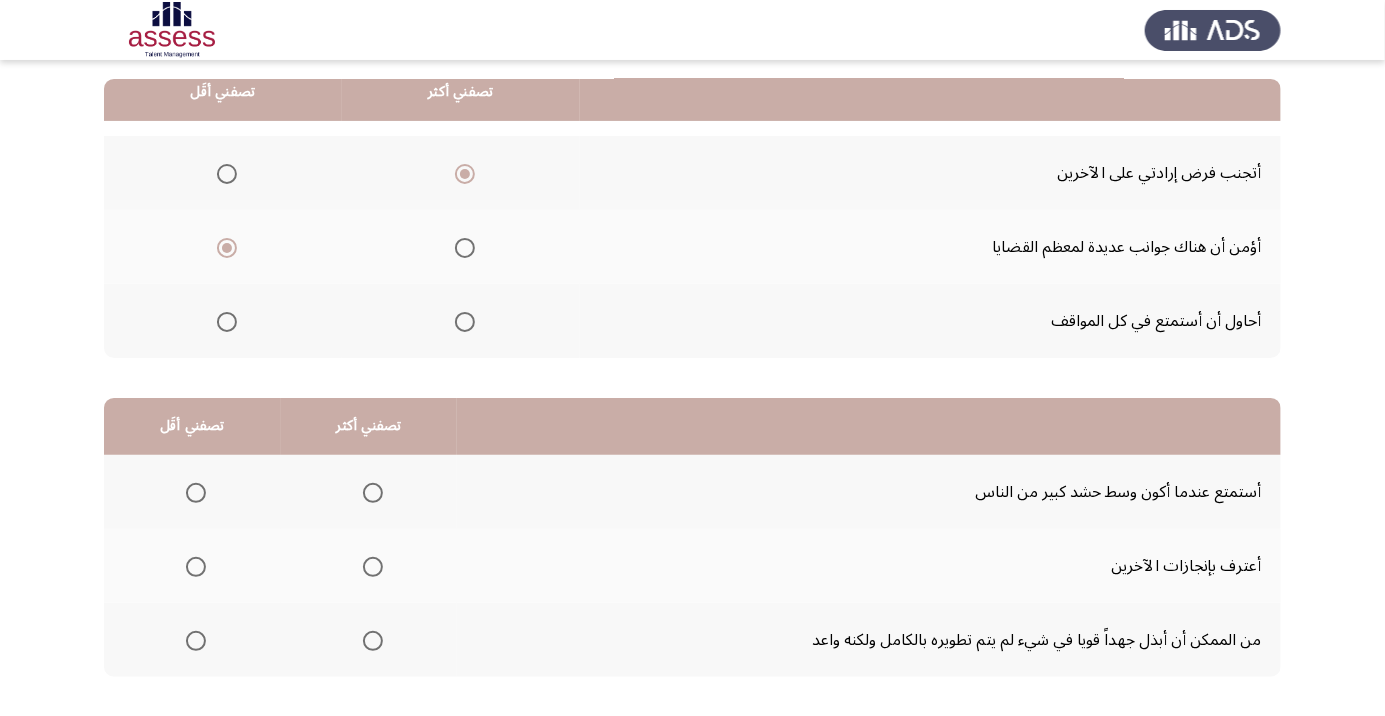 scroll, scrollTop: 197, scrollLeft: 0, axis: vertical 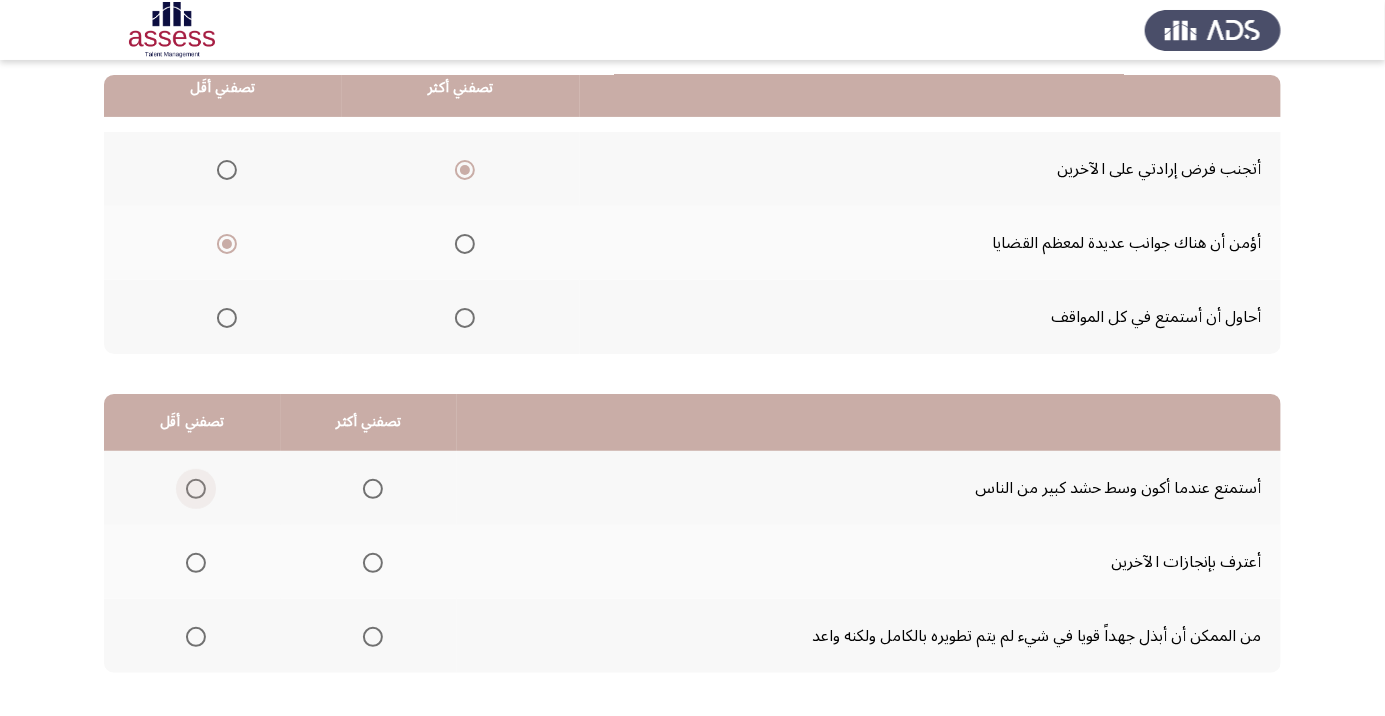 click at bounding box center [196, 489] 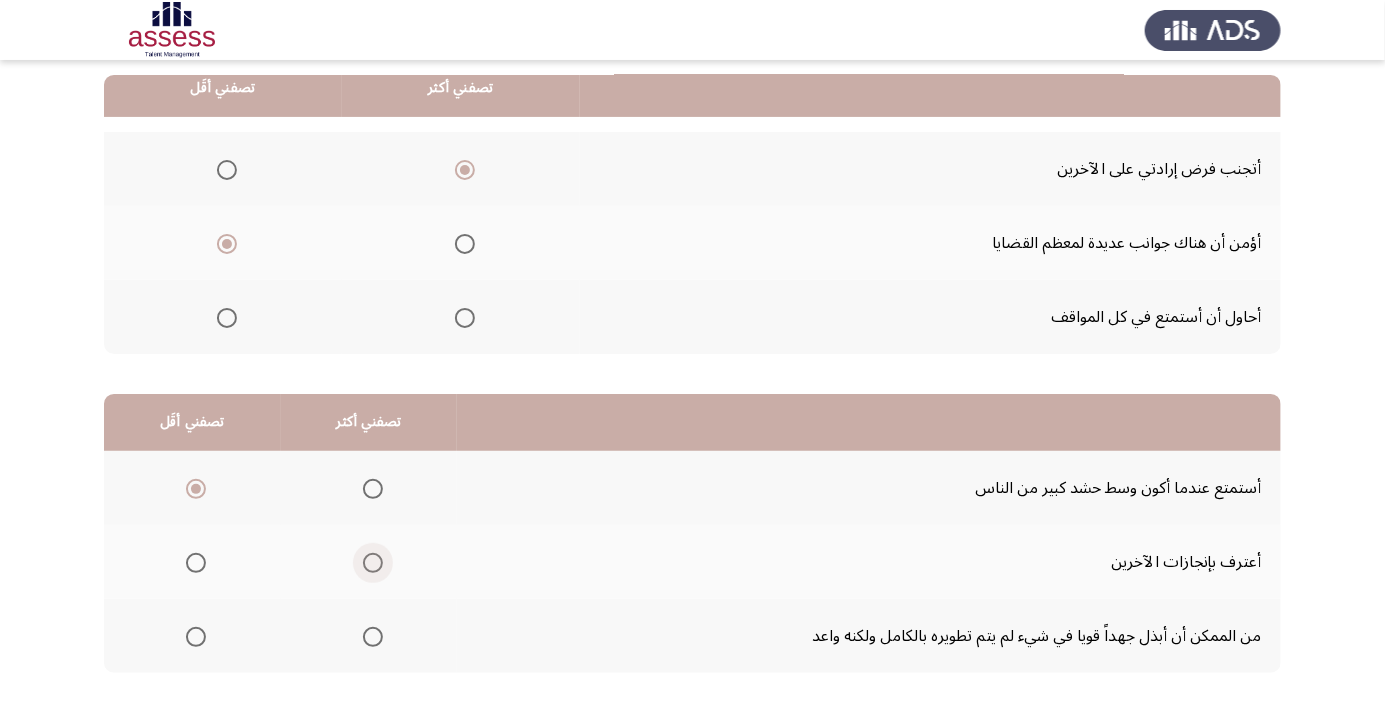 click at bounding box center [373, 563] 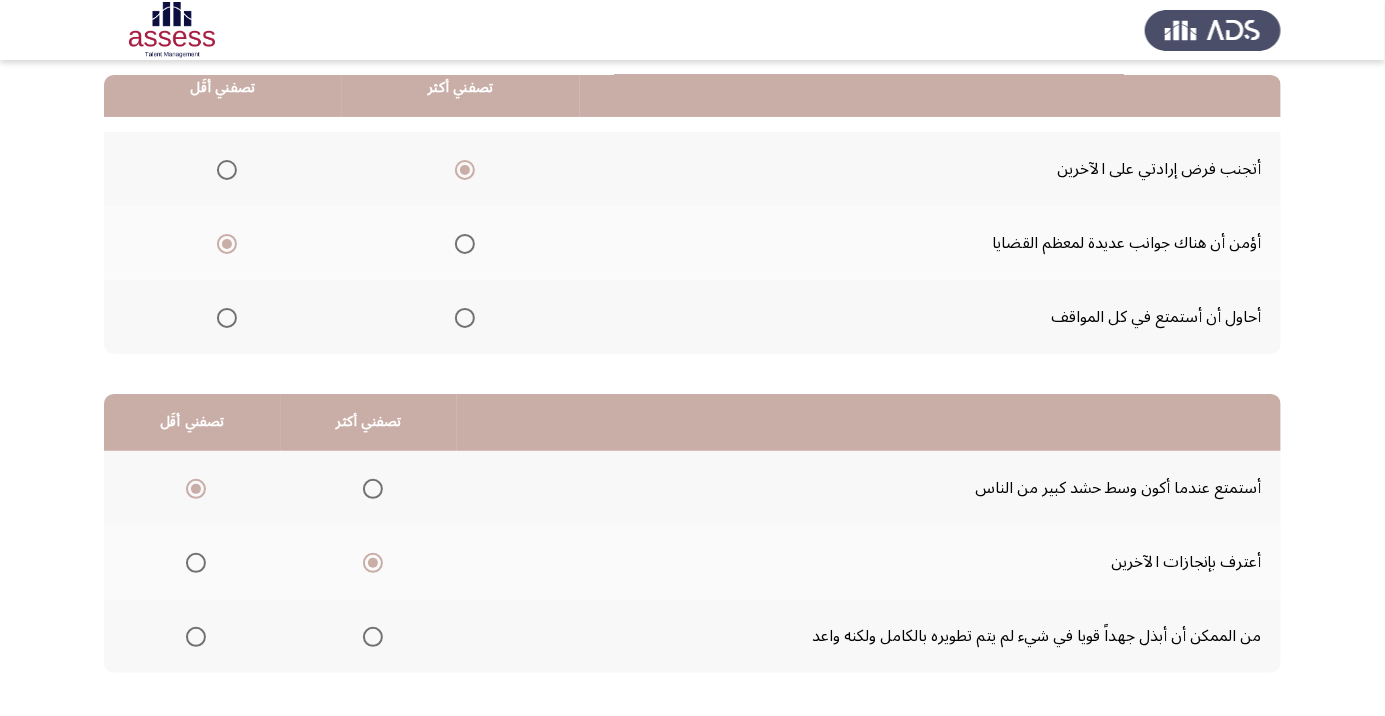 click on "التالي" 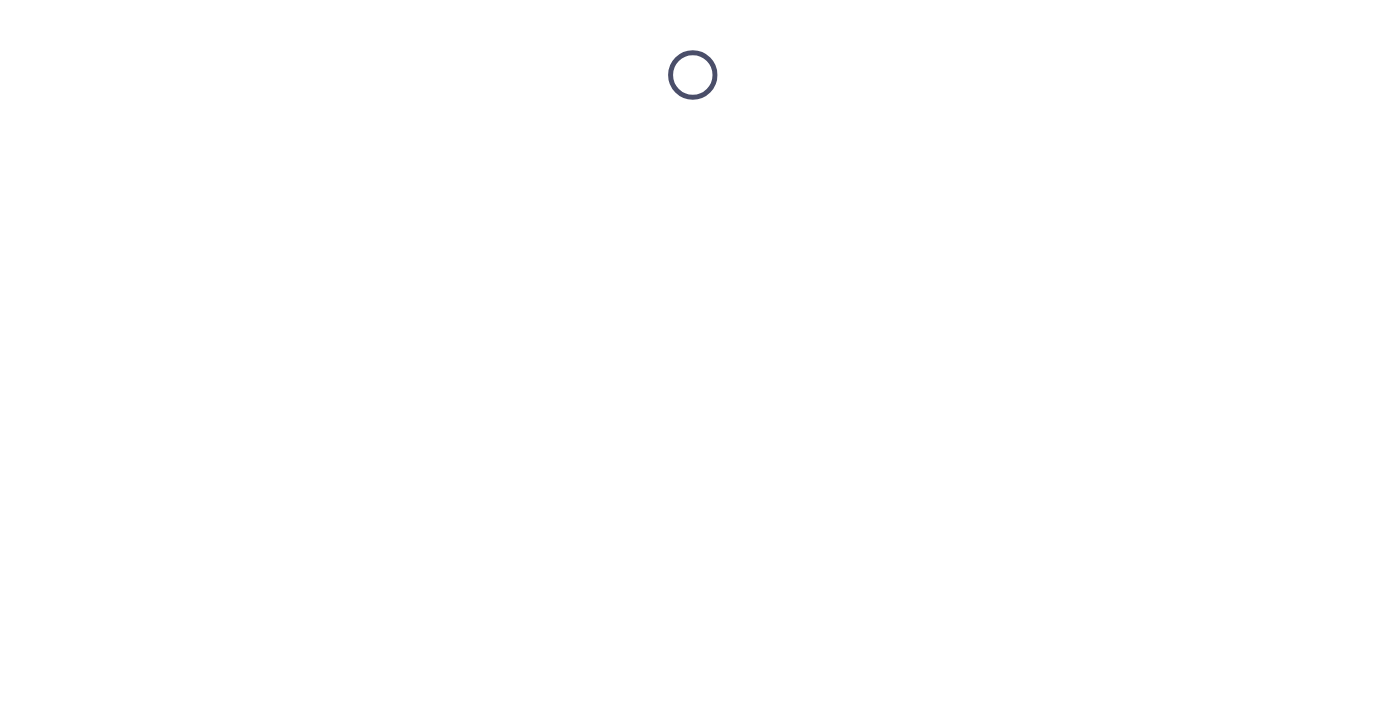 scroll, scrollTop: 0, scrollLeft: 0, axis: both 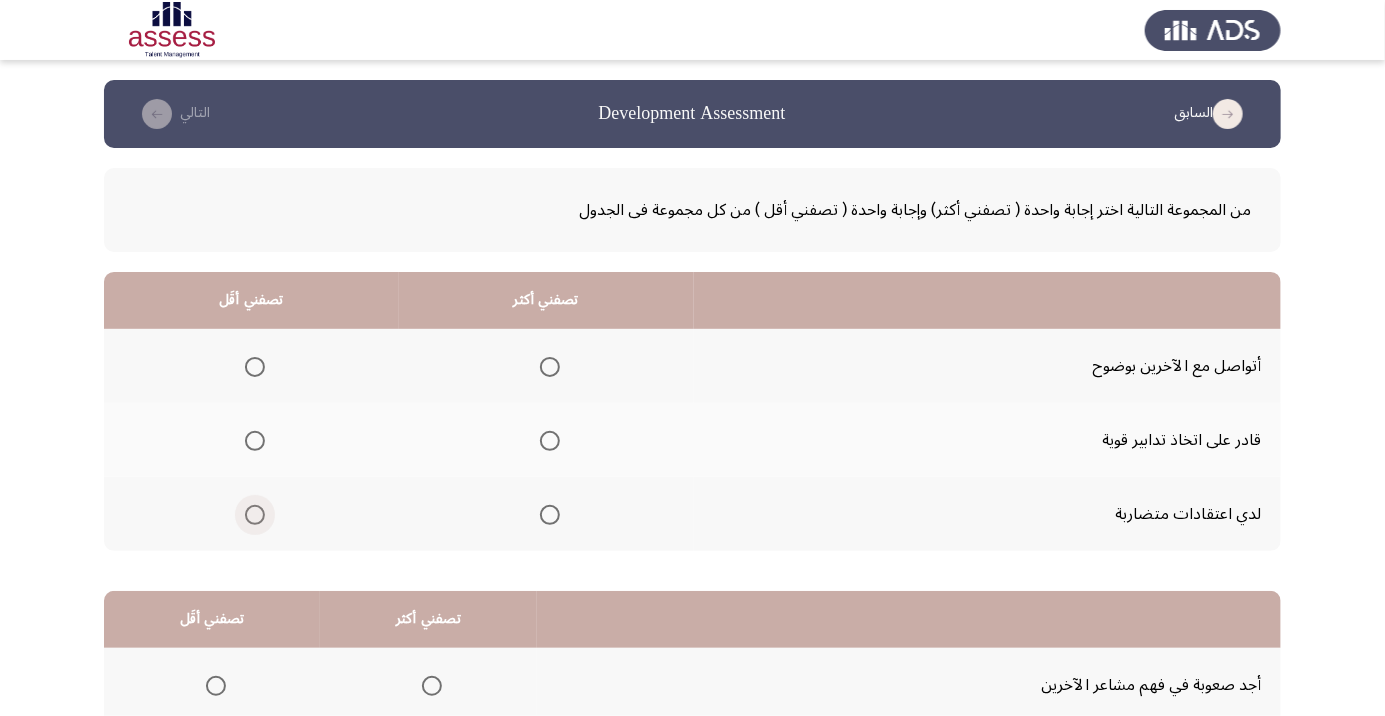 click at bounding box center [255, 515] 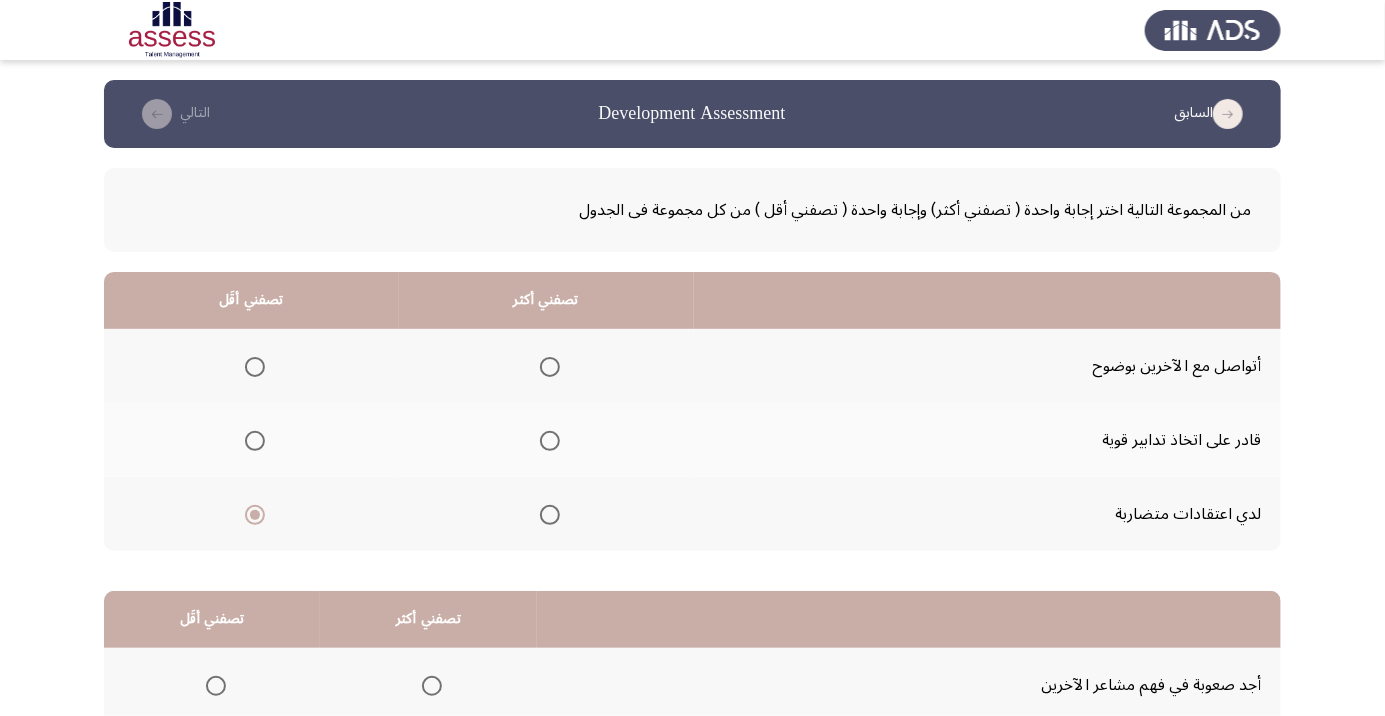 click at bounding box center (550, 367) 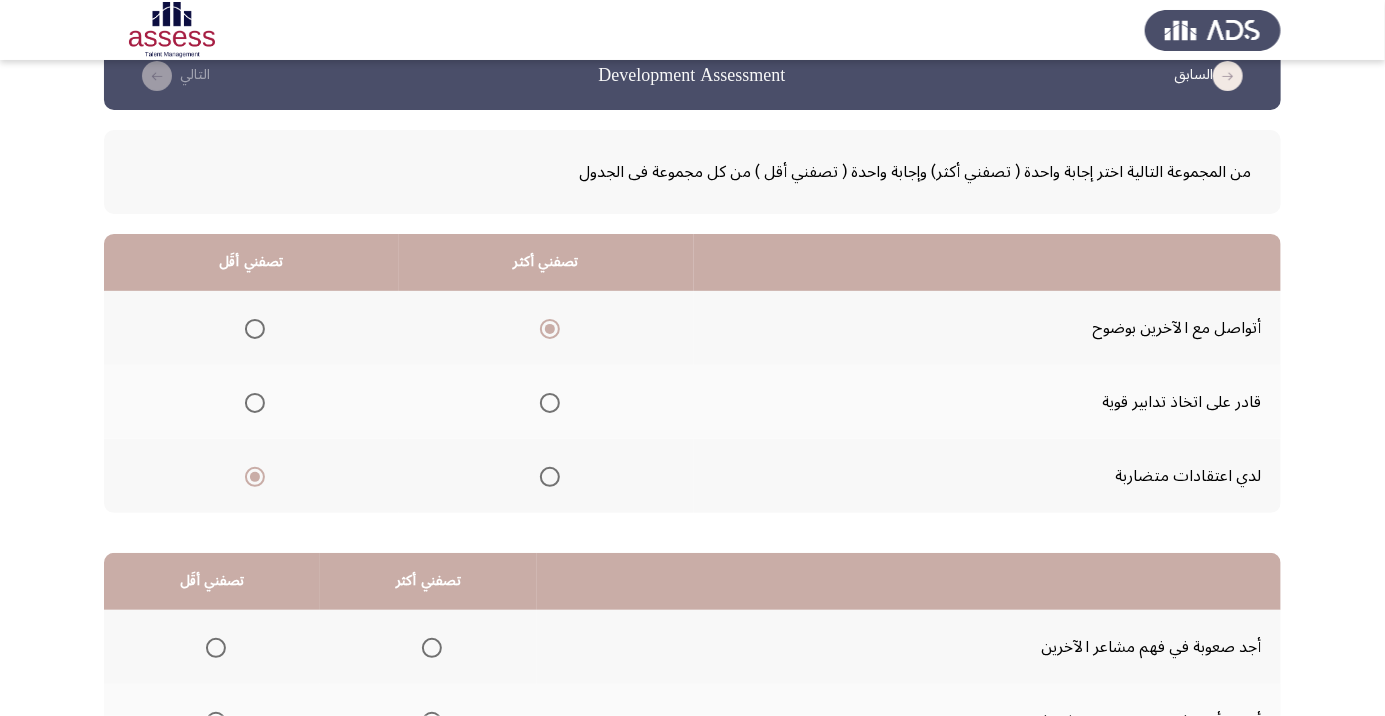 scroll, scrollTop: 197, scrollLeft: 0, axis: vertical 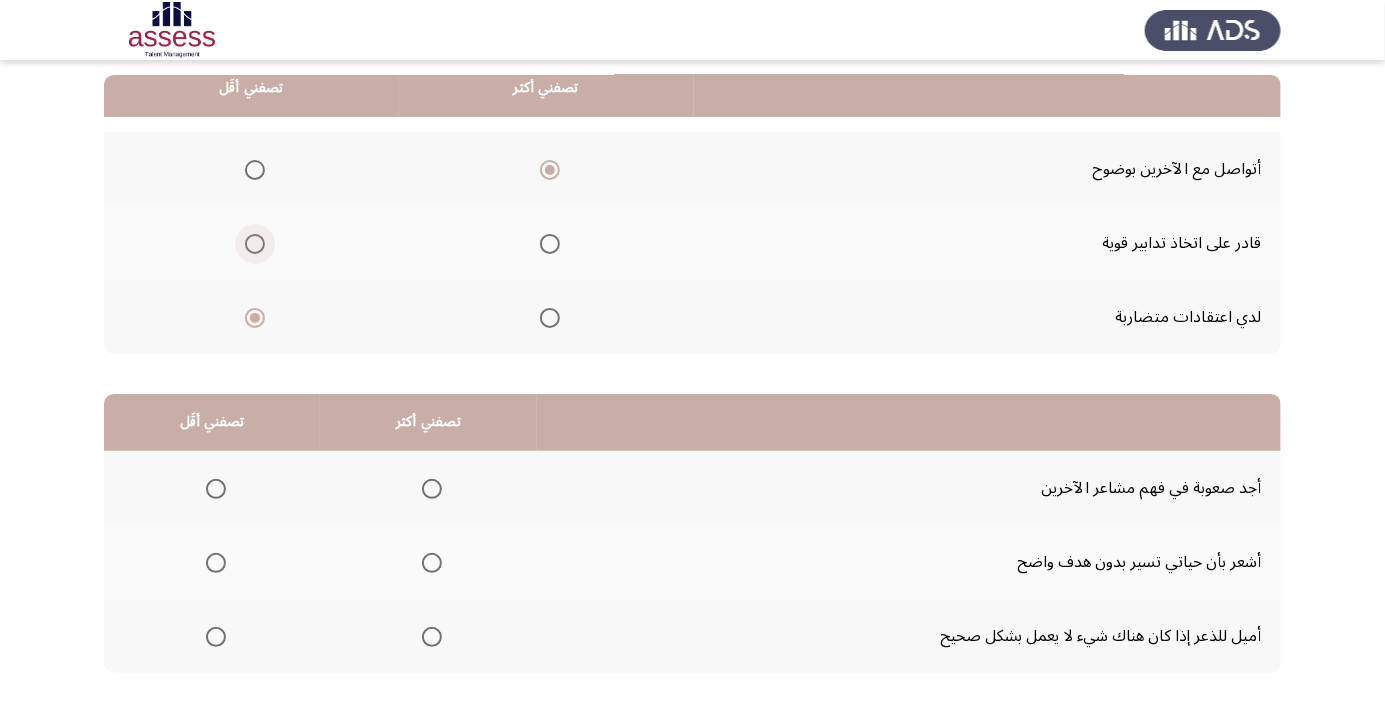 click at bounding box center (255, 244) 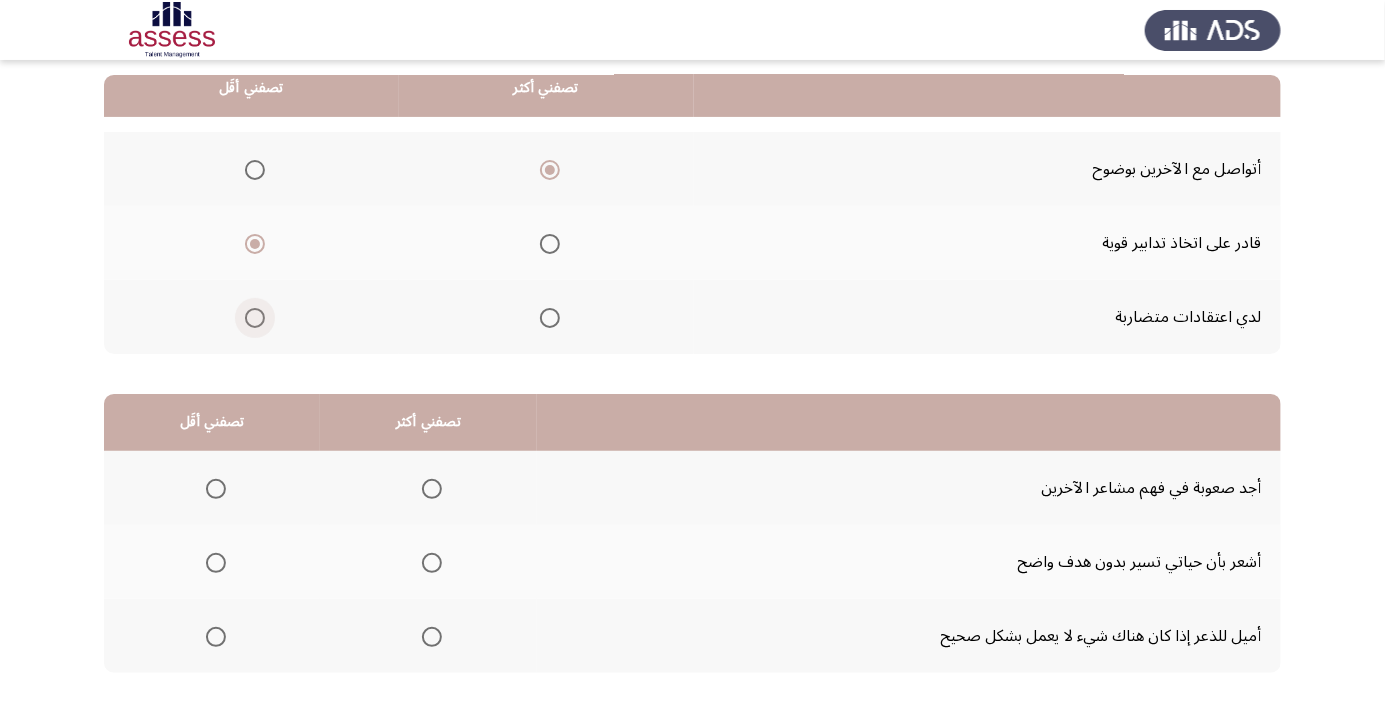 click at bounding box center [255, 318] 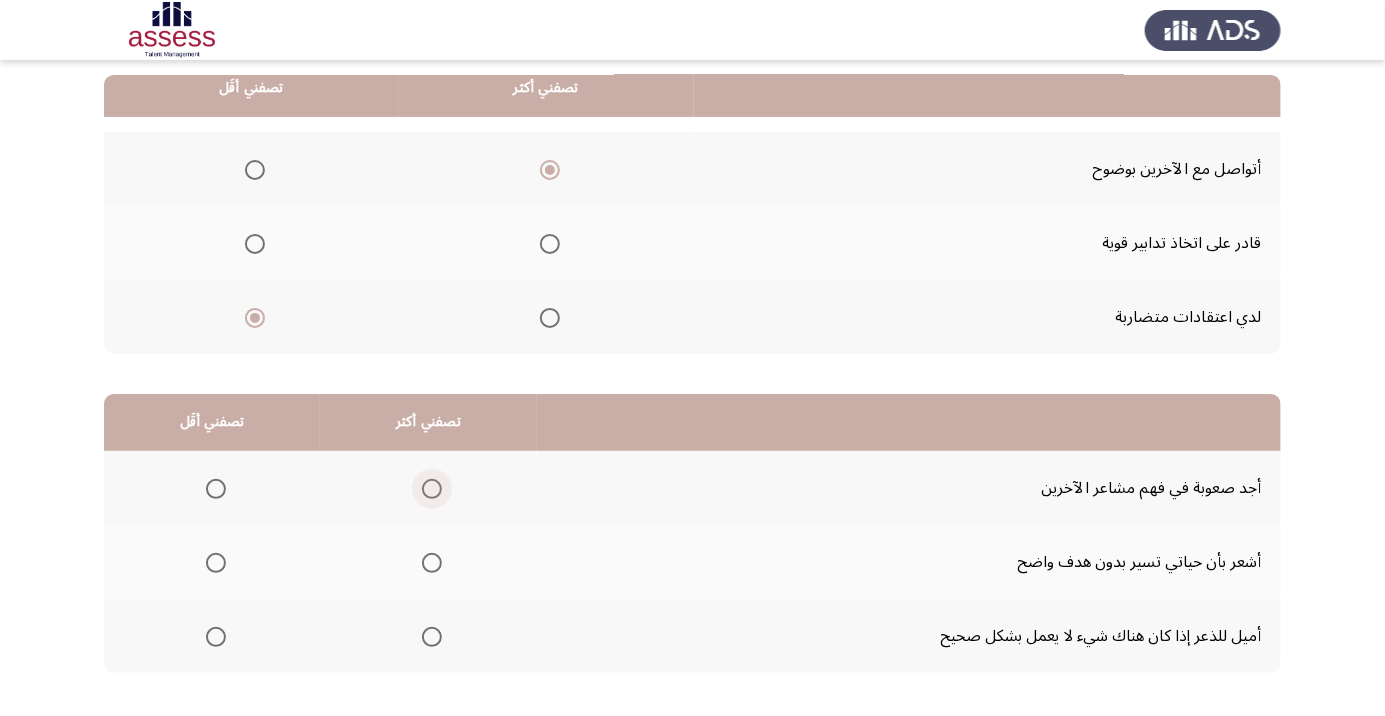 click at bounding box center [432, 489] 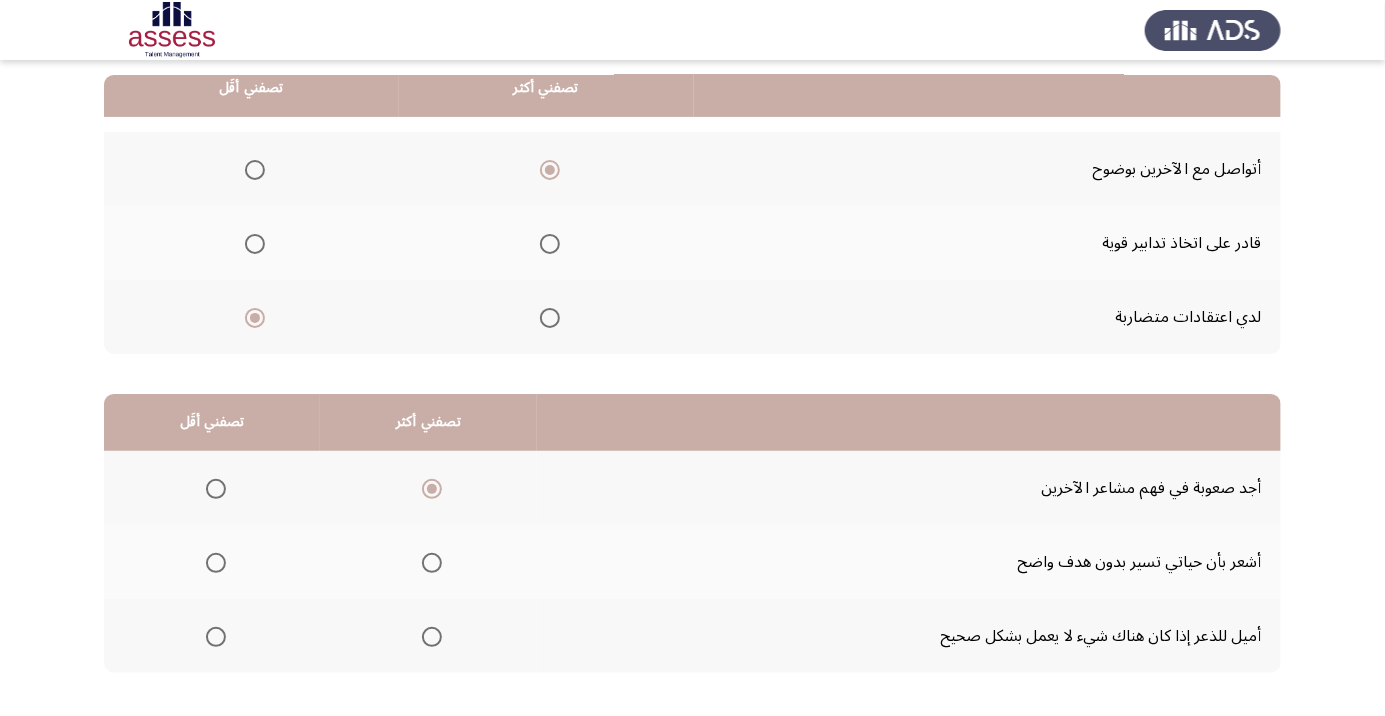 click at bounding box center (216, 637) 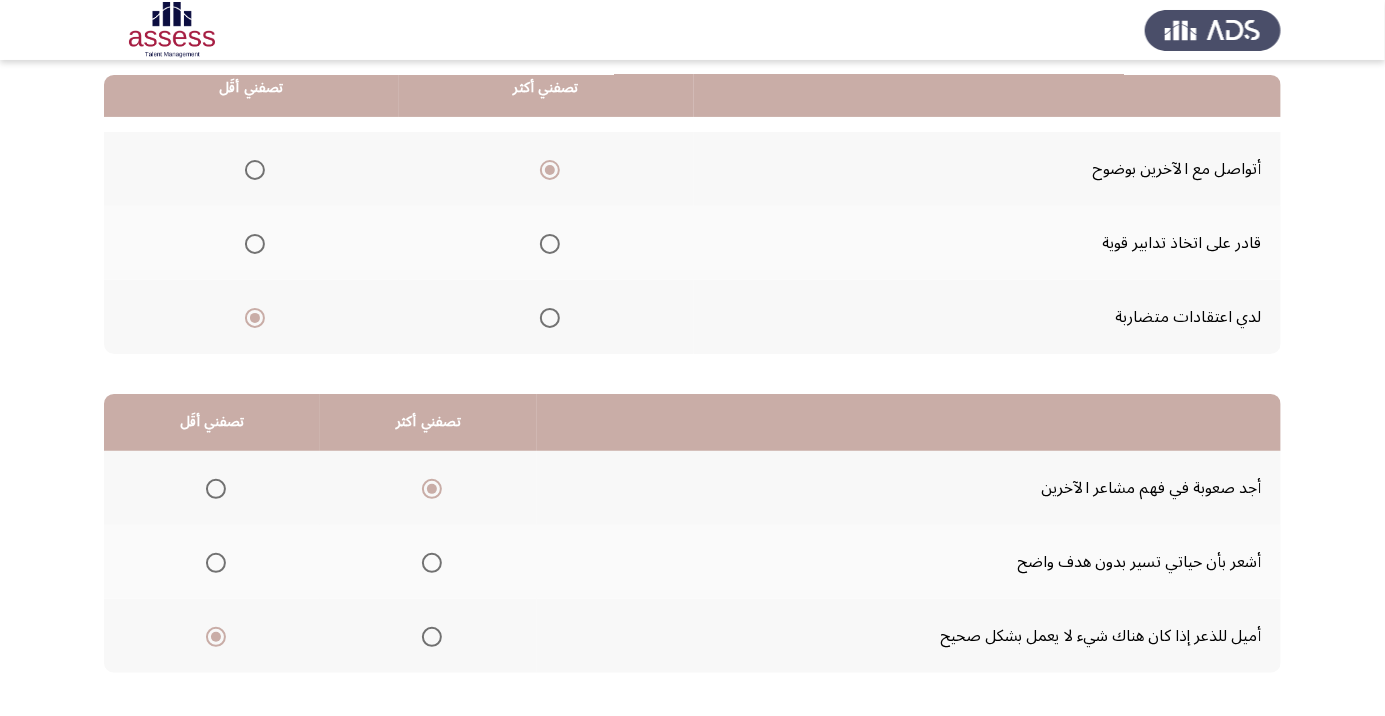 click on "التالي" 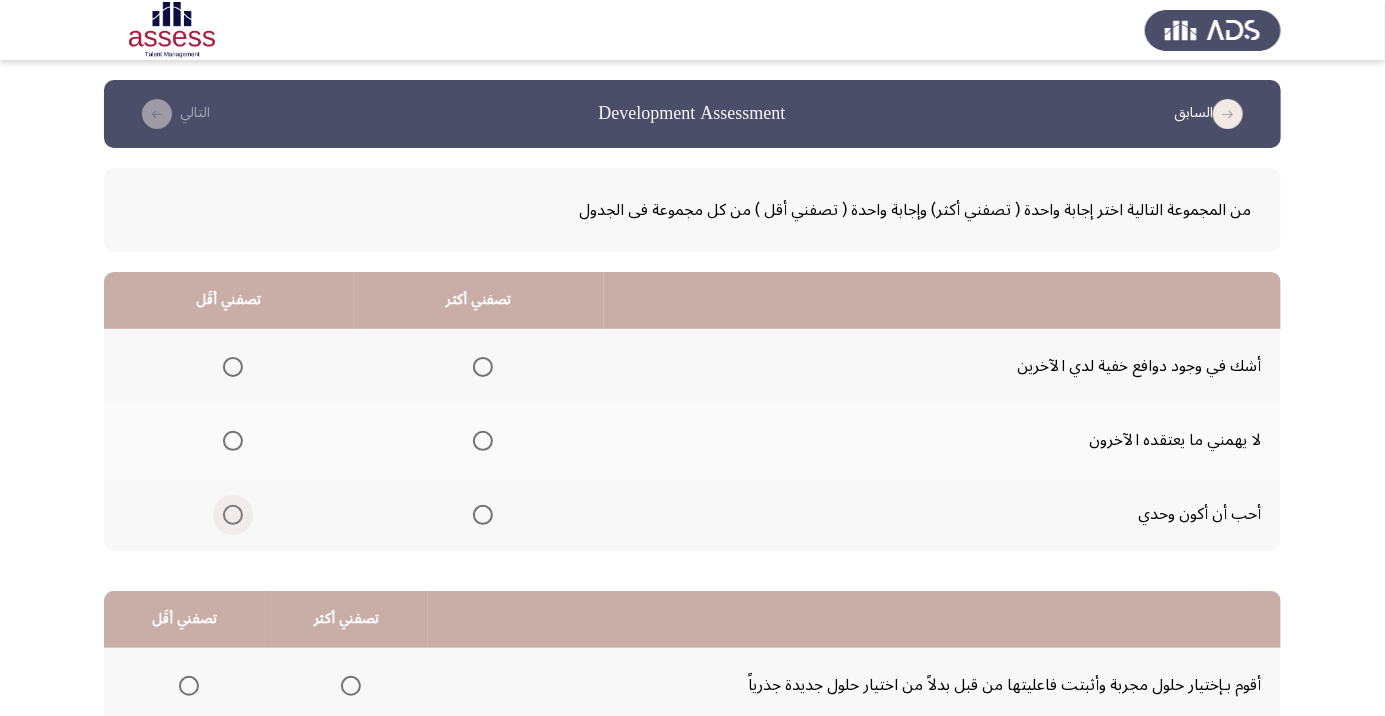 click at bounding box center (233, 515) 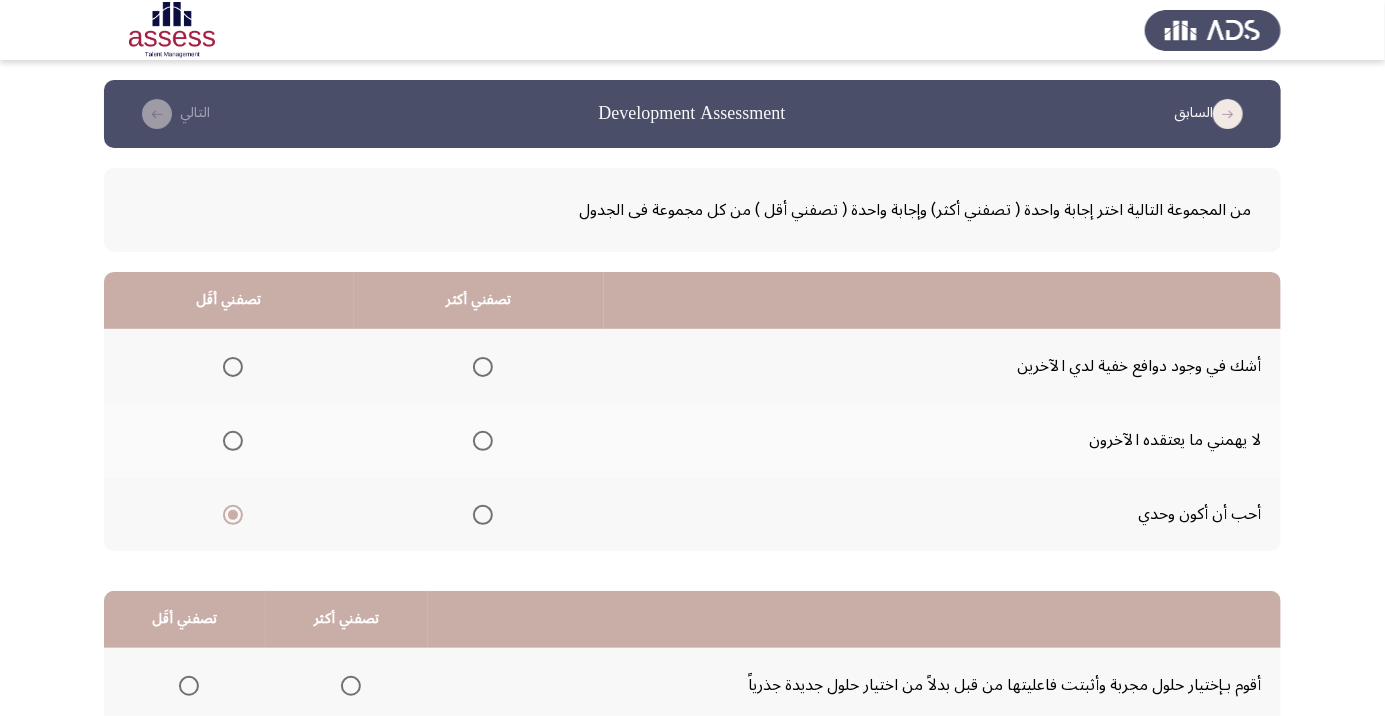 click at bounding box center [483, 367] 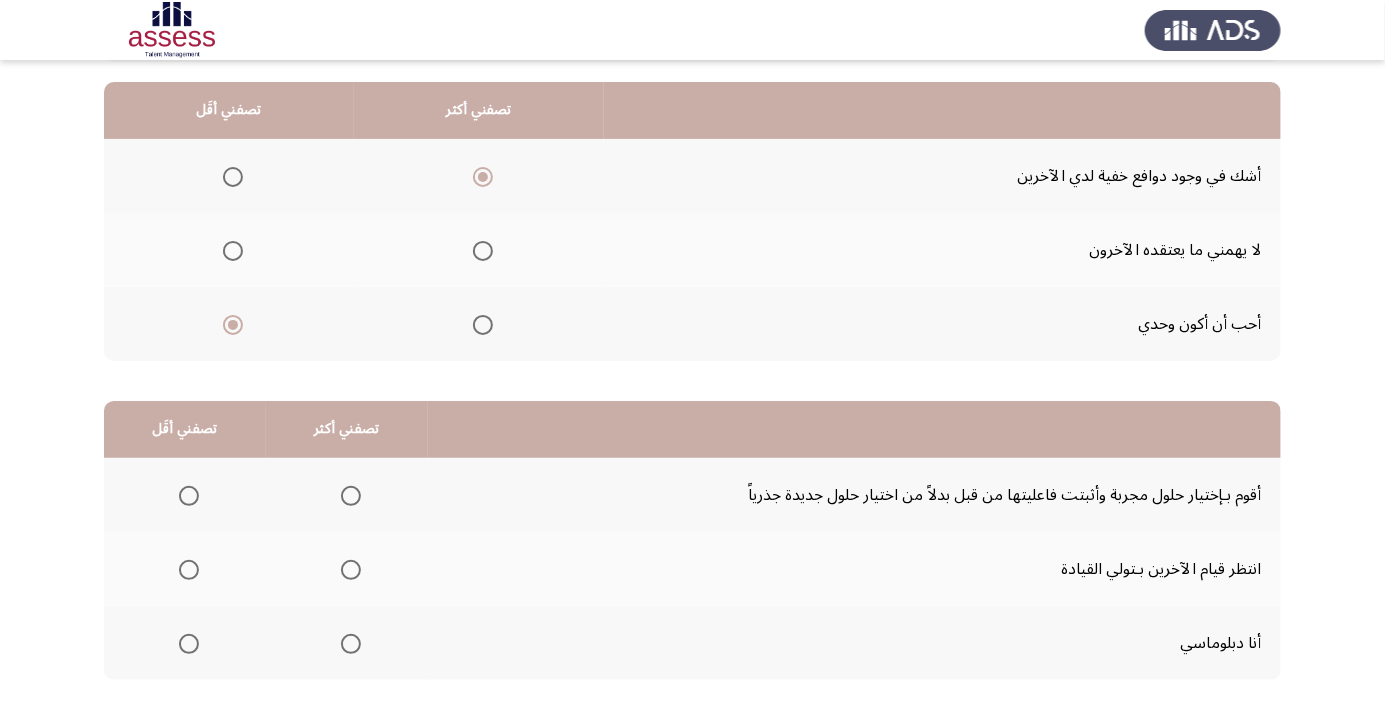 scroll, scrollTop: 197, scrollLeft: 0, axis: vertical 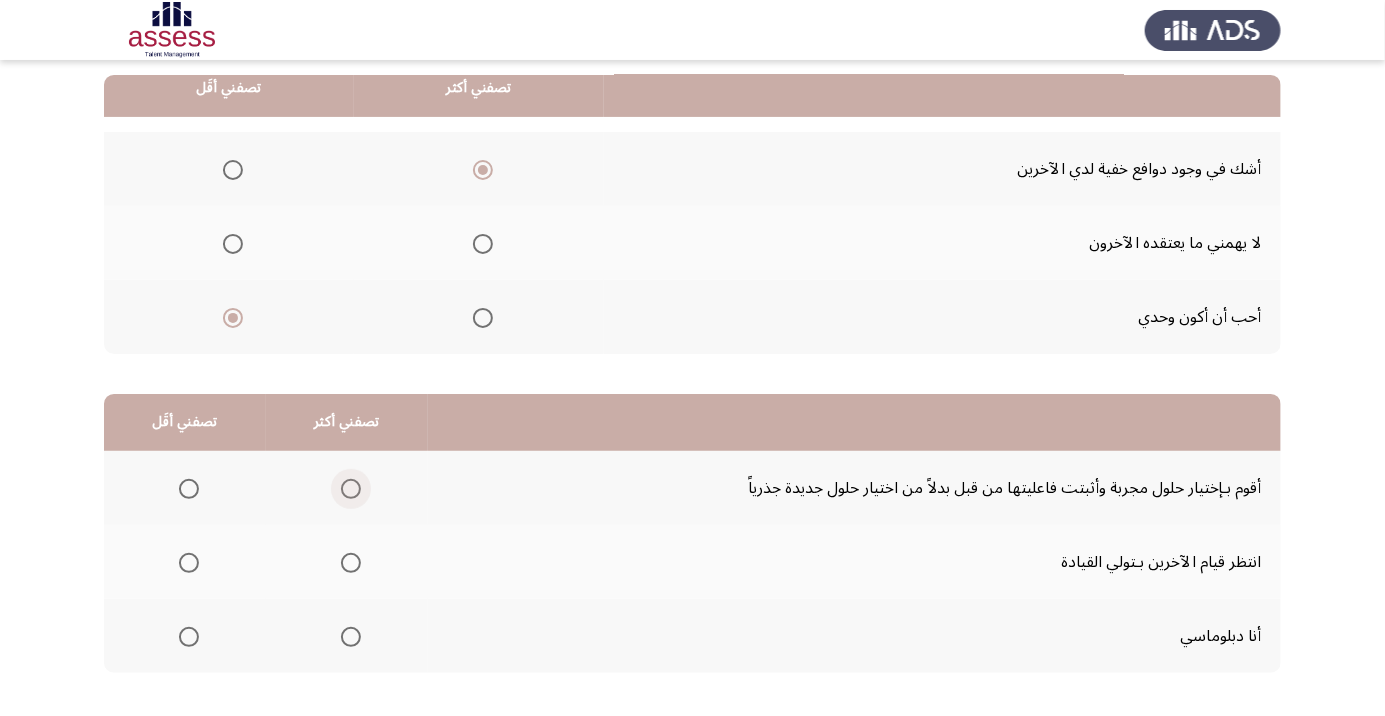 click at bounding box center [351, 489] 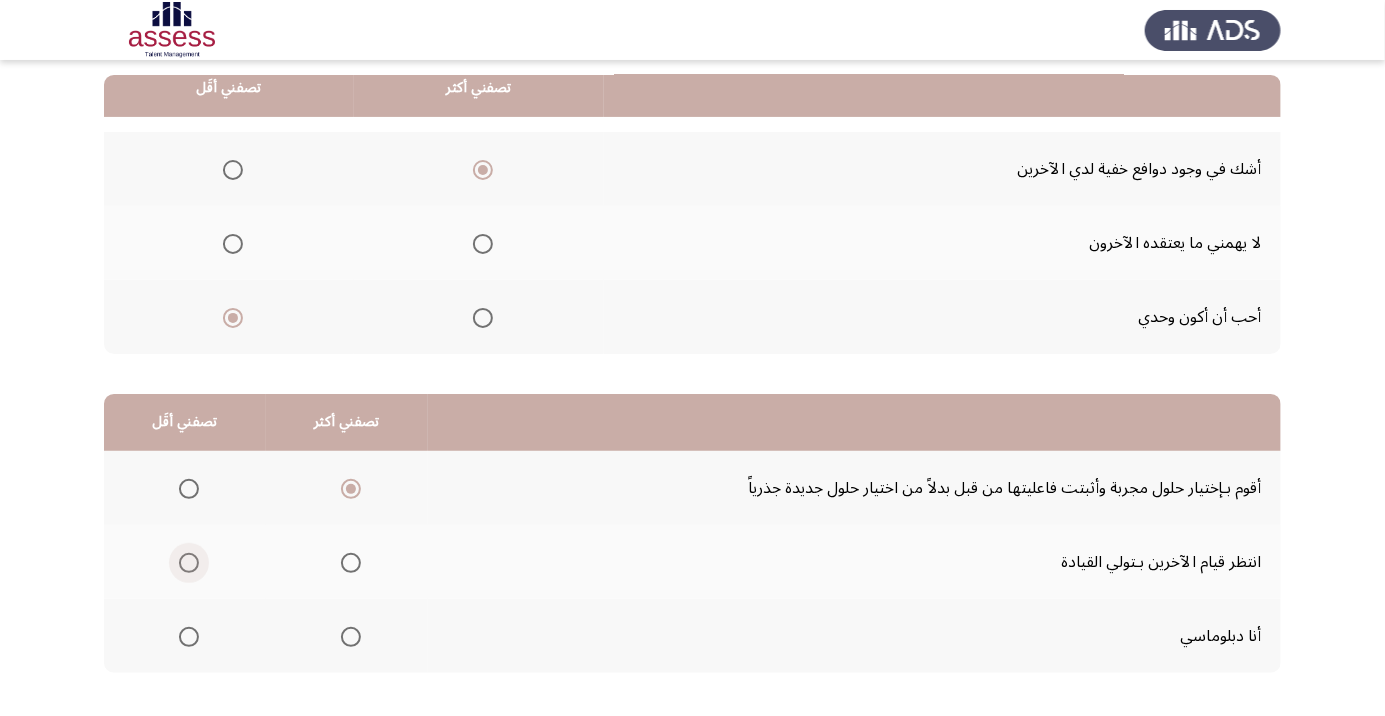click at bounding box center (189, 563) 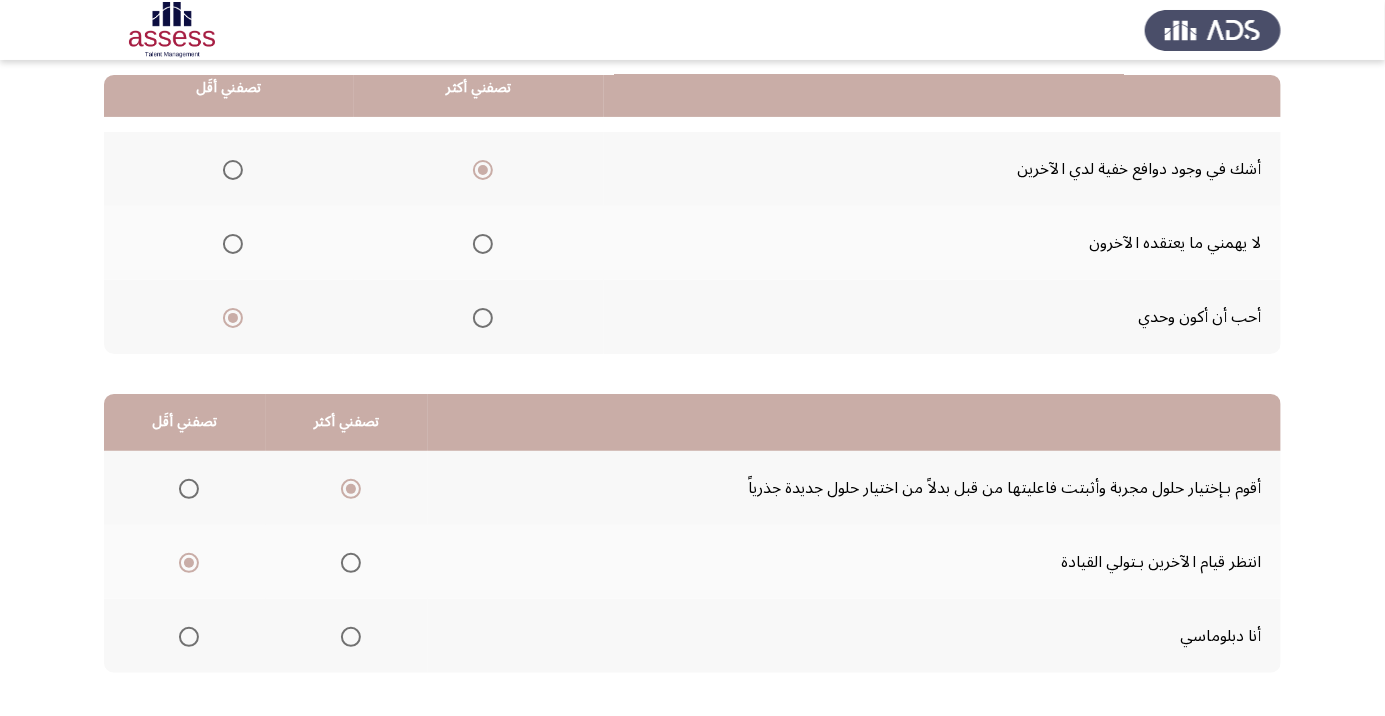 click on "التالي" 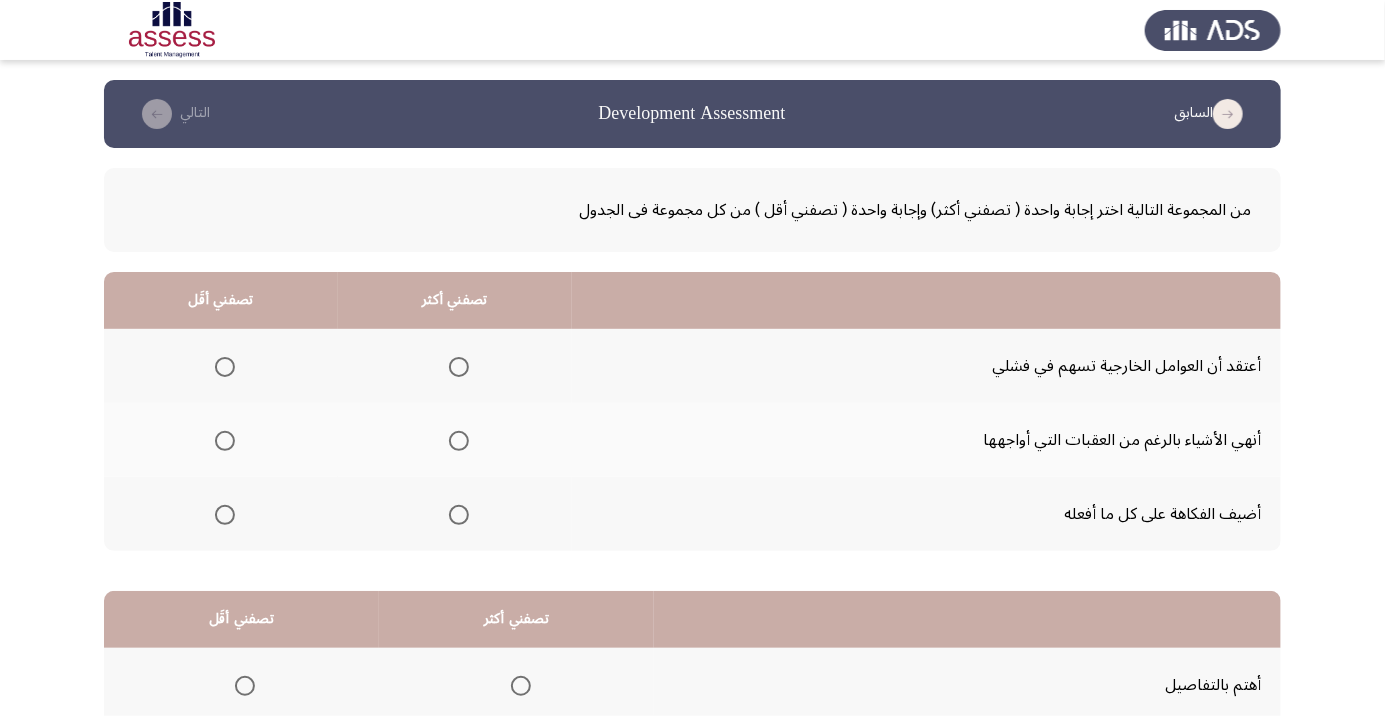 click at bounding box center [459, 515] 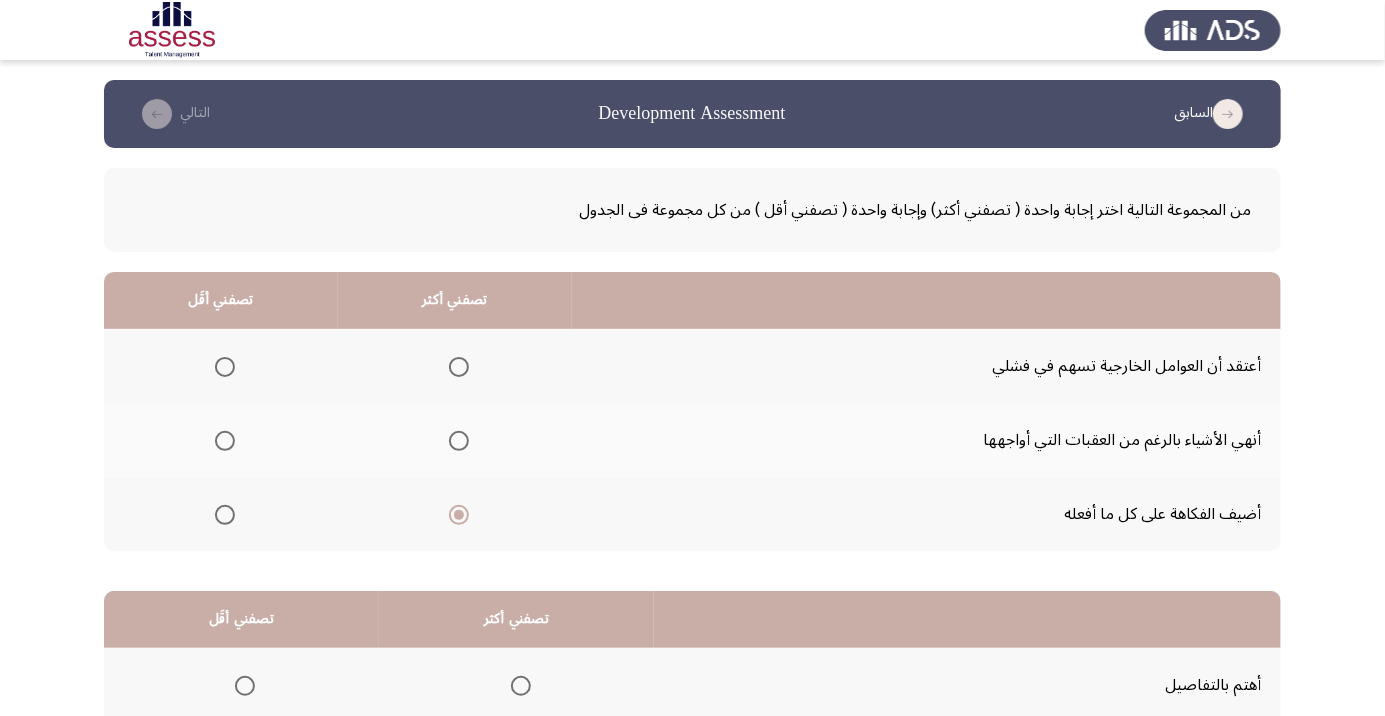 click at bounding box center (225, 441) 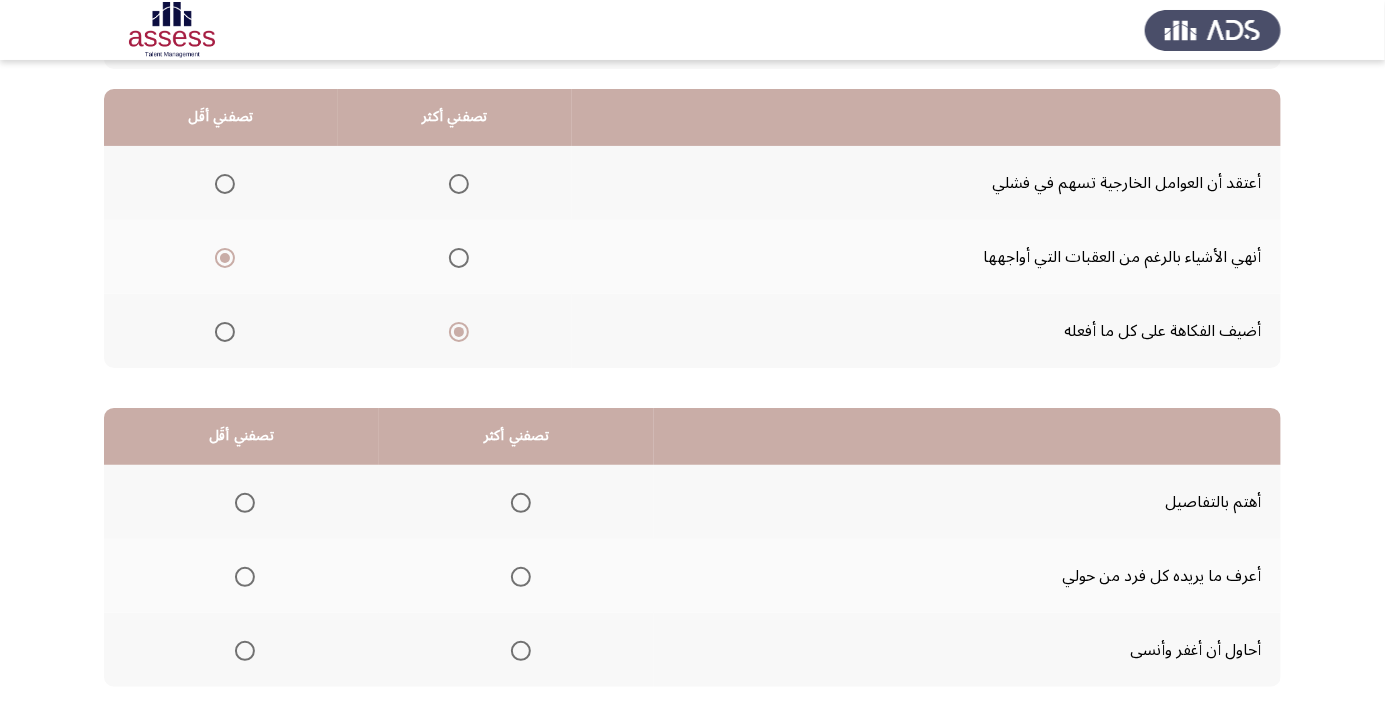 scroll, scrollTop: 197, scrollLeft: 0, axis: vertical 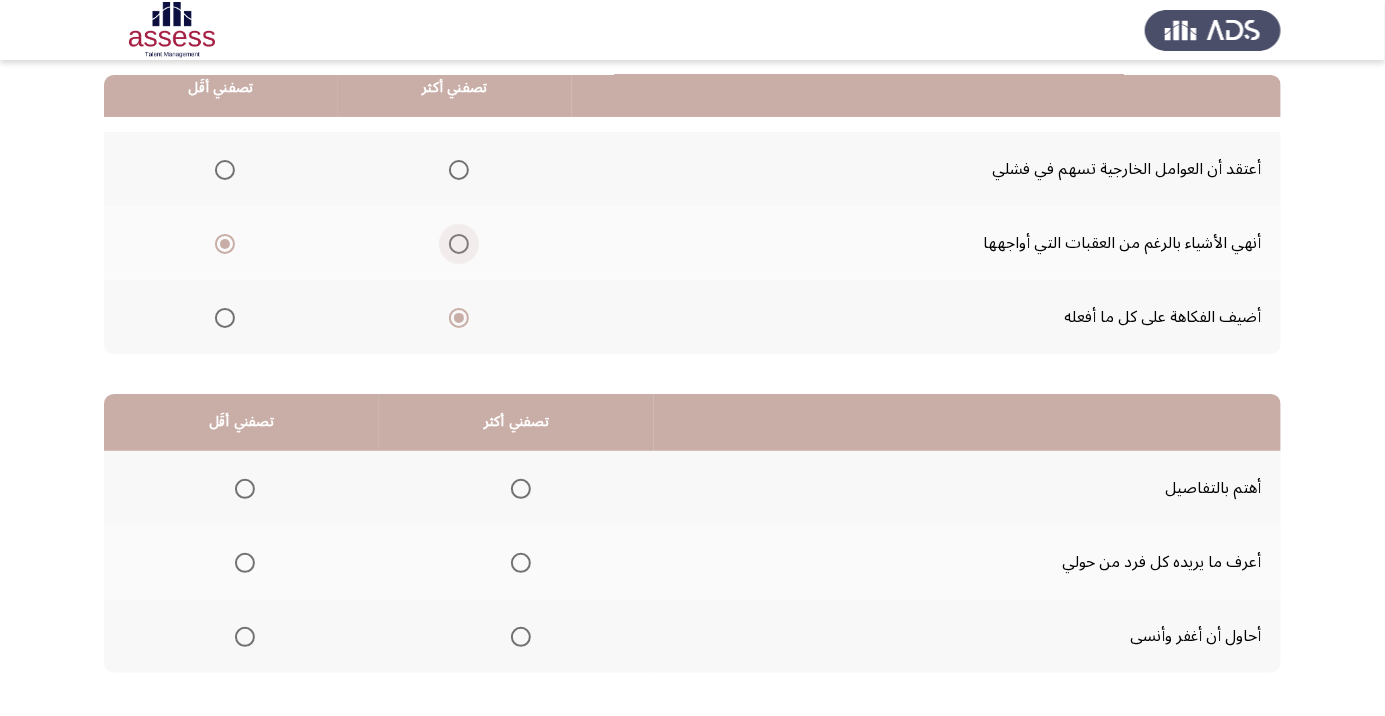 click at bounding box center (459, 244) 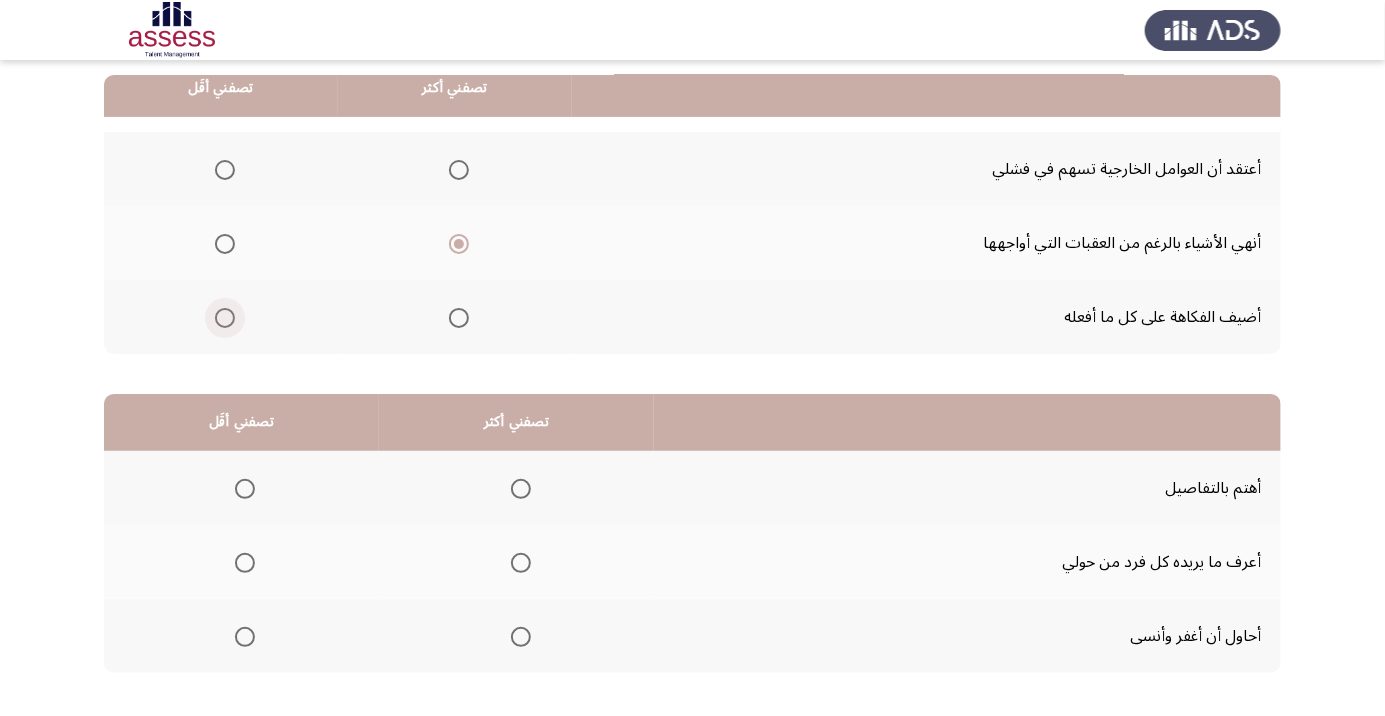 click at bounding box center (225, 318) 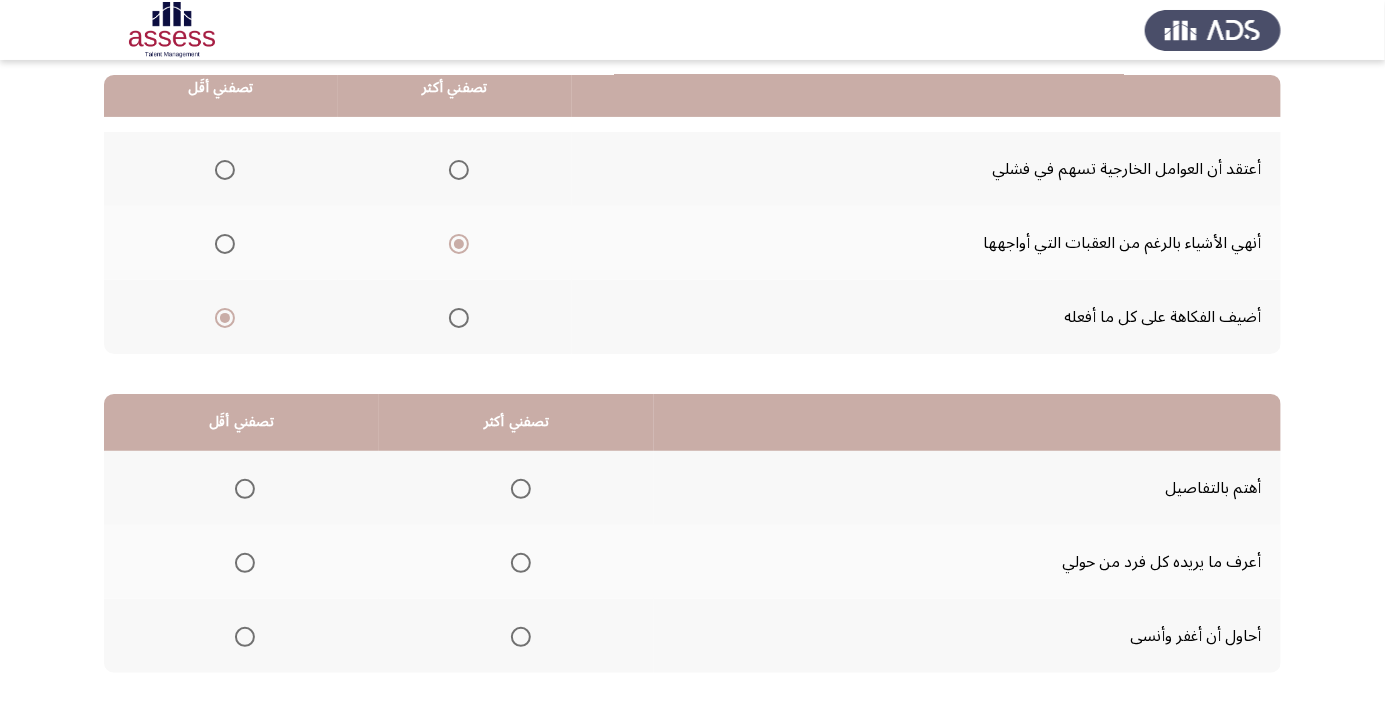 click at bounding box center [521, 489] 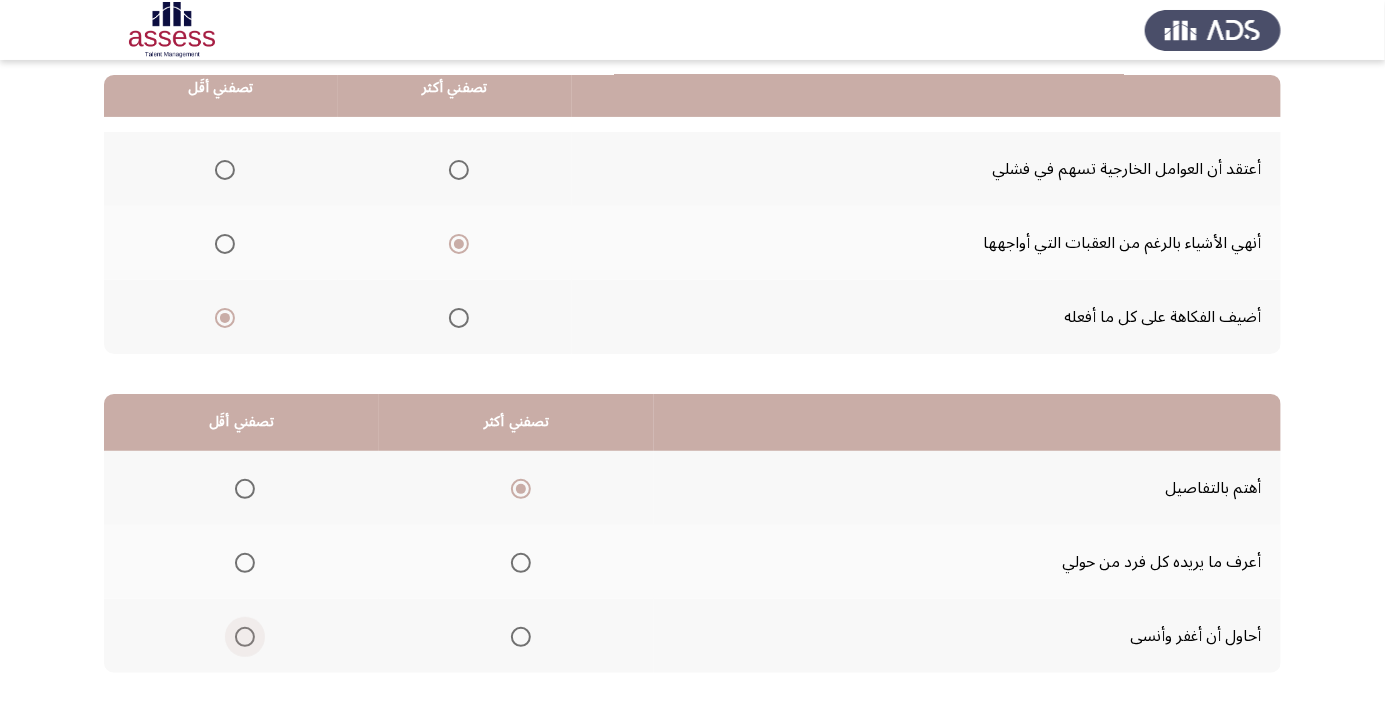 click at bounding box center [245, 637] 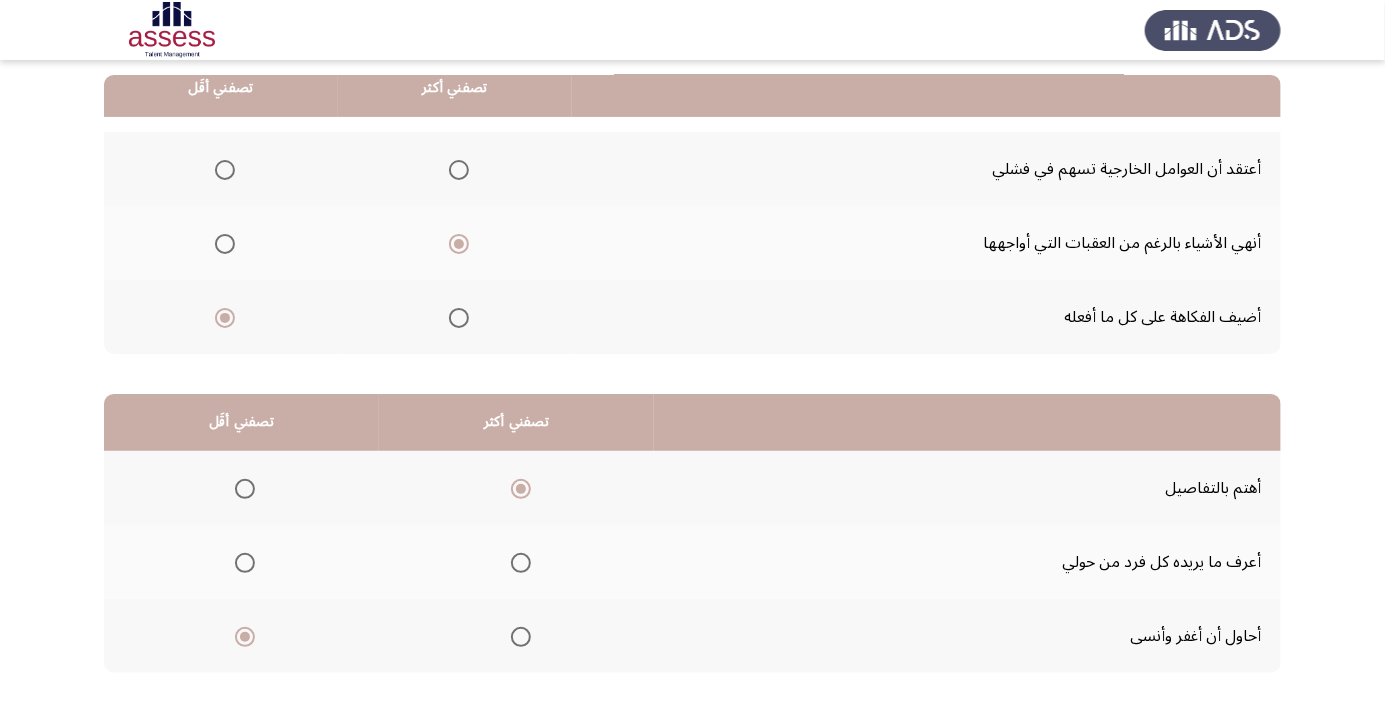 click on "التالي" 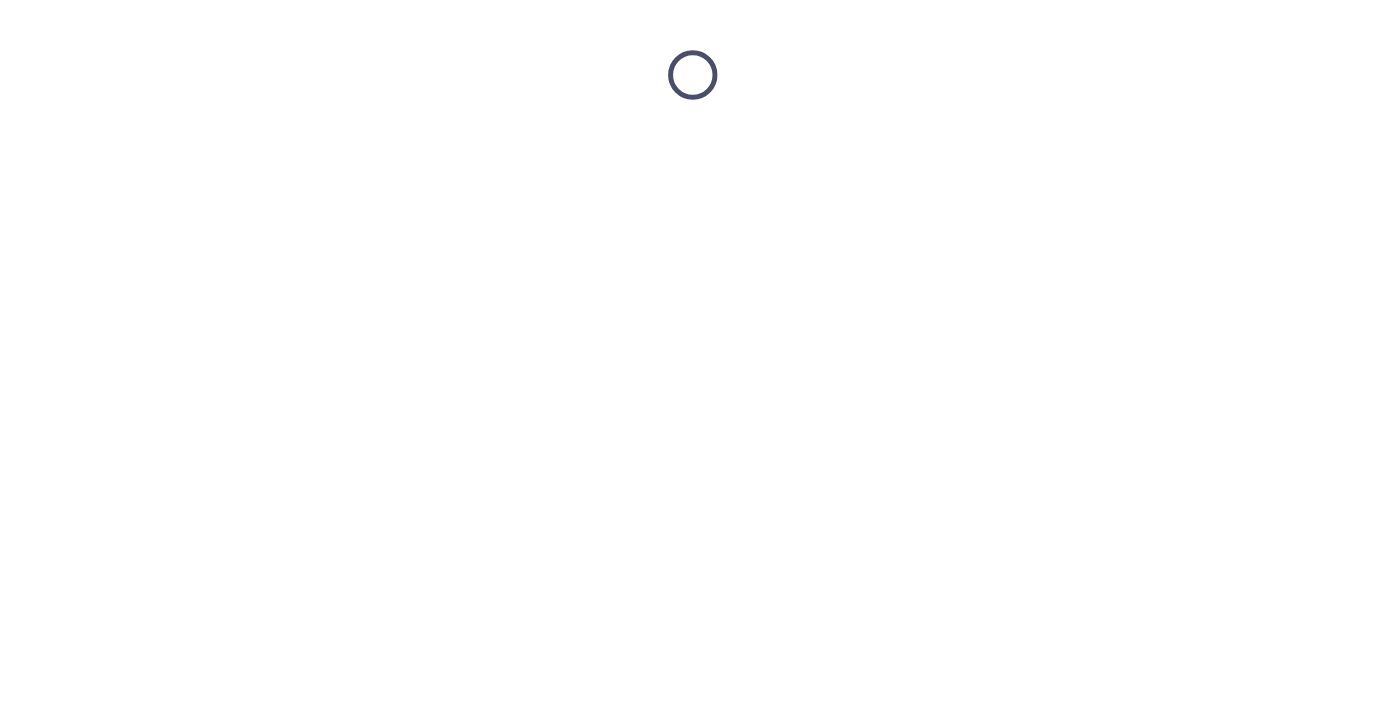 scroll, scrollTop: 0, scrollLeft: 0, axis: both 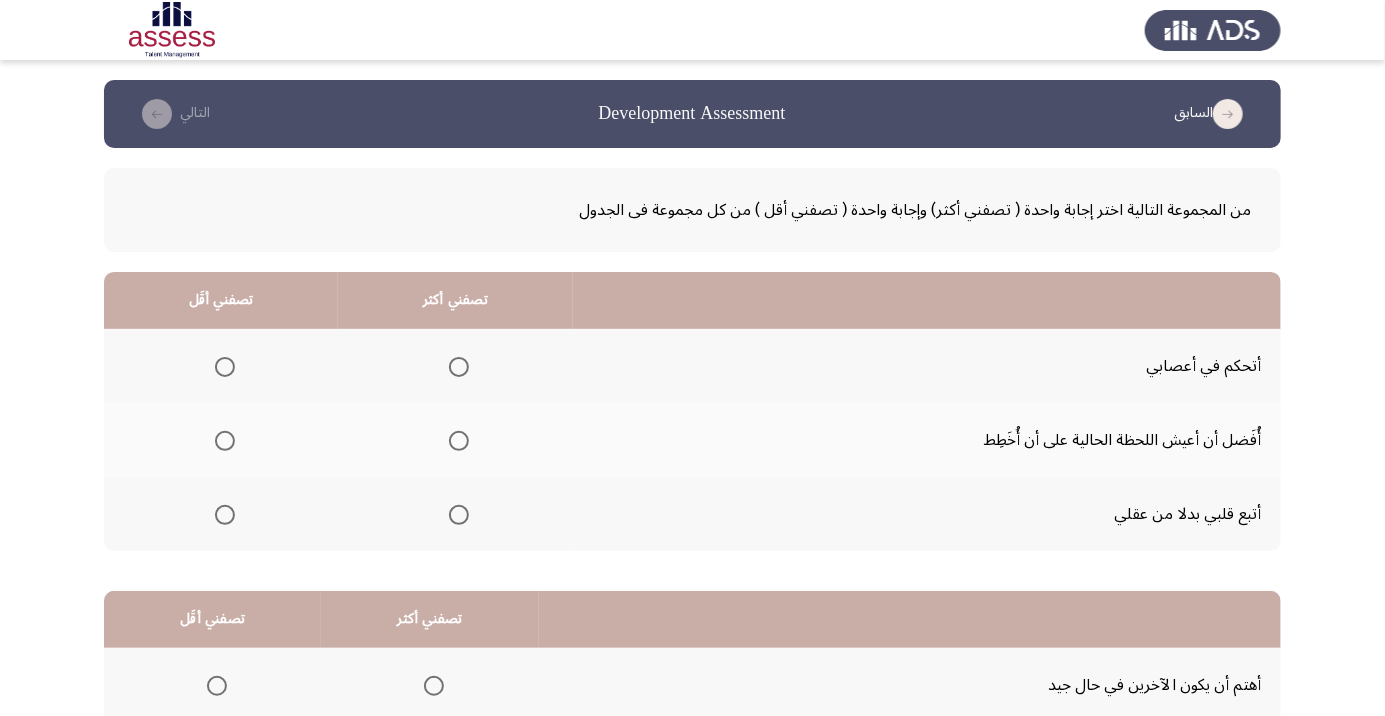 click at bounding box center [459, 367] 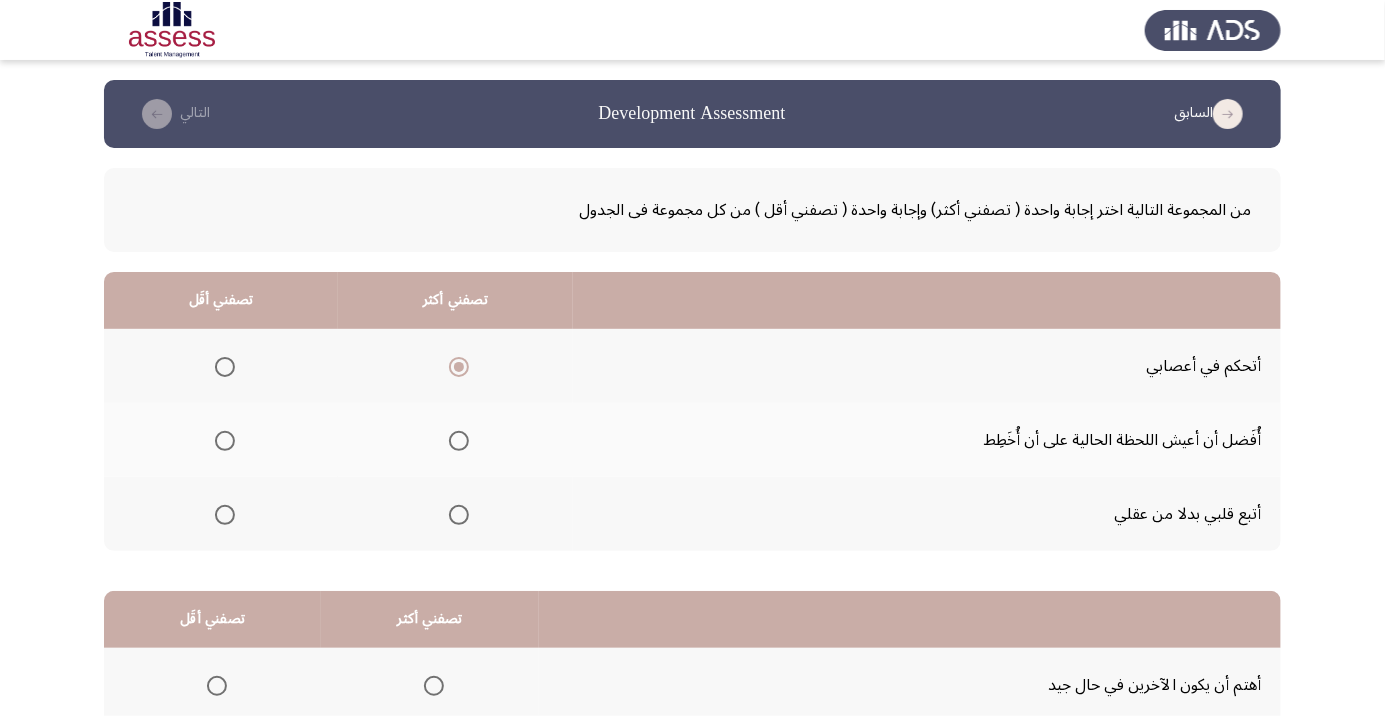 click at bounding box center [225, 515] 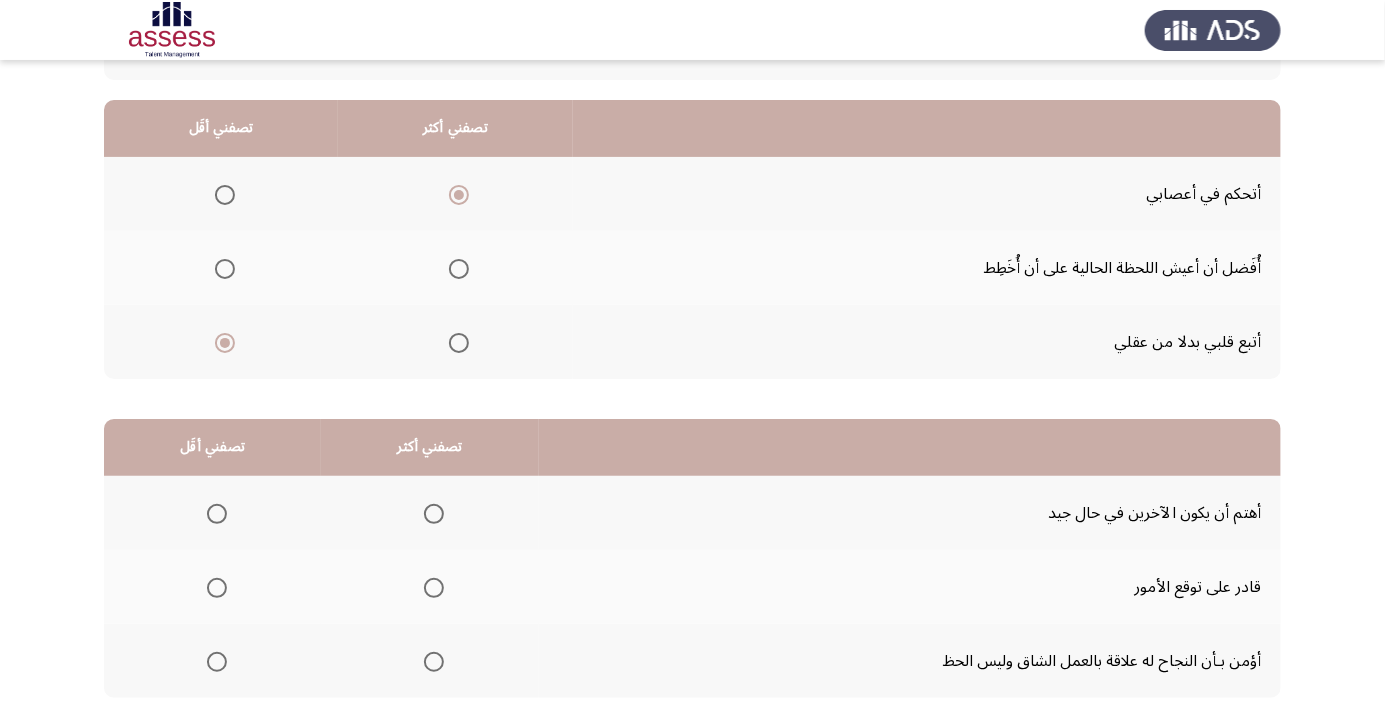 scroll, scrollTop: 174, scrollLeft: 0, axis: vertical 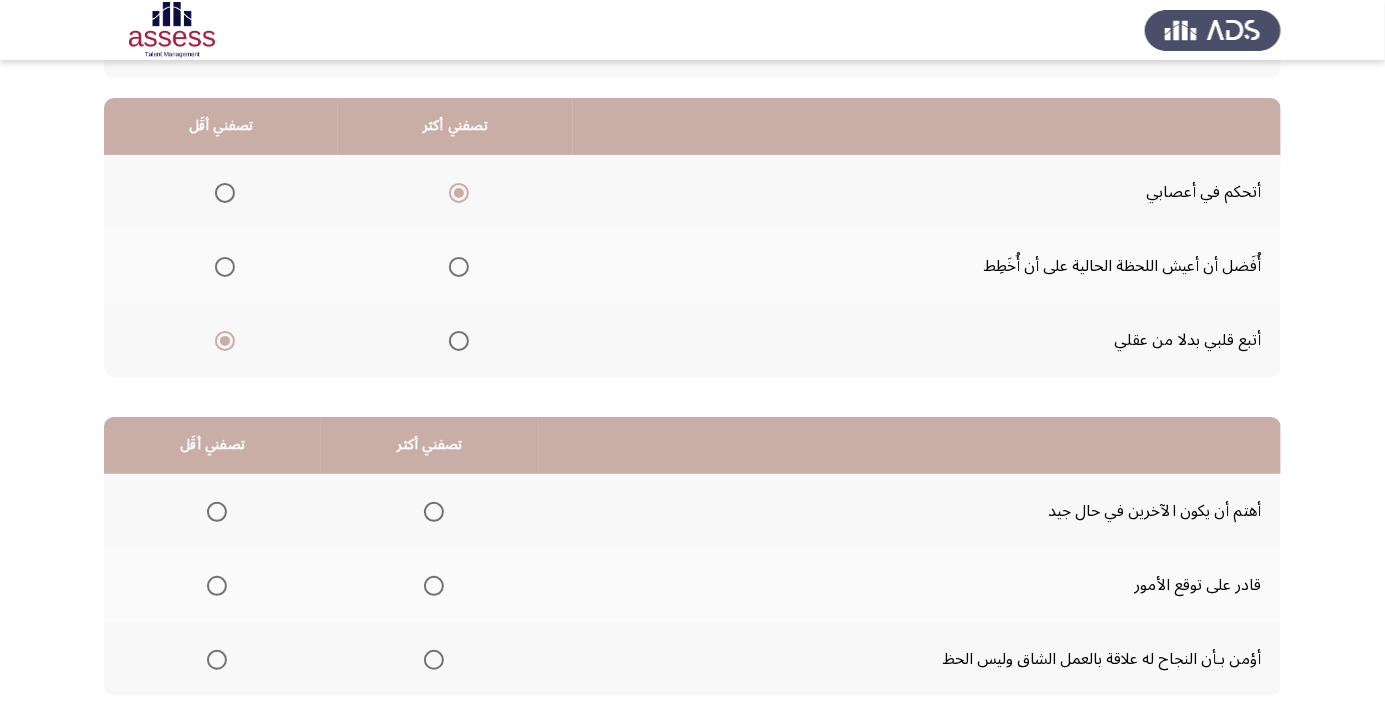 click at bounding box center [434, 660] 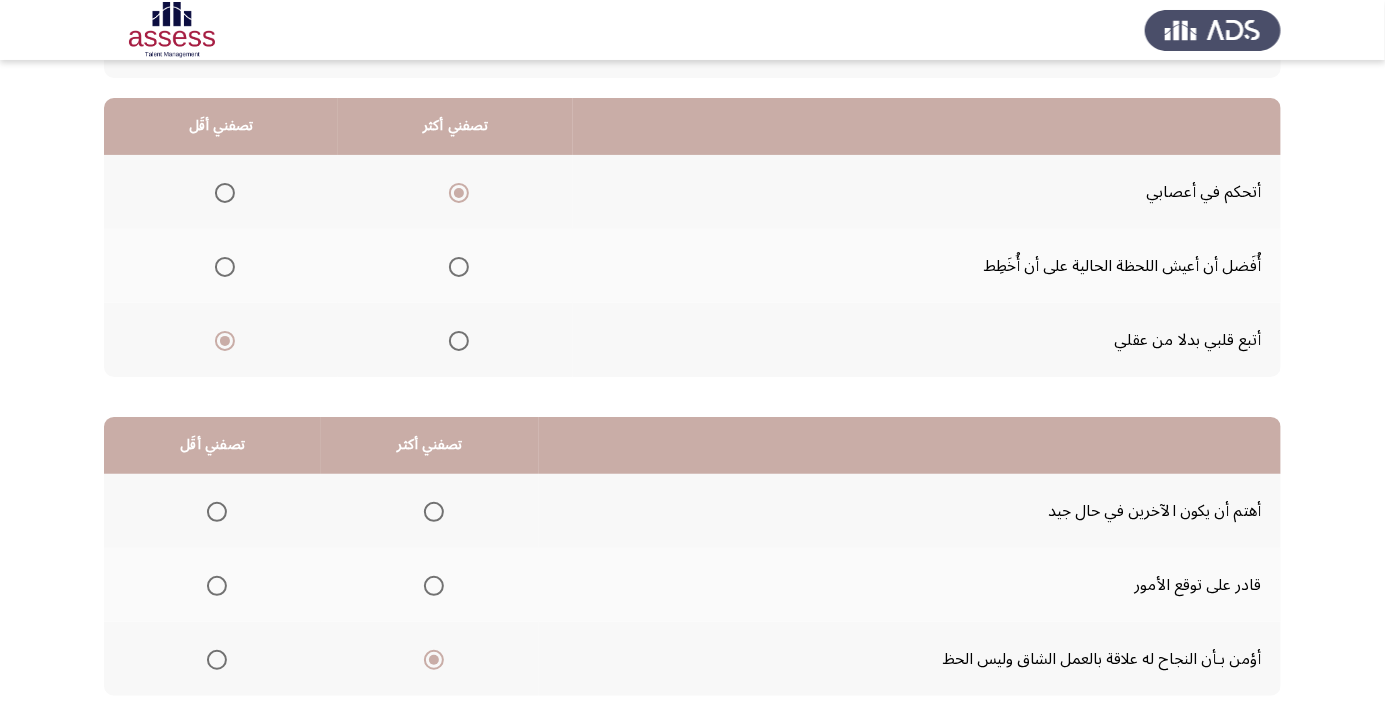 click at bounding box center (217, 512) 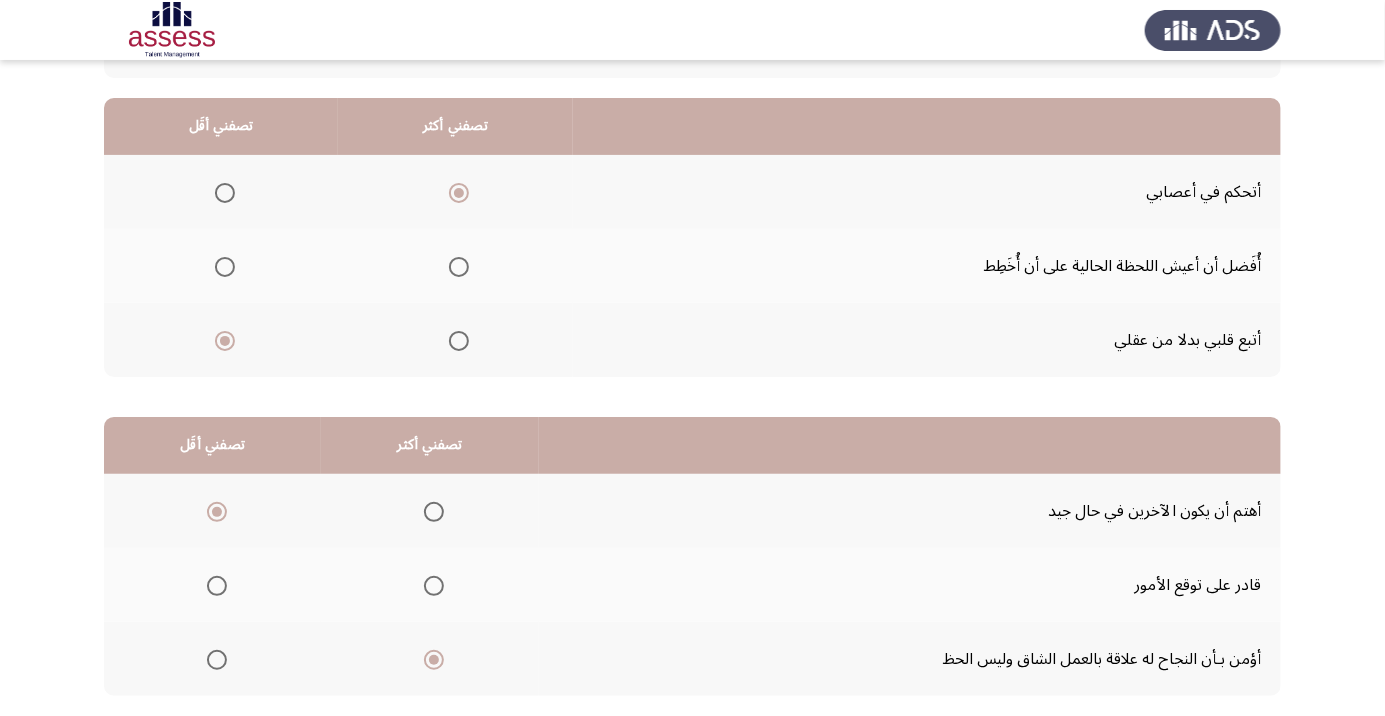 scroll, scrollTop: 197, scrollLeft: 0, axis: vertical 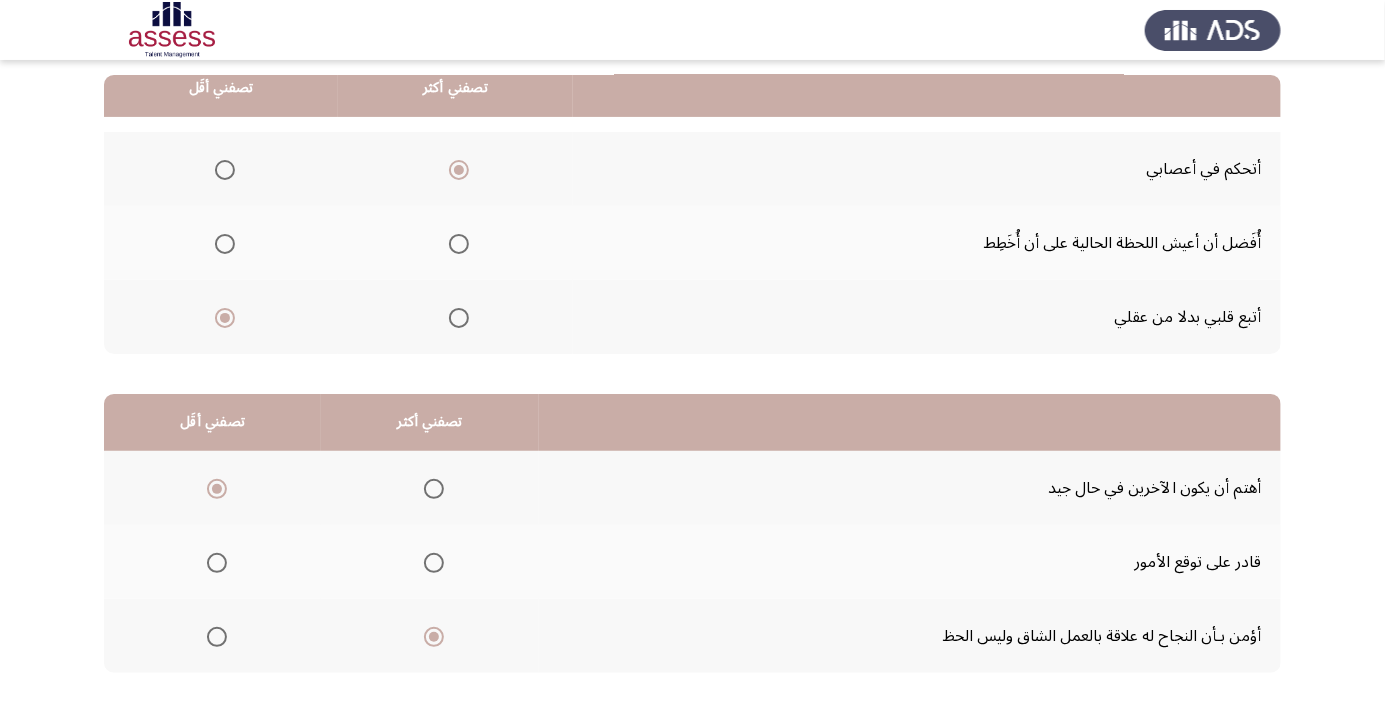 click on "التالي" 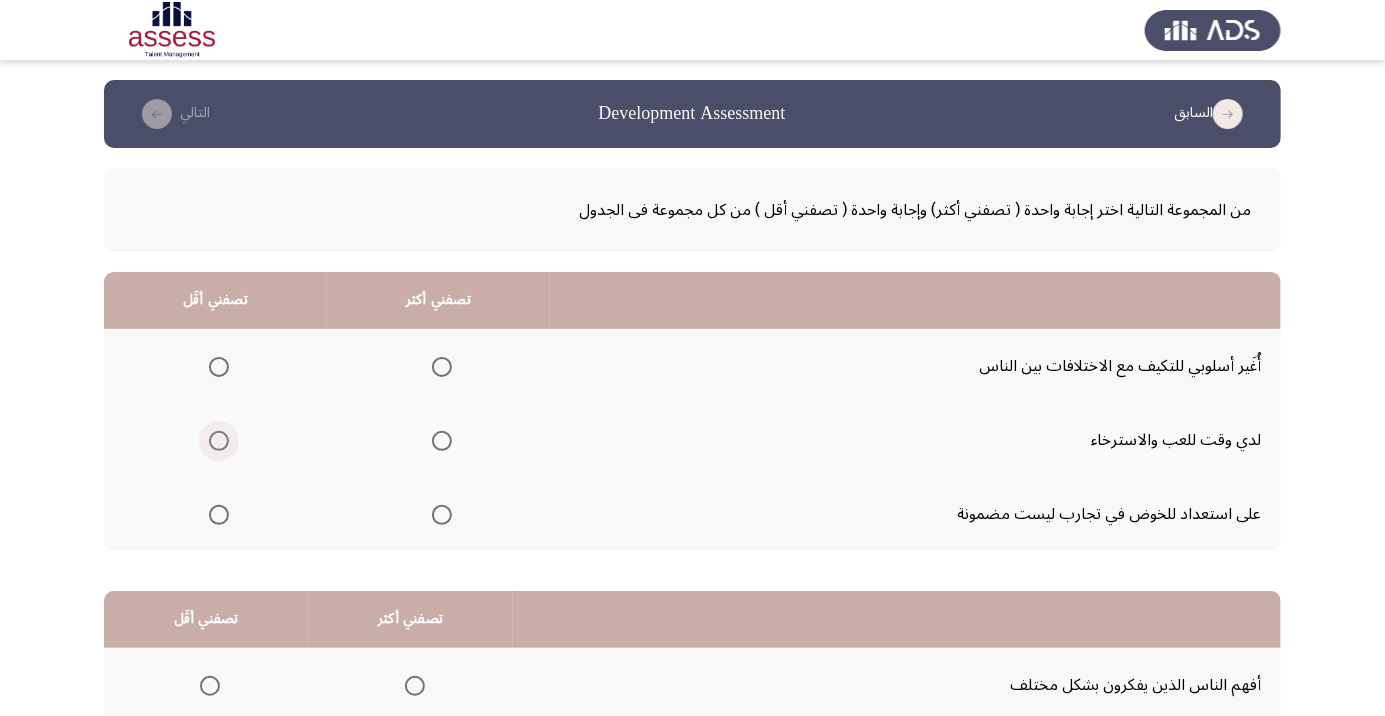 click at bounding box center (219, 441) 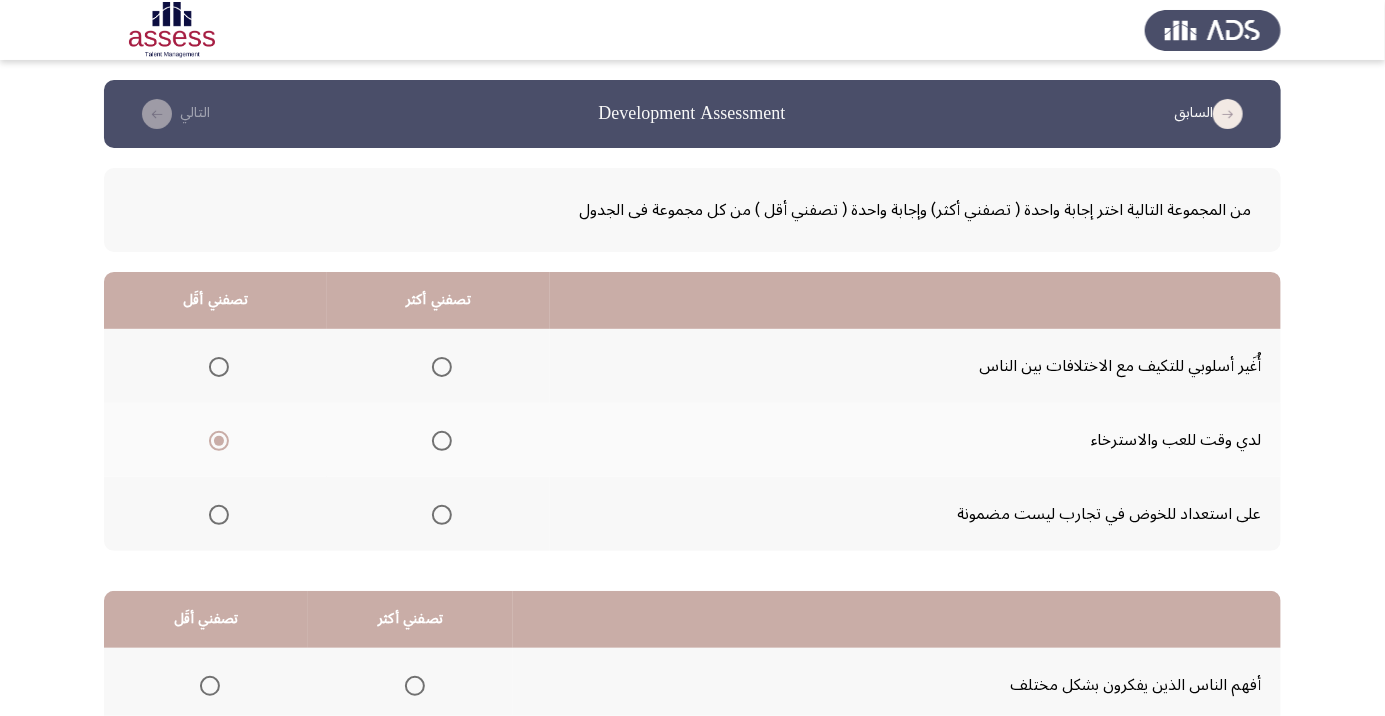 click at bounding box center [219, 515] 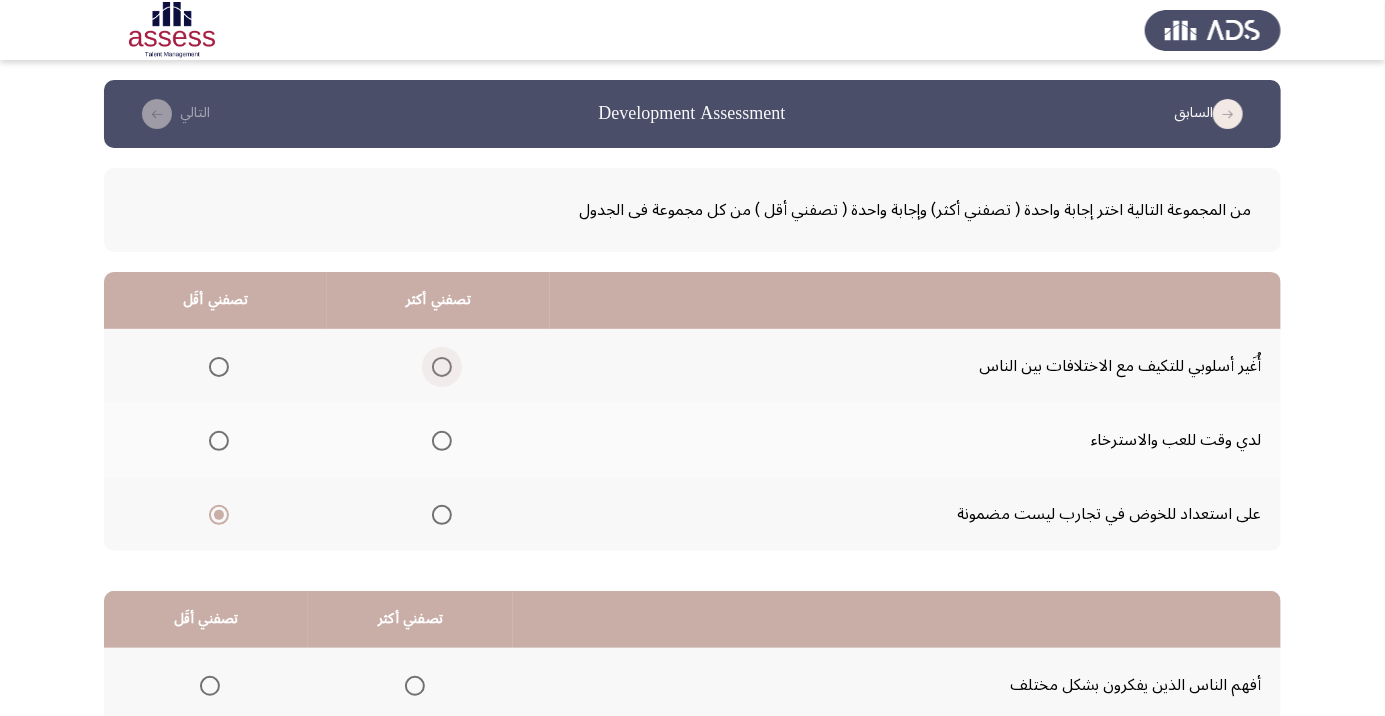 click at bounding box center [442, 367] 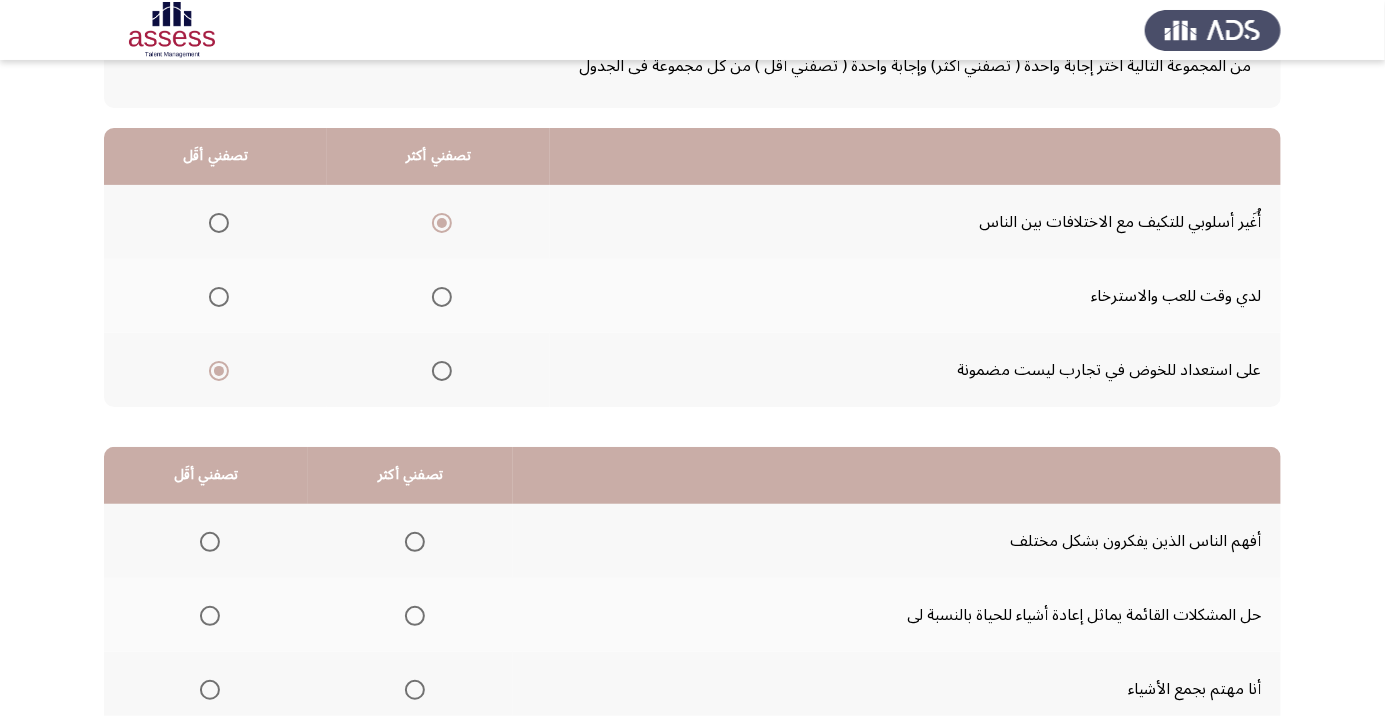 scroll, scrollTop: 197, scrollLeft: 0, axis: vertical 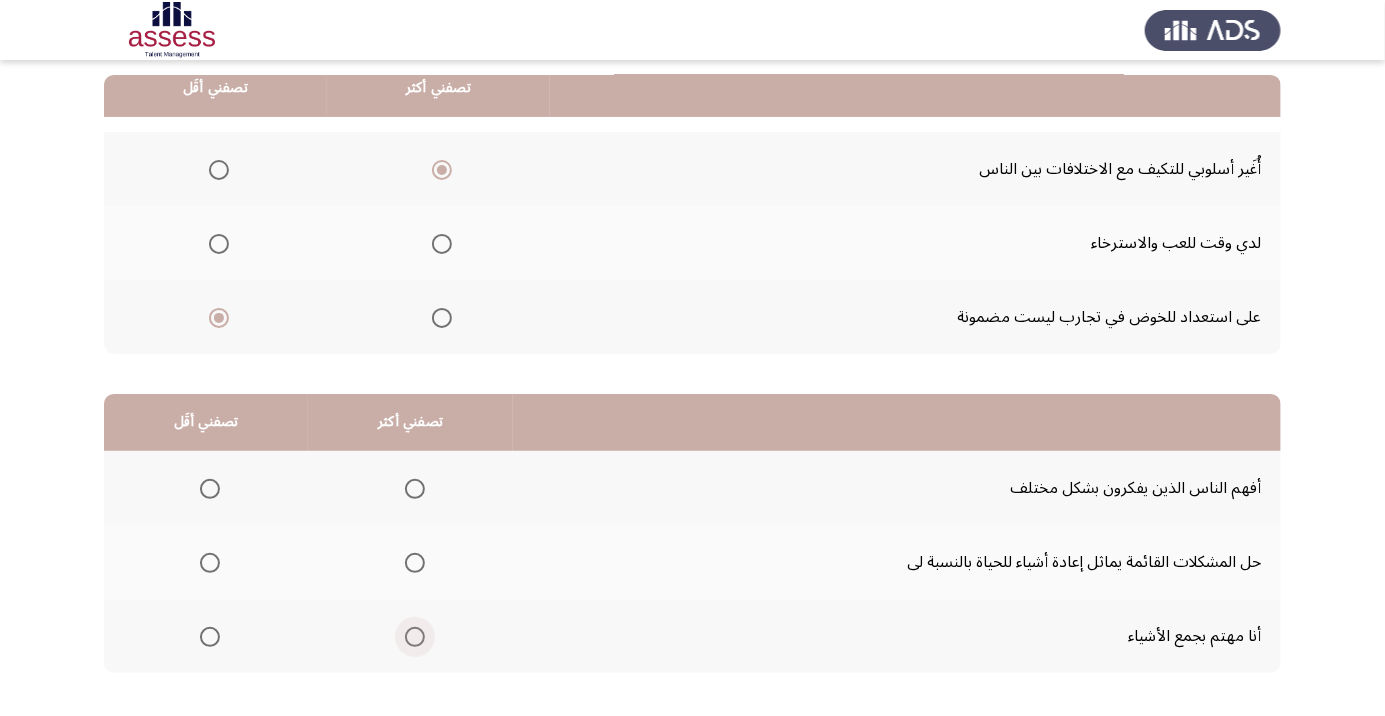 click at bounding box center [415, 637] 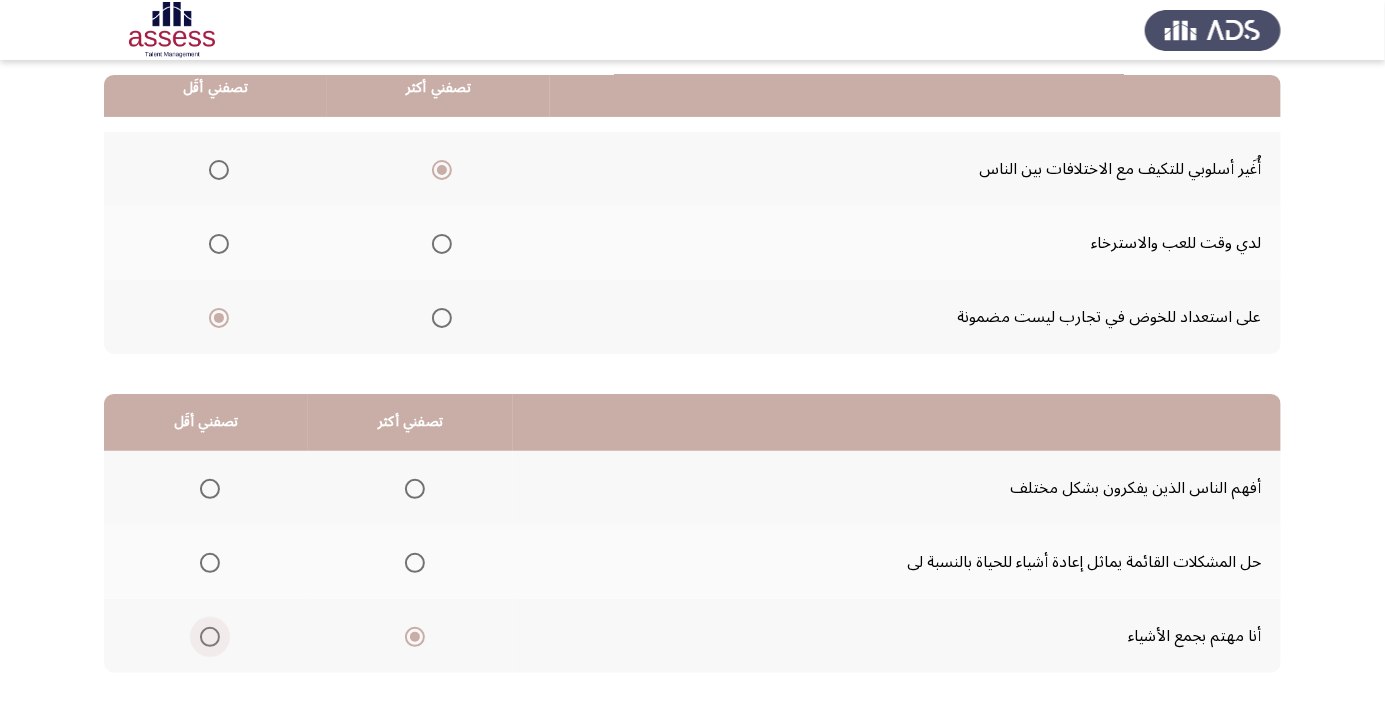click at bounding box center (210, 637) 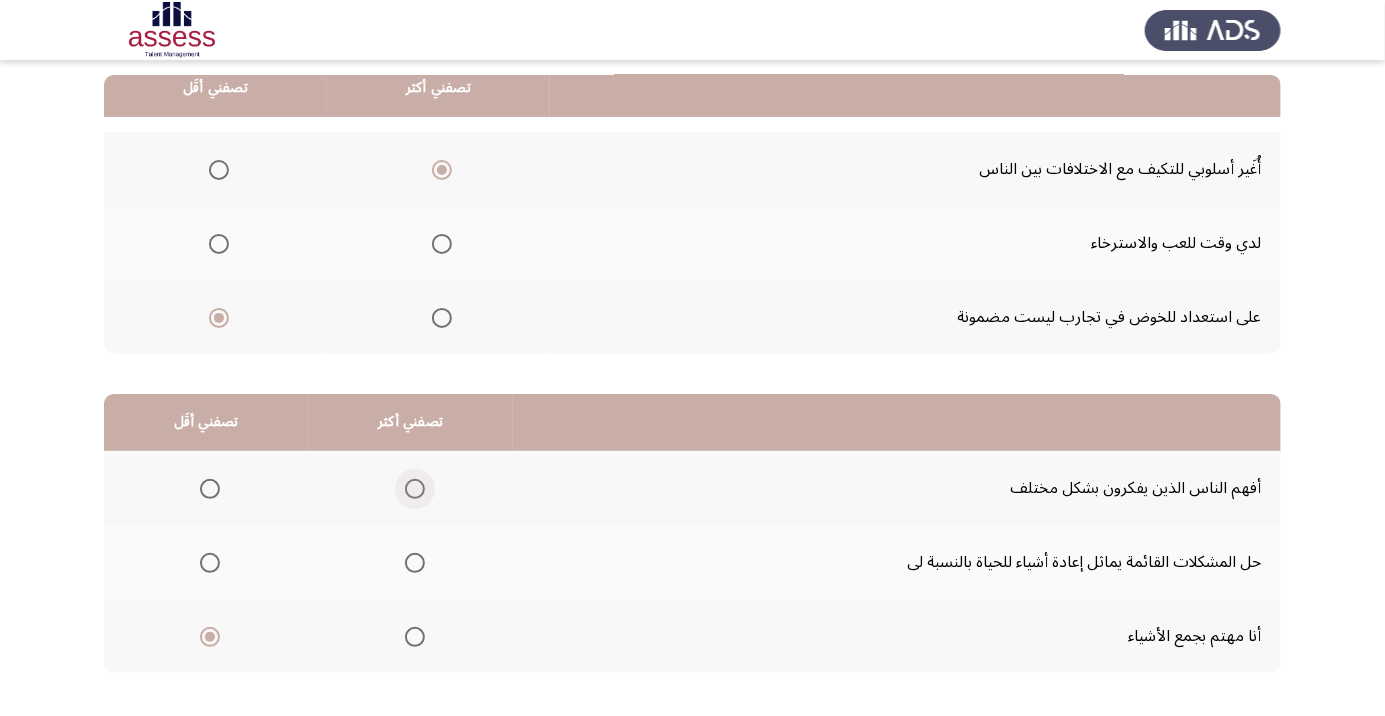 click at bounding box center [415, 489] 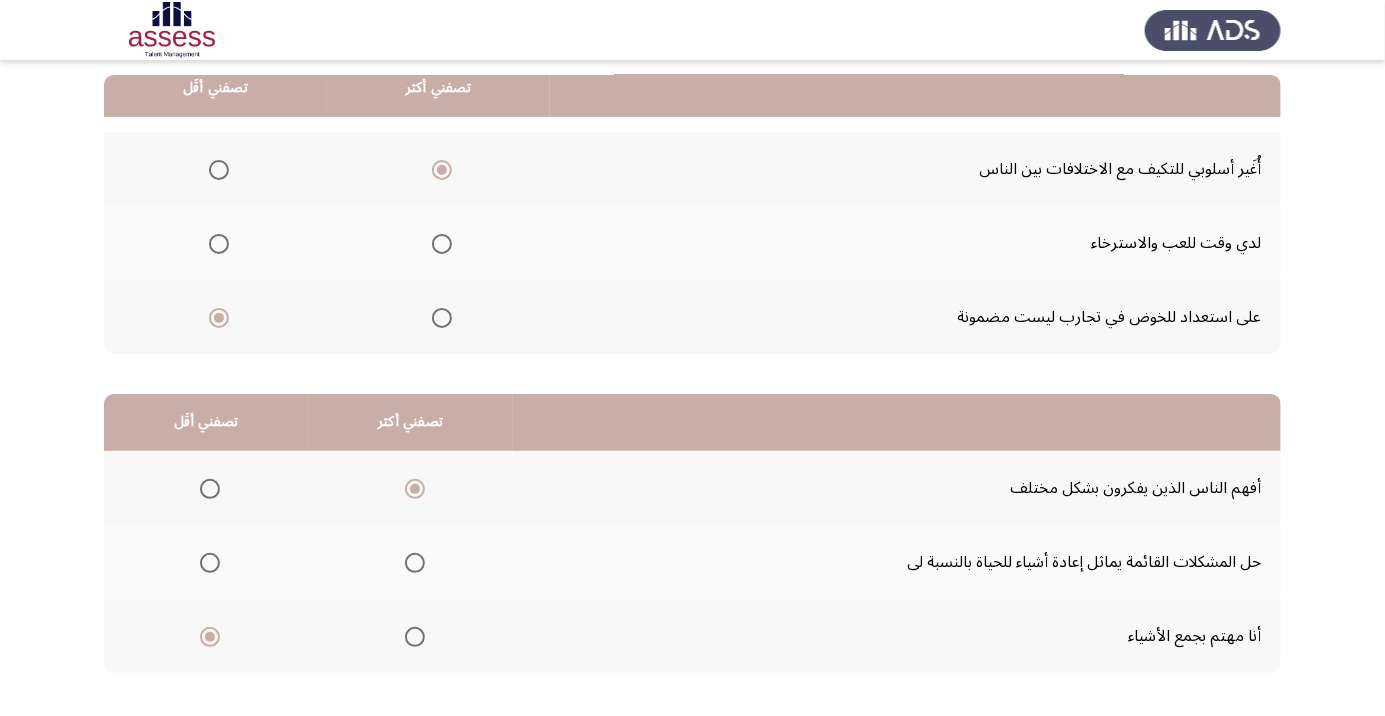 click on "التالي" 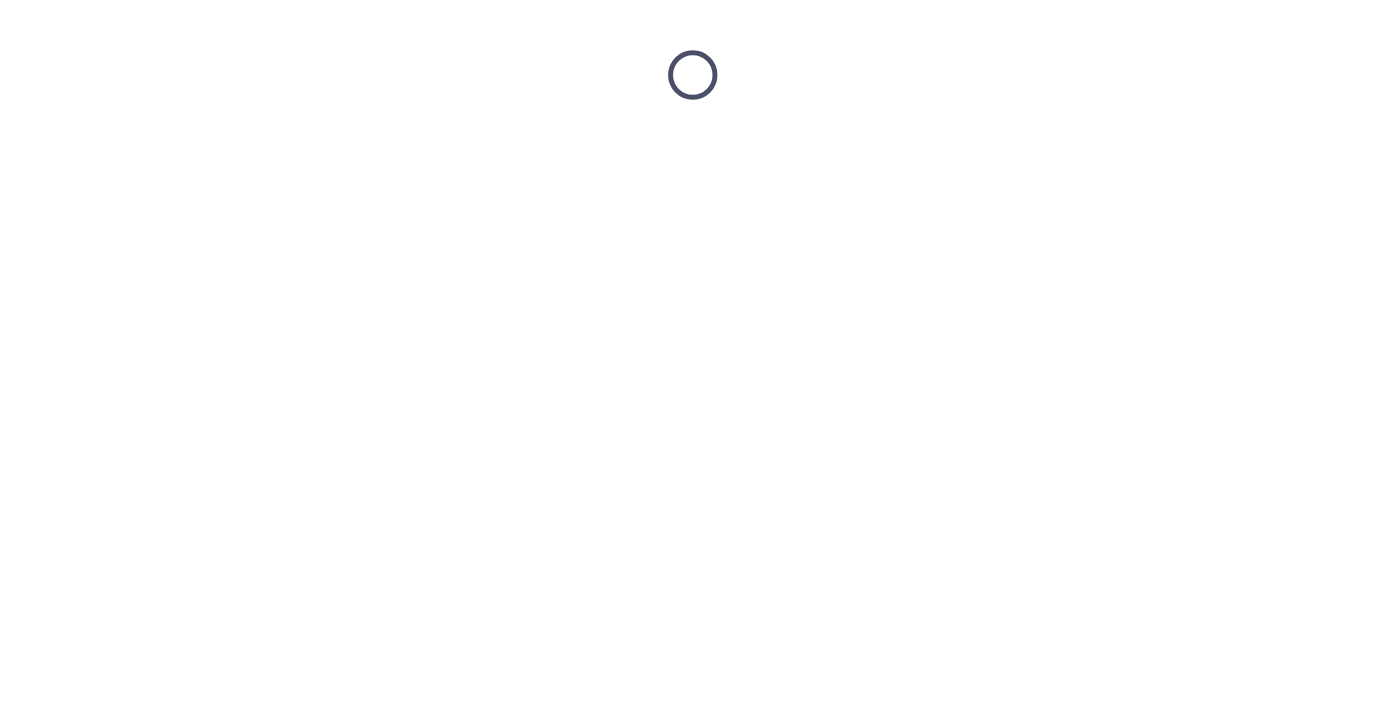 scroll, scrollTop: 0, scrollLeft: 0, axis: both 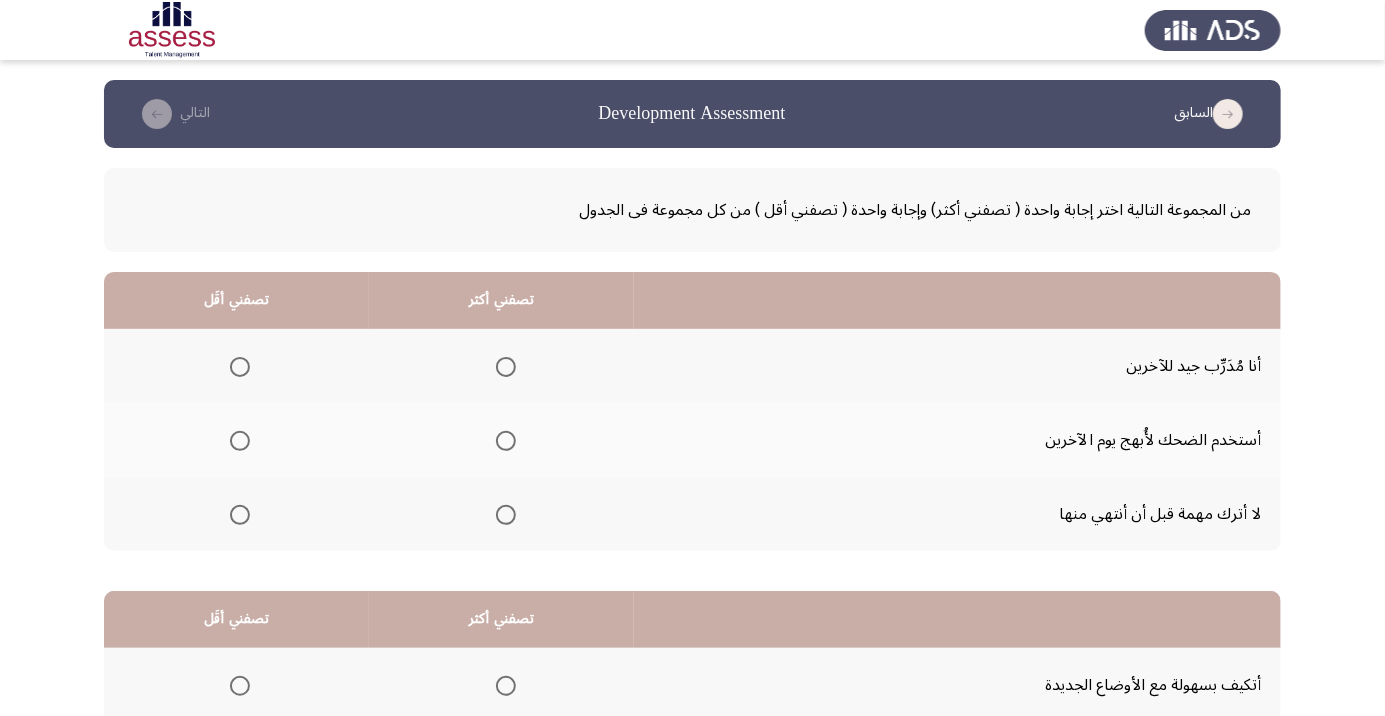 click at bounding box center [505, 515] 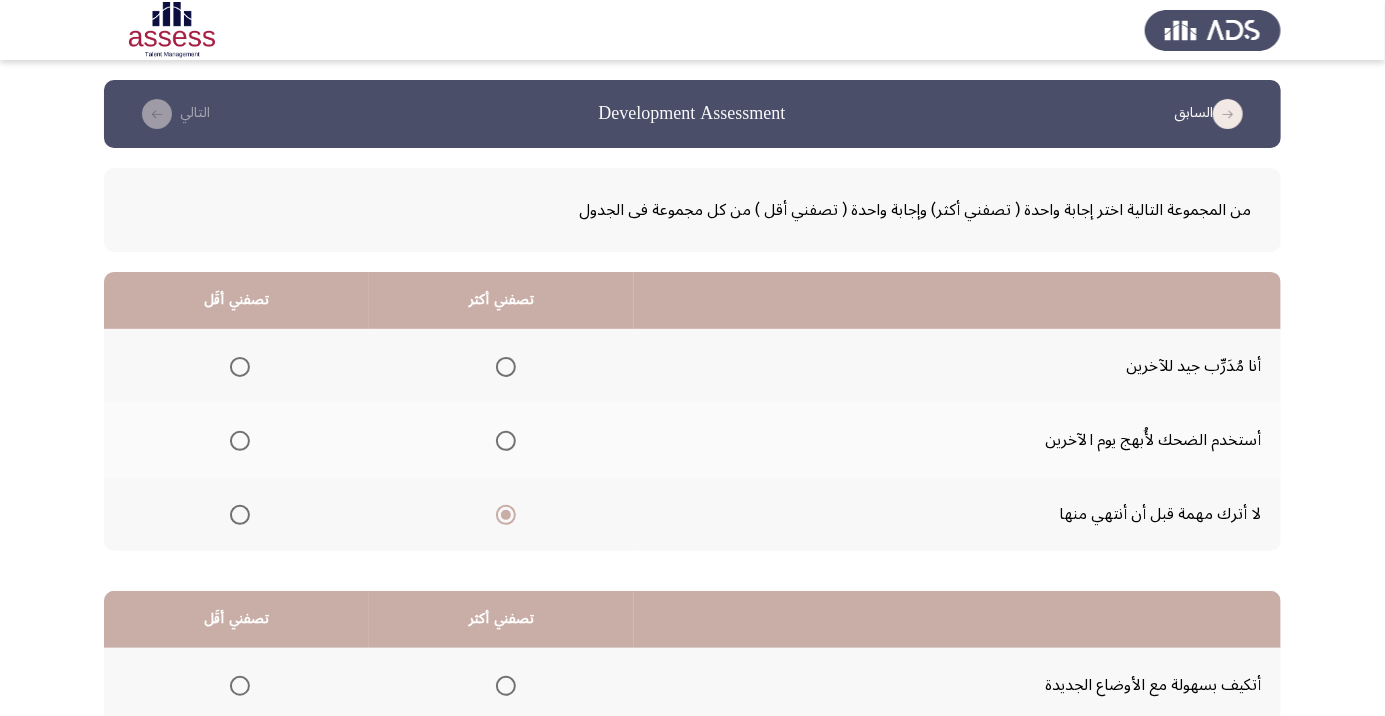 click at bounding box center (240, 441) 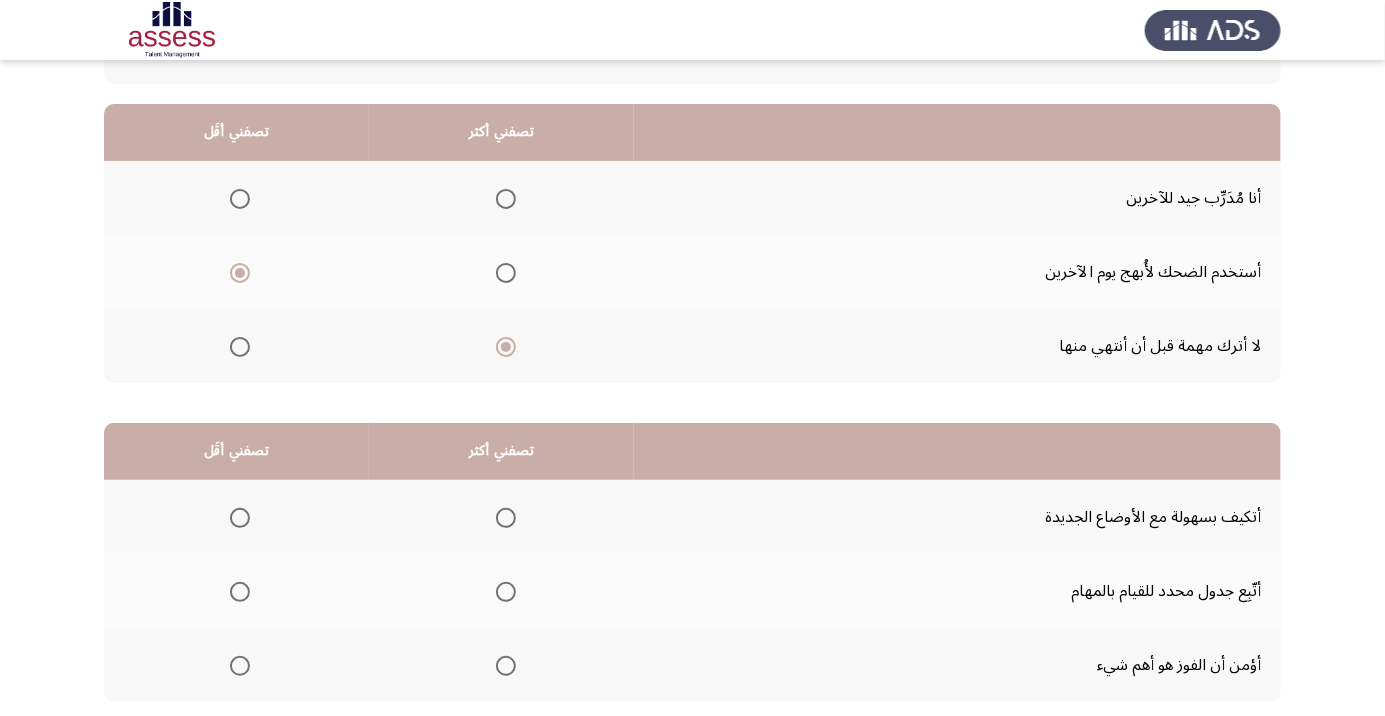 scroll, scrollTop: 168, scrollLeft: 0, axis: vertical 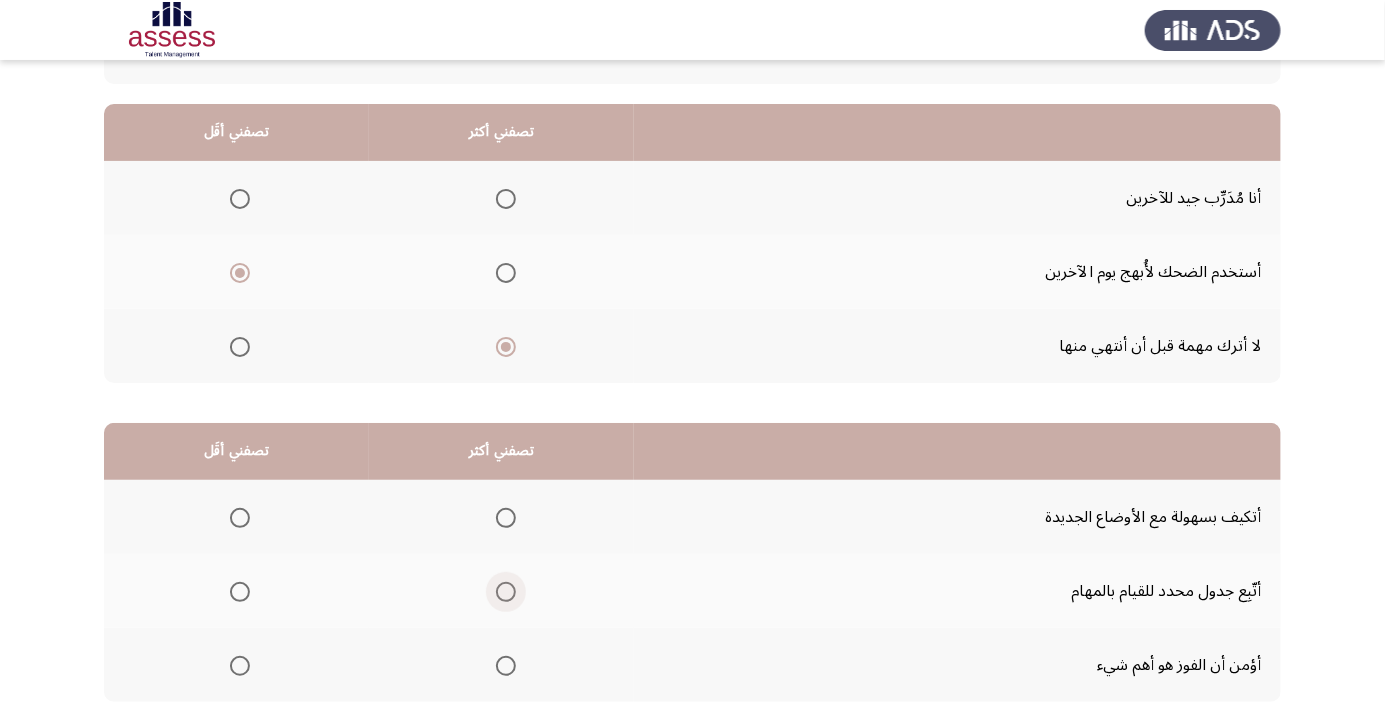 click at bounding box center [505, 592] 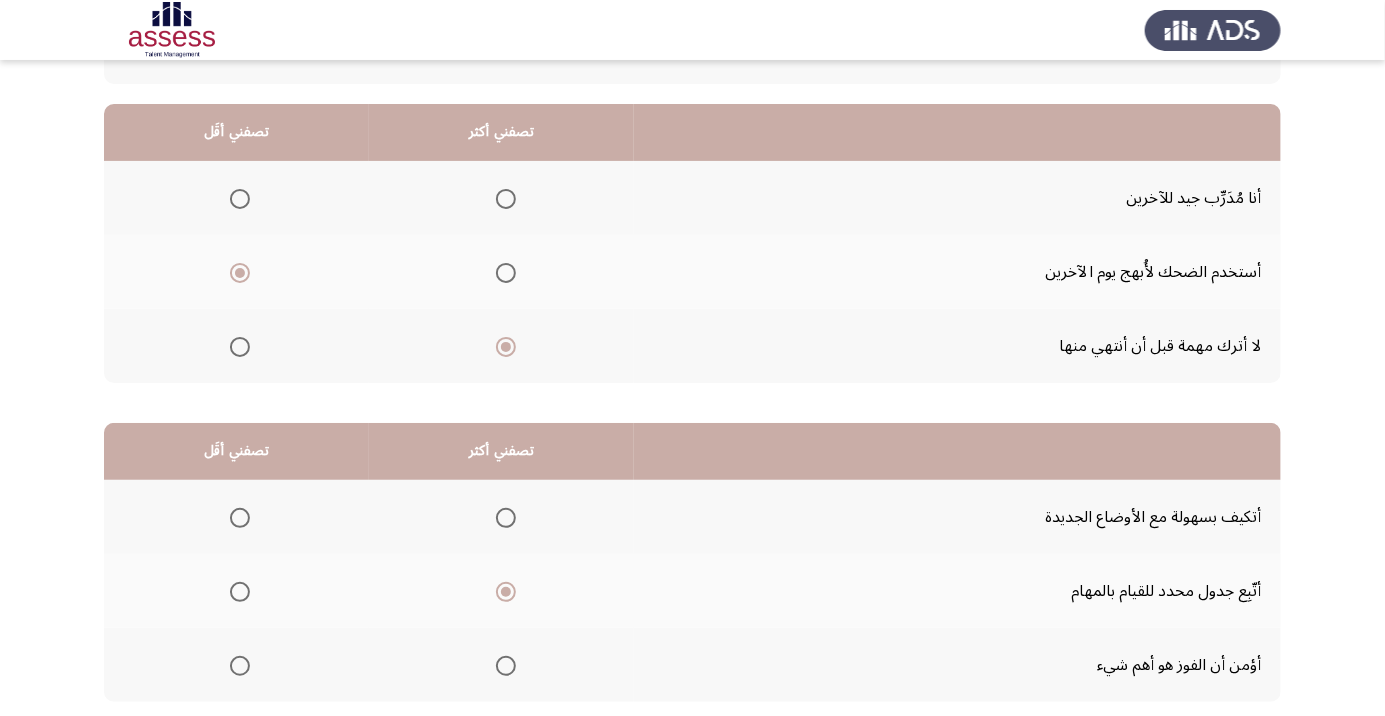 click at bounding box center [240, 666] 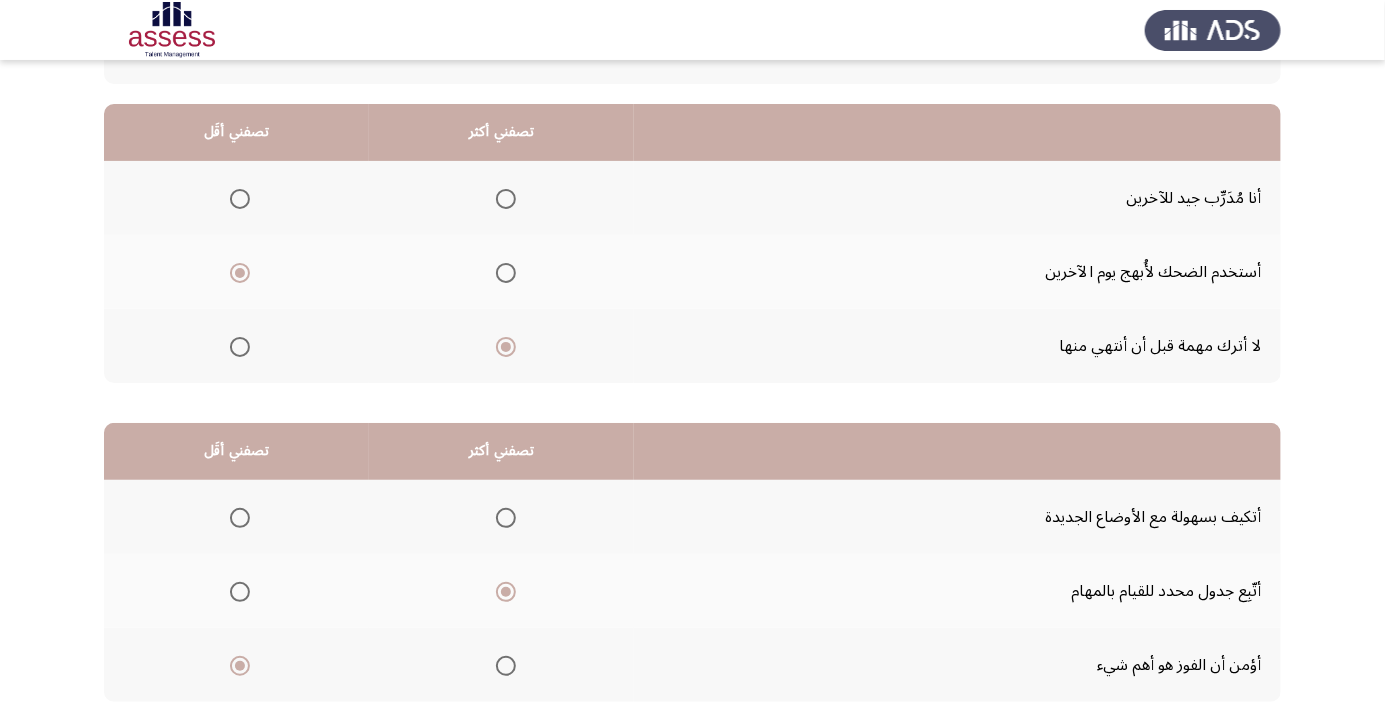 scroll, scrollTop: 197, scrollLeft: 0, axis: vertical 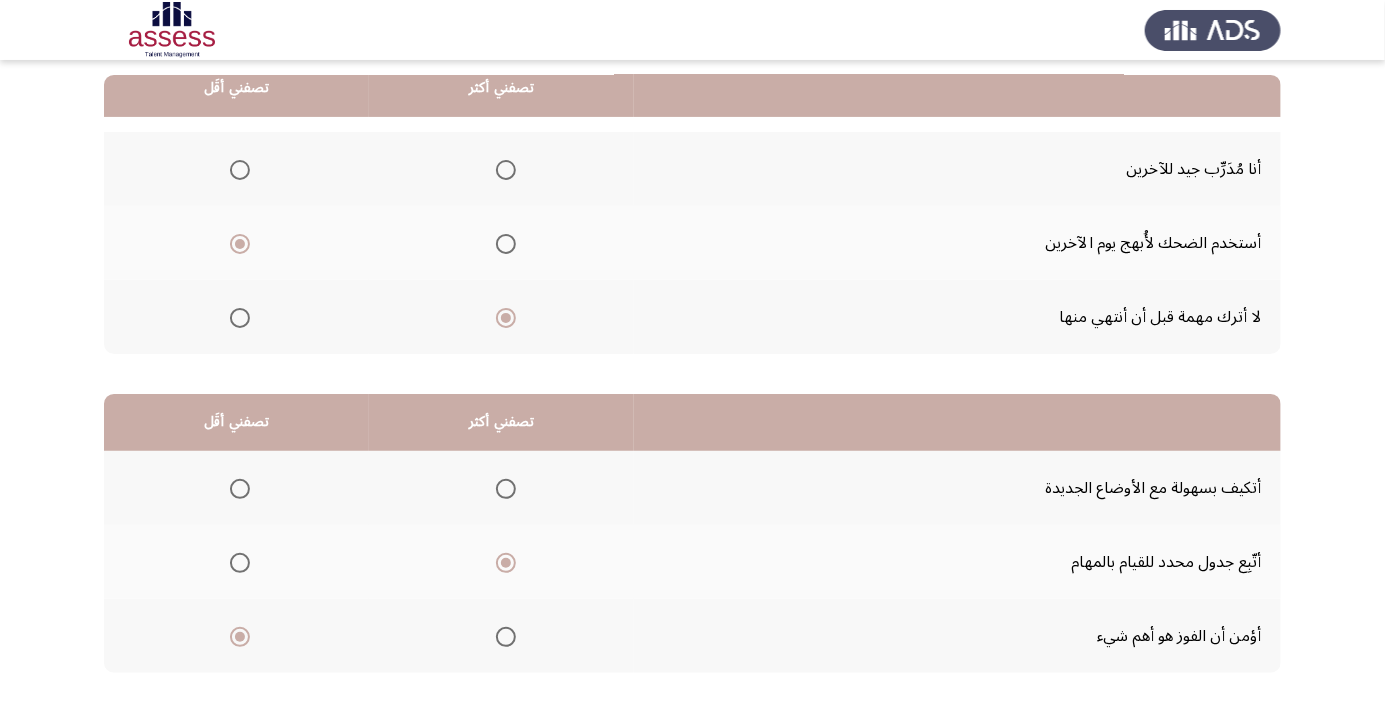 click on "التالي" 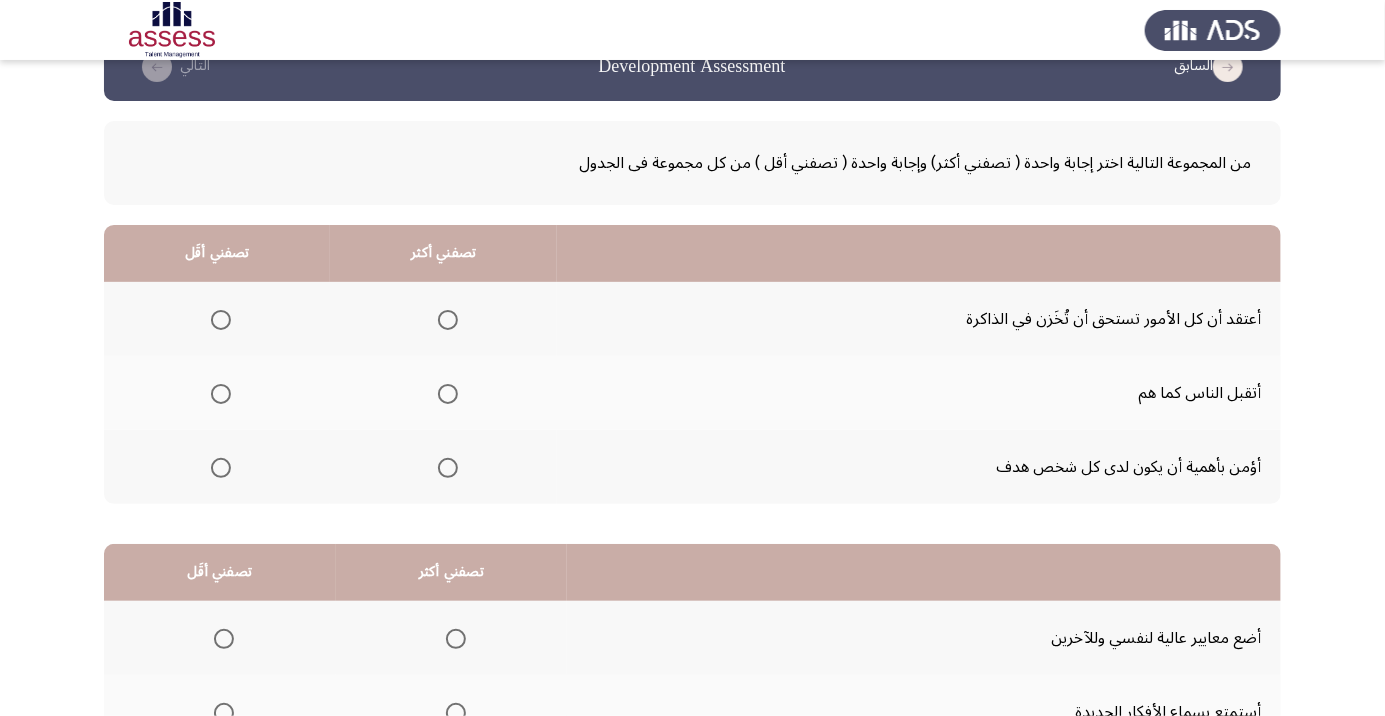 scroll, scrollTop: 49, scrollLeft: 0, axis: vertical 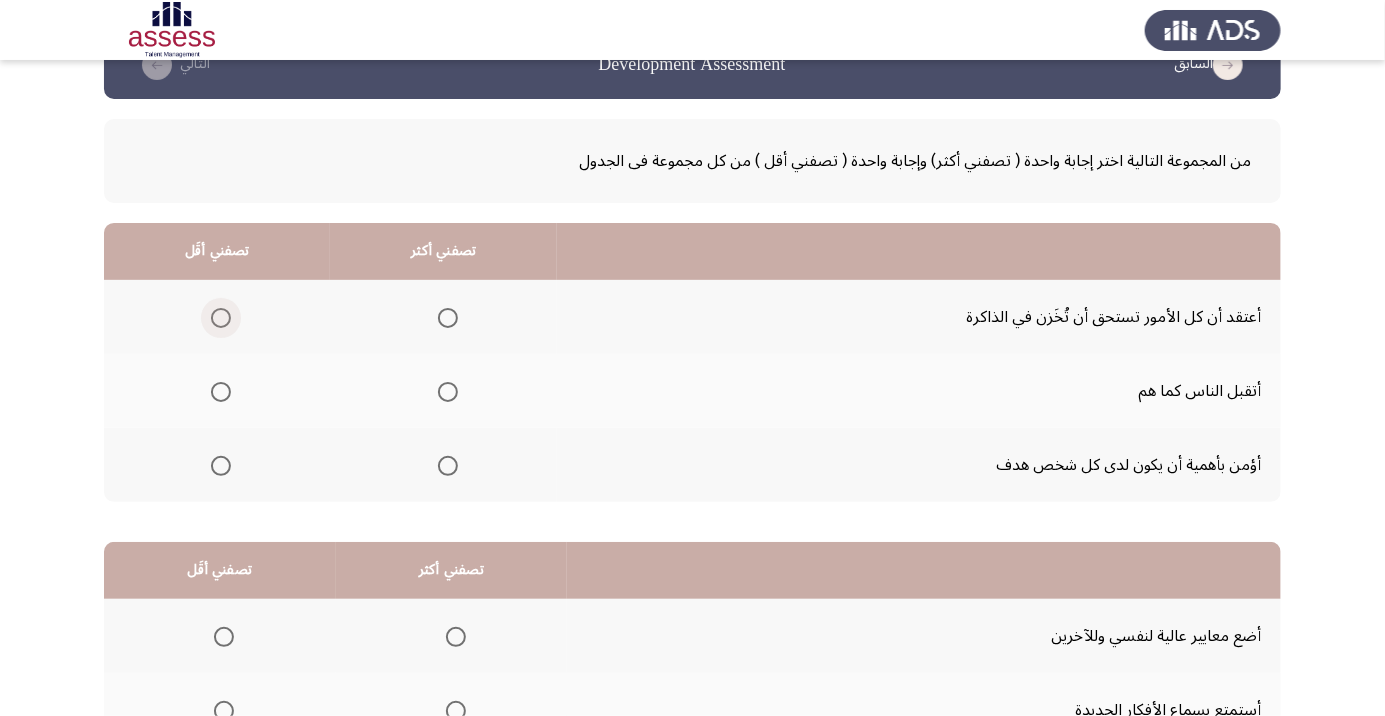 click at bounding box center [221, 318] 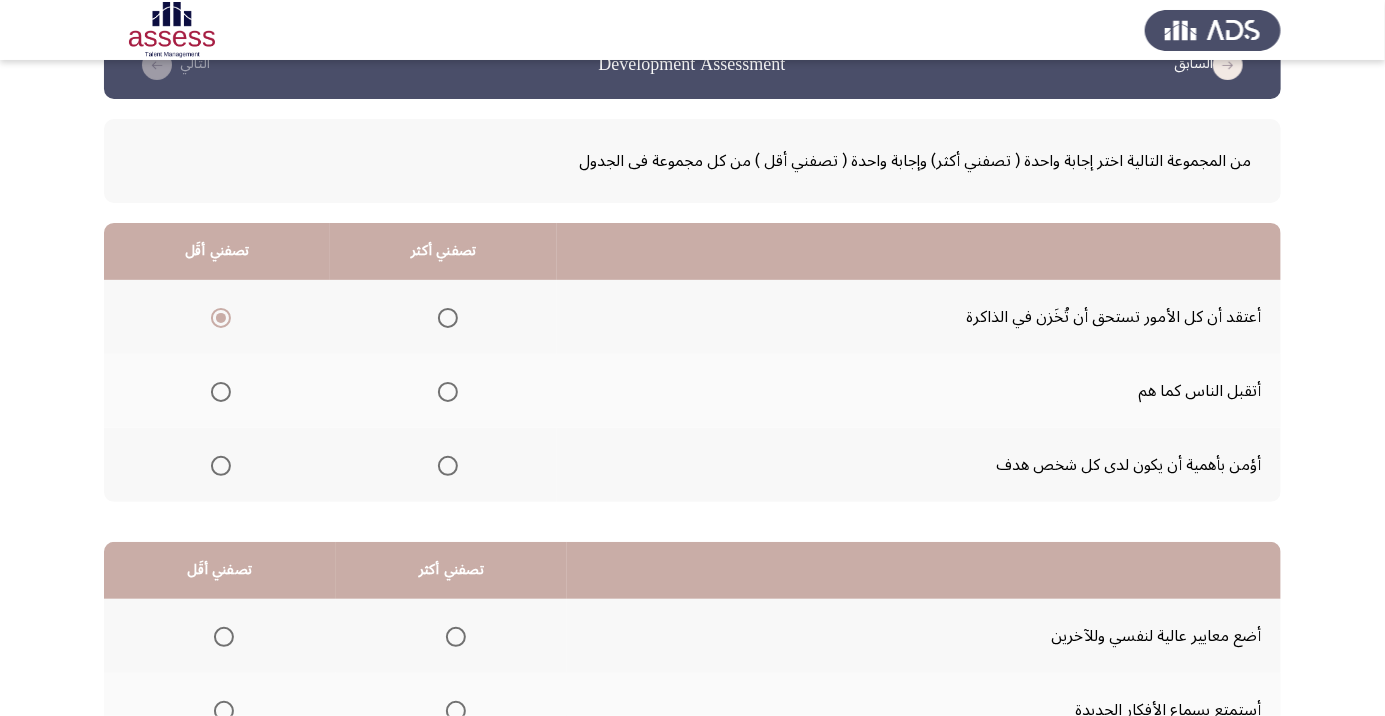 click 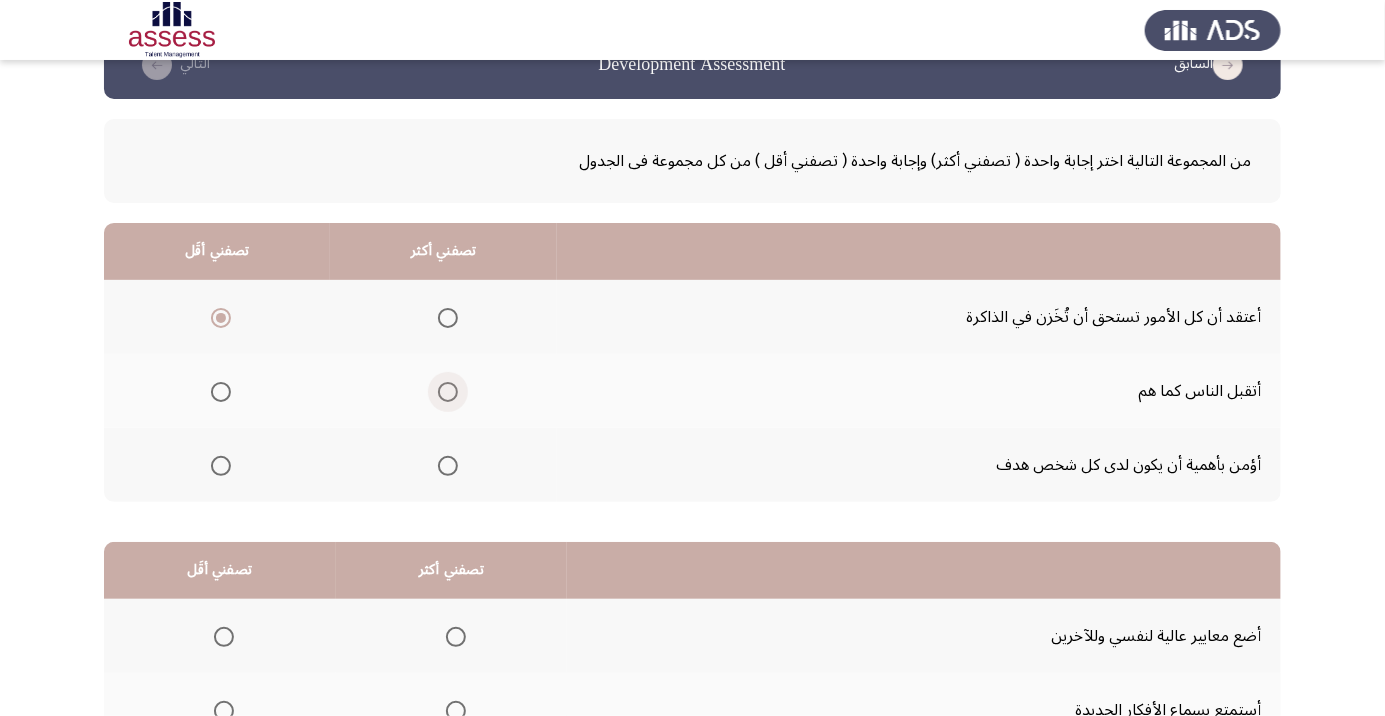 click at bounding box center (448, 392) 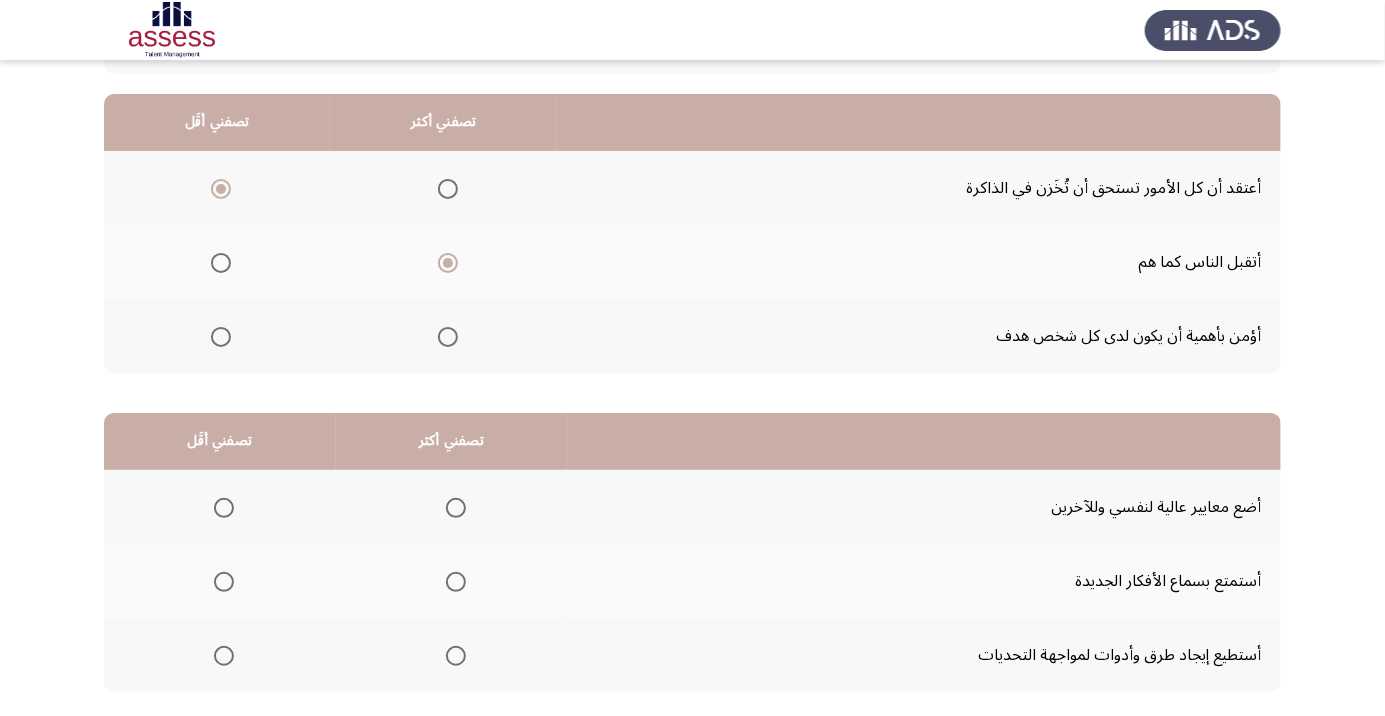 scroll, scrollTop: 197, scrollLeft: 0, axis: vertical 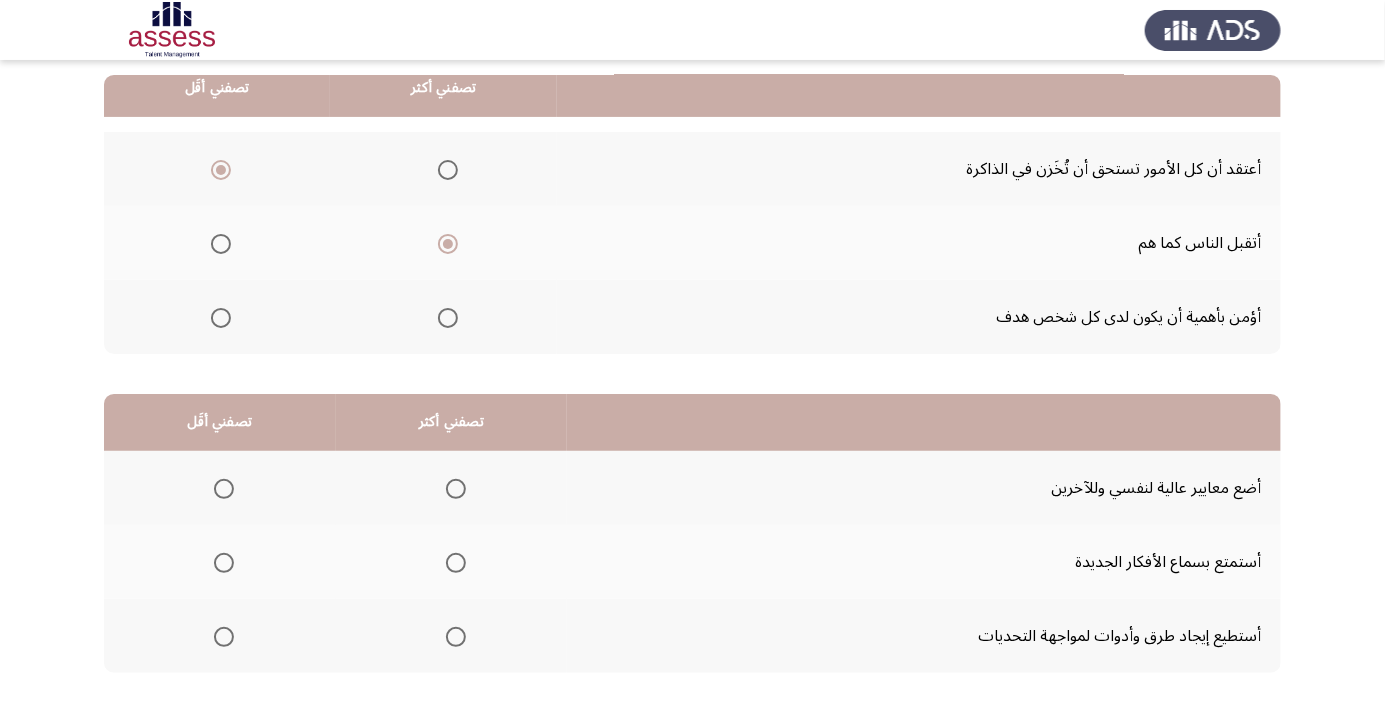 click at bounding box center (456, 563) 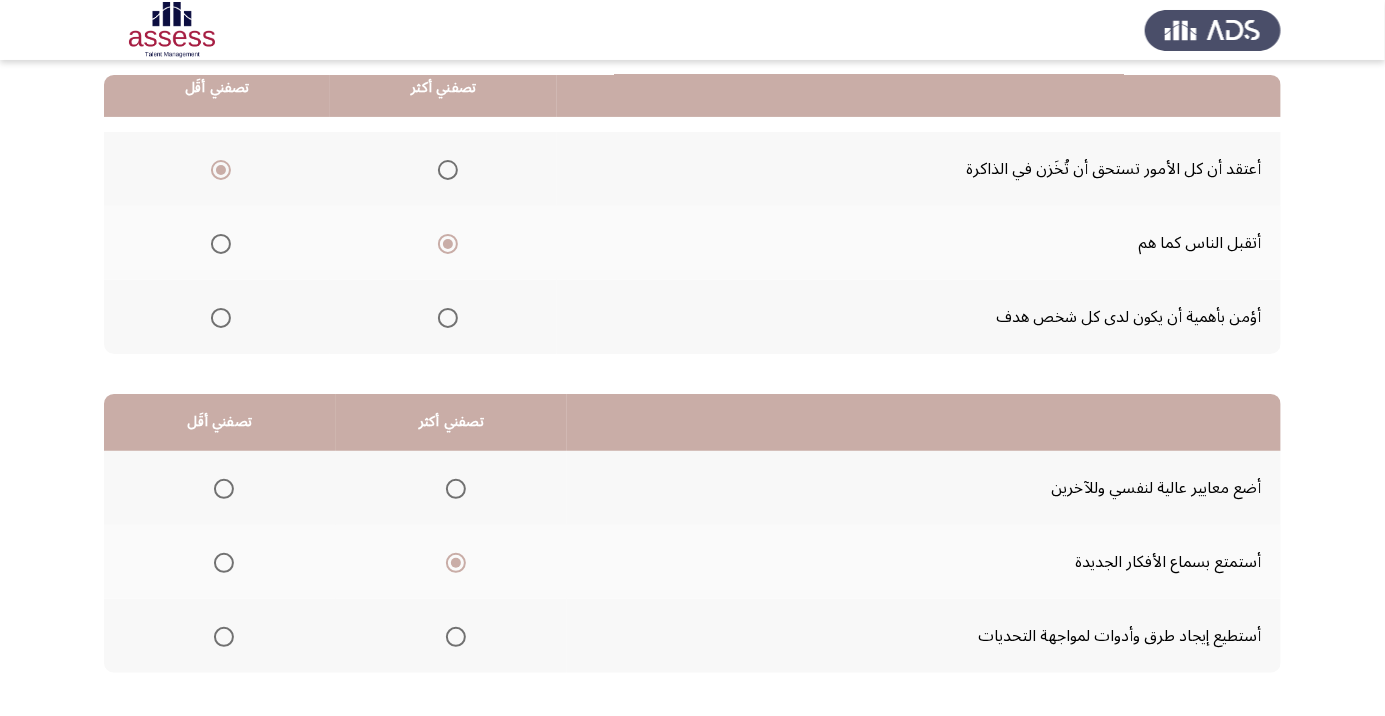click at bounding box center [224, 489] 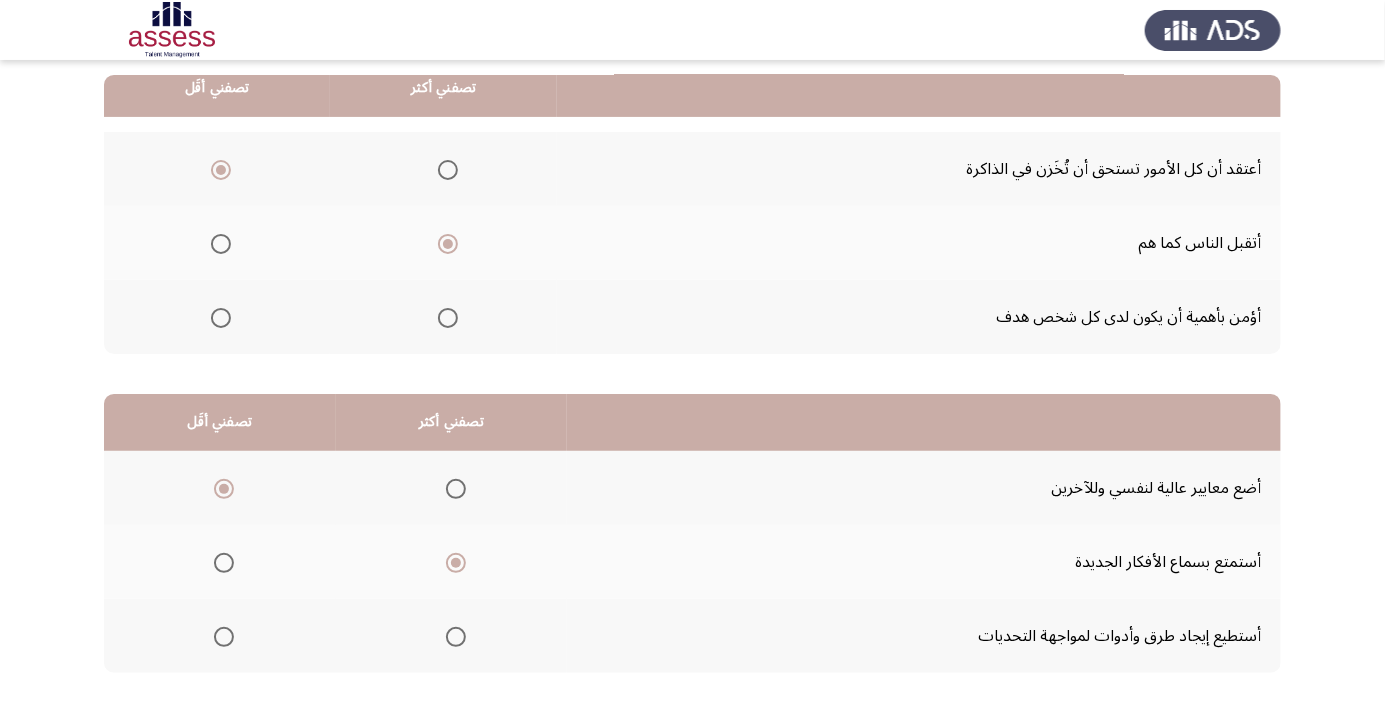click on "التالي" 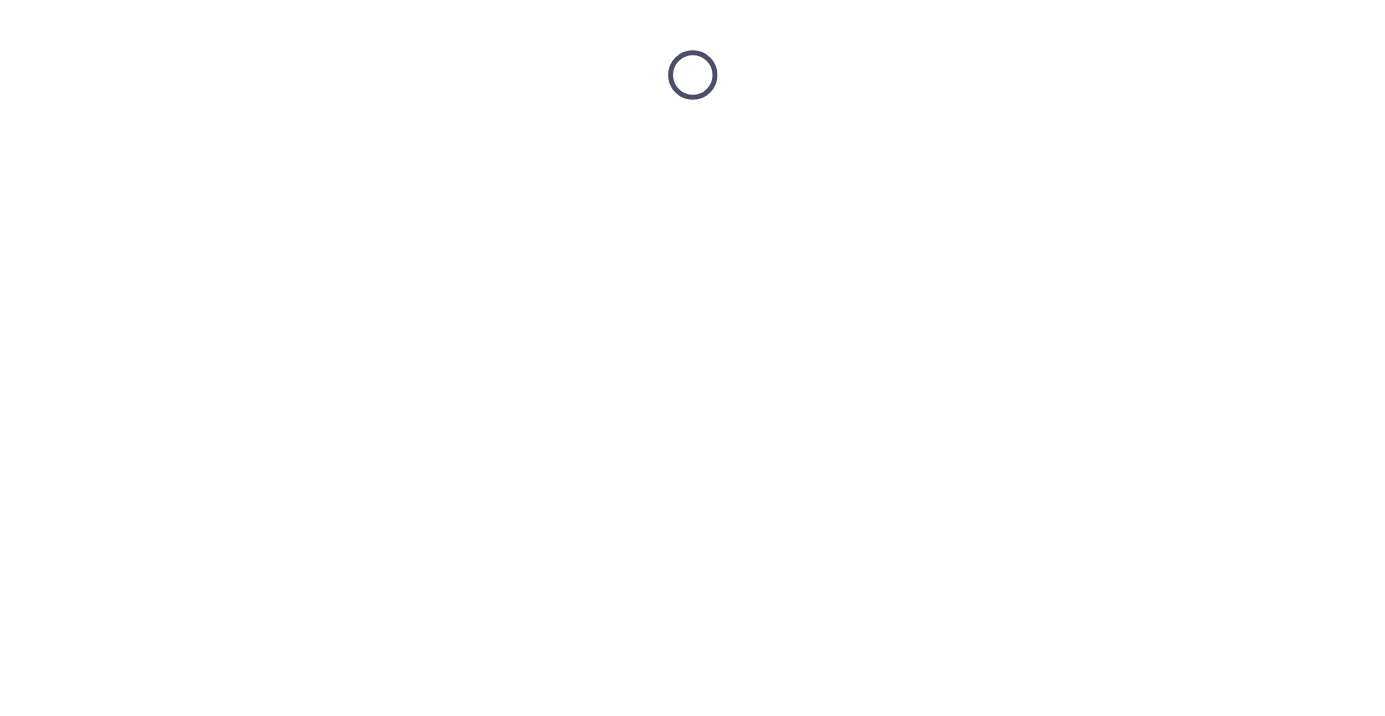 scroll, scrollTop: 0, scrollLeft: 0, axis: both 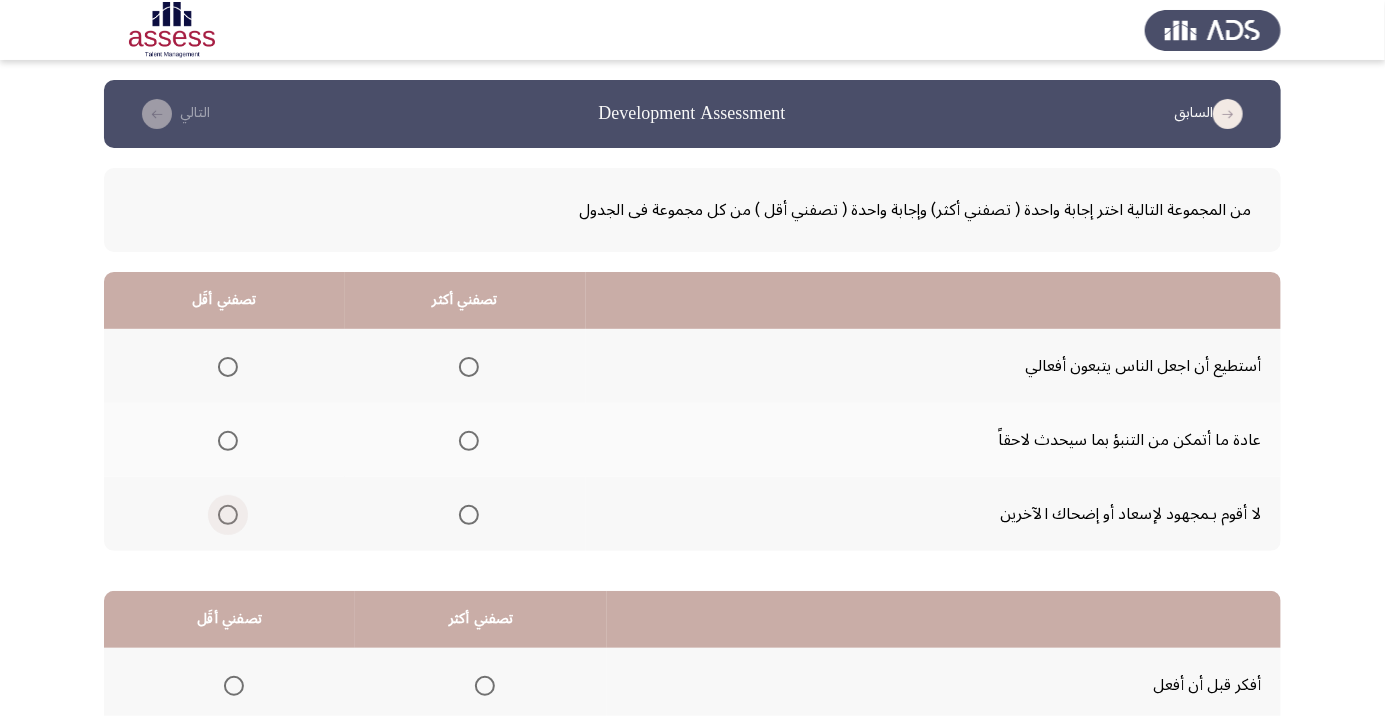 click at bounding box center (228, 515) 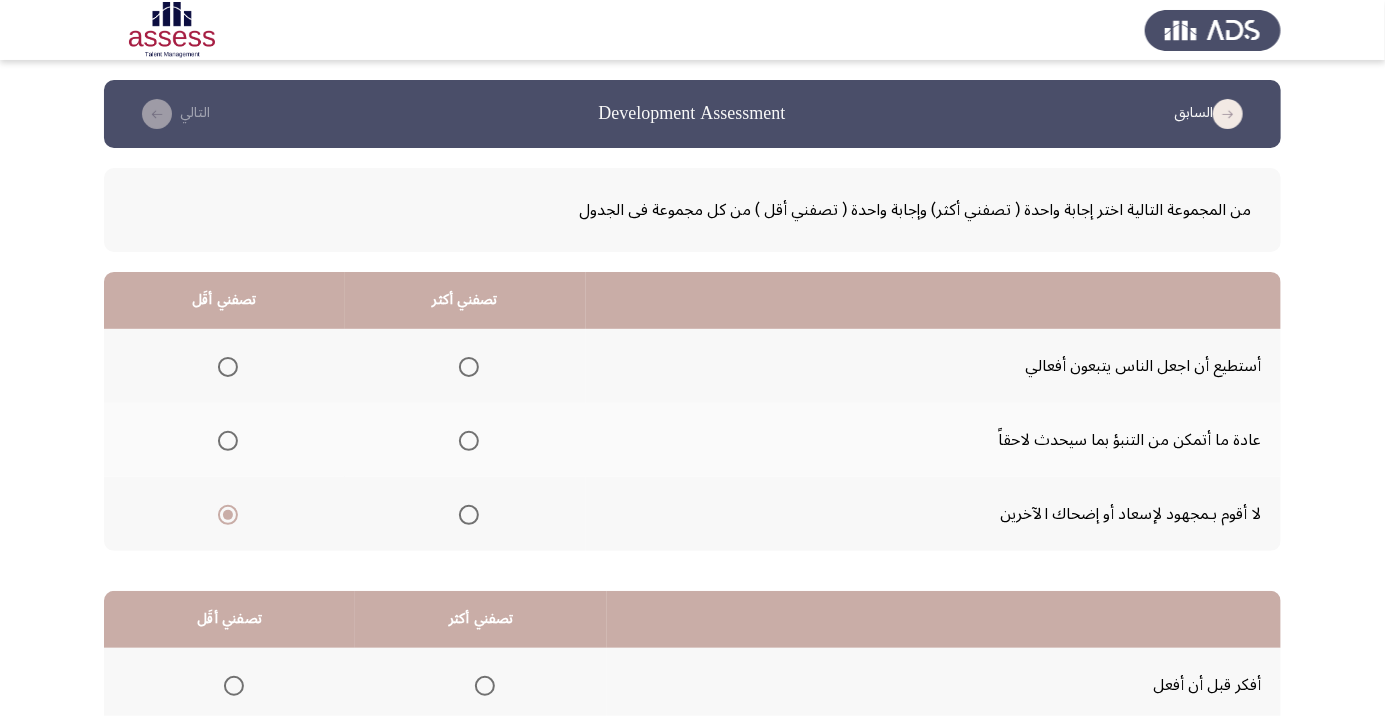 click at bounding box center (469, 367) 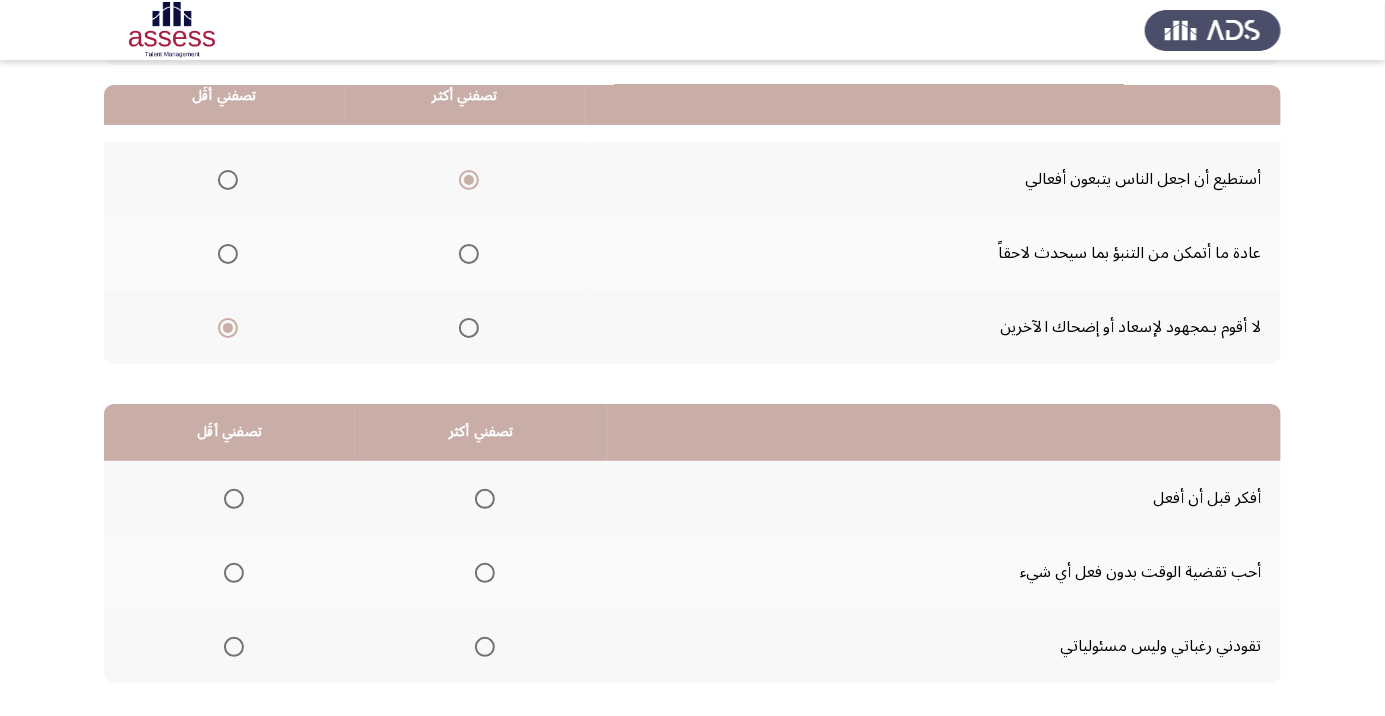 scroll, scrollTop: 197, scrollLeft: 0, axis: vertical 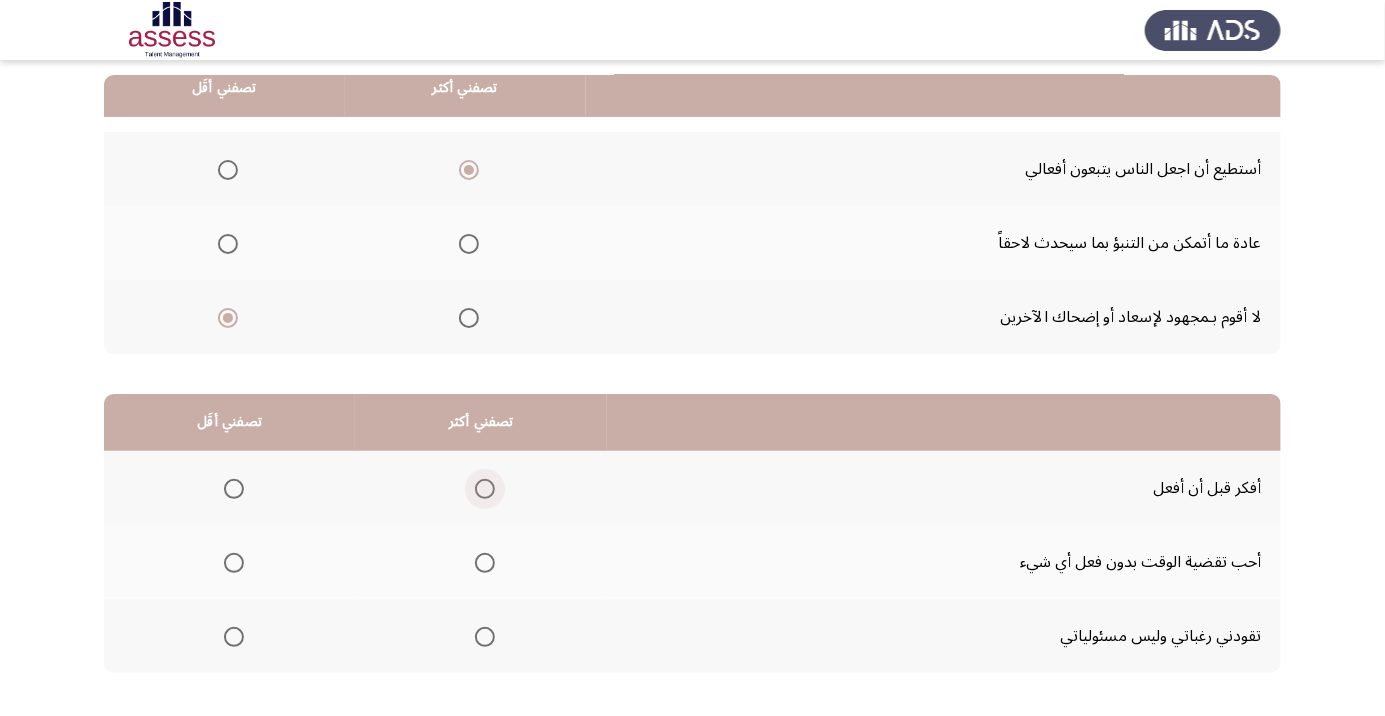 click at bounding box center (485, 489) 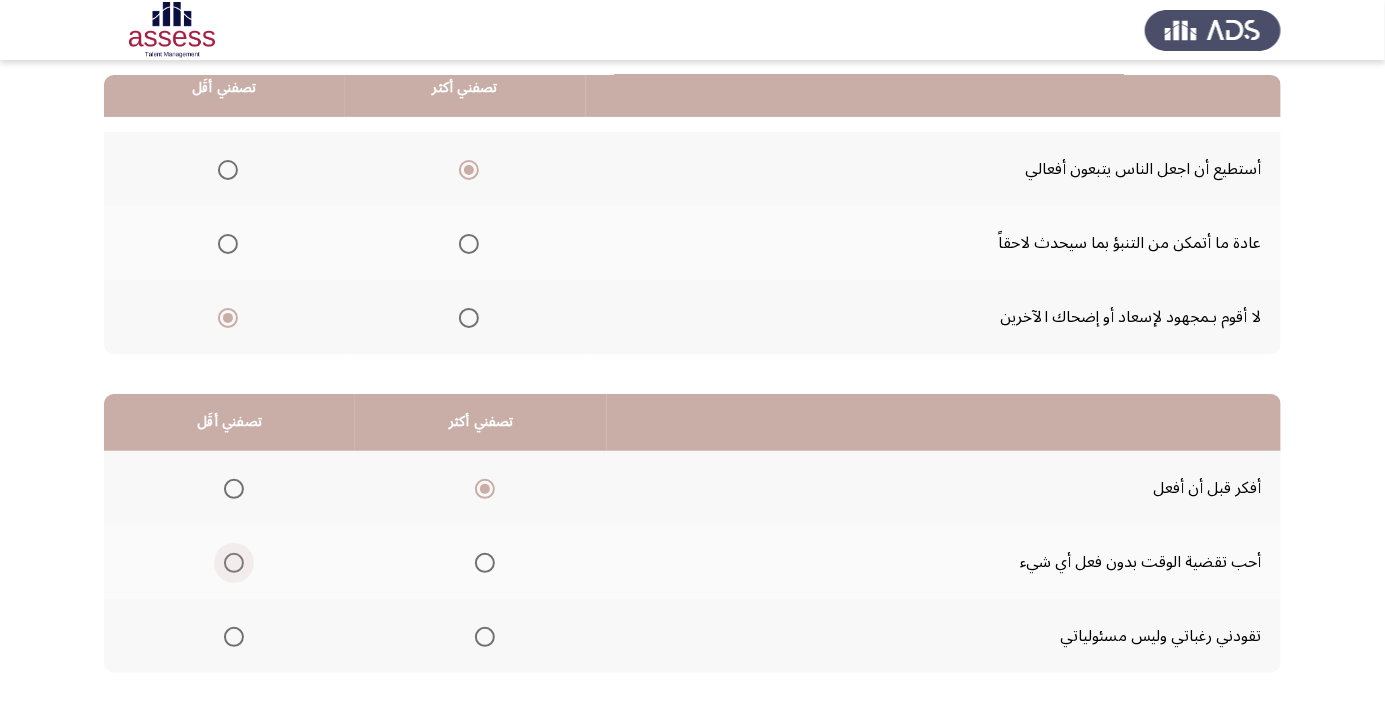 click at bounding box center (230, 563) 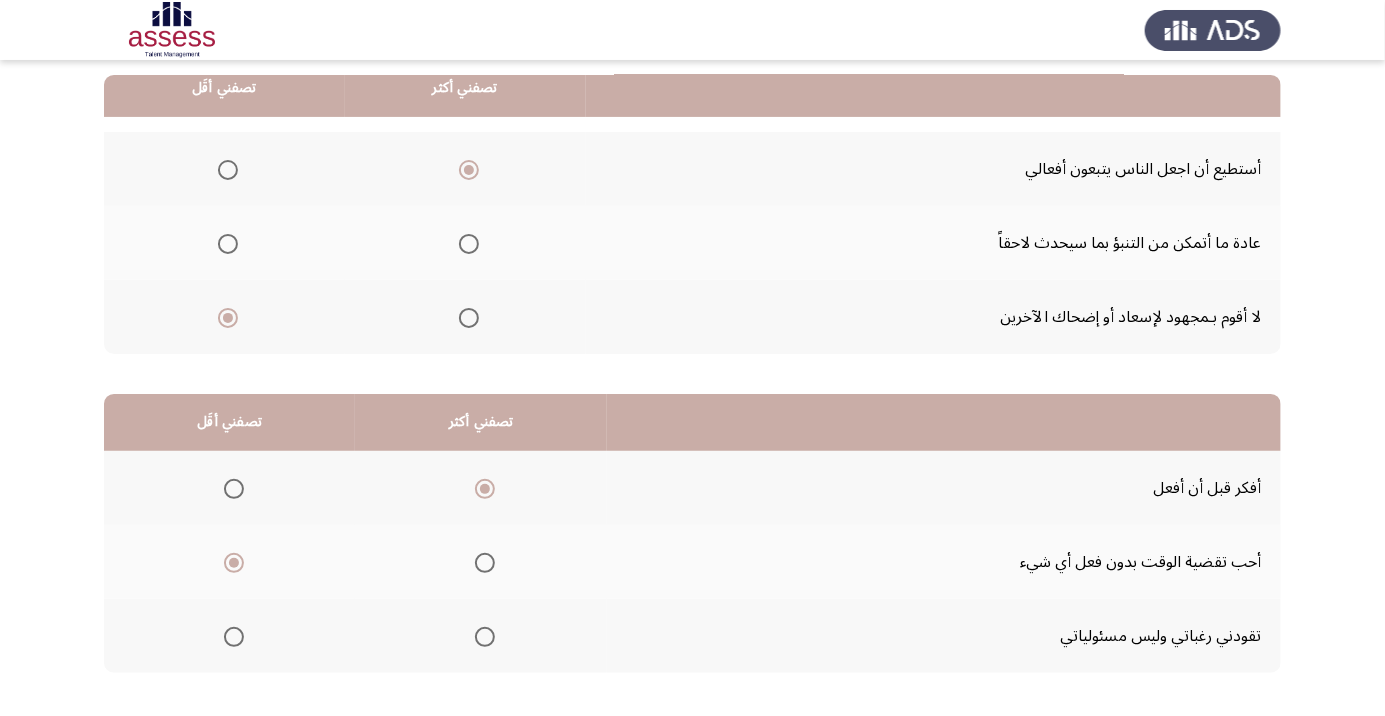 click on "التالي" 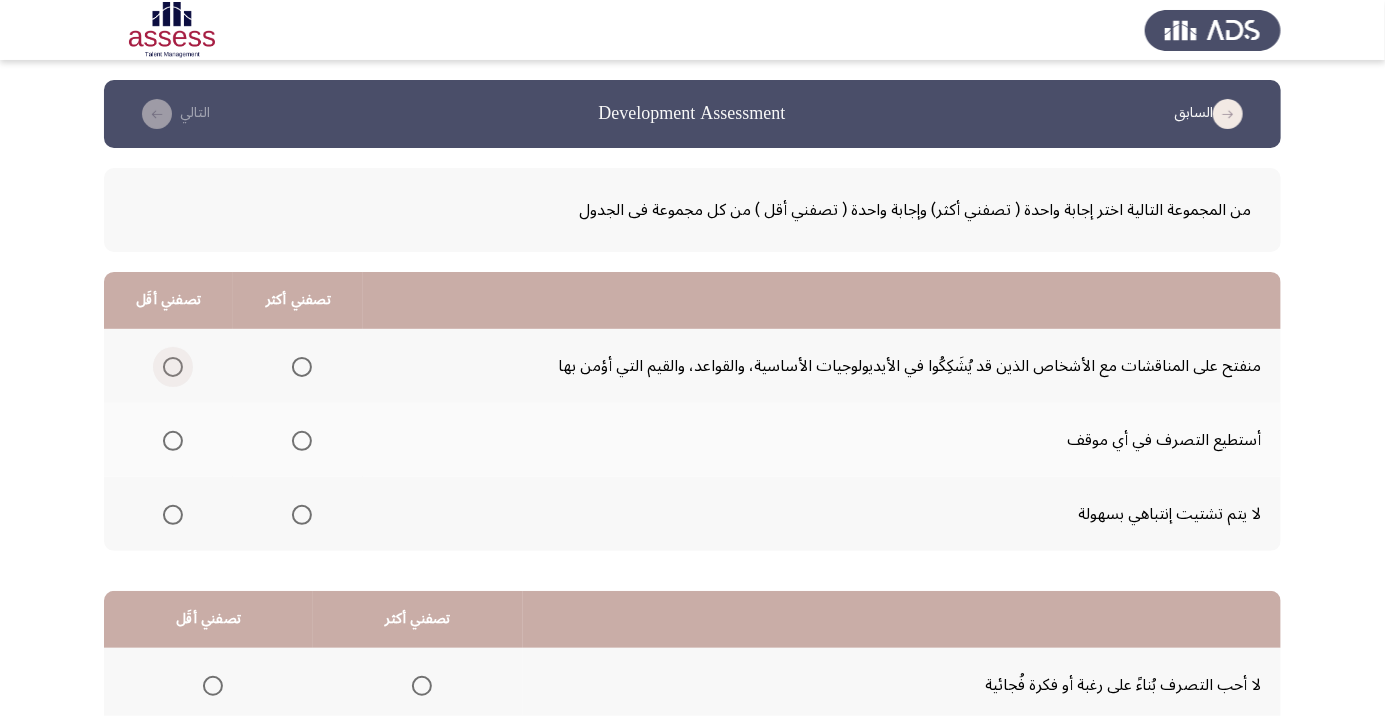 click 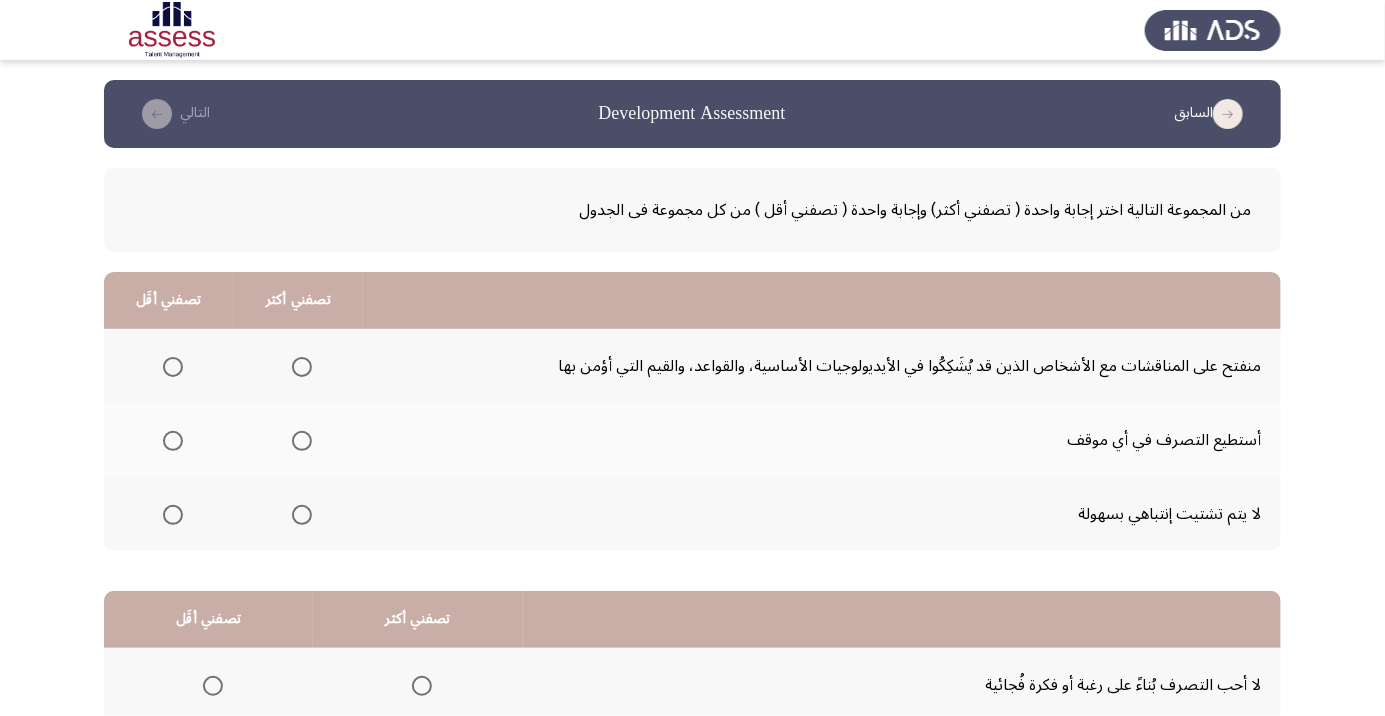 click at bounding box center [302, 441] 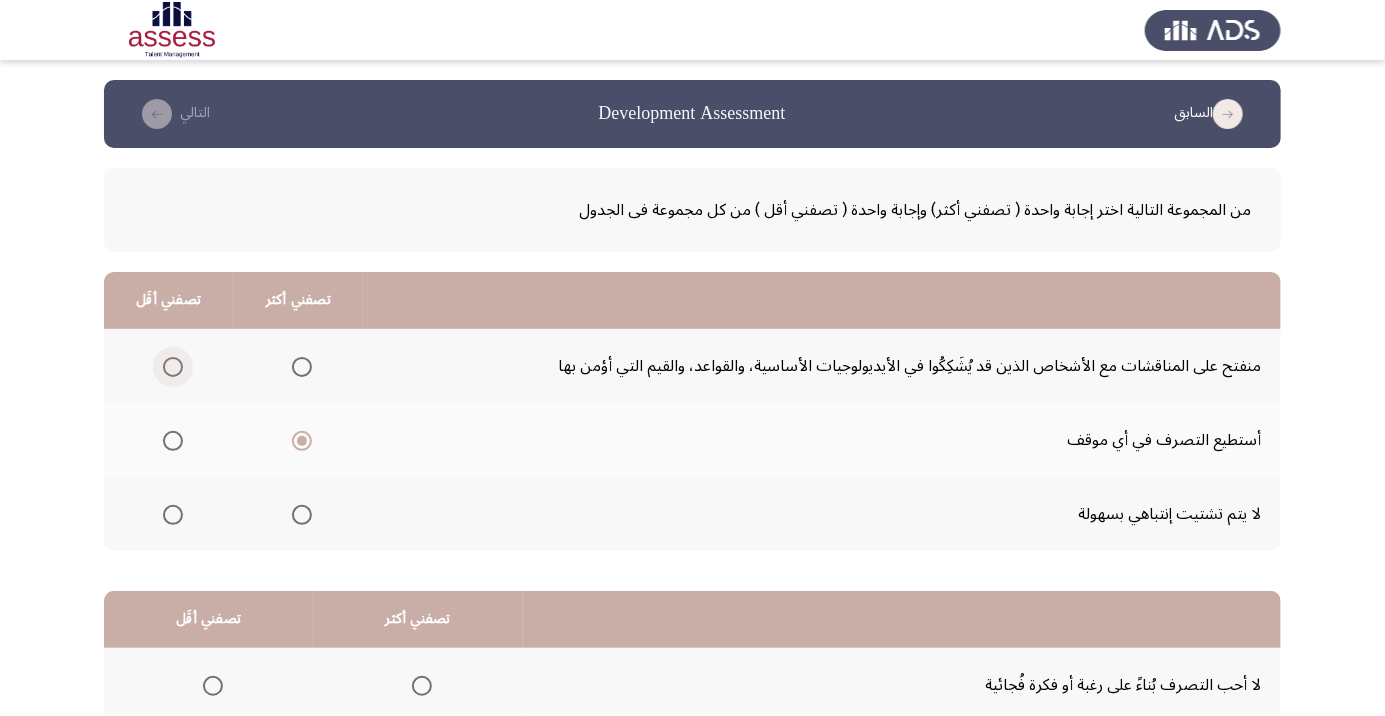 click at bounding box center (173, 367) 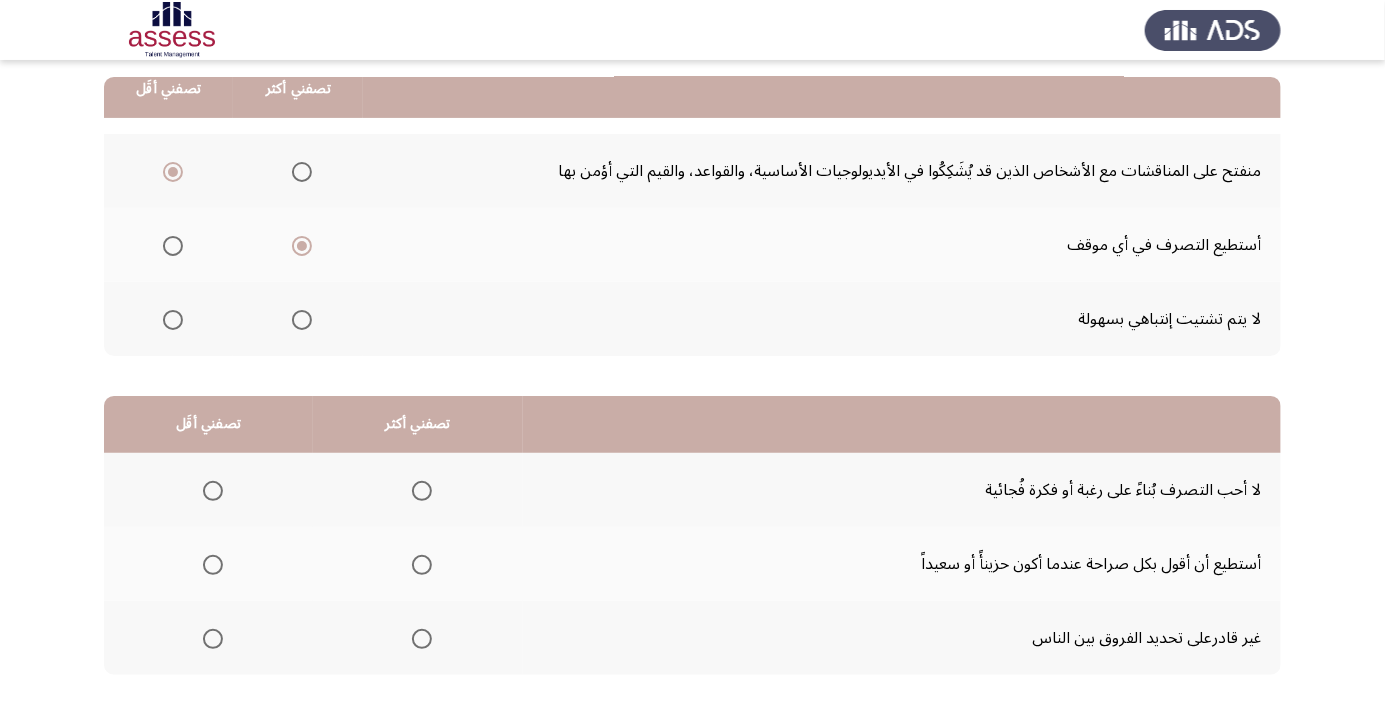 scroll, scrollTop: 197, scrollLeft: 0, axis: vertical 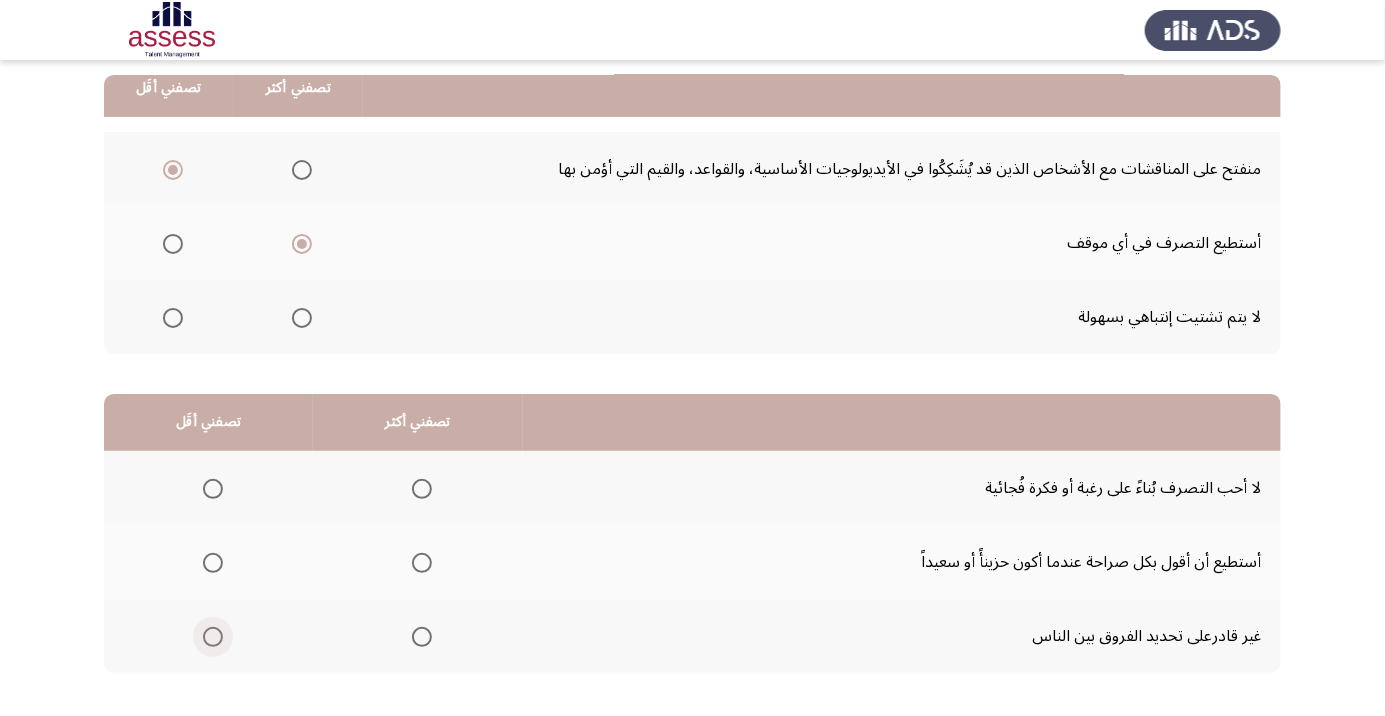 click at bounding box center [213, 637] 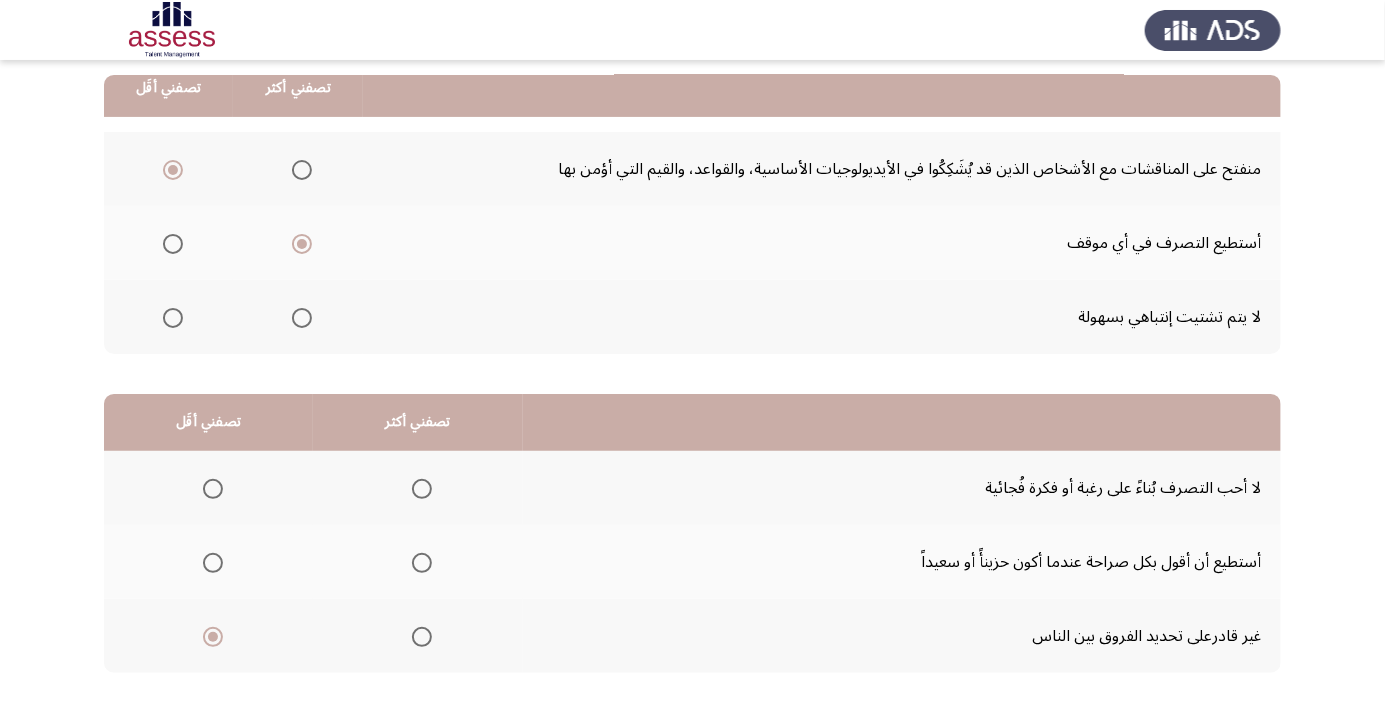 click 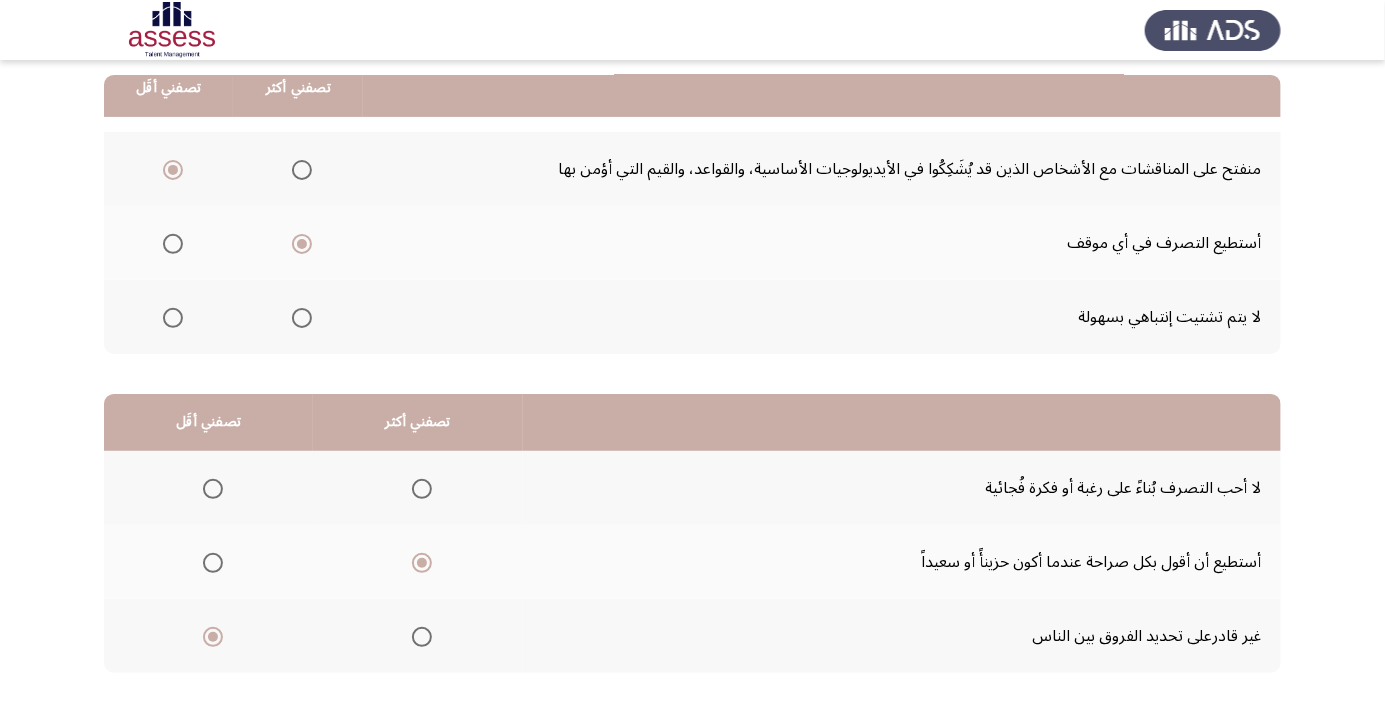 click on "التالي" 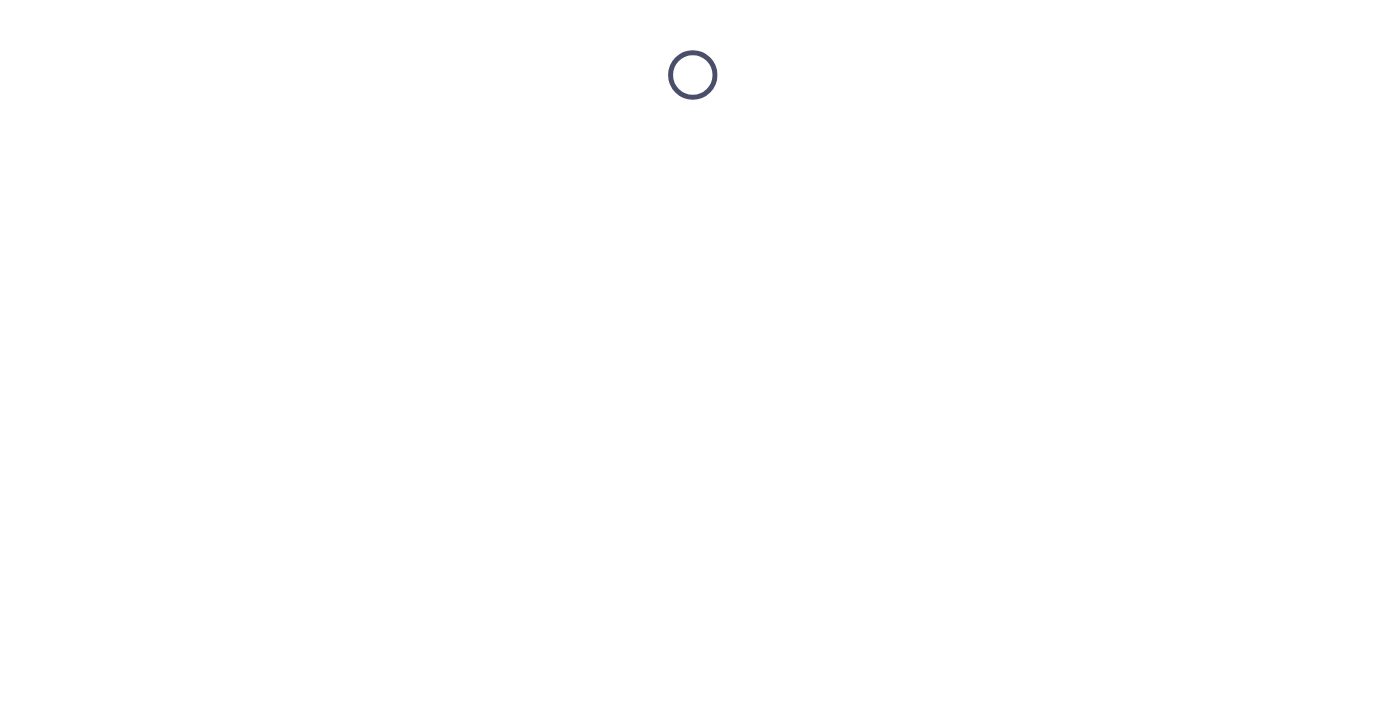 scroll, scrollTop: 0, scrollLeft: 0, axis: both 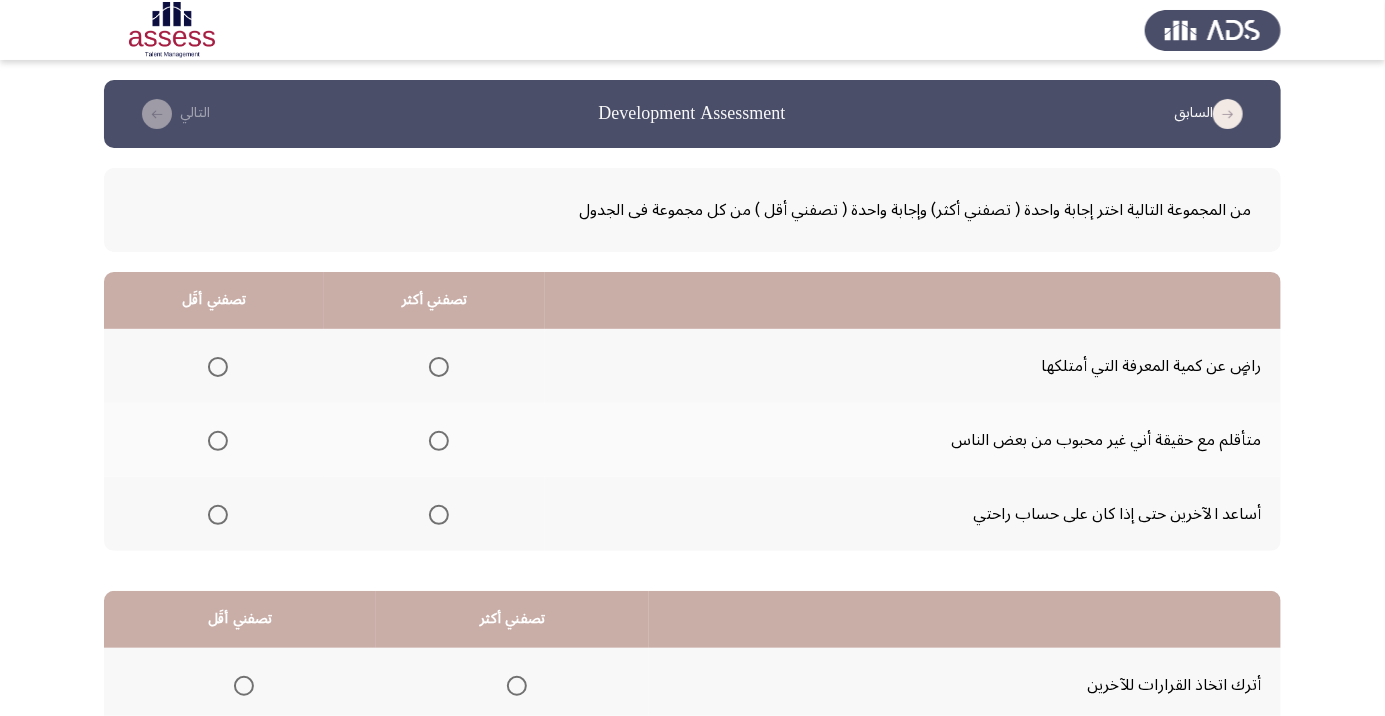 click at bounding box center [439, 515] 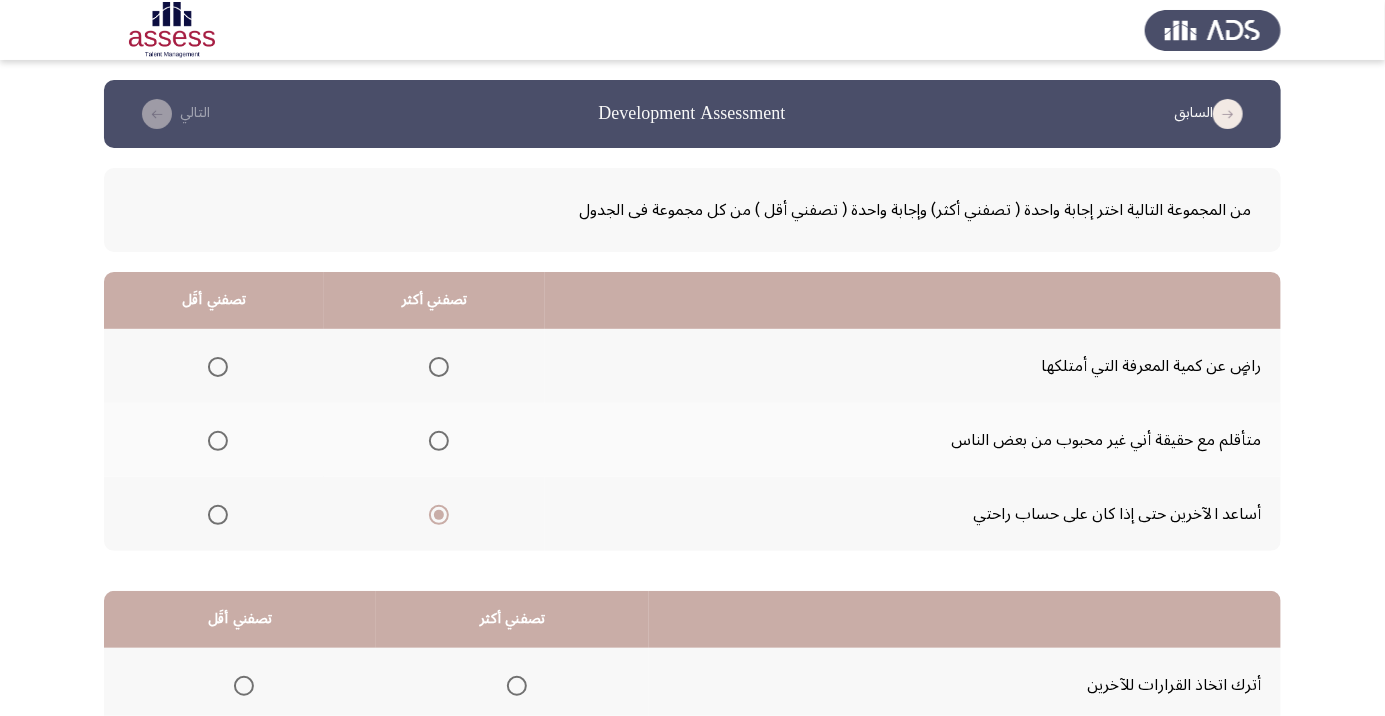click at bounding box center [218, 441] 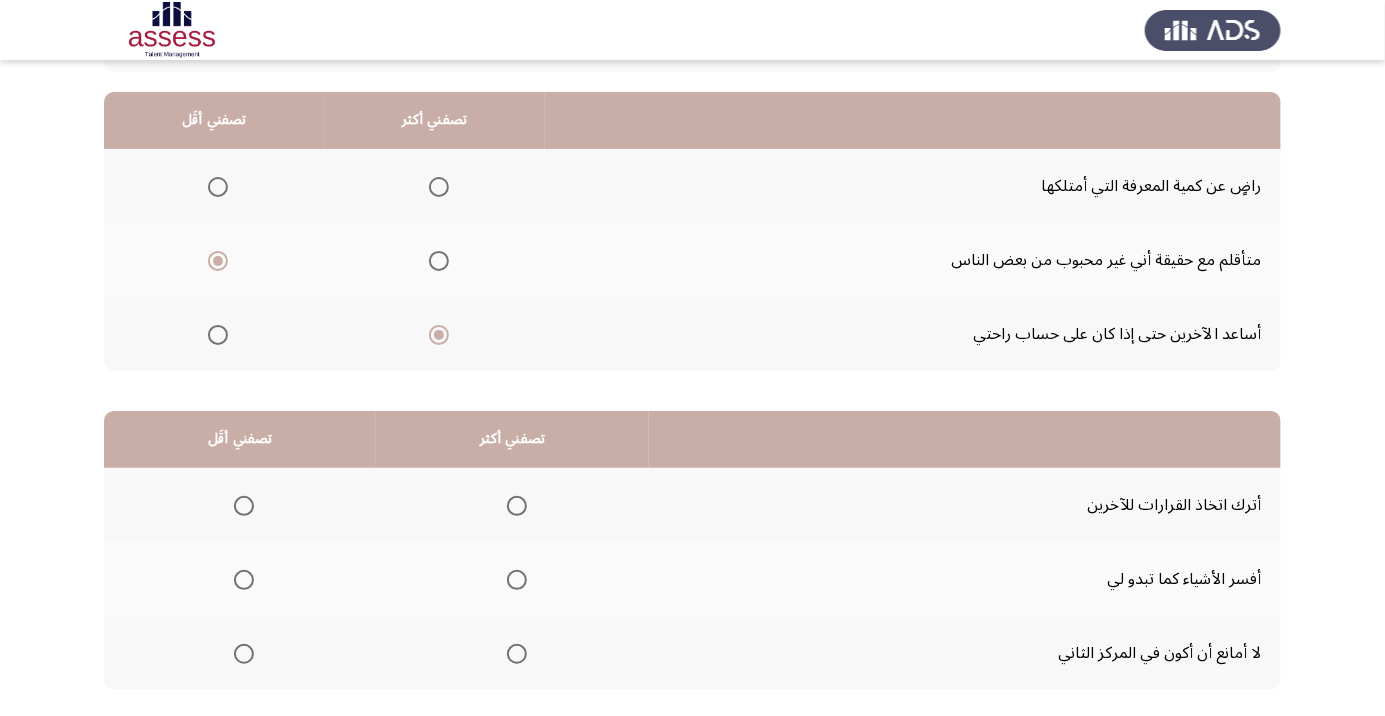 scroll, scrollTop: 197, scrollLeft: 0, axis: vertical 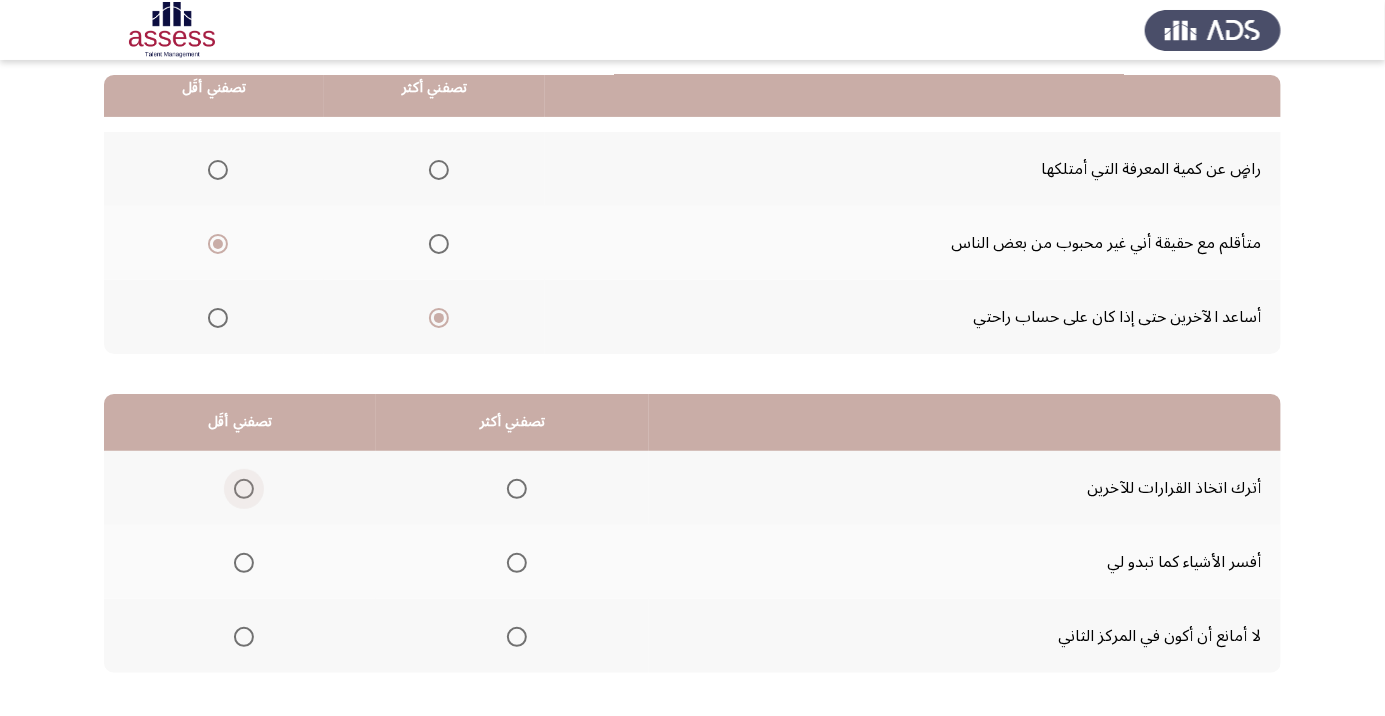 click at bounding box center [244, 489] 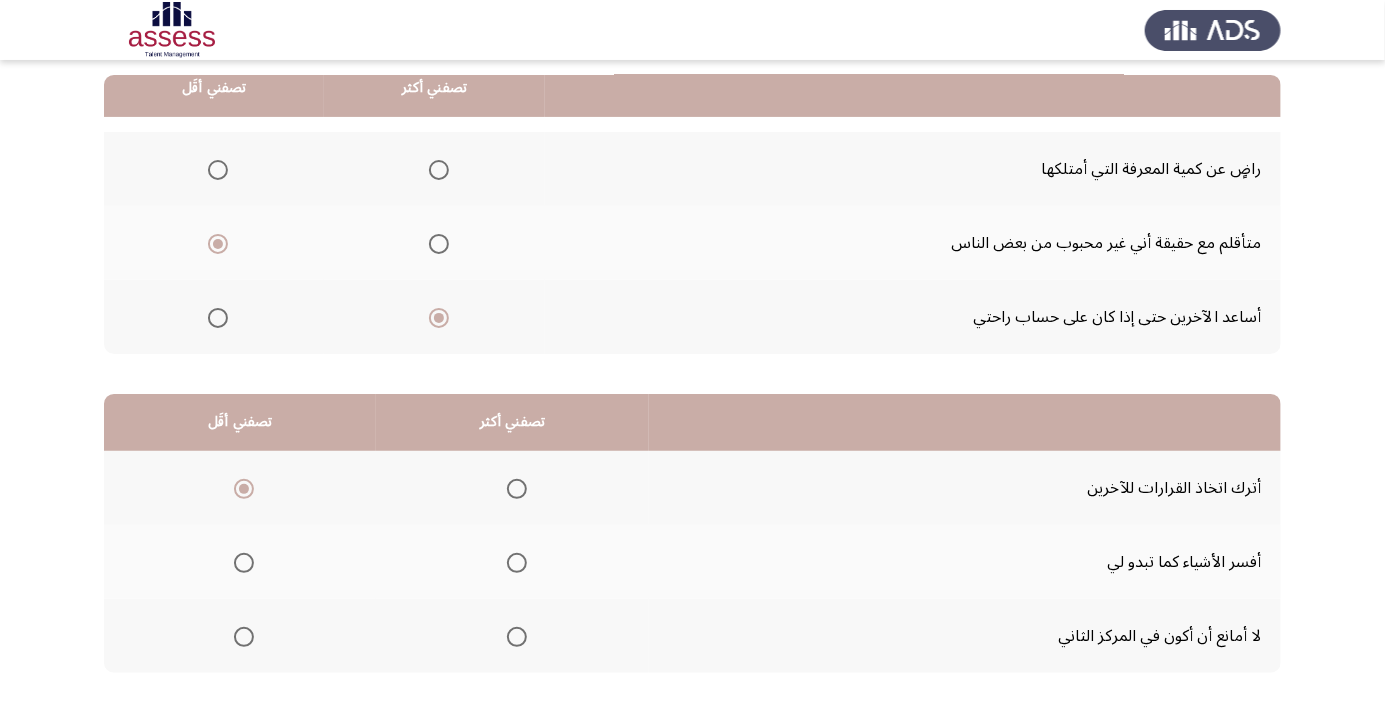 click at bounding box center [517, 563] 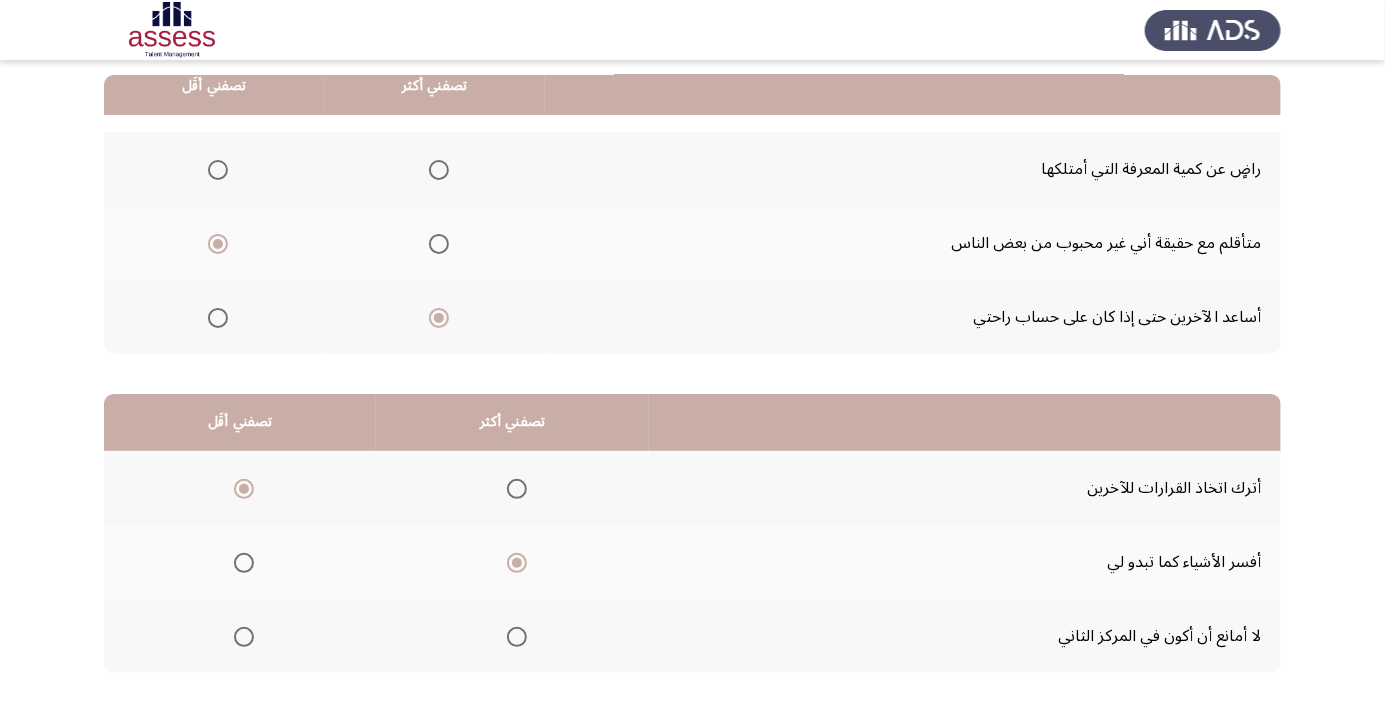 scroll, scrollTop: 197, scrollLeft: 0, axis: vertical 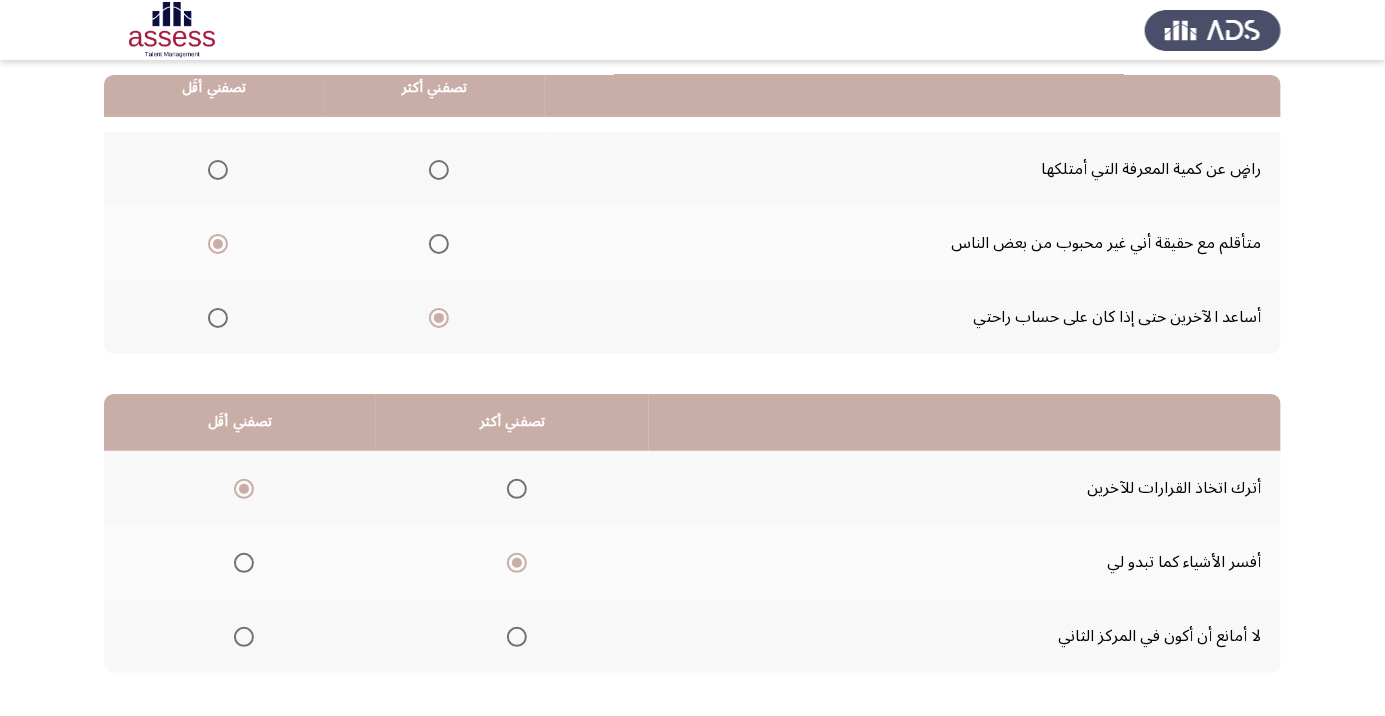 click on "التالي" 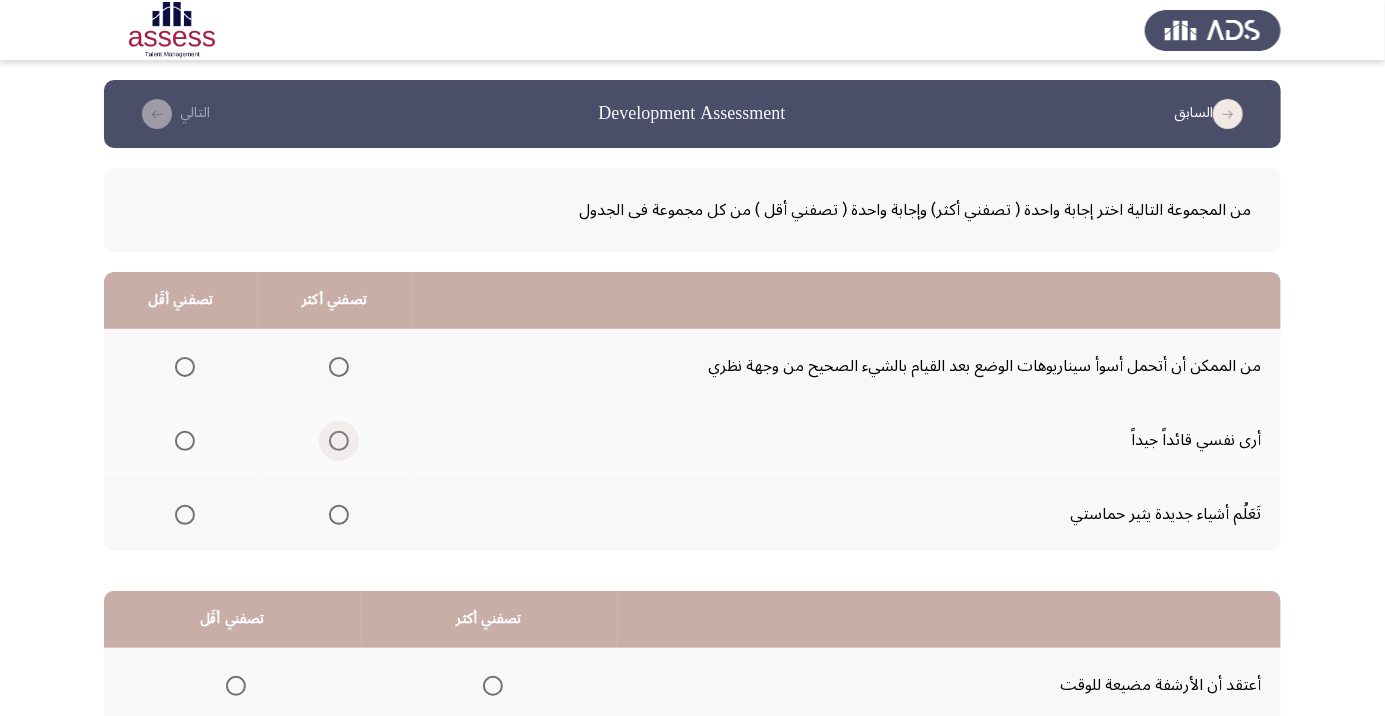 click at bounding box center (339, 441) 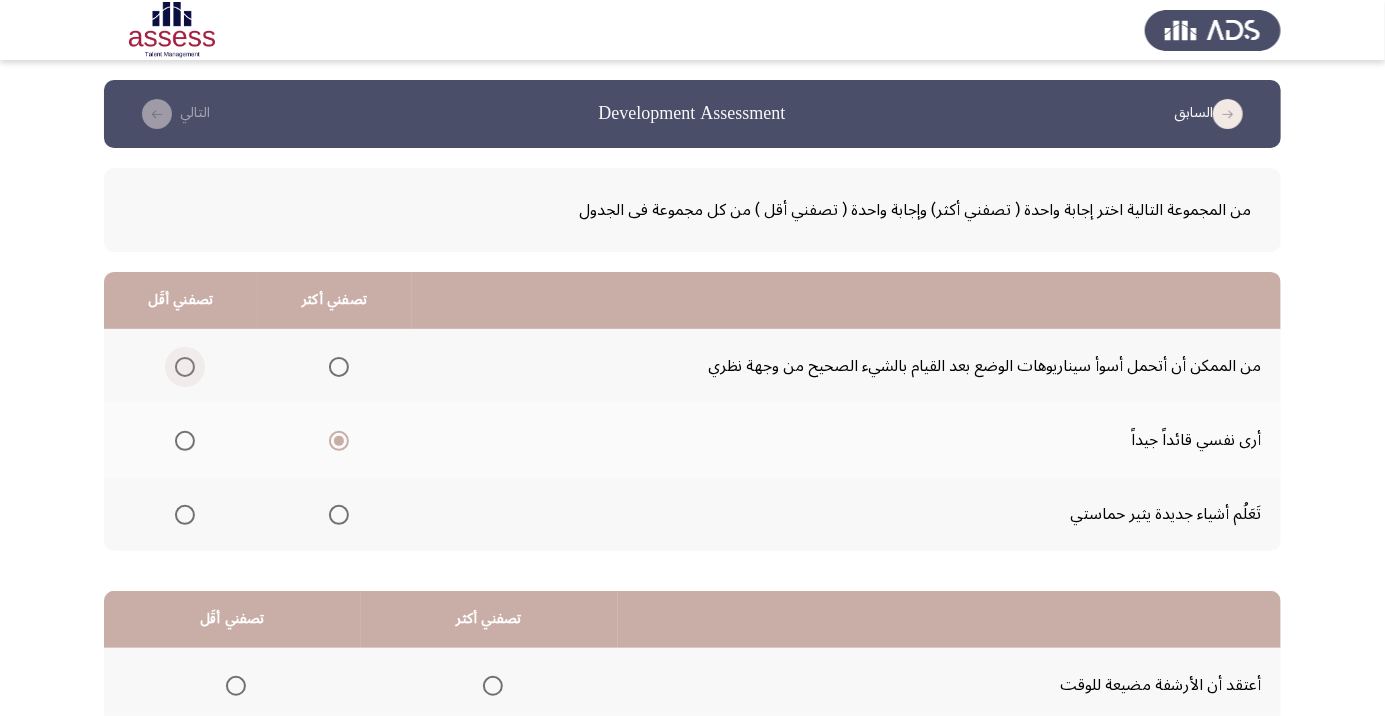 click at bounding box center (185, 367) 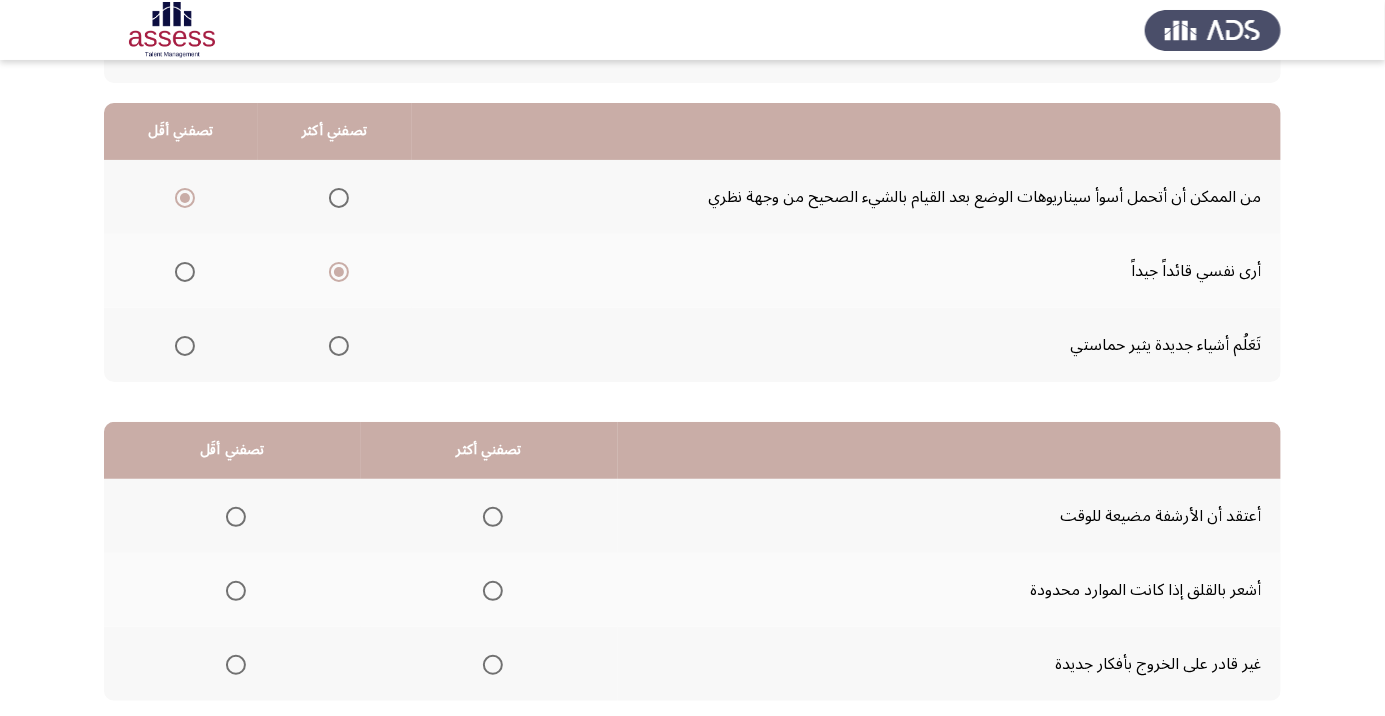 scroll, scrollTop: 197, scrollLeft: 0, axis: vertical 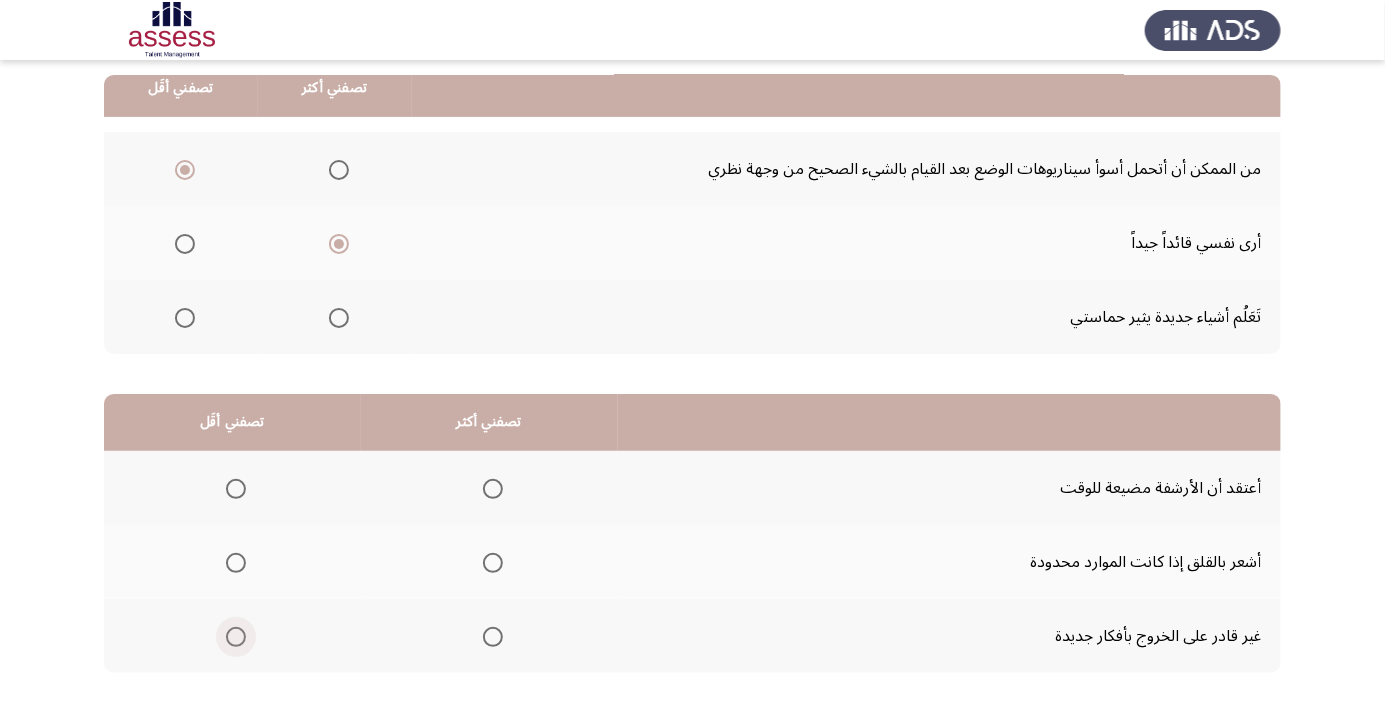 click at bounding box center (236, 637) 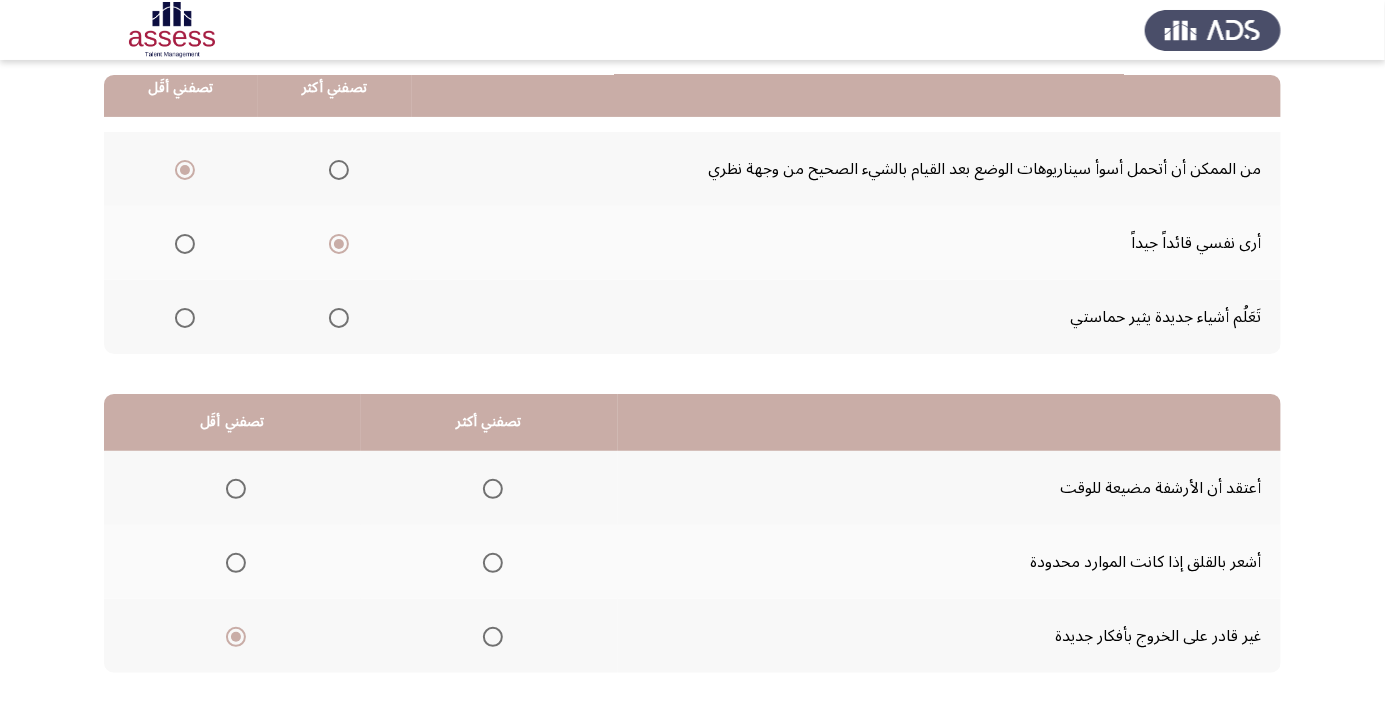 click at bounding box center (493, 563) 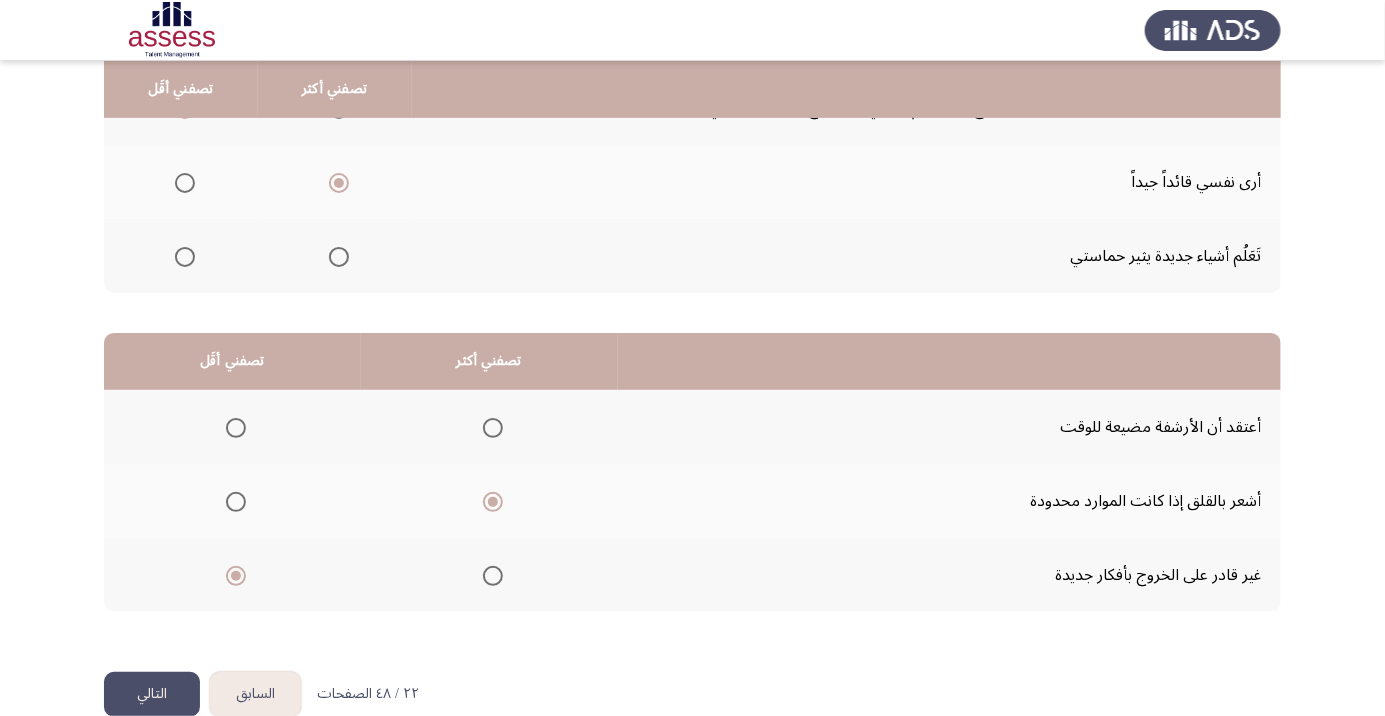 scroll, scrollTop: 277, scrollLeft: 0, axis: vertical 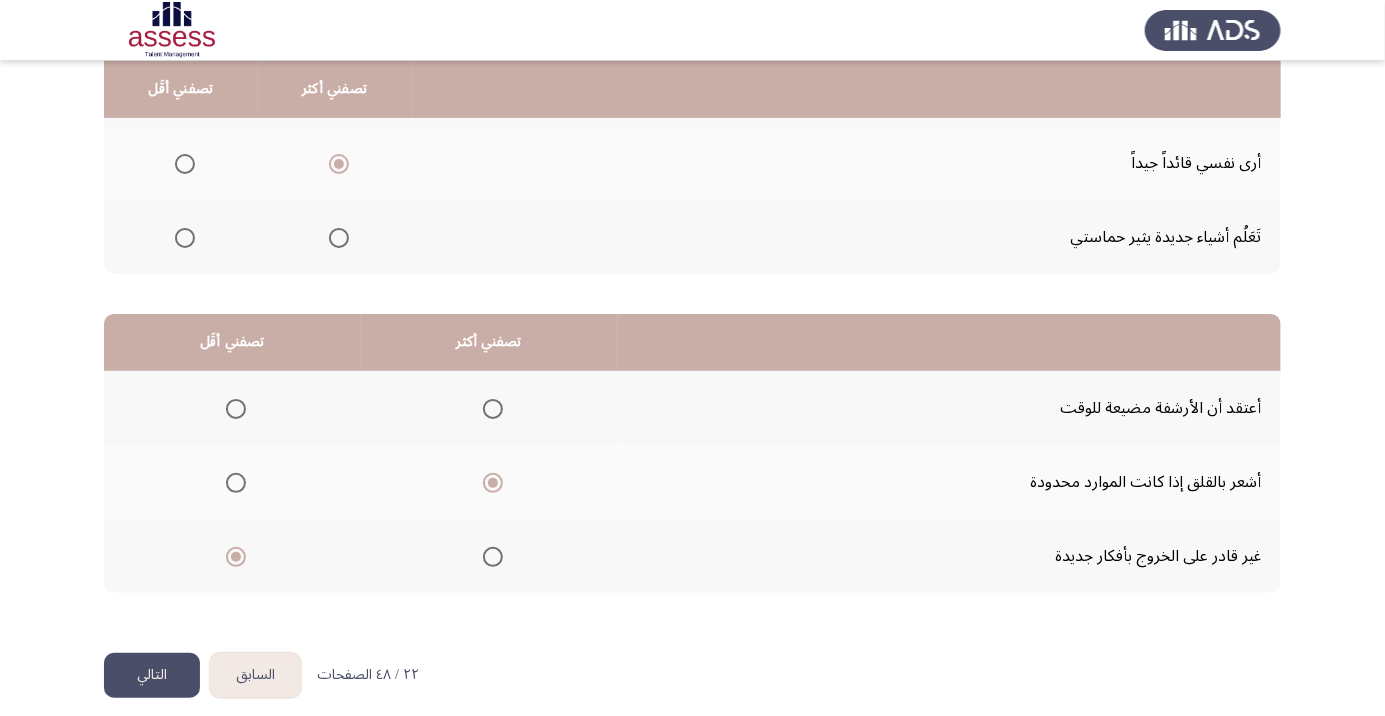 click on "التالي" 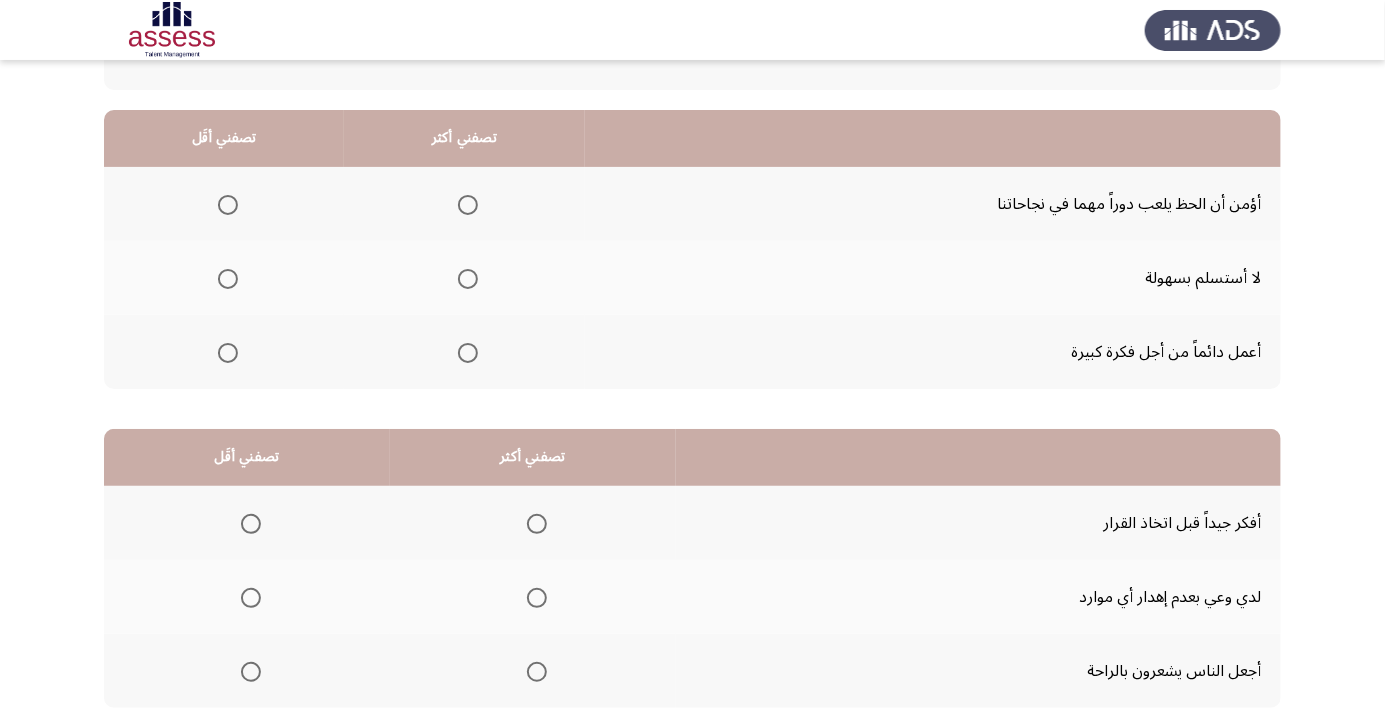 scroll, scrollTop: 163, scrollLeft: 0, axis: vertical 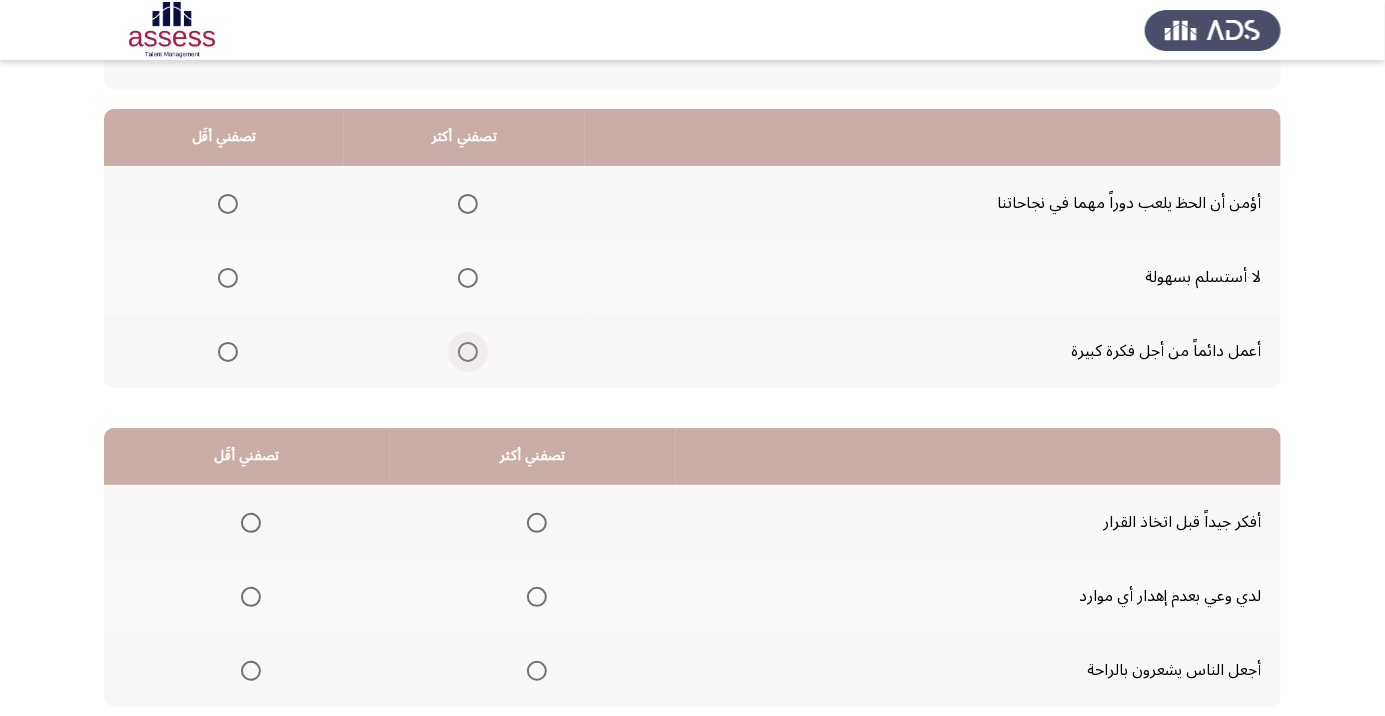 click at bounding box center (468, 352) 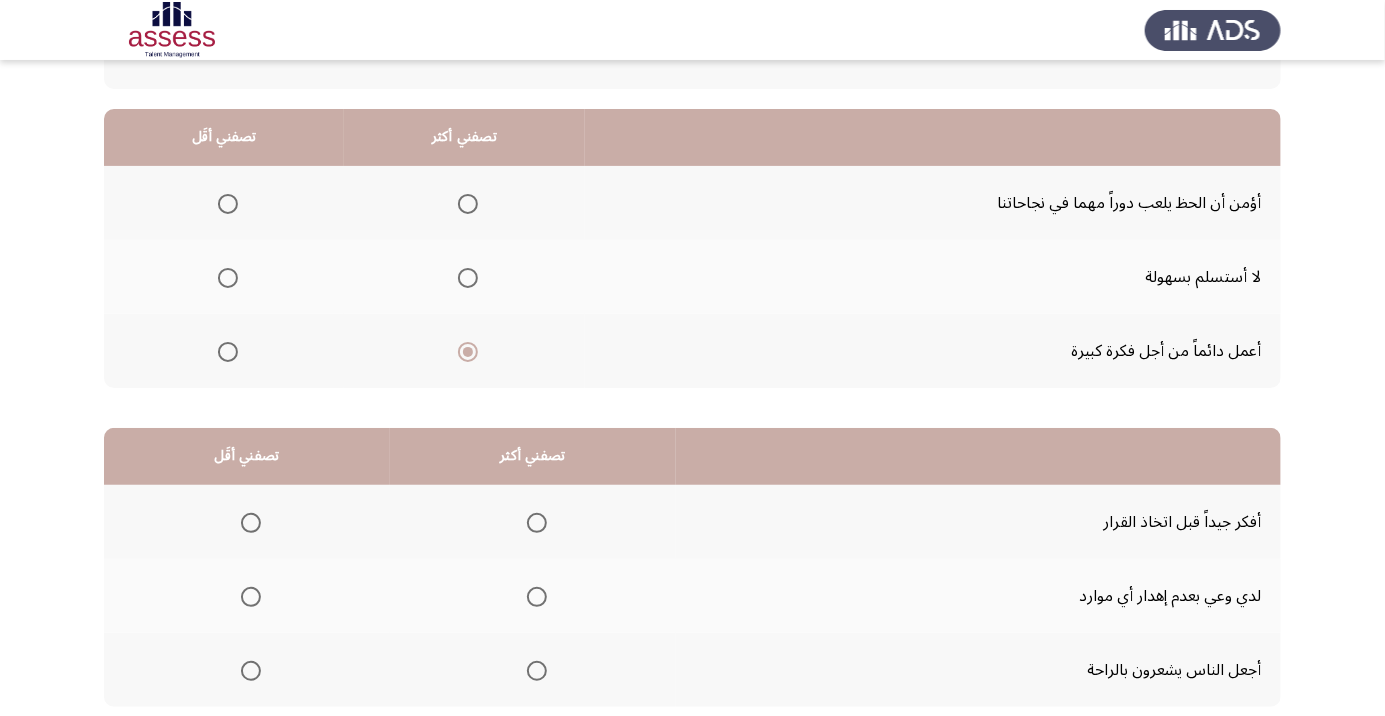 click at bounding box center (228, 204) 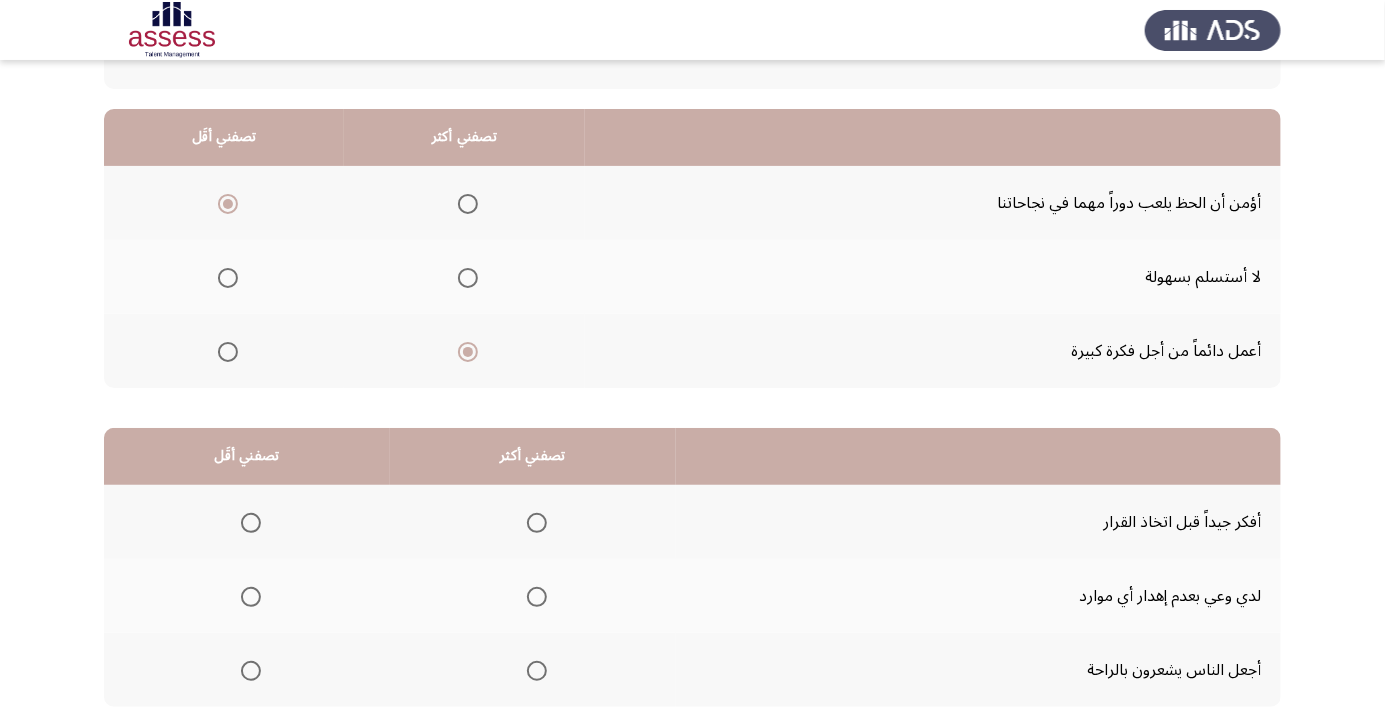 scroll, scrollTop: 197, scrollLeft: 0, axis: vertical 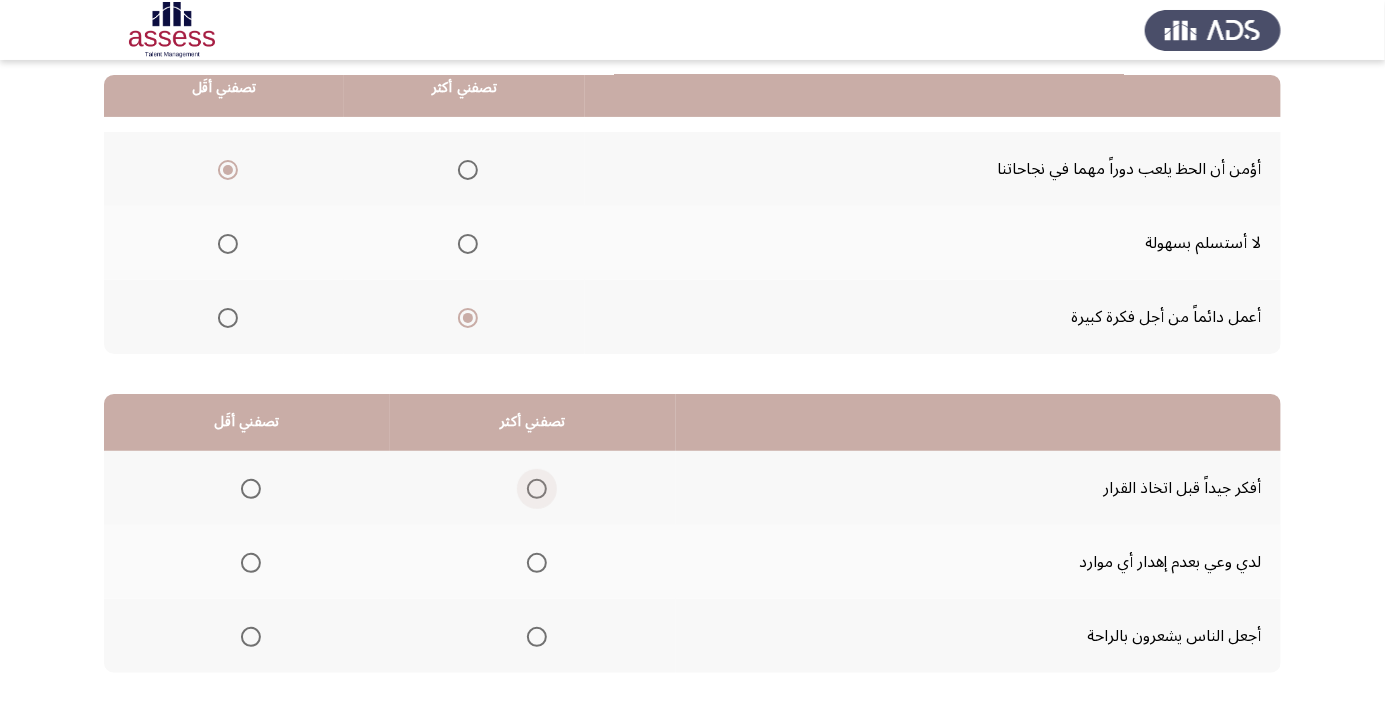 click at bounding box center (537, 489) 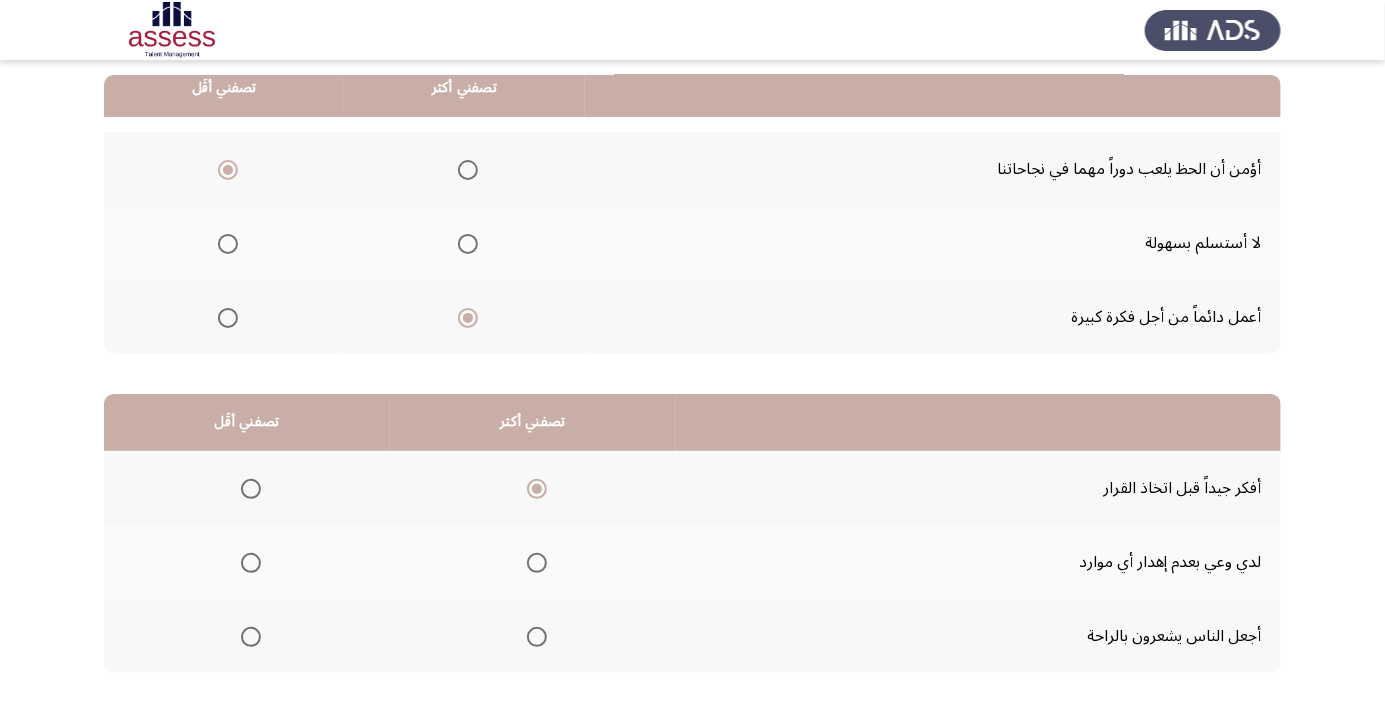 click at bounding box center [251, 637] 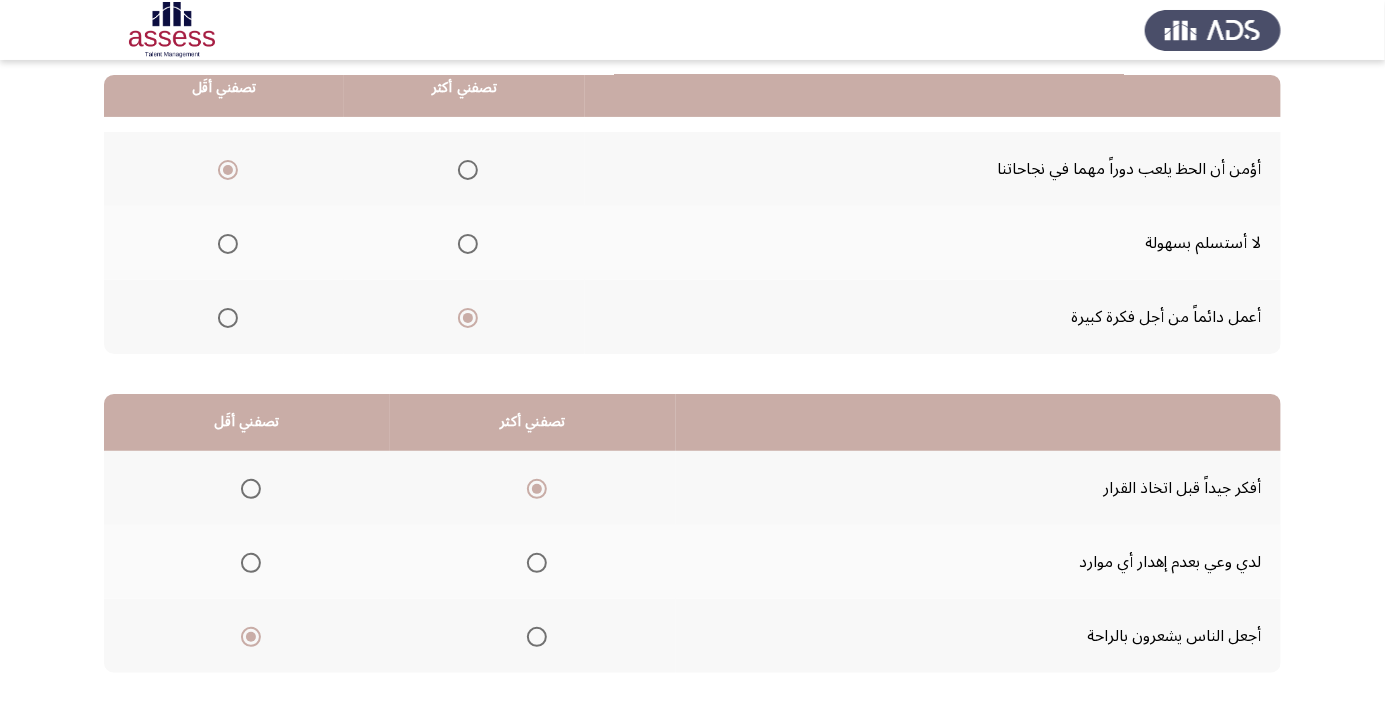 click at bounding box center [251, 563] 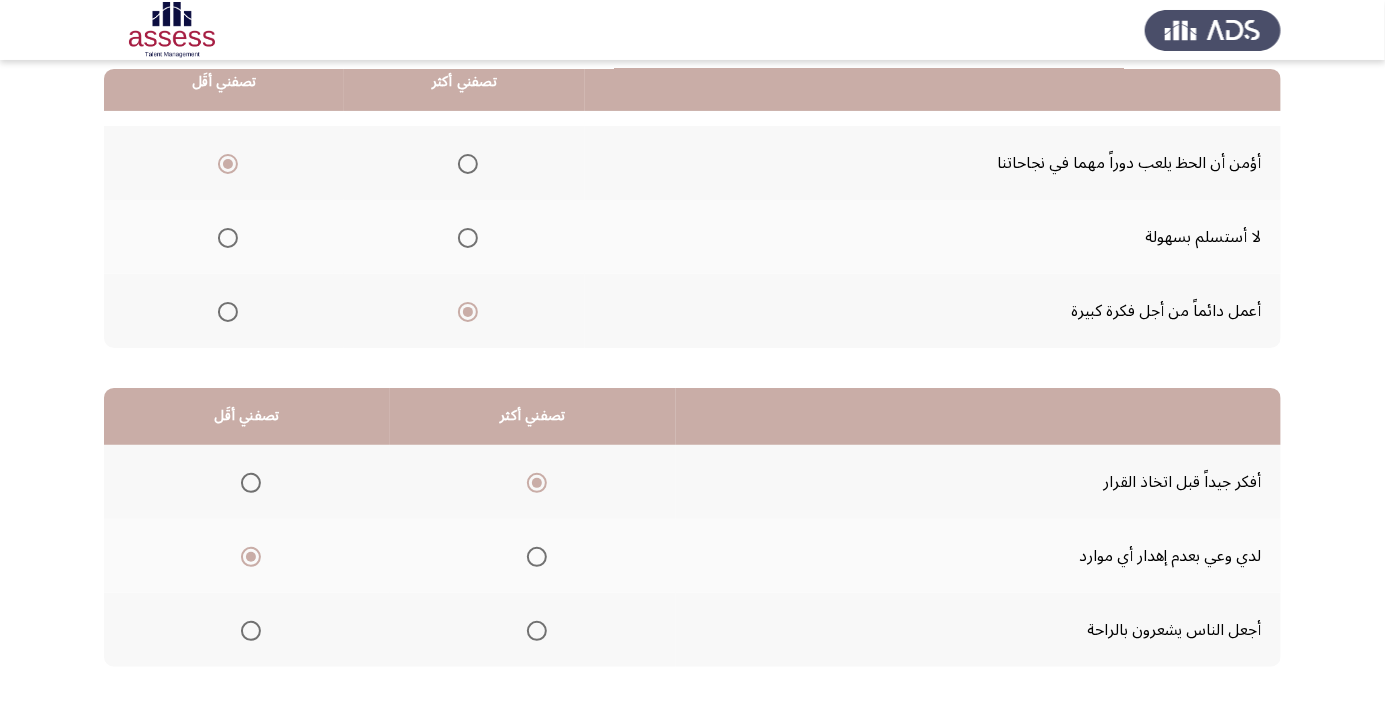 scroll, scrollTop: 190, scrollLeft: 0, axis: vertical 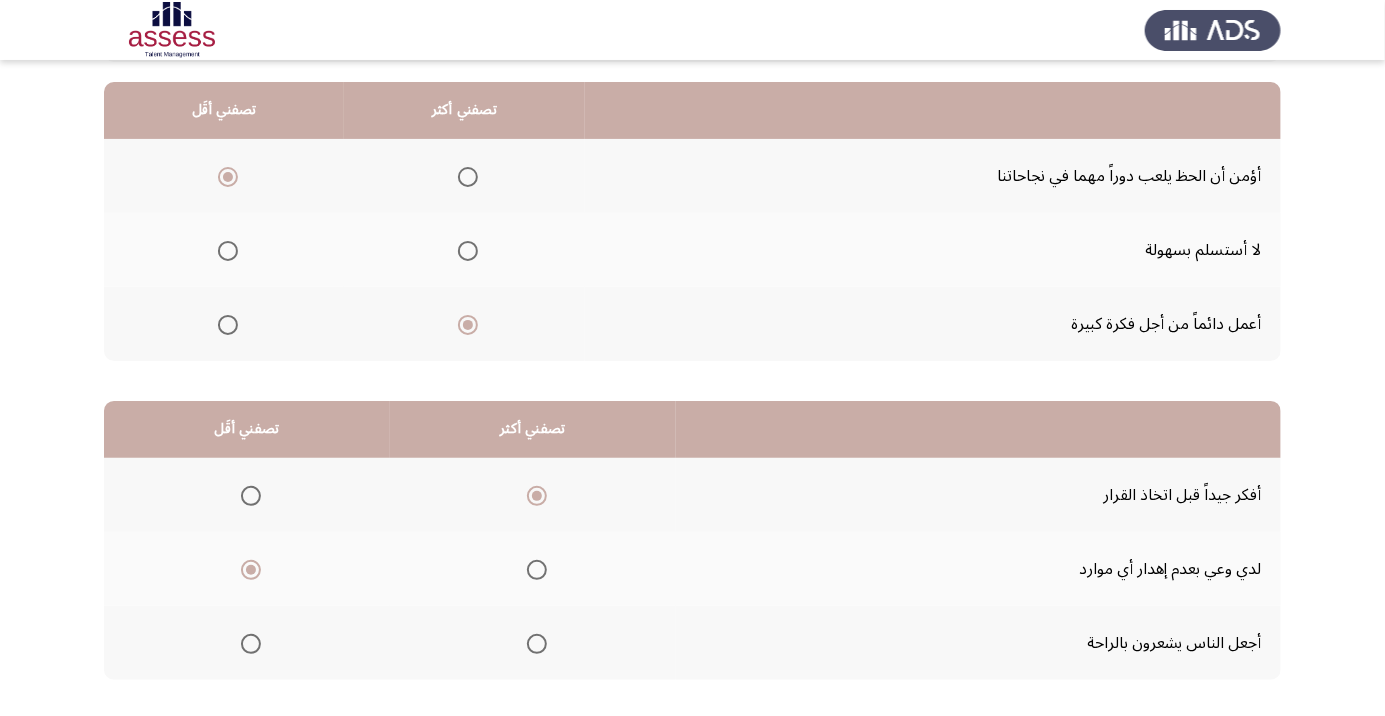 click on "التالي" 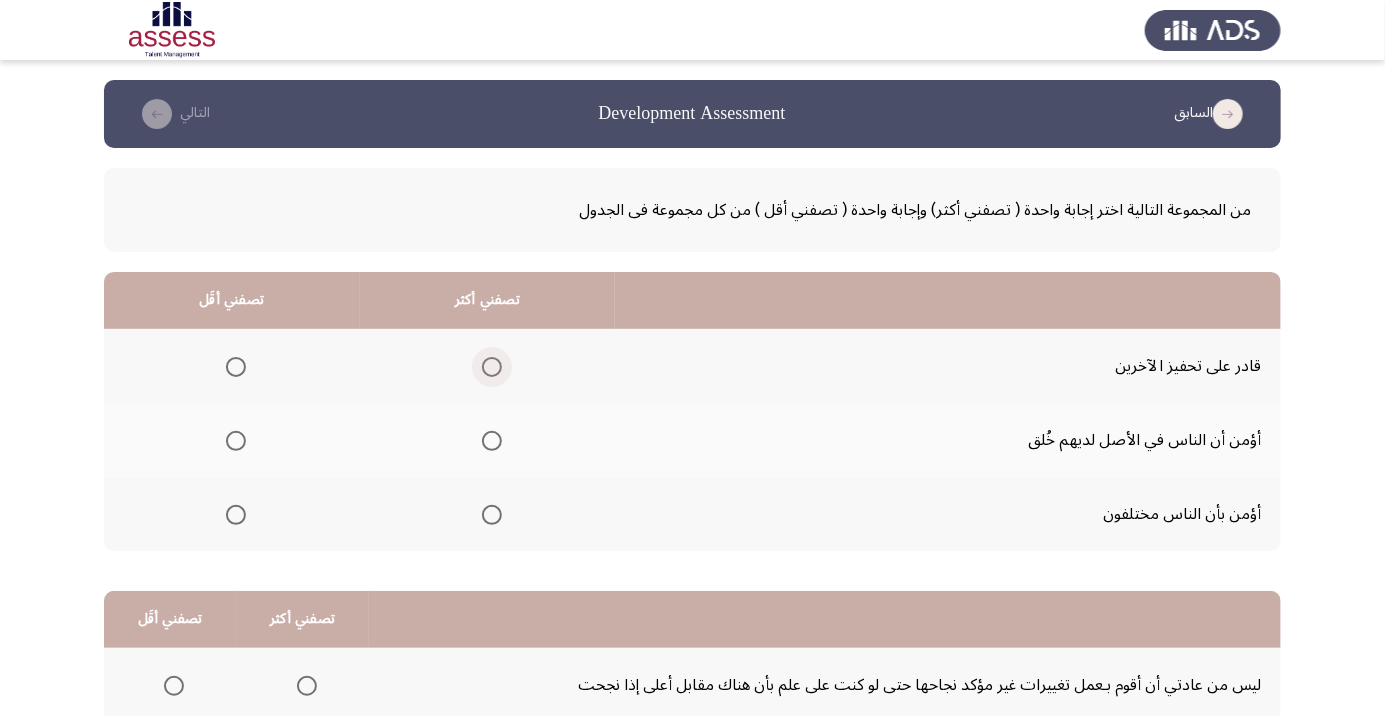 click at bounding box center [492, 367] 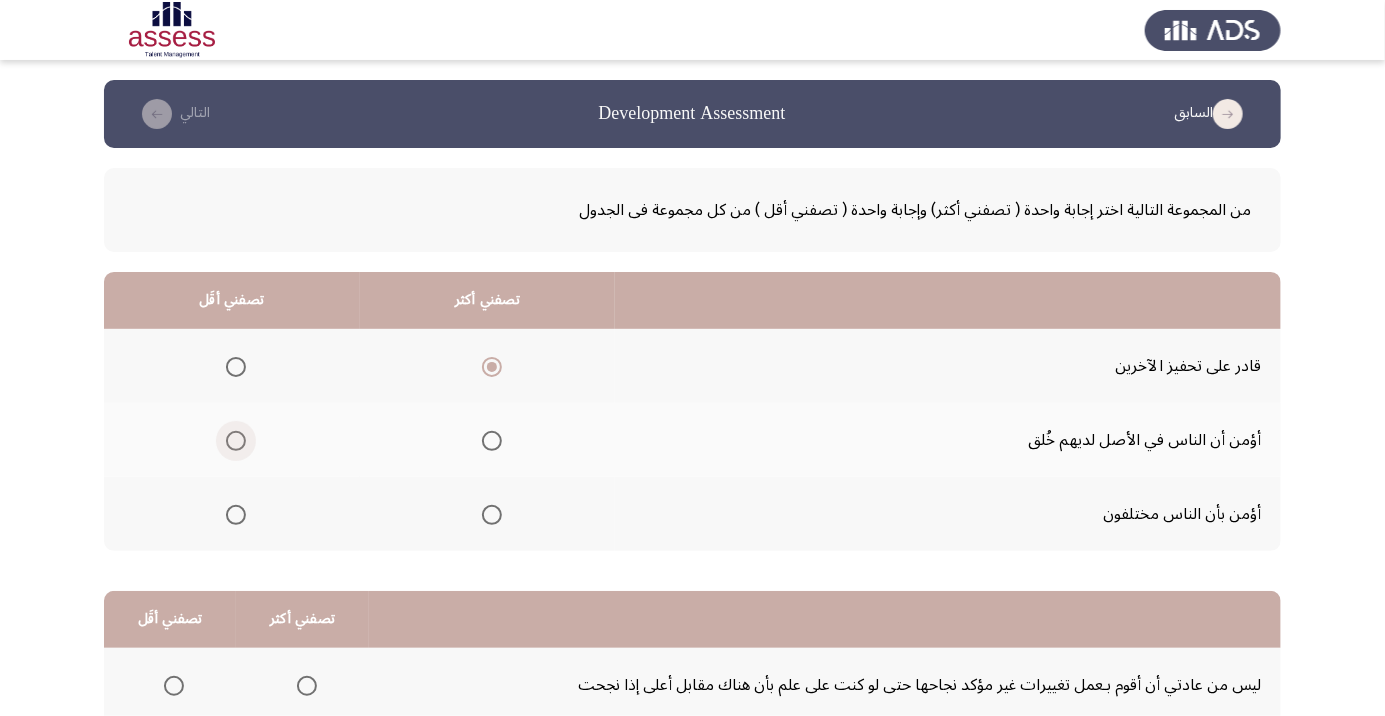 click at bounding box center [236, 441] 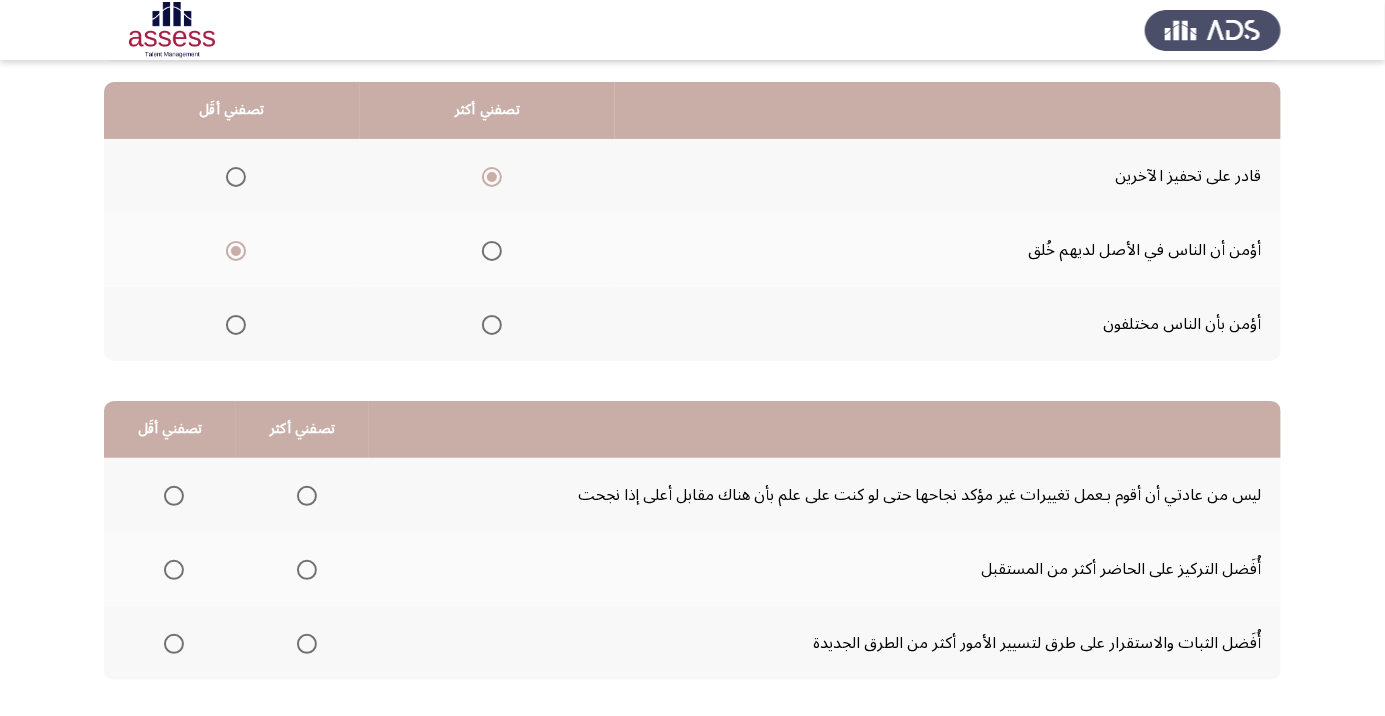 scroll, scrollTop: 191, scrollLeft: 0, axis: vertical 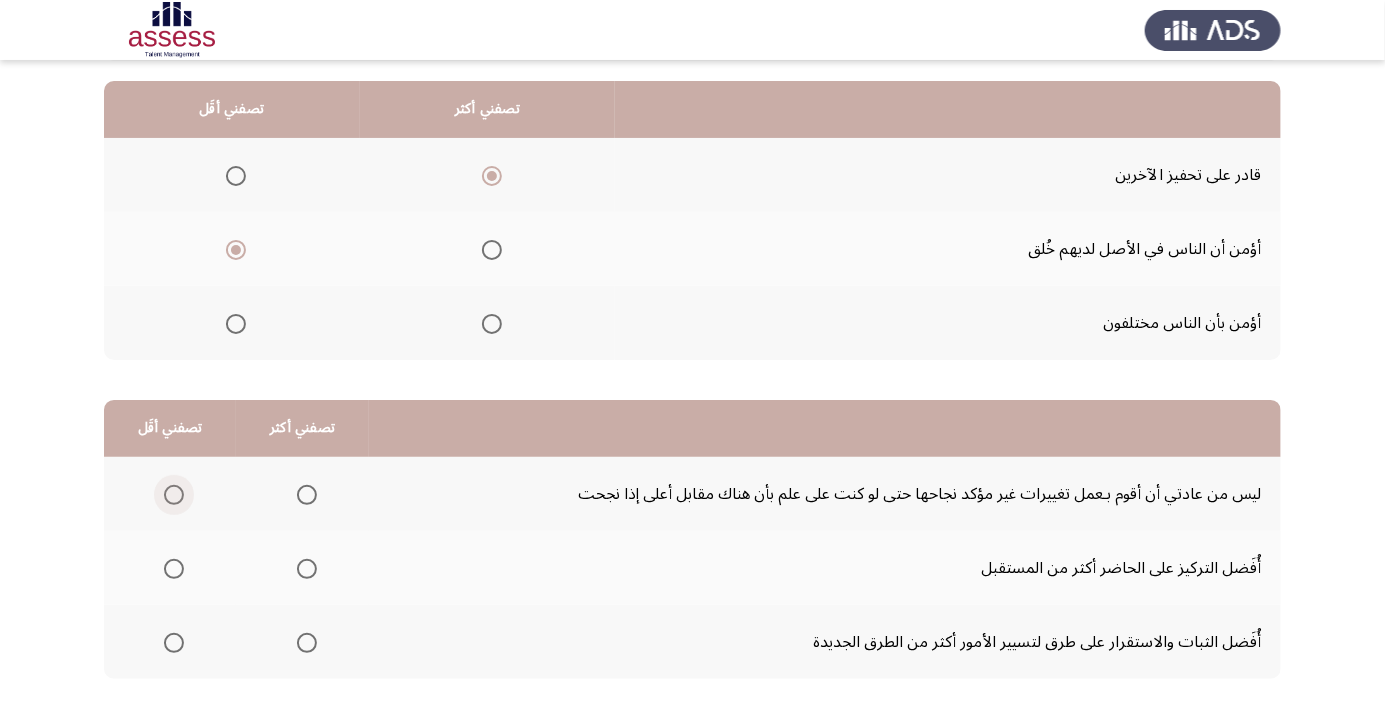 click at bounding box center [174, 495] 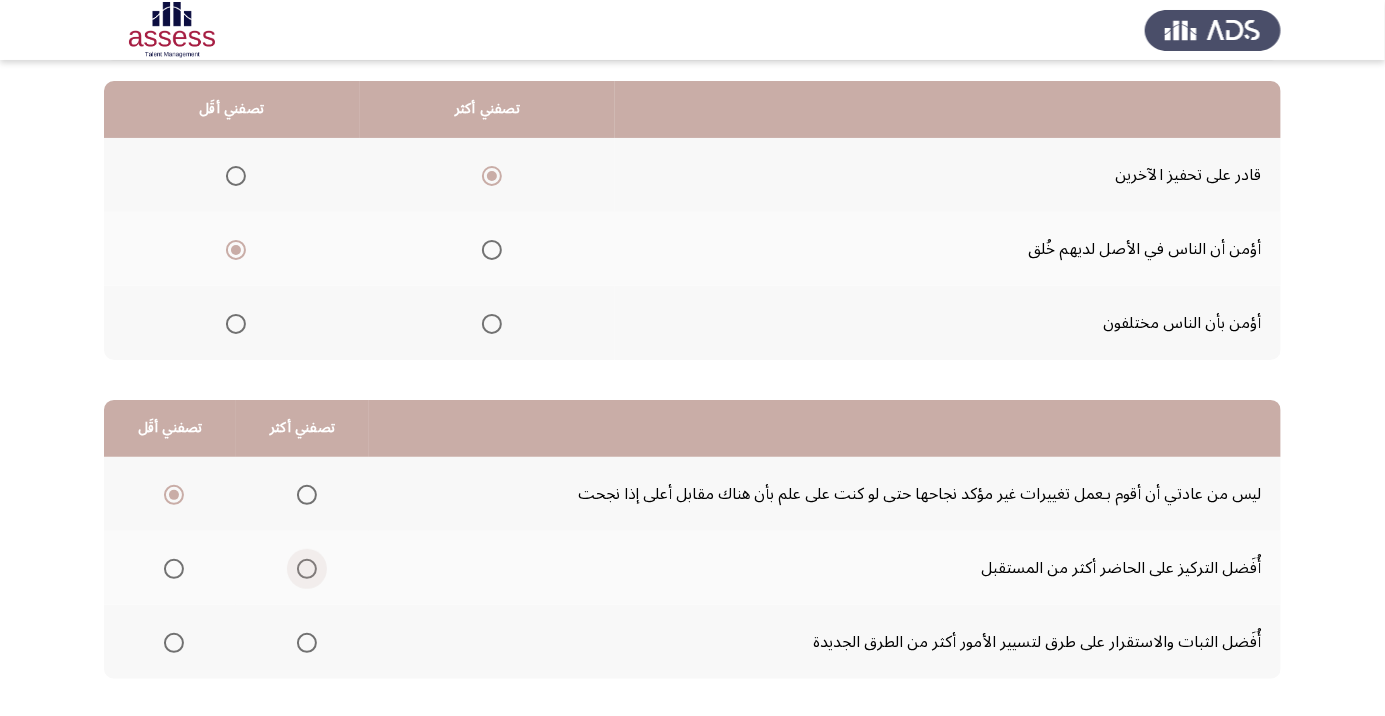 click at bounding box center (306, 569) 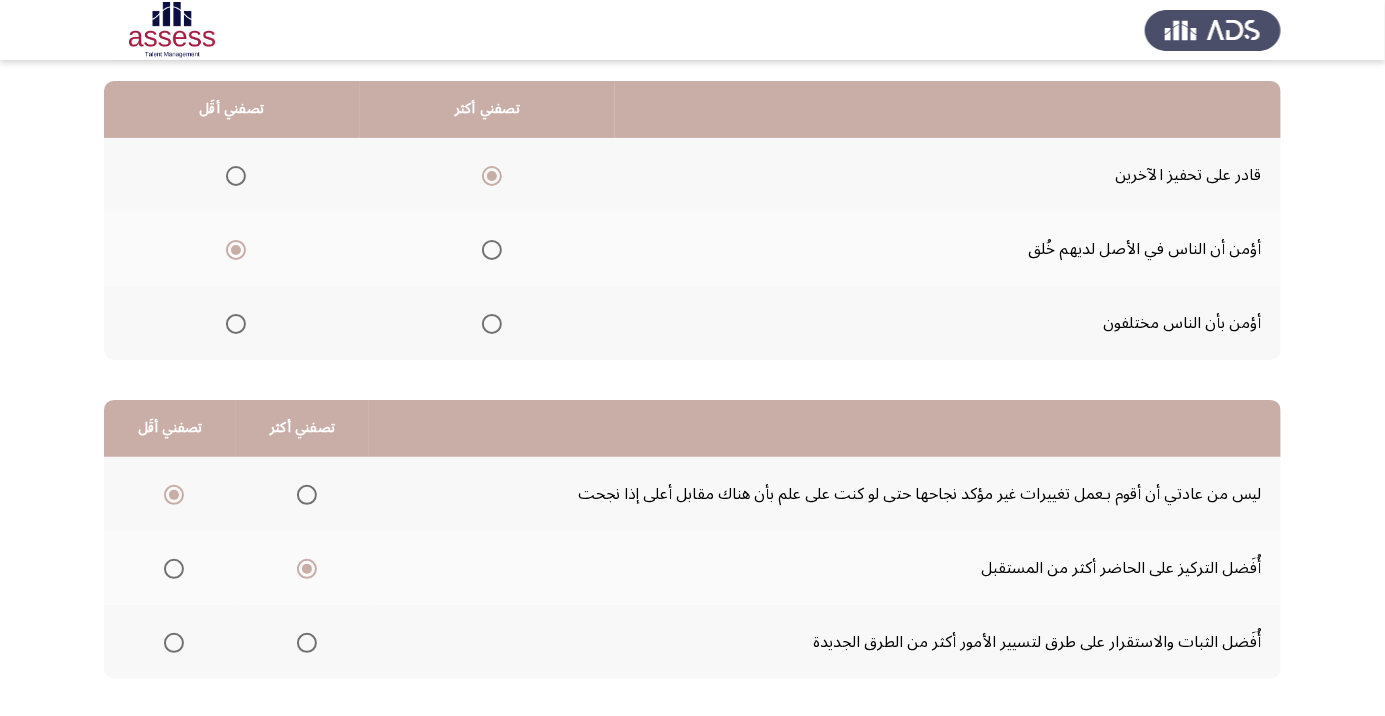 scroll, scrollTop: 197, scrollLeft: 0, axis: vertical 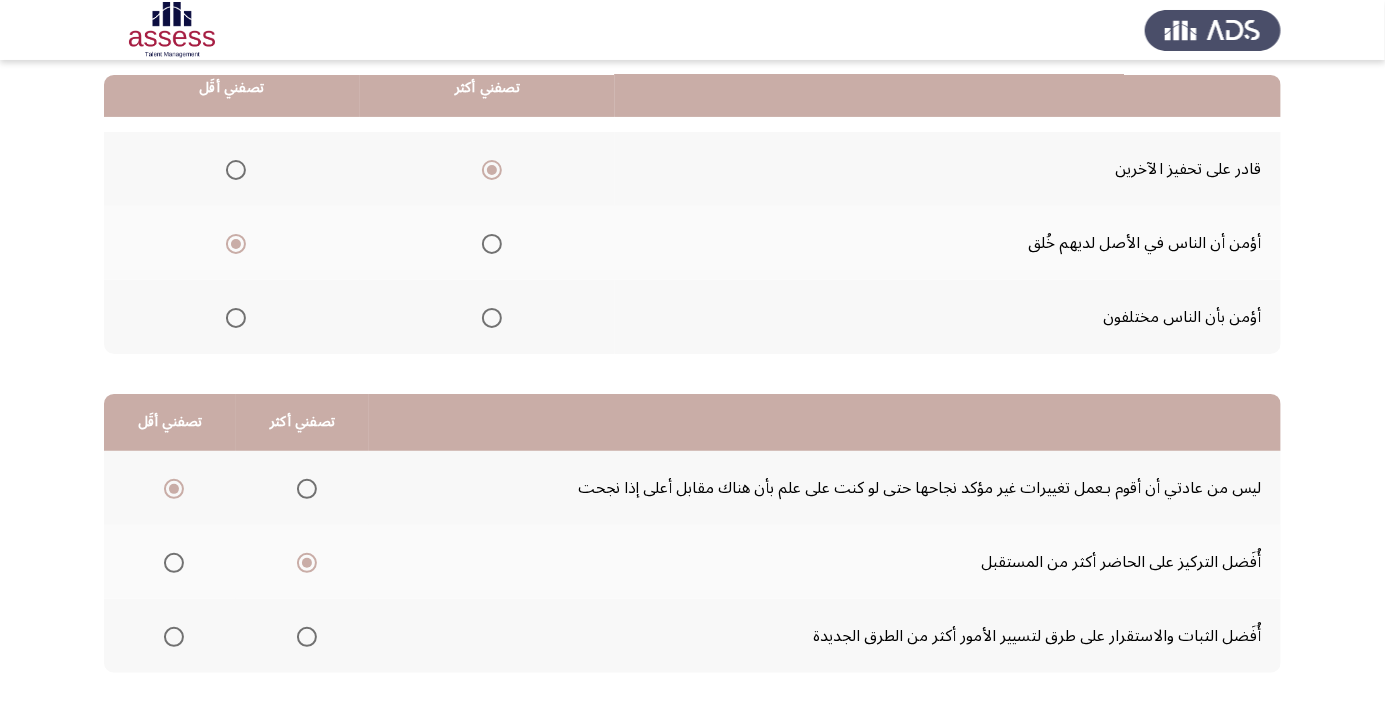 click on "من المجموعة التالية اختر إجابة واحدة ( تصفني أكثر) وإجابة واحدة ( تصفني أقل ) من كل مجموعة فى الجدول  تصفني أكثر   تصفني أقَل  قادر على تحفيز الآخرين     أؤمن أن الناس في الأصل لديهم خُلق     أؤمن بأن الناس مختلفون      تصفني أكثر   تصفني أقَل  ليس من عادتي أن أقوم بـعمل تغييرات غير مؤكد نجاحها حتى لو كنت على علم بأن هناك مقابل أعلى إذا نجحت     أُفَضل التركيز على الحاضر أكثر من المستقبل     أُفَضل الثبات والاستقرار على طرق لتسيير الأمور أكثر من الطرق الجديدة" 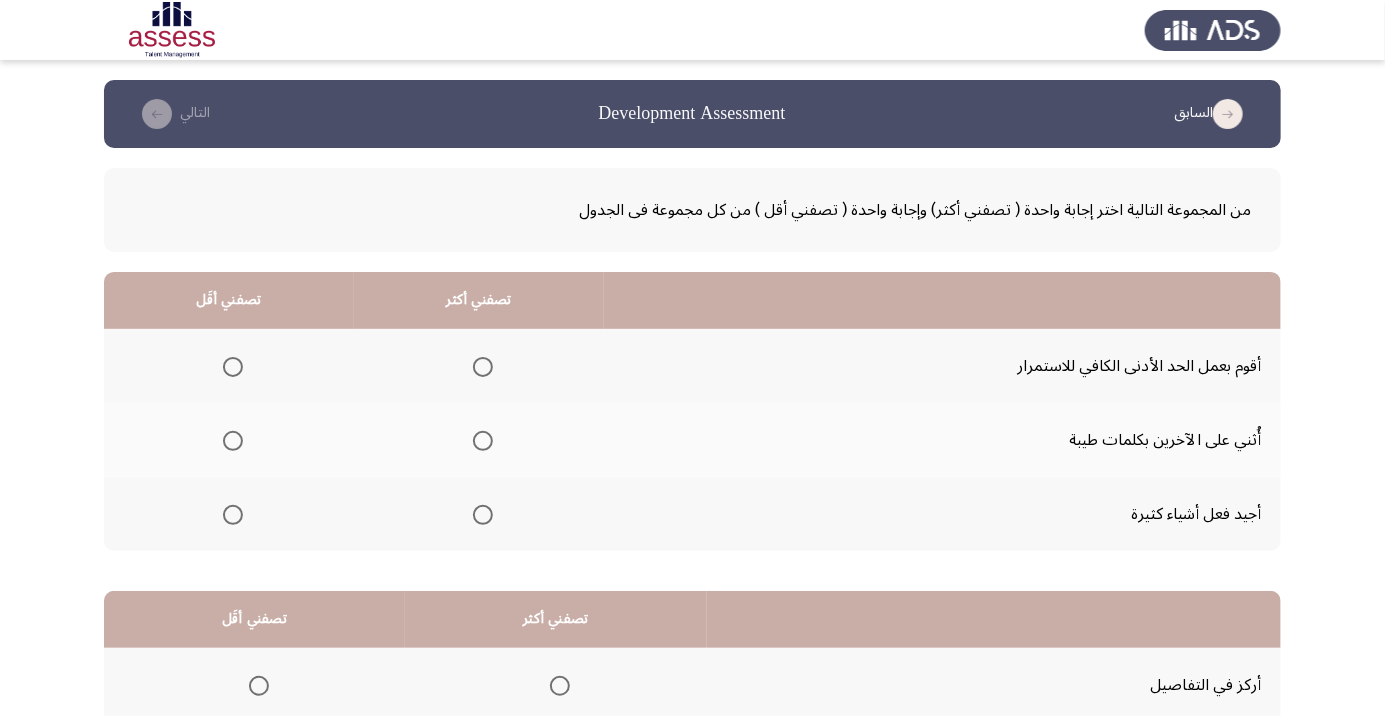 click at bounding box center [233, 367] 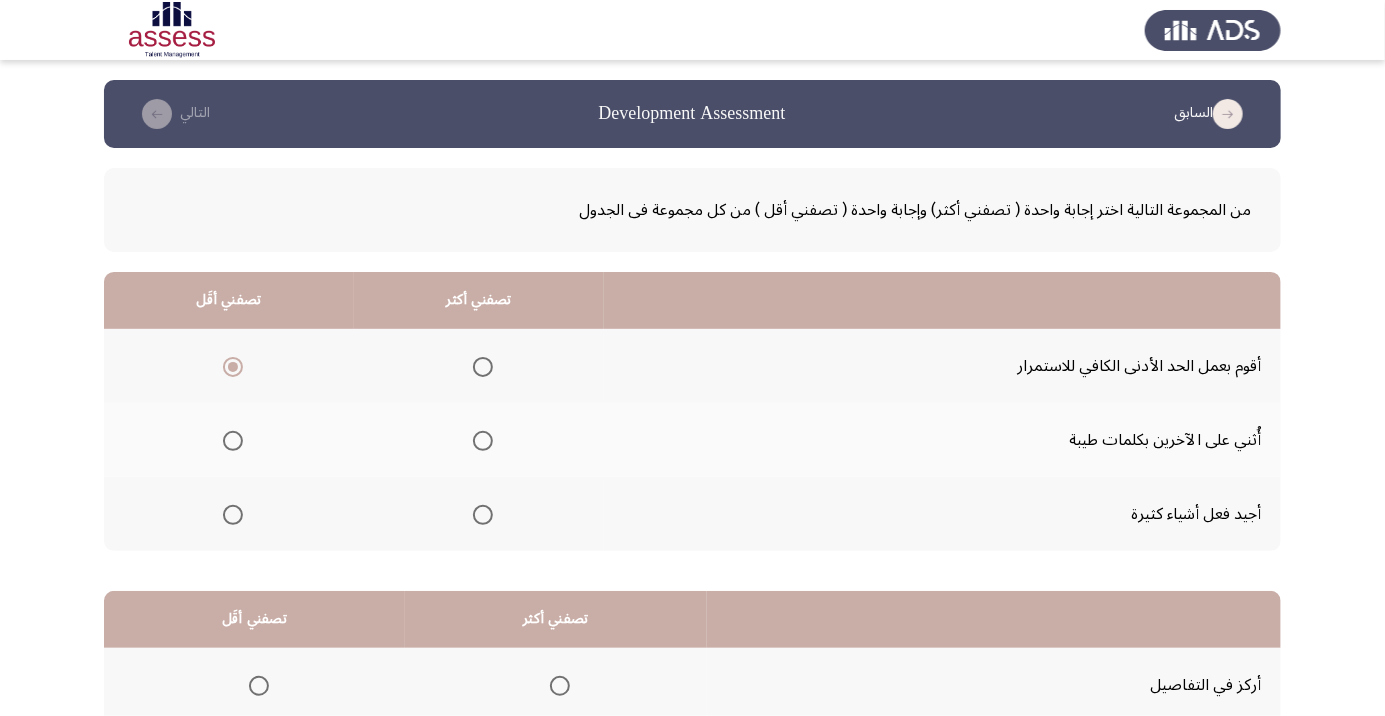 click at bounding box center [233, 515] 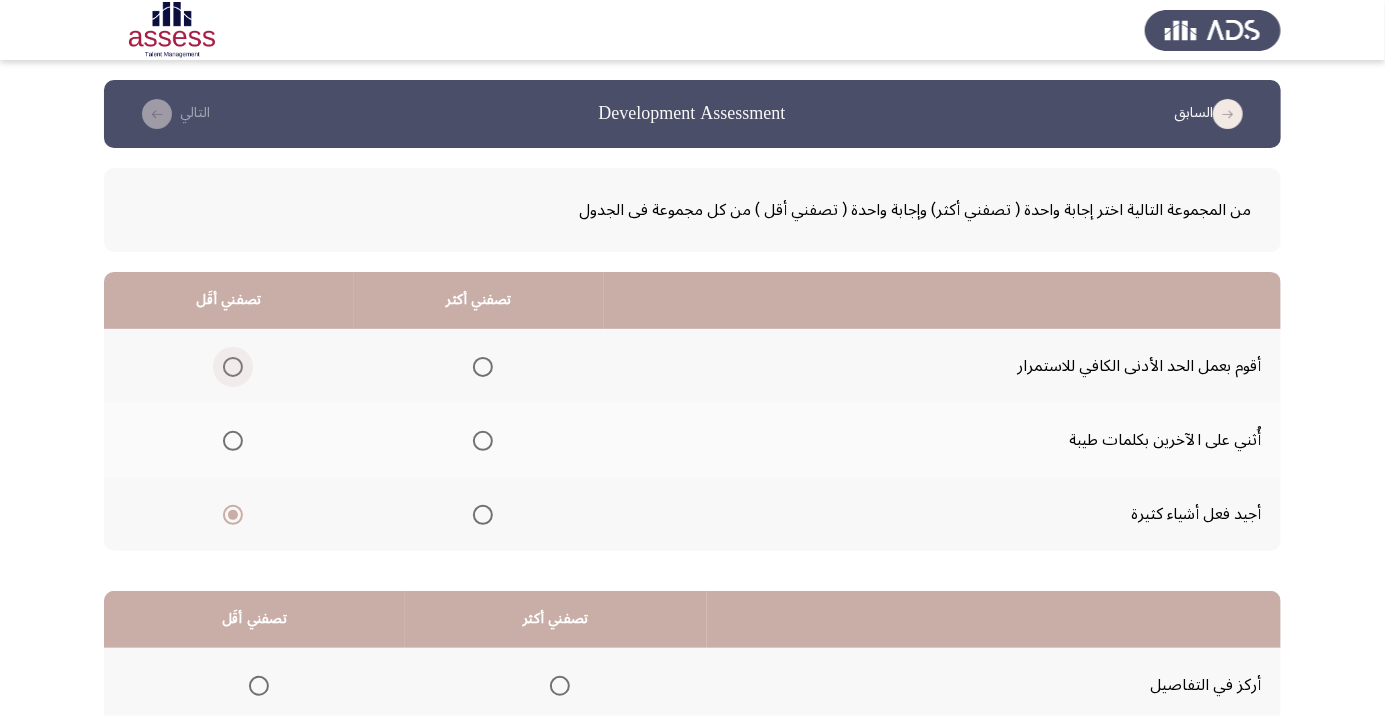 click at bounding box center (233, 367) 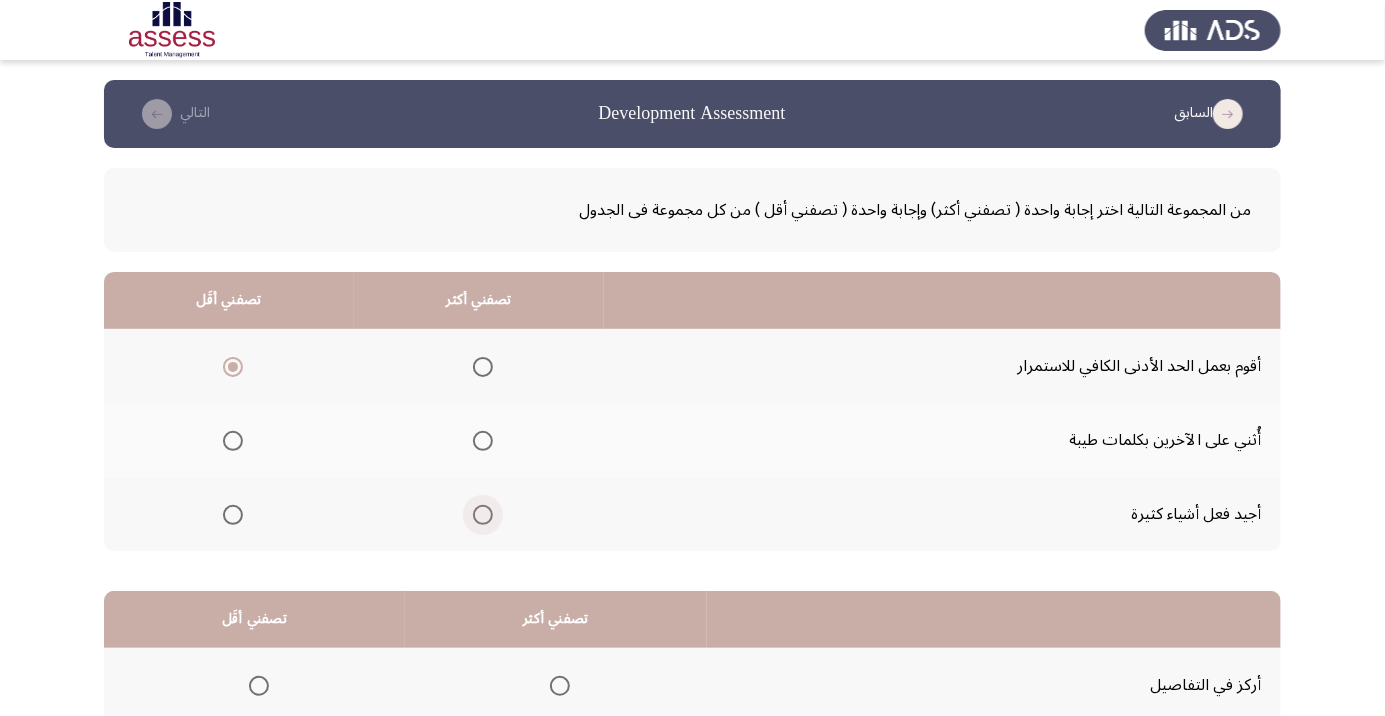 click at bounding box center [483, 515] 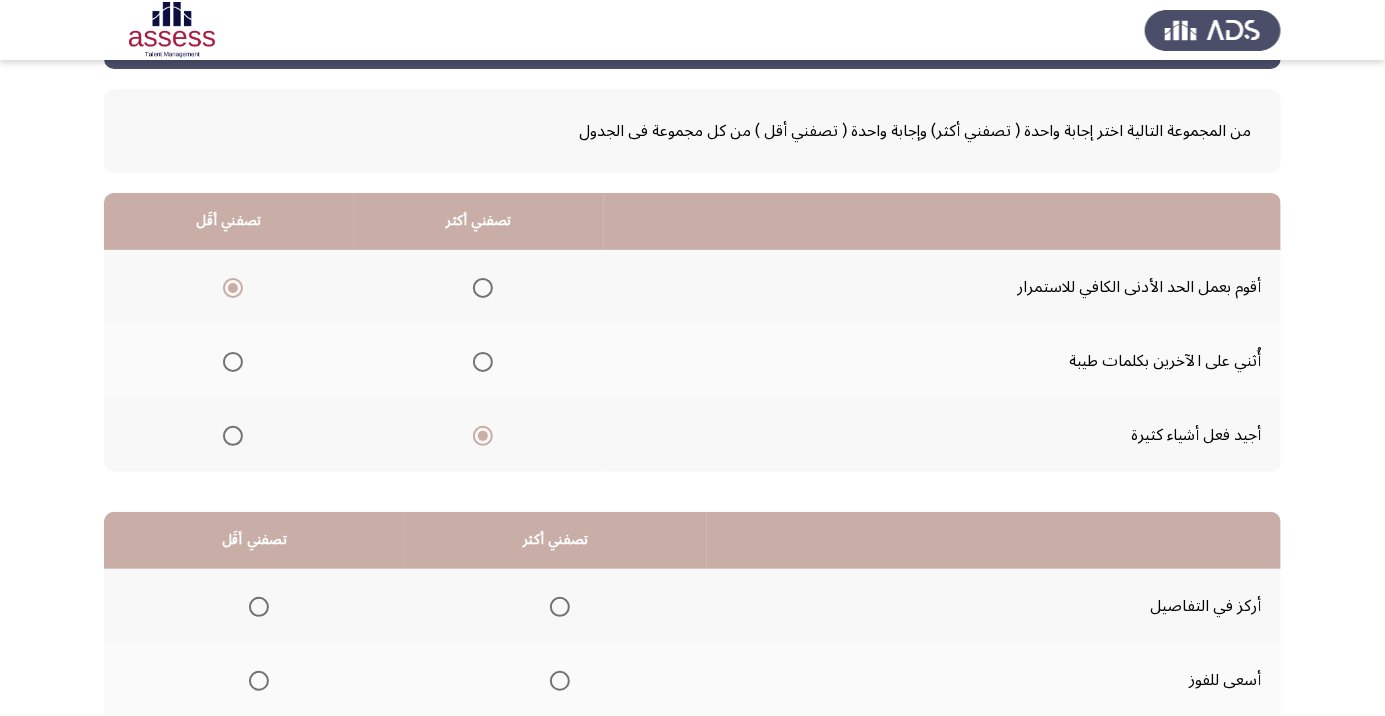 scroll, scrollTop: 197, scrollLeft: 0, axis: vertical 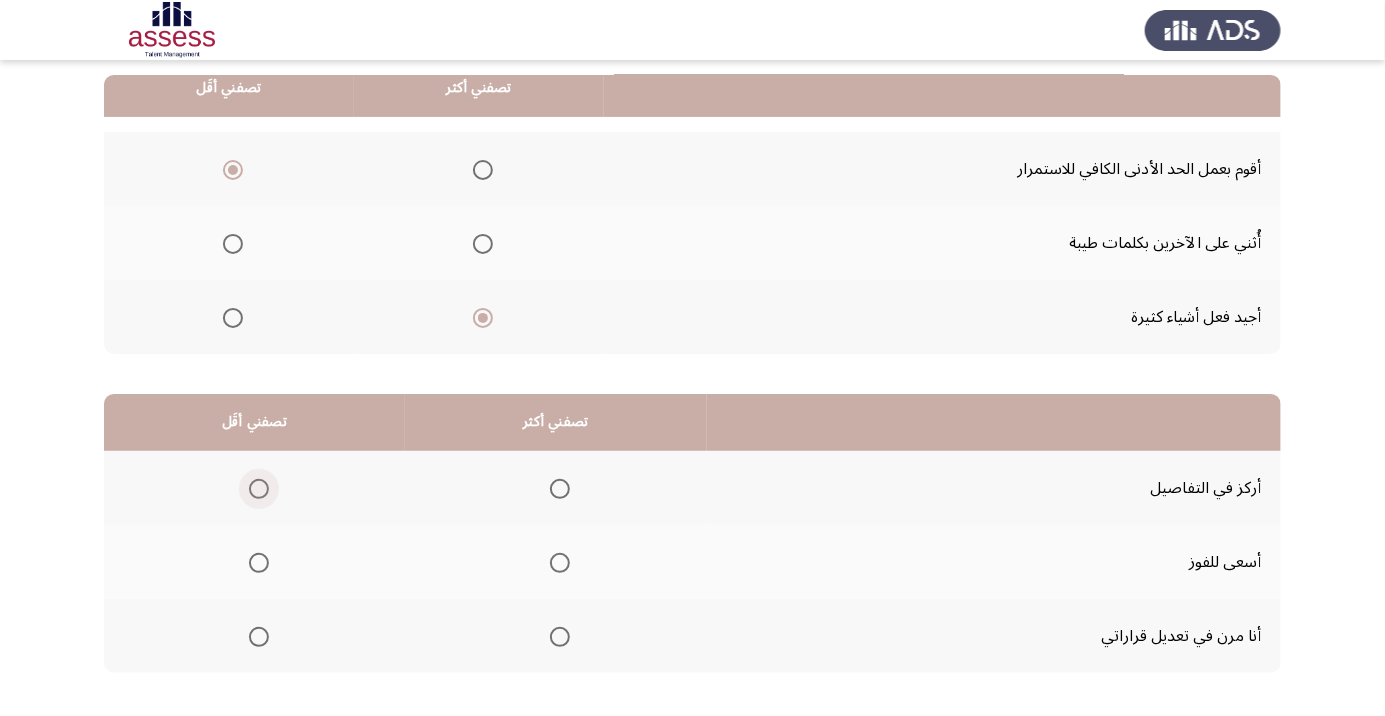 click at bounding box center [259, 489] 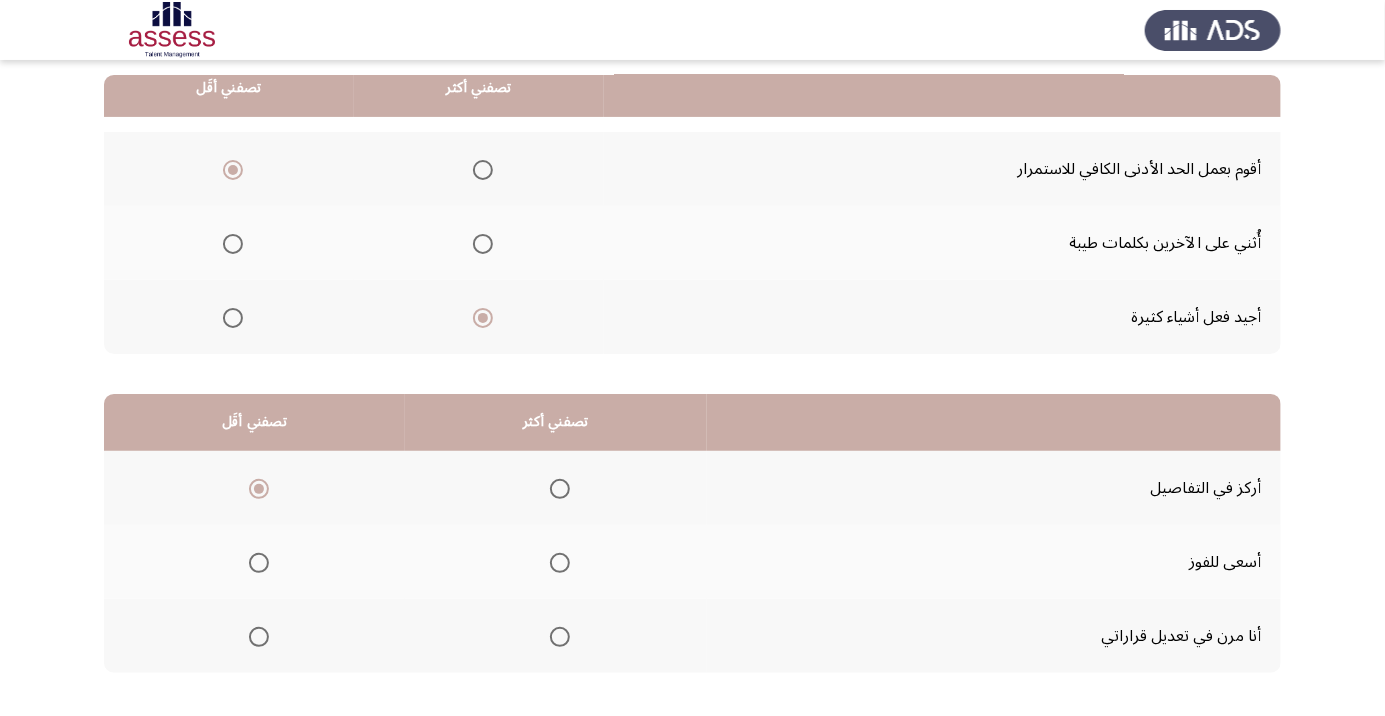 click at bounding box center [259, 637] 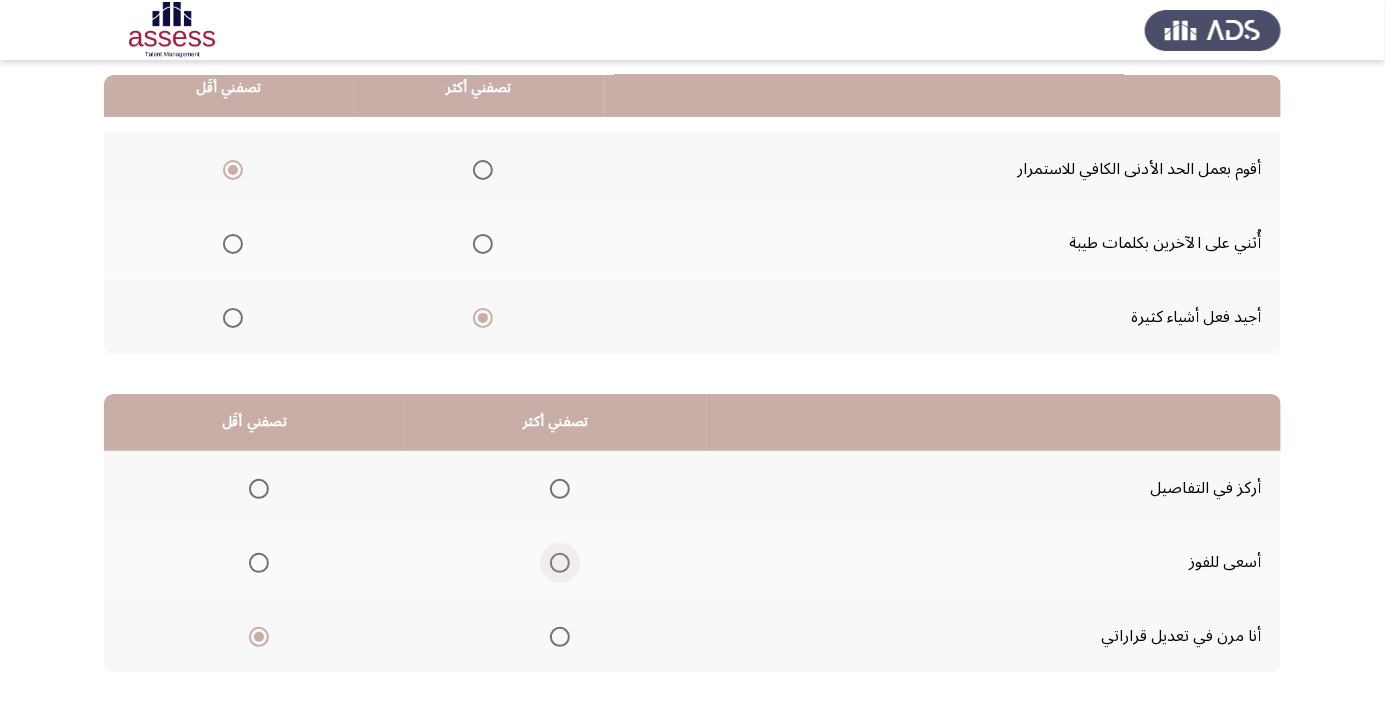 click at bounding box center [560, 563] 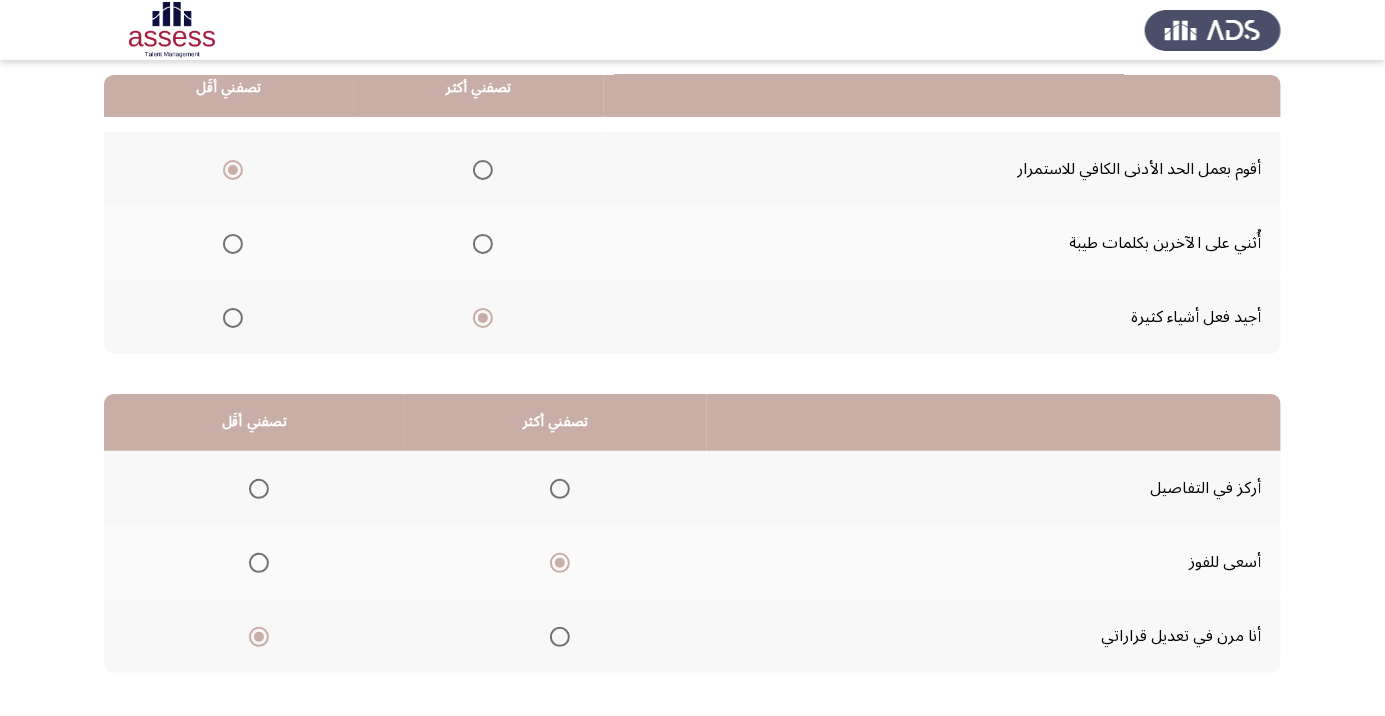 click at bounding box center (560, 489) 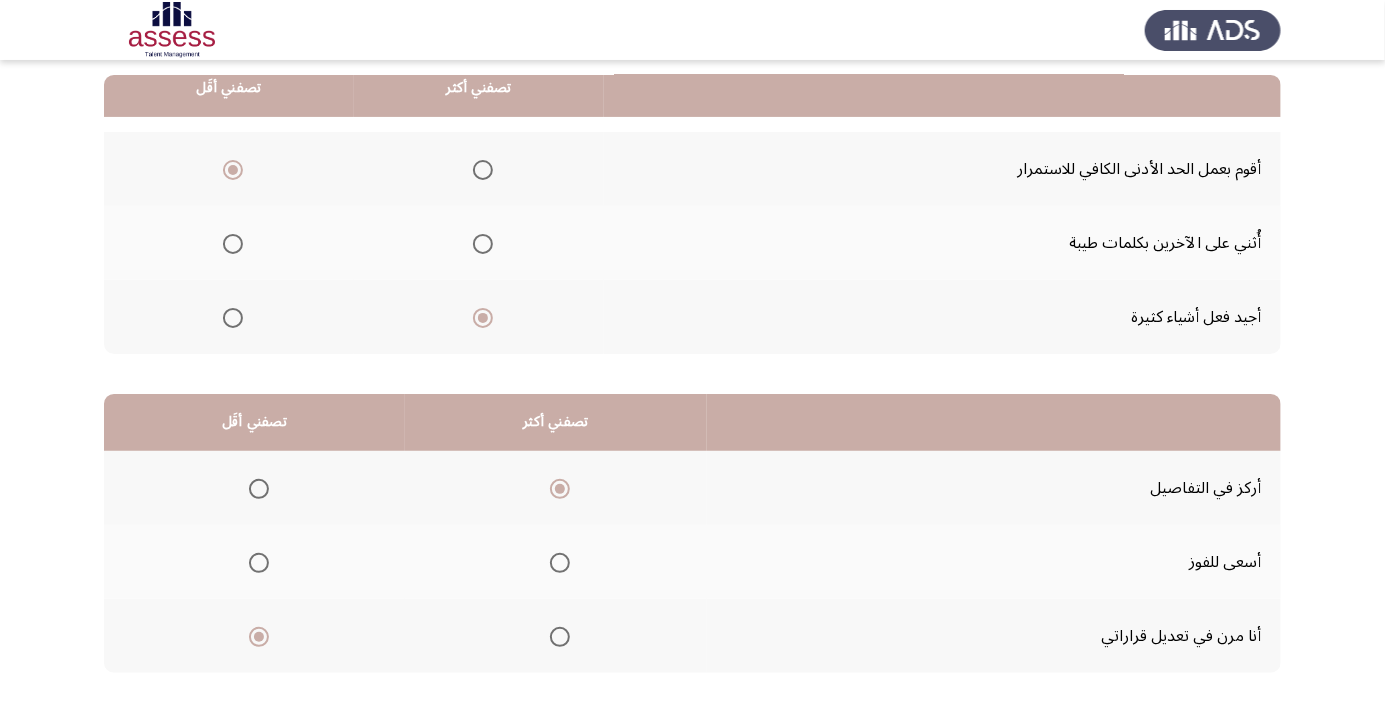 click on "التالي" 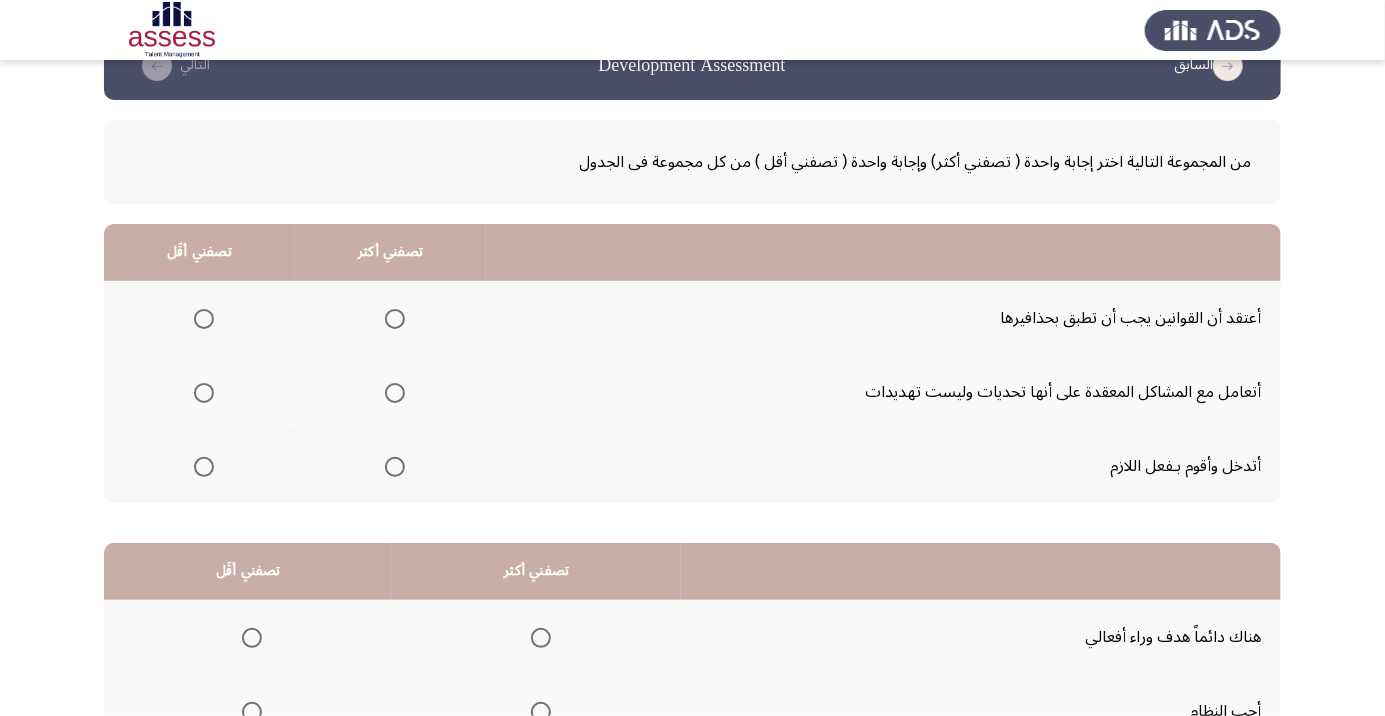 scroll, scrollTop: 63, scrollLeft: 0, axis: vertical 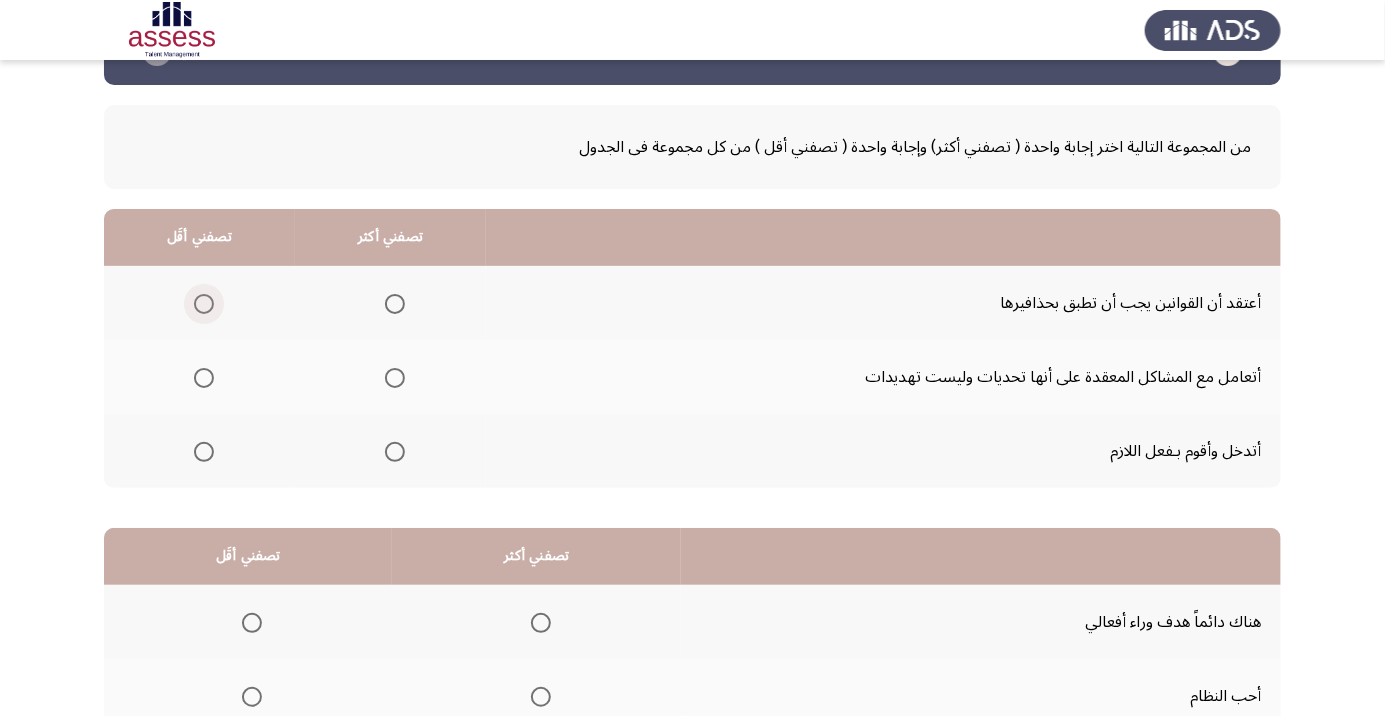 click at bounding box center (204, 304) 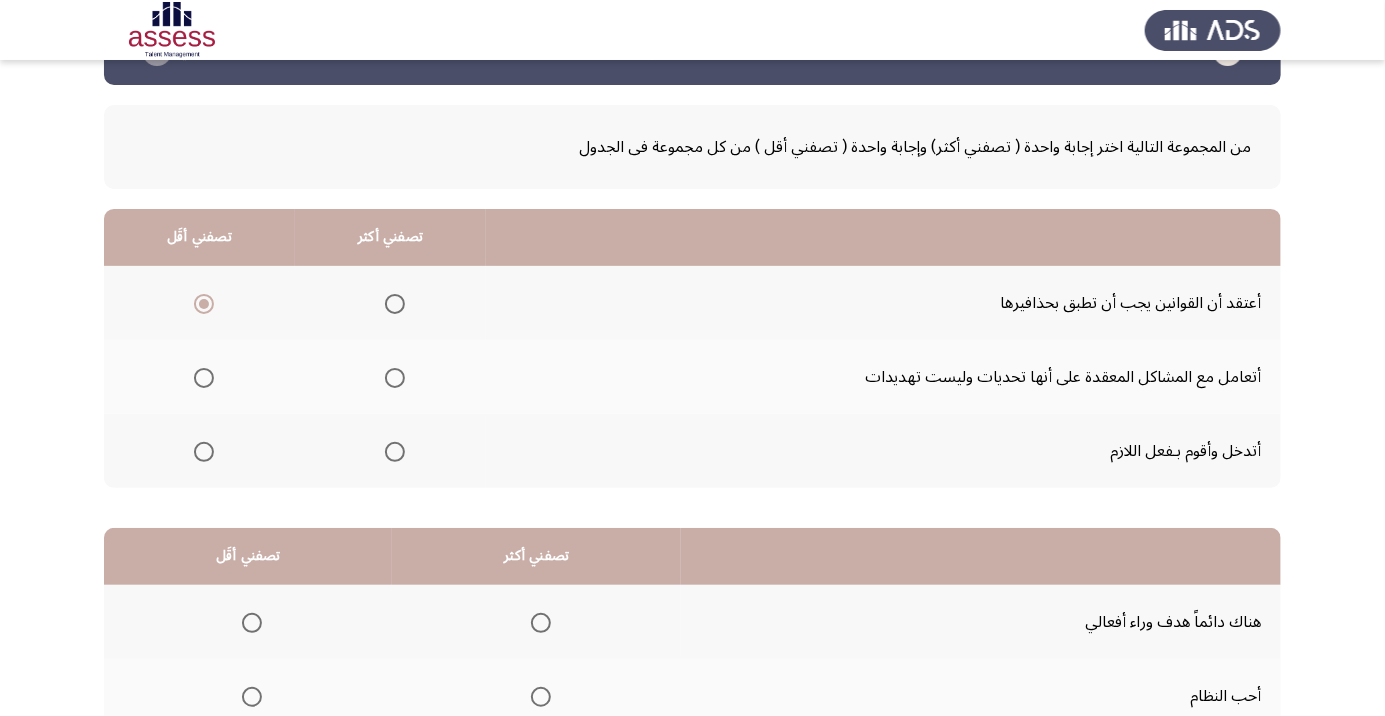 click at bounding box center (395, 452) 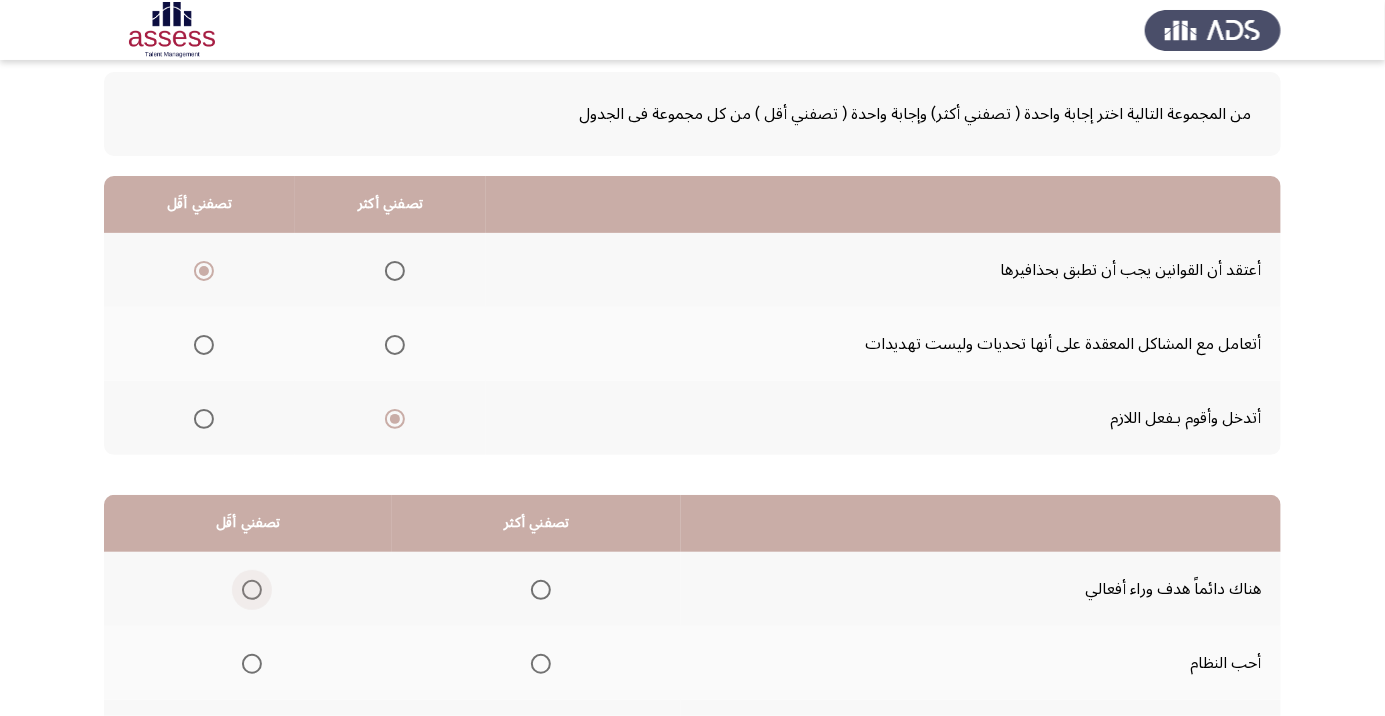 scroll, scrollTop: 197, scrollLeft: 0, axis: vertical 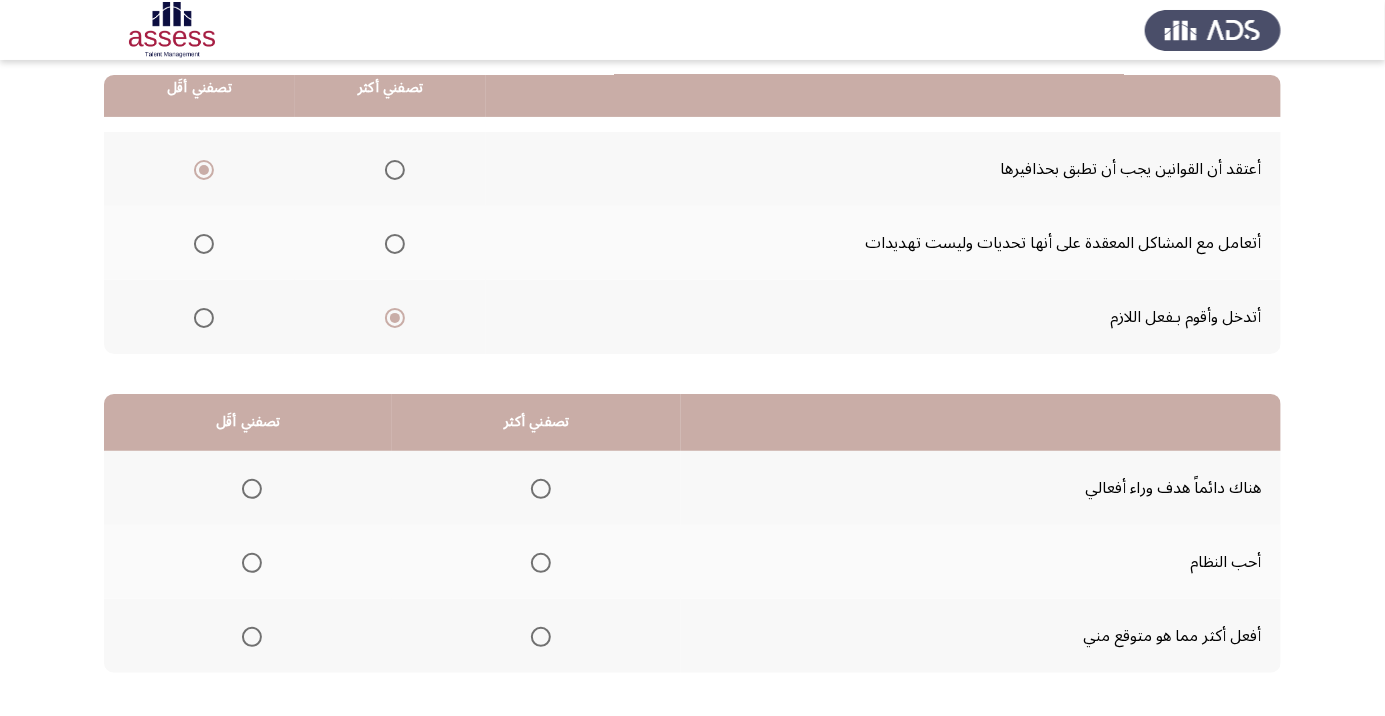 click at bounding box center (252, 637) 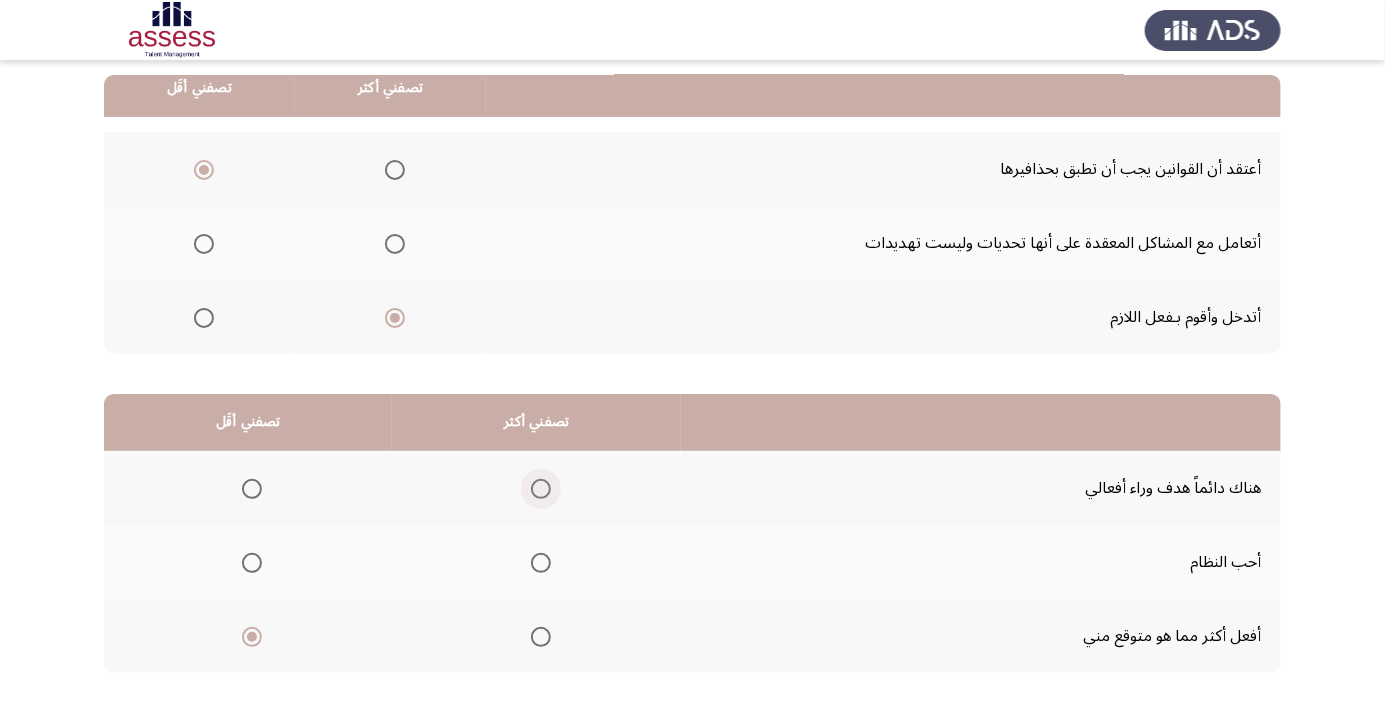 click at bounding box center [541, 489] 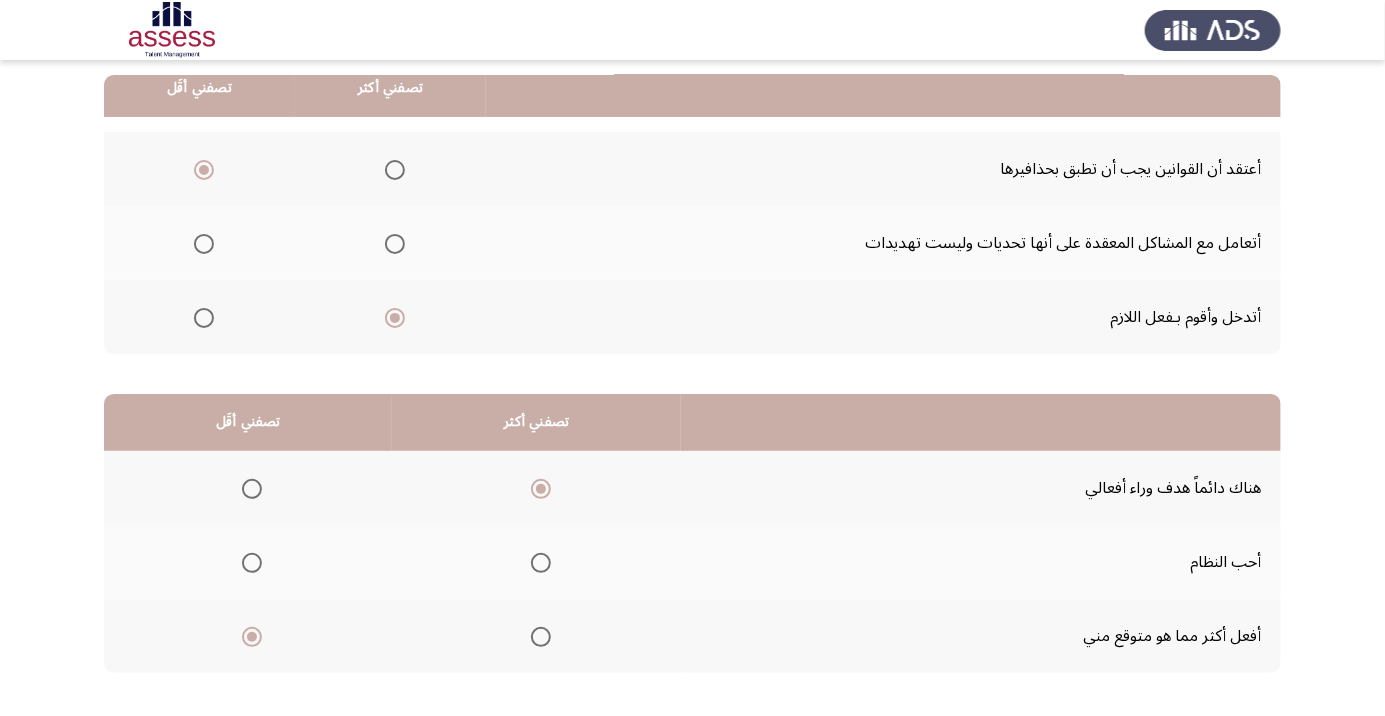 click on "التالي" 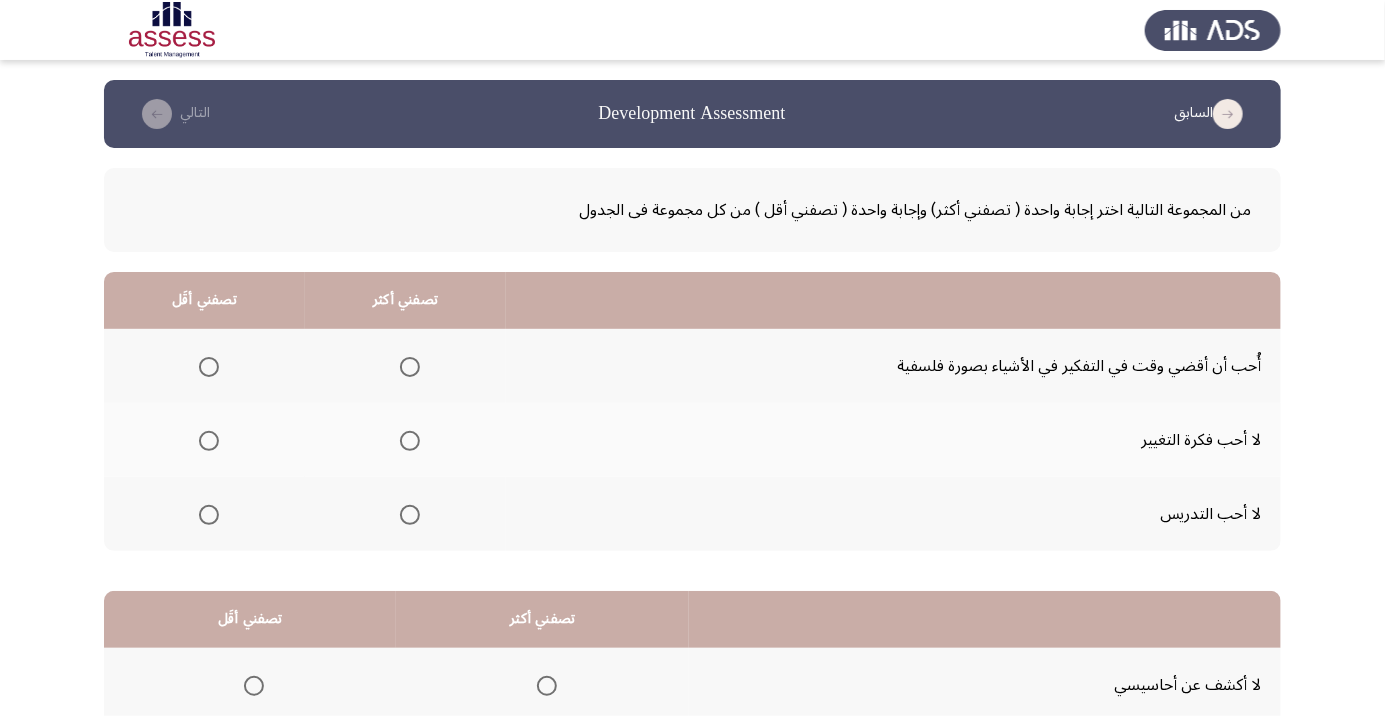 click at bounding box center (208, 515) 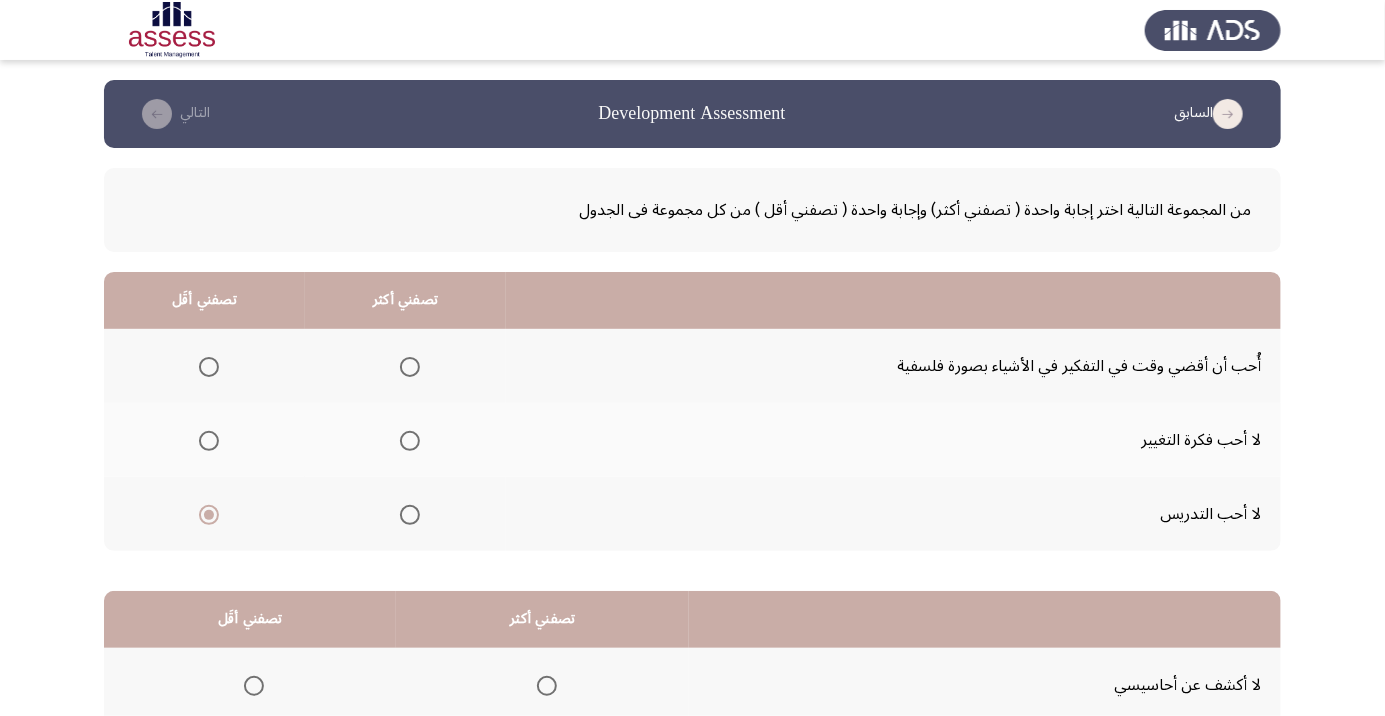 click at bounding box center [410, 441] 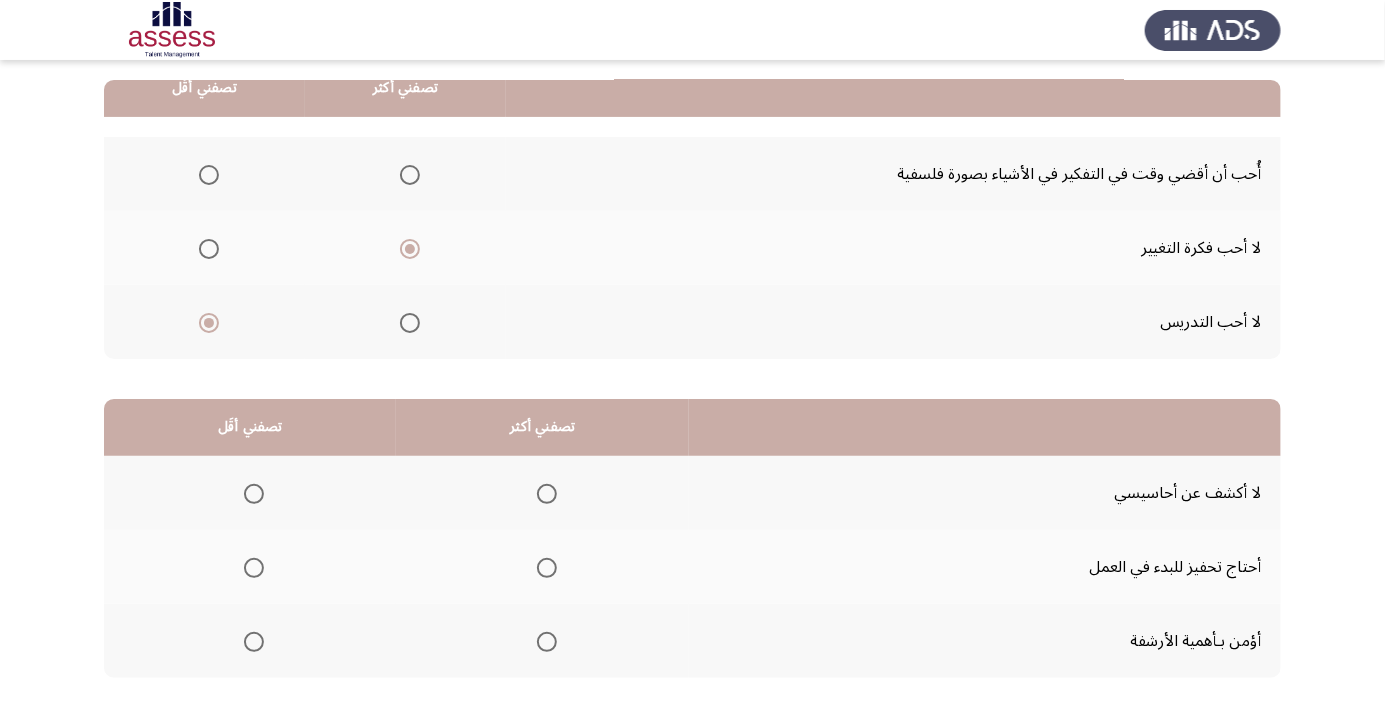 scroll, scrollTop: 197, scrollLeft: 0, axis: vertical 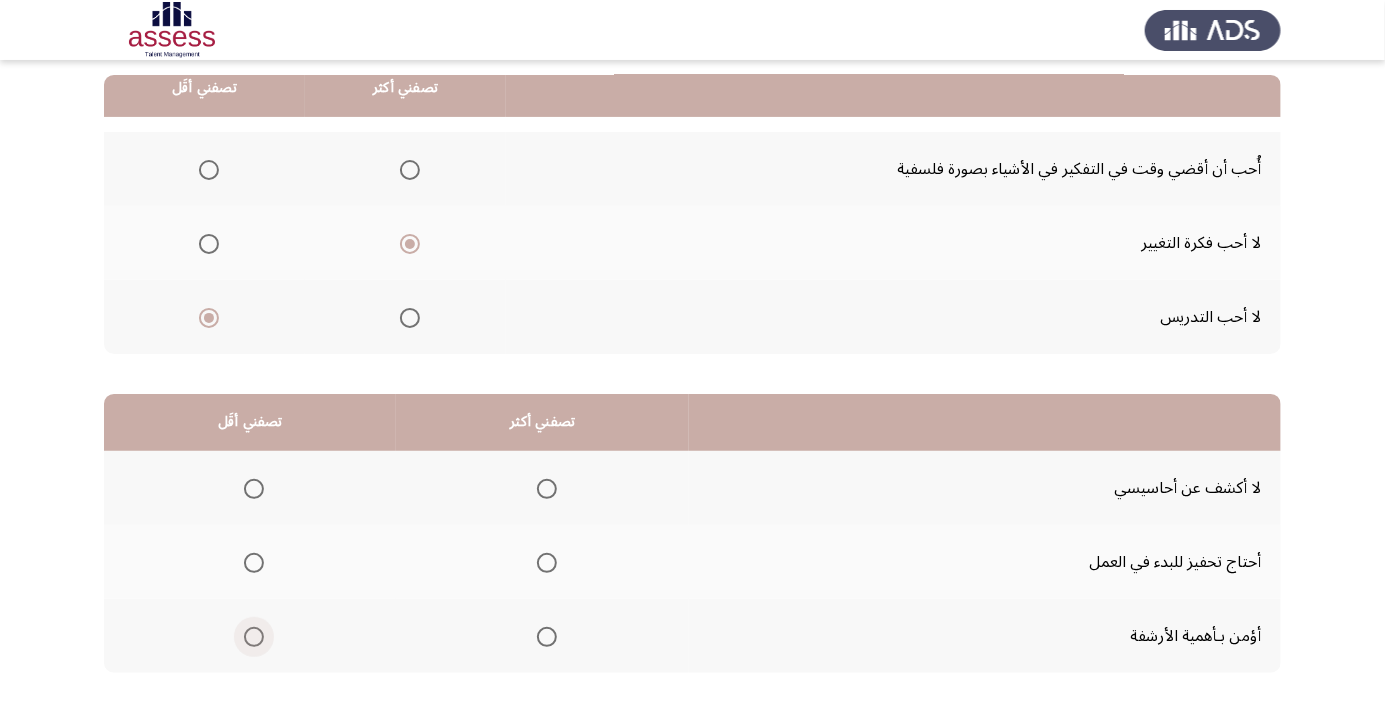 click at bounding box center [254, 637] 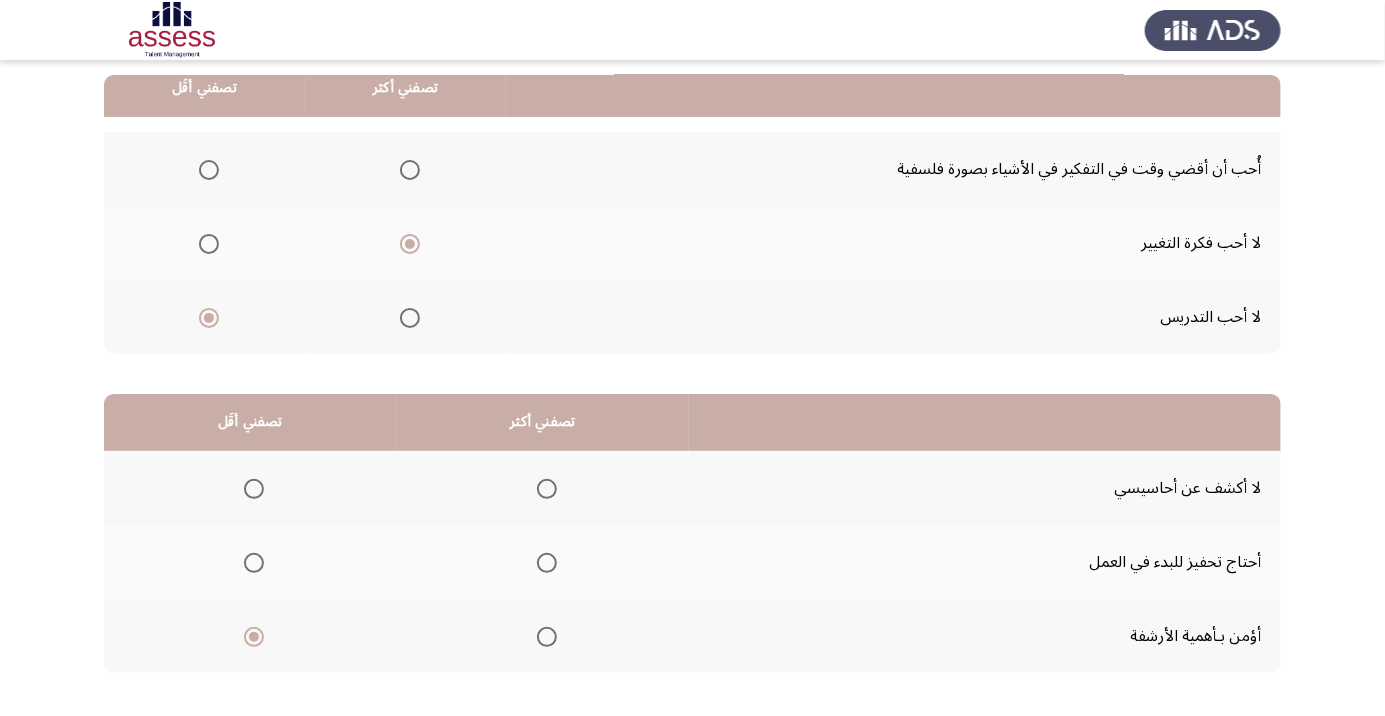 click at bounding box center (547, 489) 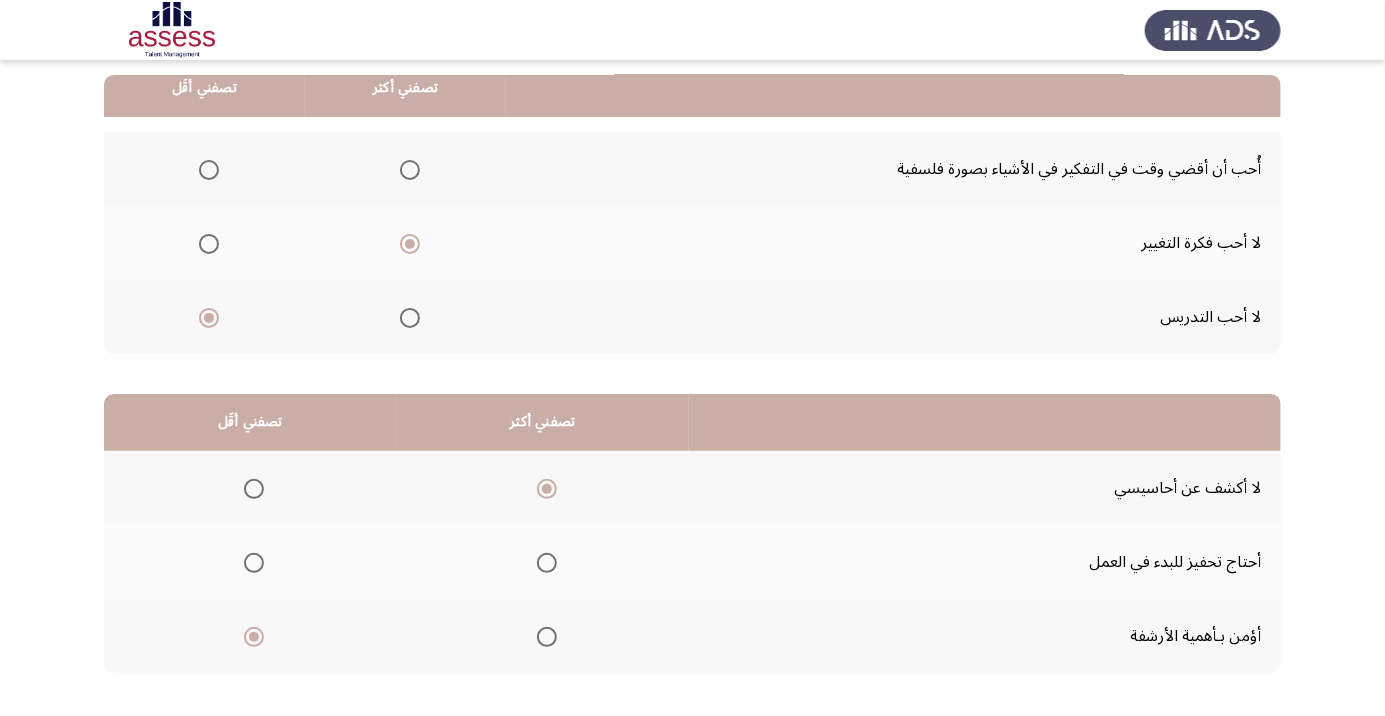 click on "التالي" 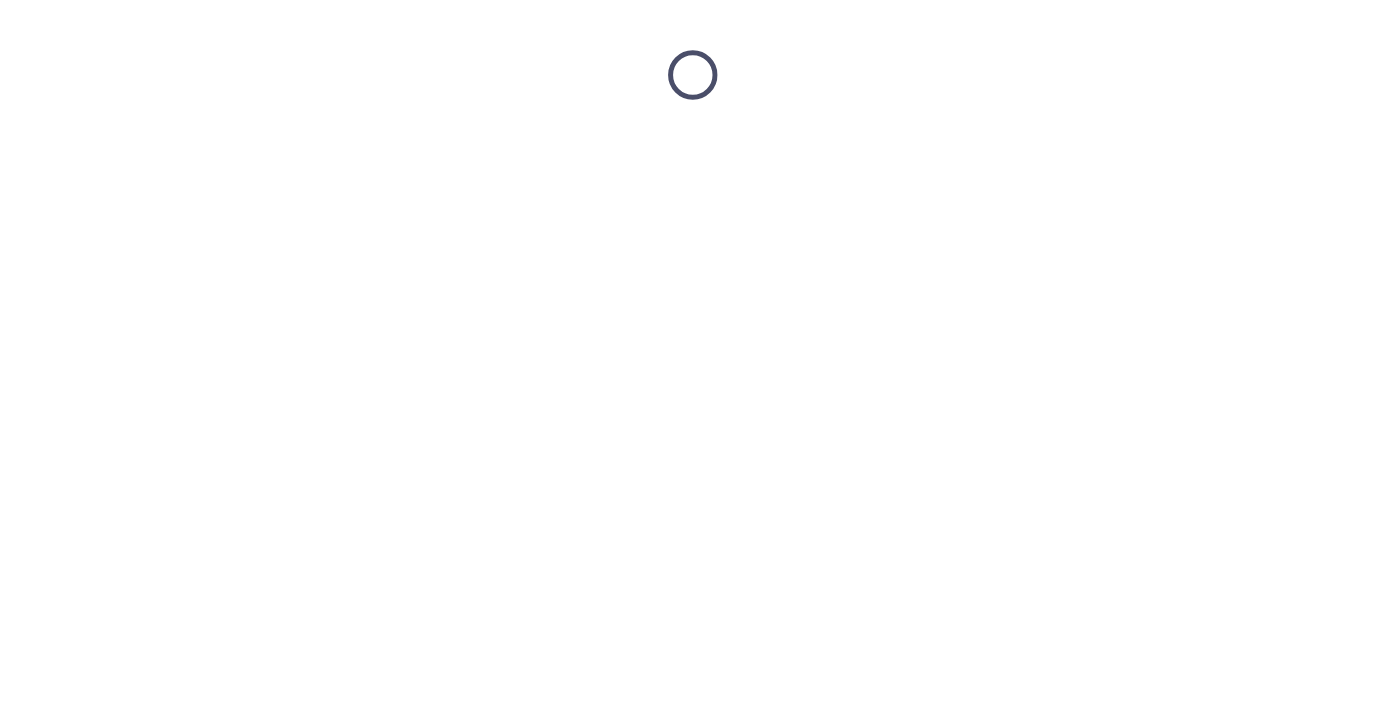 scroll, scrollTop: 0, scrollLeft: 0, axis: both 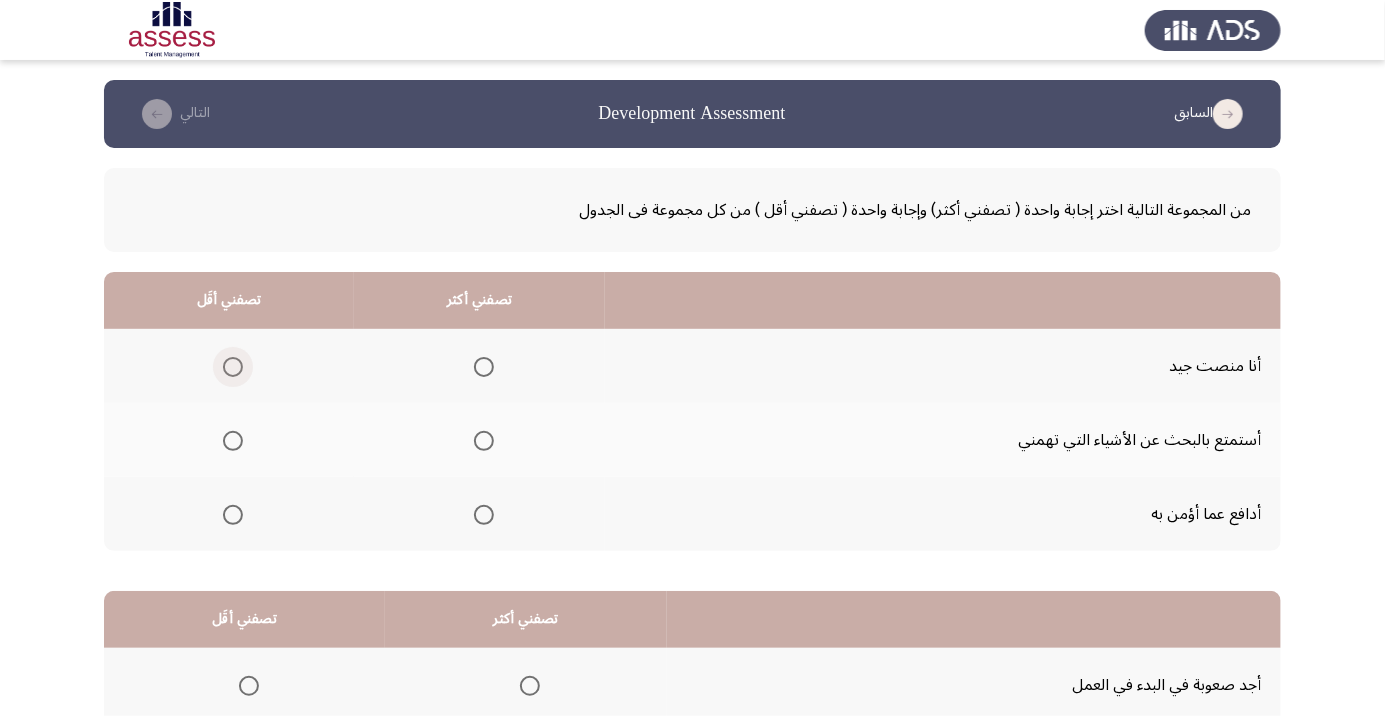click at bounding box center [233, 367] 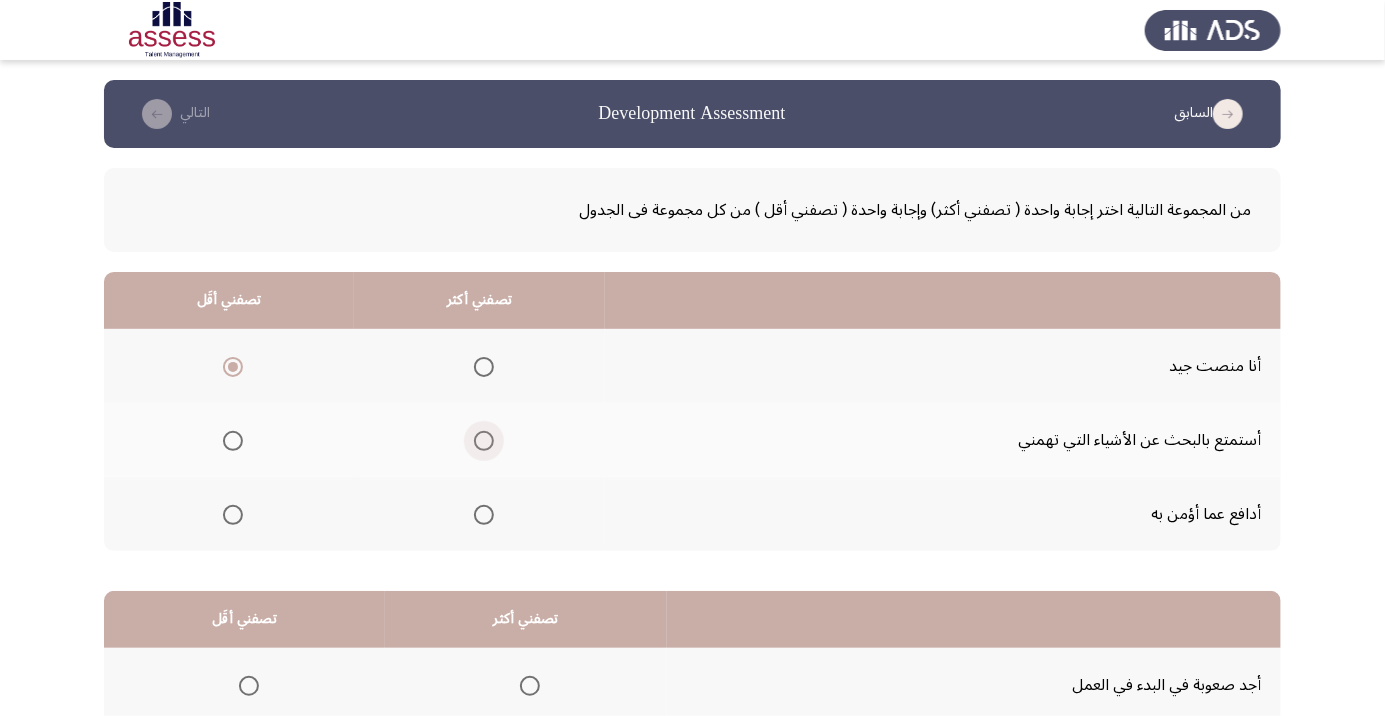 click at bounding box center (484, 441) 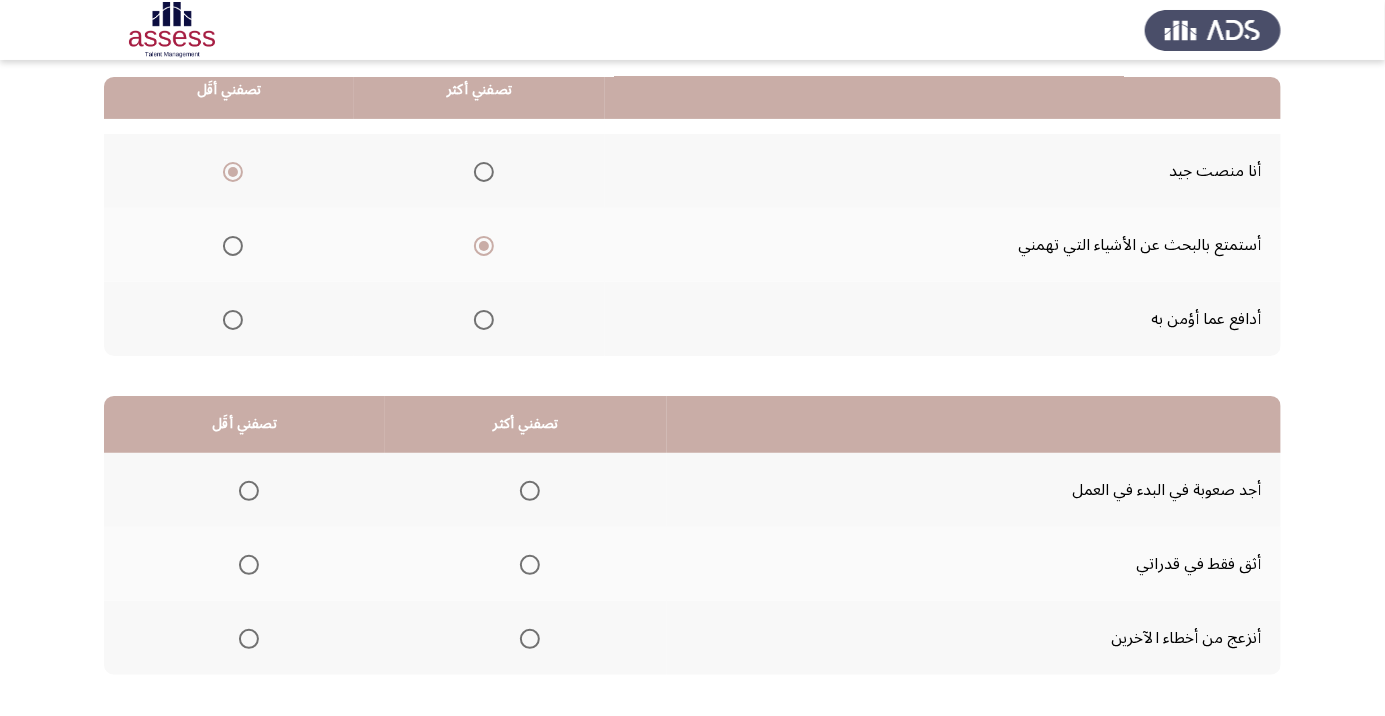 scroll, scrollTop: 197, scrollLeft: 0, axis: vertical 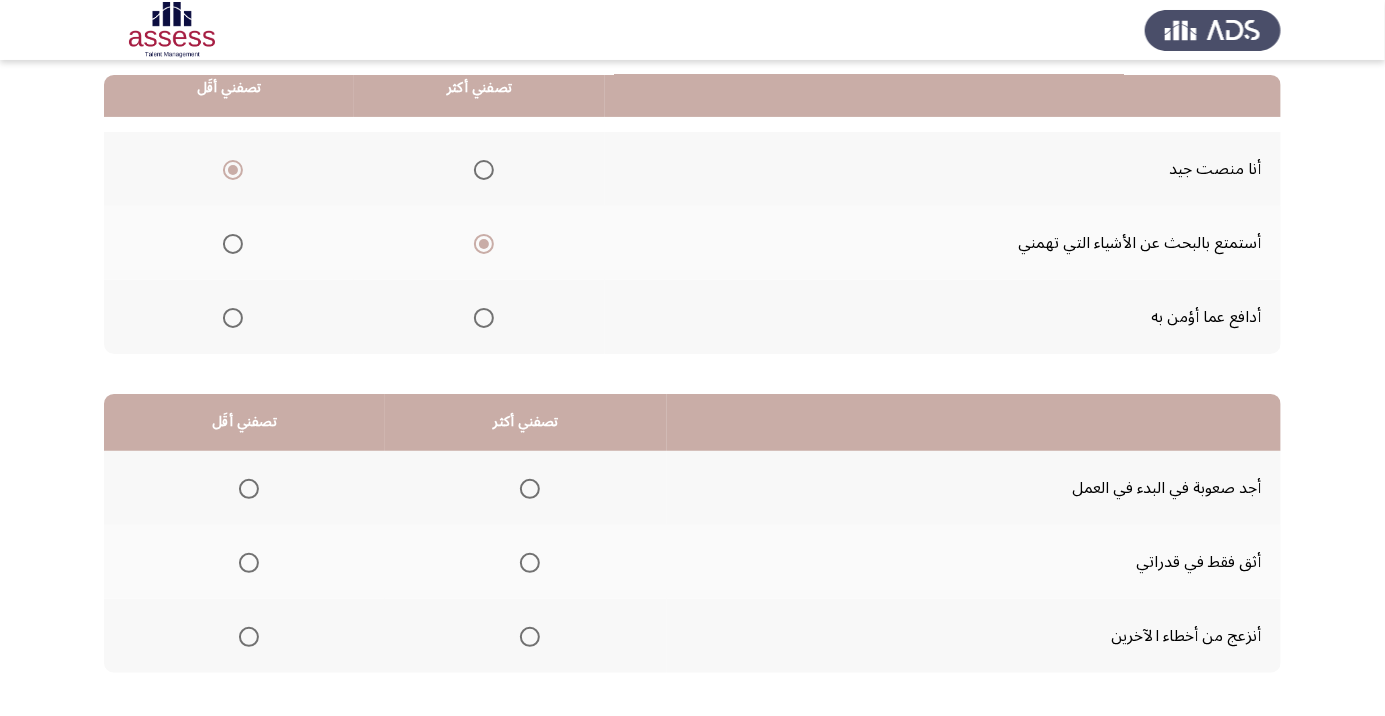click at bounding box center [530, 563] 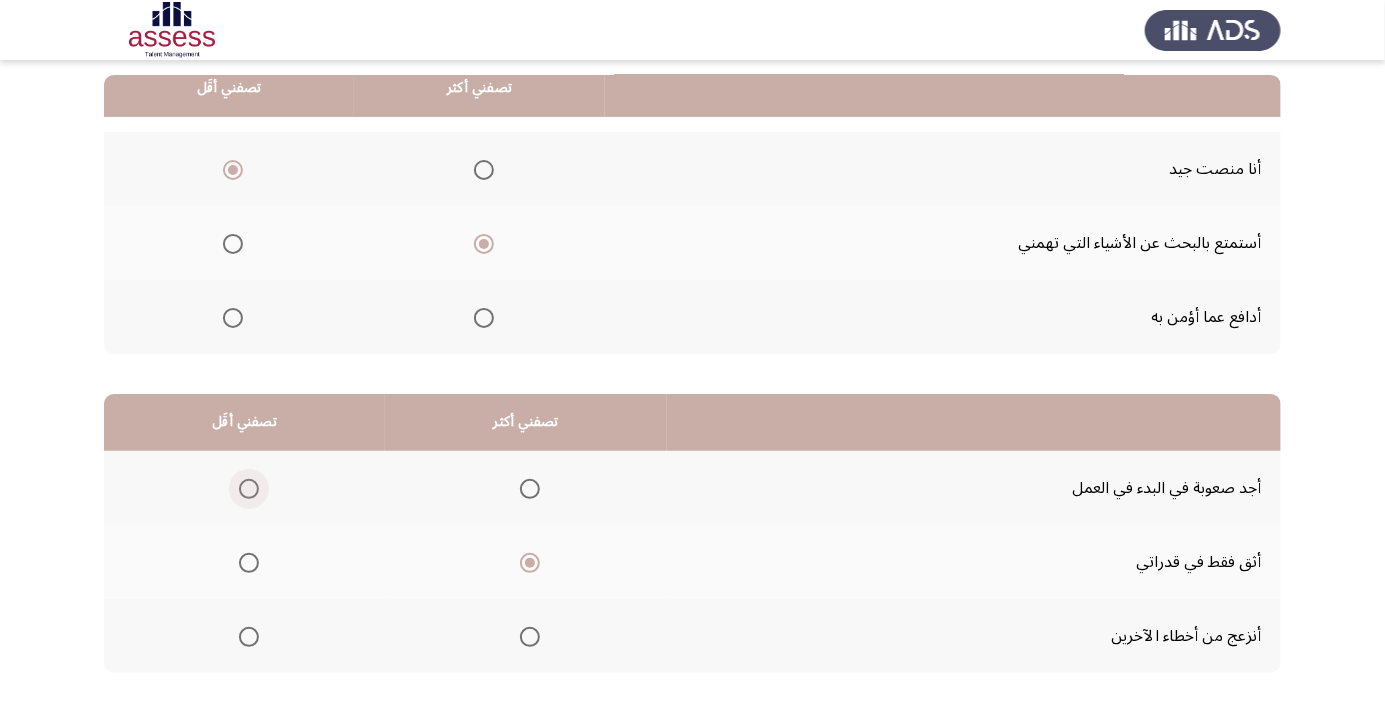 click at bounding box center [249, 489] 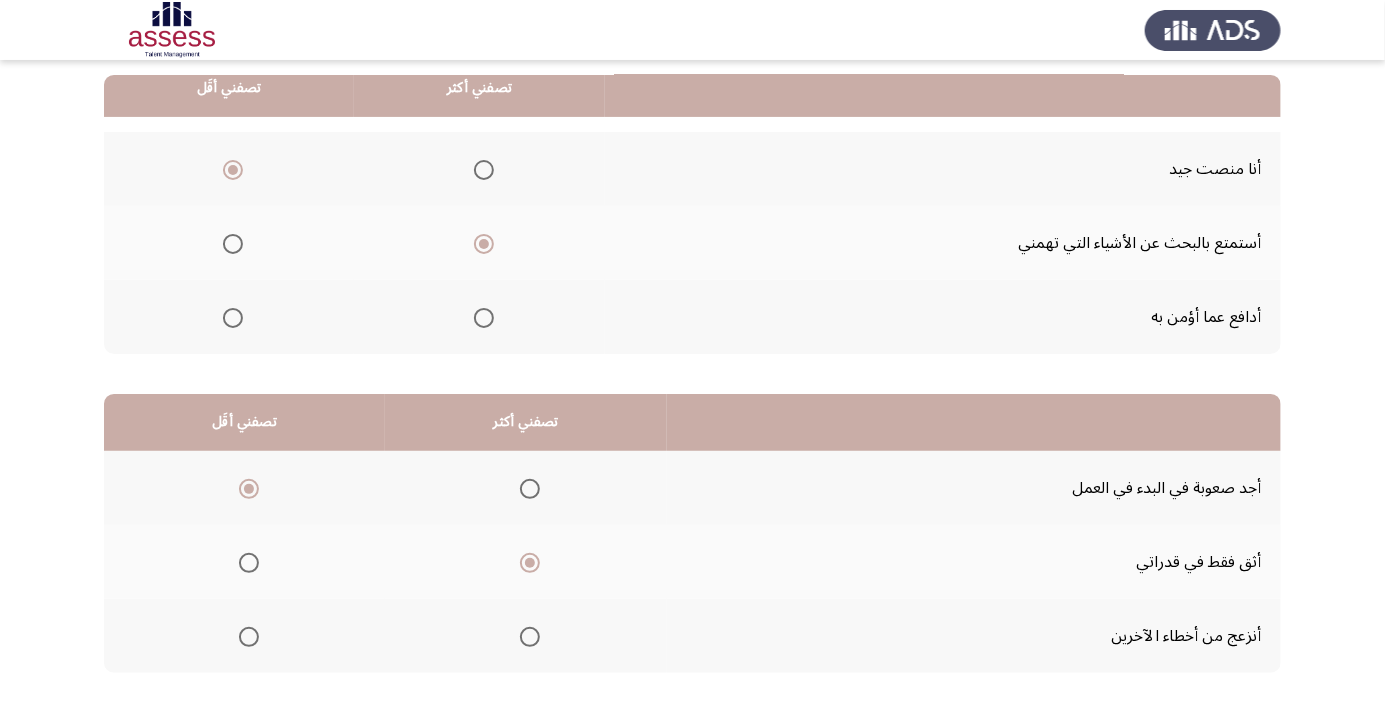 click on "التالي" 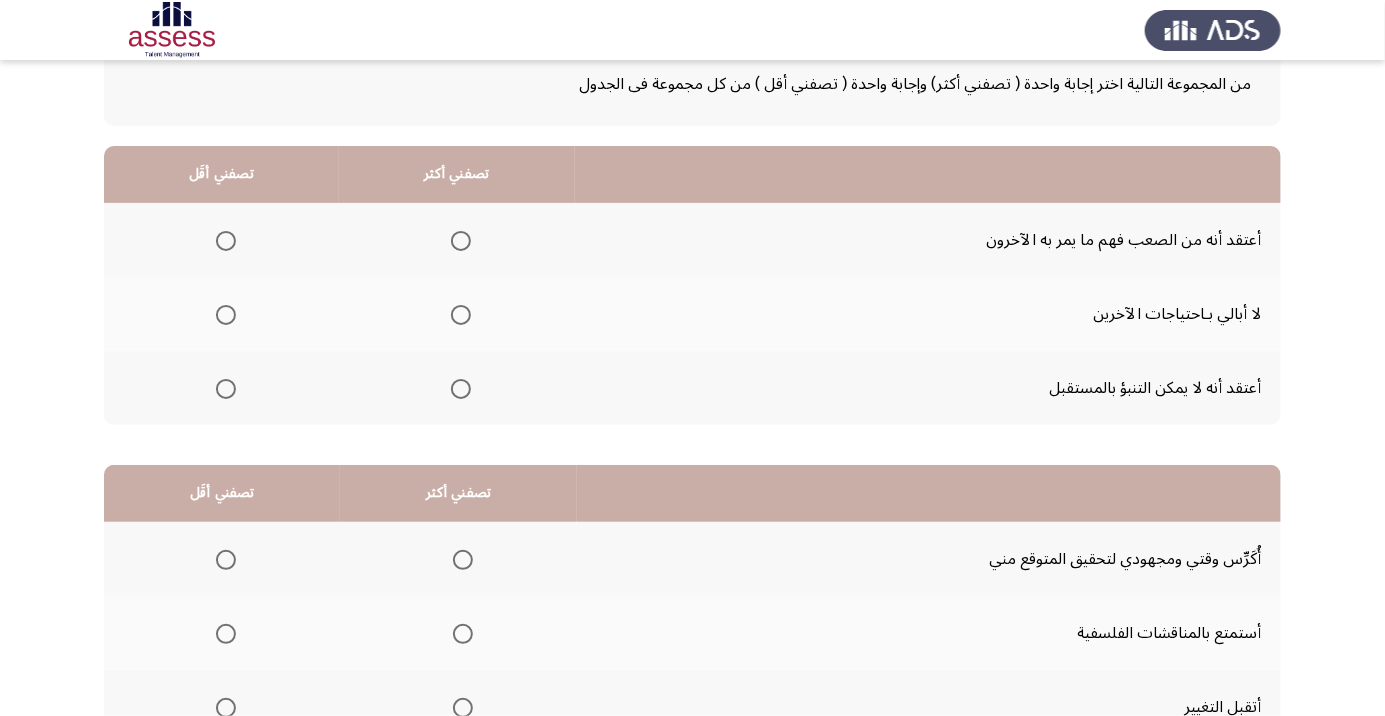 scroll, scrollTop: 125, scrollLeft: 0, axis: vertical 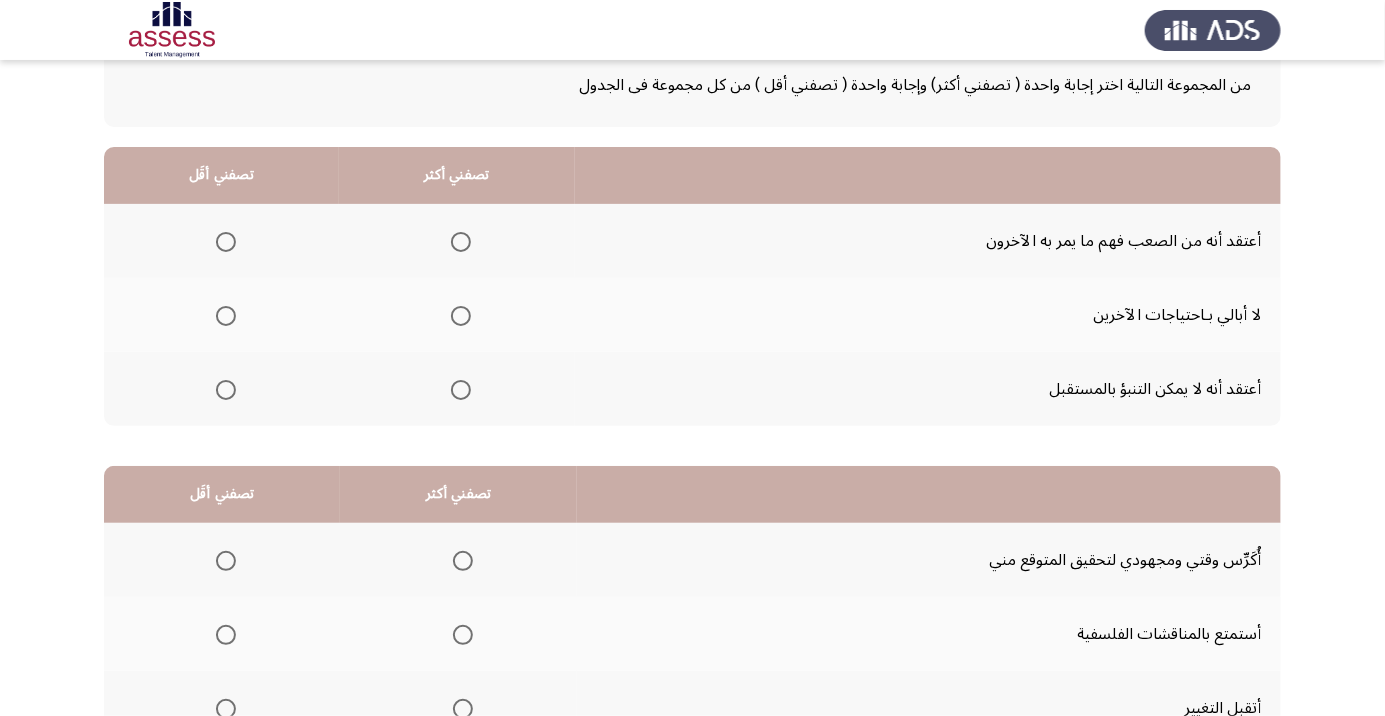 click 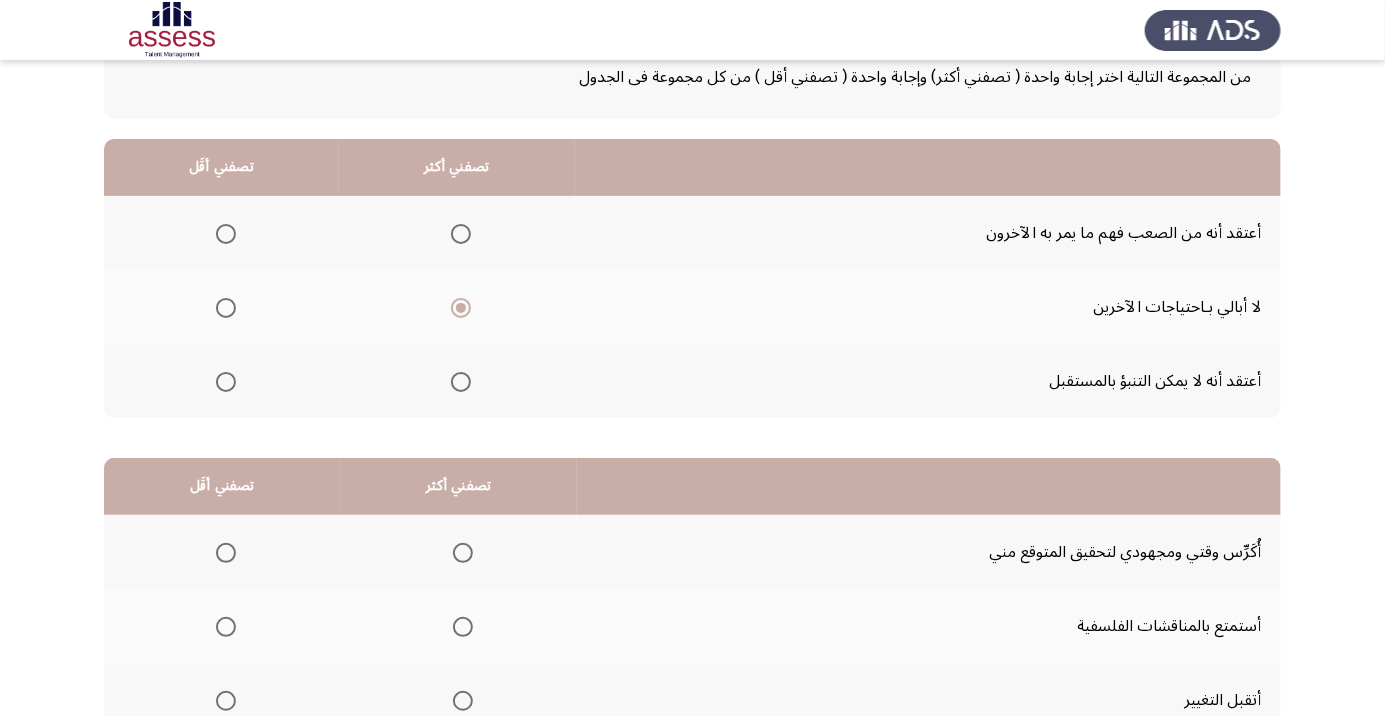 scroll, scrollTop: 135, scrollLeft: 0, axis: vertical 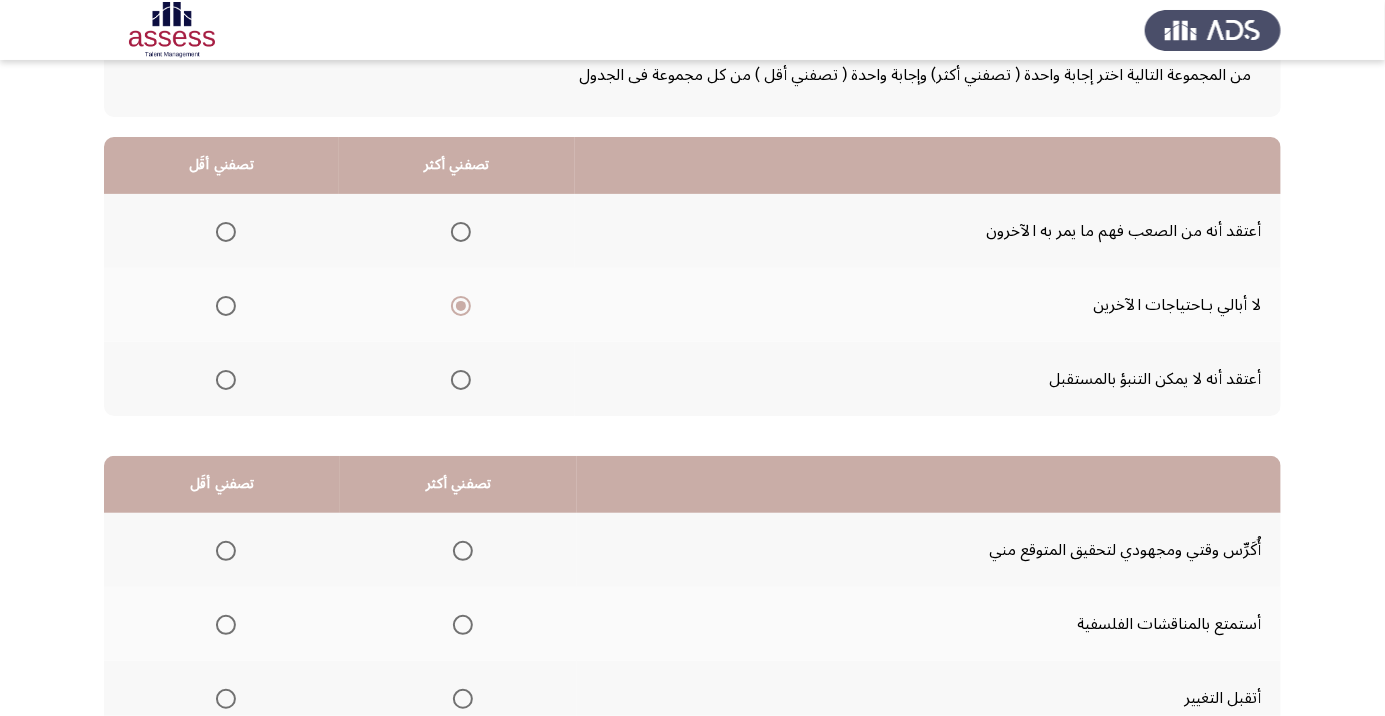 click at bounding box center [226, 380] 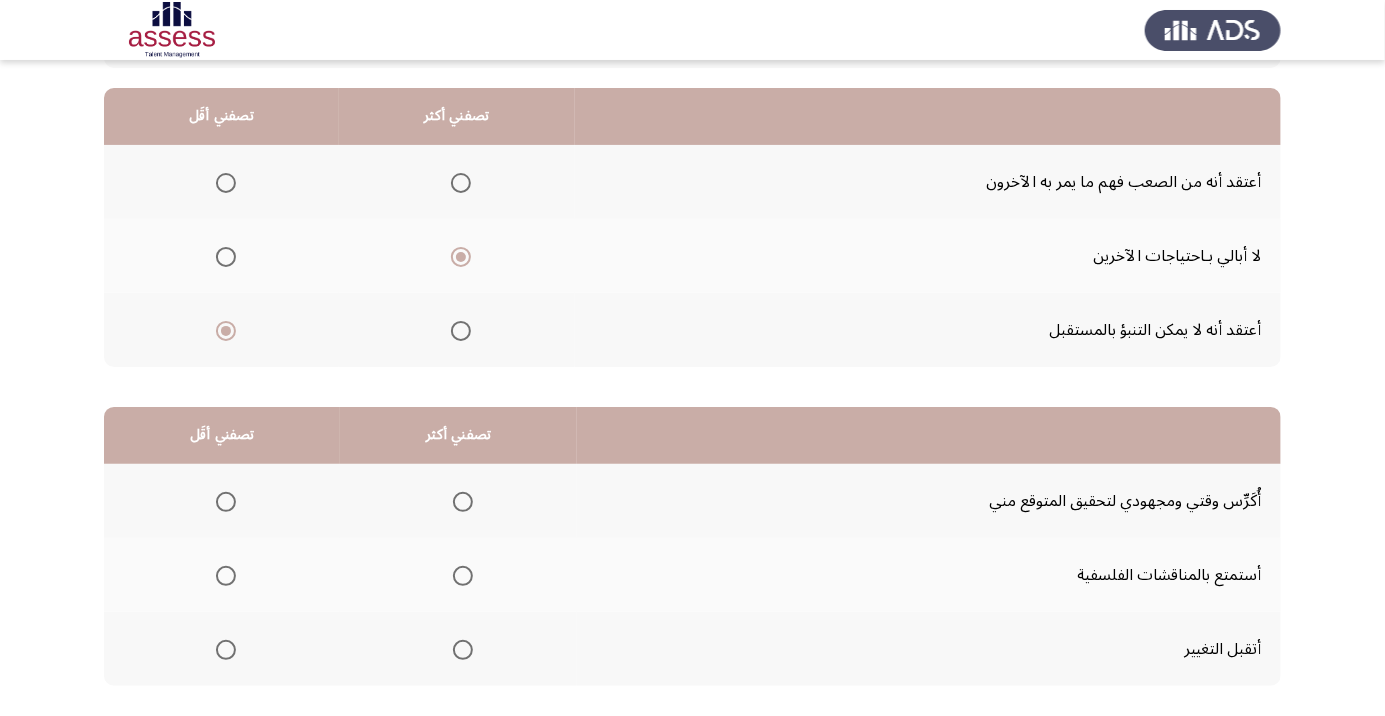 scroll, scrollTop: 197, scrollLeft: 0, axis: vertical 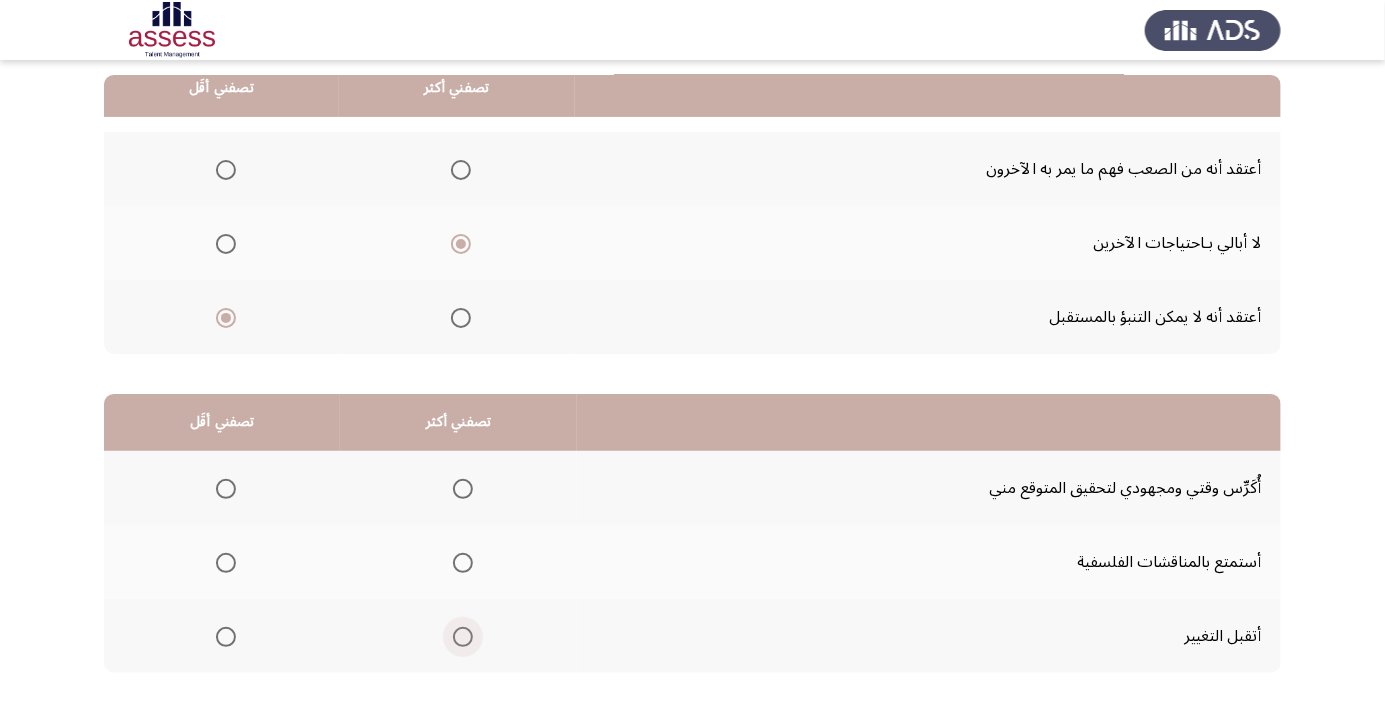 click at bounding box center (463, 637) 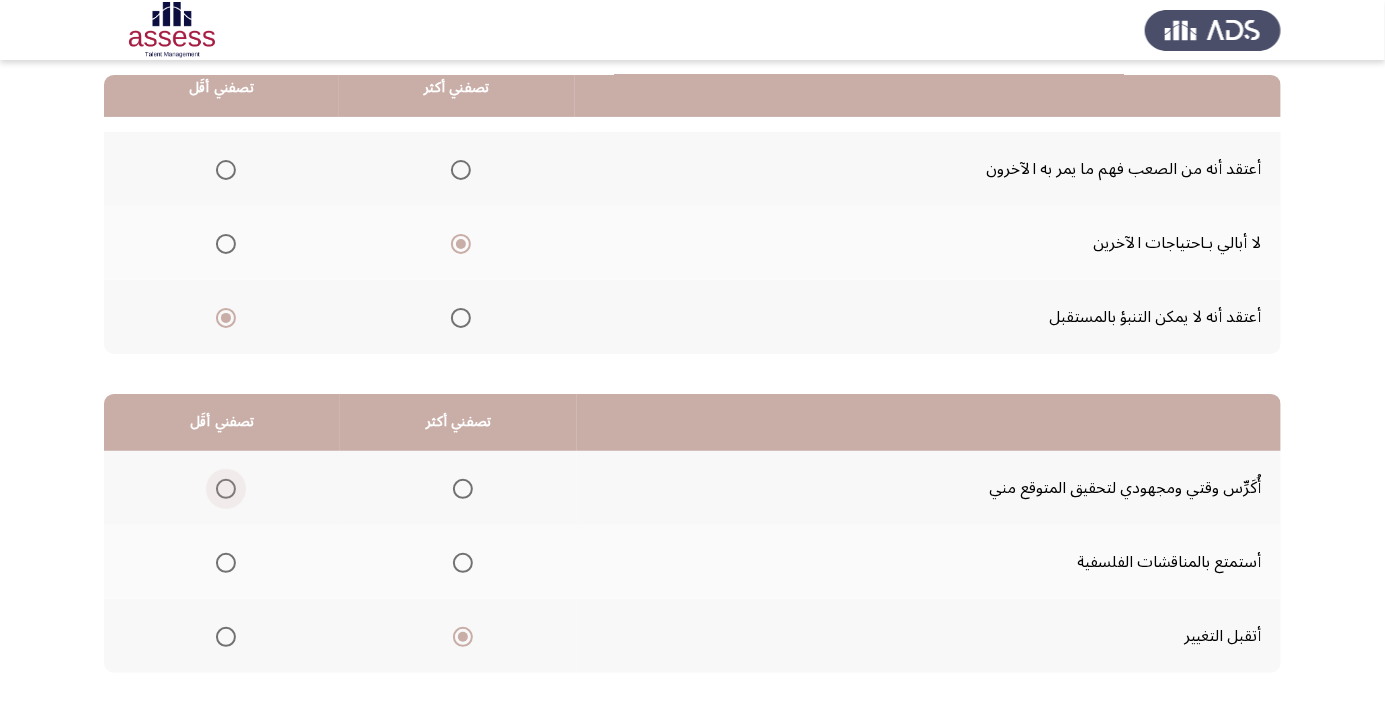 click at bounding box center (226, 489) 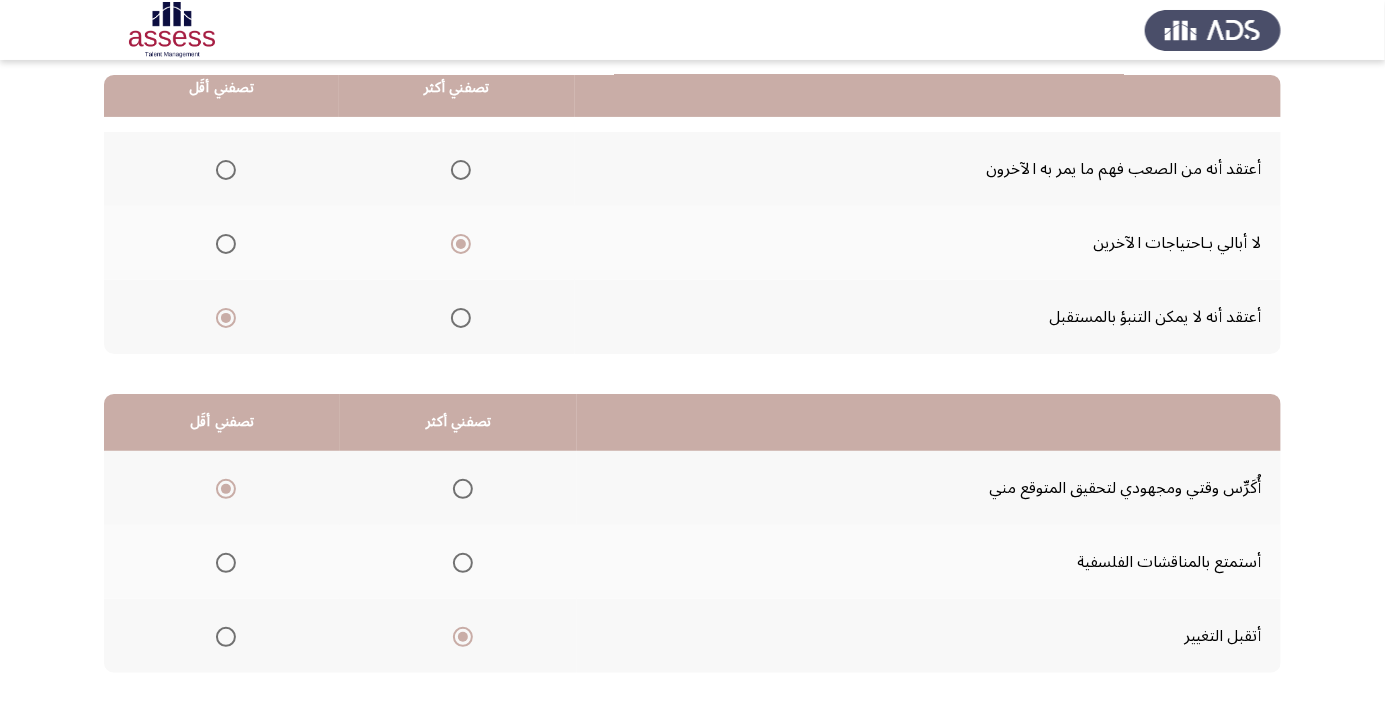 click on "التالي" 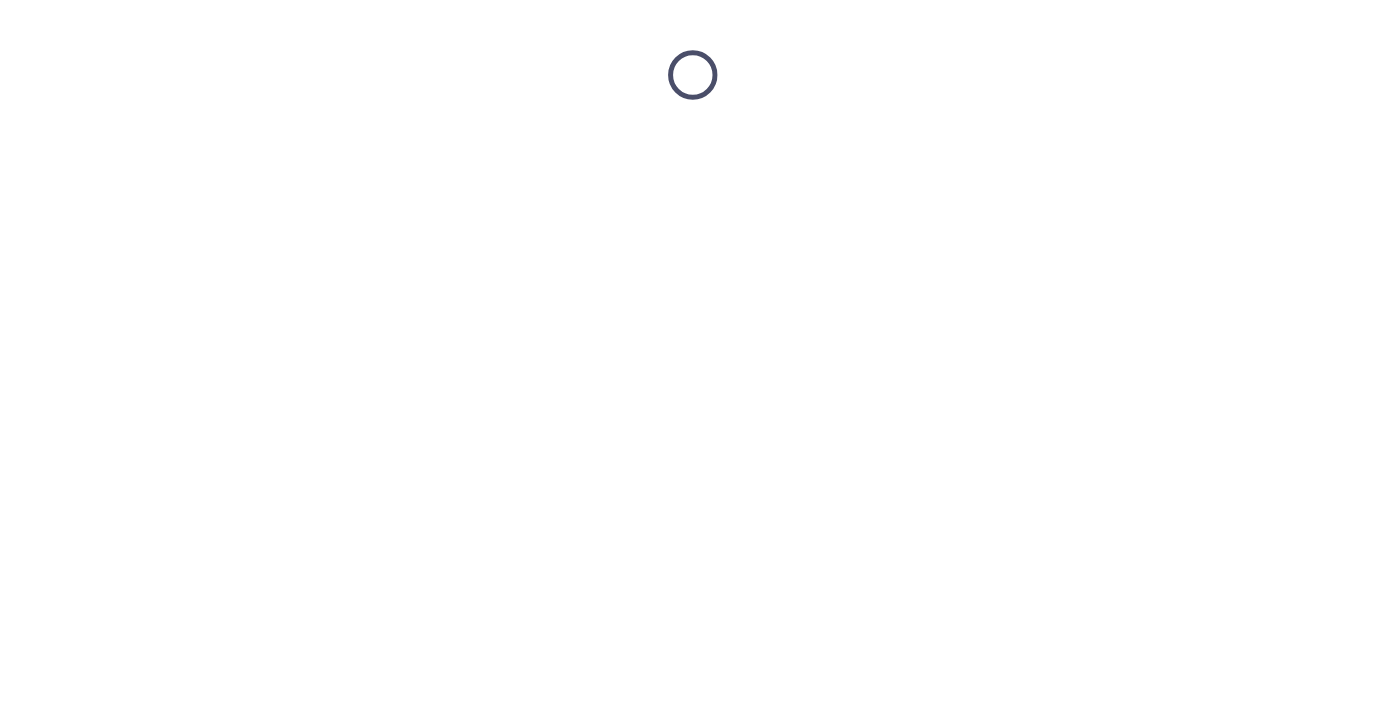 scroll, scrollTop: 0, scrollLeft: 0, axis: both 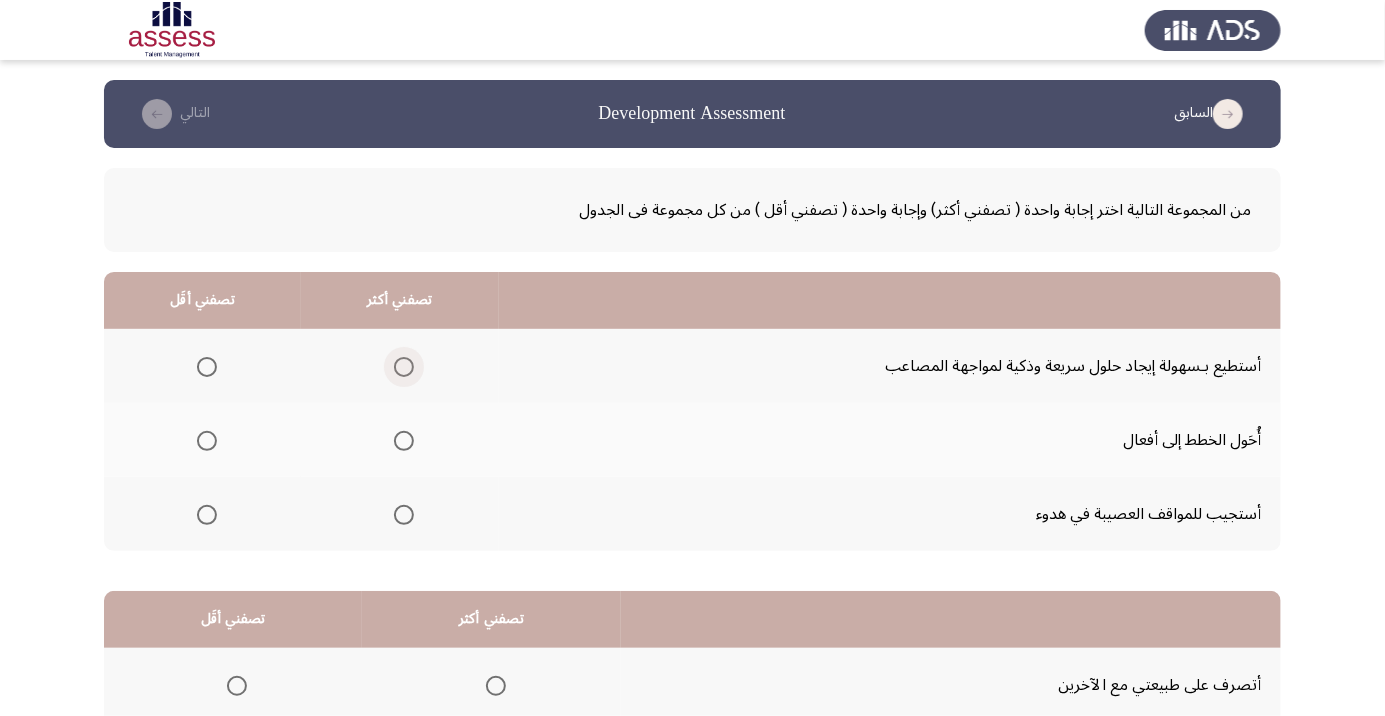 click at bounding box center (404, 367) 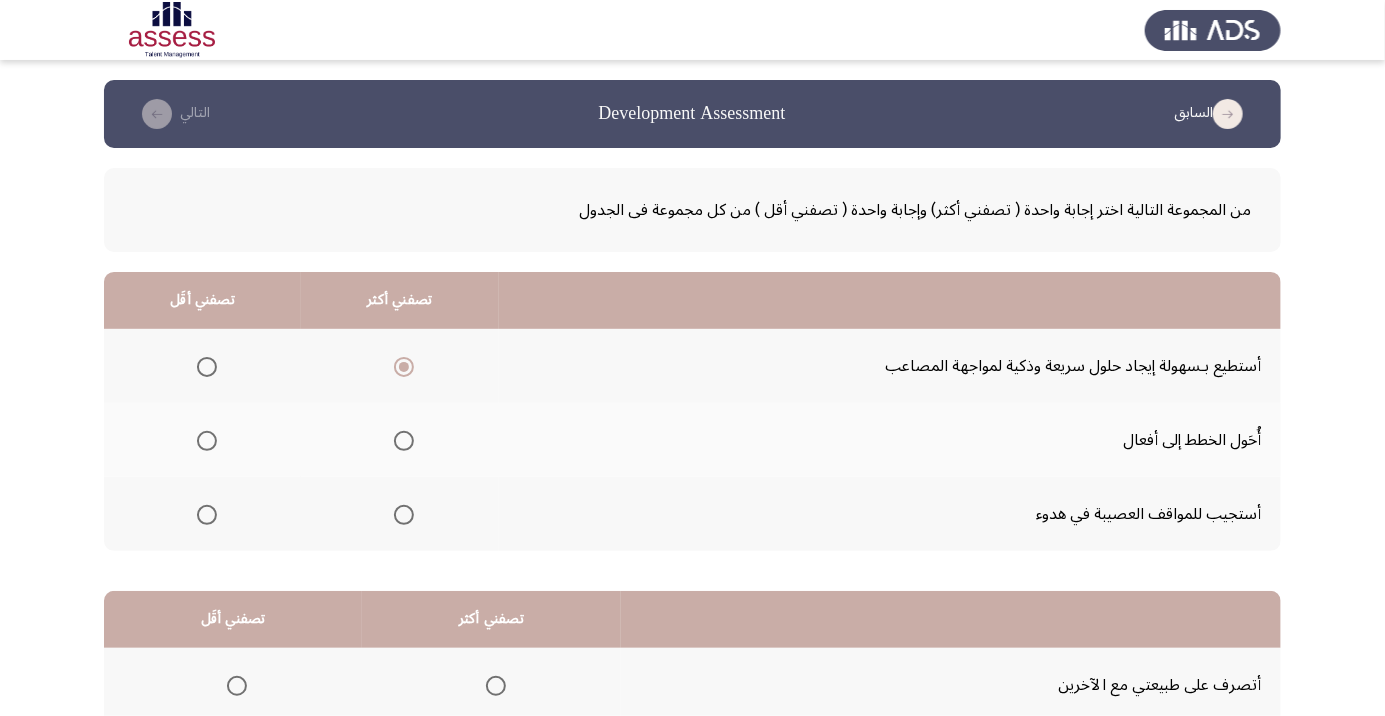 click at bounding box center (207, 515) 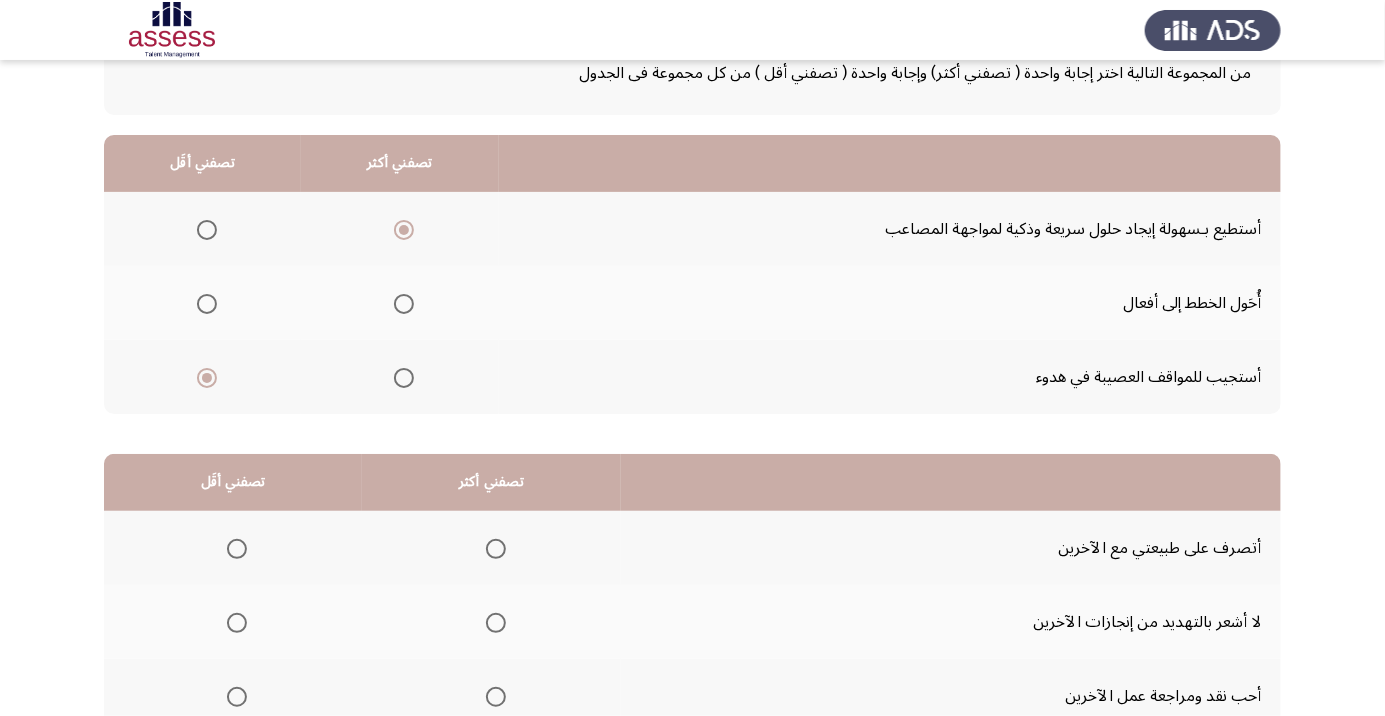 scroll, scrollTop: 197, scrollLeft: 0, axis: vertical 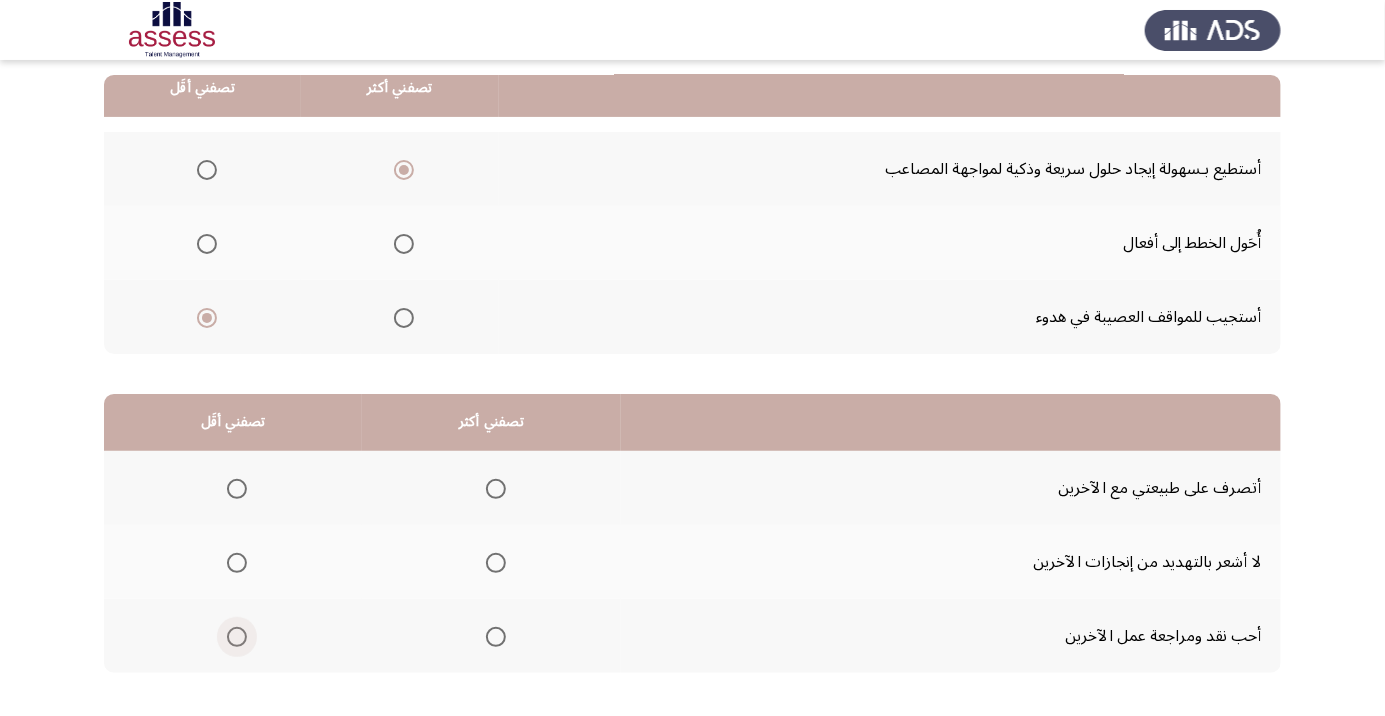 click at bounding box center [237, 637] 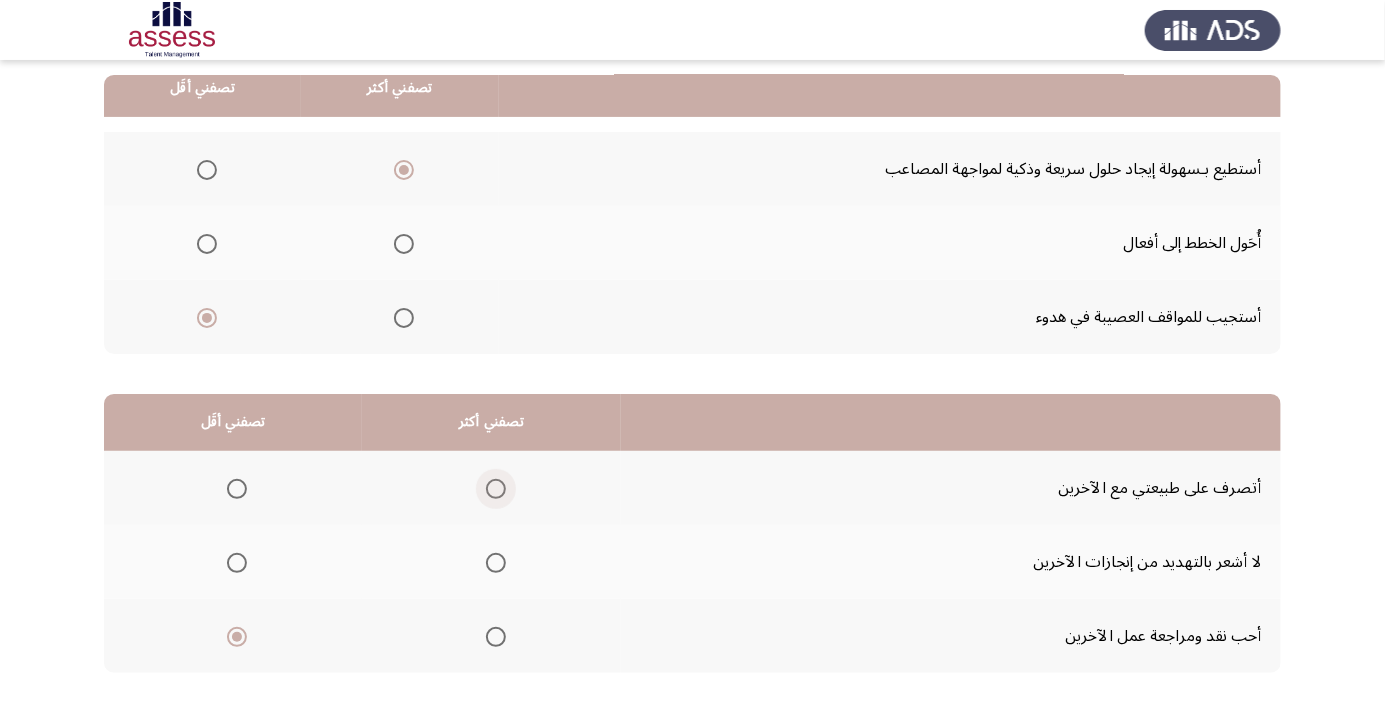 click at bounding box center [496, 489] 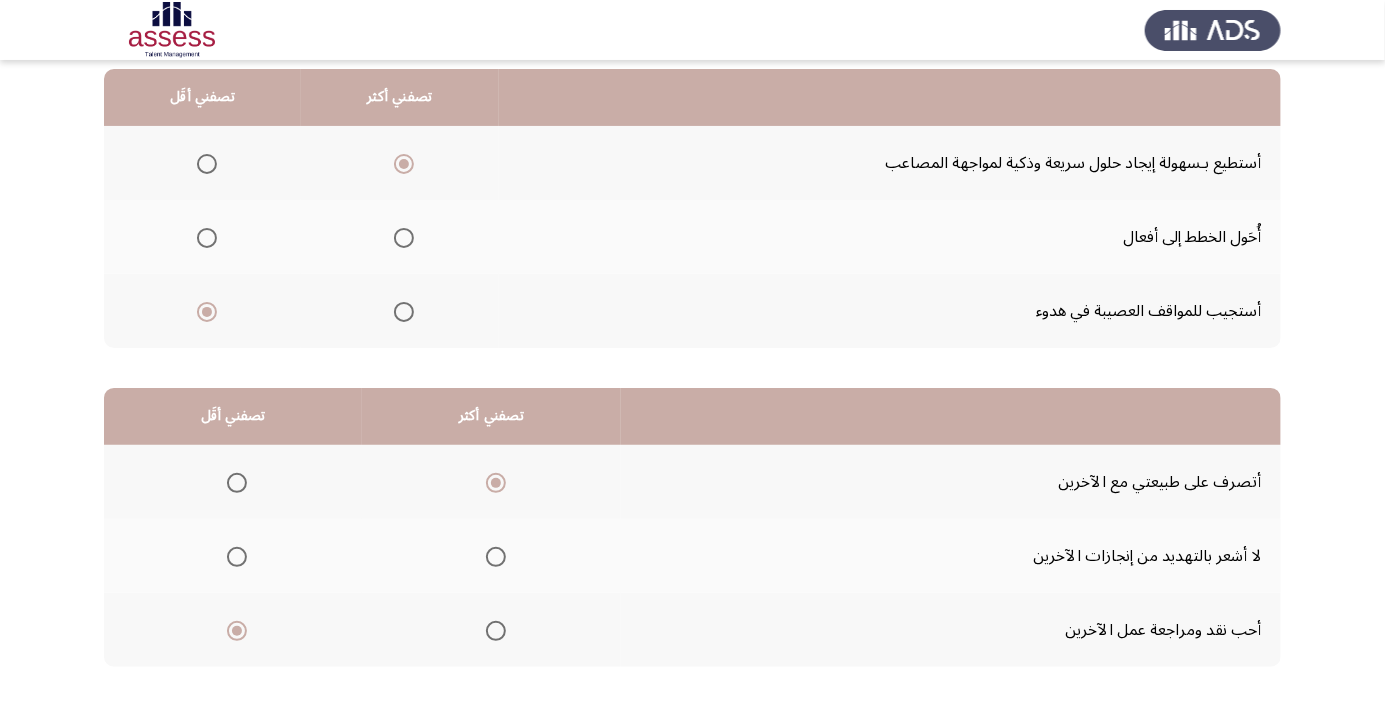 scroll, scrollTop: 188, scrollLeft: 0, axis: vertical 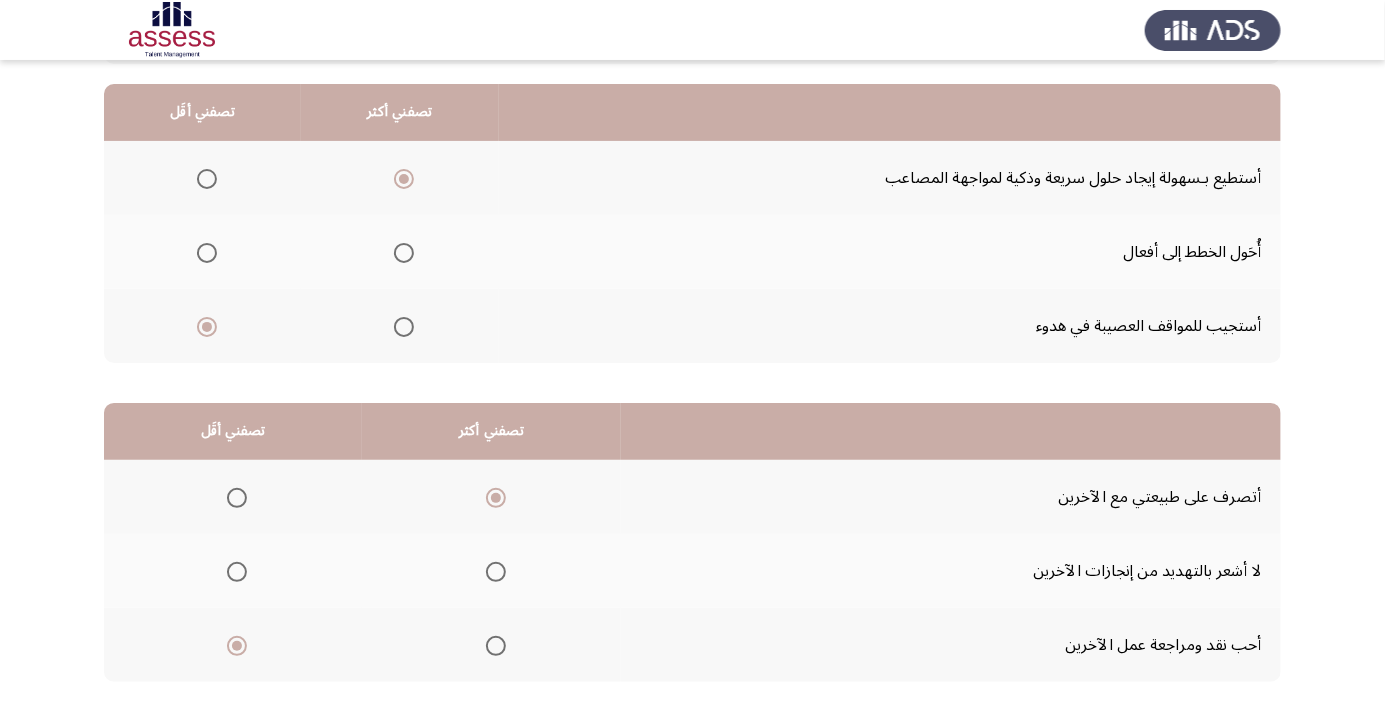 click on "التالي" 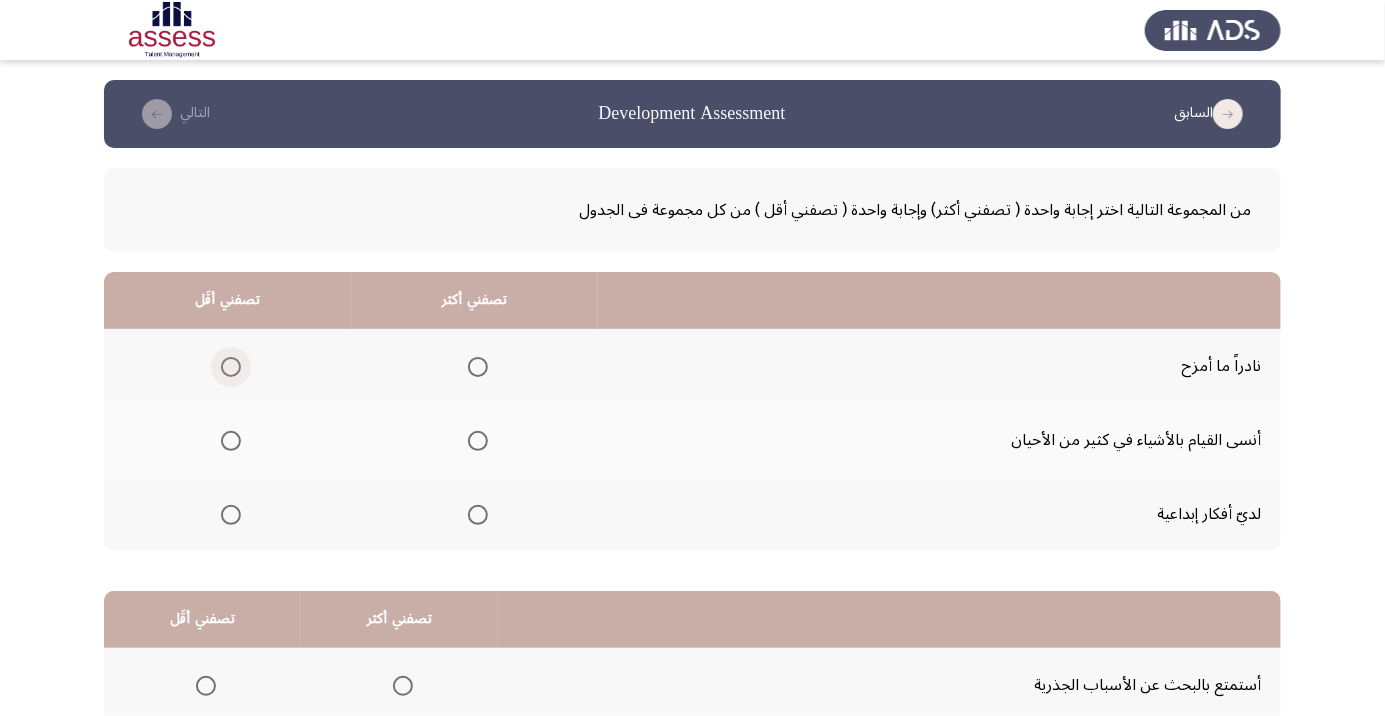 click at bounding box center [231, 367] 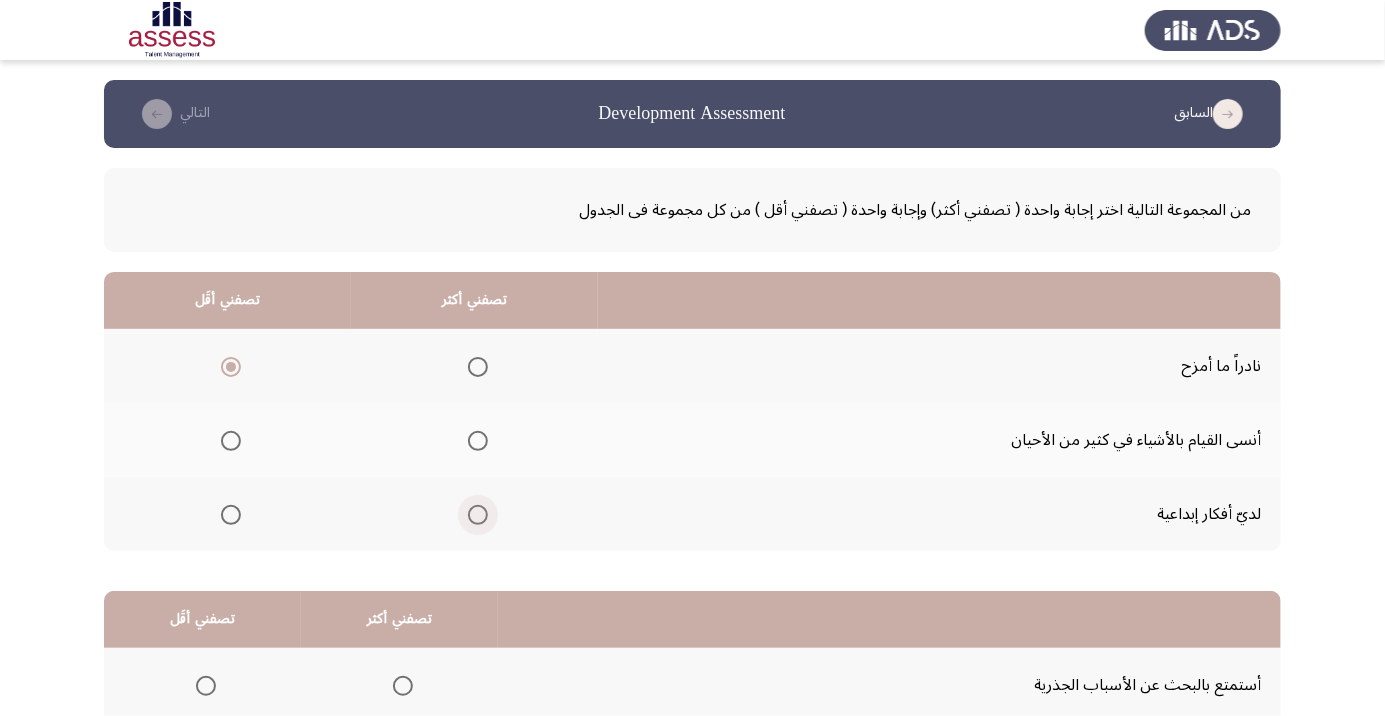 click at bounding box center [478, 515] 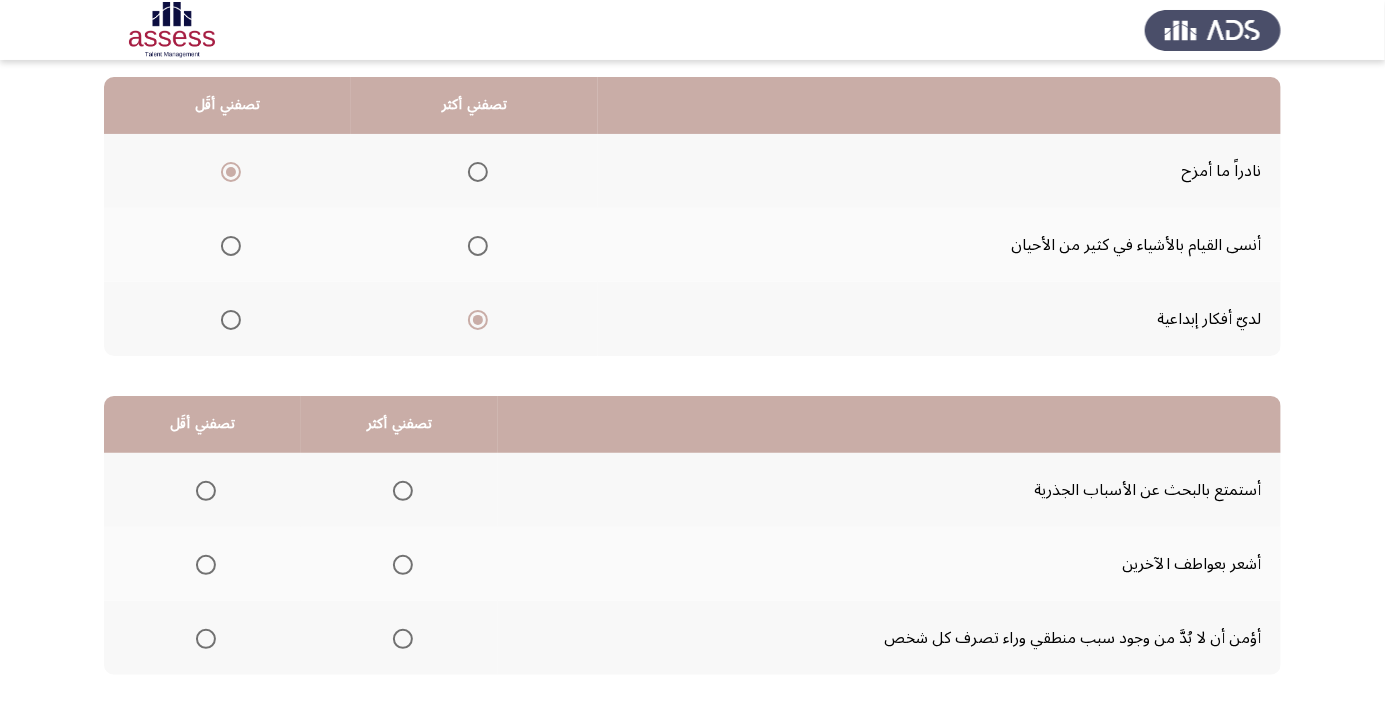 scroll, scrollTop: 197, scrollLeft: 0, axis: vertical 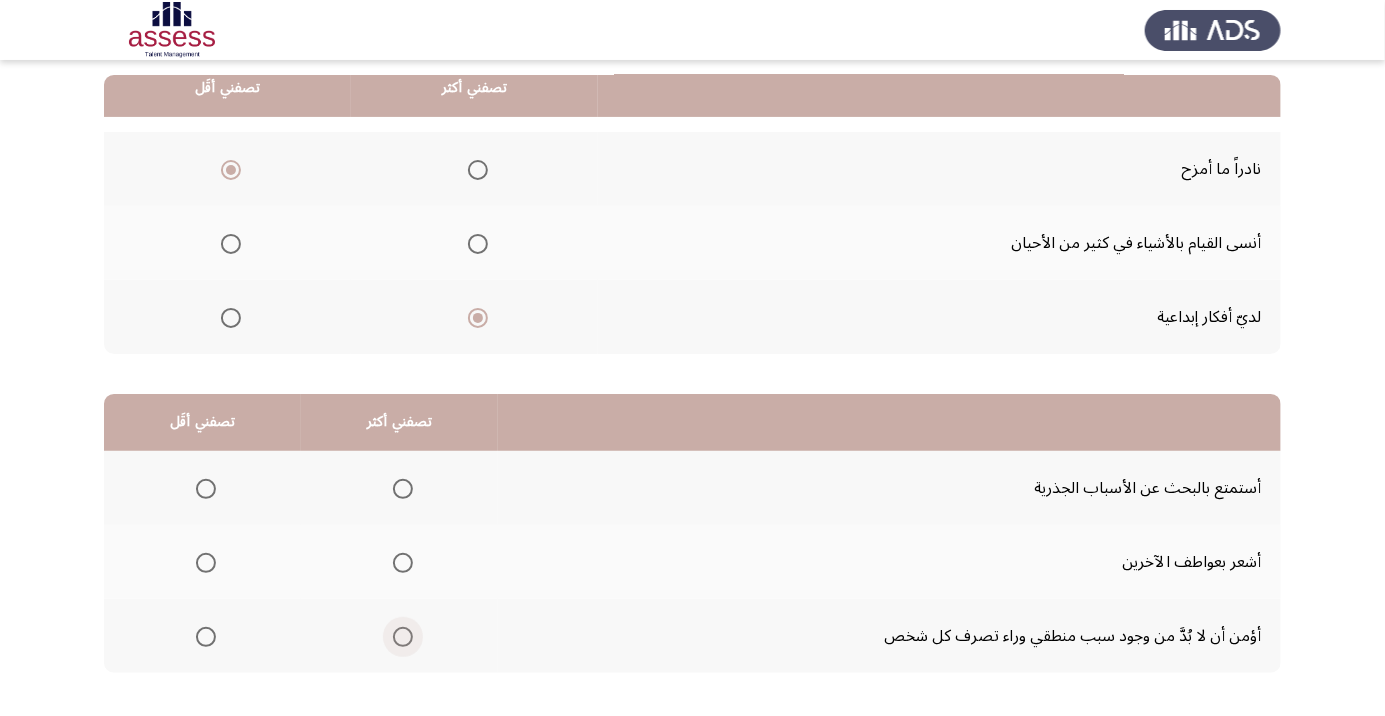 click at bounding box center (403, 637) 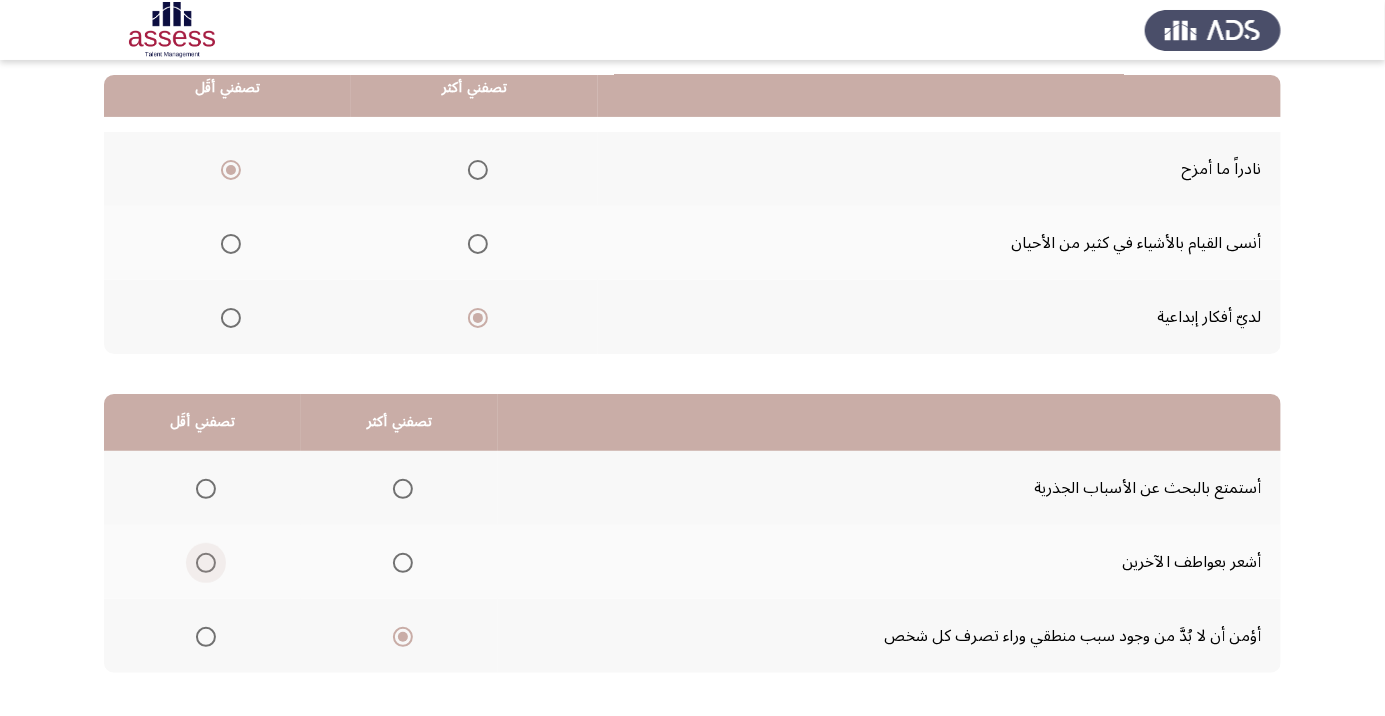 click at bounding box center [206, 563] 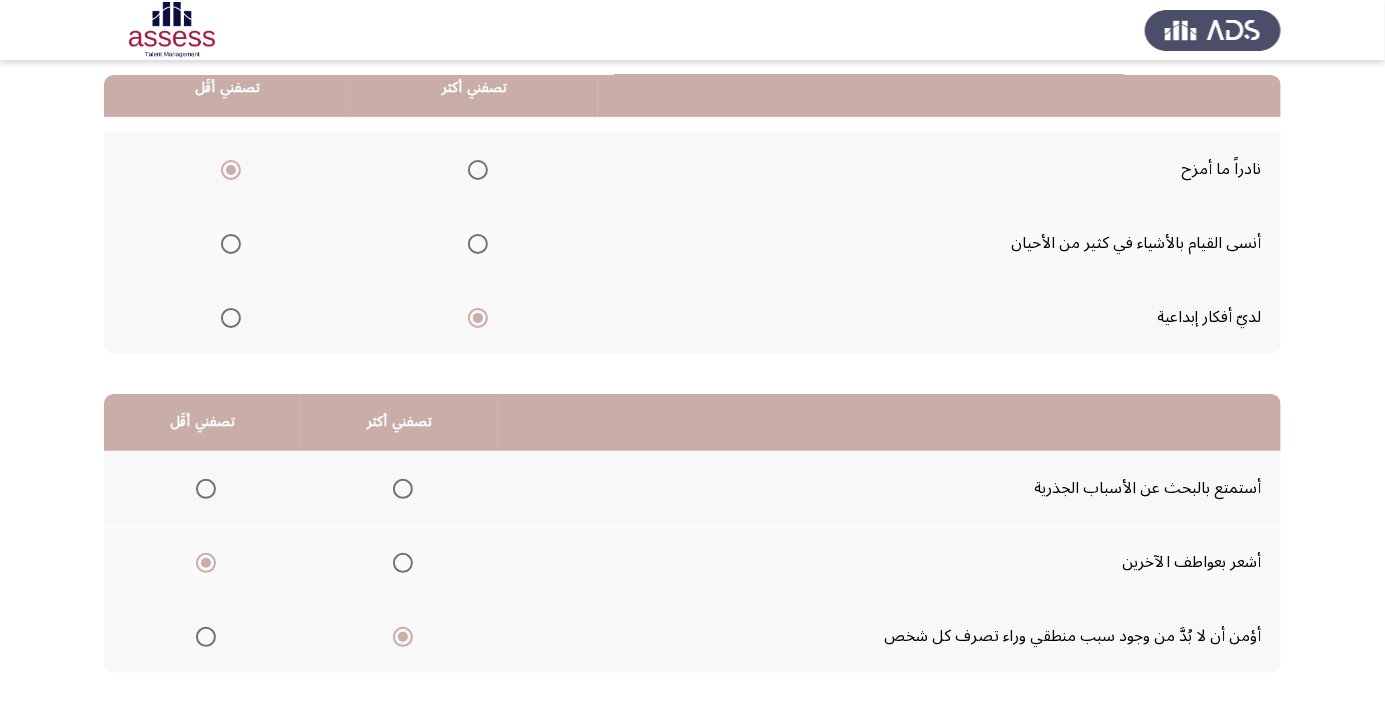 click on "التالي" 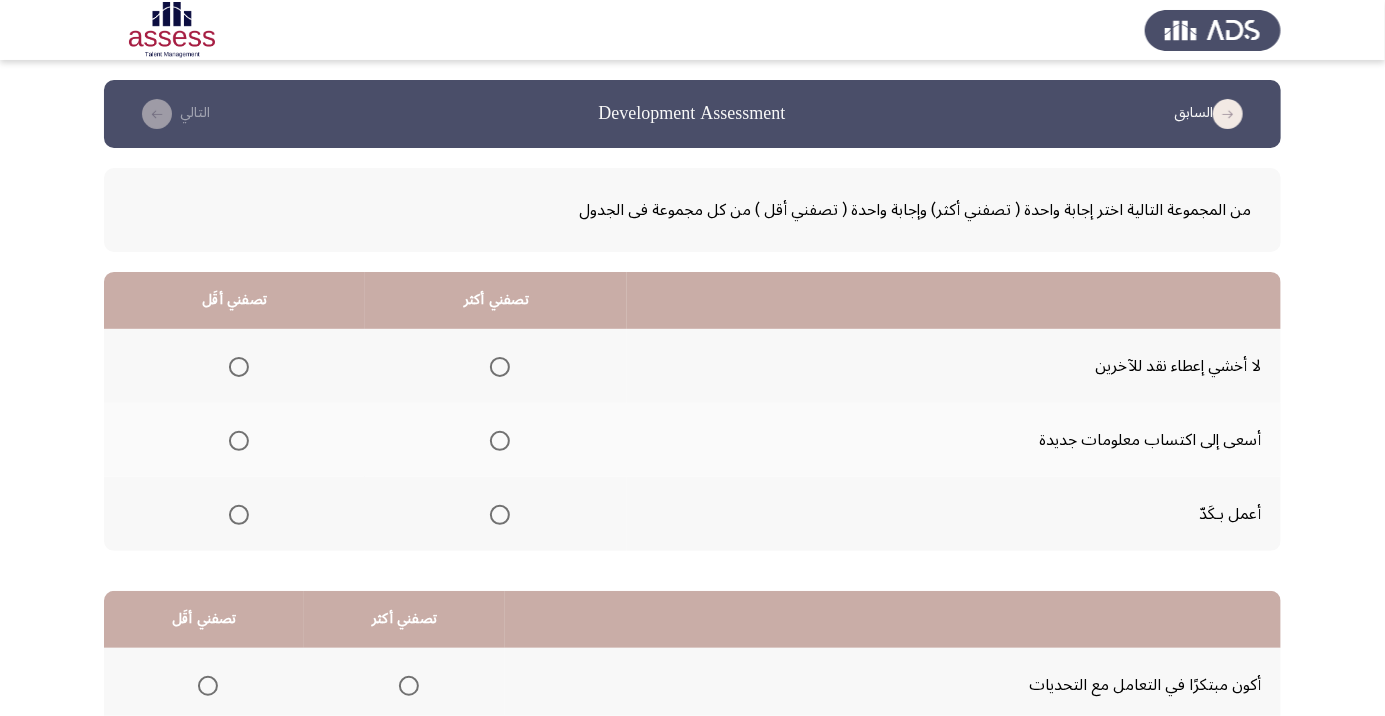 click at bounding box center (500, 441) 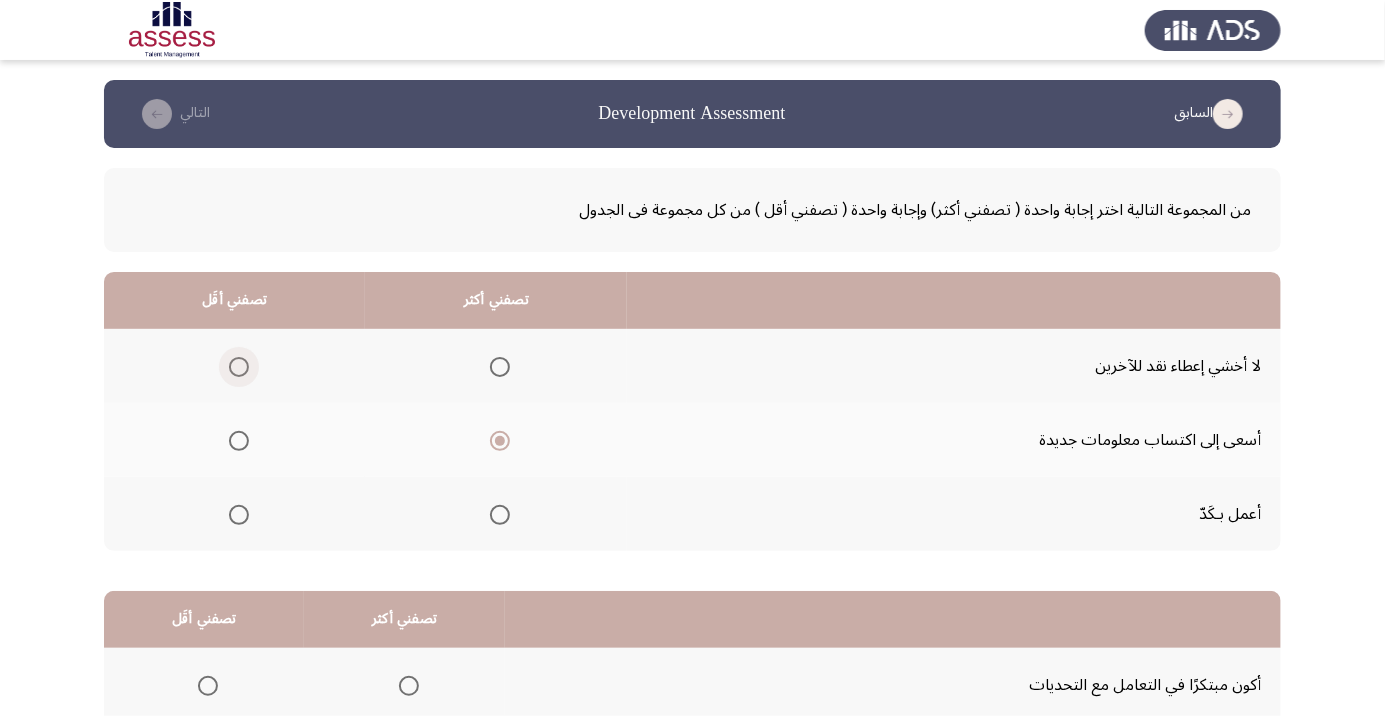 click at bounding box center [239, 367] 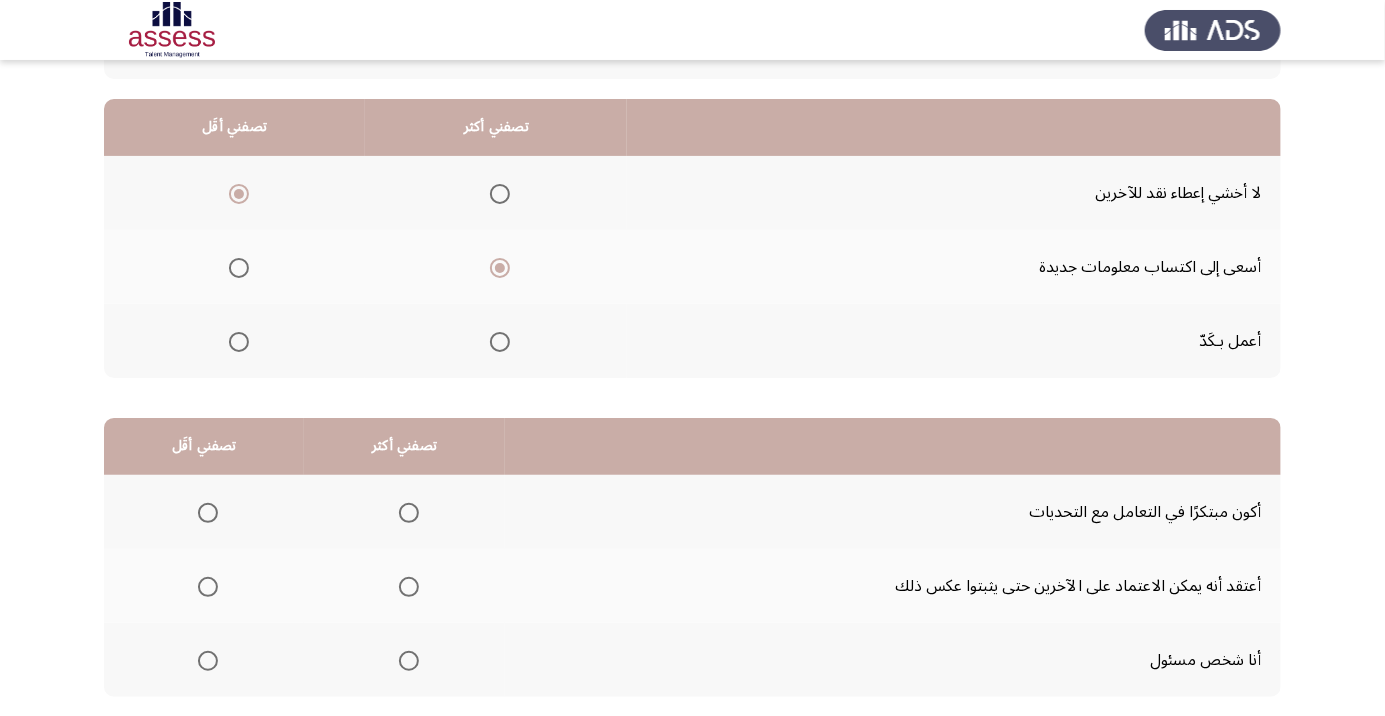 scroll, scrollTop: 174, scrollLeft: 0, axis: vertical 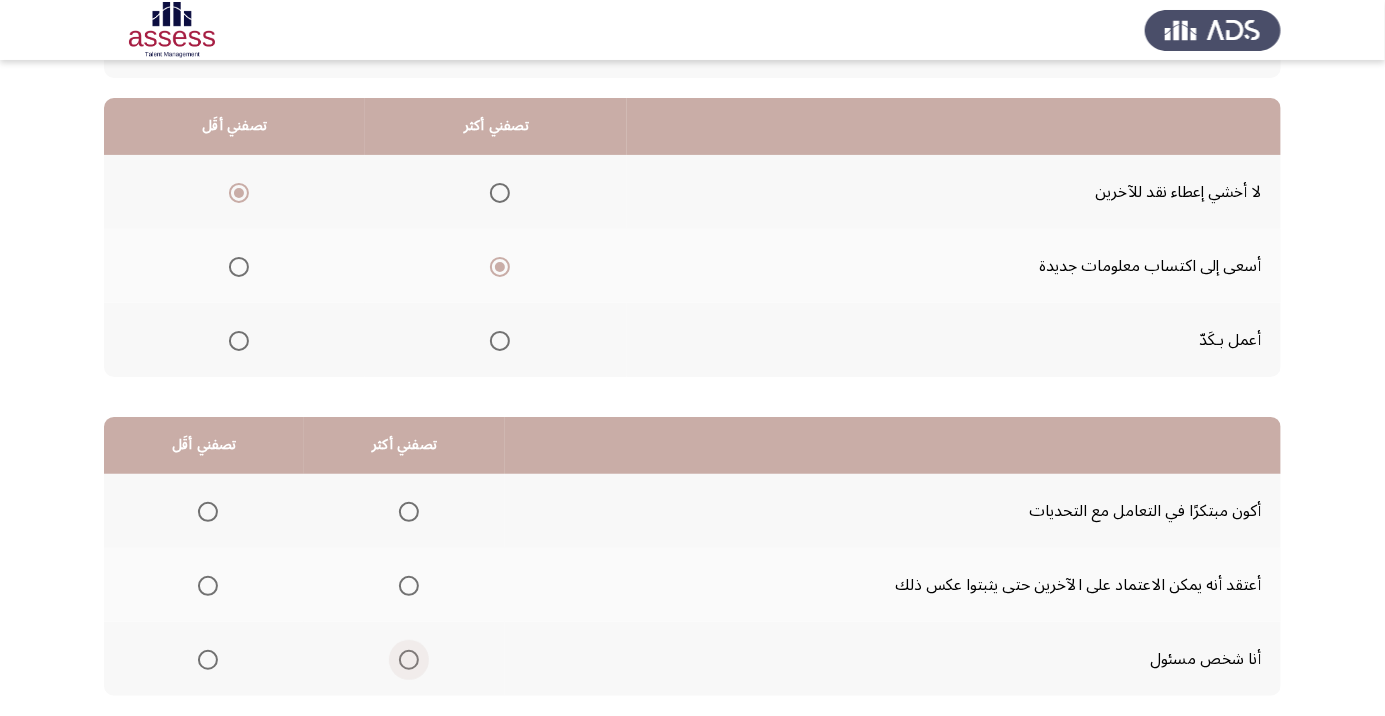 click at bounding box center [409, 660] 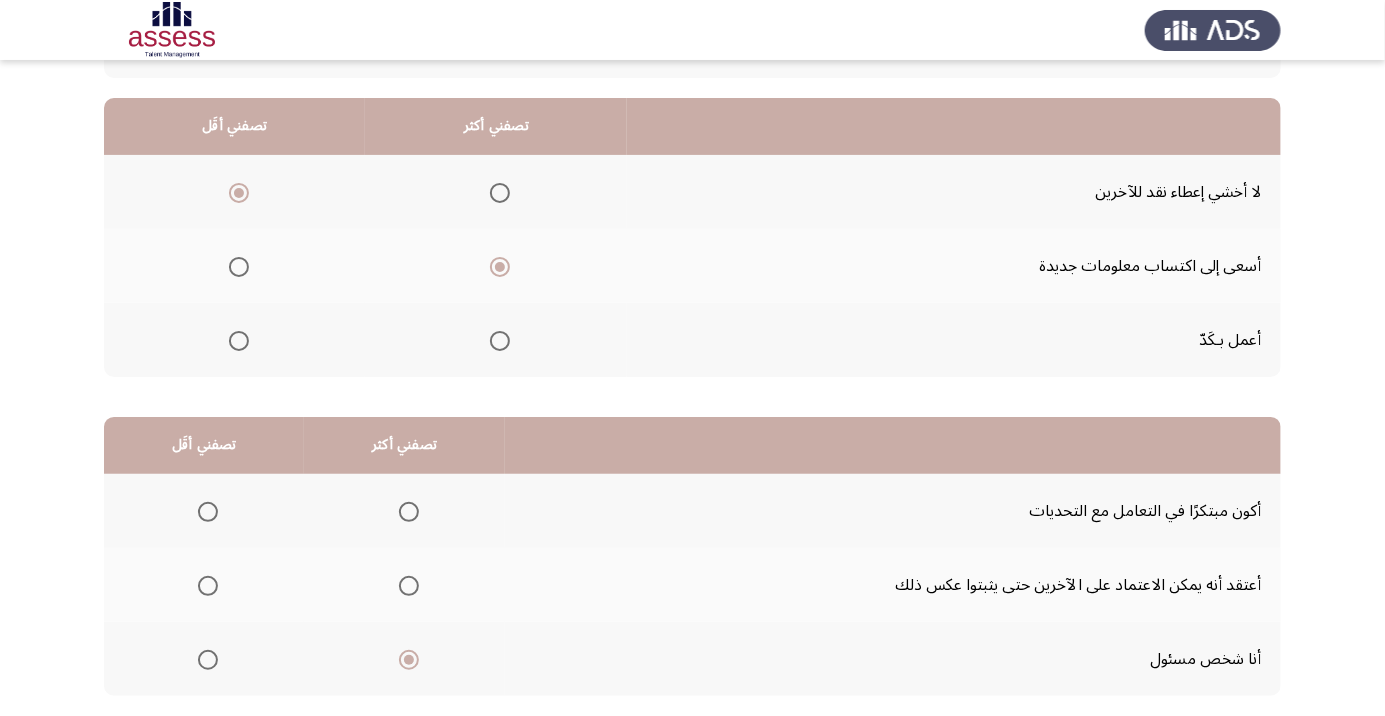 click at bounding box center [204, 586] 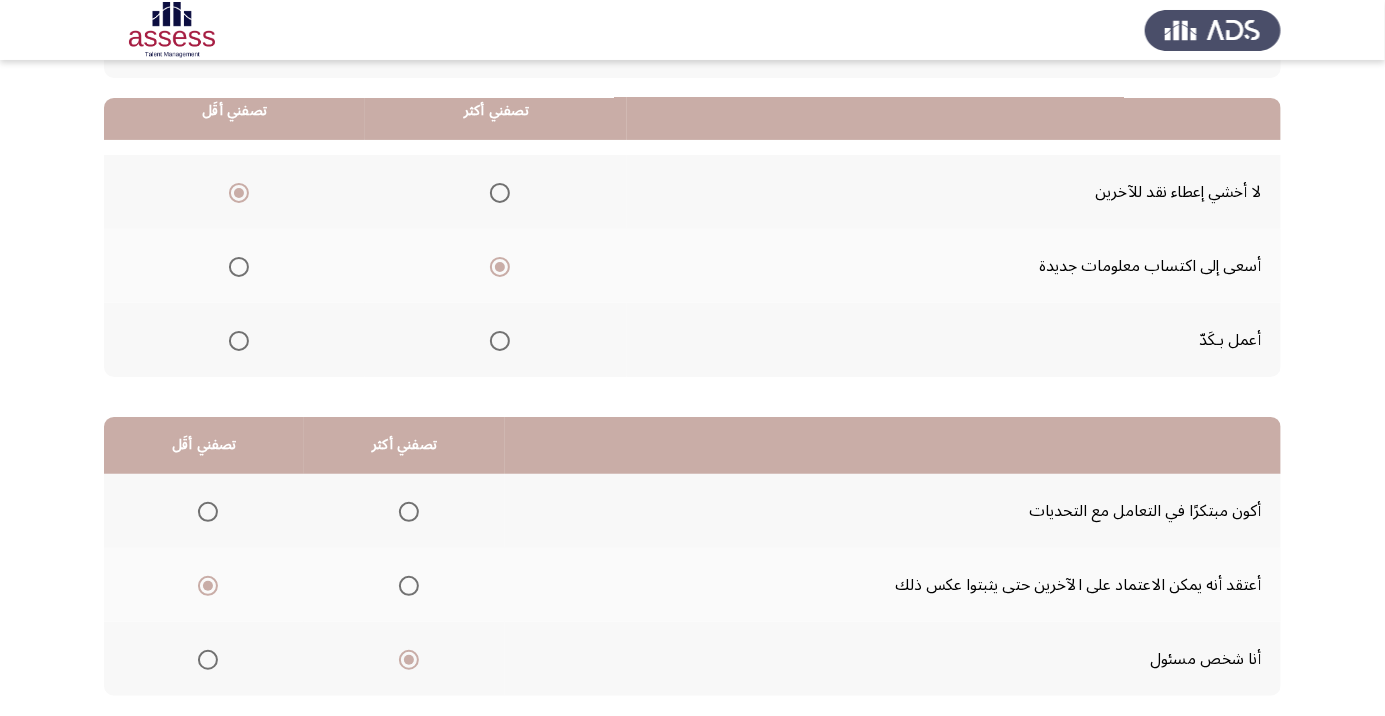 scroll, scrollTop: 197, scrollLeft: 0, axis: vertical 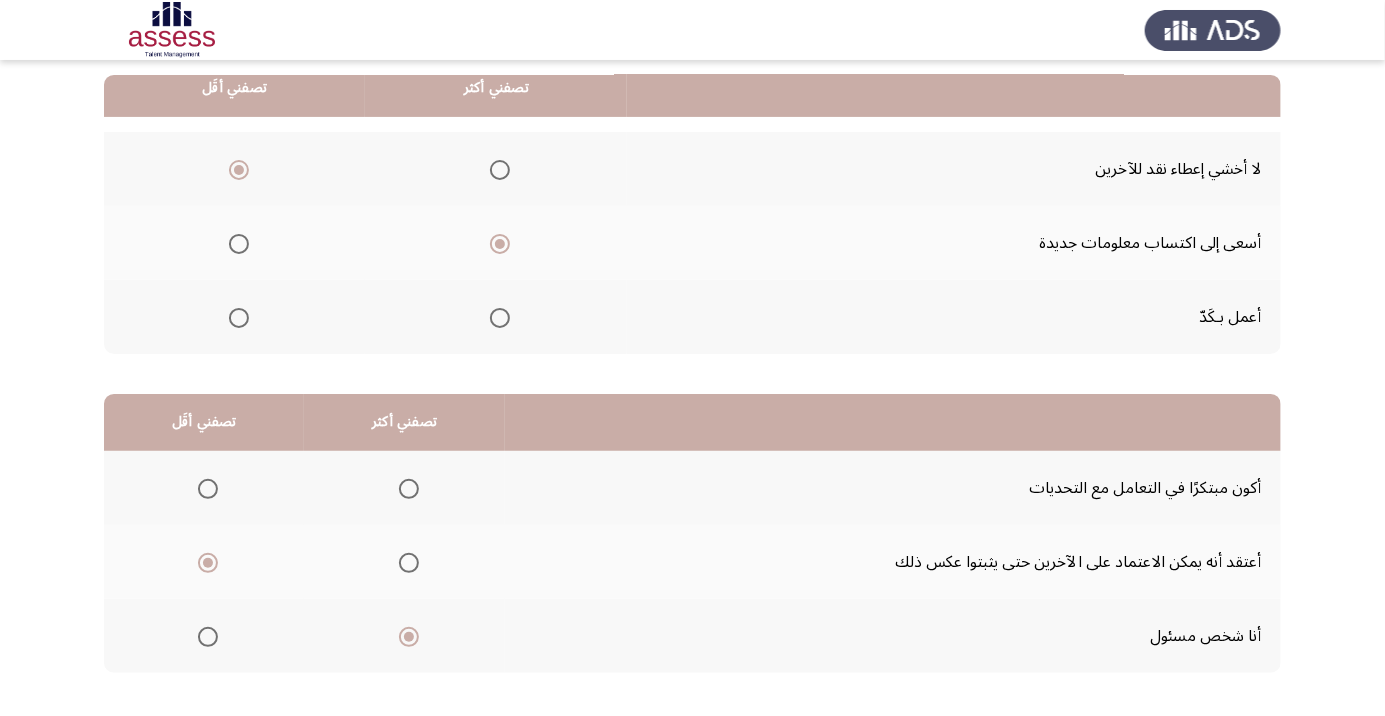 click on "التالي" 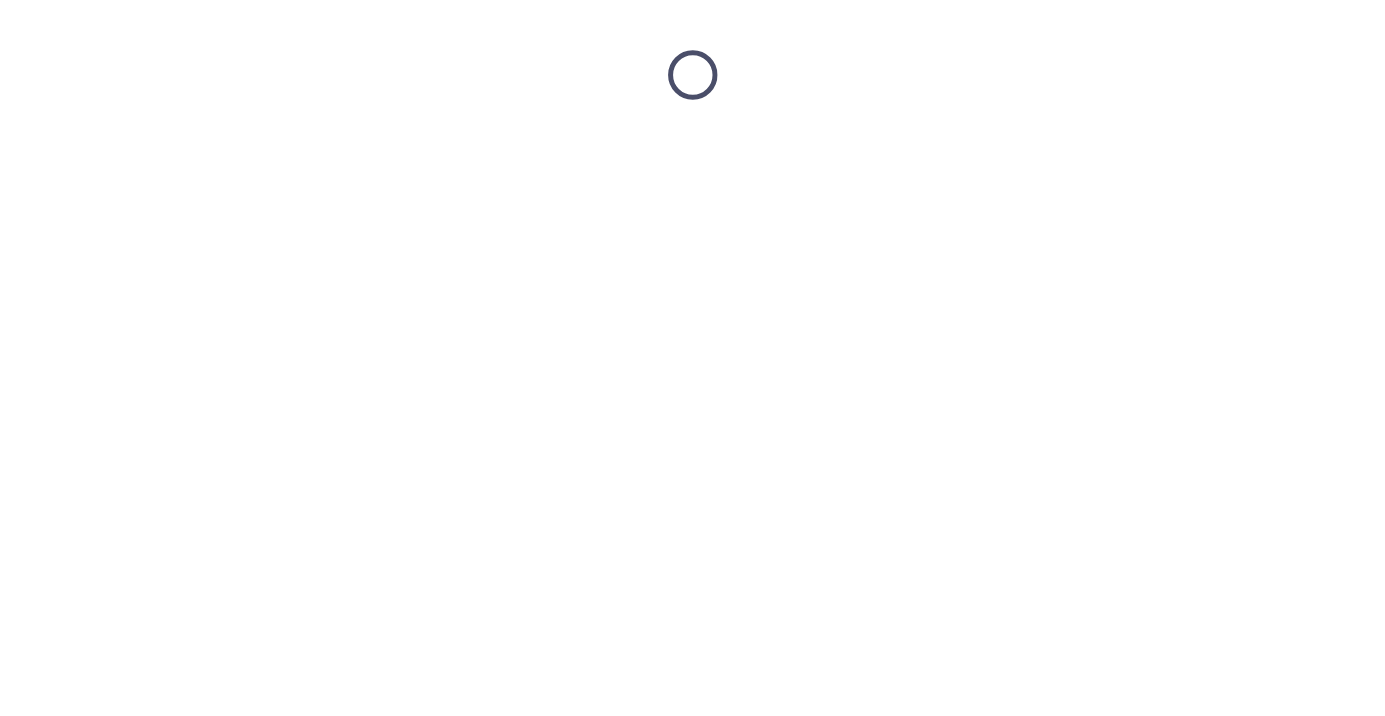 scroll, scrollTop: 0, scrollLeft: 0, axis: both 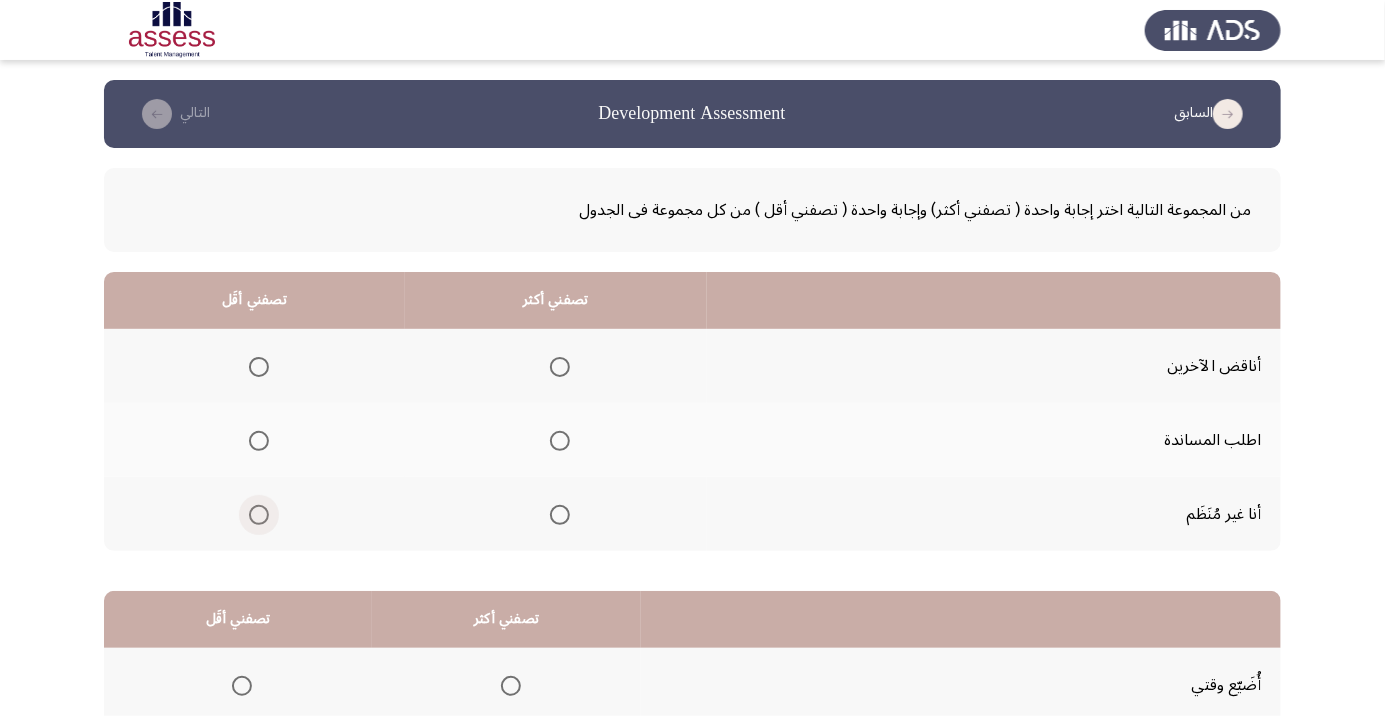 click at bounding box center [259, 515] 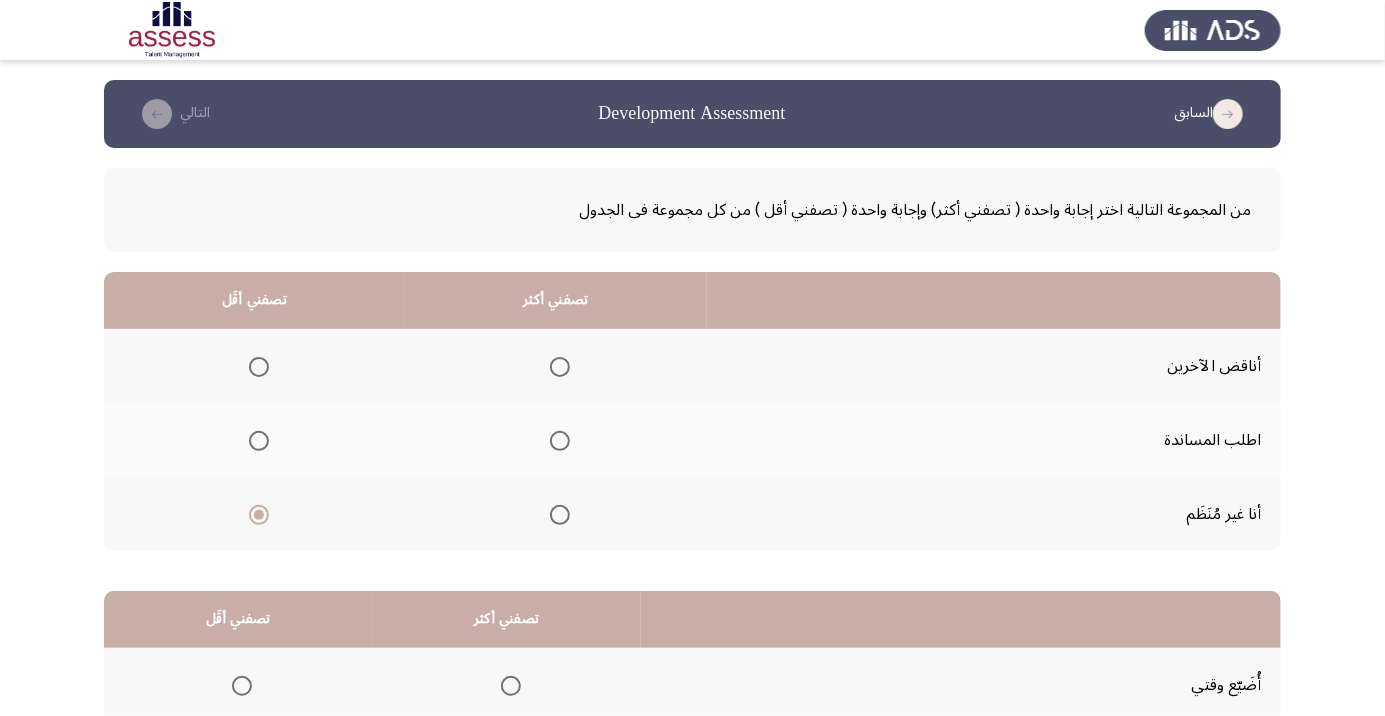 click at bounding box center (560, 441) 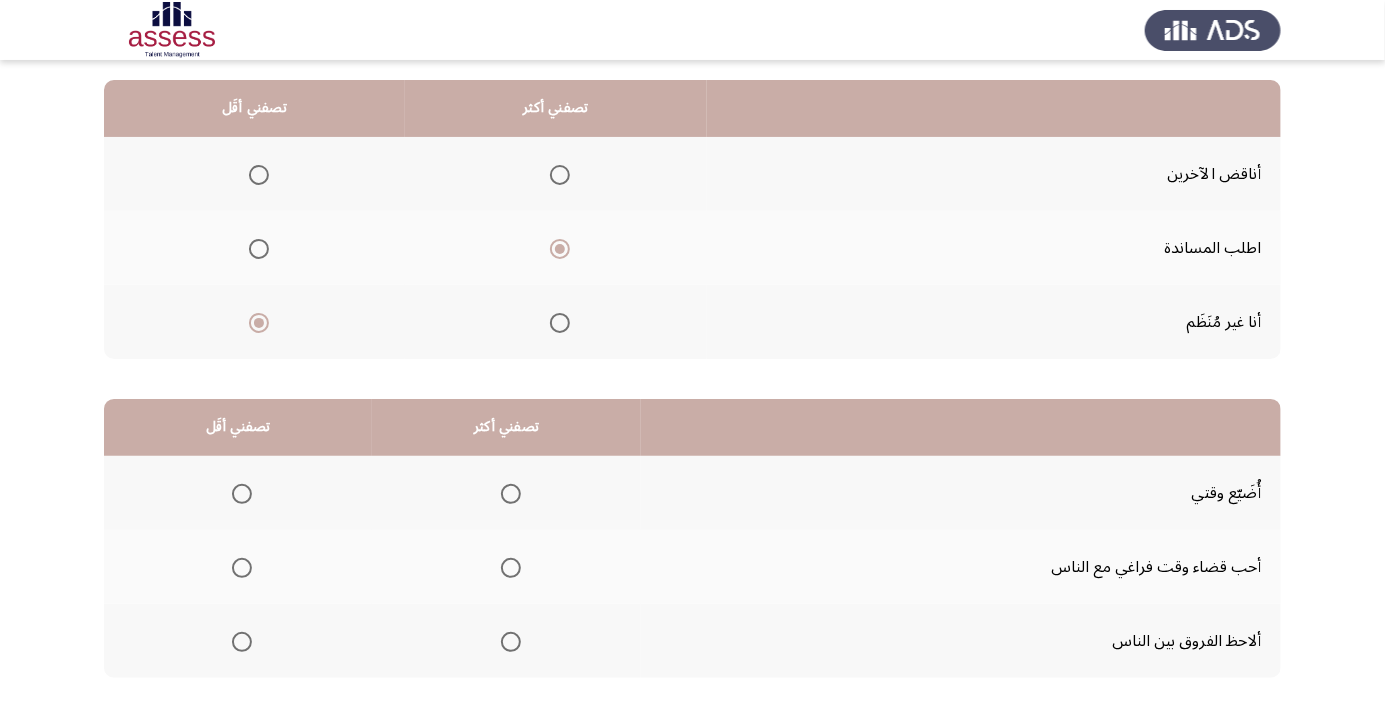 scroll, scrollTop: 197, scrollLeft: 0, axis: vertical 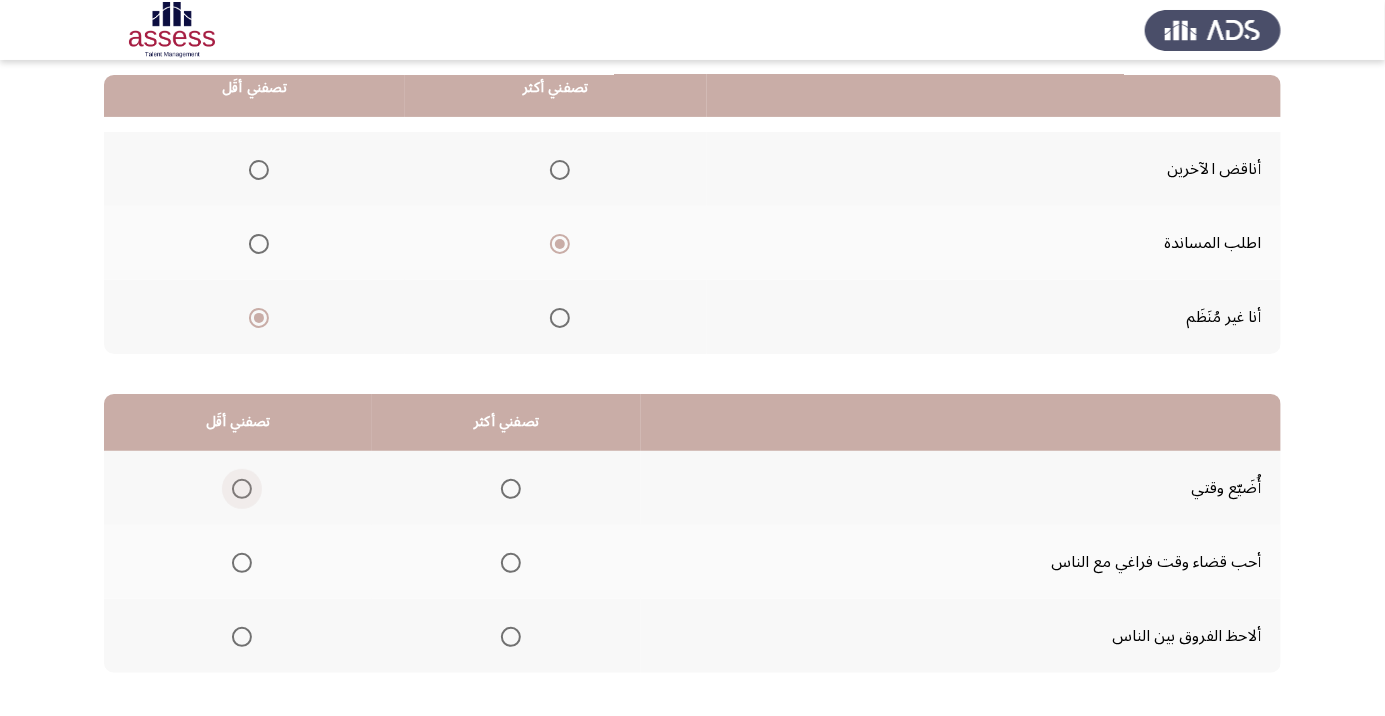 click at bounding box center (242, 489) 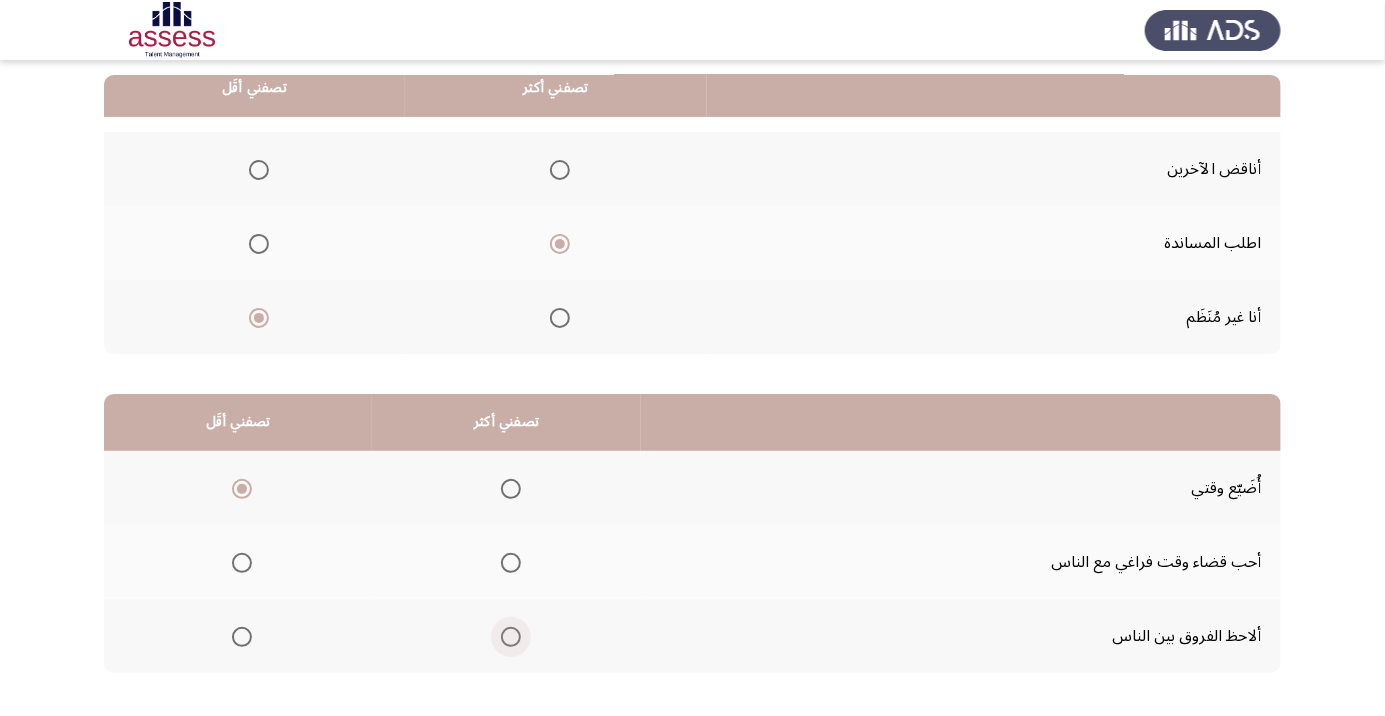 click at bounding box center [511, 637] 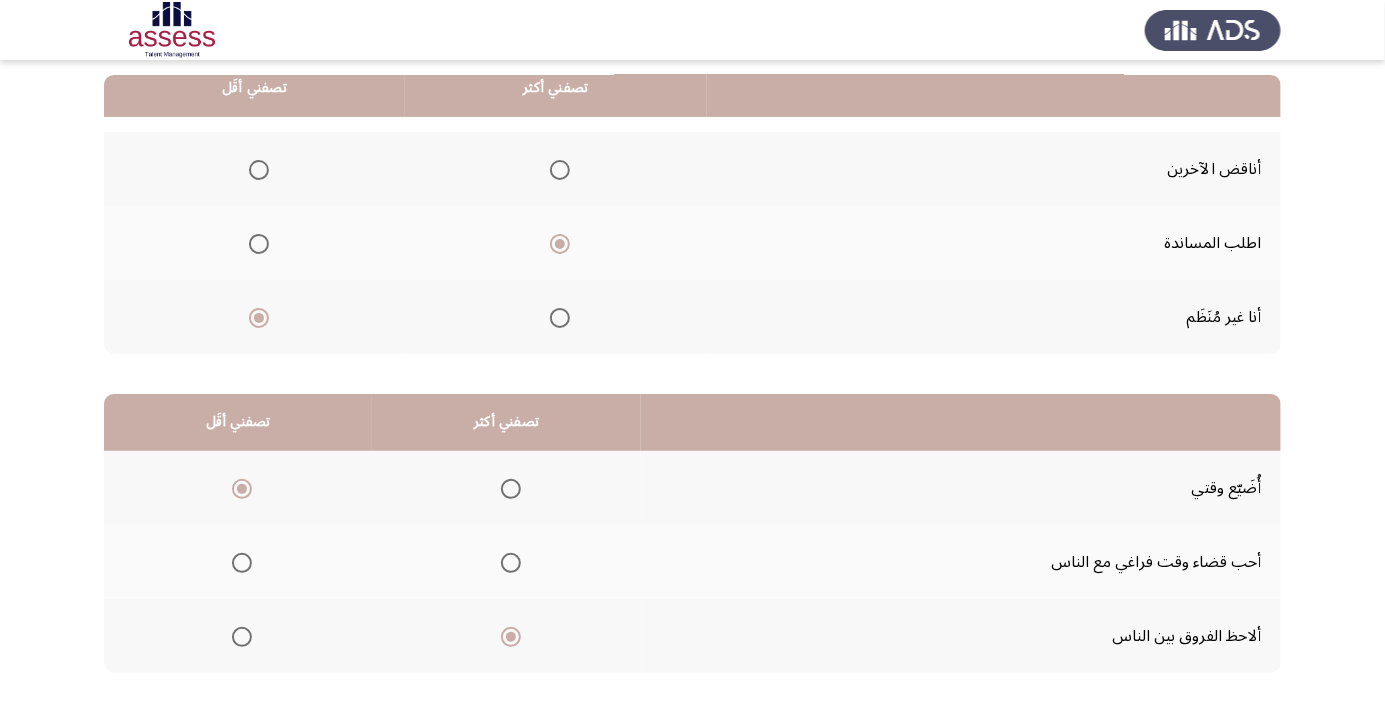click on "التالي" 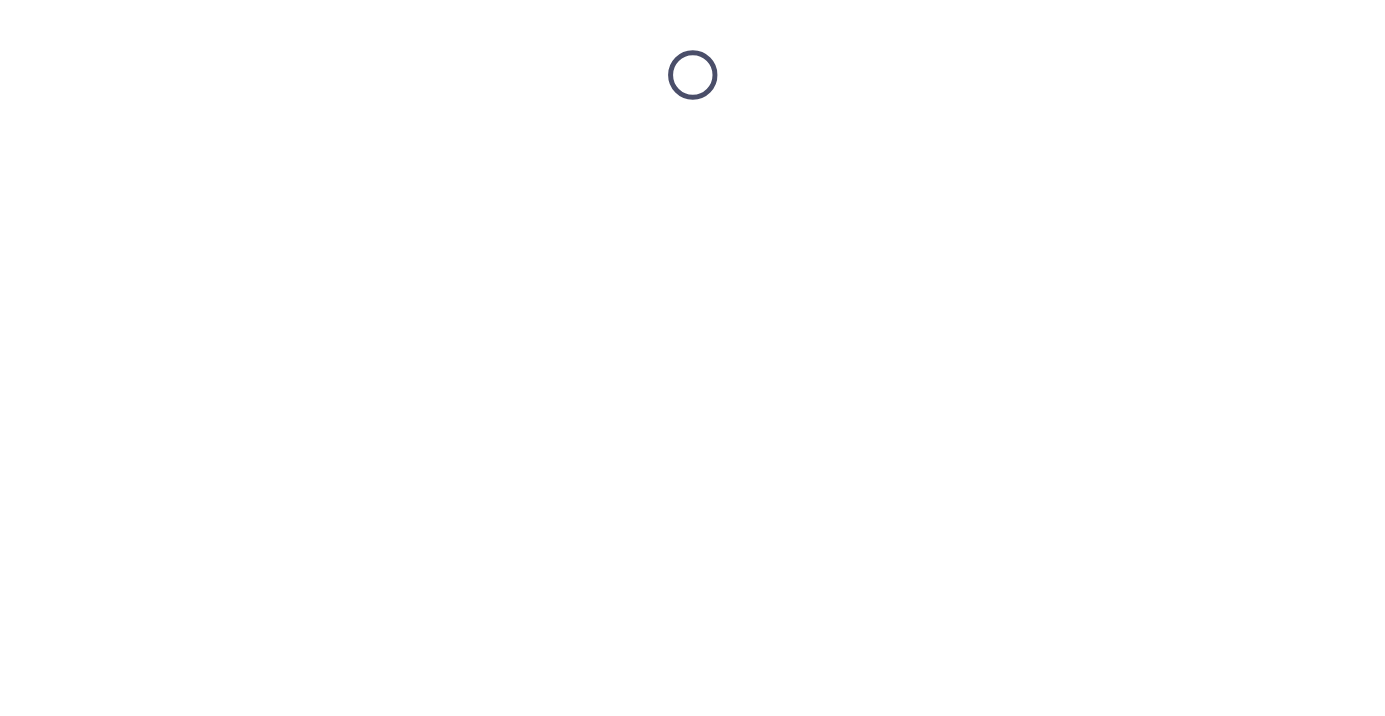 scroll, scrollTop: 0, scrollLeft: 0, axis: both 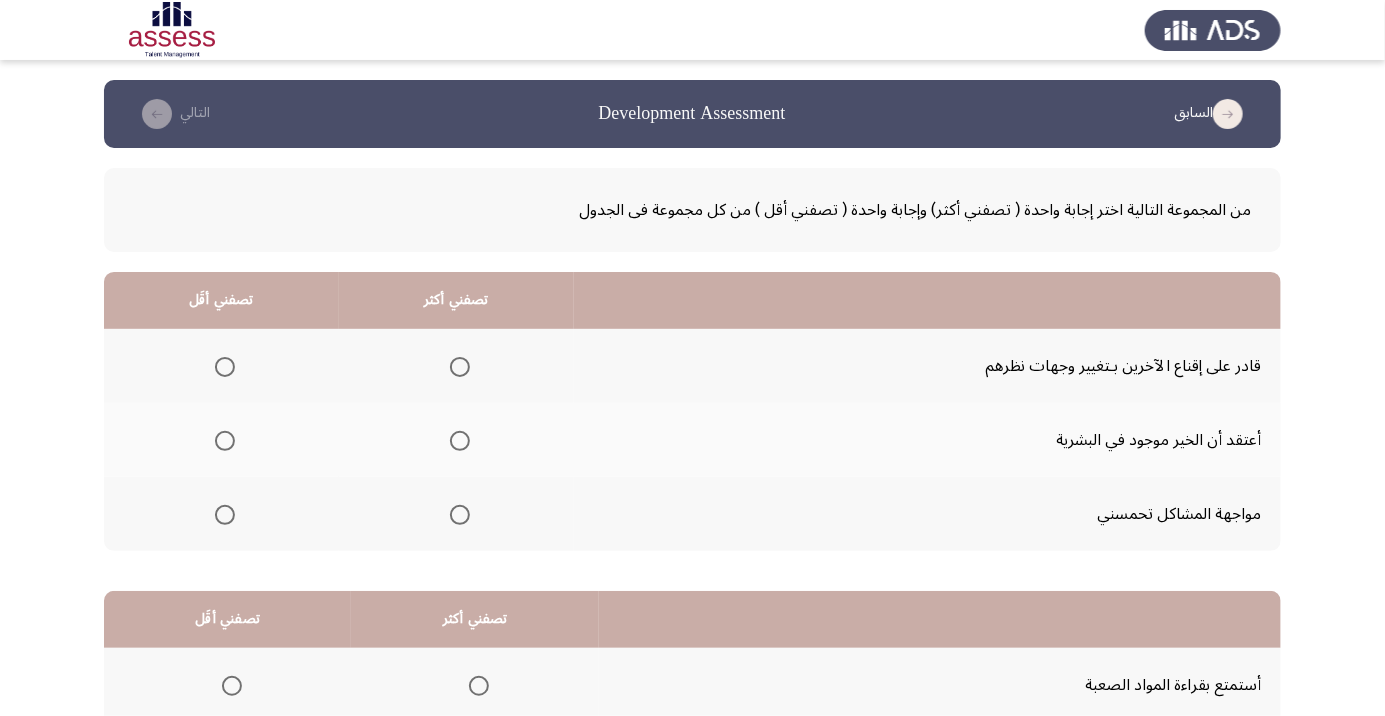 click at bounding box center (460, 441) 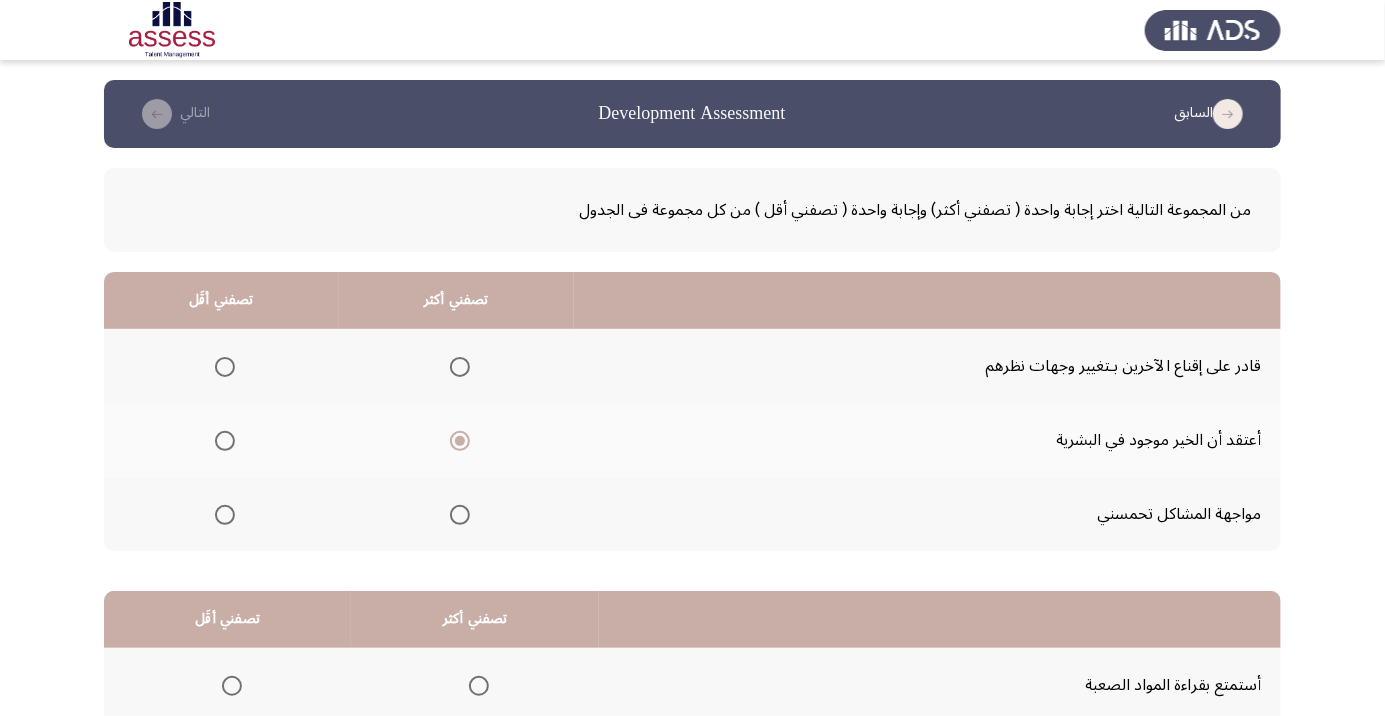 click at bounding box center (225, 515) 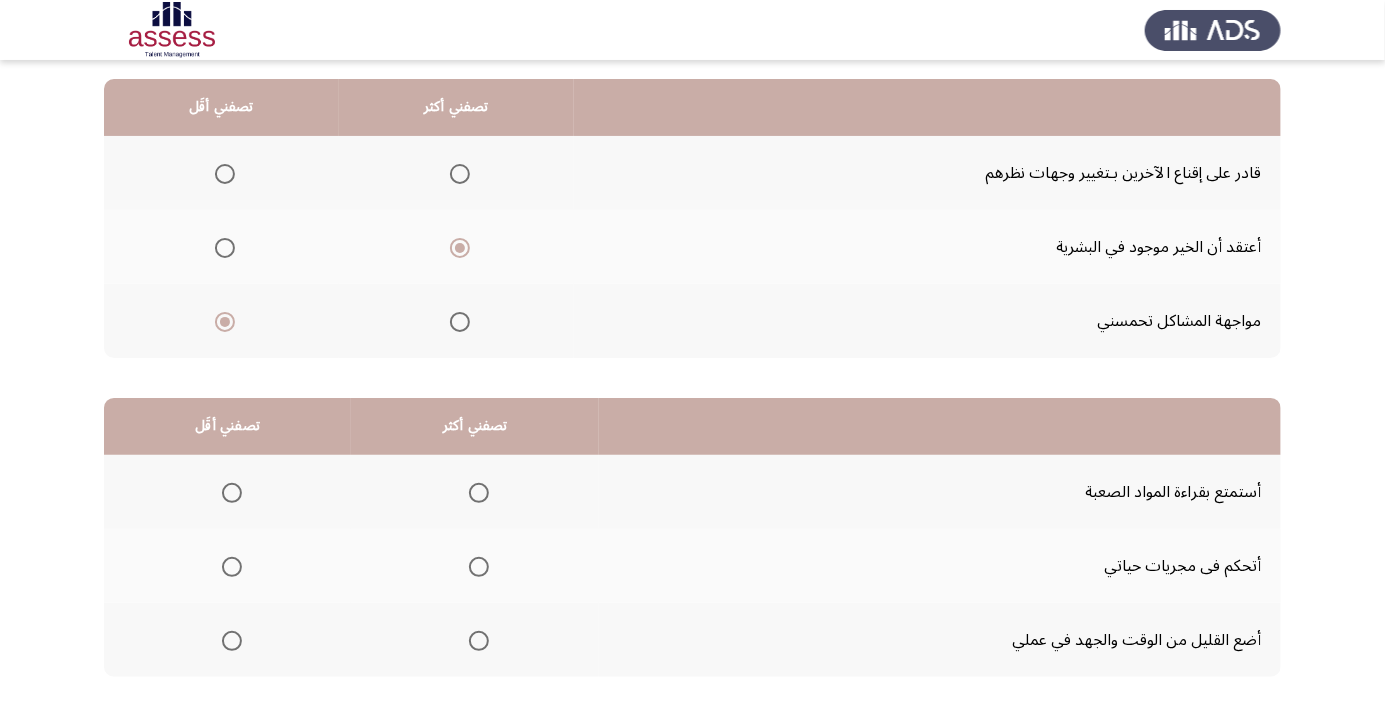 scroll, scrollTop: 197, scrollLeft: 0, axis: vertical 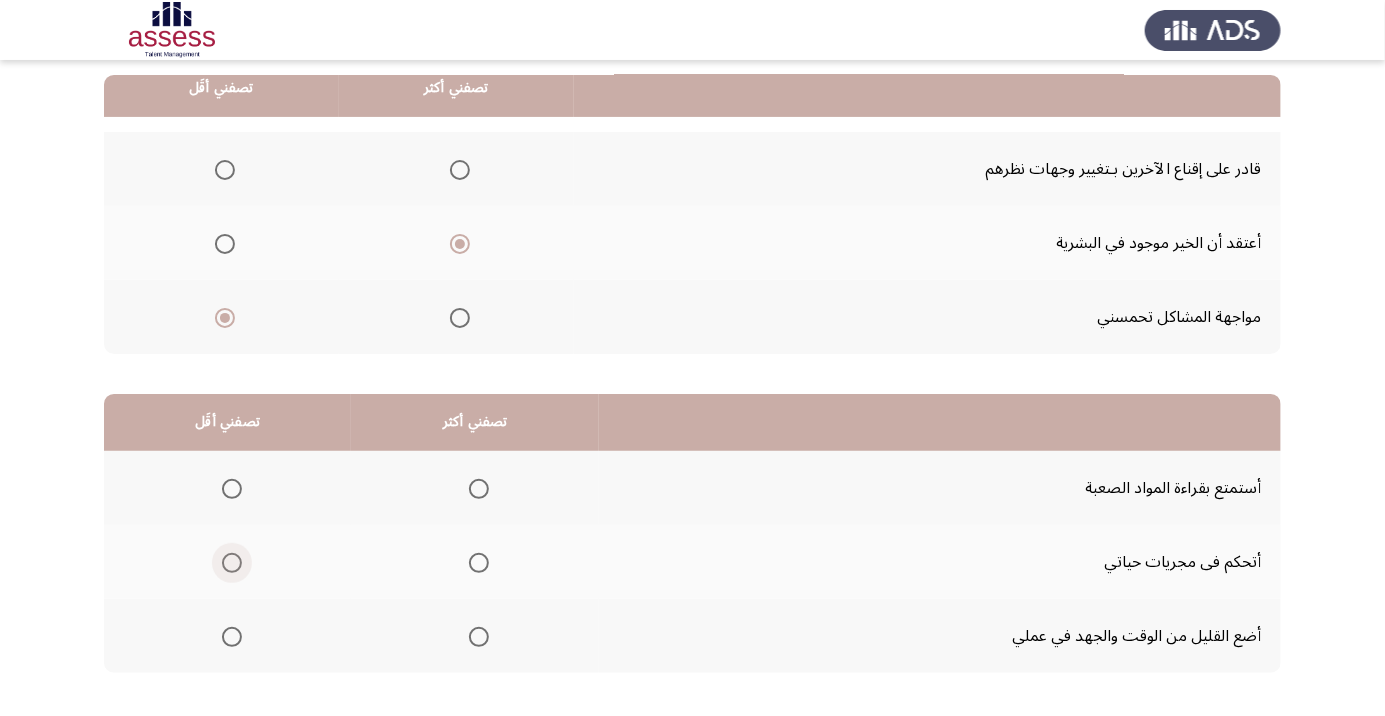 click at bounding box center (232, 563) 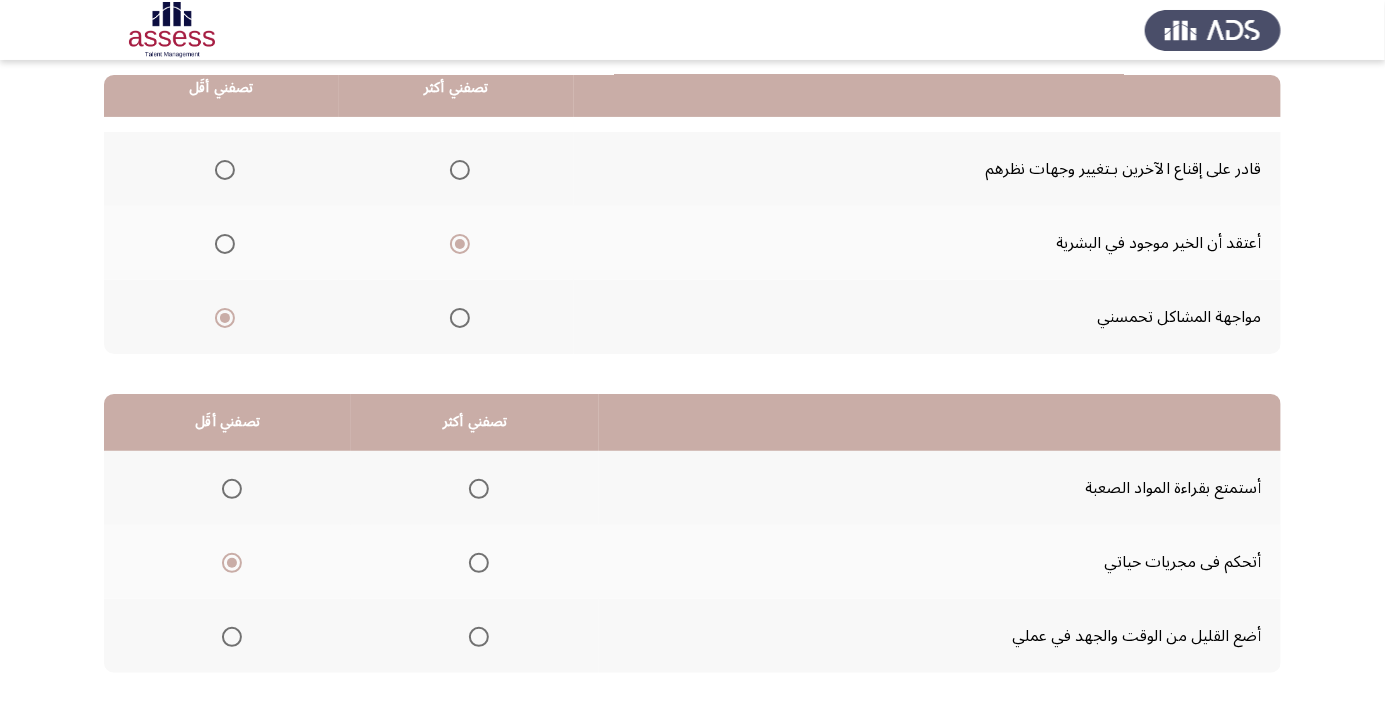 click at bounding box center [479, 489] 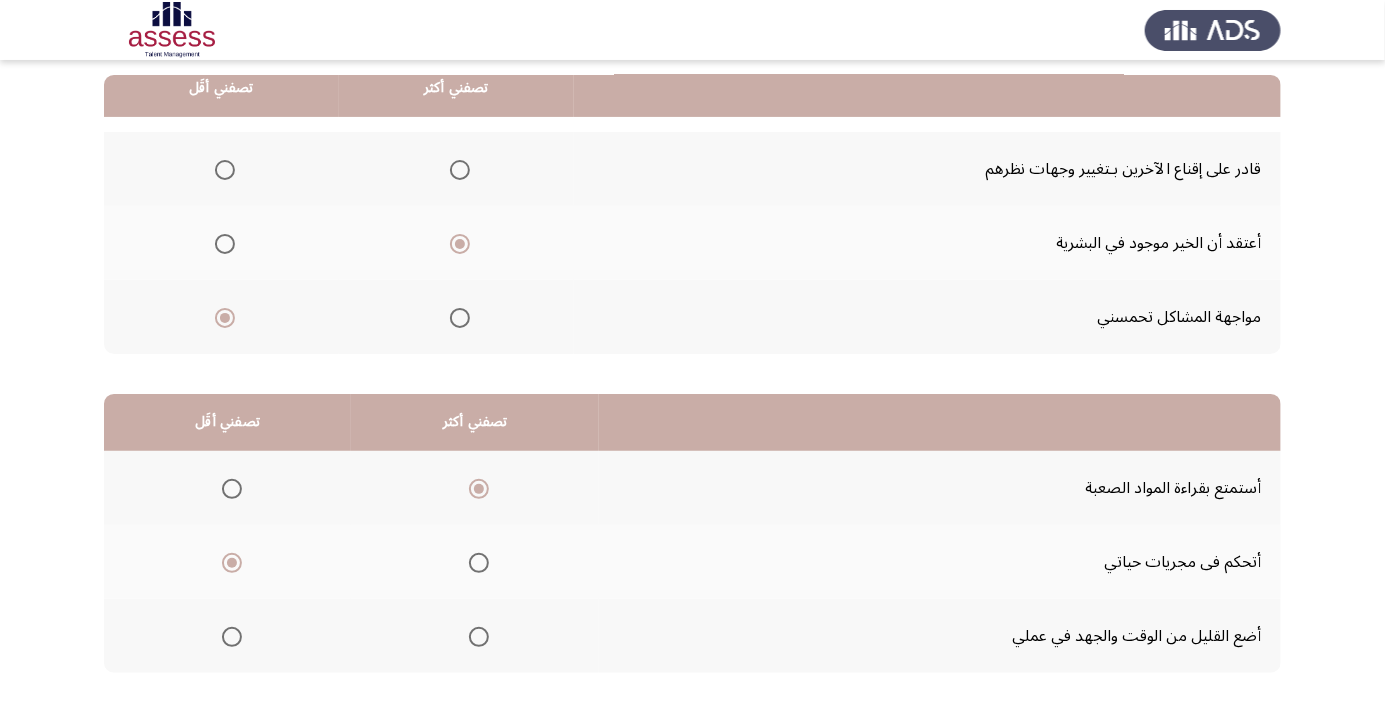click on "التالي" 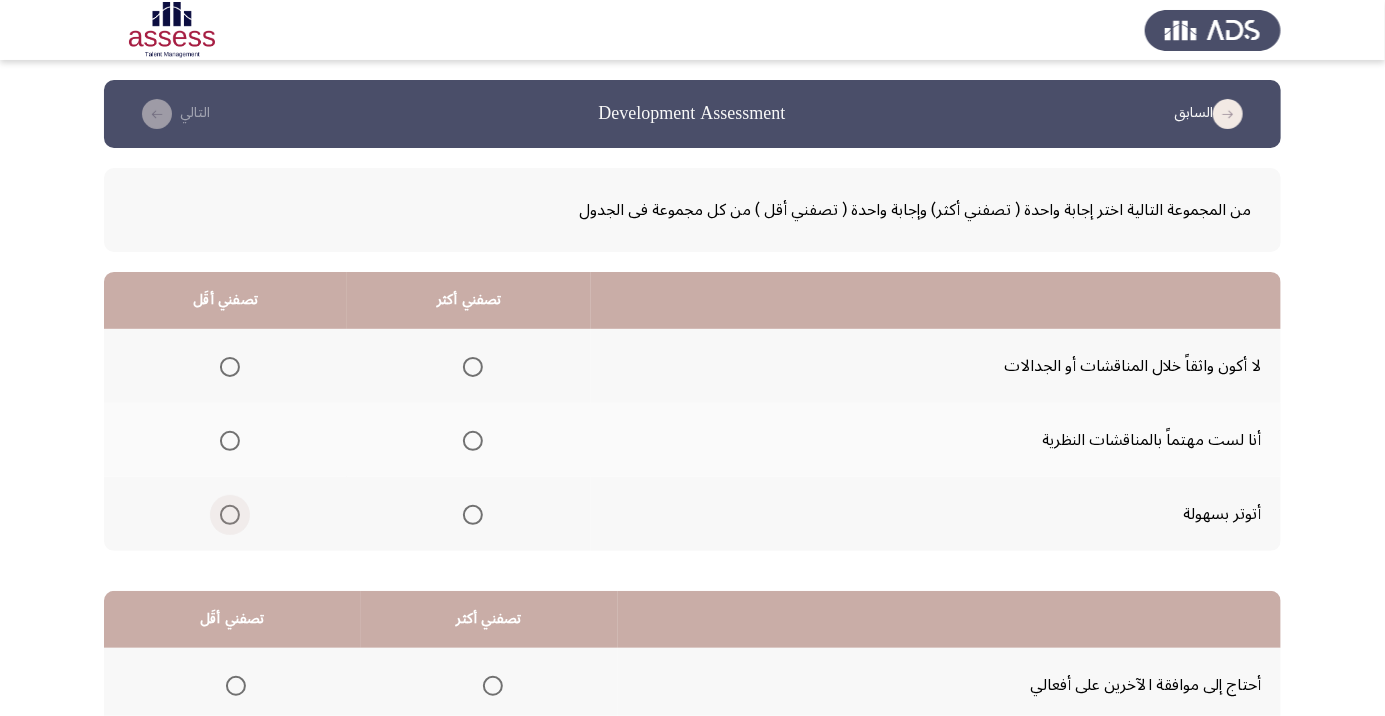 click at bounding box center [230, 515] 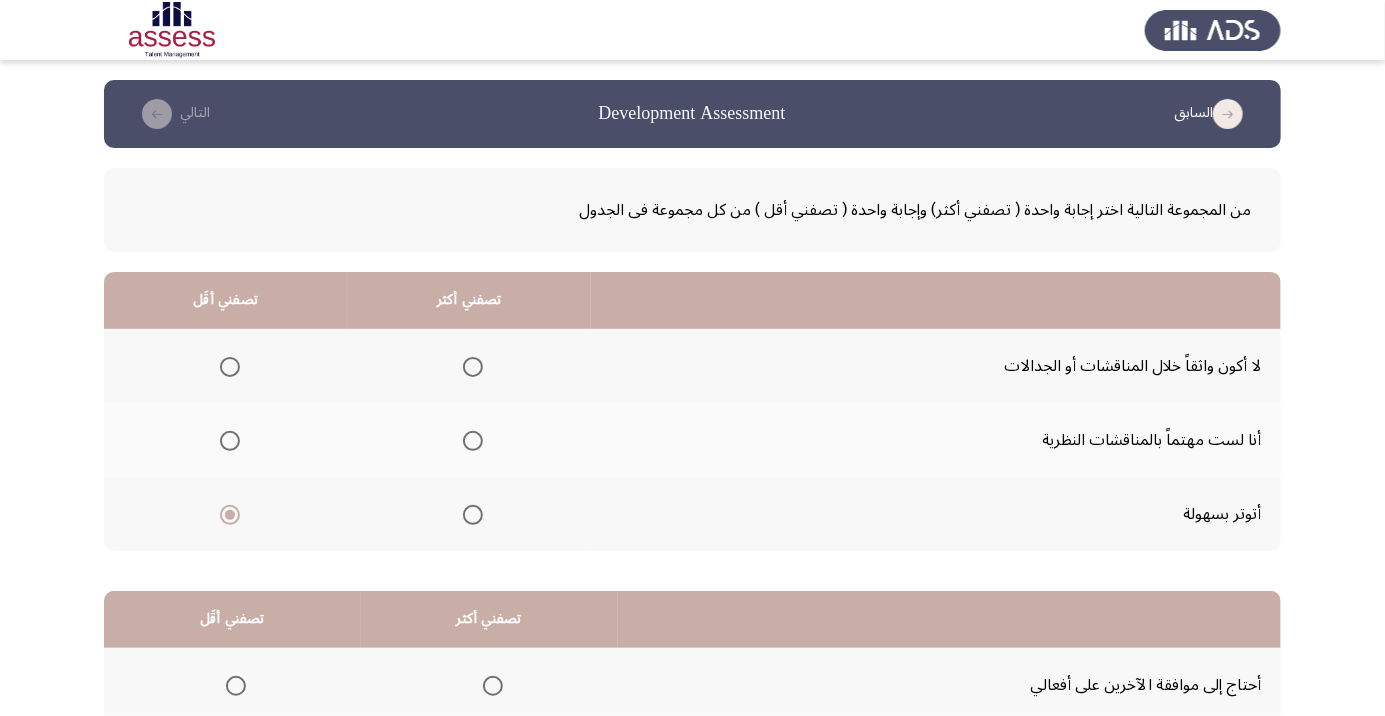 click at bounding box center [473, 441] 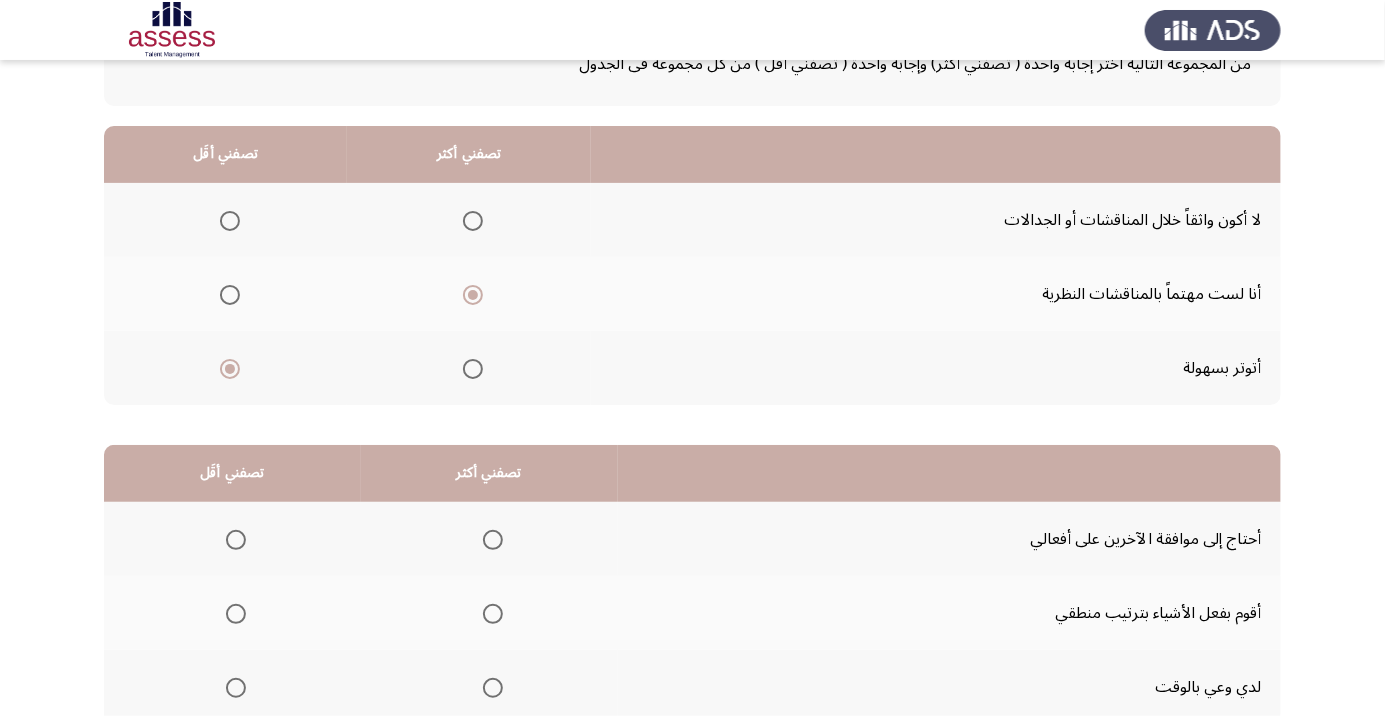 scroll, scrollTop: 197, scrollLeft: 0, axis: vertical 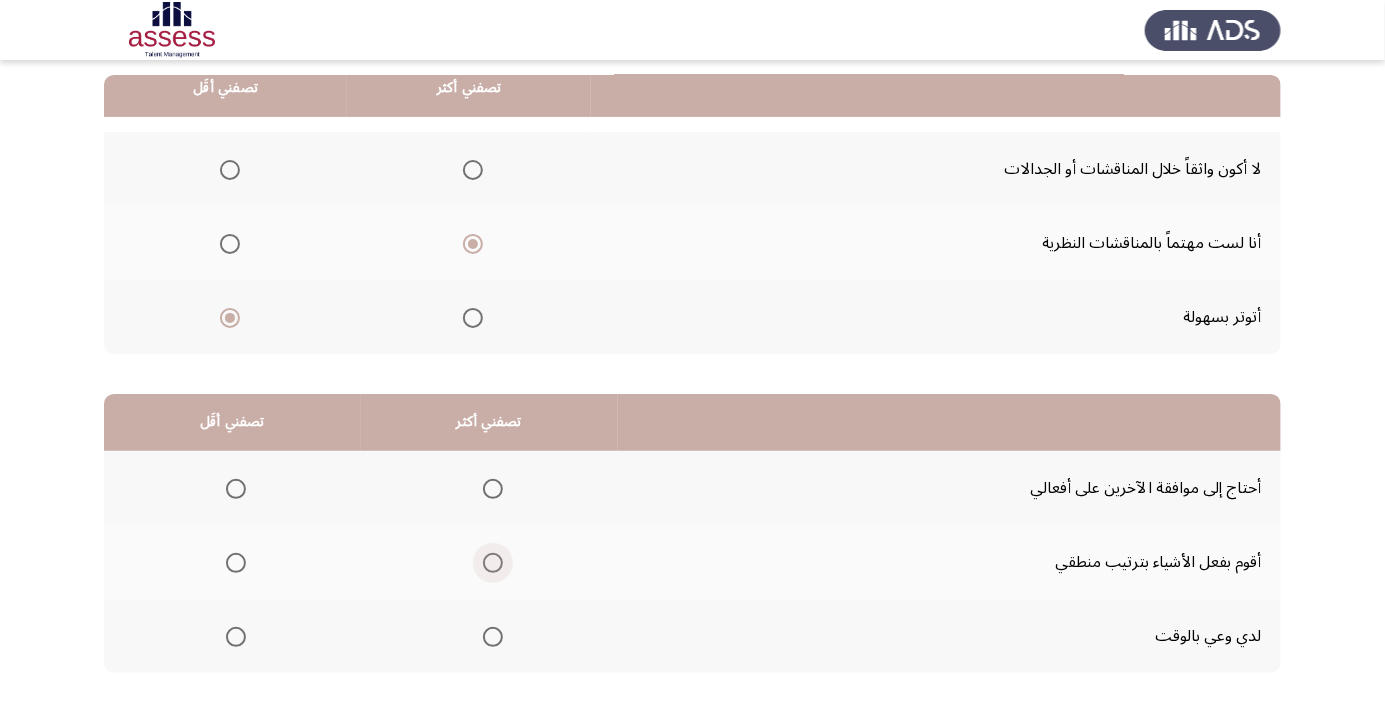 click at bounding box center [493, 563] 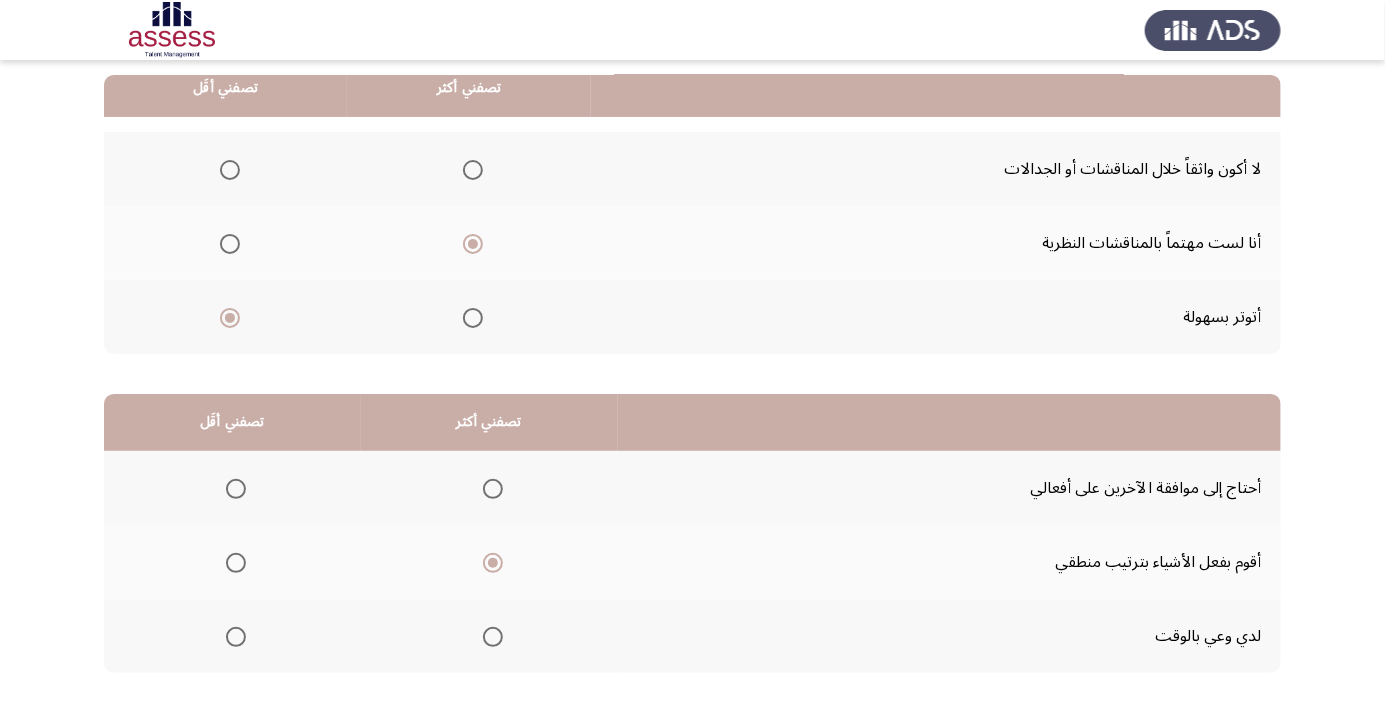 click at bounding box center [236, 489] 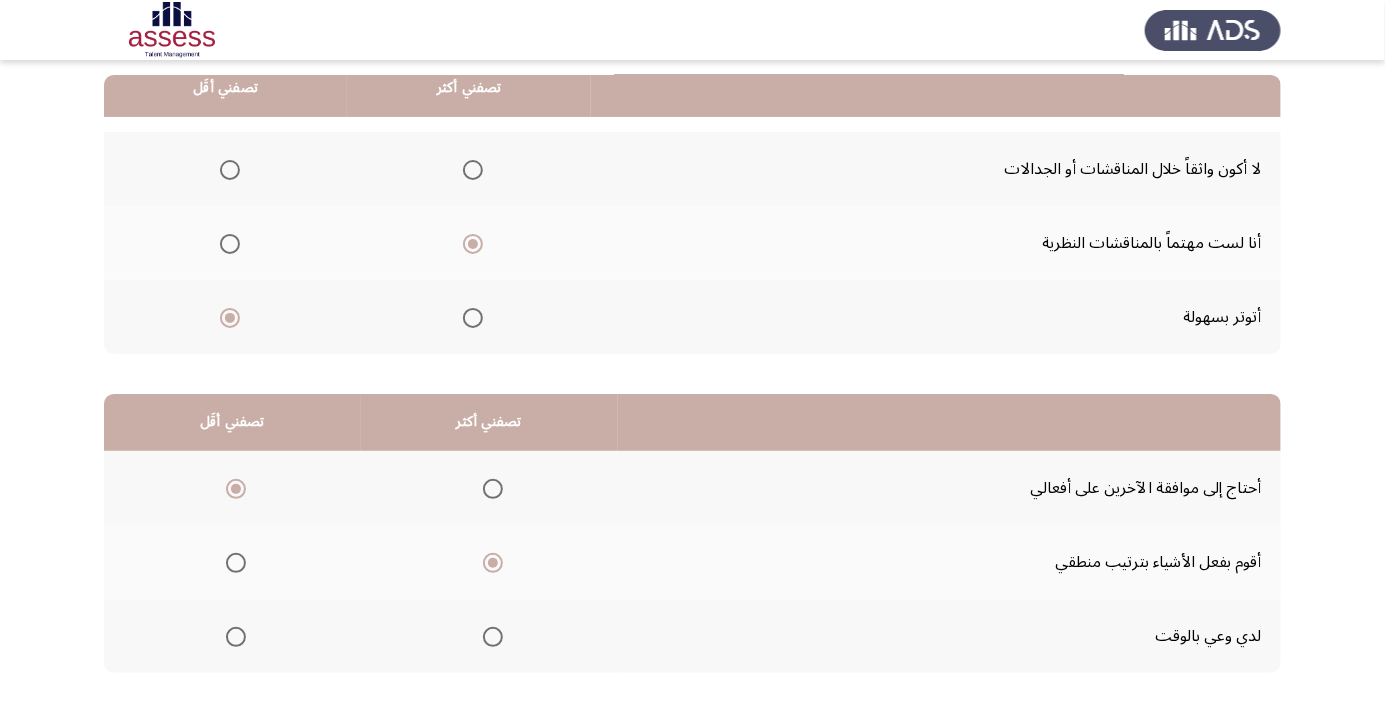 click on "التالي" 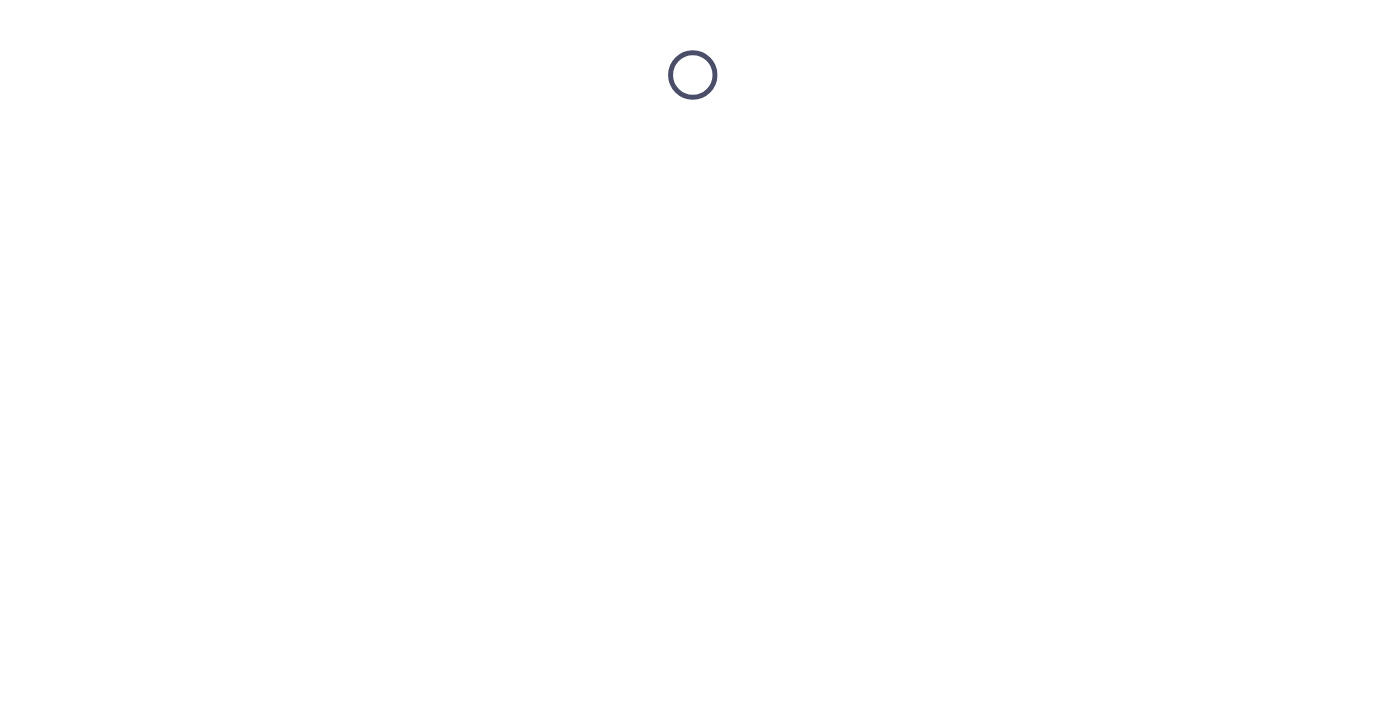 scroll, scrollTop: 0, scrollLeft: 0, axis: both 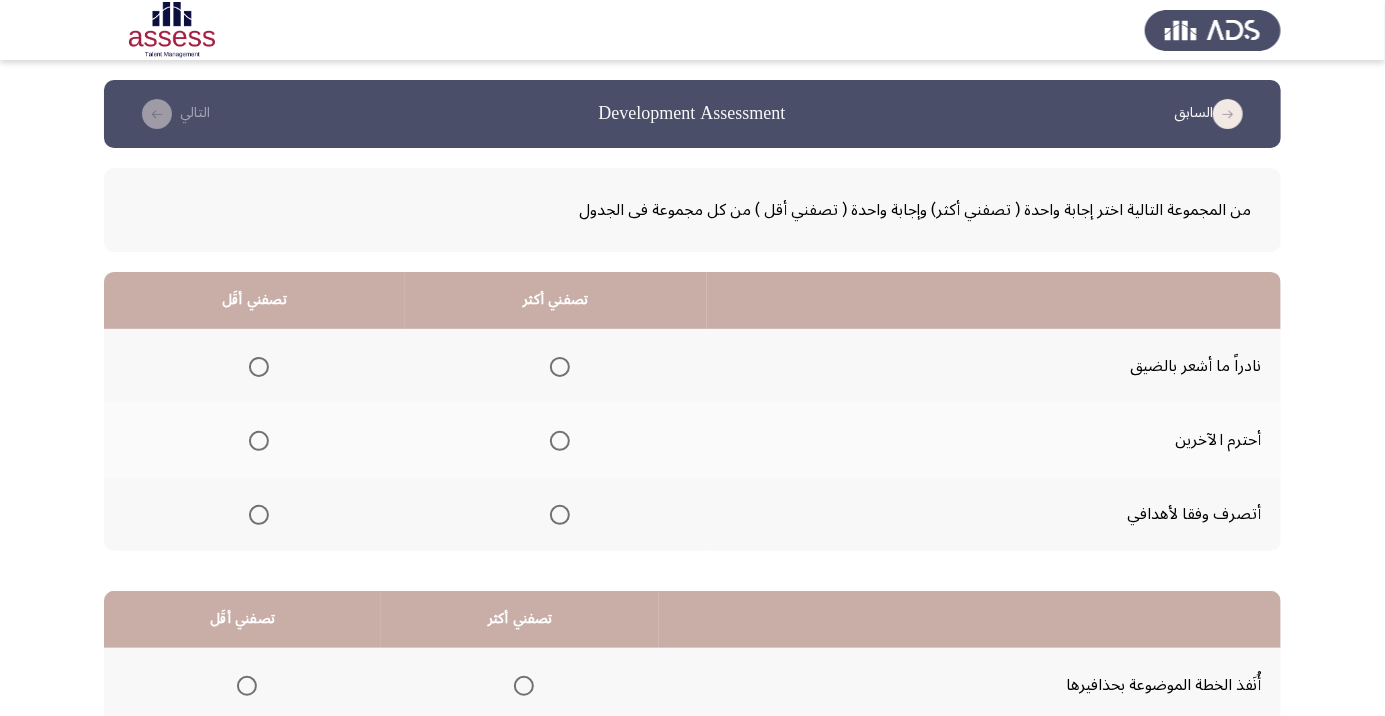click at bounding box center [560, 441] 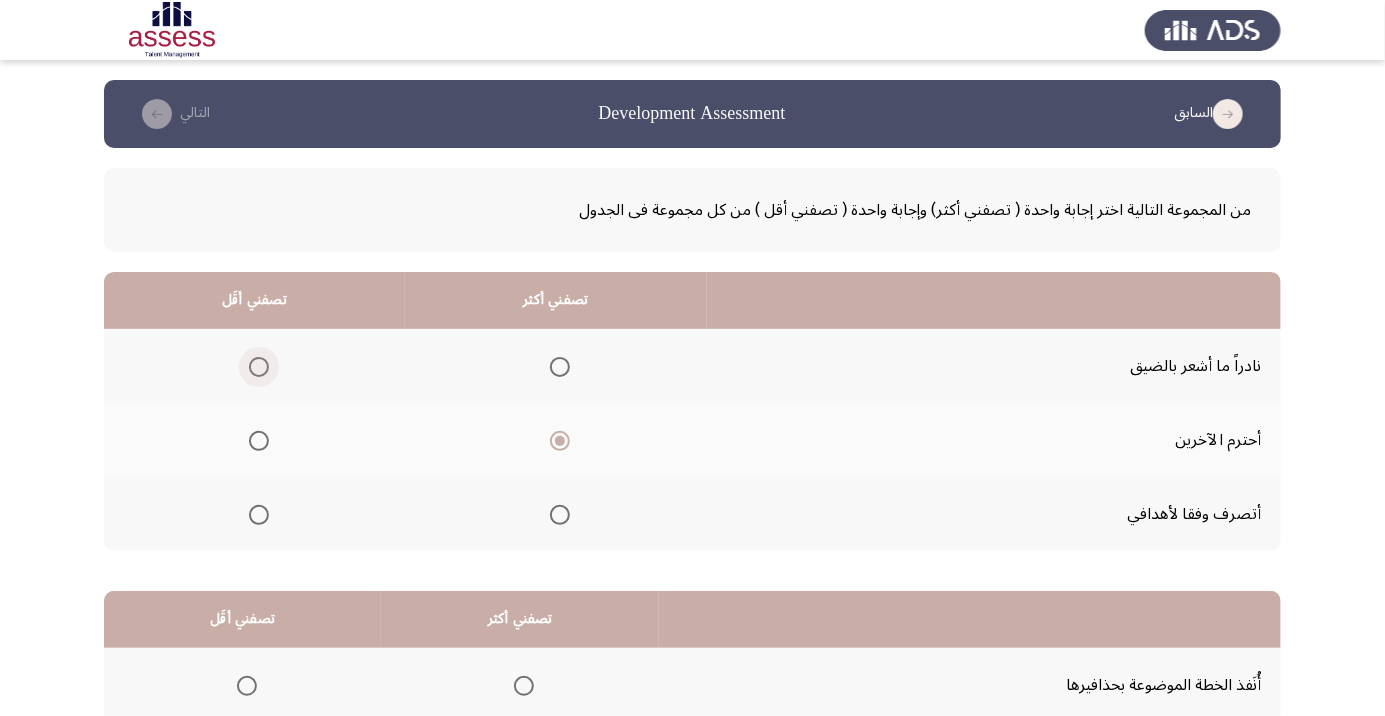click at bounding box center [259, 367] 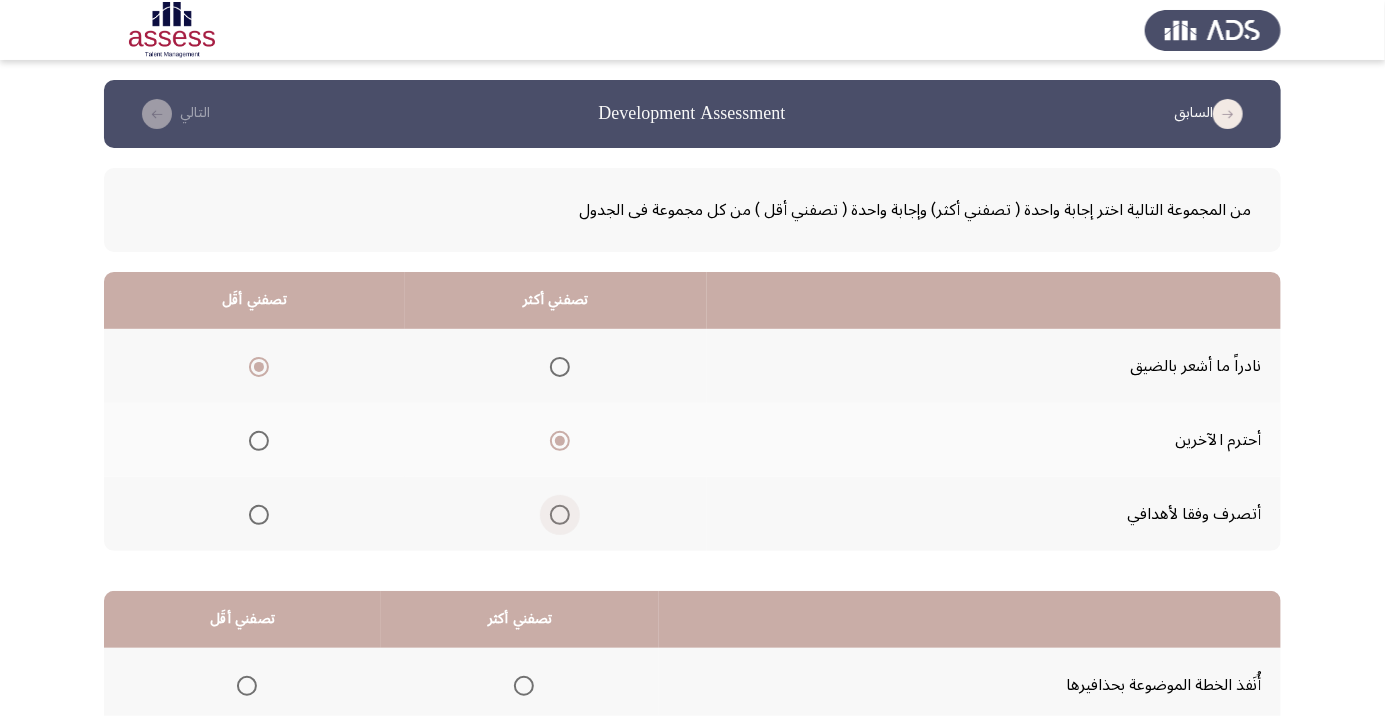 click at bounding box center (560, 515) 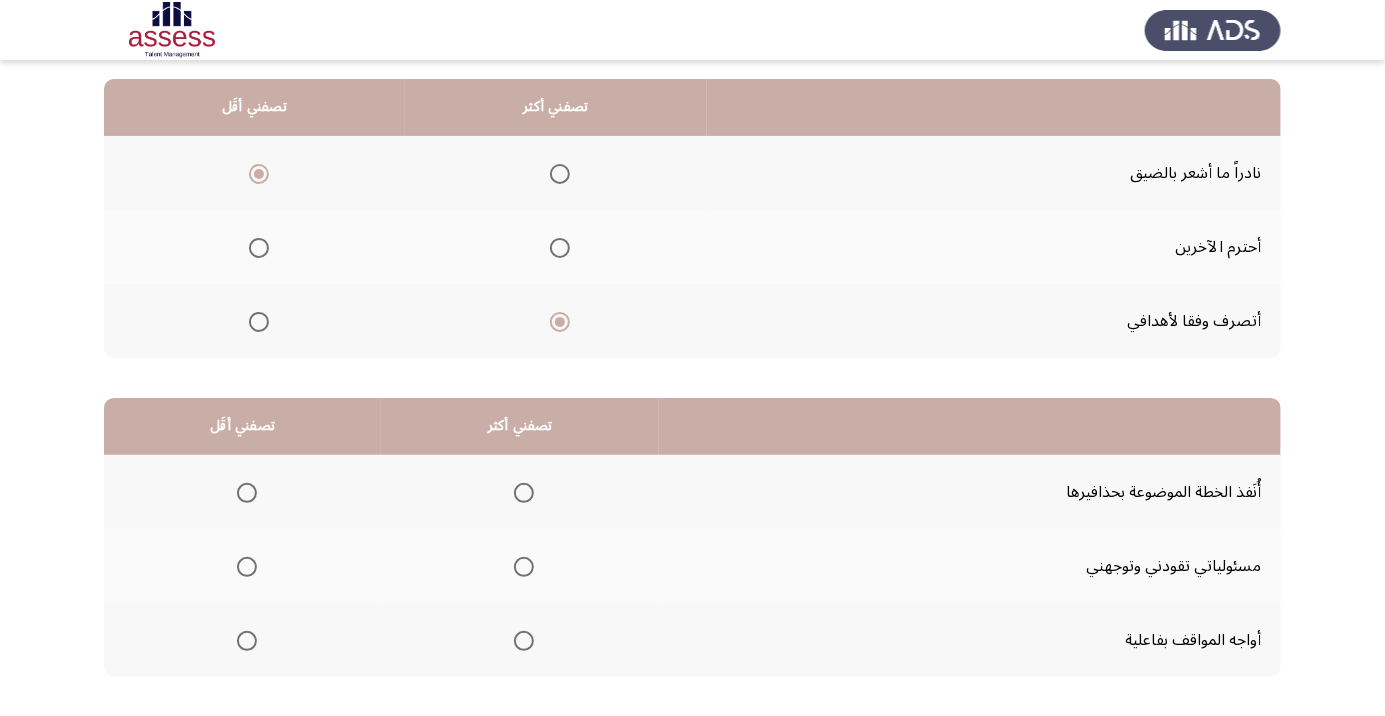 scroll, scrollTop: 197, scrollLeft: 0, axis: vertical 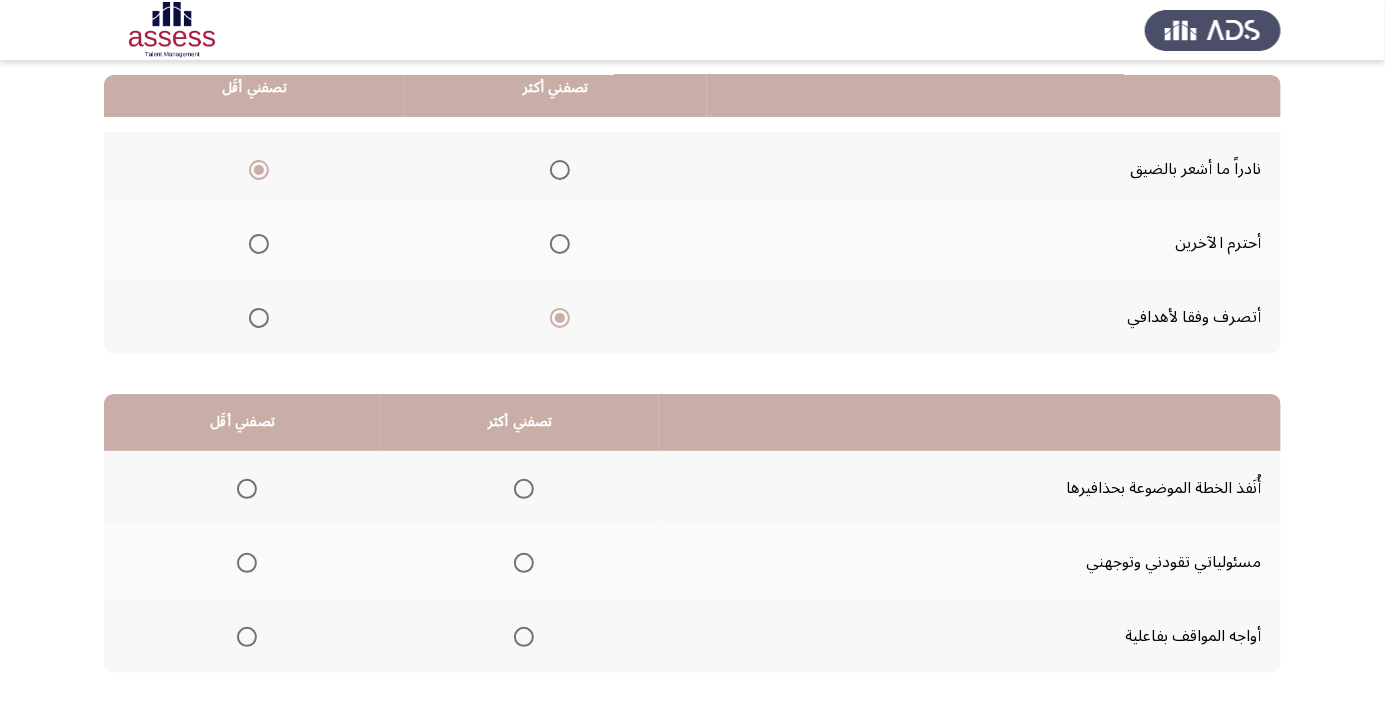 click at bounding box center [243, 489] 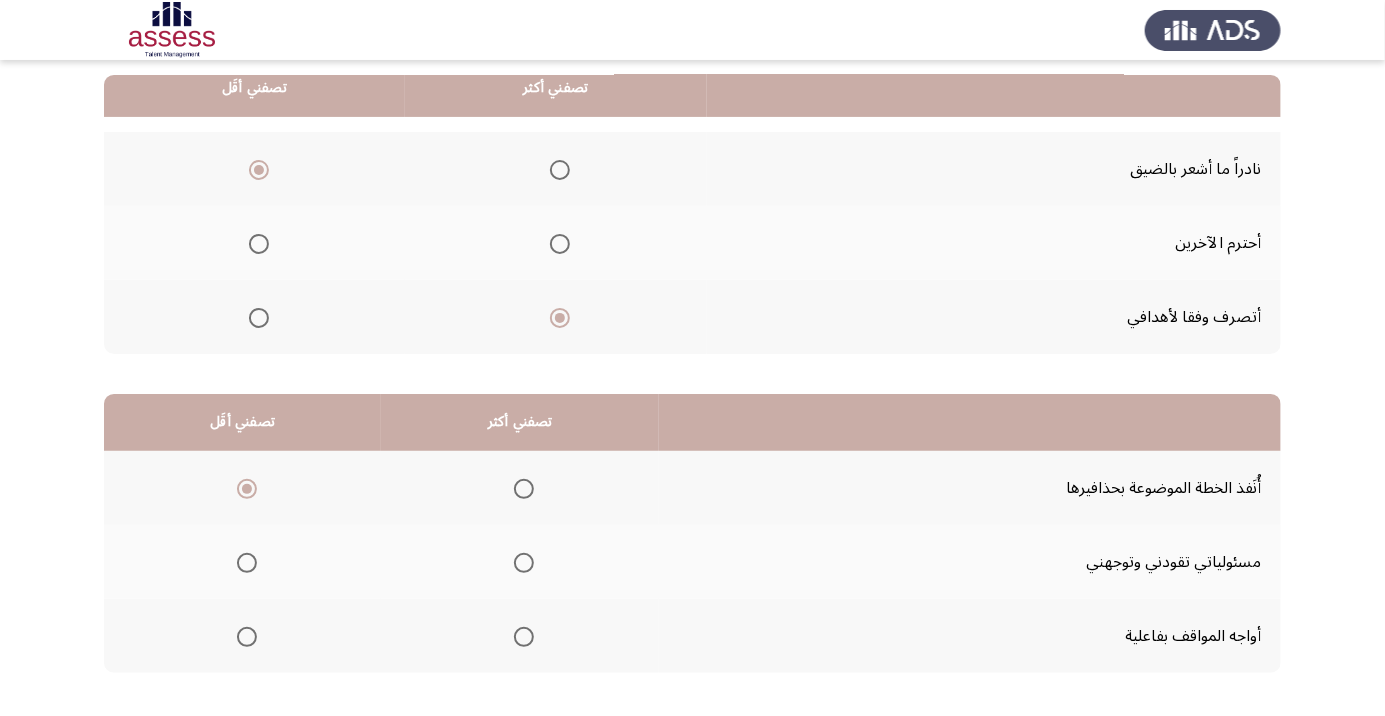 click at bounding box center (524, 563) 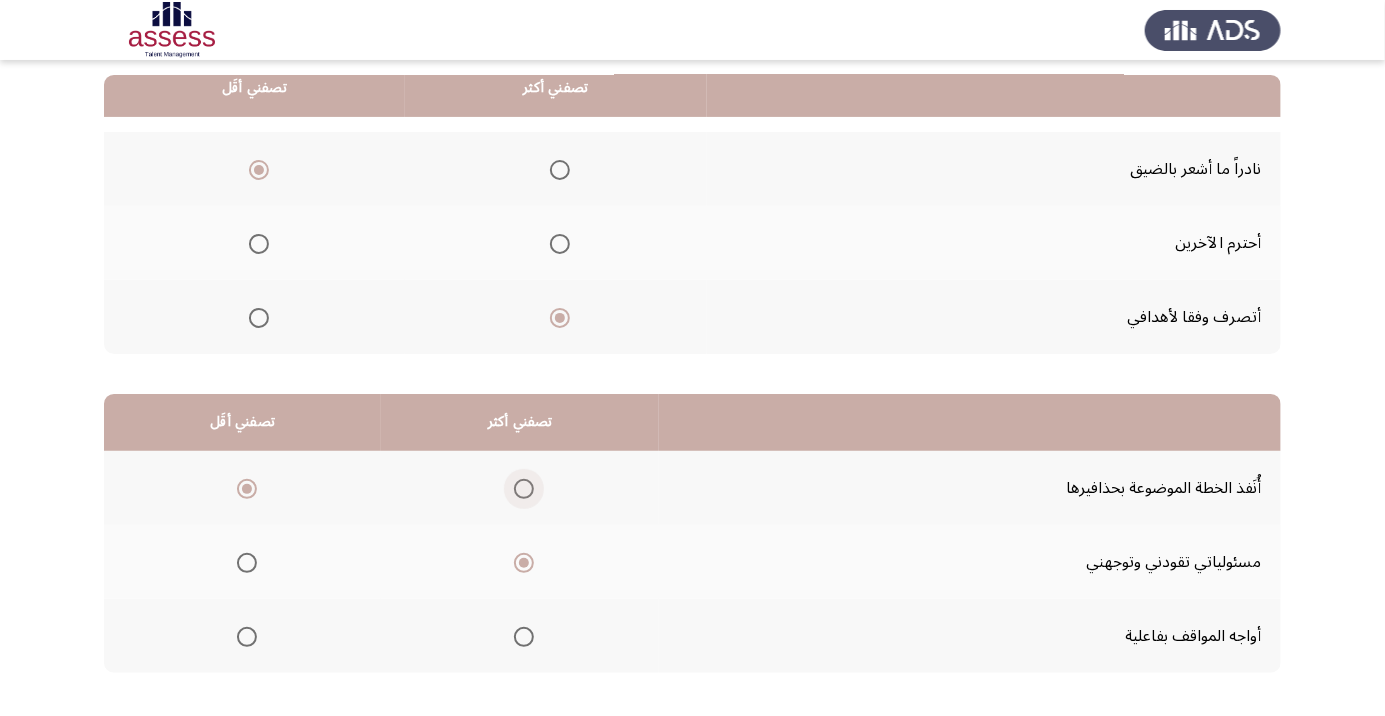 click at bounding box center [524, 489] 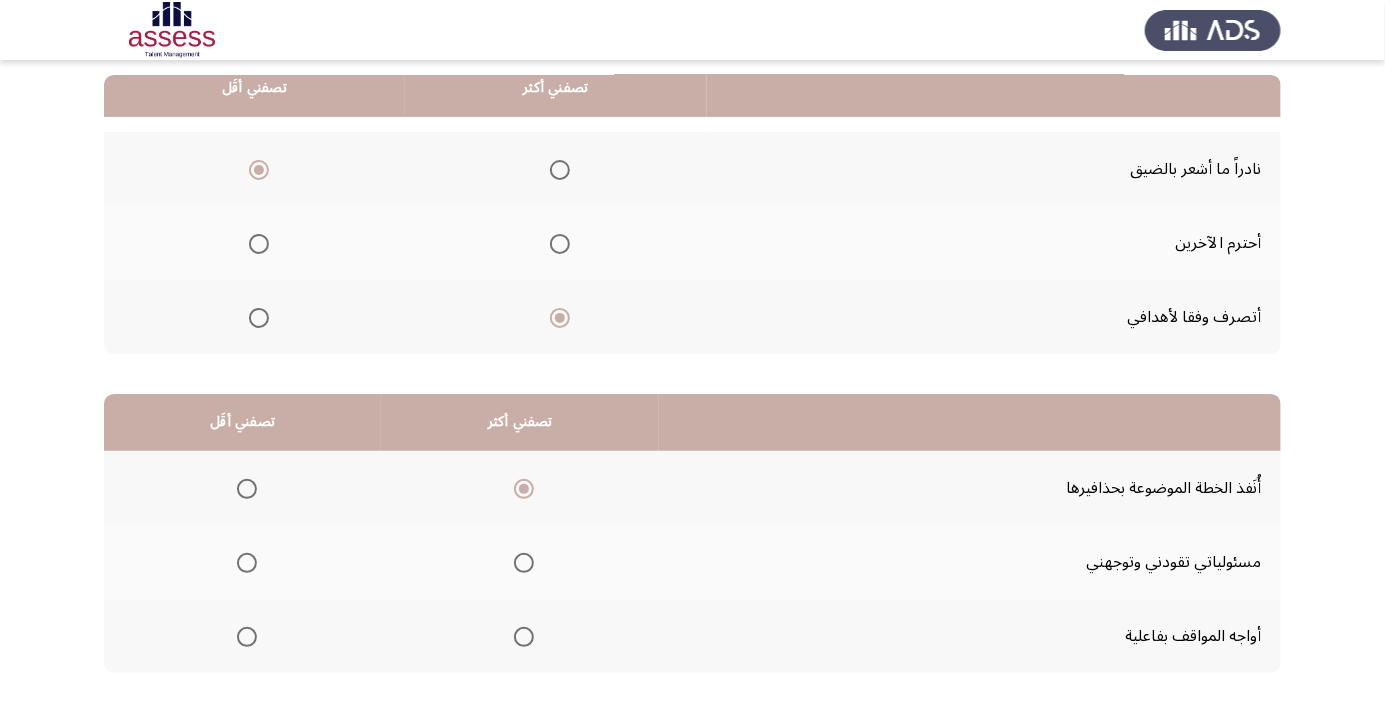 click at bounding box center (247, 637) 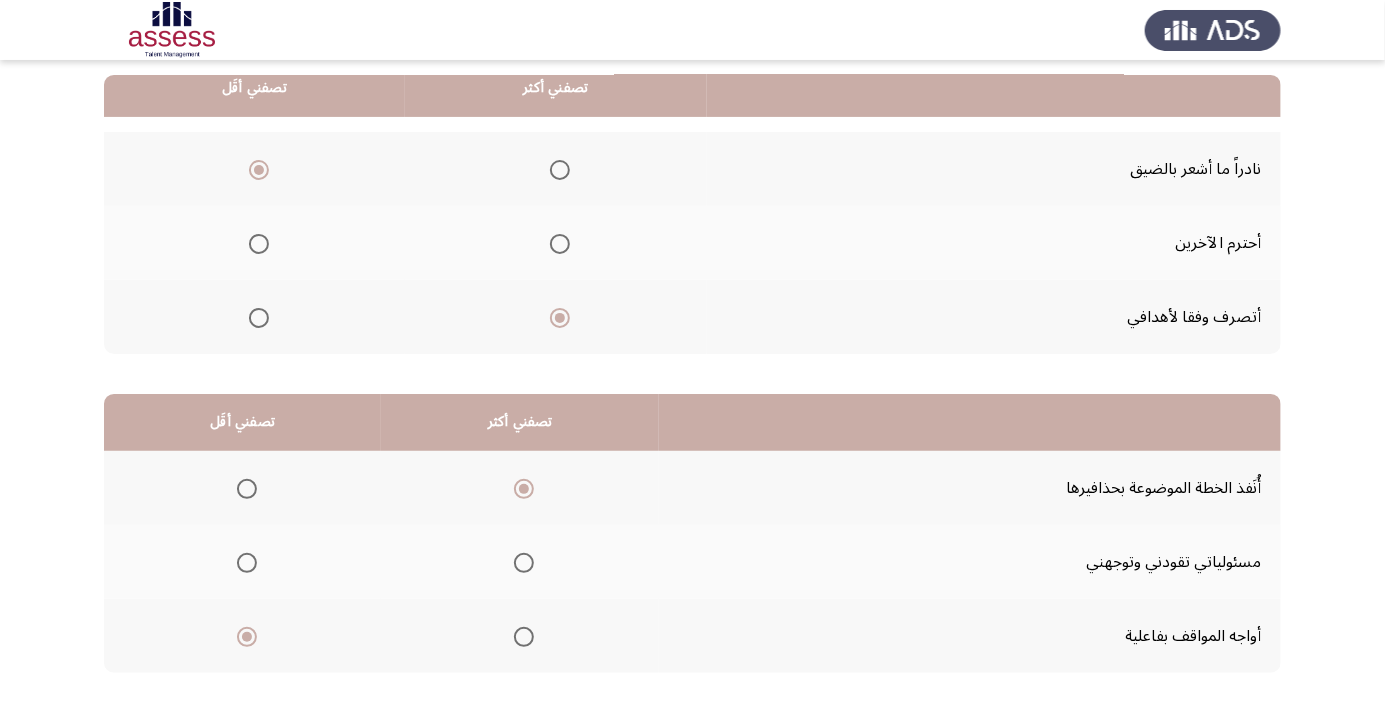 click on "التالي" 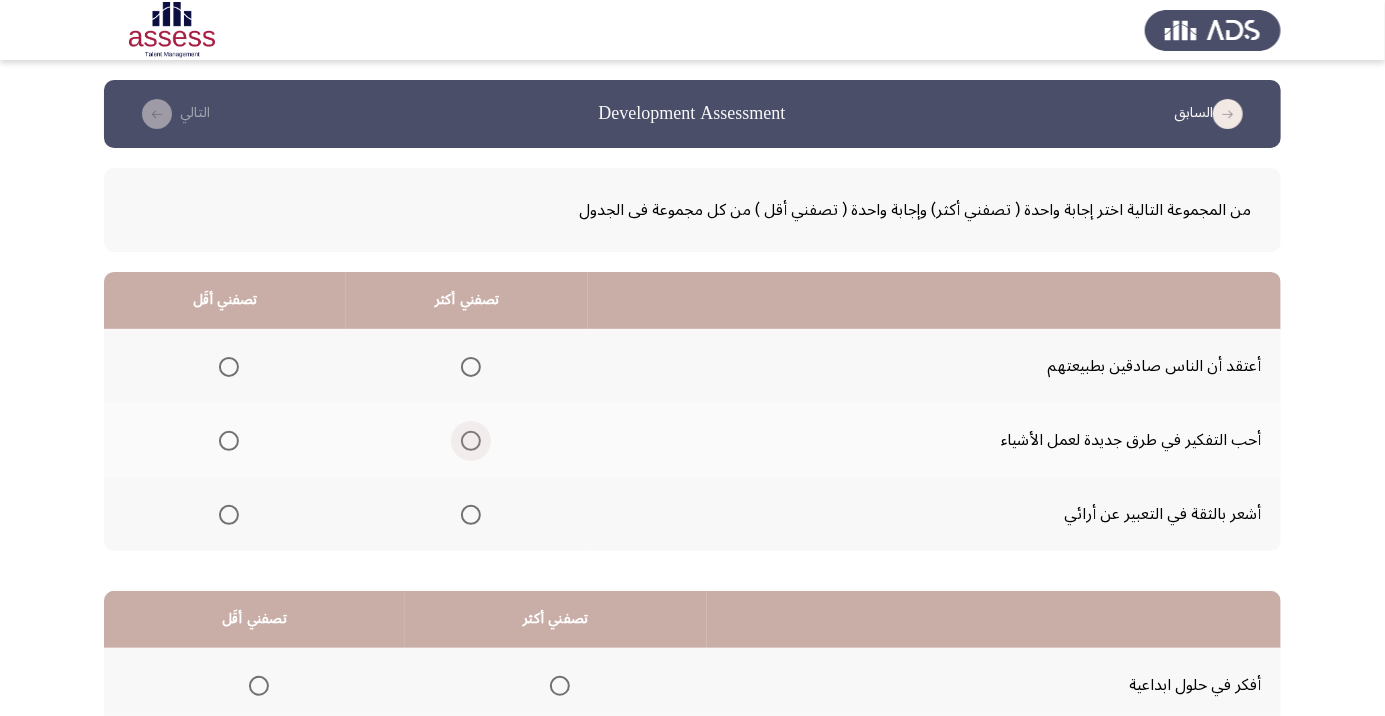 click at bounding box center [471, 441] 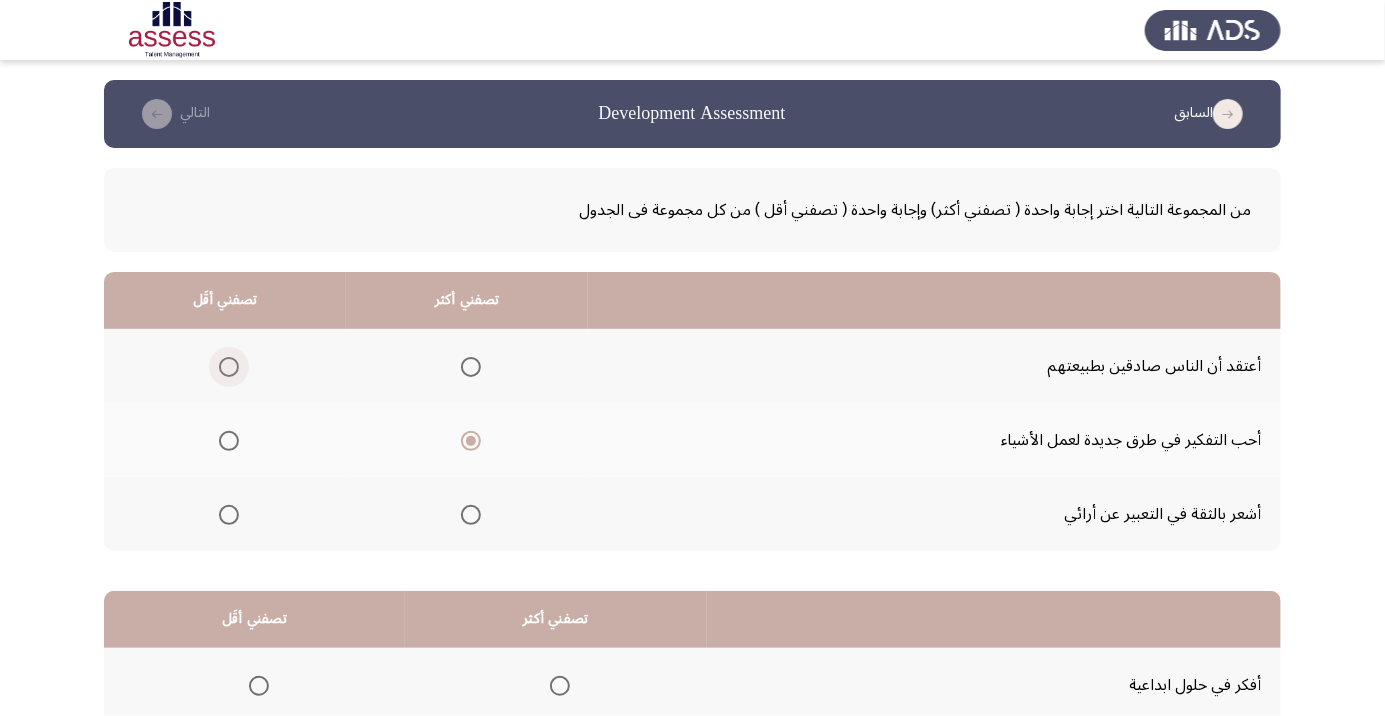 click at bounding box center [229, 367] 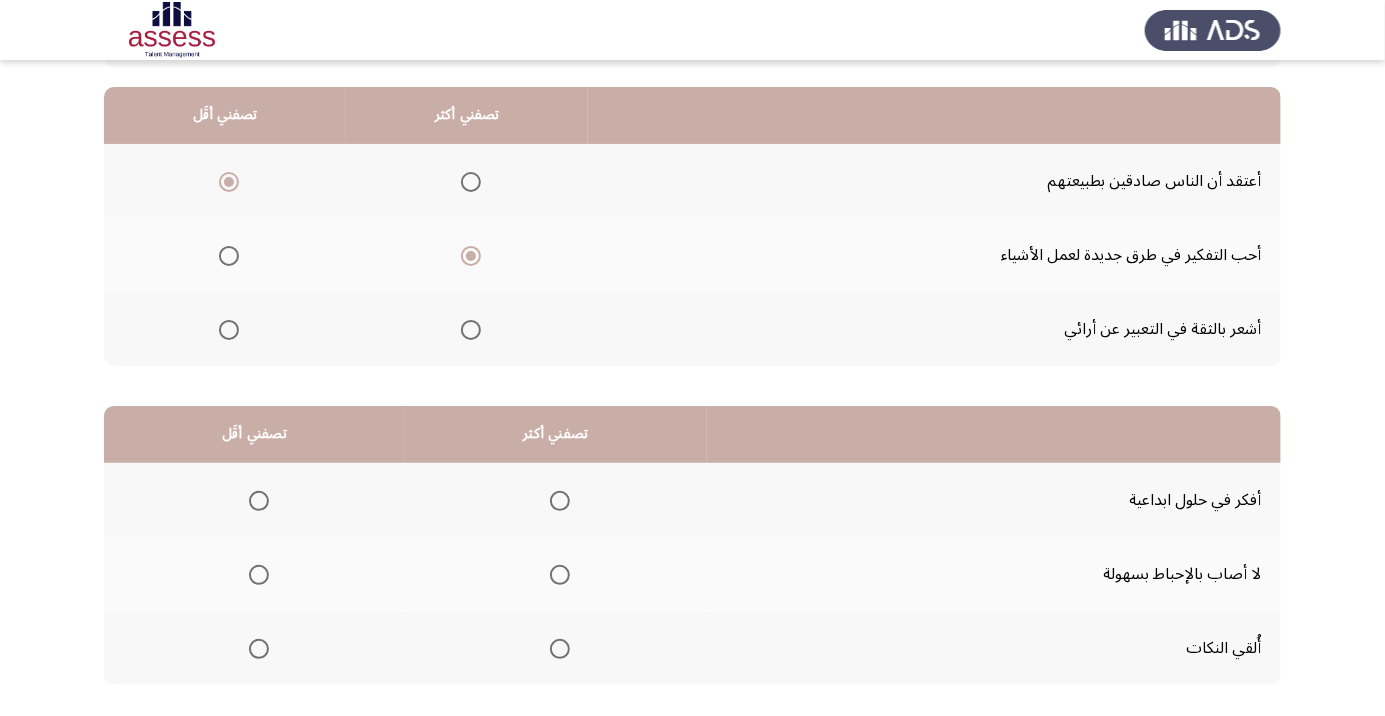 scroll, scrollTop: 197, scrollLeft: 0, axis: vertical 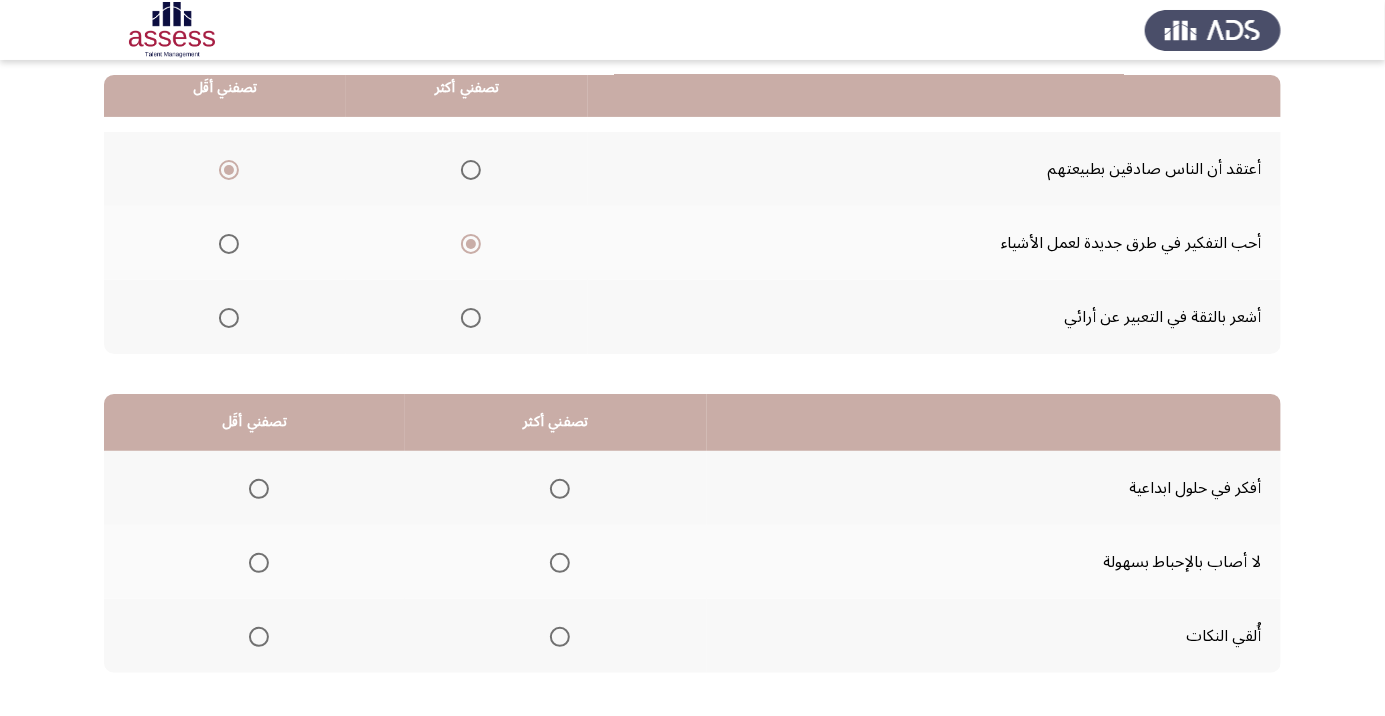 click at bounding box center (259, 637) 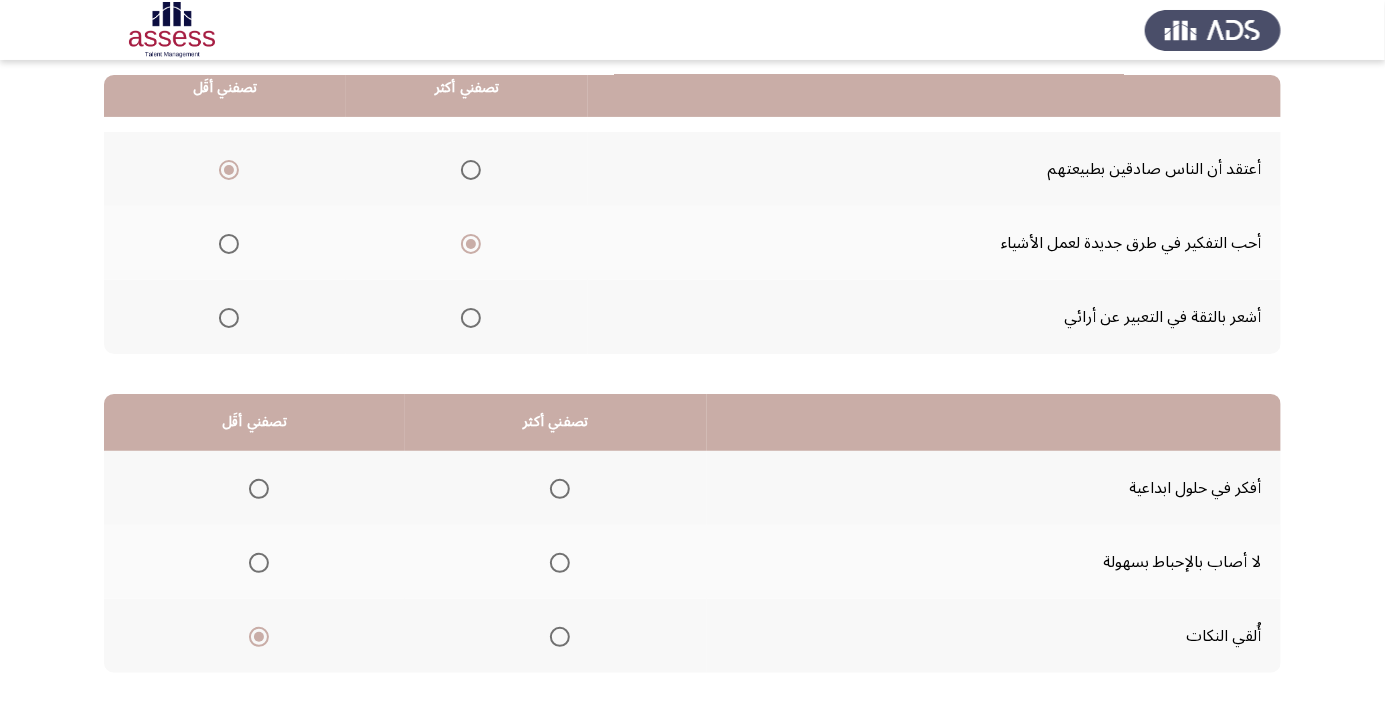 click at bounding box center [560, 563] 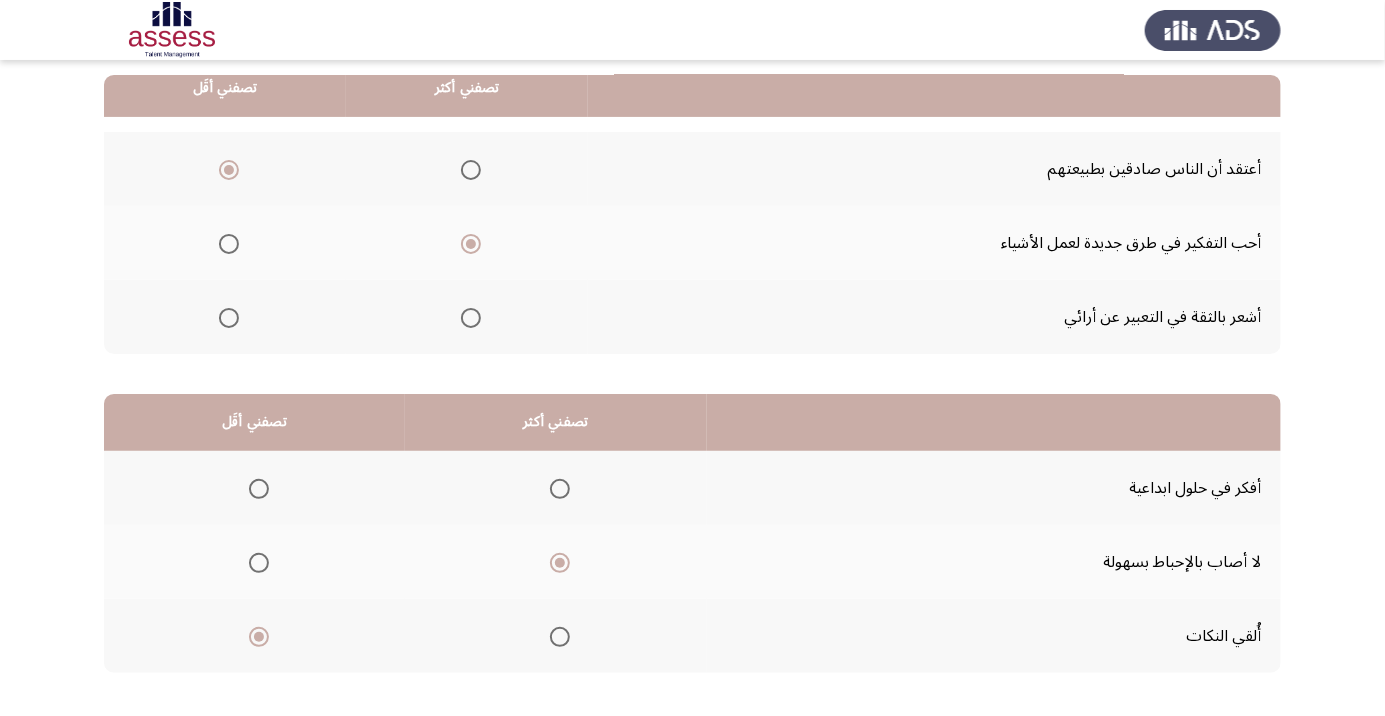 click on "التالي" 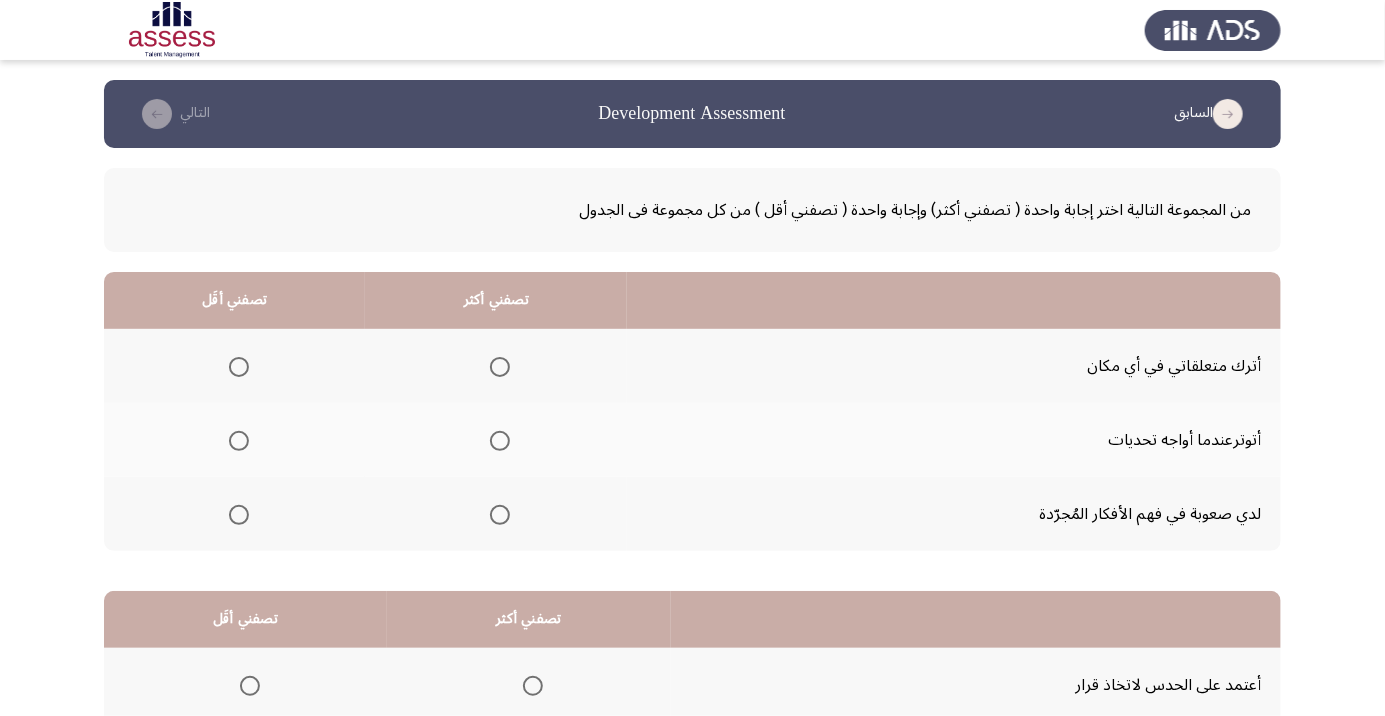 click at bounding box center [239, 367] 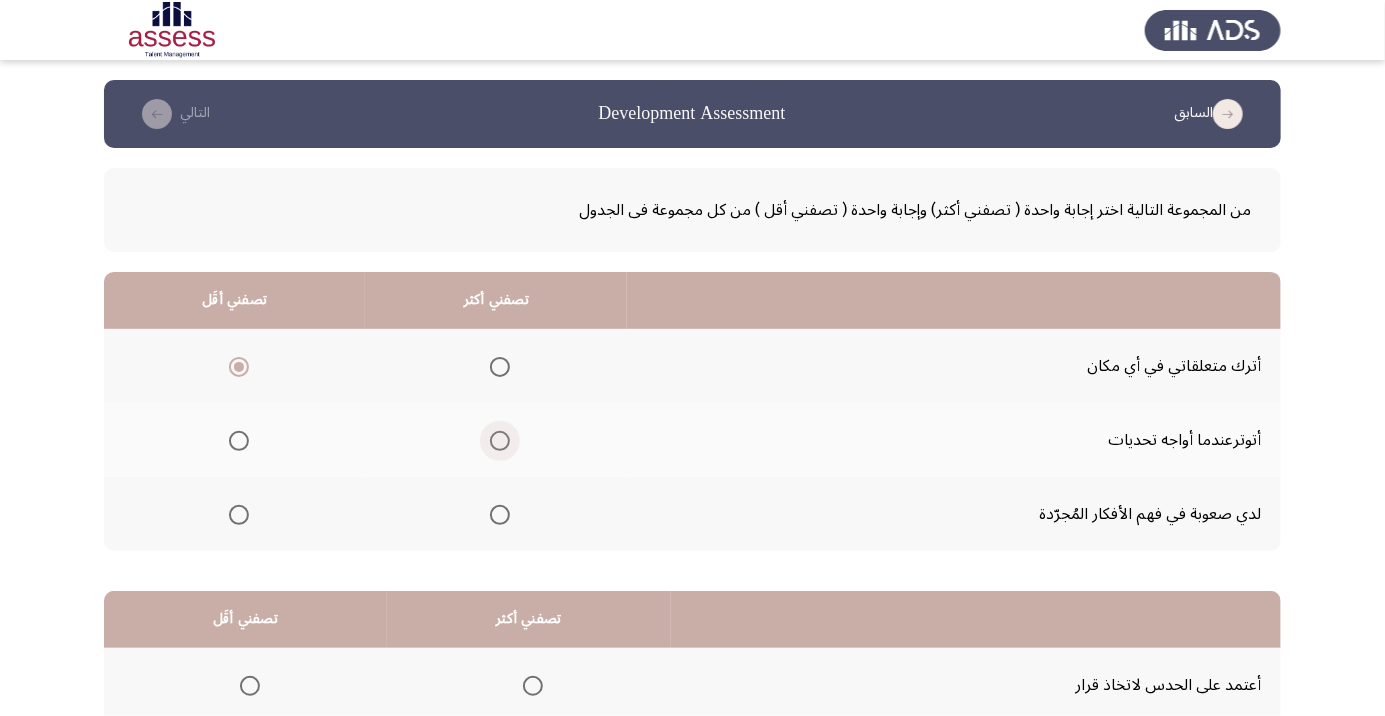 click at bounding box center (500, 441) 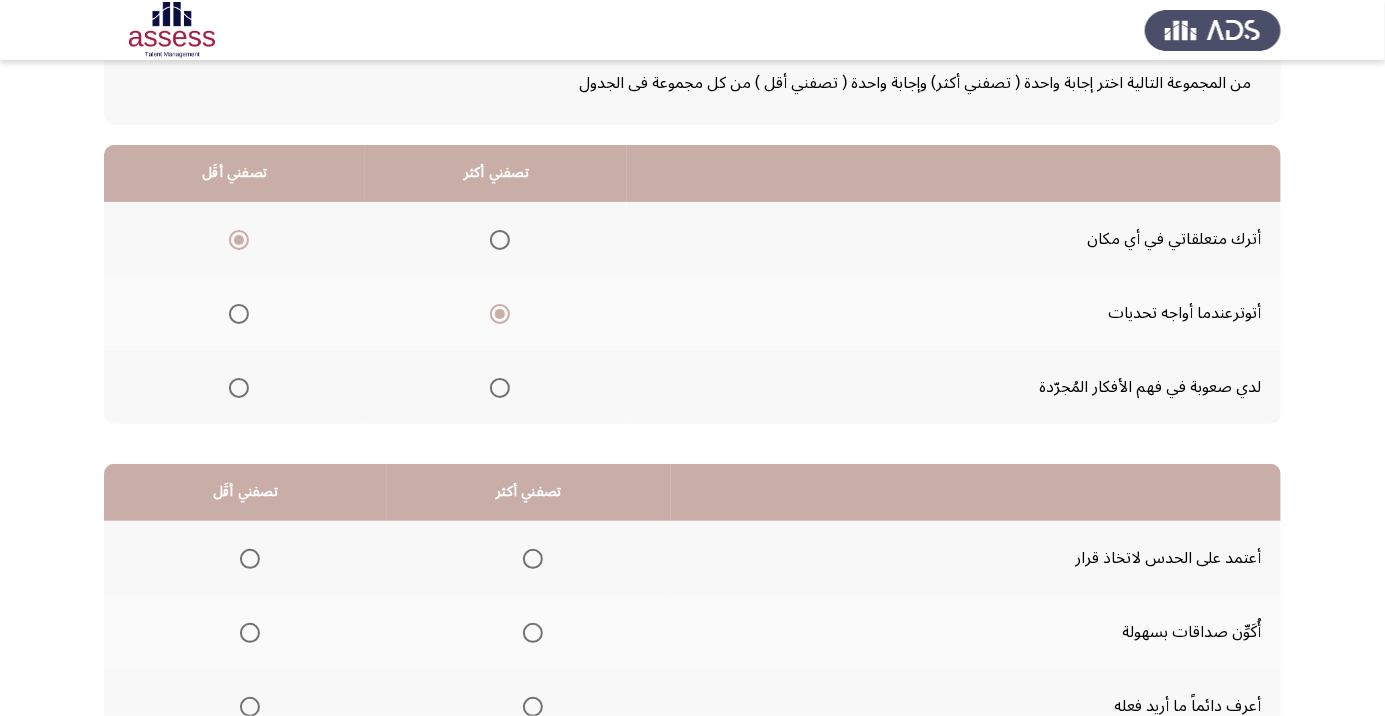 scroll, scrollTop: 197, scrollLeft: 0, axis: vertical 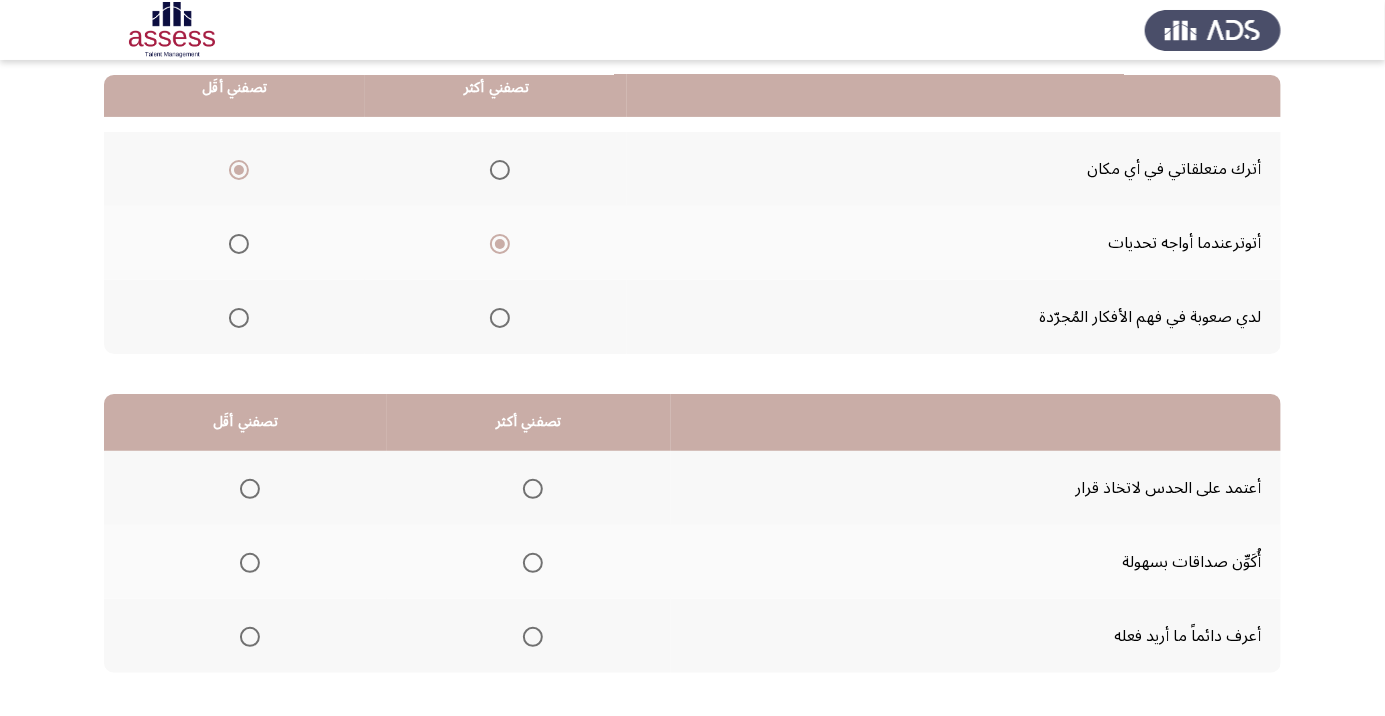 click at bounding box center [533, 637] 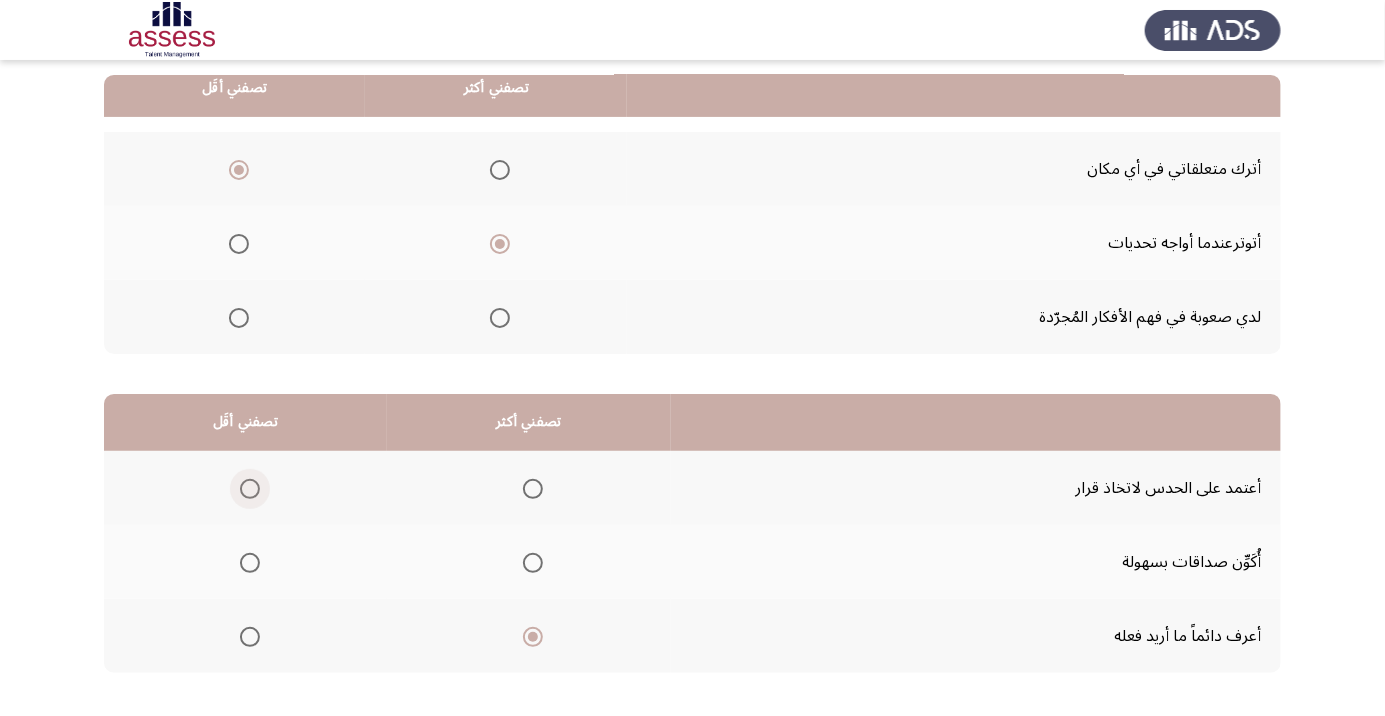 click at bounding box center [250, 489] 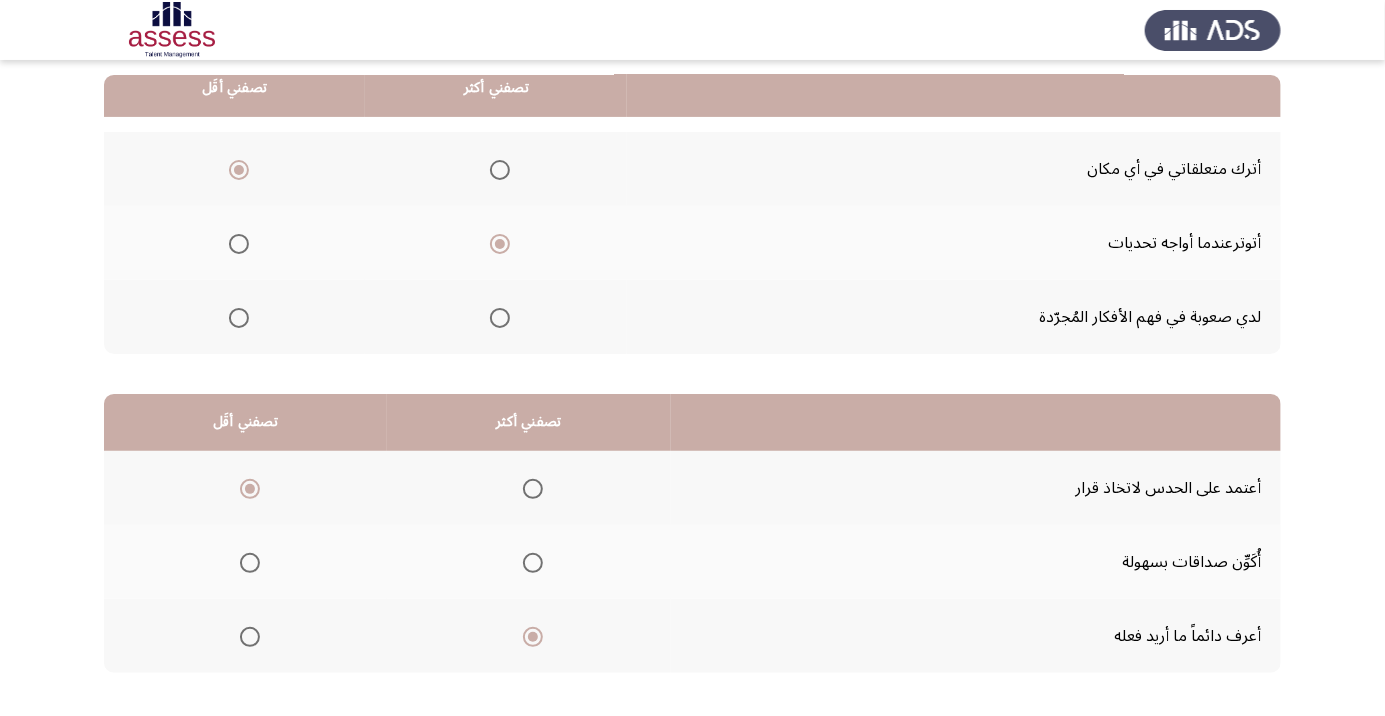 click at bounding box center [533, 563] 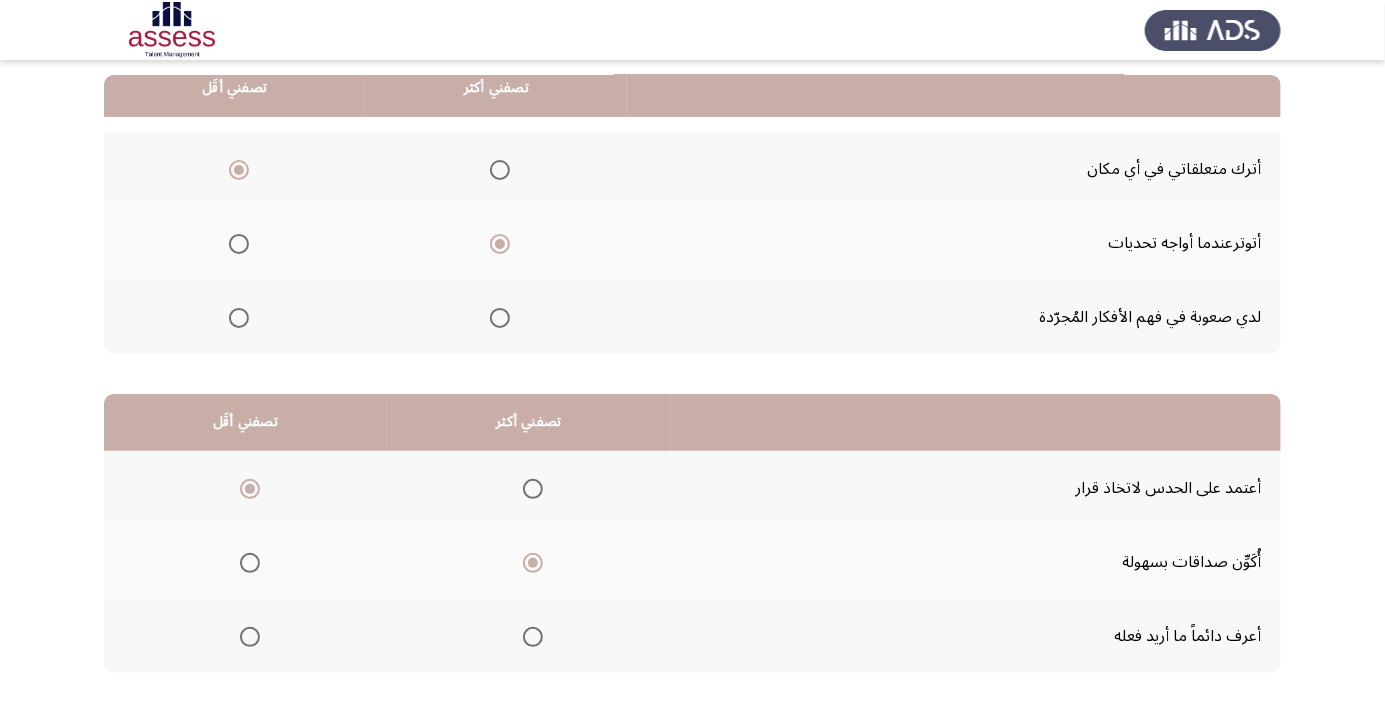 click on "التالي" 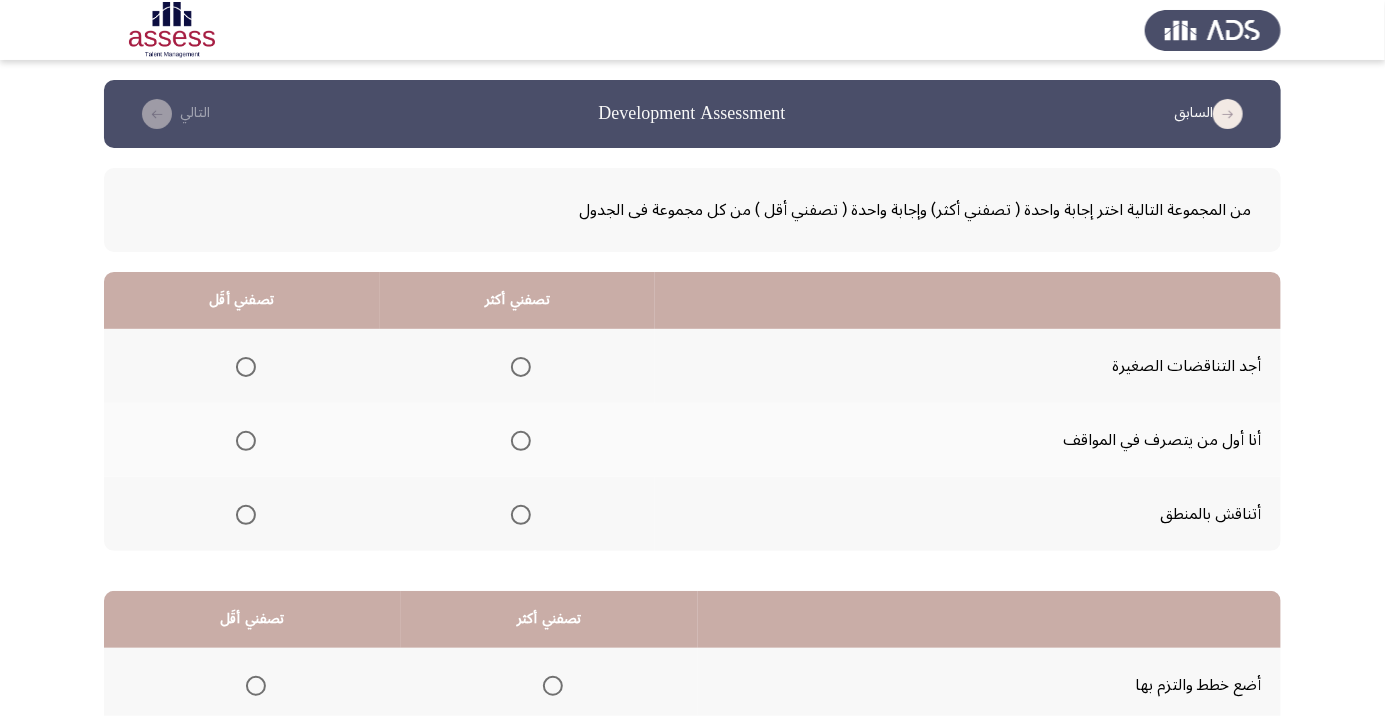 click at bounding box center (521, 441) 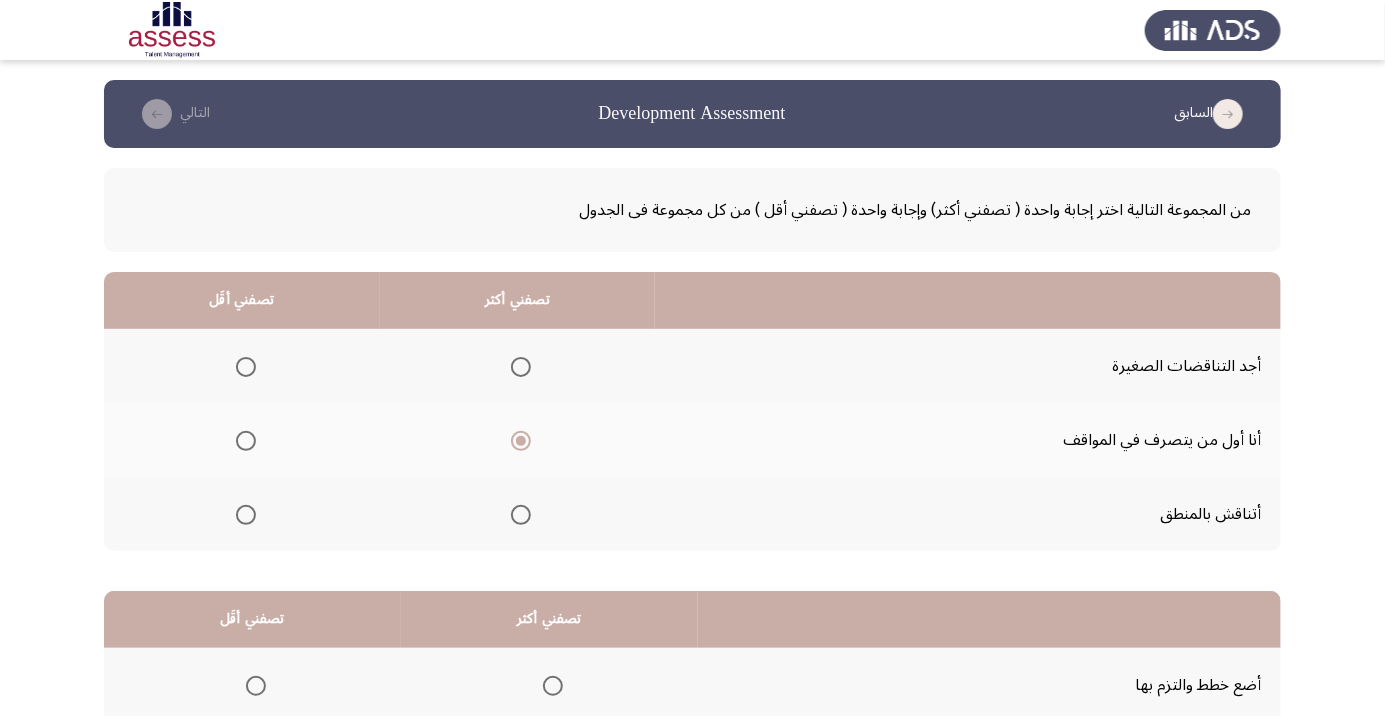 click at bounding box center [246, 367] 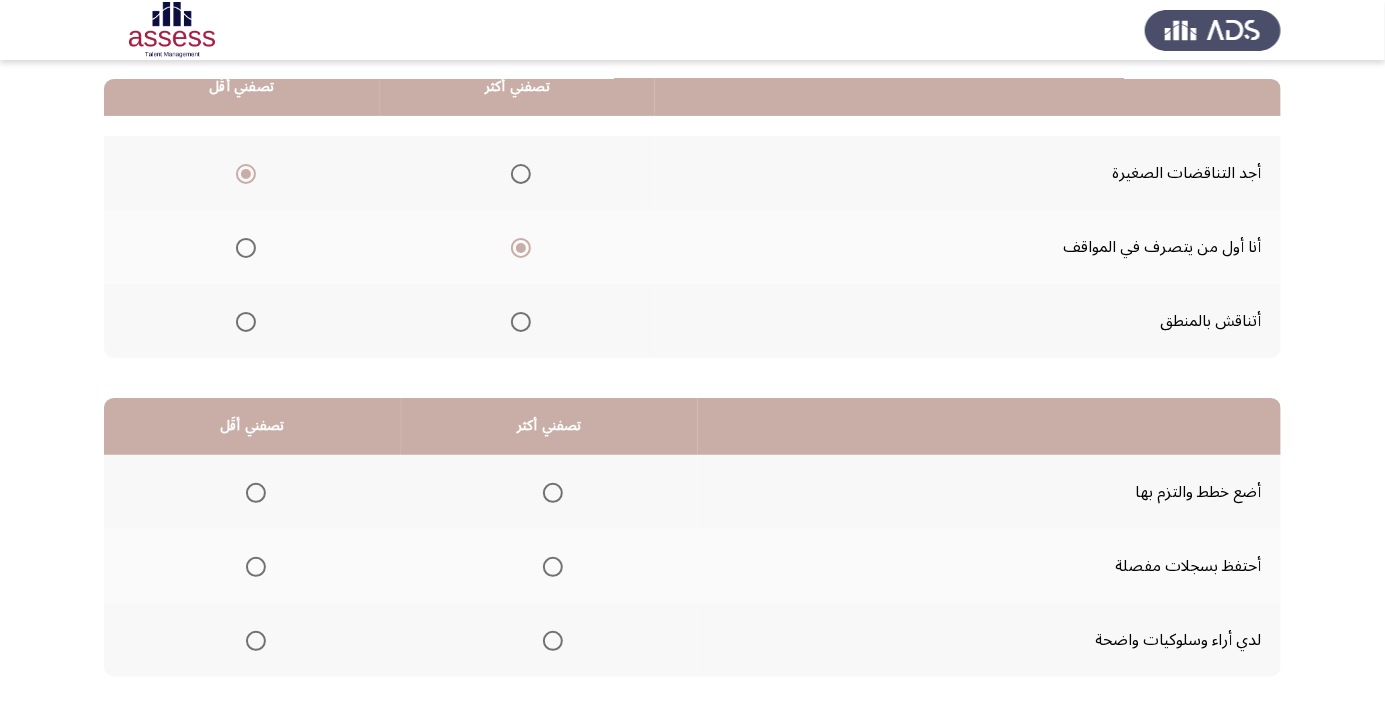 scroll, scrollTop: 197, scrollLeft: 0, axis: vertical 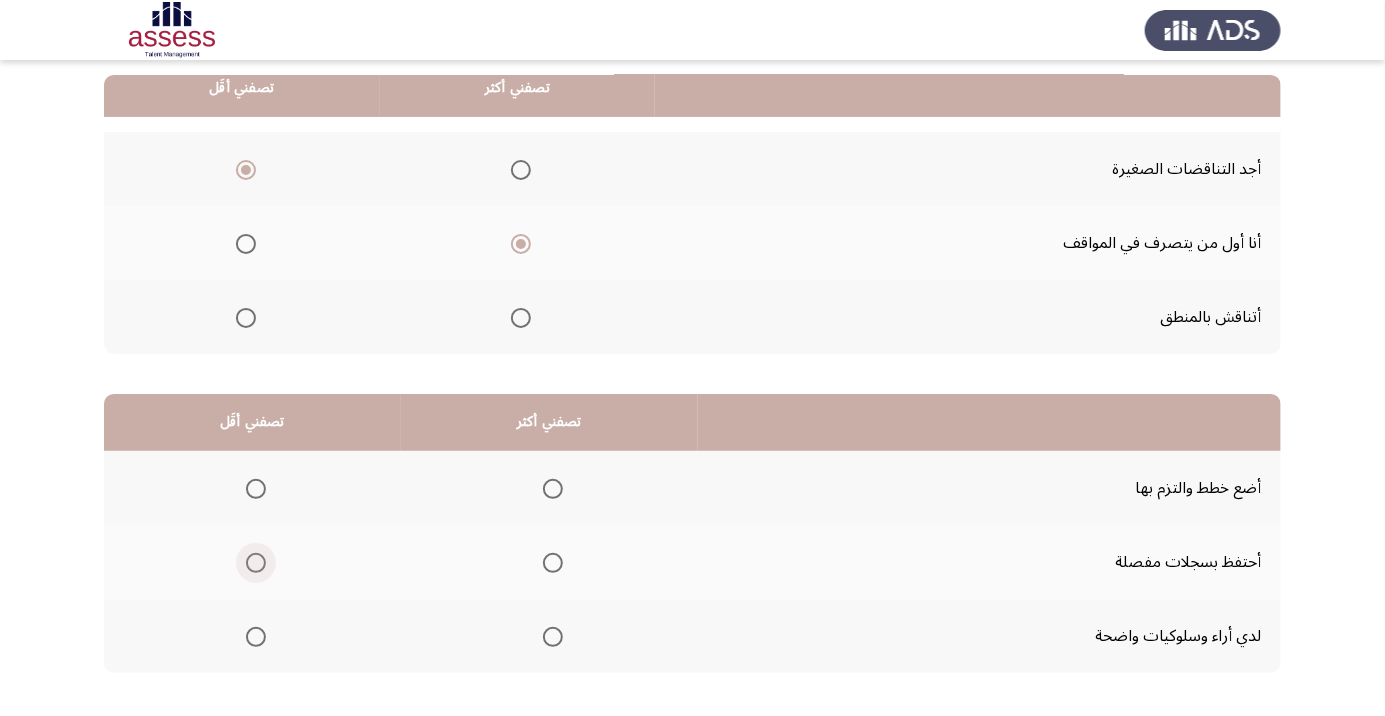 click at bounding box center [256, 563] 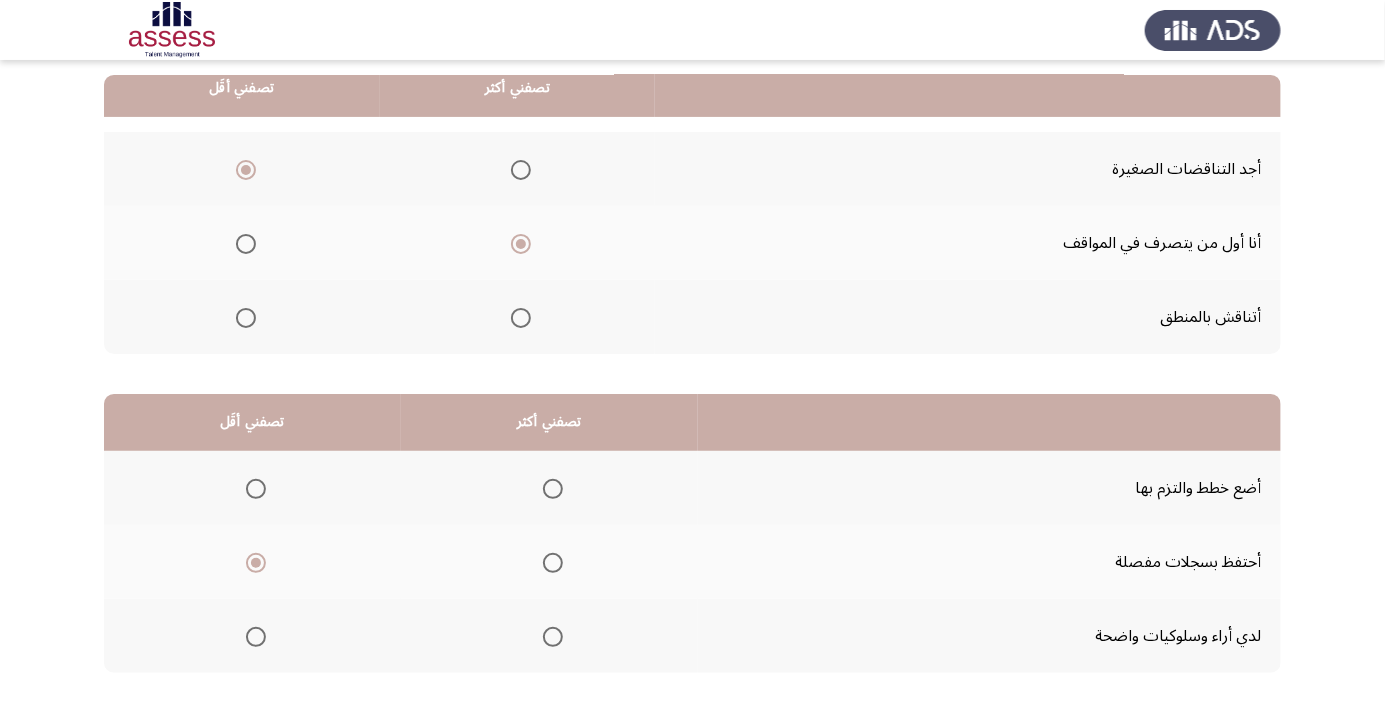 click at bounding box center [553, 489] 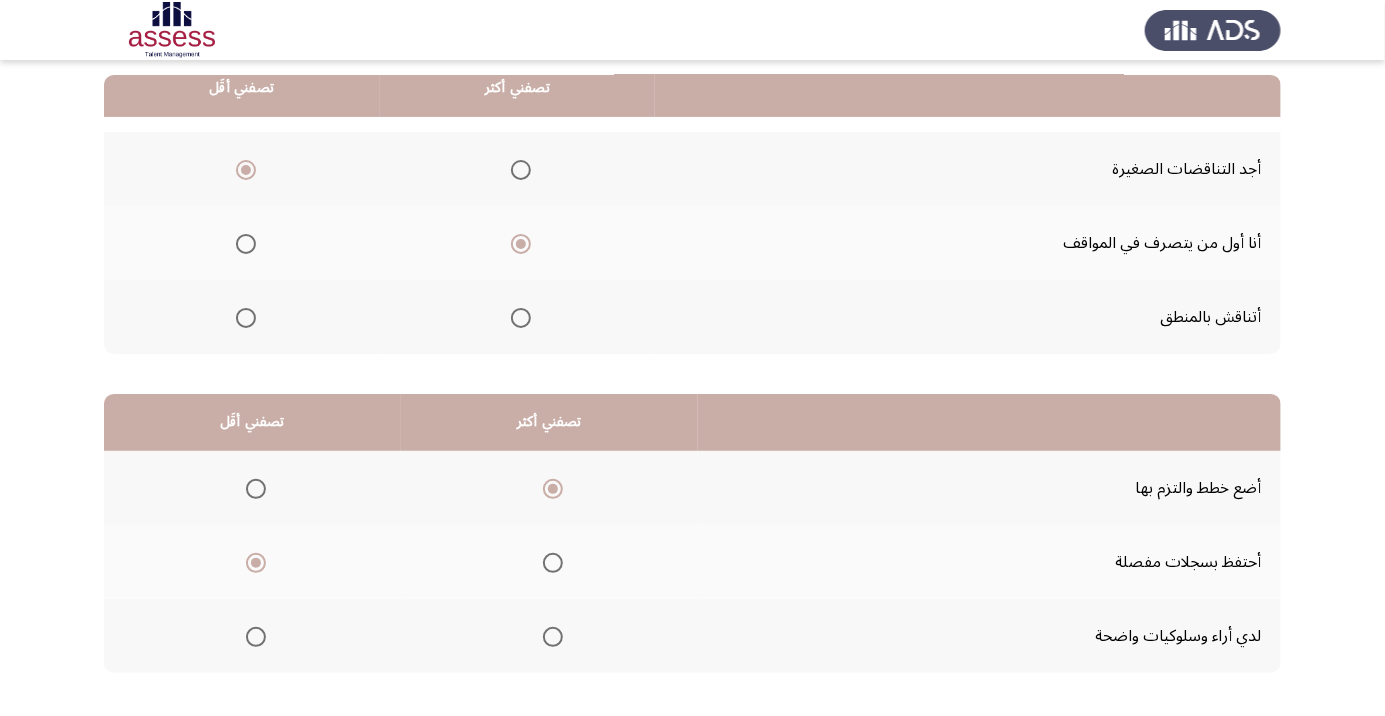 click on "التالي" 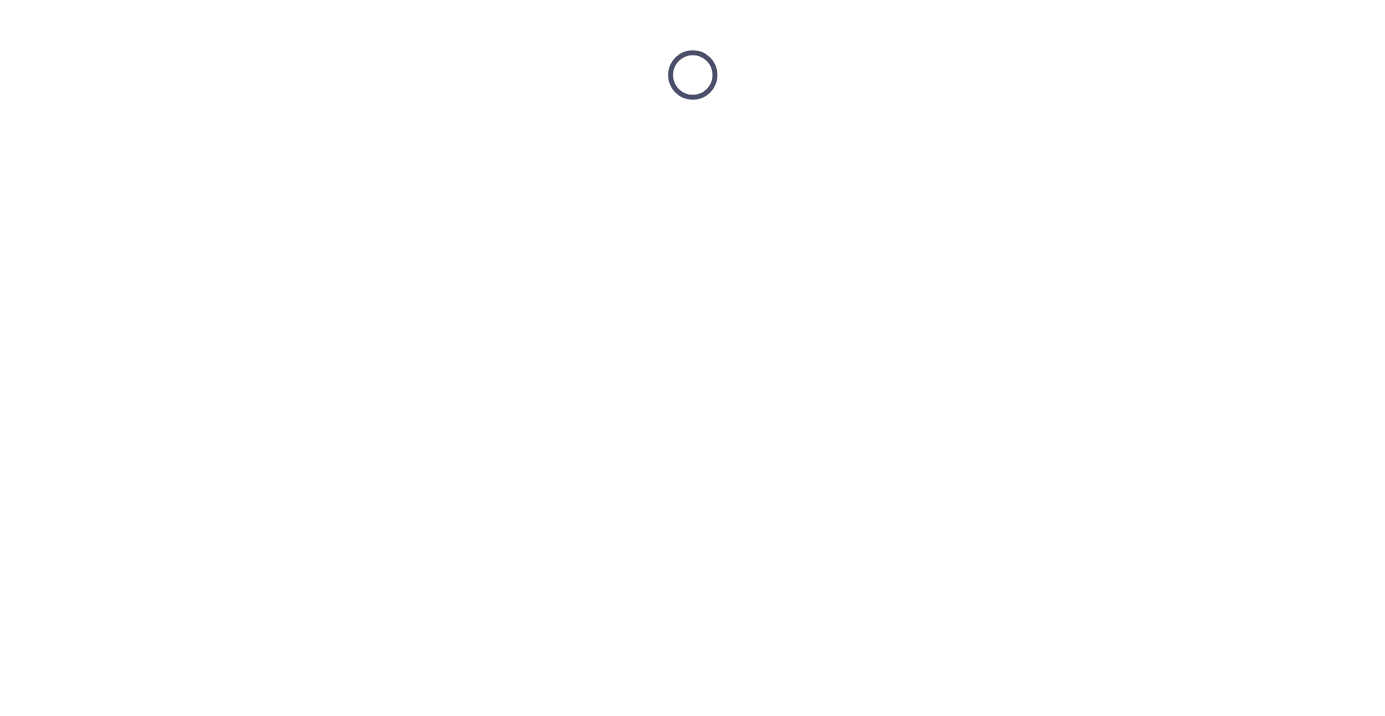 scroll, scrollTop: 0, scrollLeft: 0, axis: both 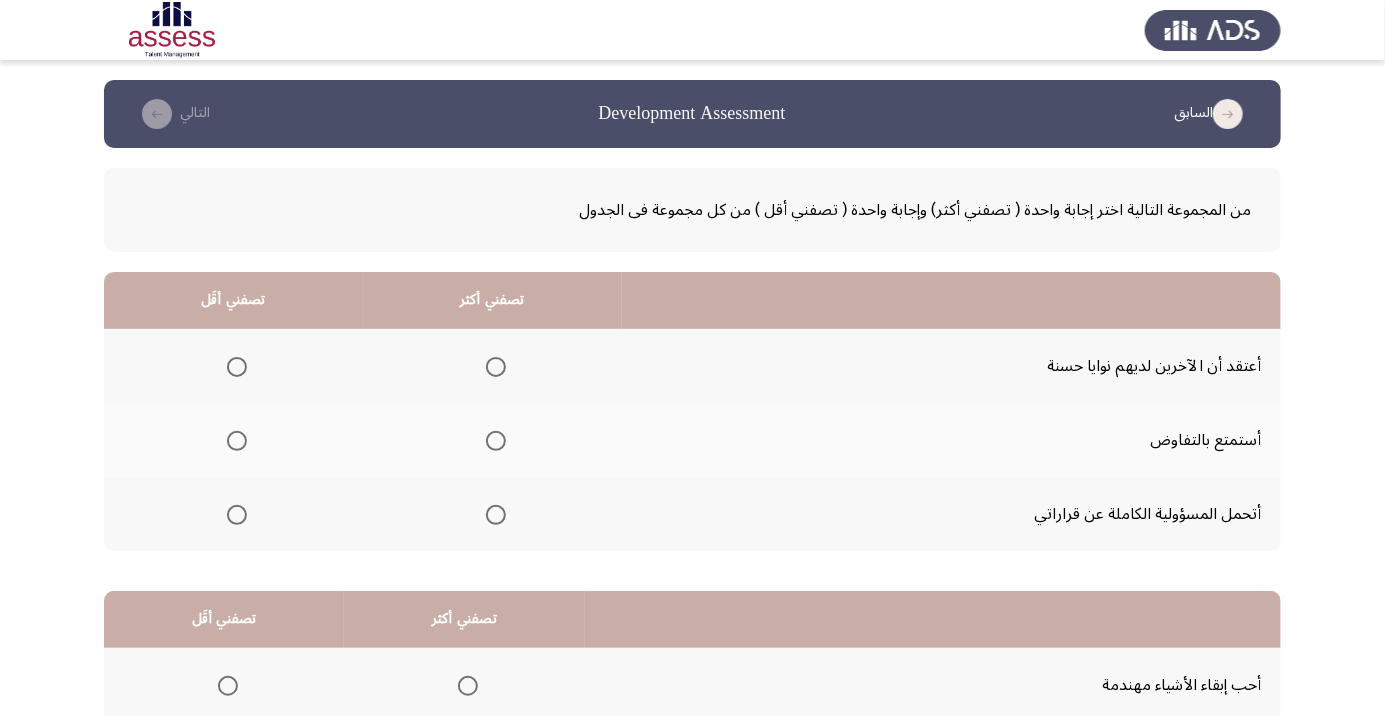 click at bounding box center (496, 515) 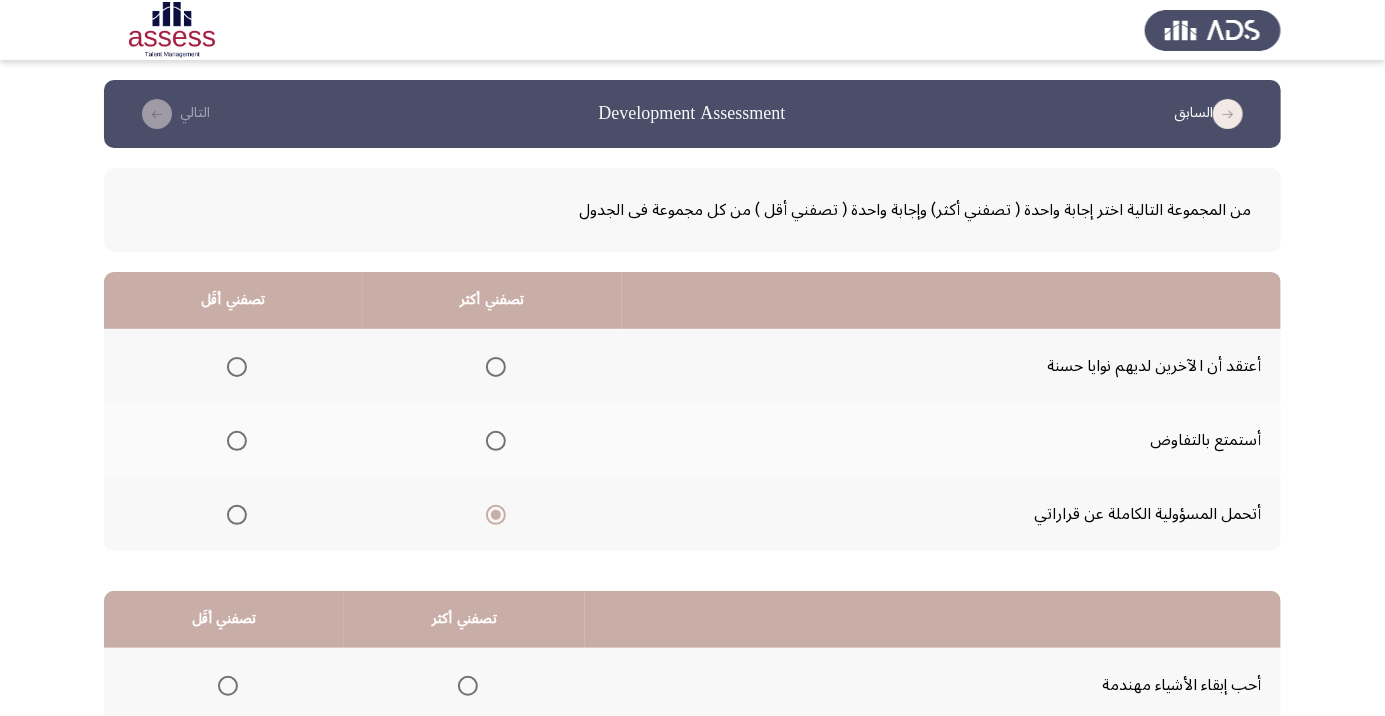 click at bounding box center (237, 367) 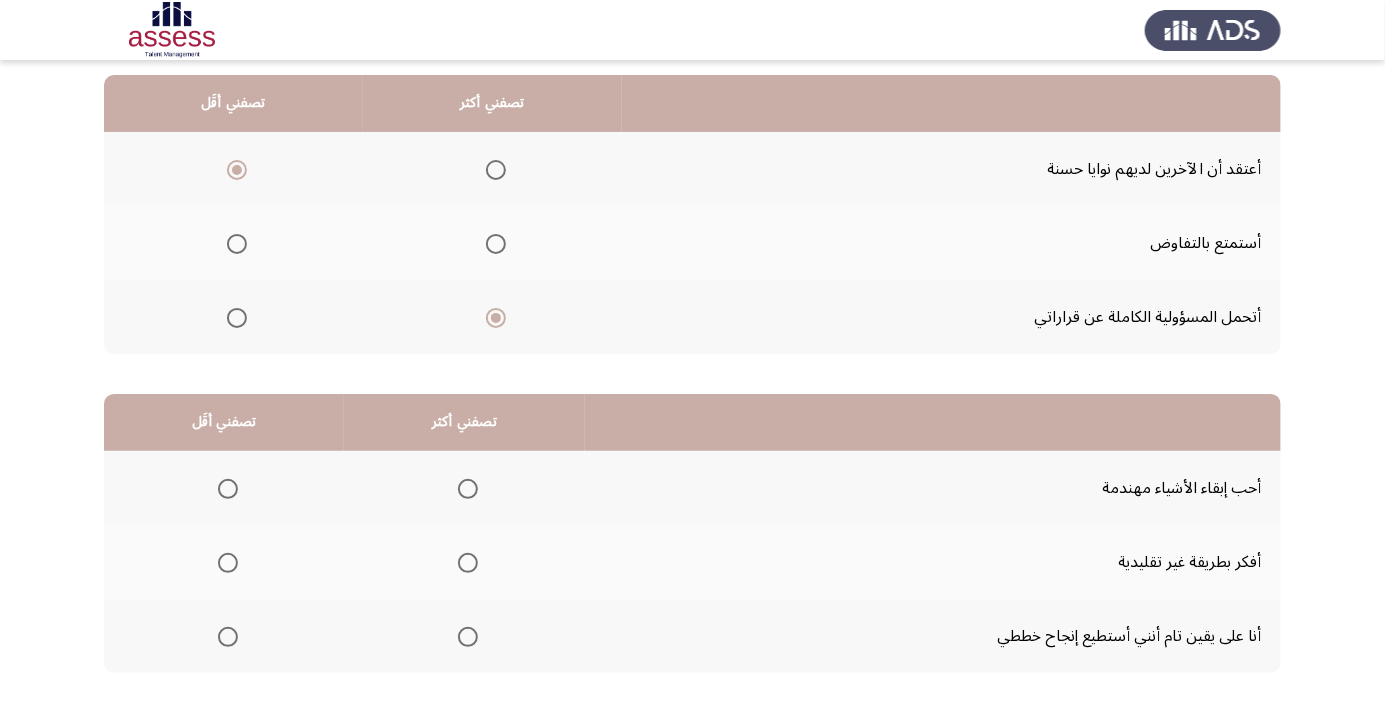 scroll, scrollTop: 185, scrollLeft: 0, axis: vertical 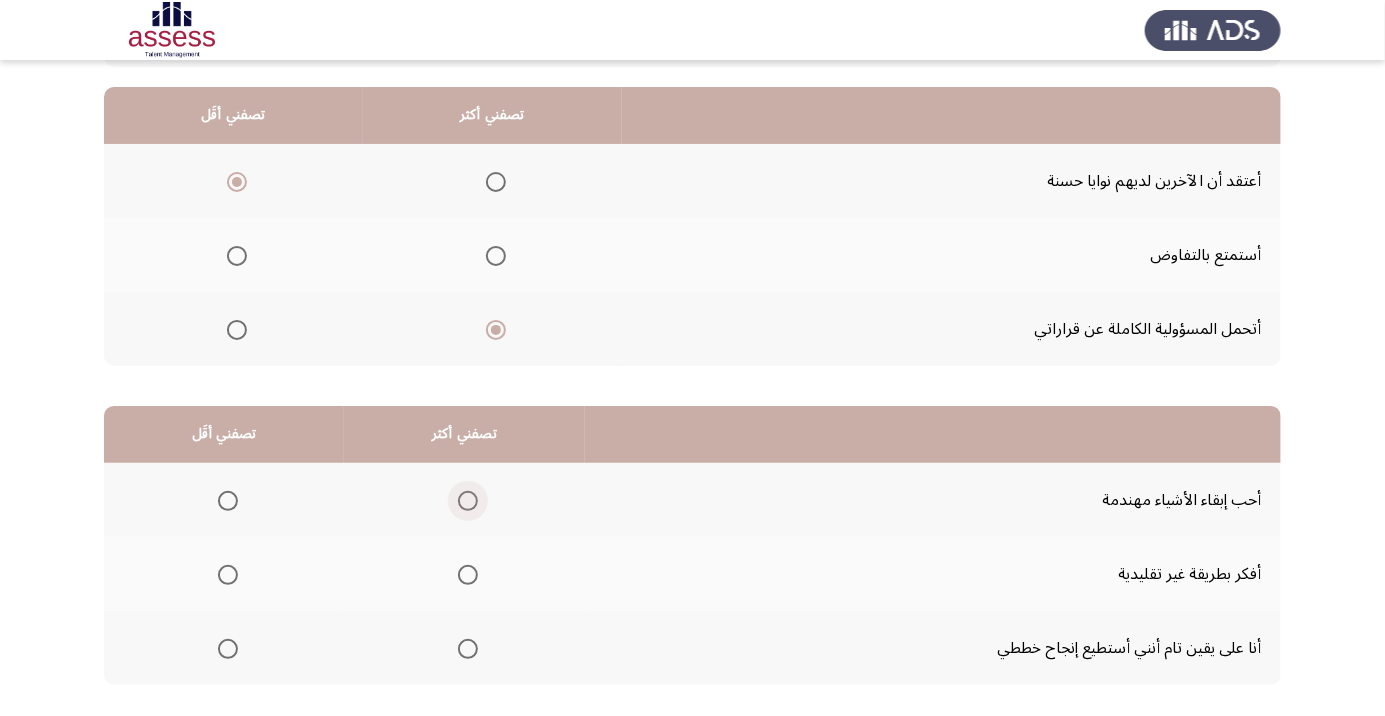 click at bounding box center [468, 501] 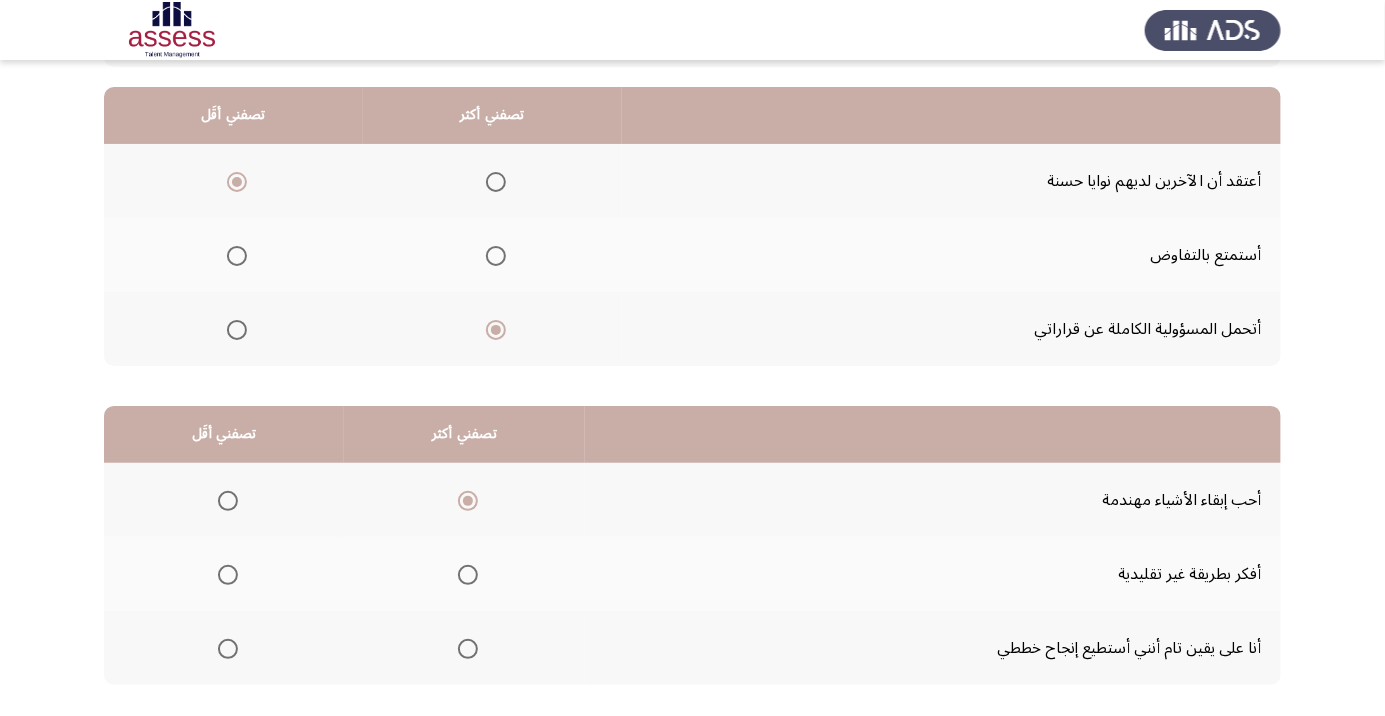 click at bounding box center [228, 575] 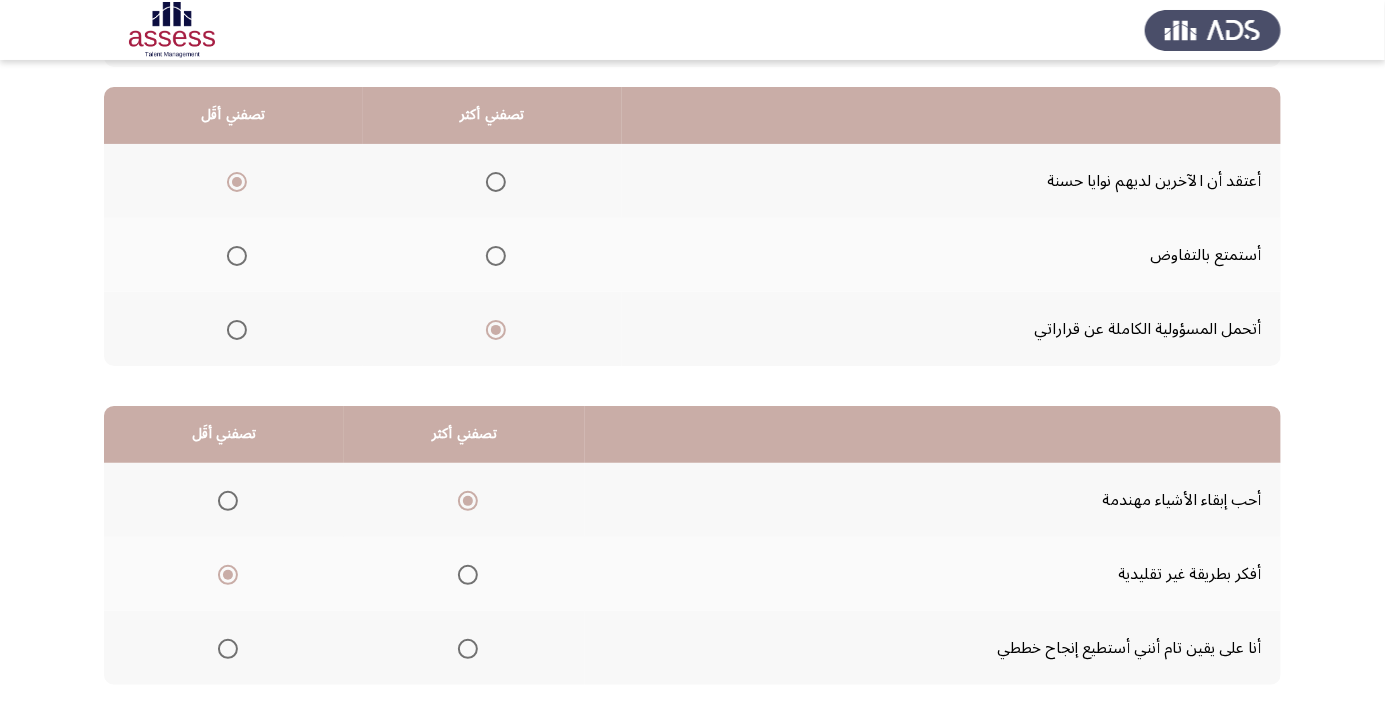 scroll, scrollTop: 197, scrollLeft: 0, axis: vertical 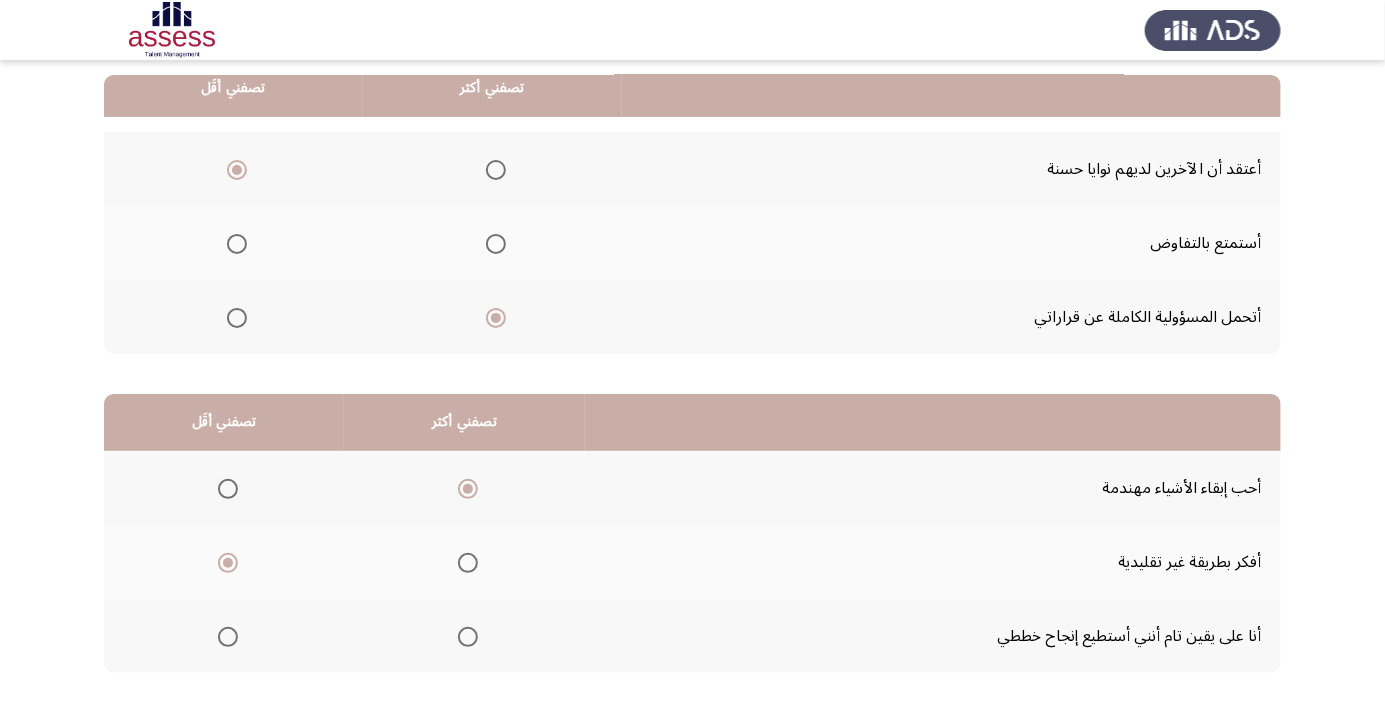 click on "التالي" 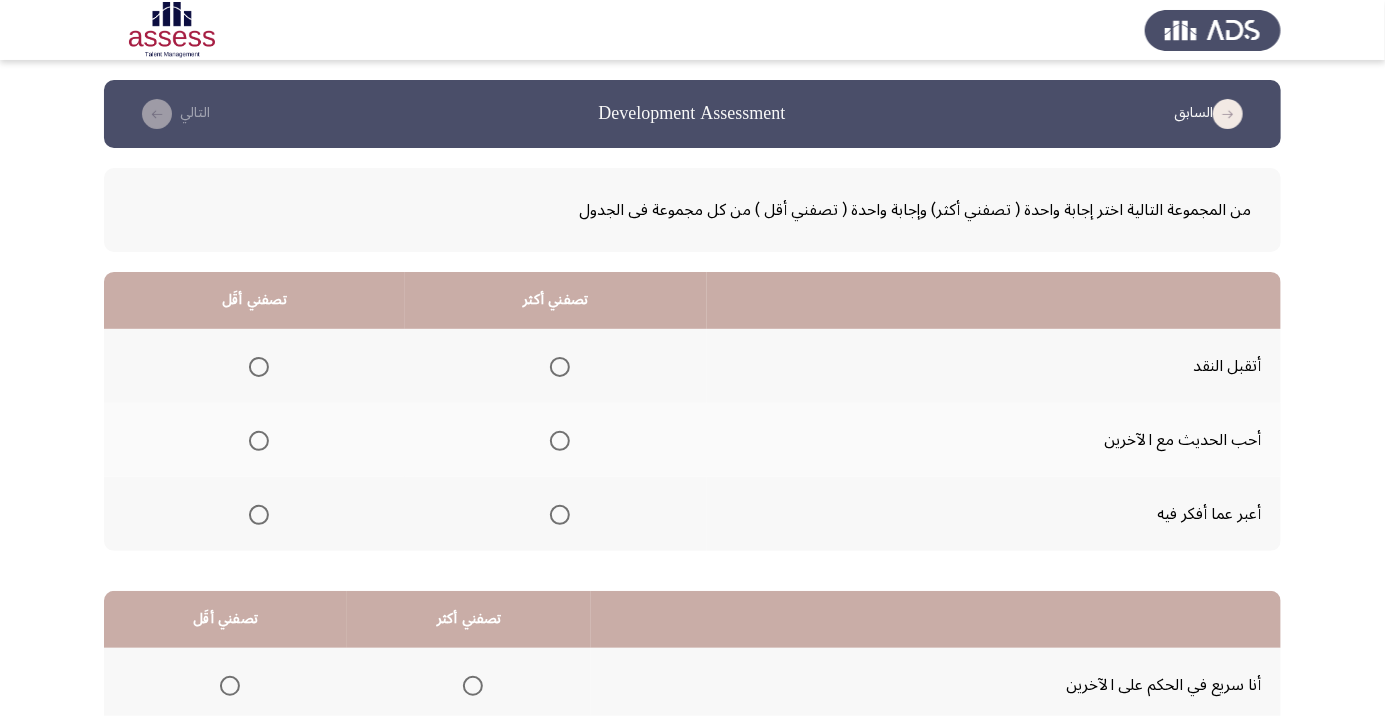click at bounding box center (259, 367) 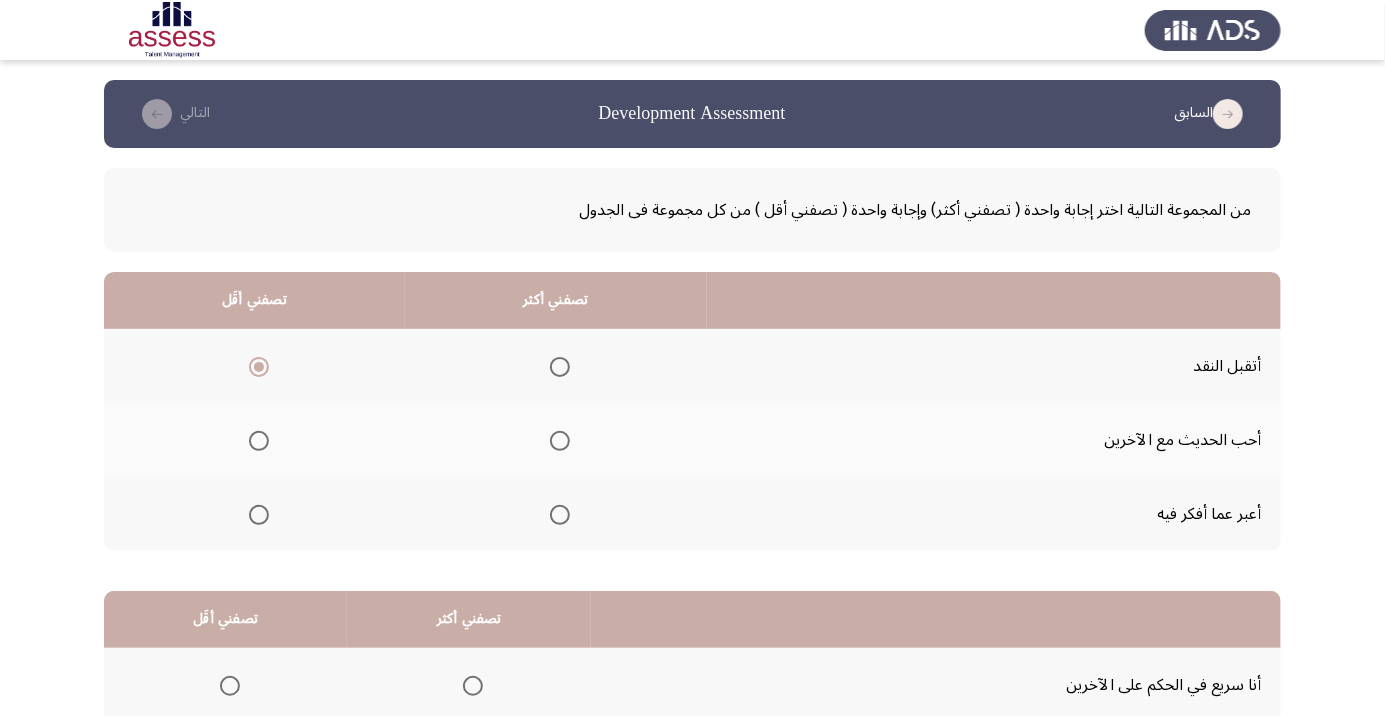 click at bounding box center (560, 441) 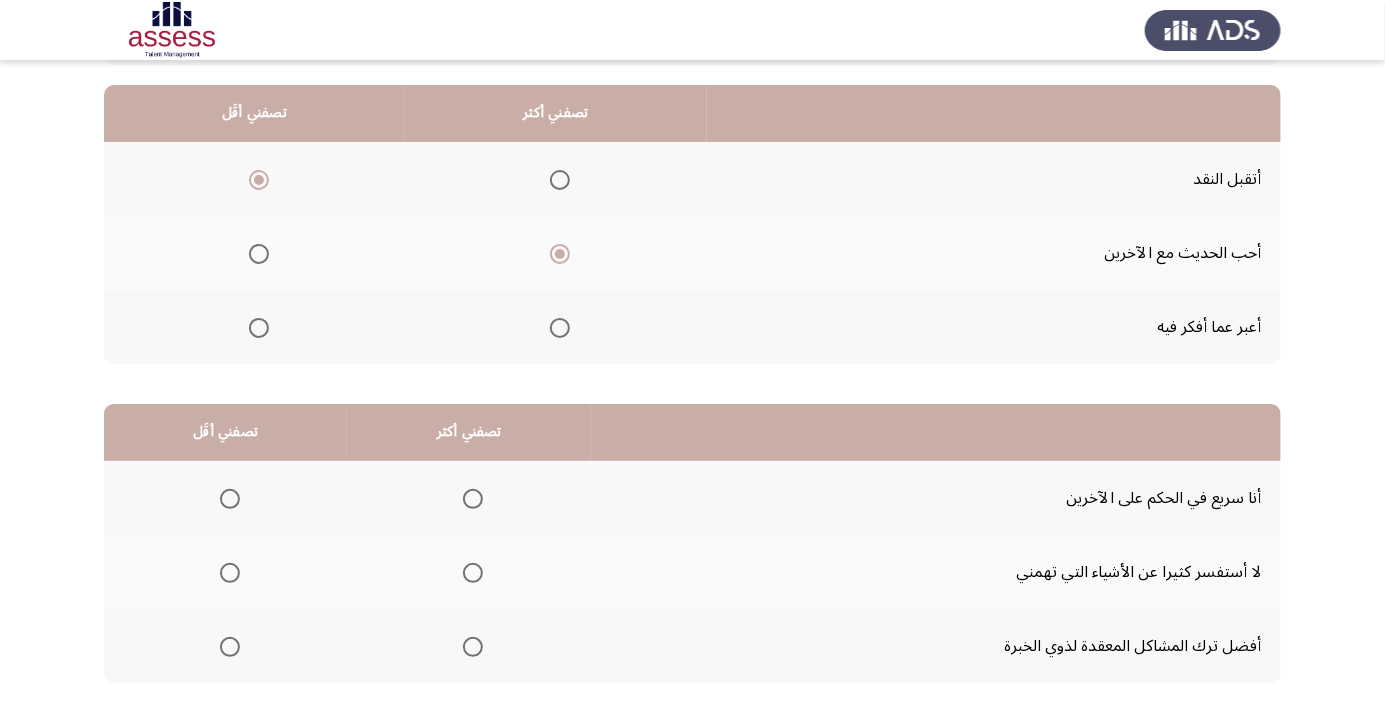 scroll, scrollTop: 197, scrollLeft: 0, axis: vertical 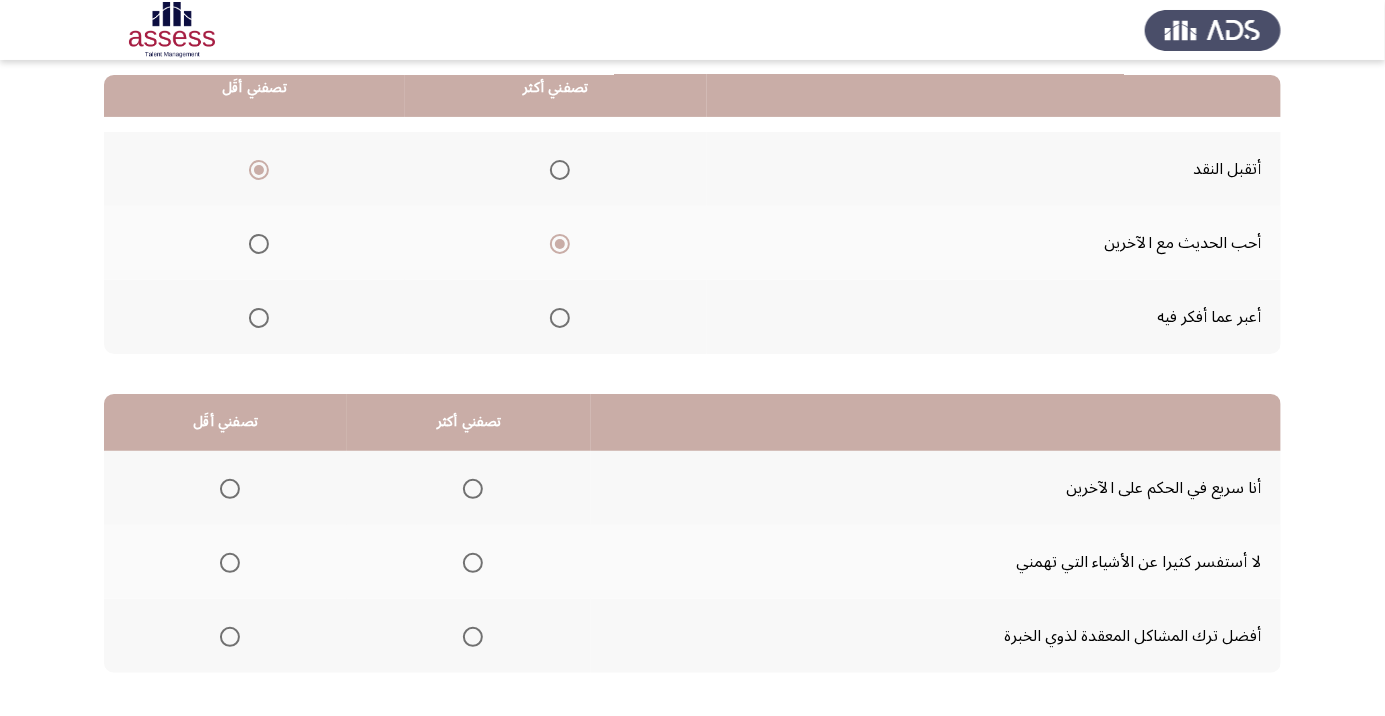 click at bounding box center (230, 489) 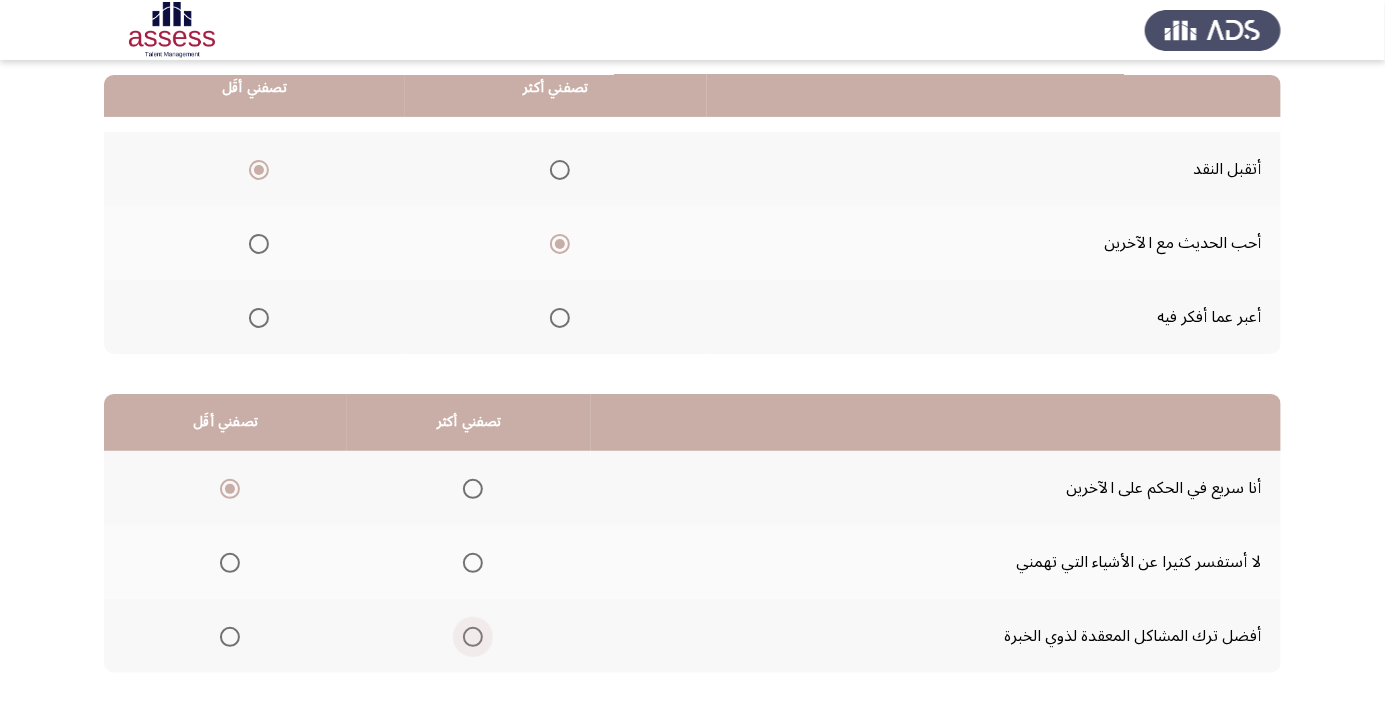 click at bounding box center (473, 637) 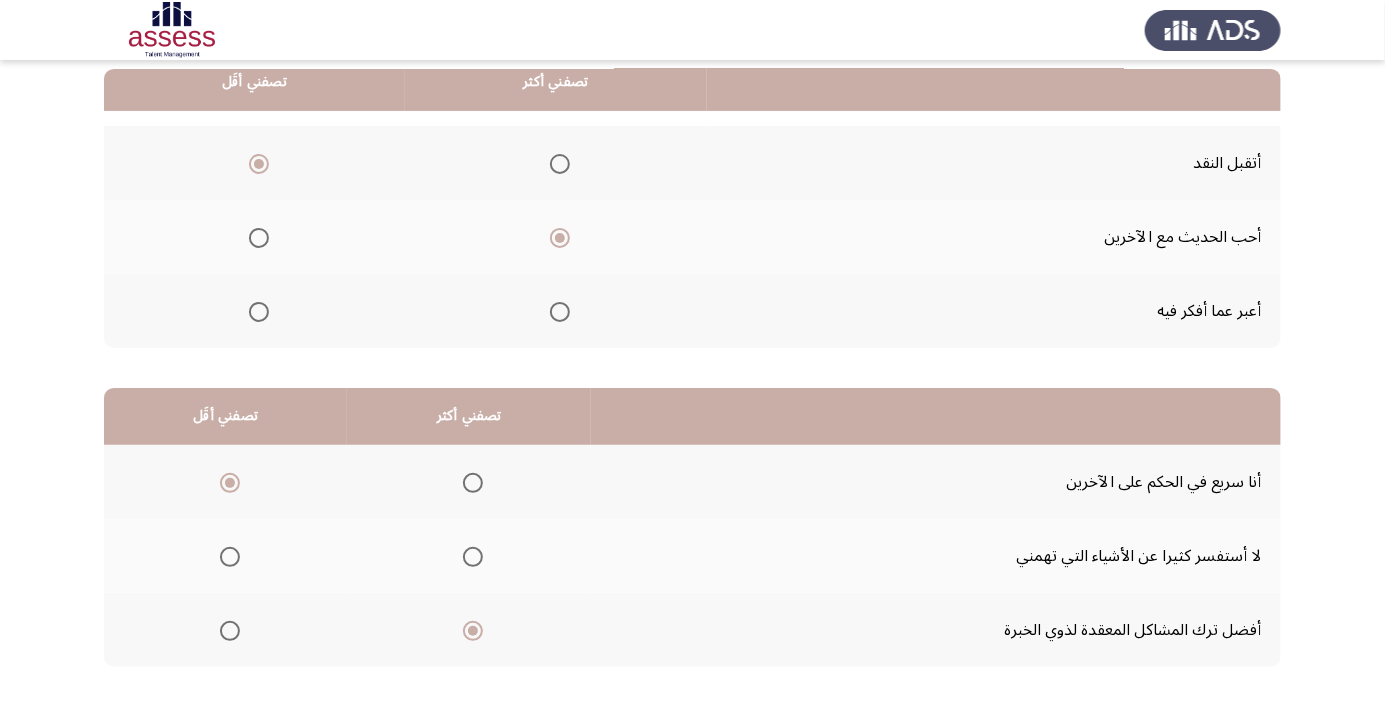 scroll, scrollTop: 190, scrollLeft: 0, axis: vertical 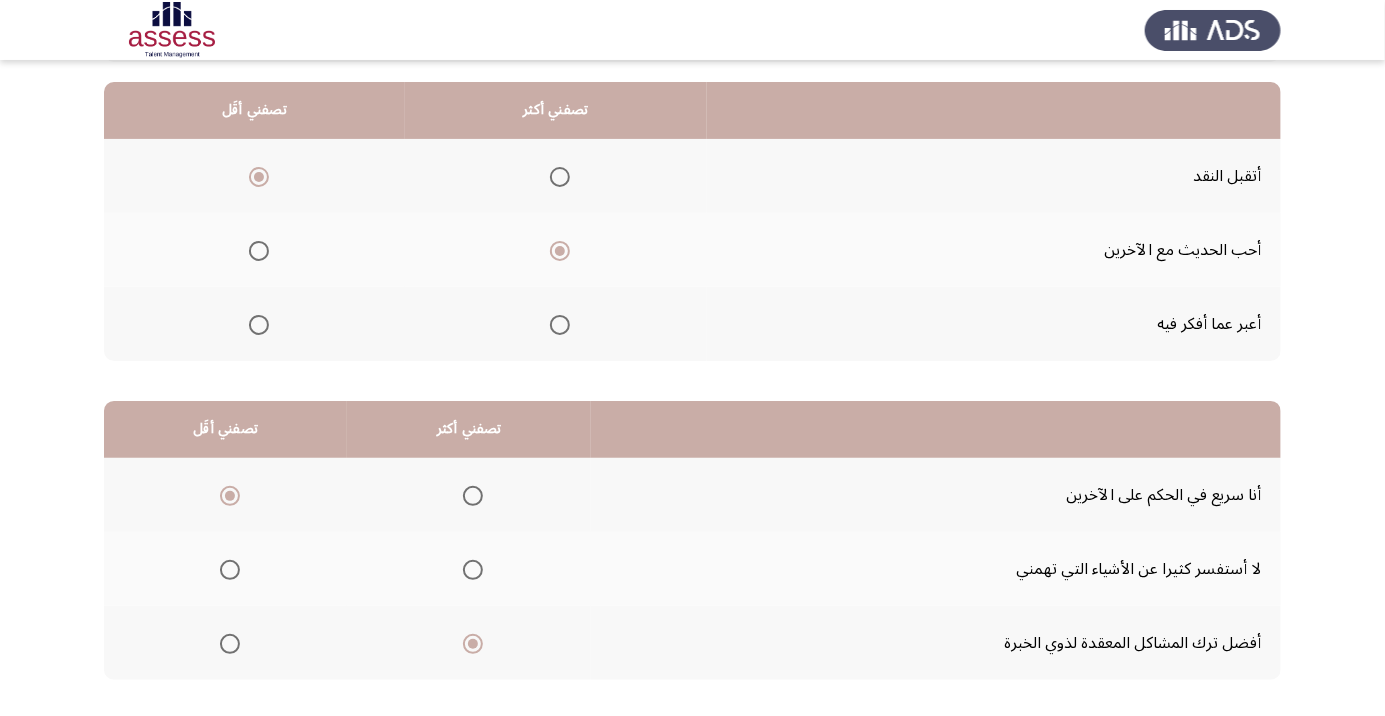 click on "التالي" 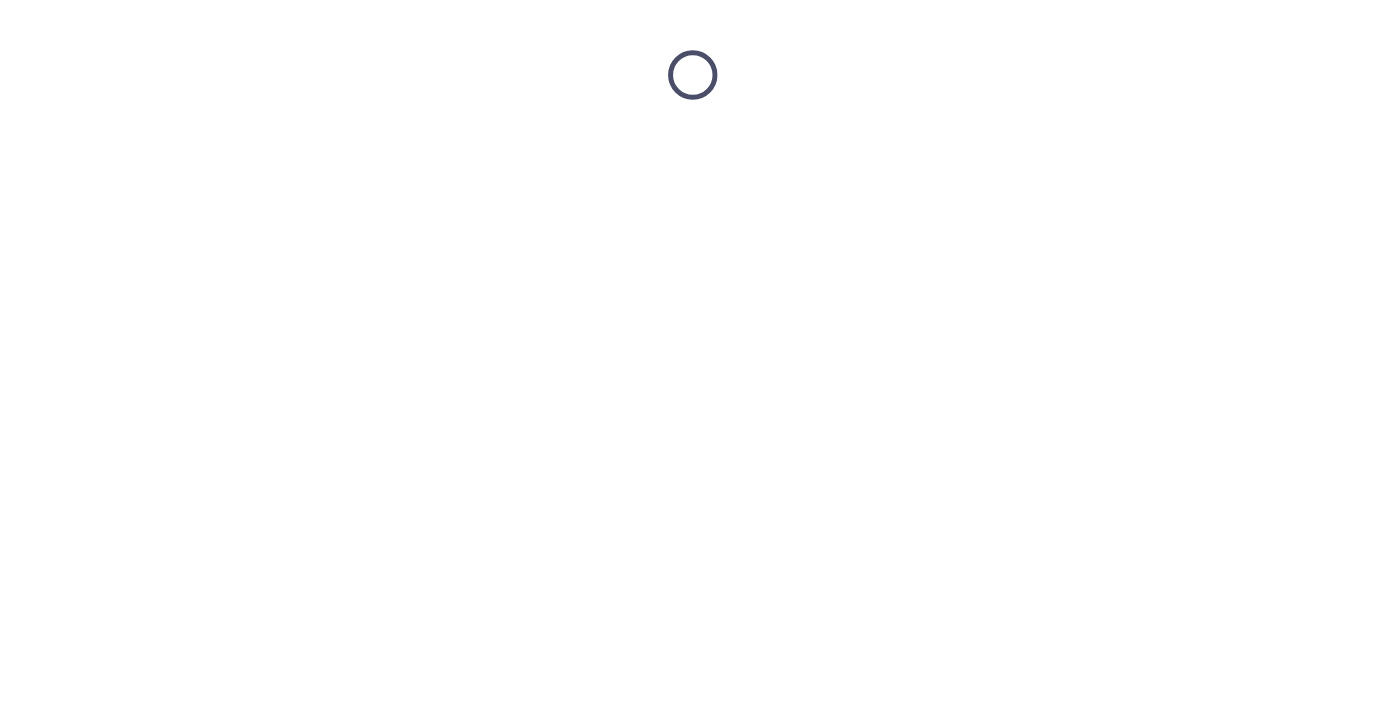 scroll, scrollTop: 0, scrollLeft: 0, axis: both 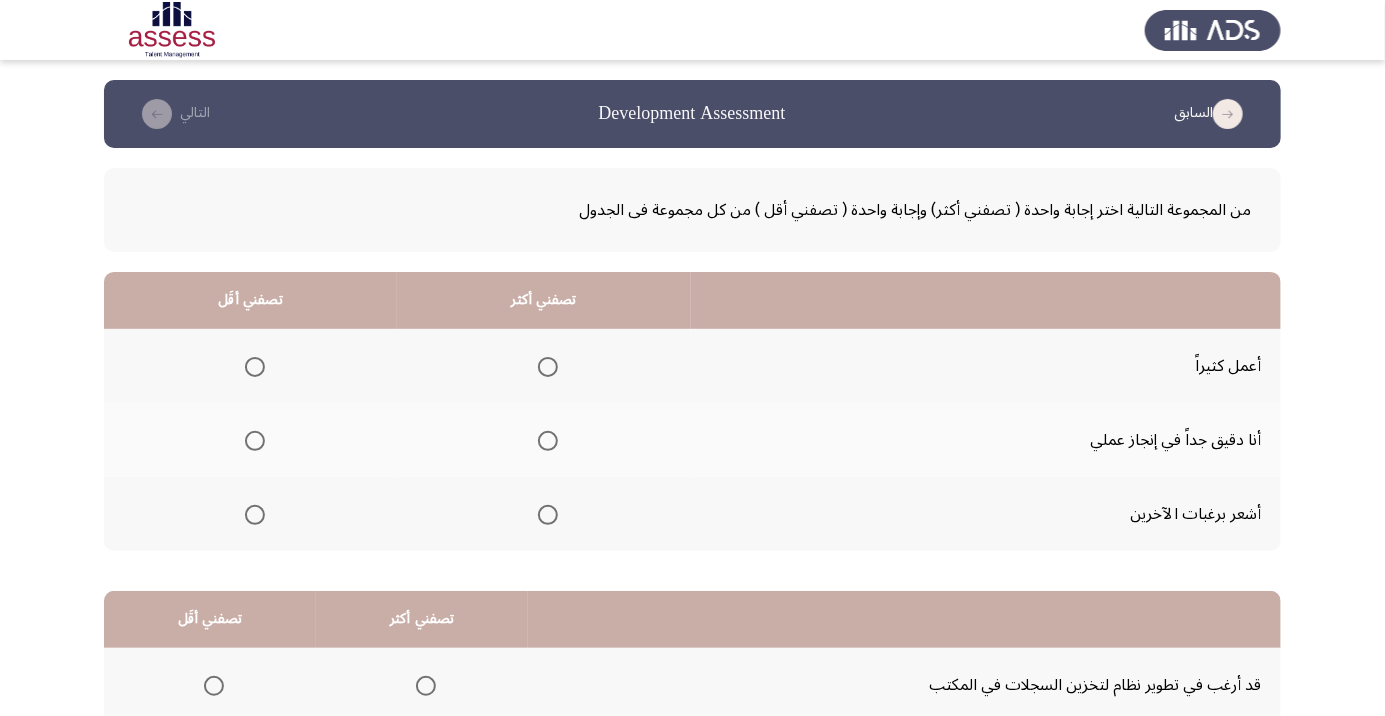 click at bounding box center [255, 515] 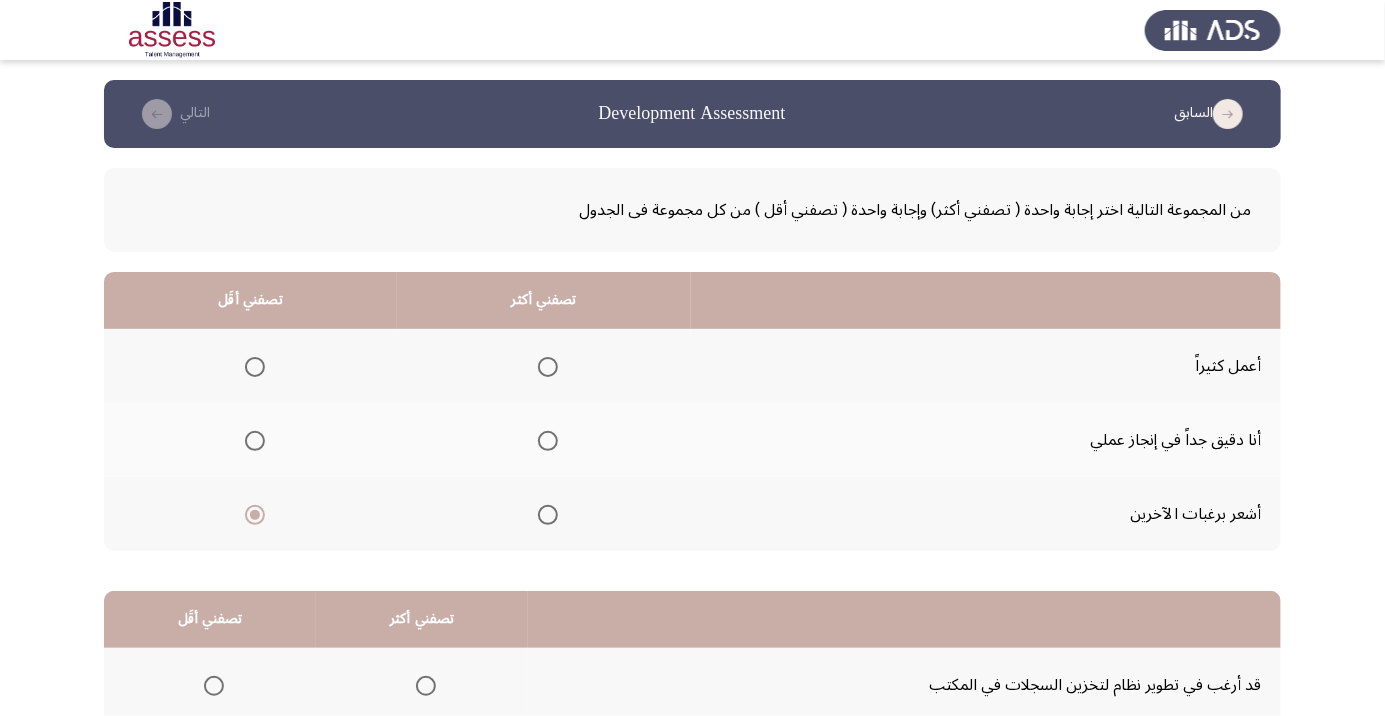 click at bounding box center (548, 441) 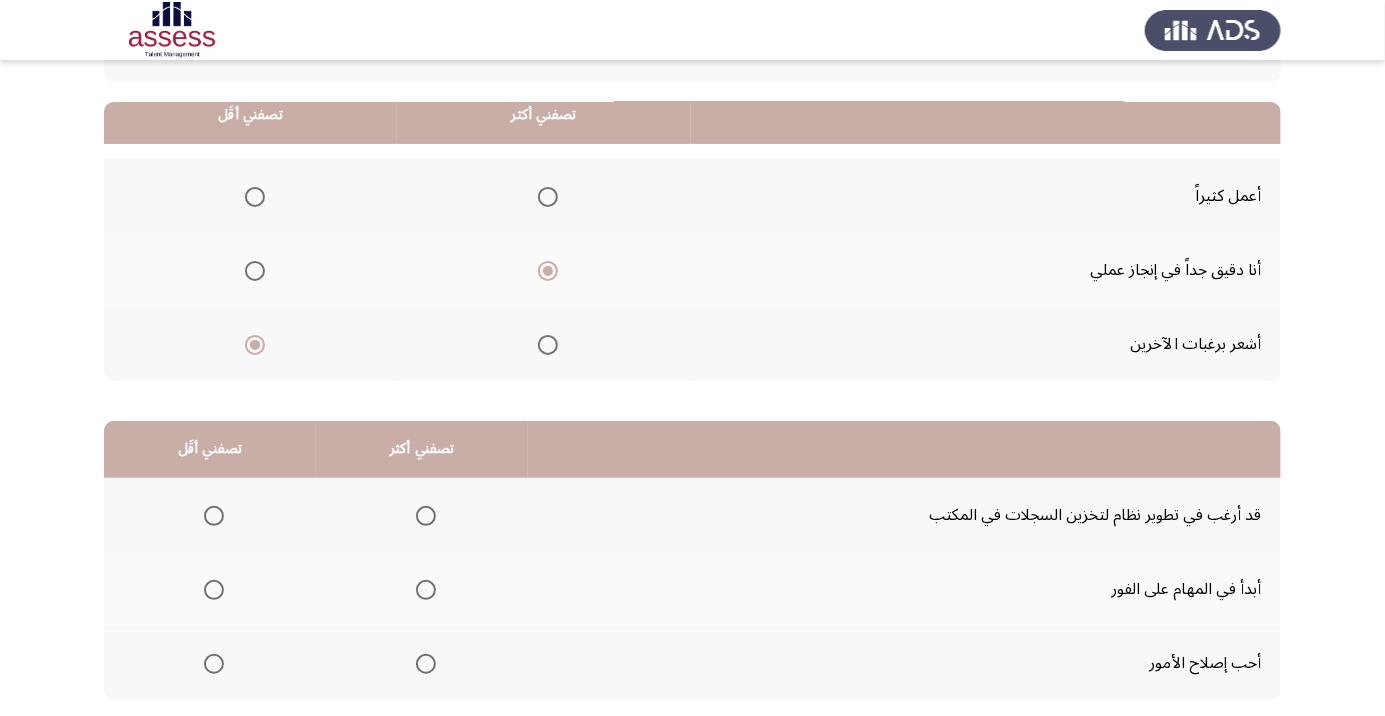 scroll, scrollTop: 197, scrollLeft: 0, axis: vertical 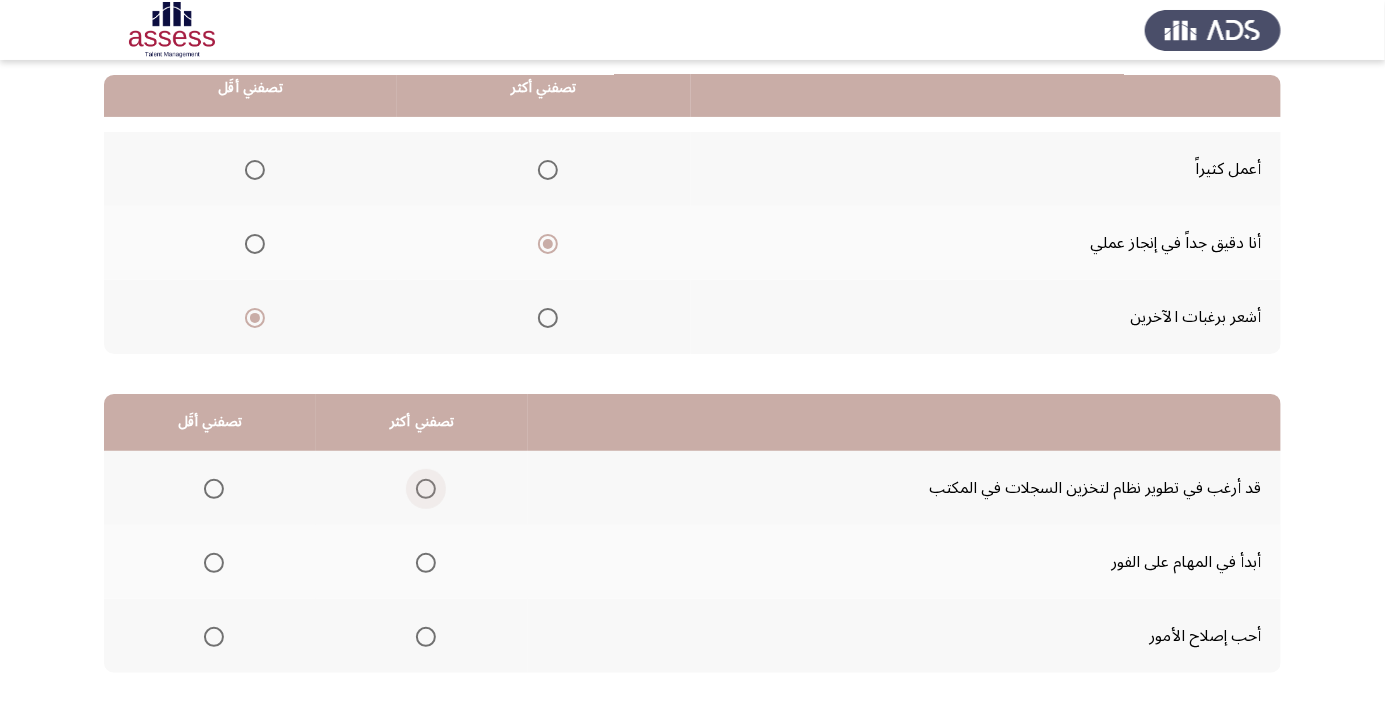 click at bounding box center [426, 489] 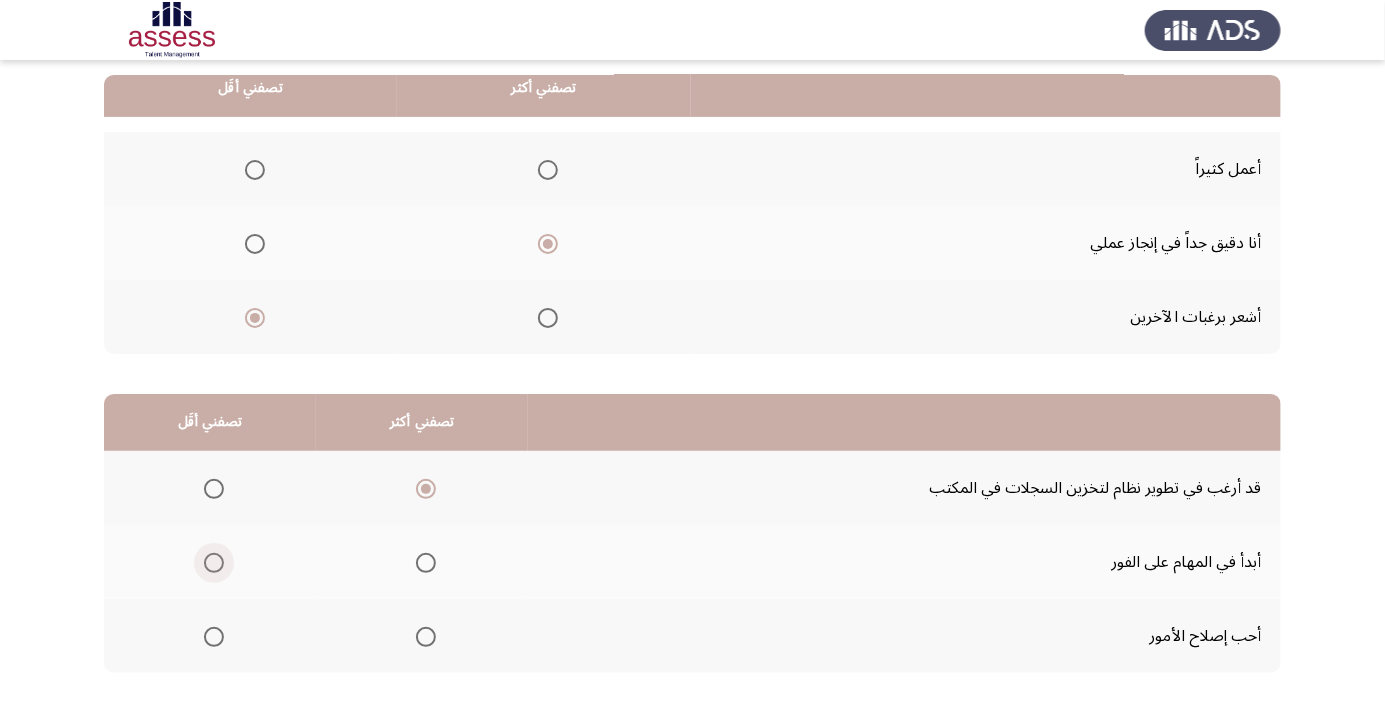 click at bounding box center (214, 563) 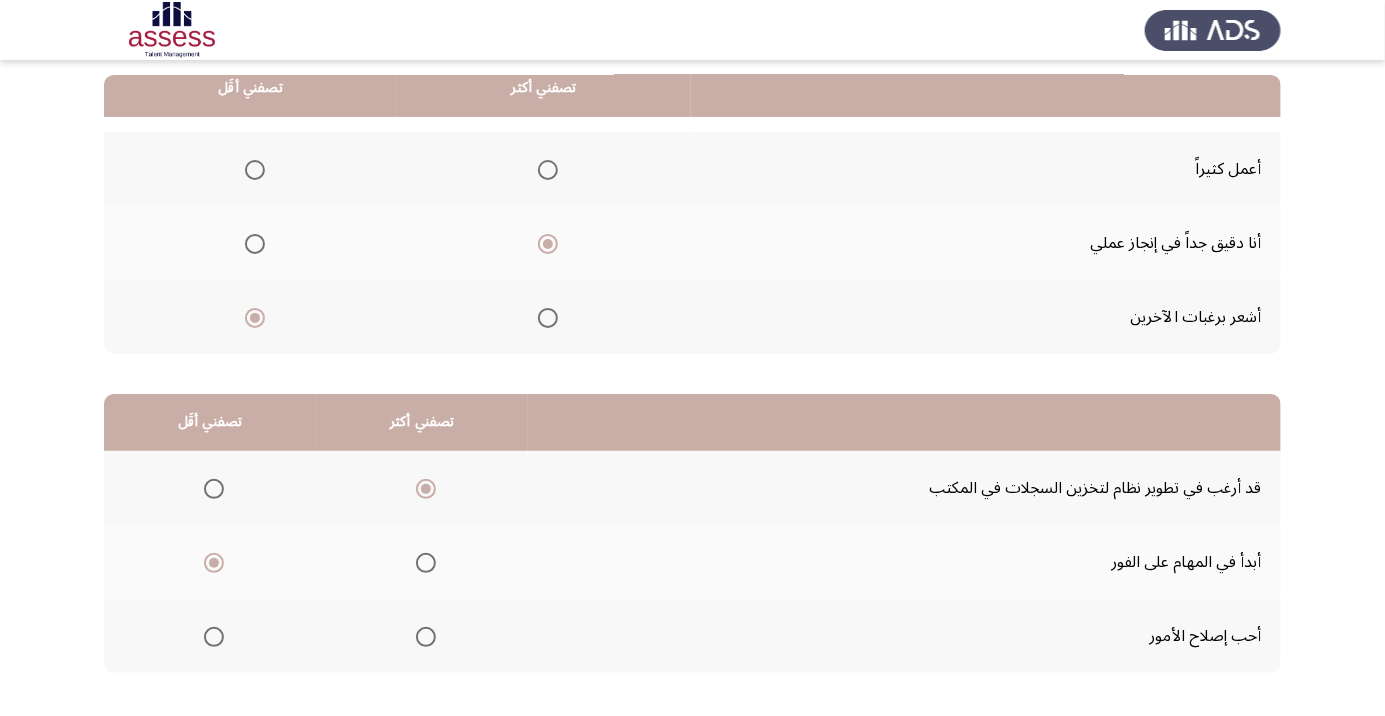 click on "التالي" 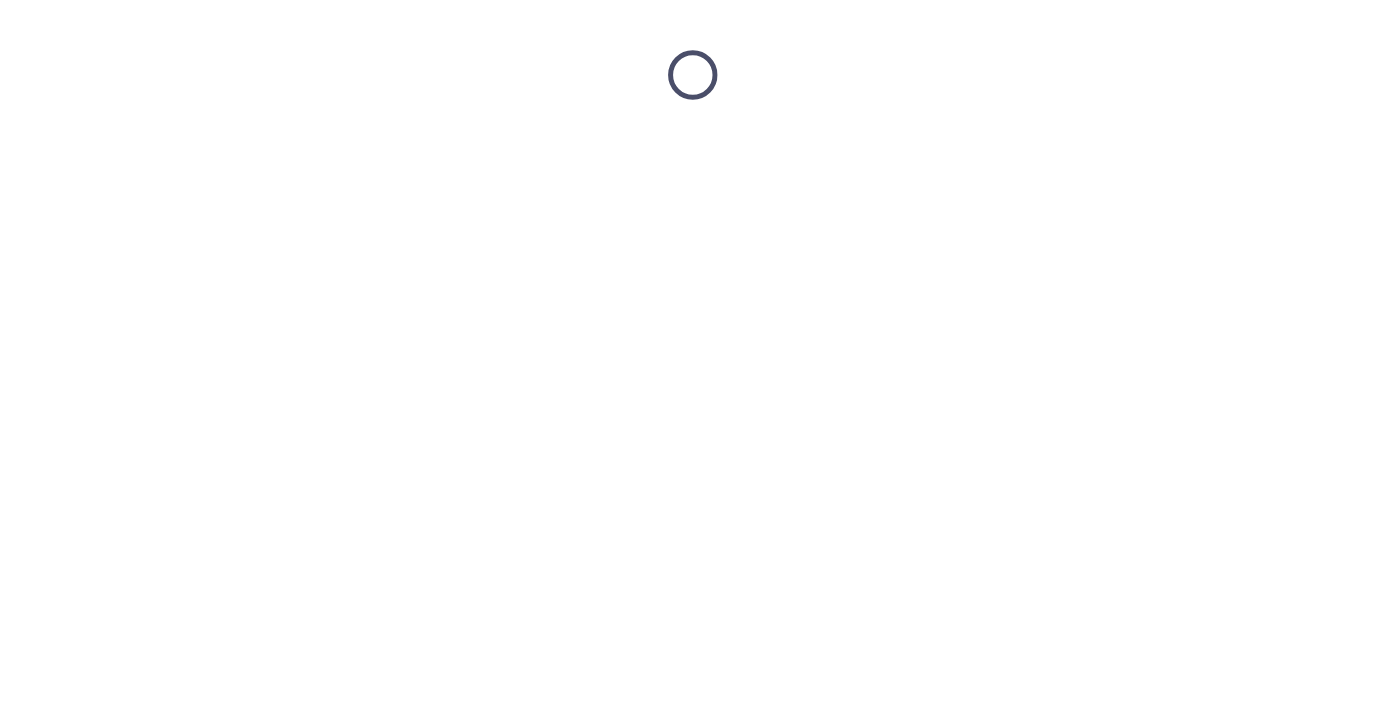 scroll, scrollTop: 0, scrollLeft: 0, axis: both 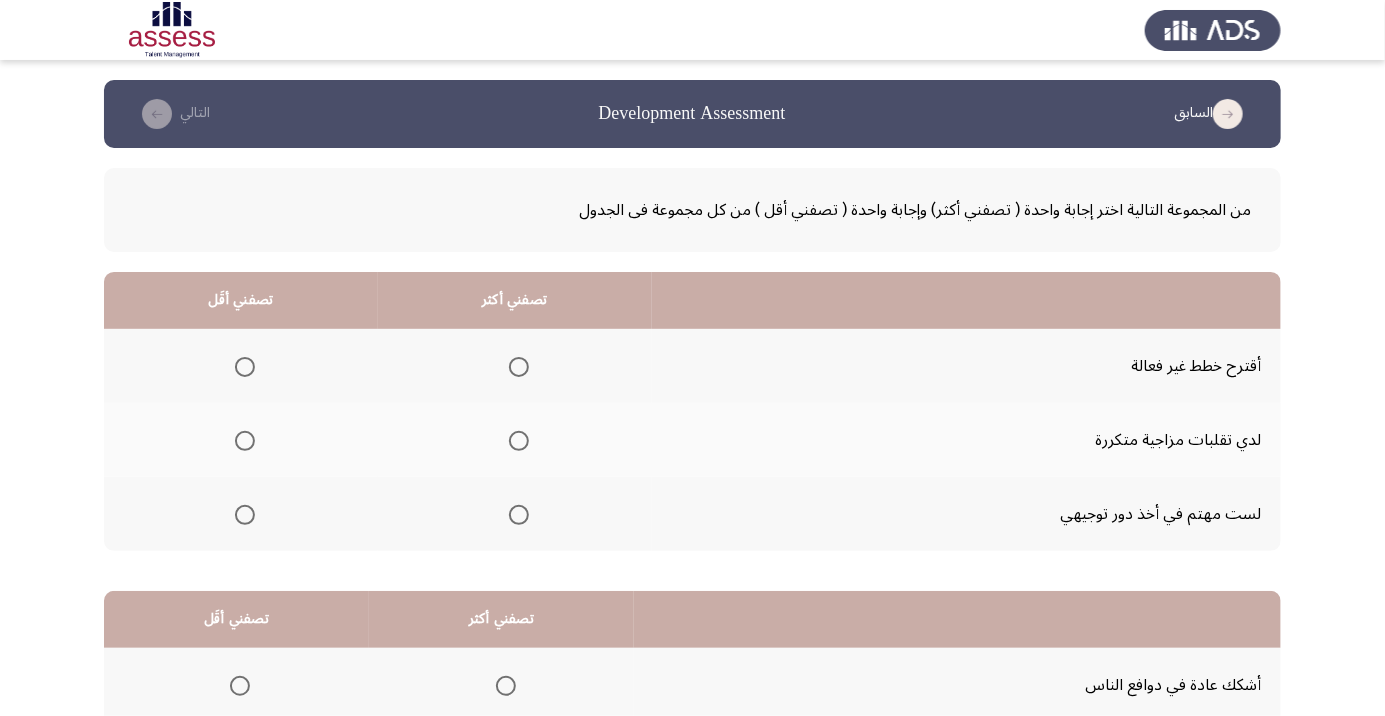 click at bounding box center (519, 441) 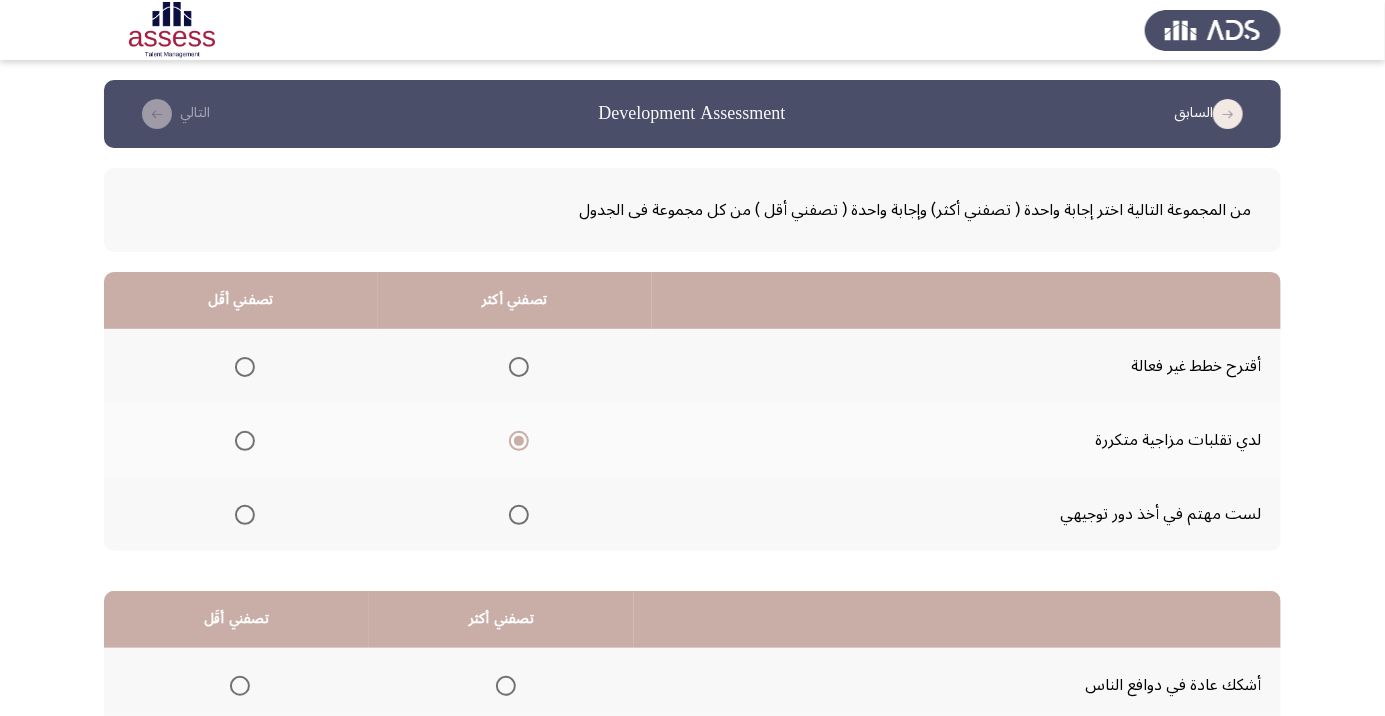 click at bounding box center [245, 367] 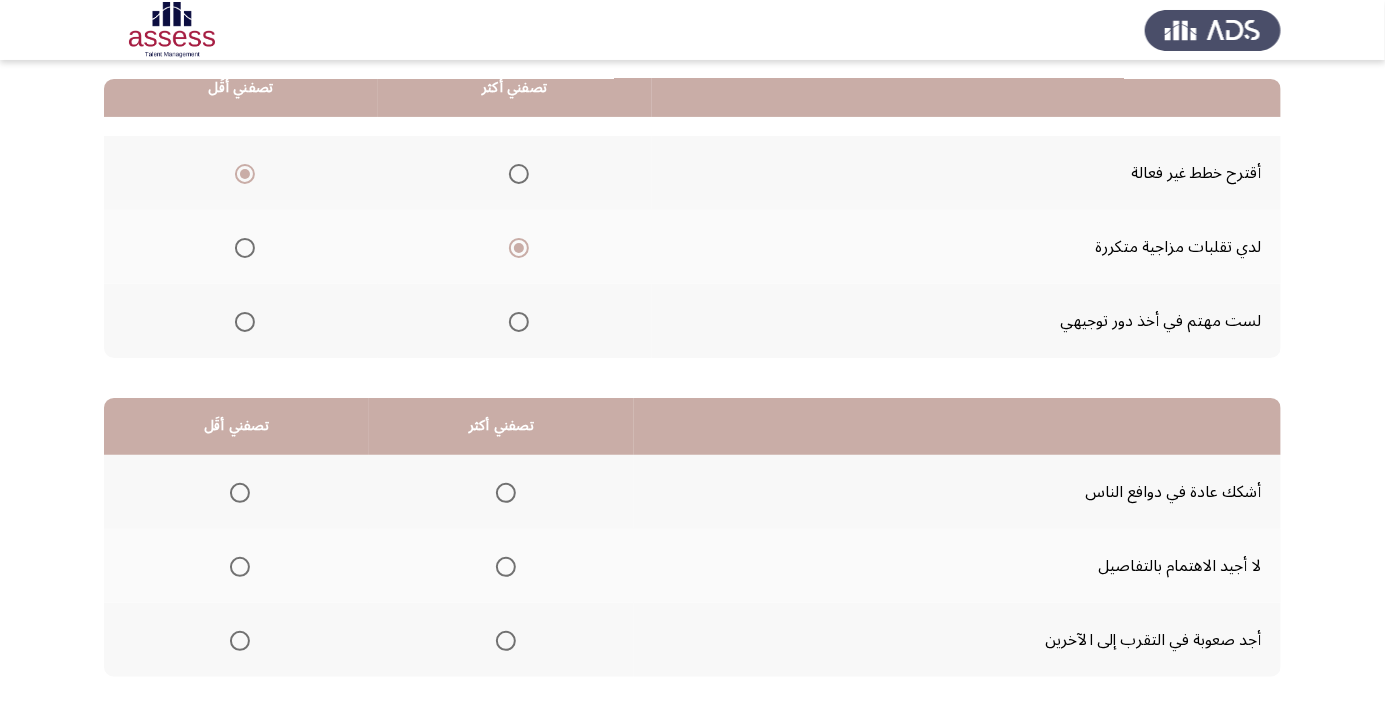 scroll, scrollTop: 197, scrollLeft: 0, axis: vertical 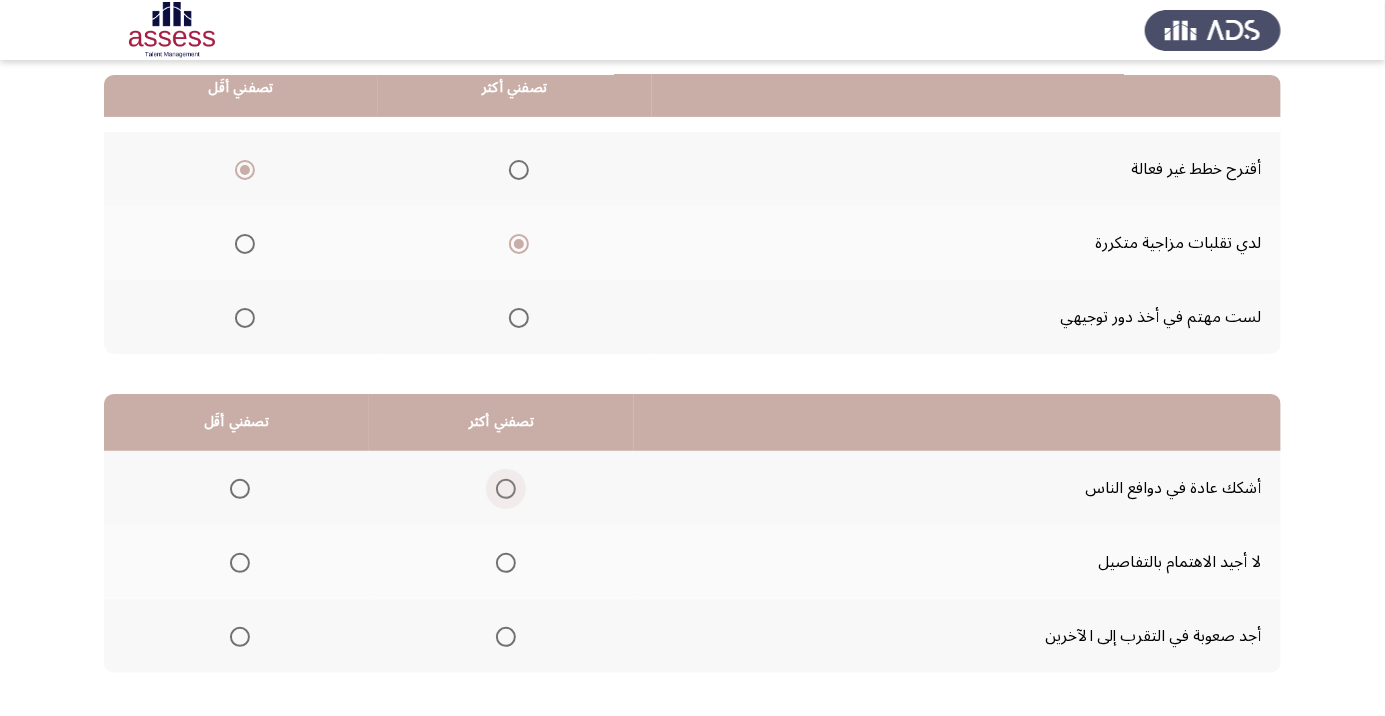 click at bounding box center [506, 489] 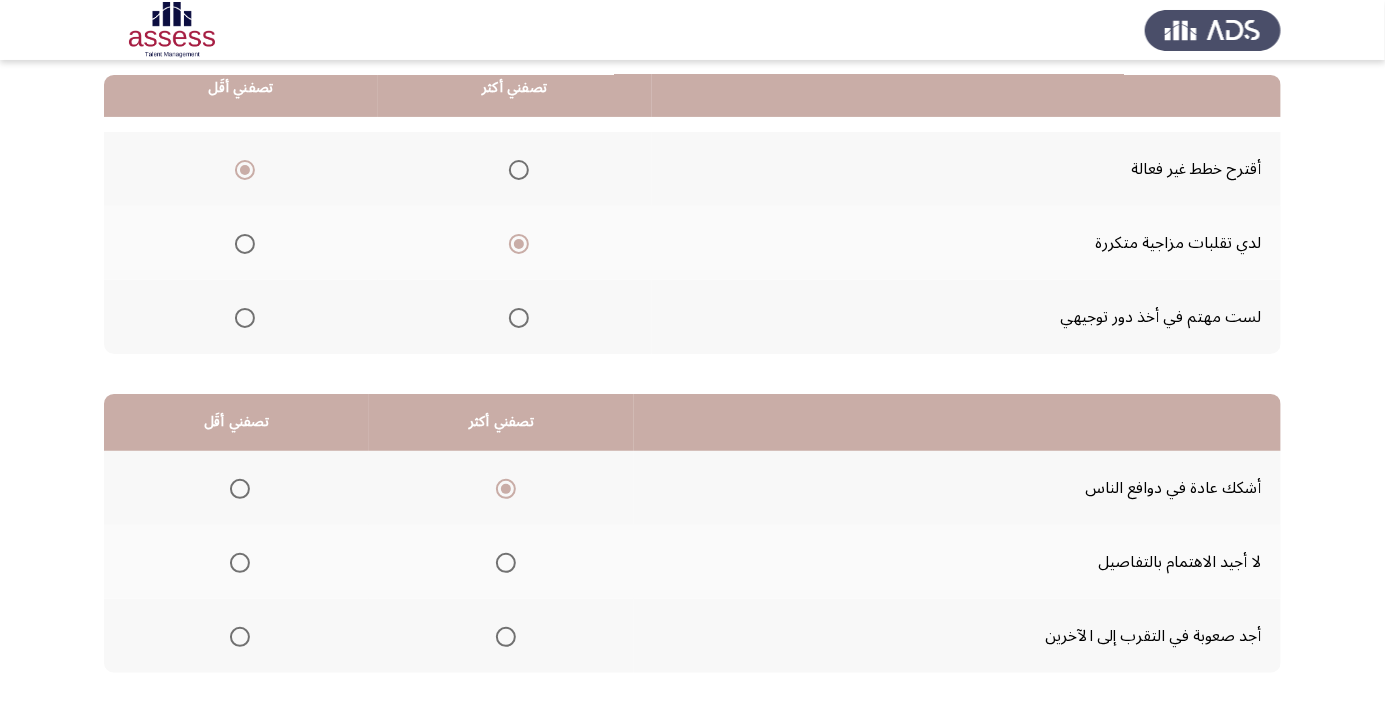 click at bounding box center [236, 563] 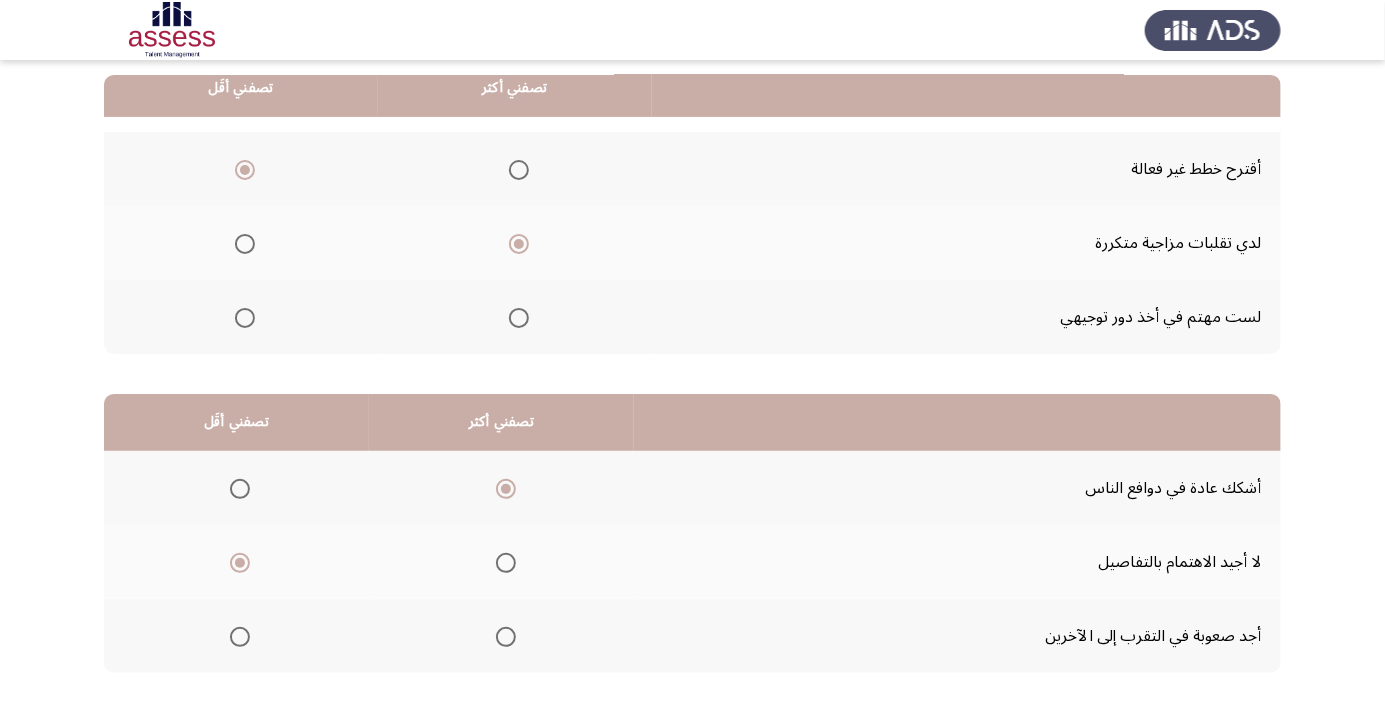 click on "التالي" 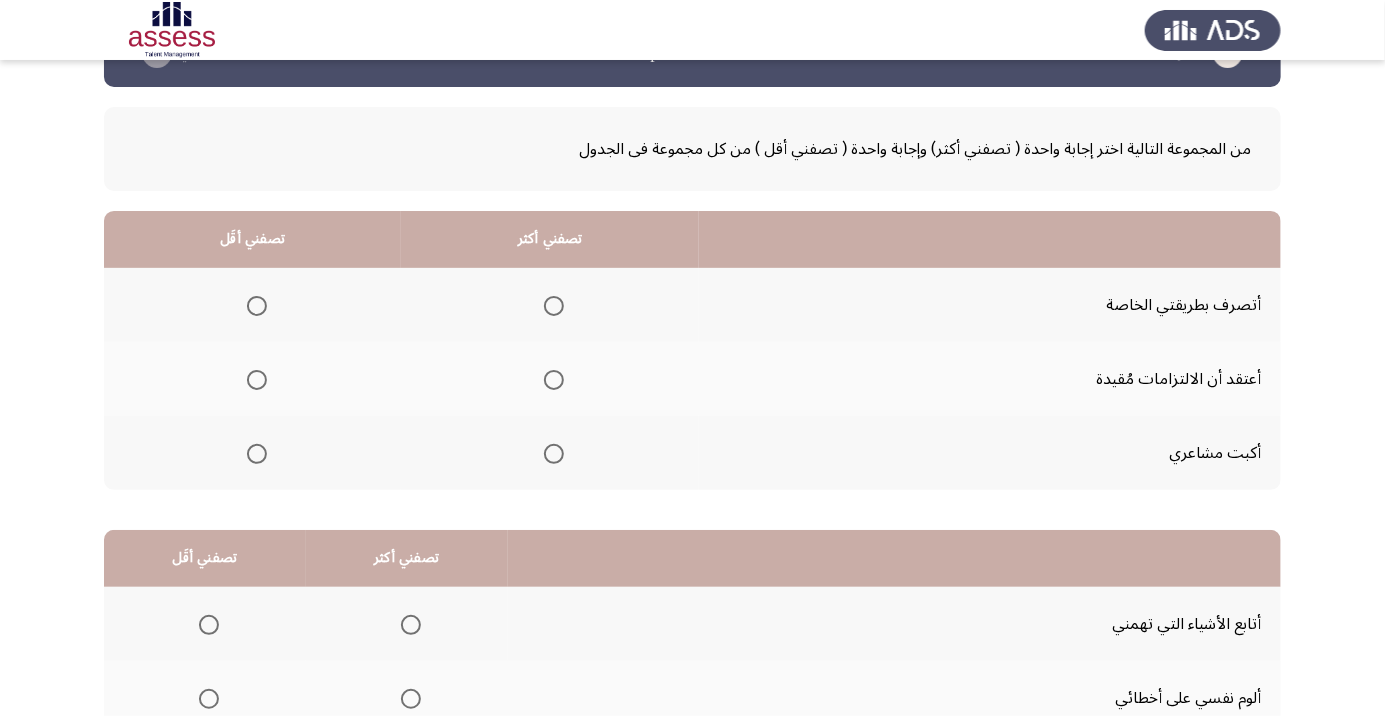 scroll, scrollTop: 64, scrollLeft: 0, axis: vertical 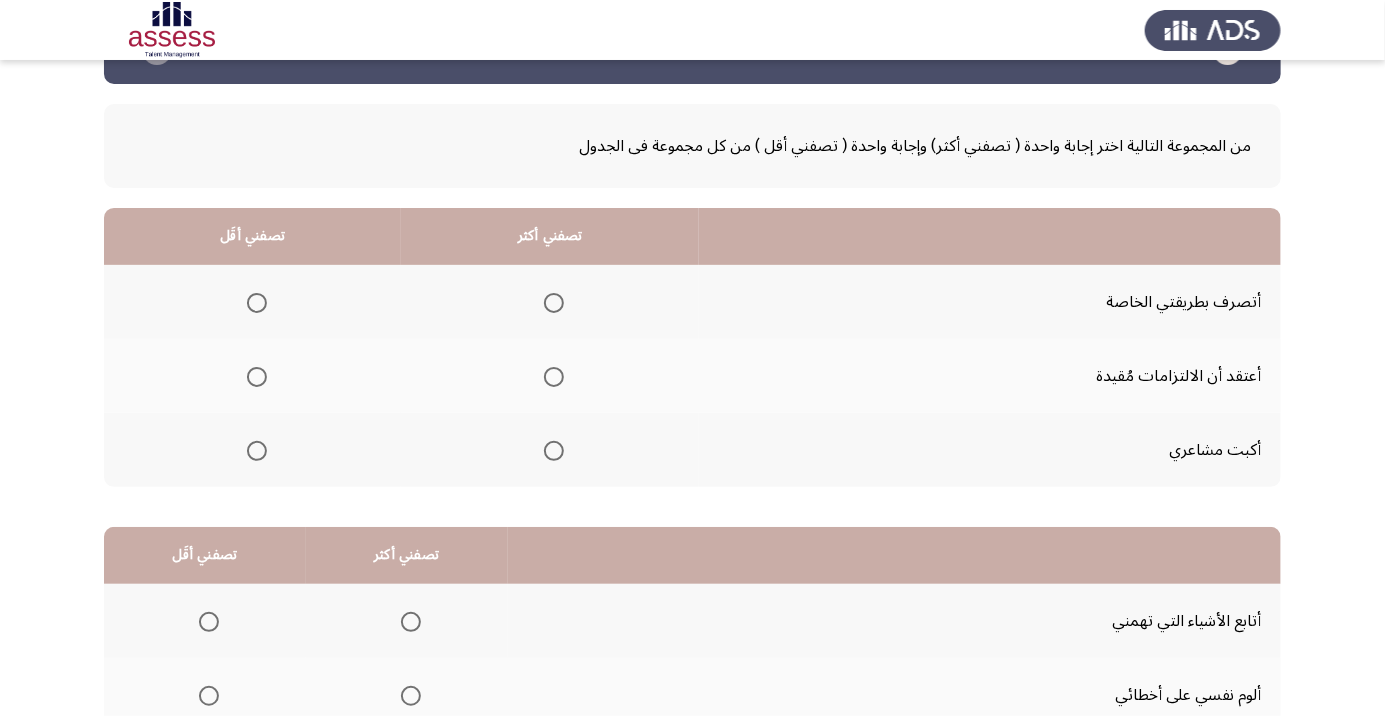 click at bounding box center [257, 377] 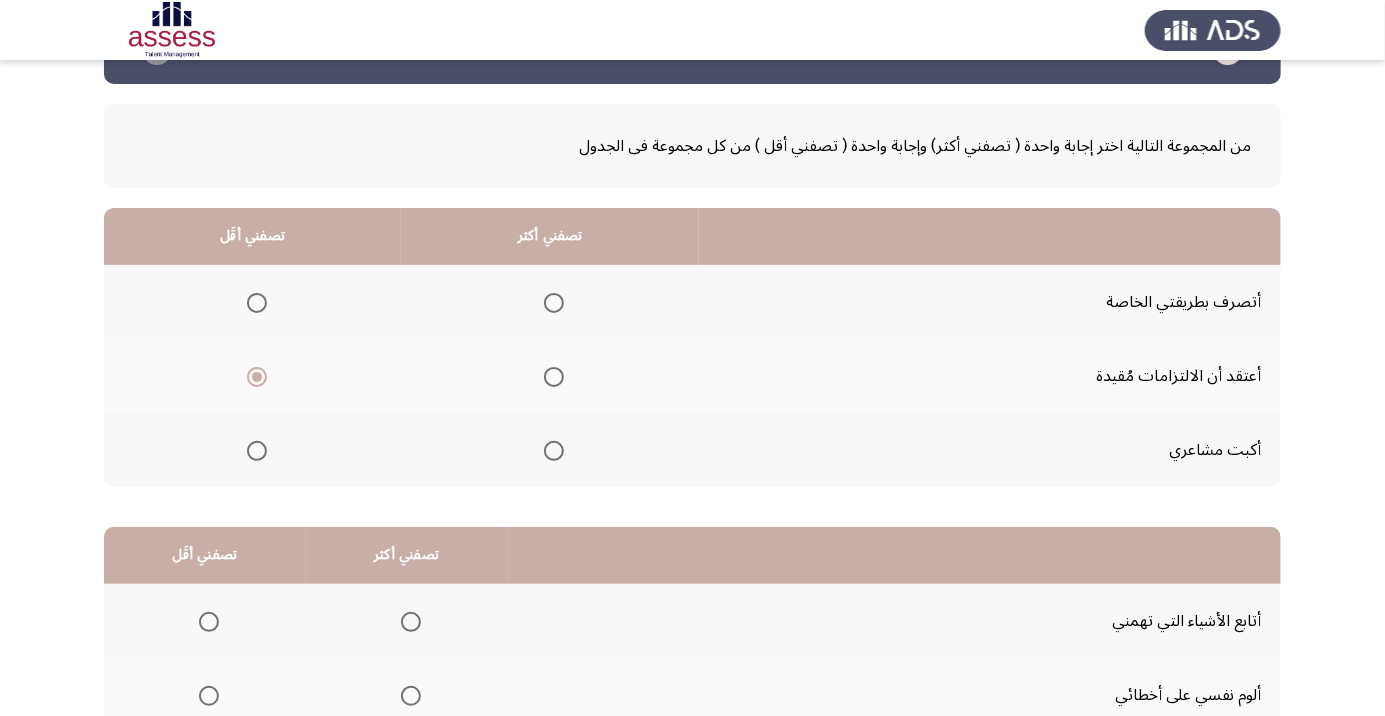 click at bounding box center (554, 303) 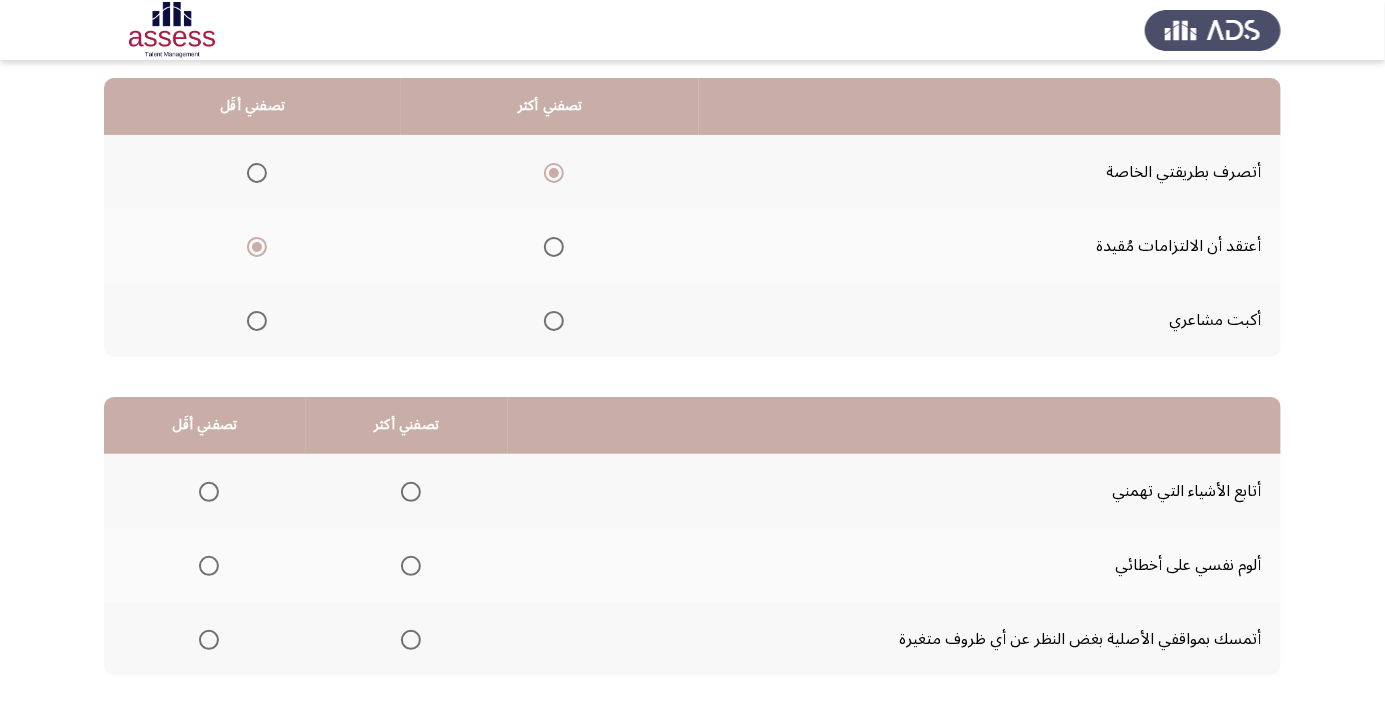 scroll, scrollTop: 197, scrollLeft: 0, axis: vertical 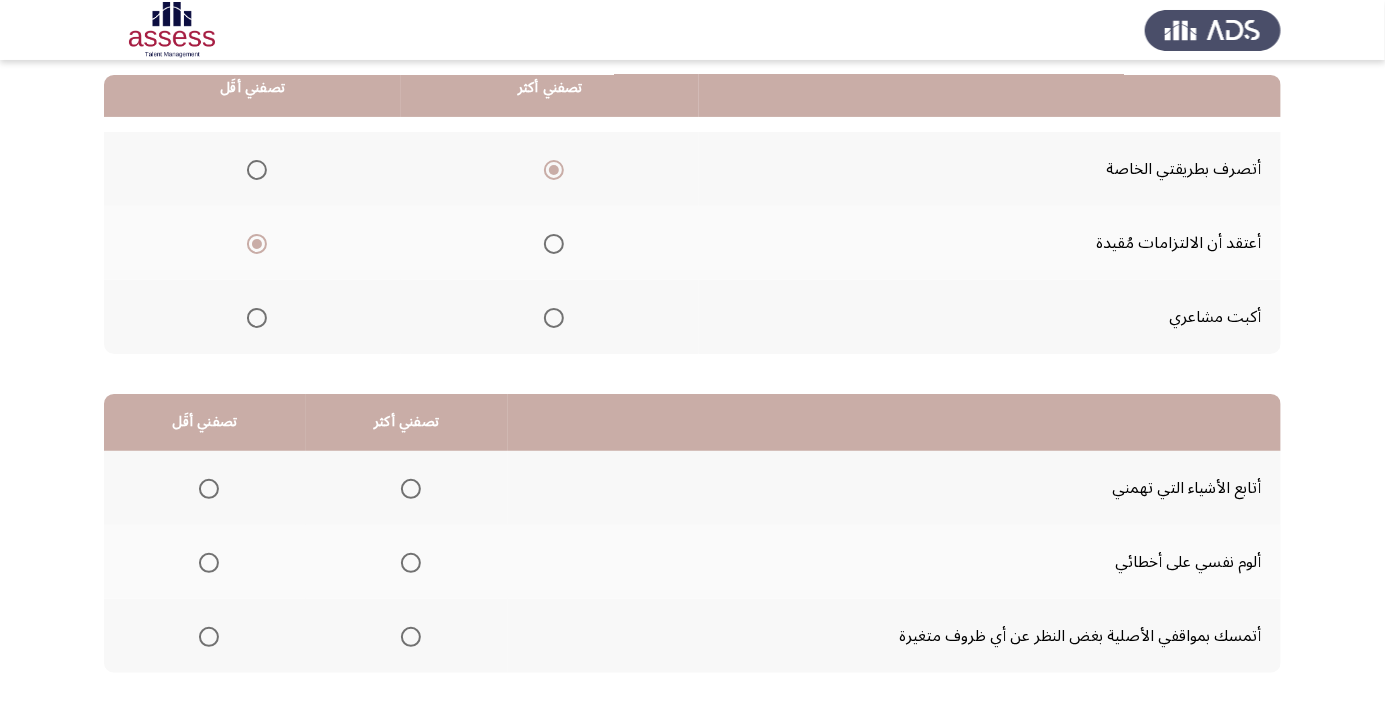 click at bounding box center (411, 563) 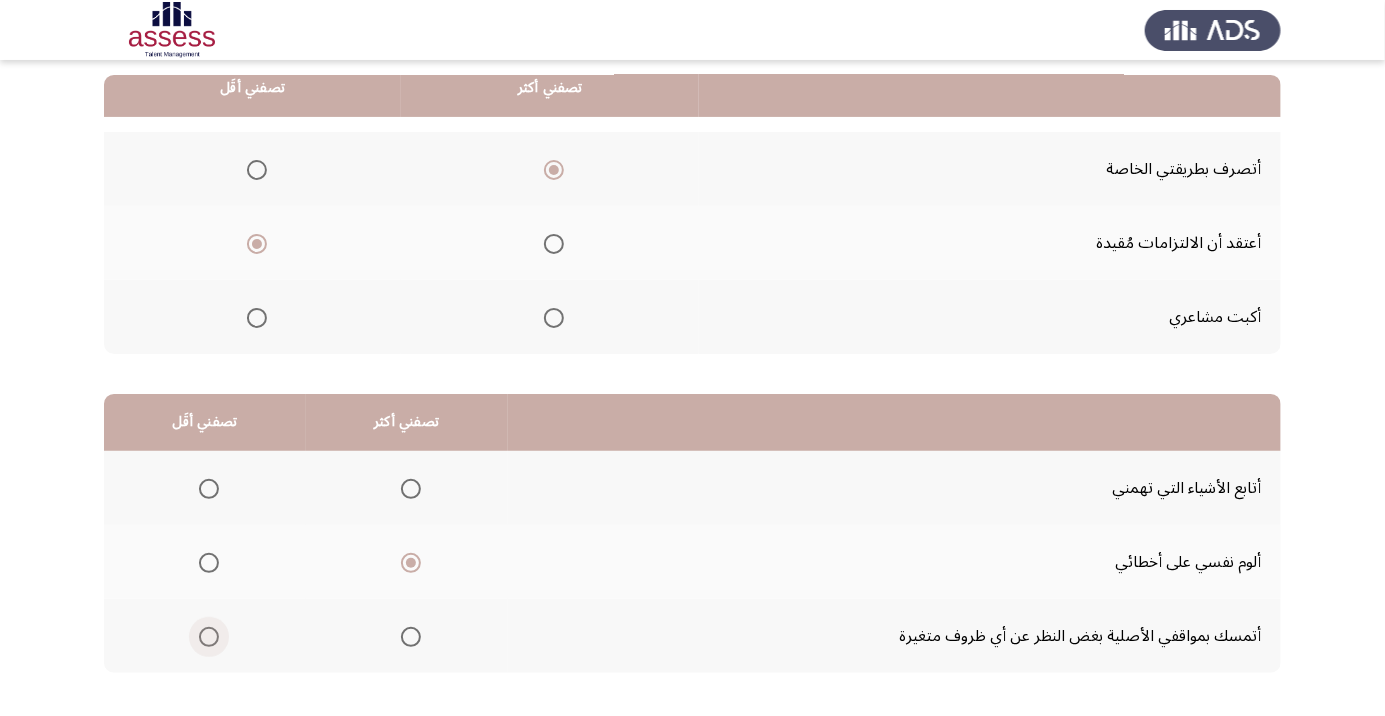 click at bounding box center (209, 637) 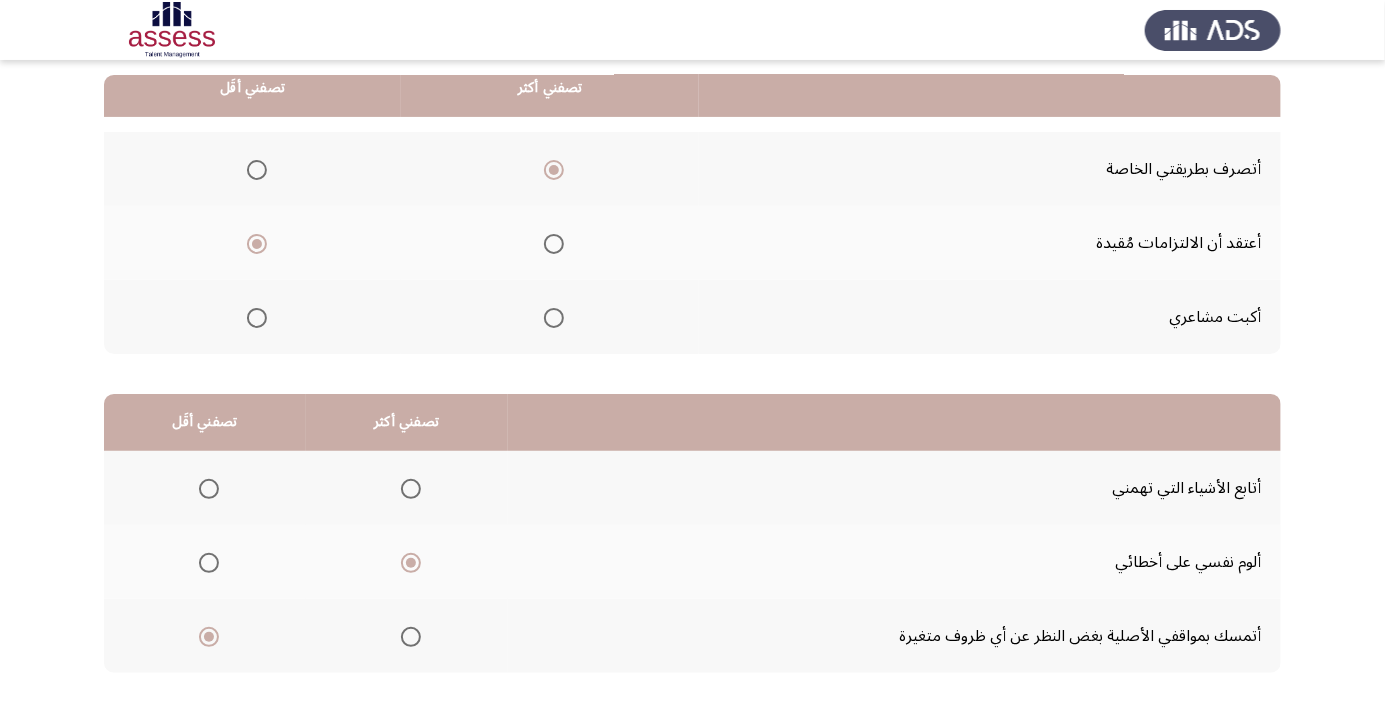 click on "التالي" 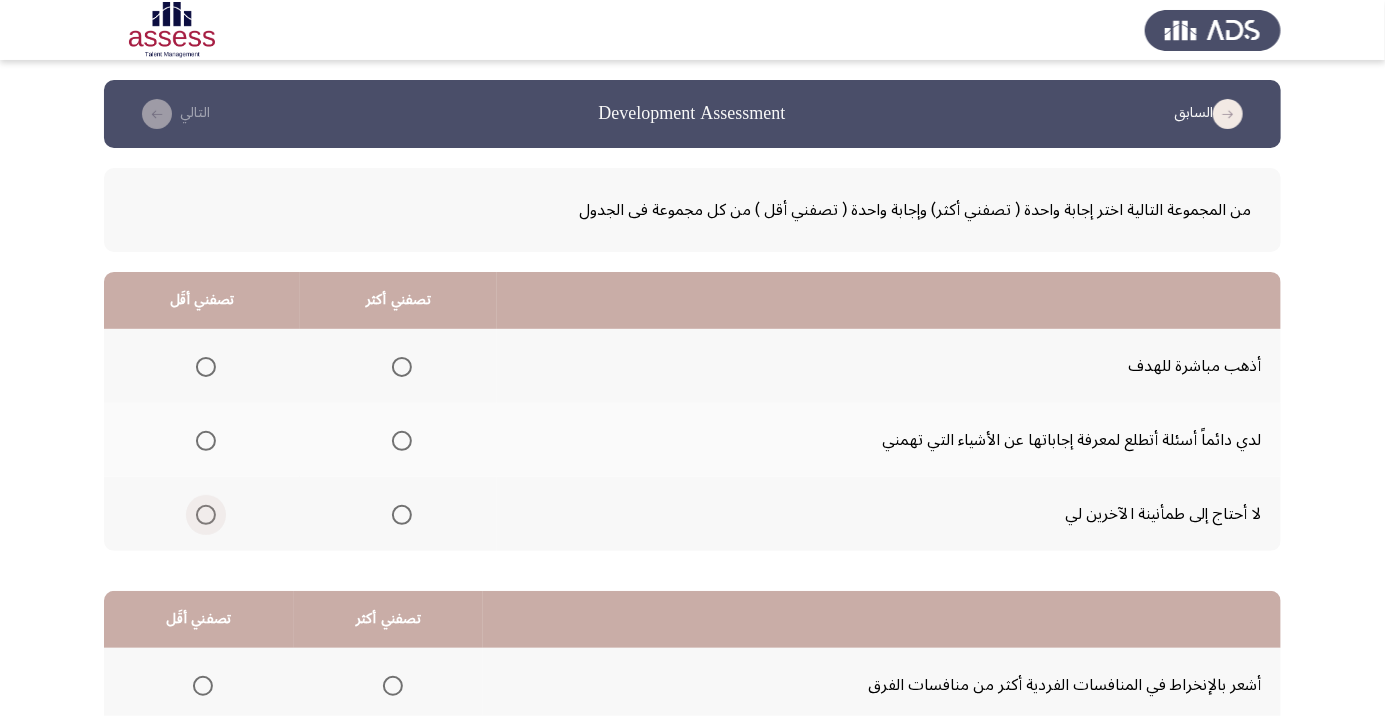 click at bounding box center [206, 515] 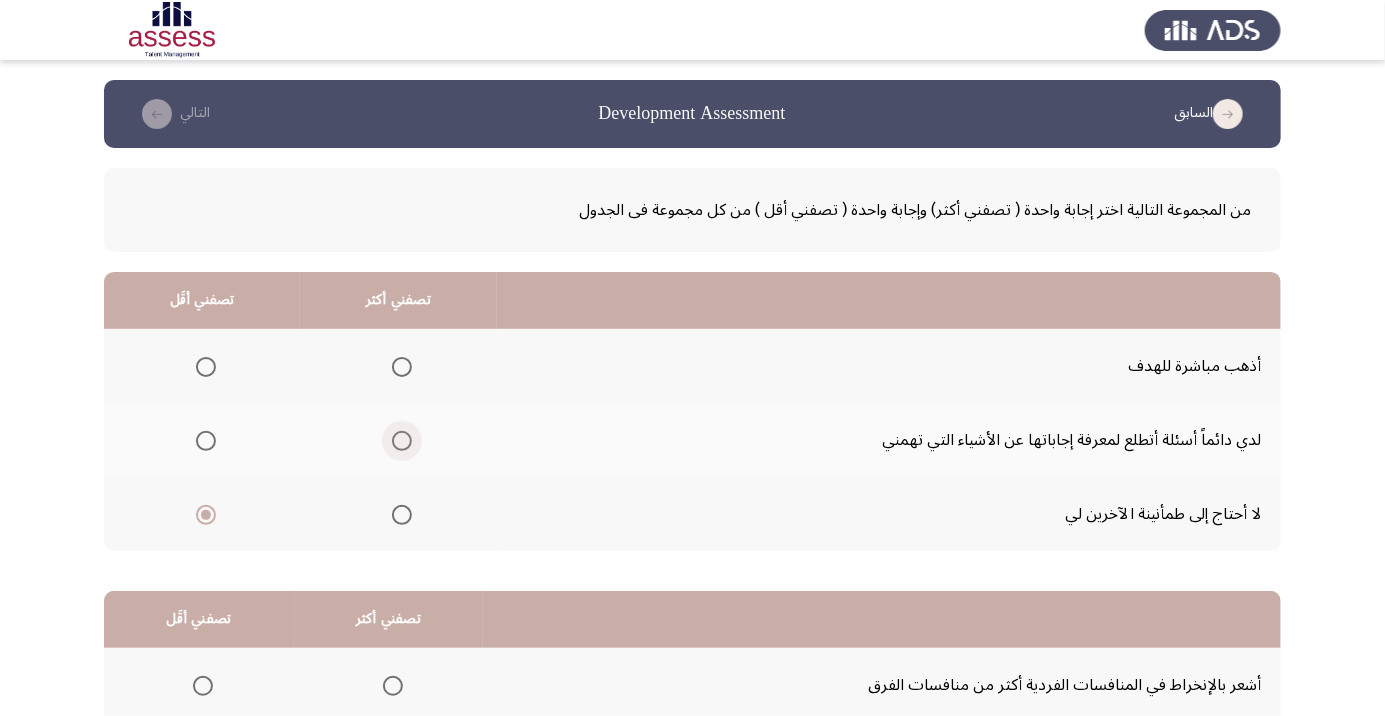 click at bounding box center (402, 441) 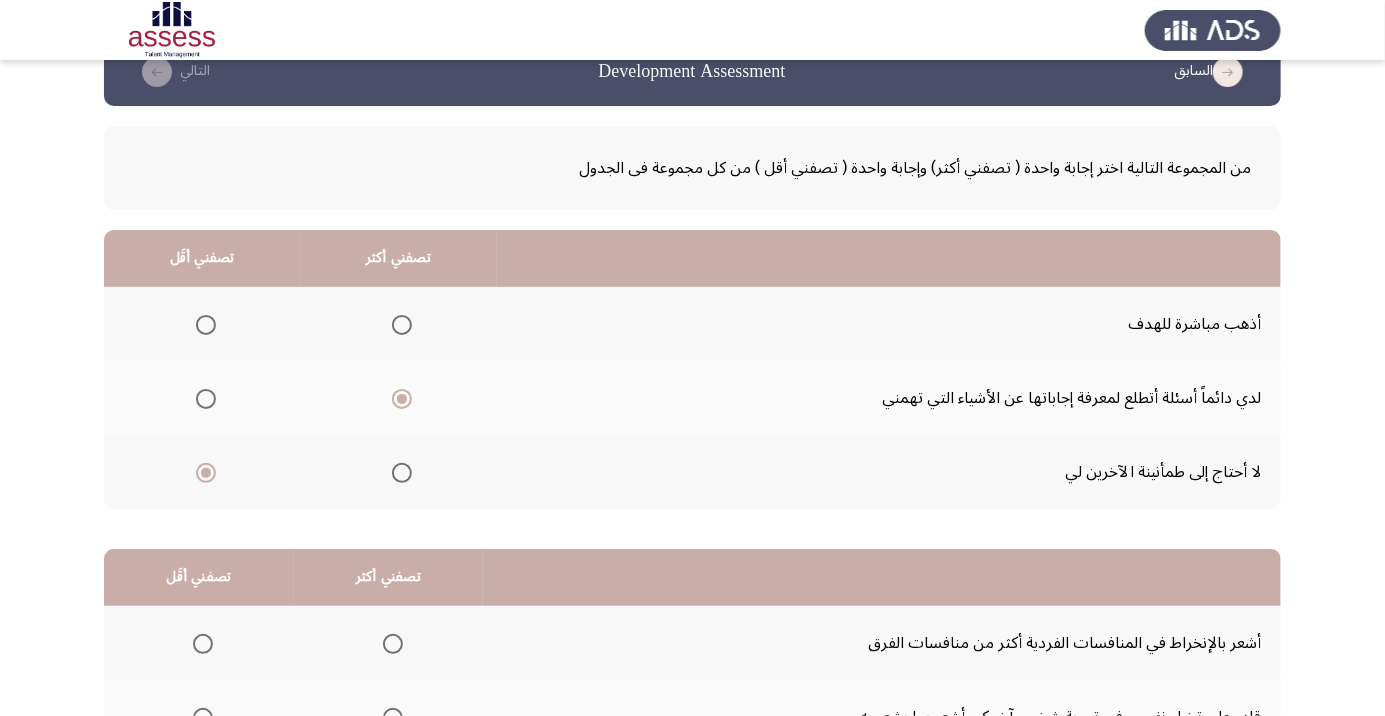 scroll, scrollTop: 197, scrollLeft: 0, axis: vertical 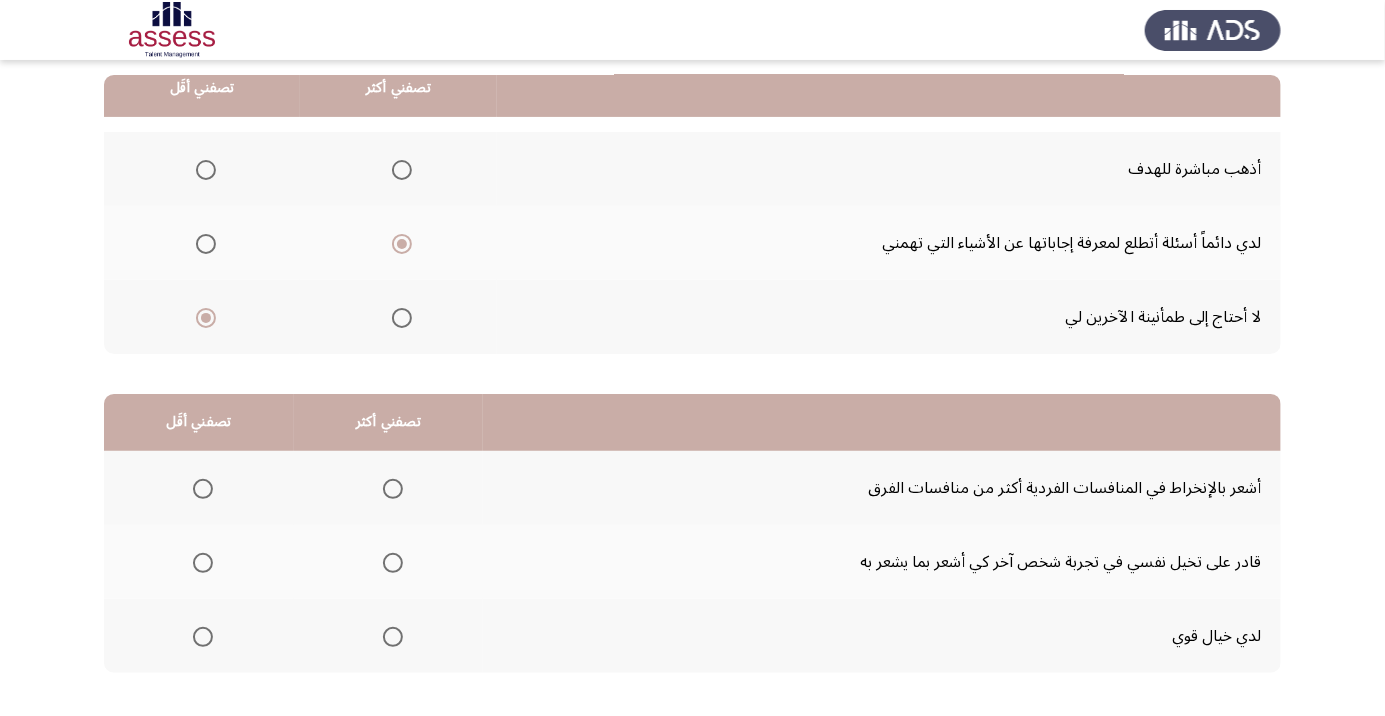 click at bounding box center [393, 637] 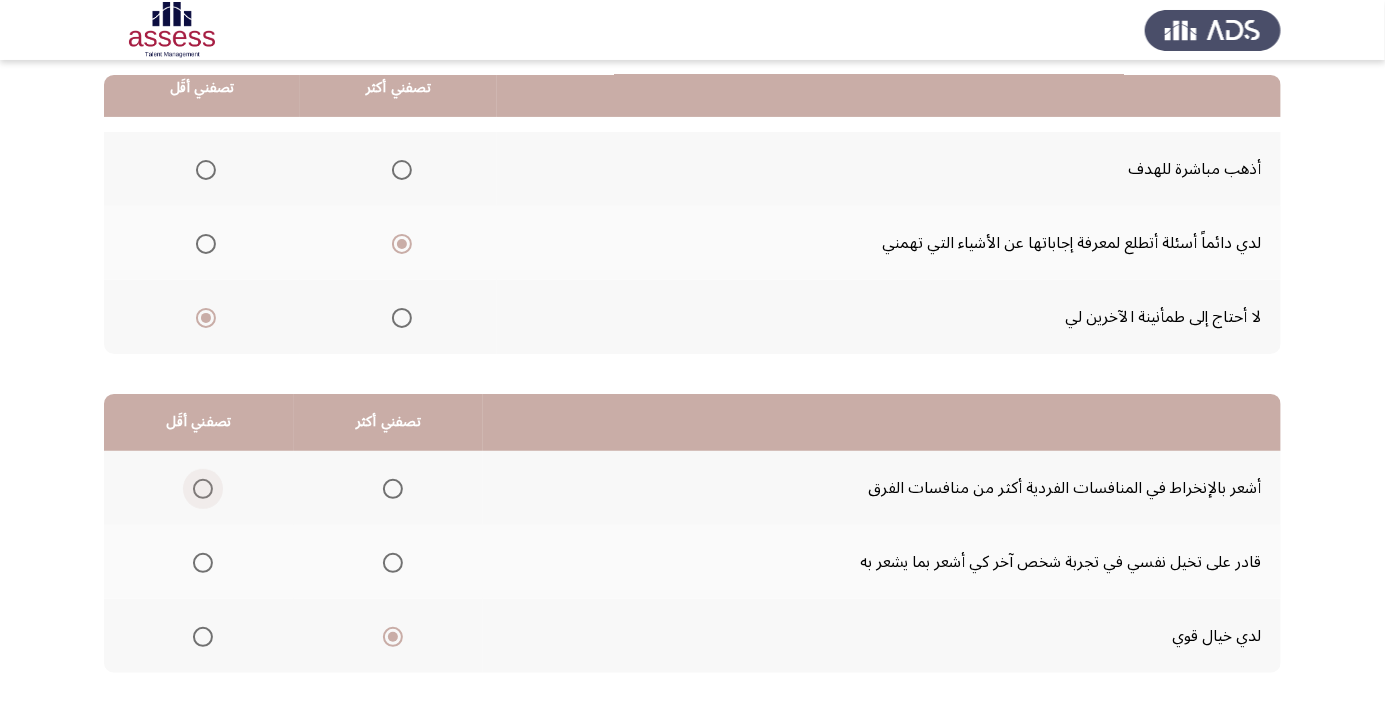 click at bounding box center [199, 489] 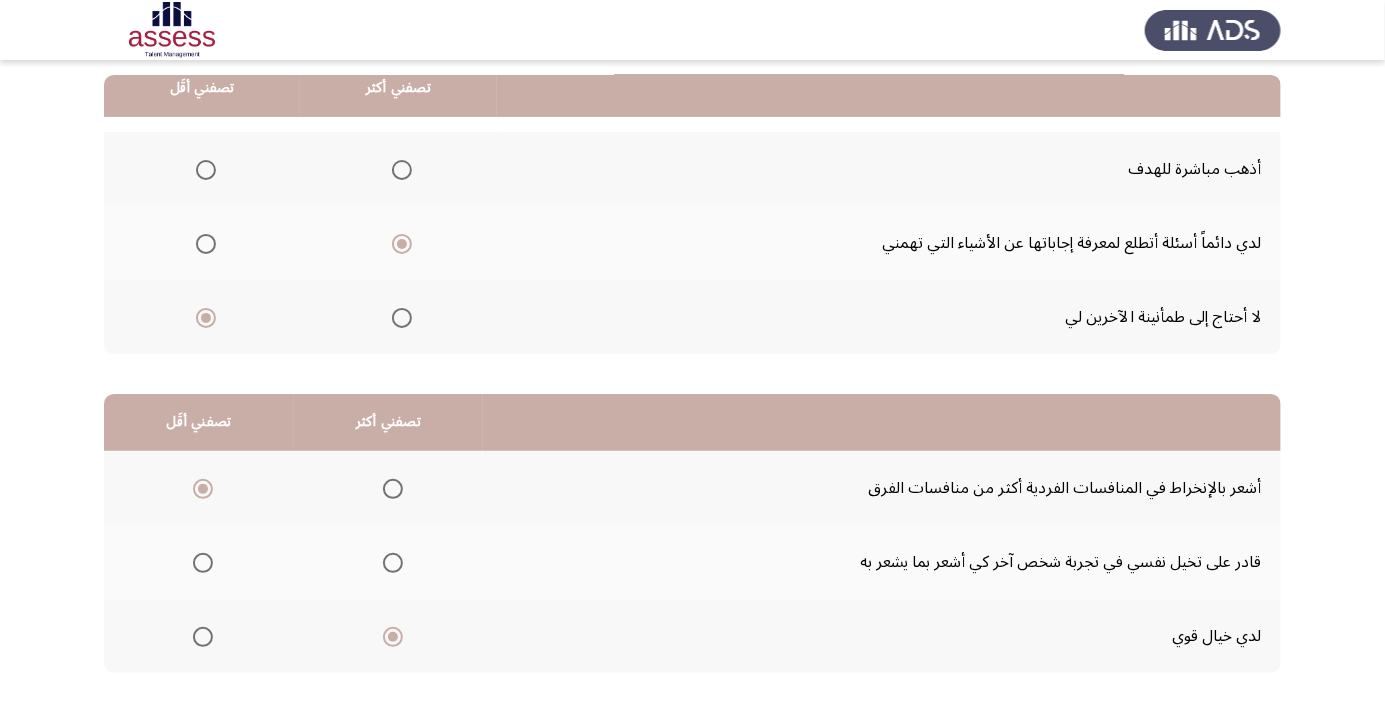 click on "التالي" 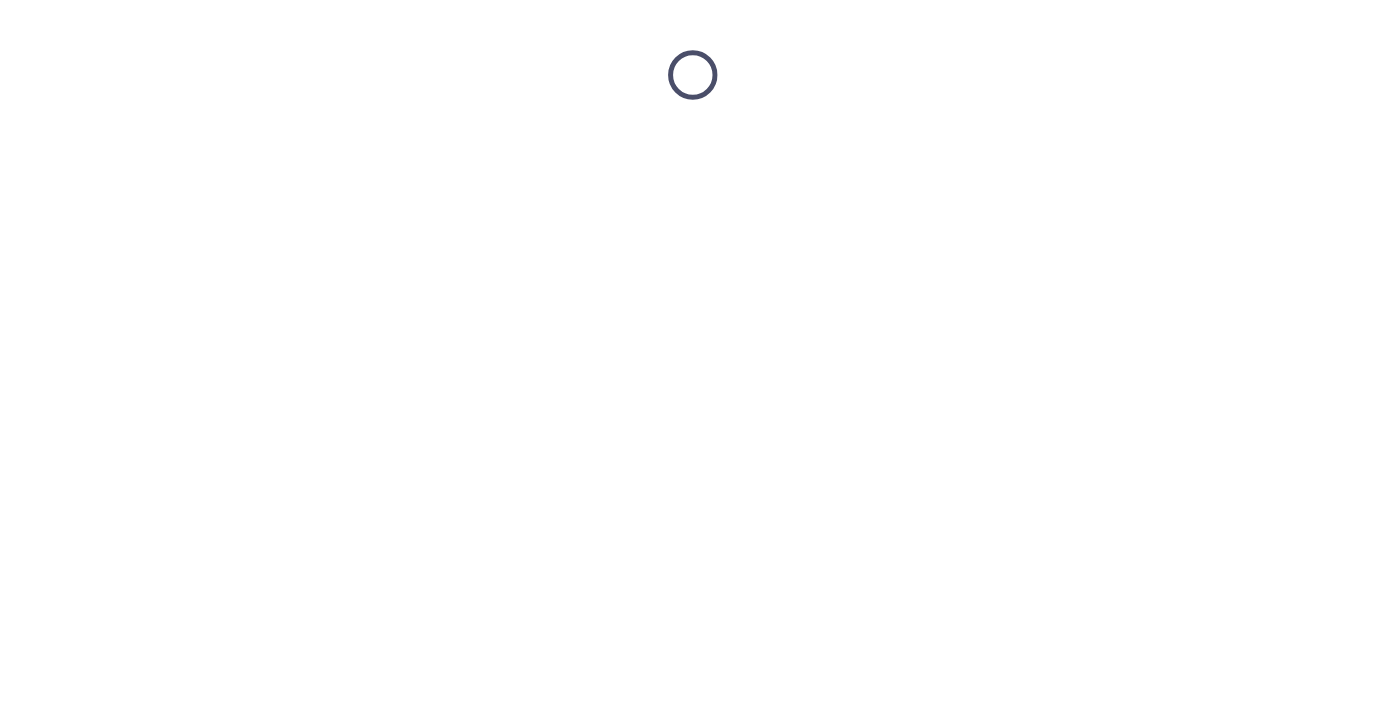 scroll, scrollTop: 0, scrollLeft: 0, axis: both 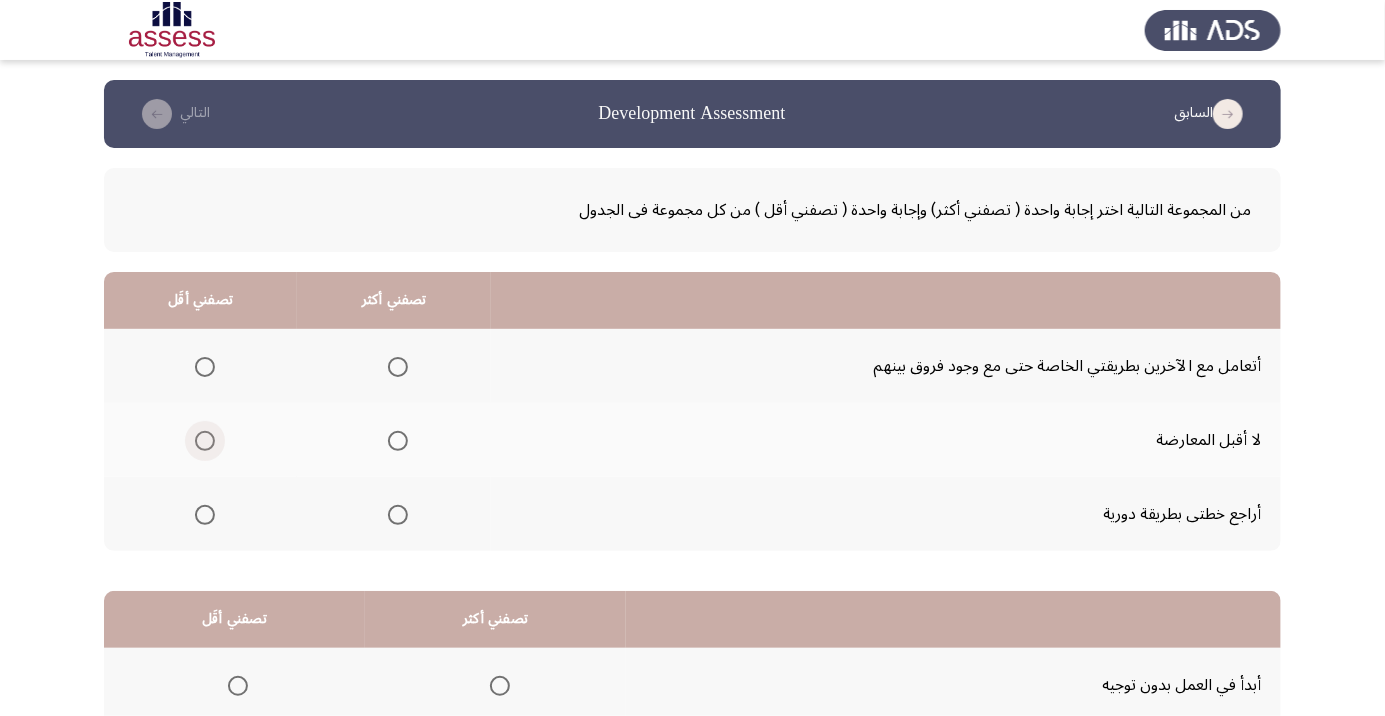 click at bounding box center [205, 441] 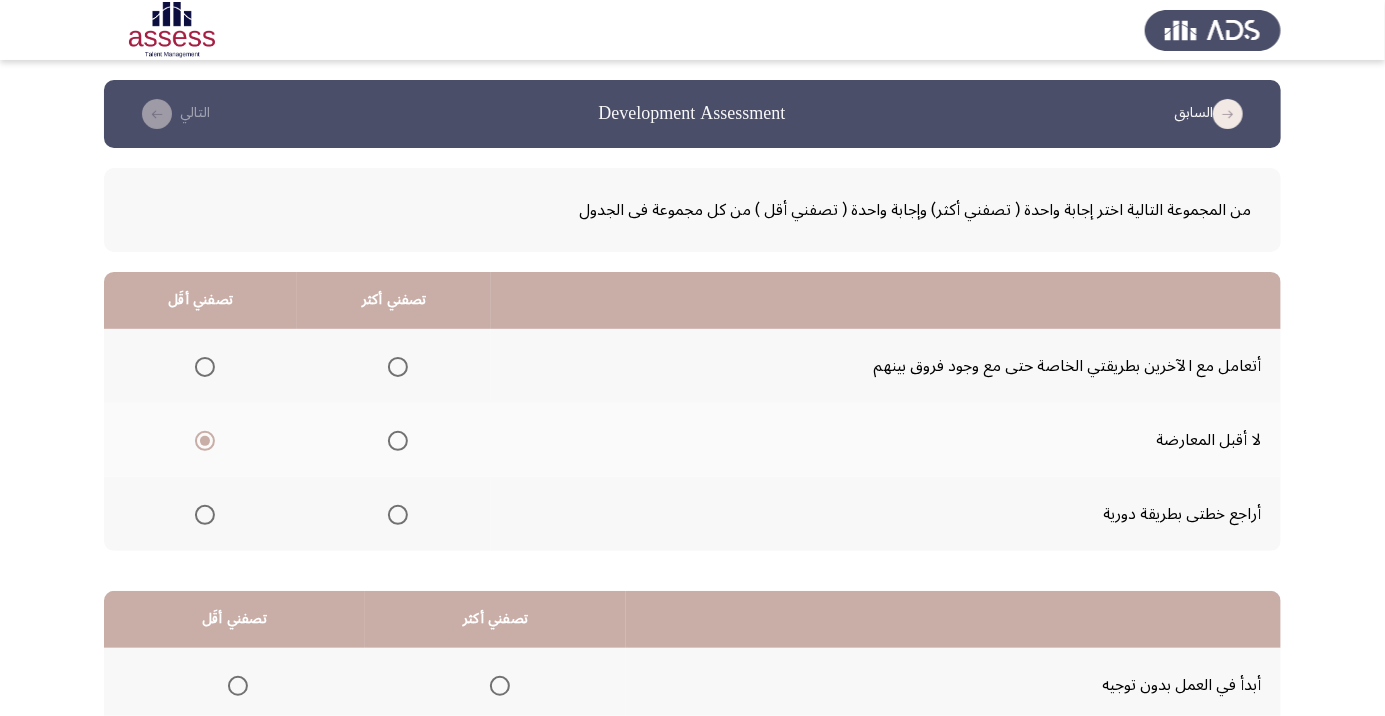 click at bounding box center [398, 367] 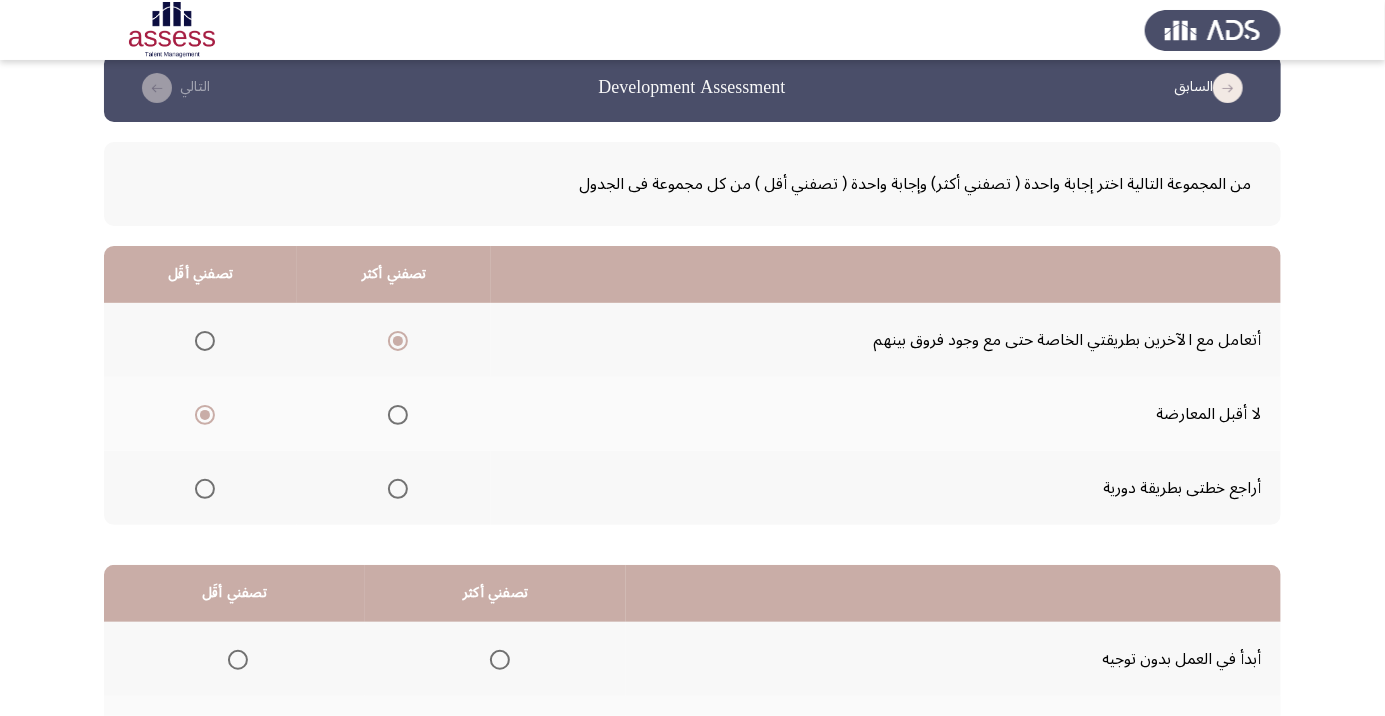 scroll, scrollTop: 197, scrollLeft: 0, axis: vertical 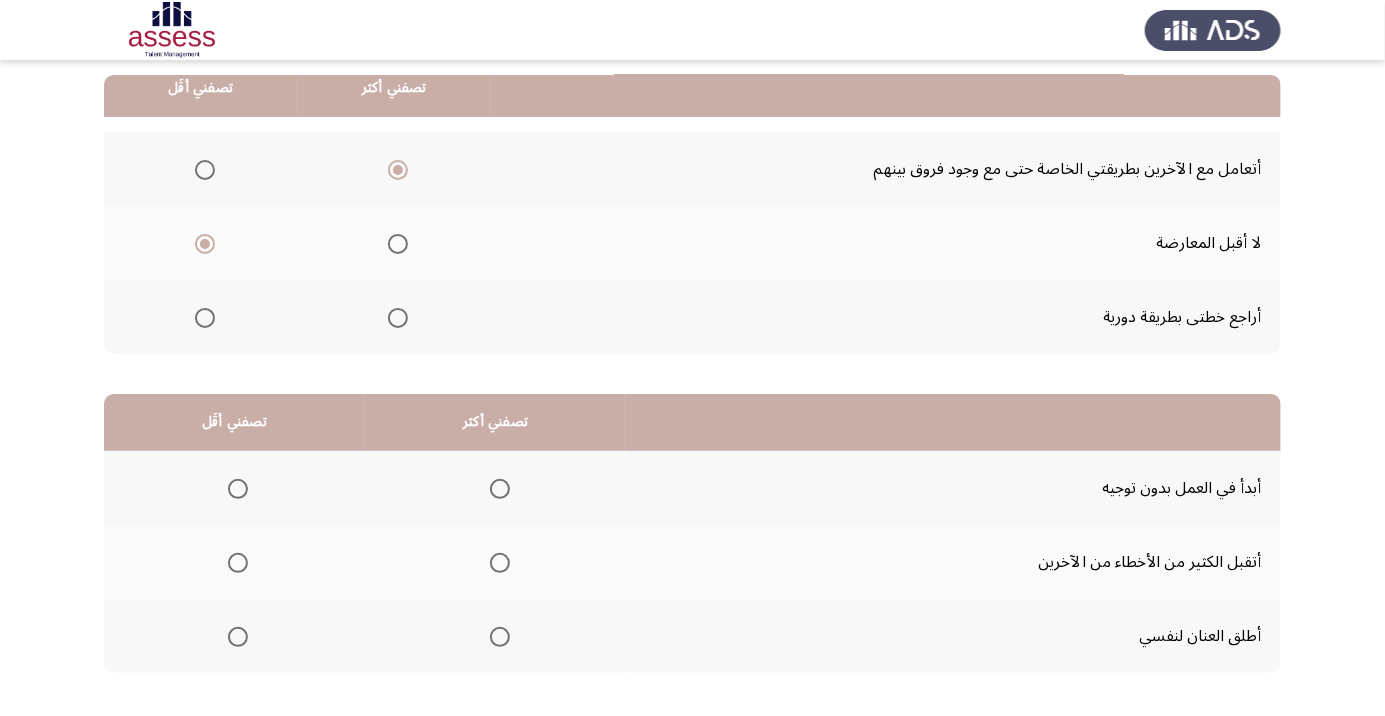 click at bounding box center (238, 563) 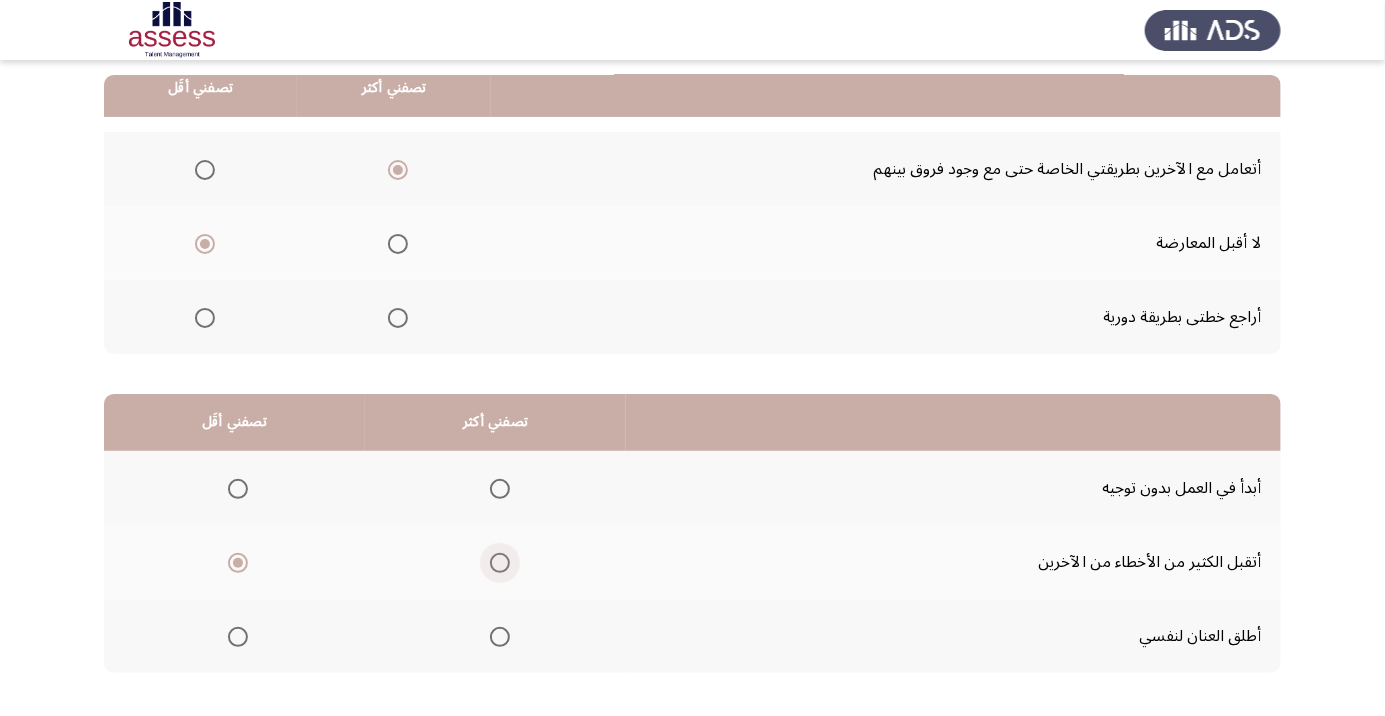 click at bounding box center (500, 563) 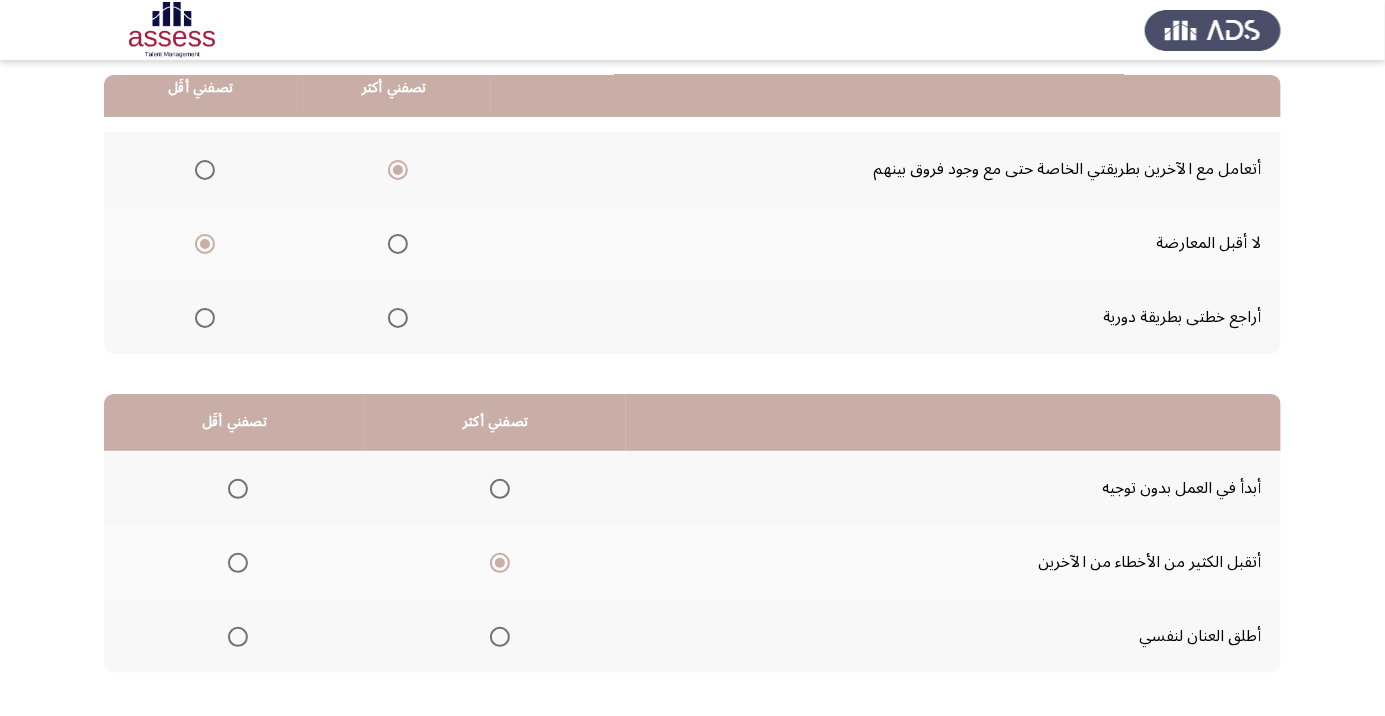 click at bounding box center [238, 637] 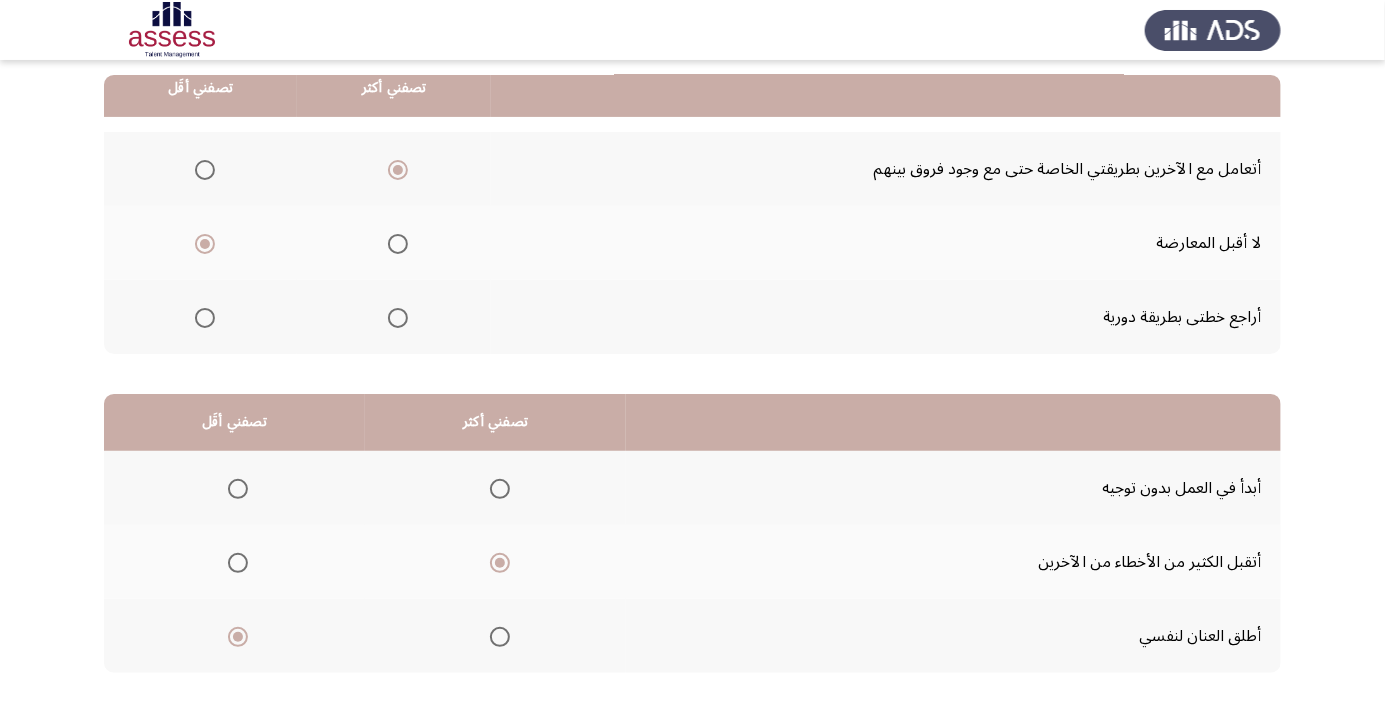 click on "التالي" 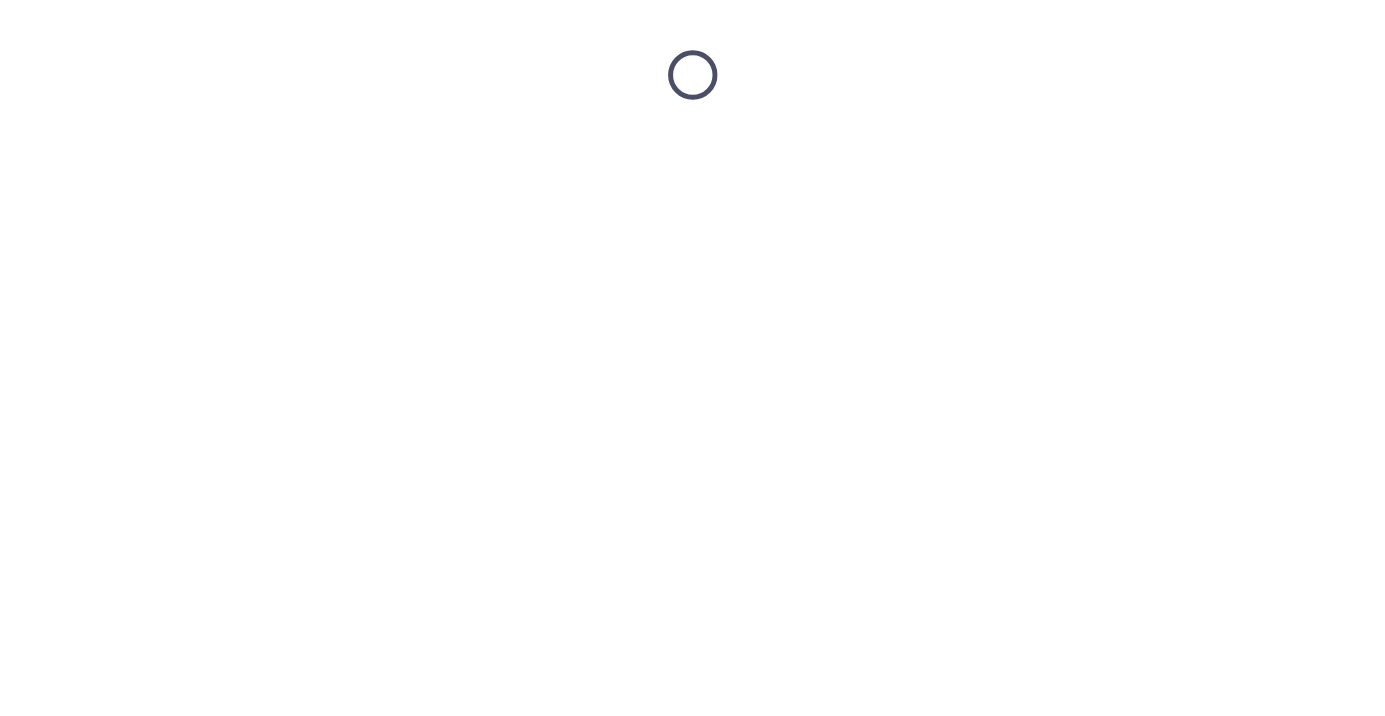 scroll, scrollTop: 0, scrollLeft: 0, axis: both 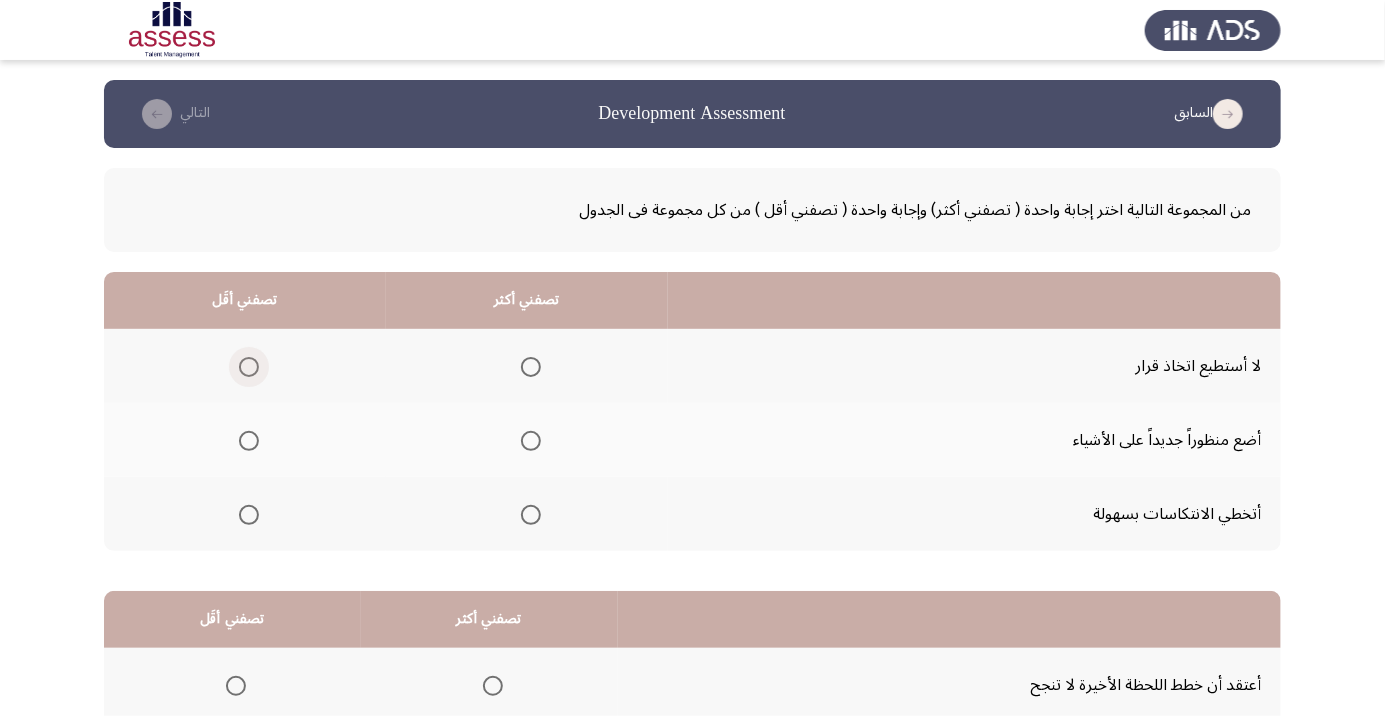 click at bounding box center [249, 367] 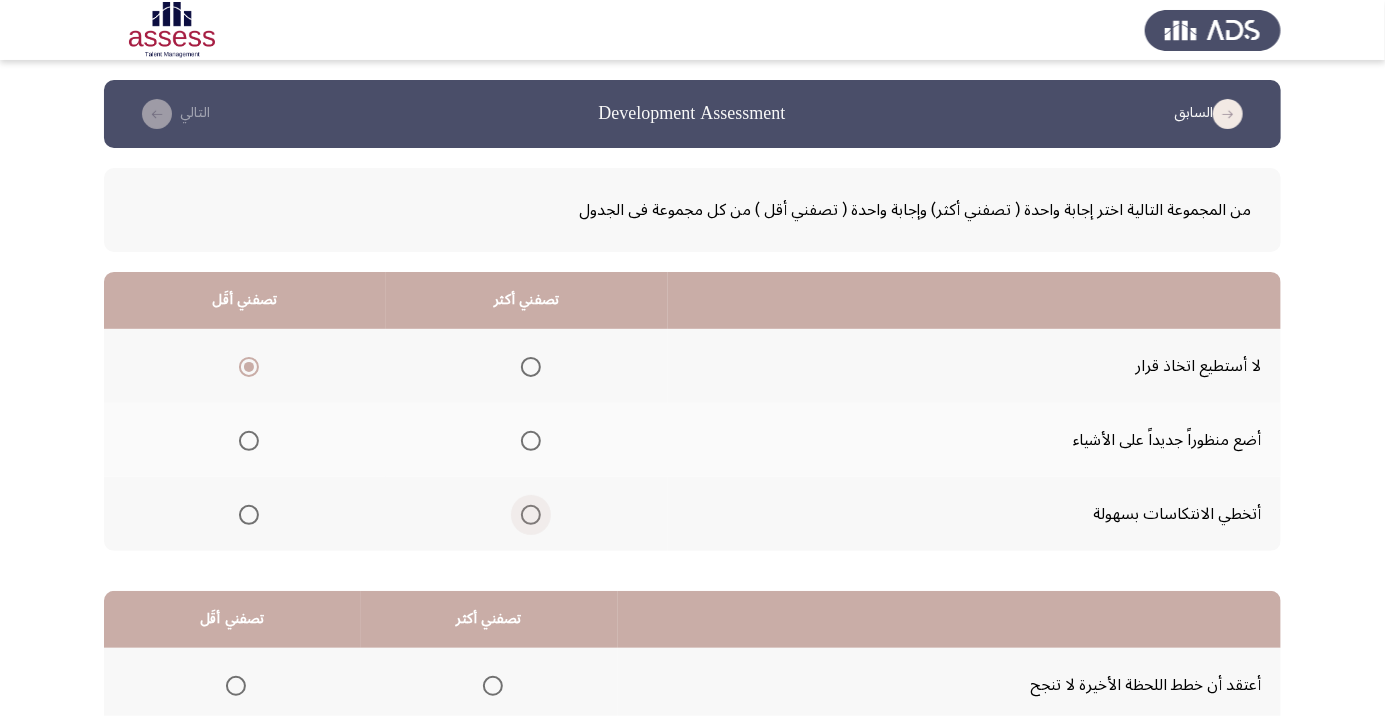 click at bounding box center [531, 515] 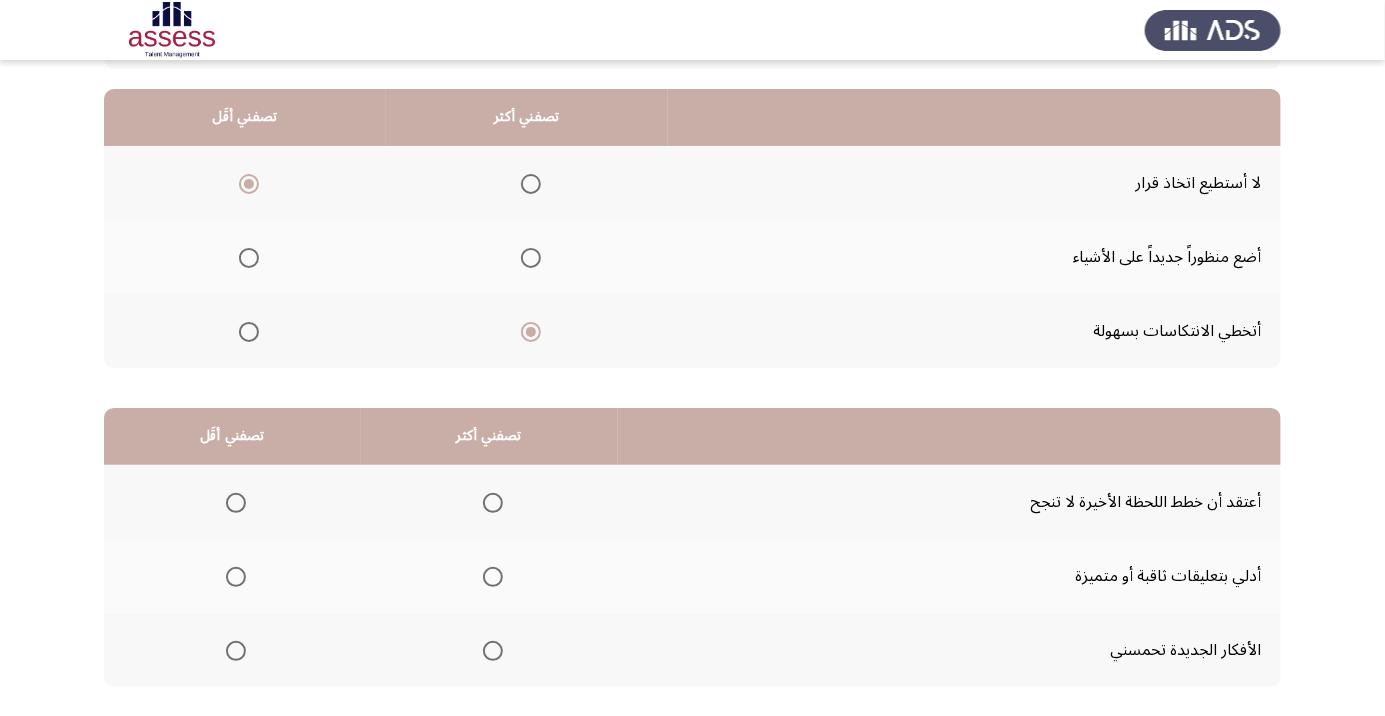 scroll, scrollTop: 195, scrollLeft: 0, axis: vertical 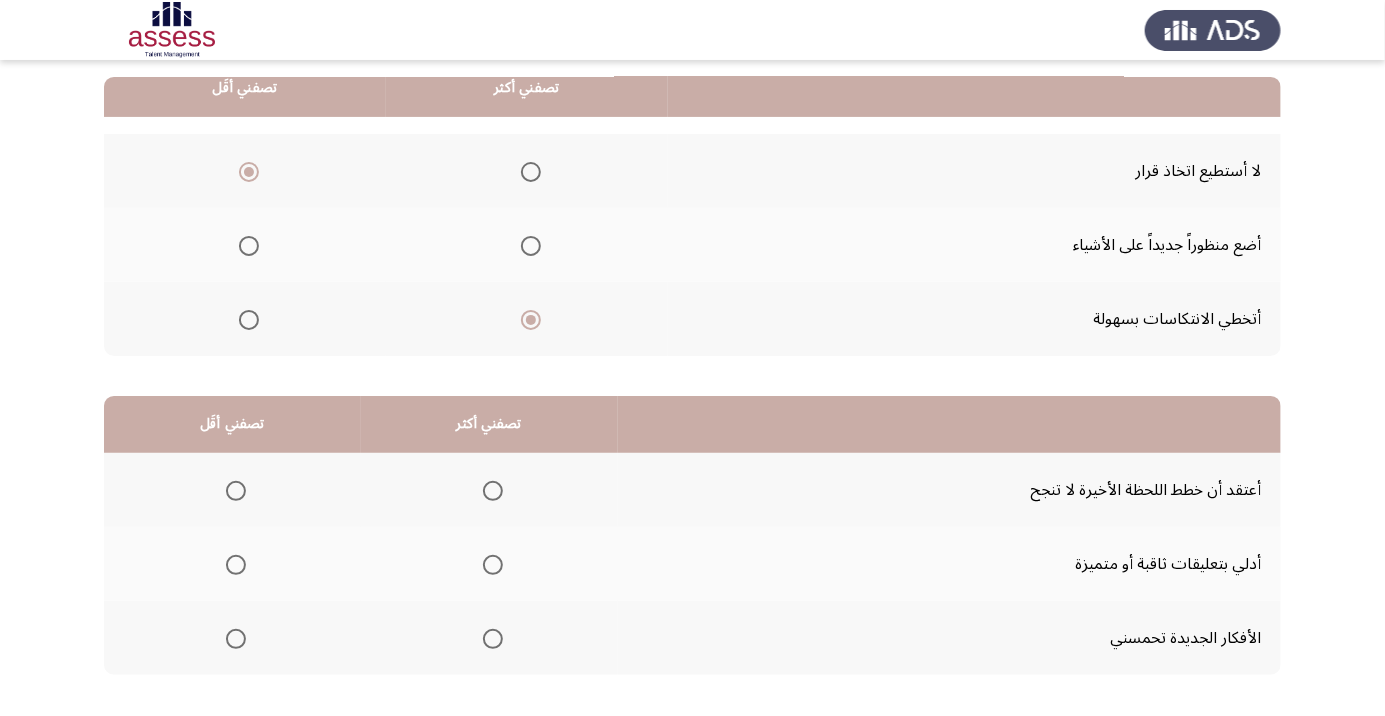 click at bounding box center [493, 639] 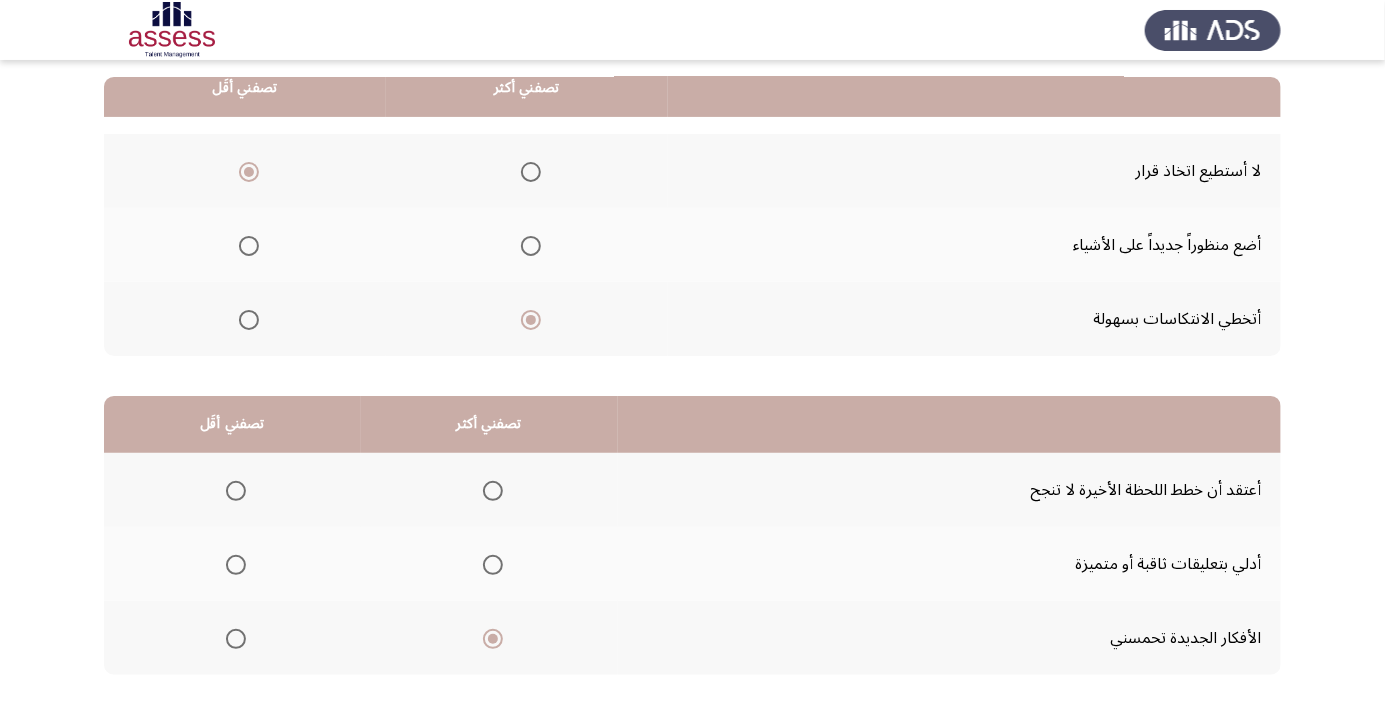 click at bounding box center [236, 491] 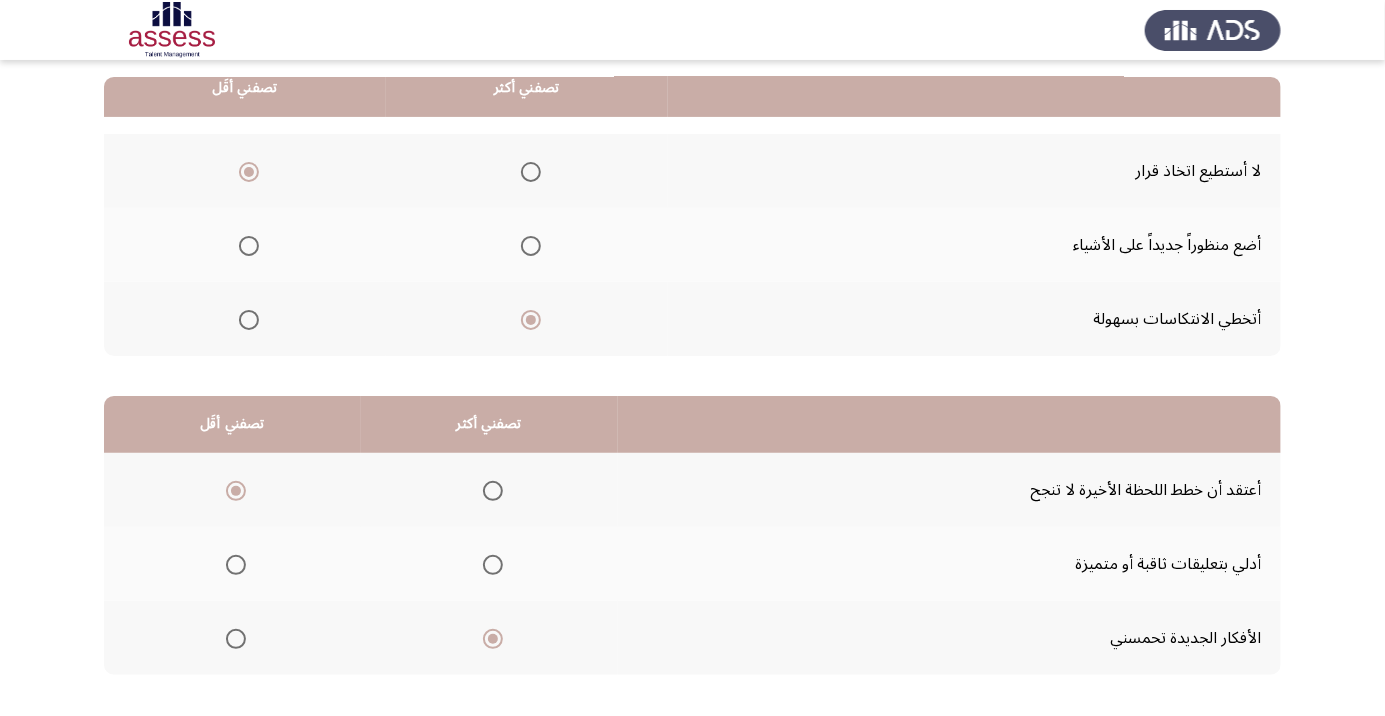 click on "التالي" 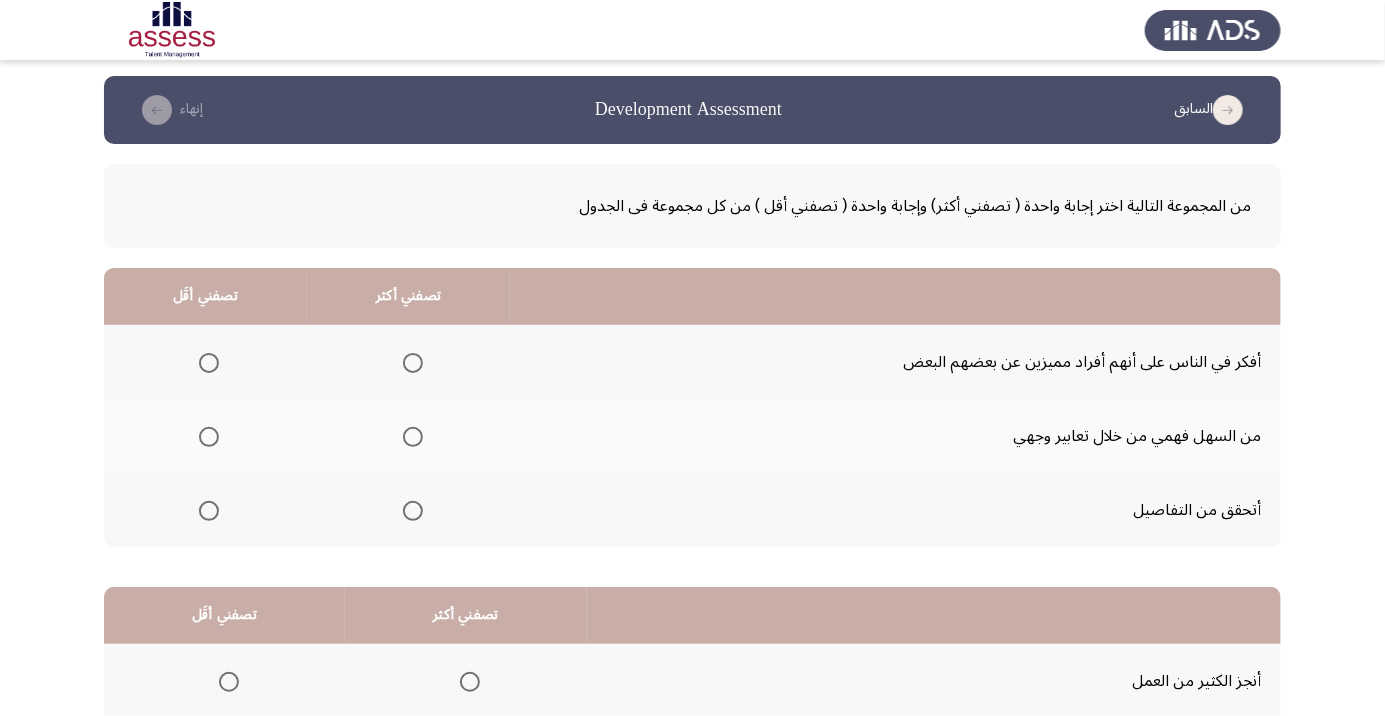 scroll, scrollTop: 0, scrollLeft: 0, axis: both 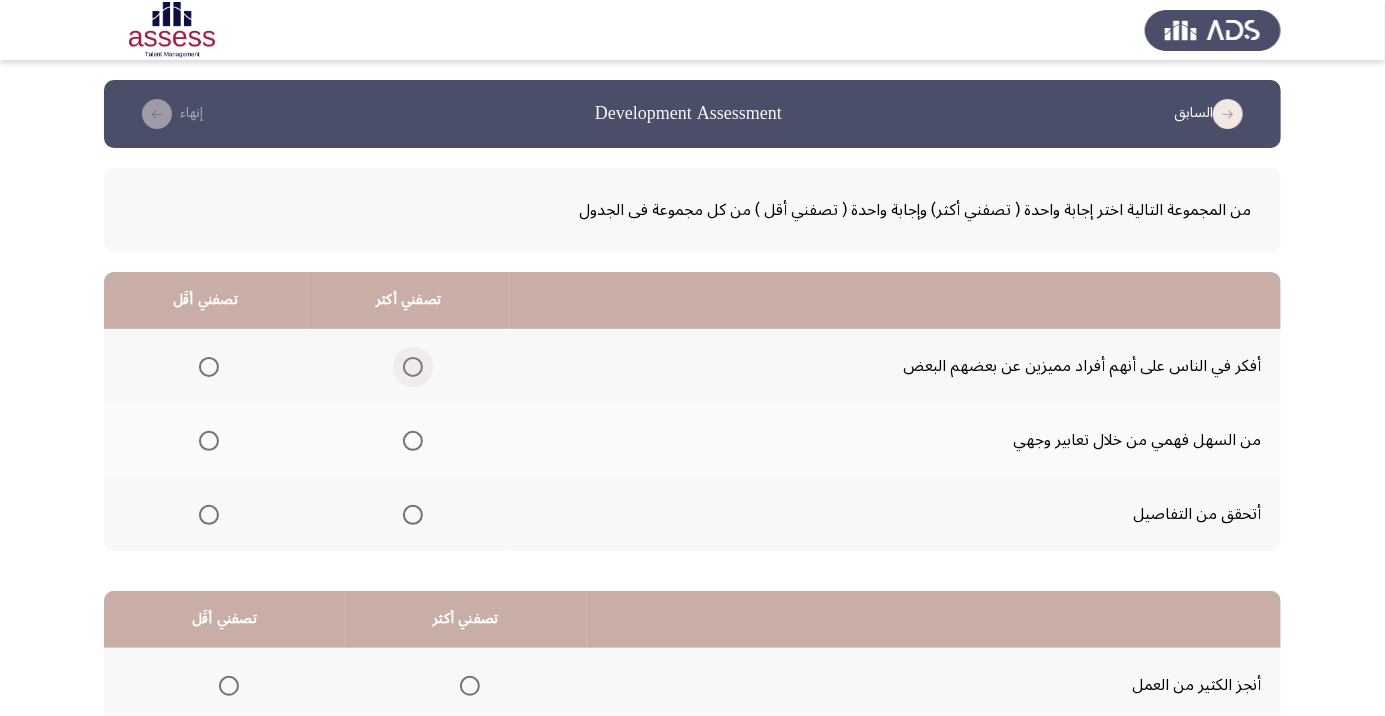 click at bounding box center [413, 367] 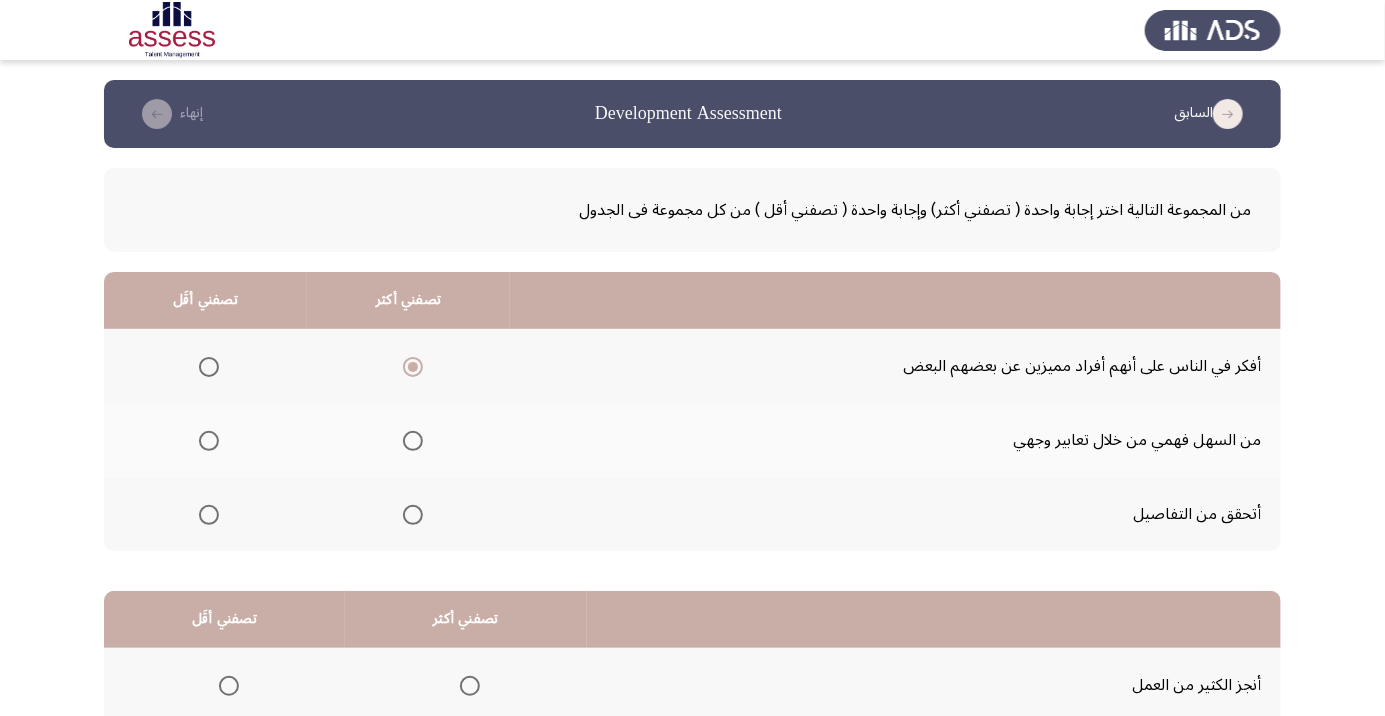 click at bounding box center (209, 441) 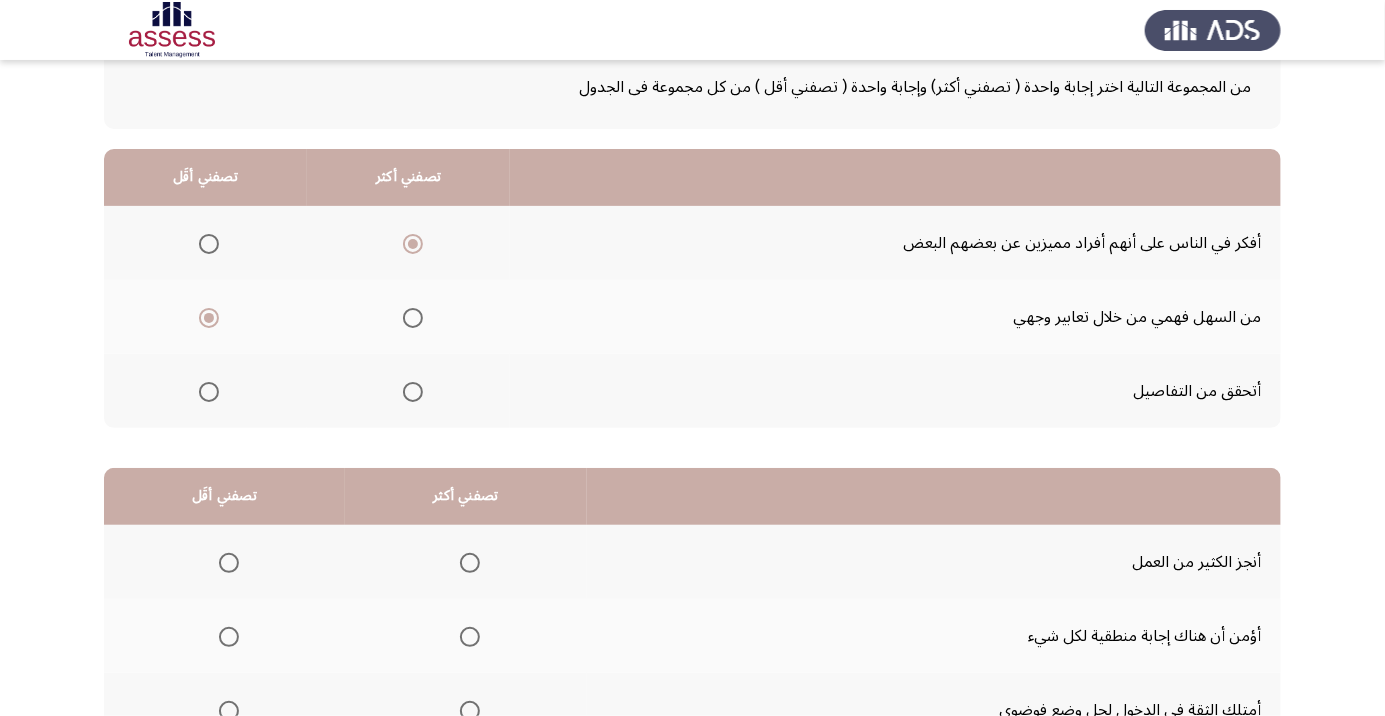 scroll, scrollTop: 197, scrollLeft: 0, axis: vertical 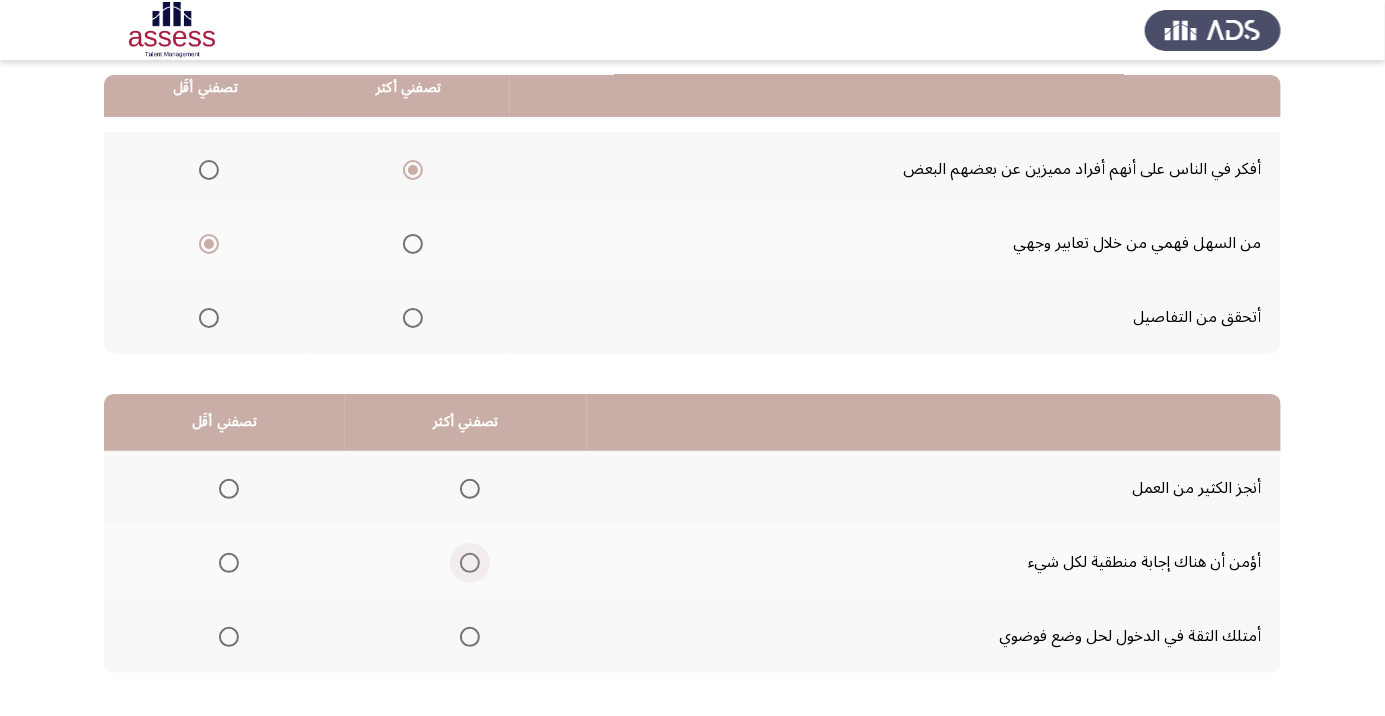 click at bounding box center (470, 563) 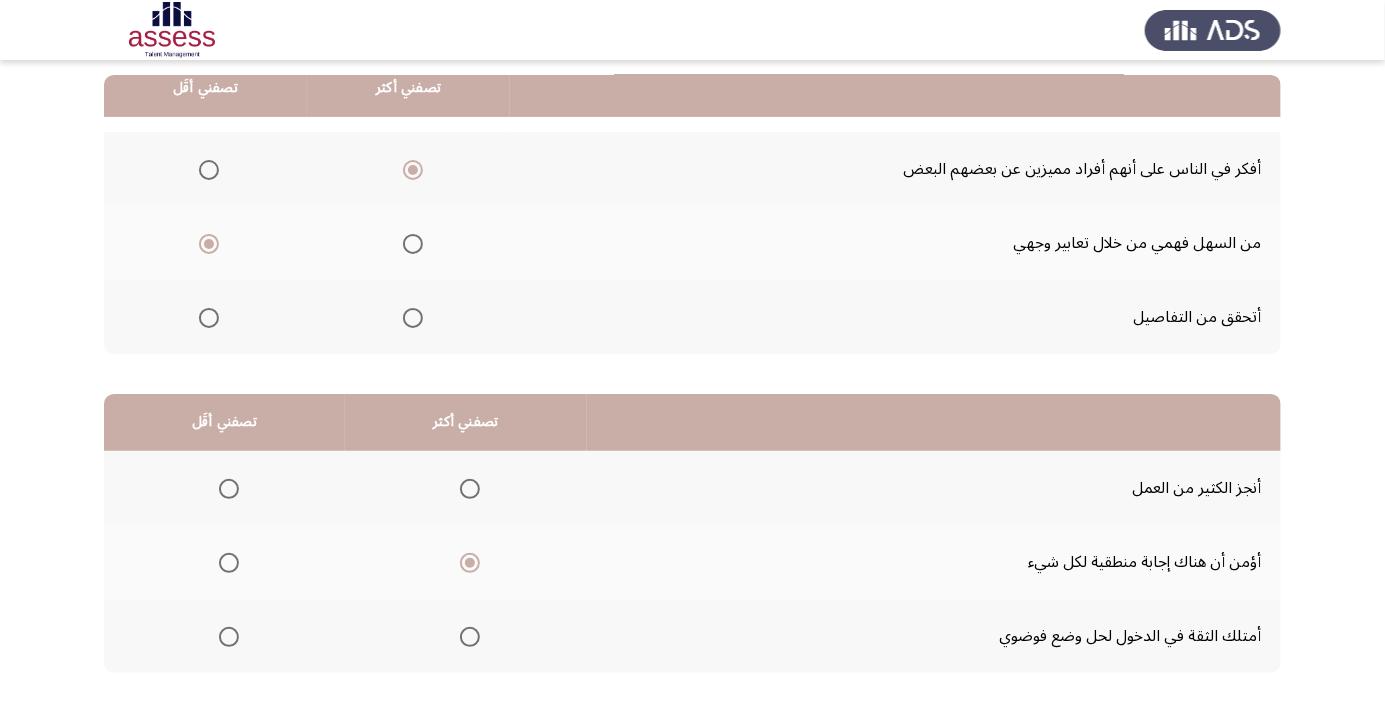 click at bounding box center [229, 637] 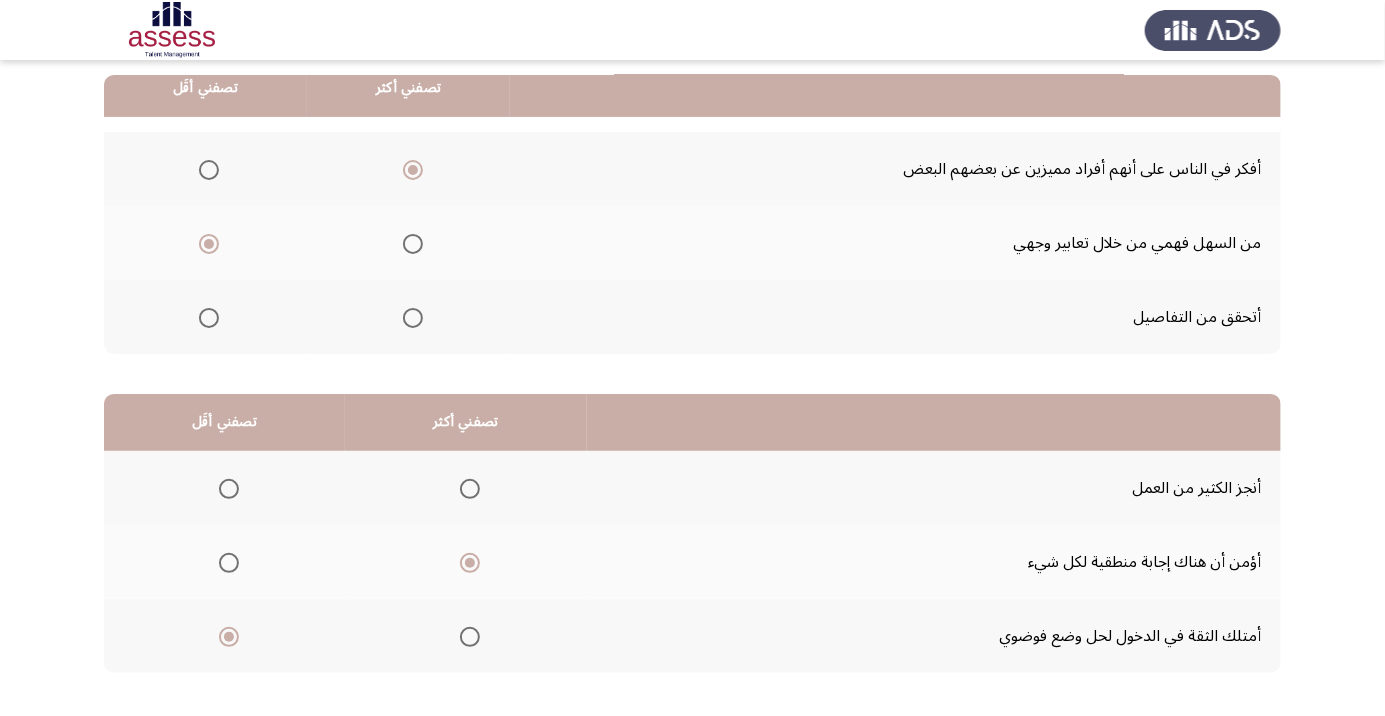 click at bounding box center [229, 489] 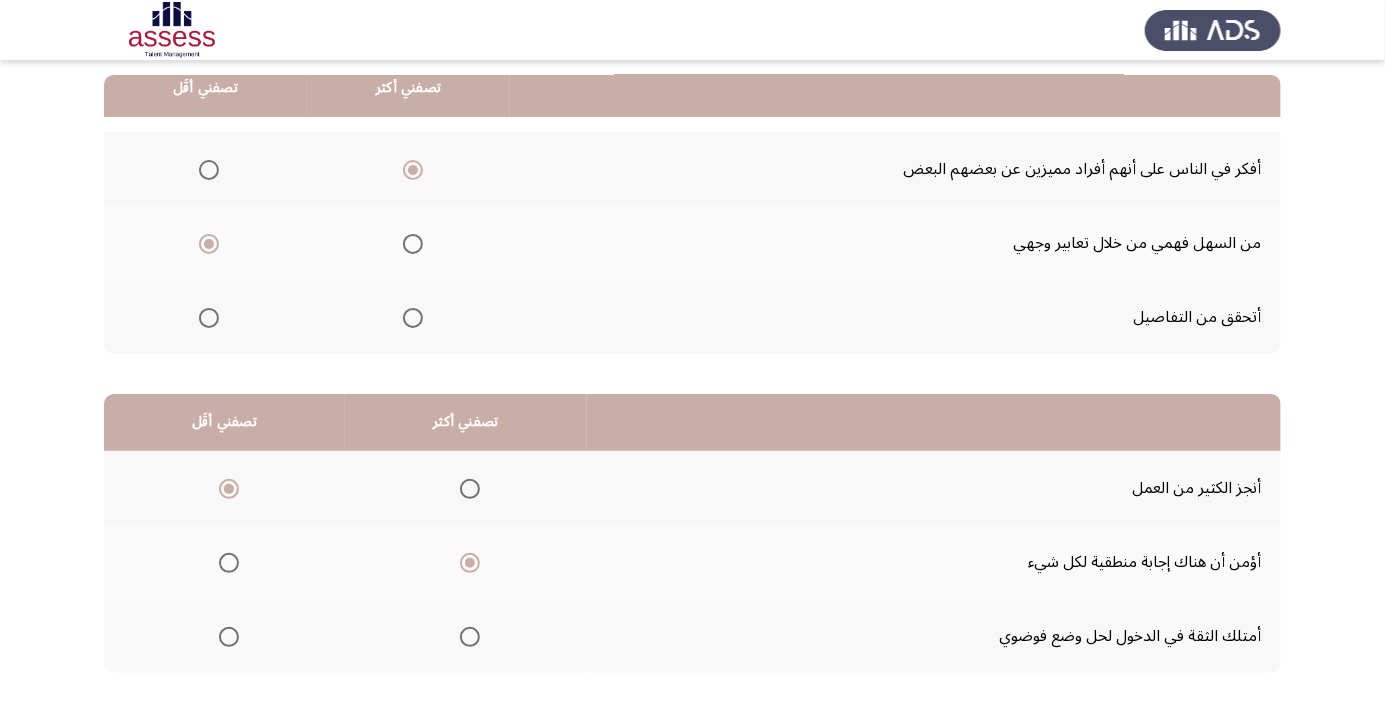 click on "إنهاء" 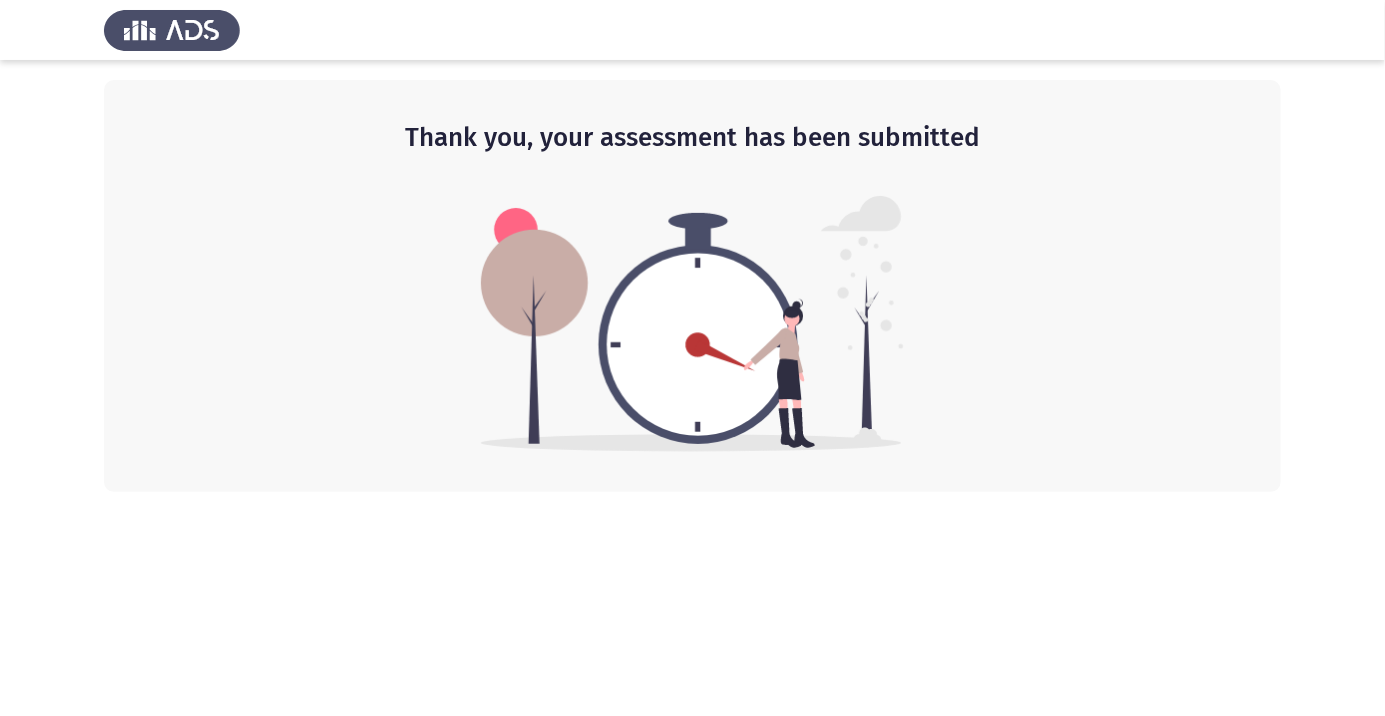 click on "Thank you, your assessment has been submitted" at bounding box center [692, 246] 